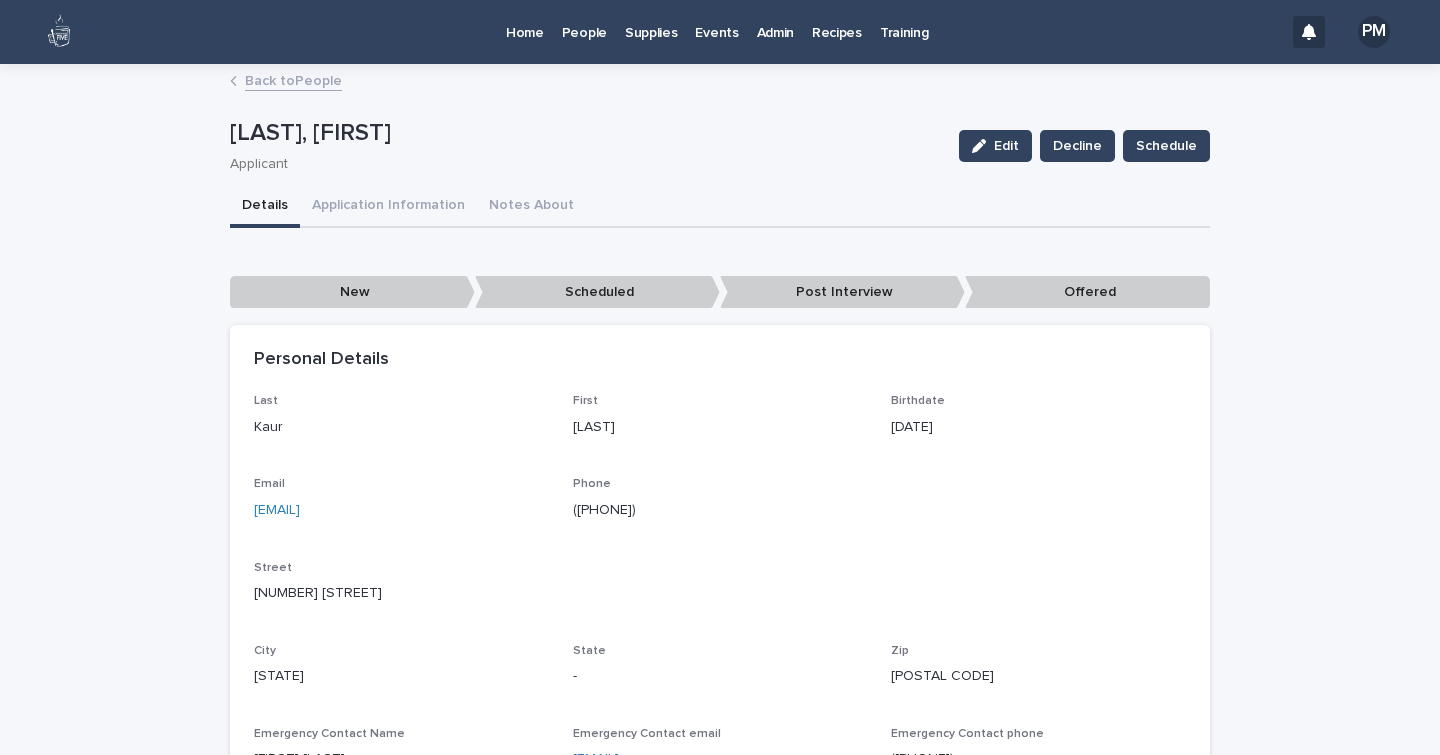 scroll, scrollTop: 0, scrollLeft: 0, axis: both 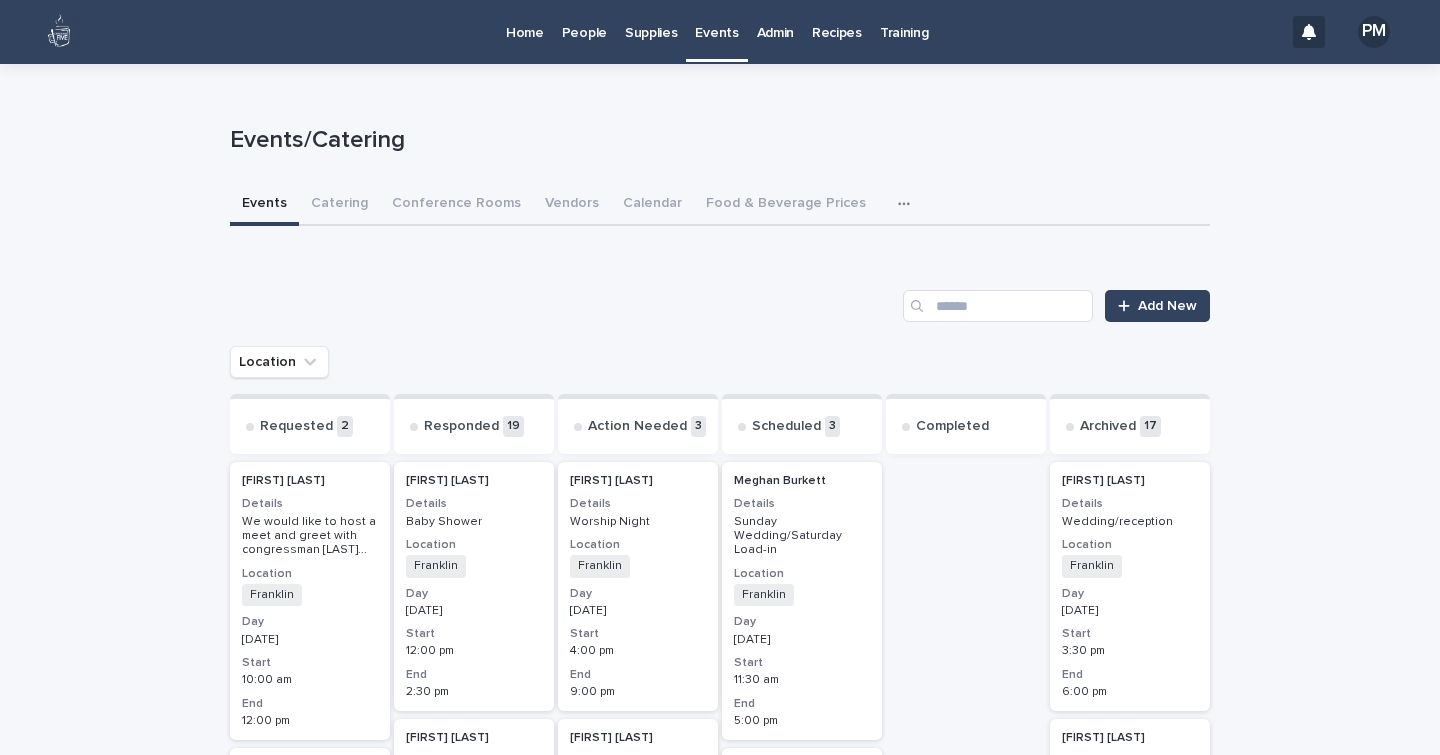 click at bounding box center (908, 204) 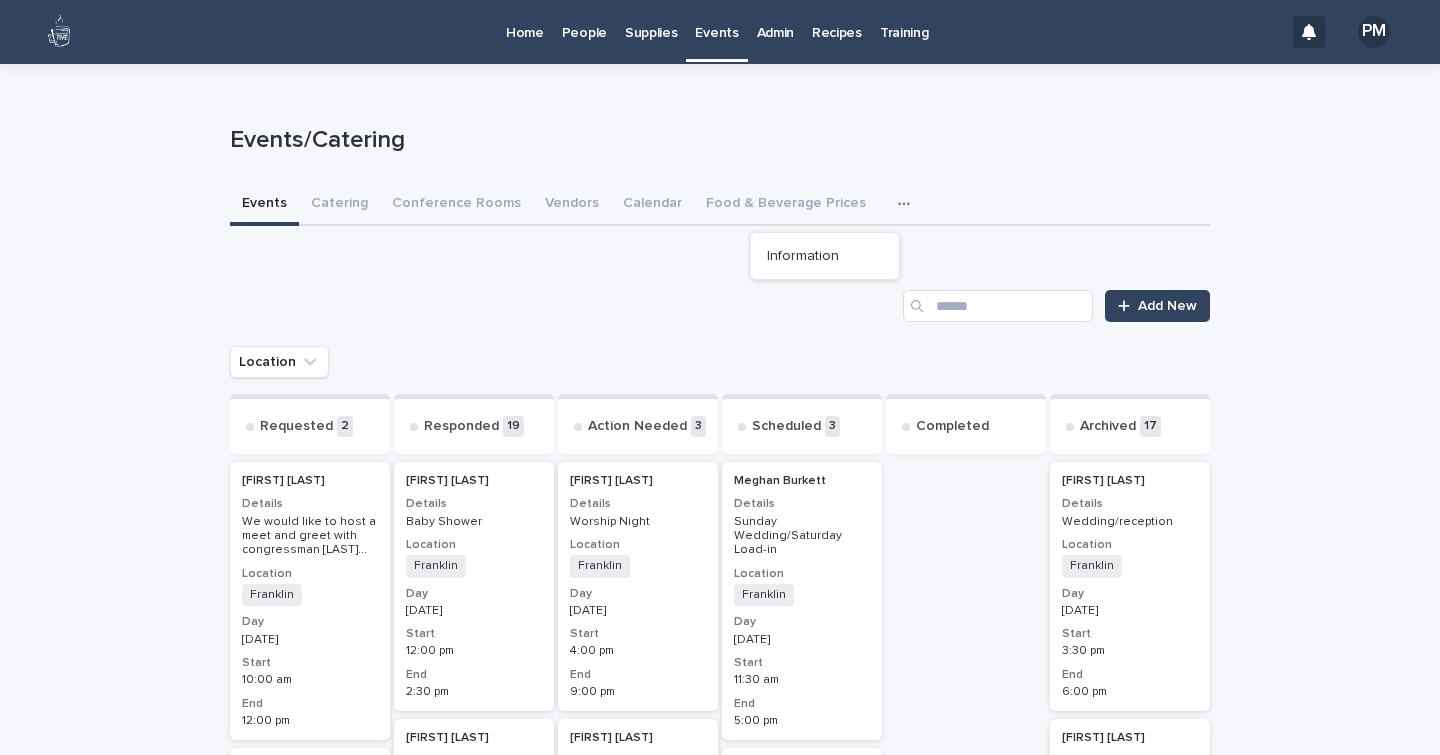 click on "Admin" at bounding box center [775, 21] 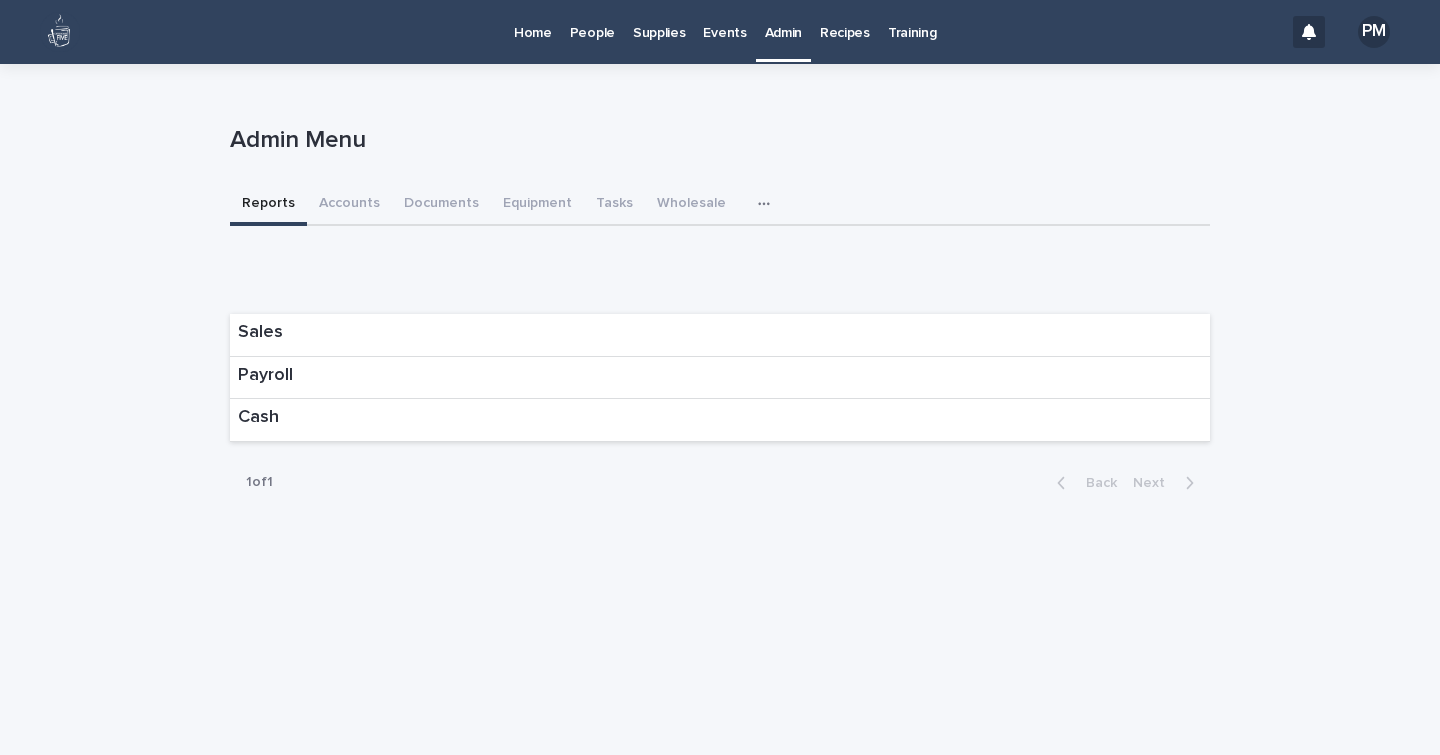 click 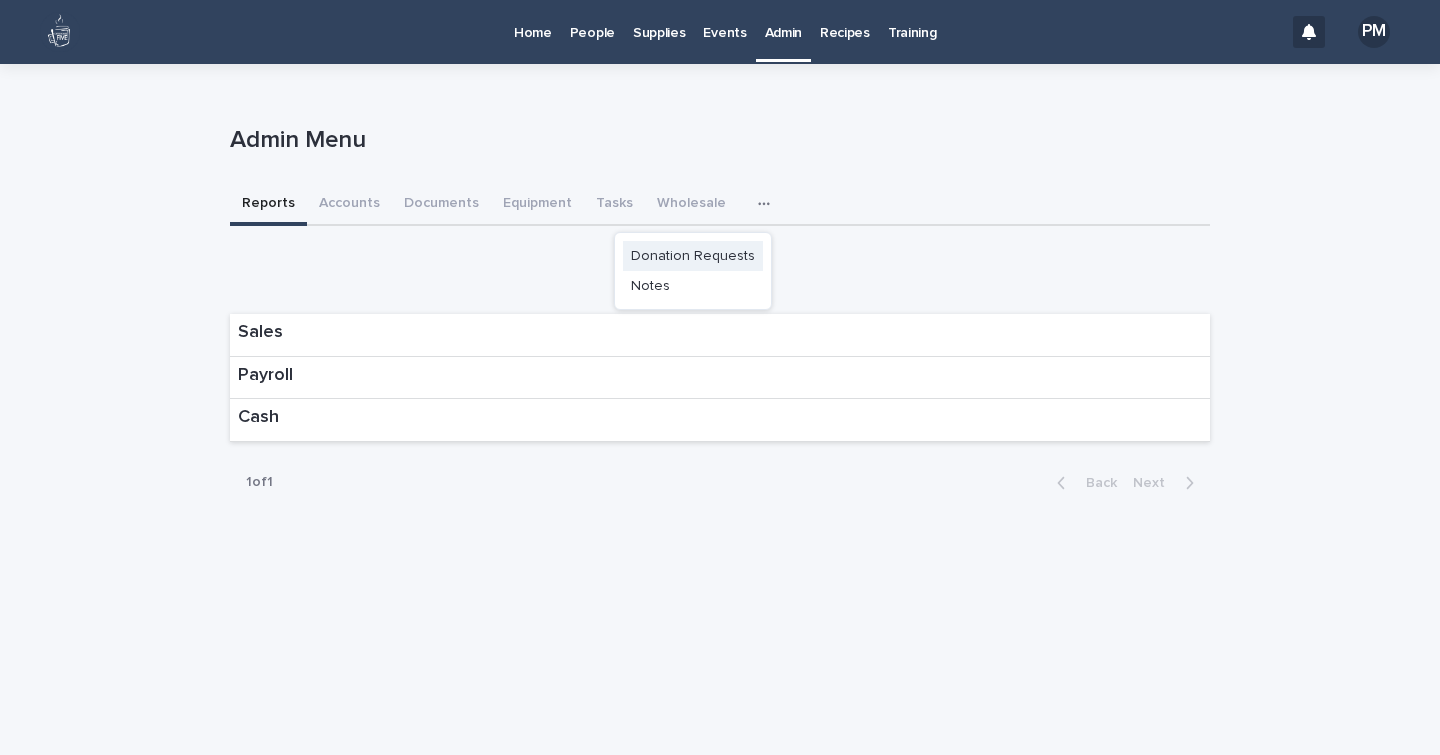 click on "Donation Requests" at bounding box center [693, 256] 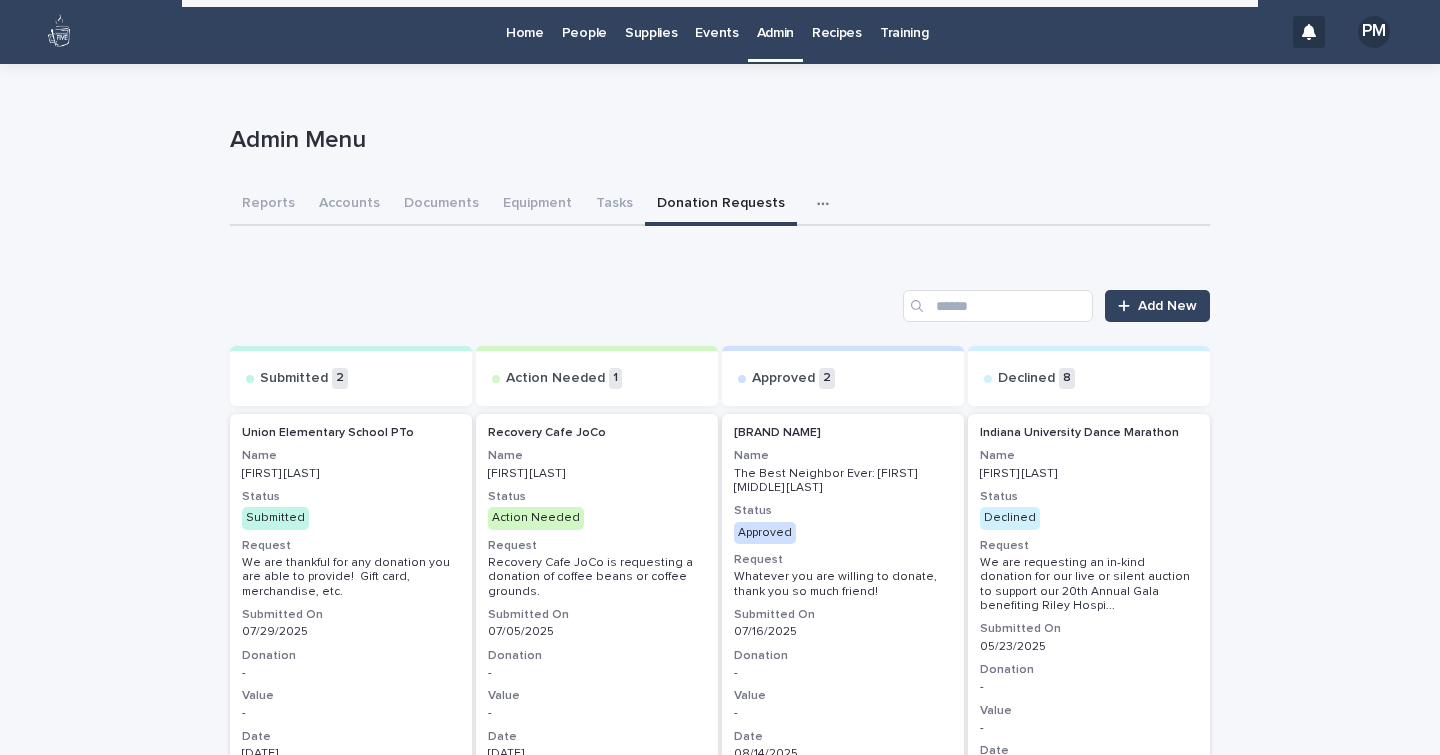 scroll, scrollTop: 1, scrollLeft: 0, axis: vertical 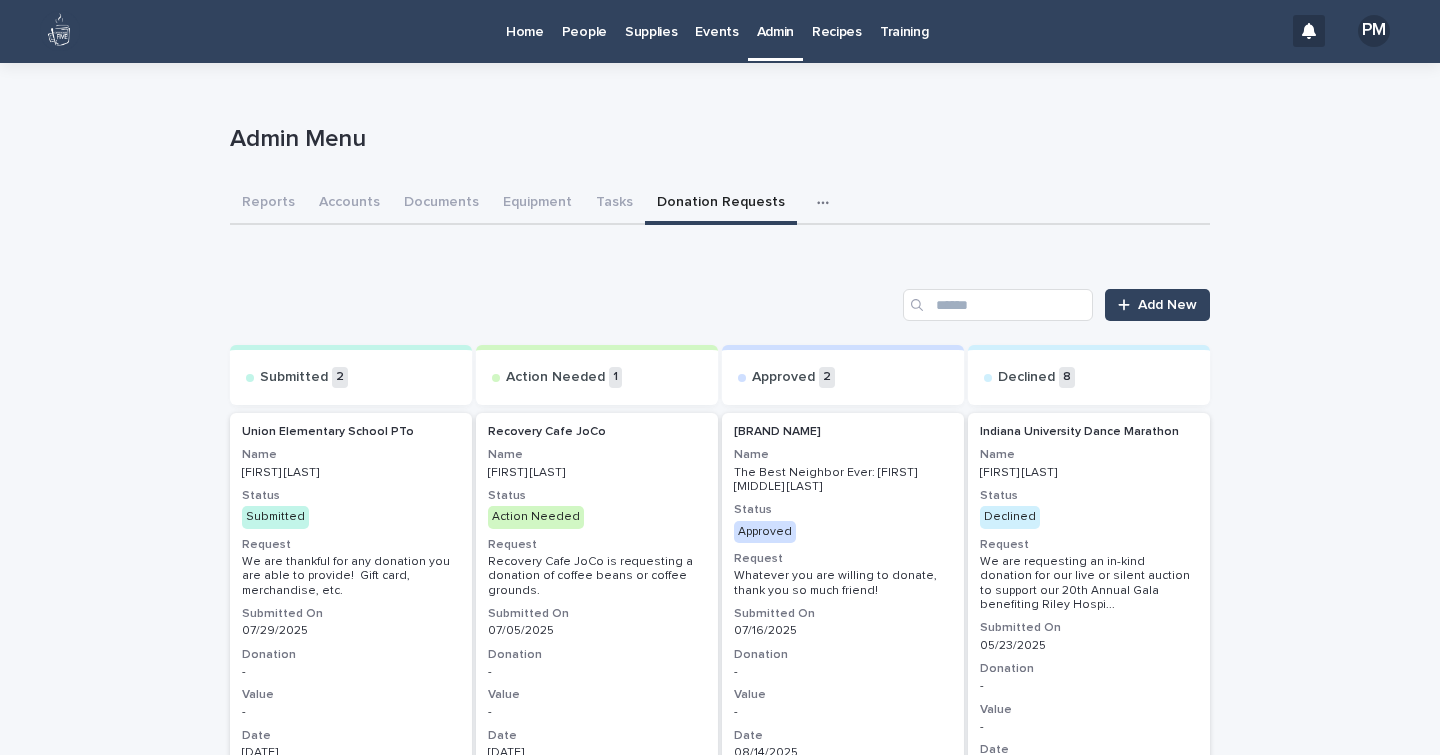 click on "Events" at bounding box center (716, 20) 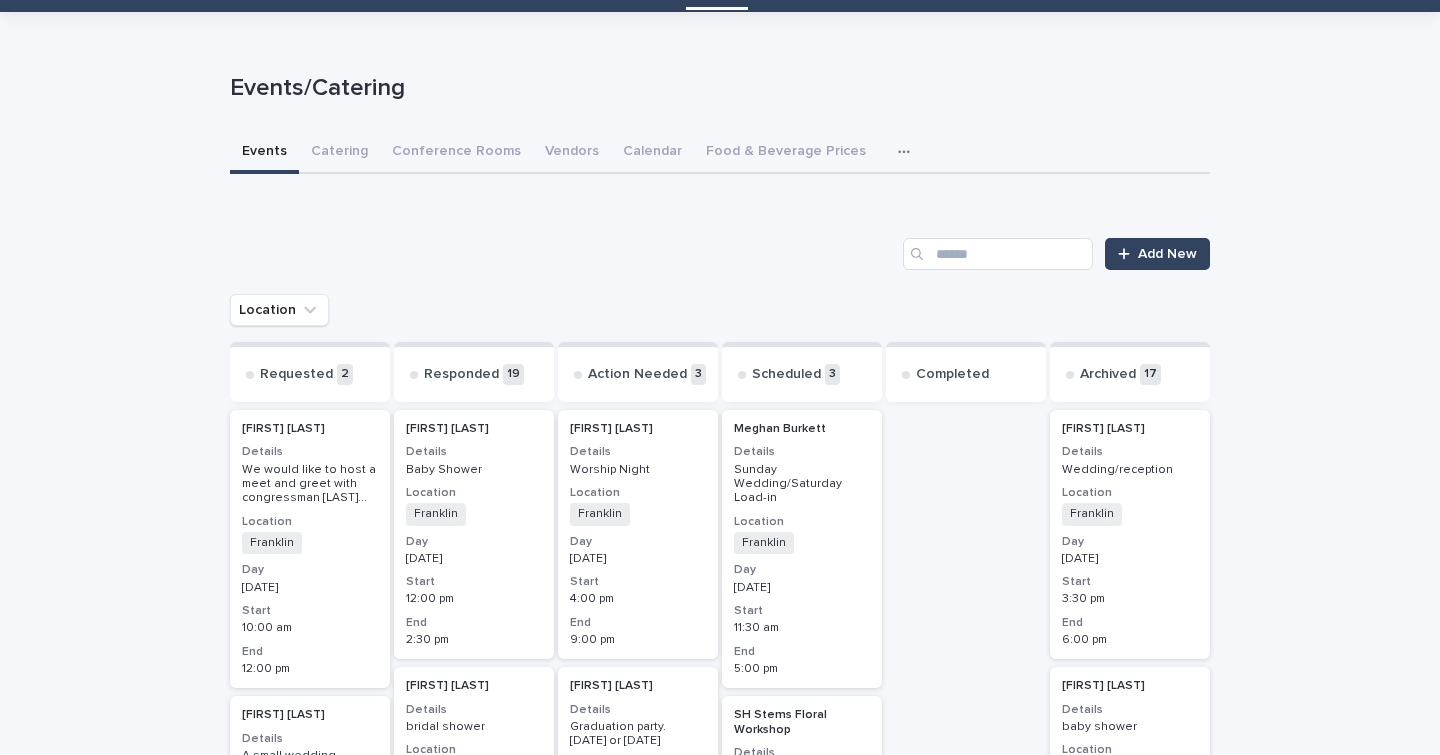 scroll, scrollTop: 189, scrollLeft: 0, axis: vertical 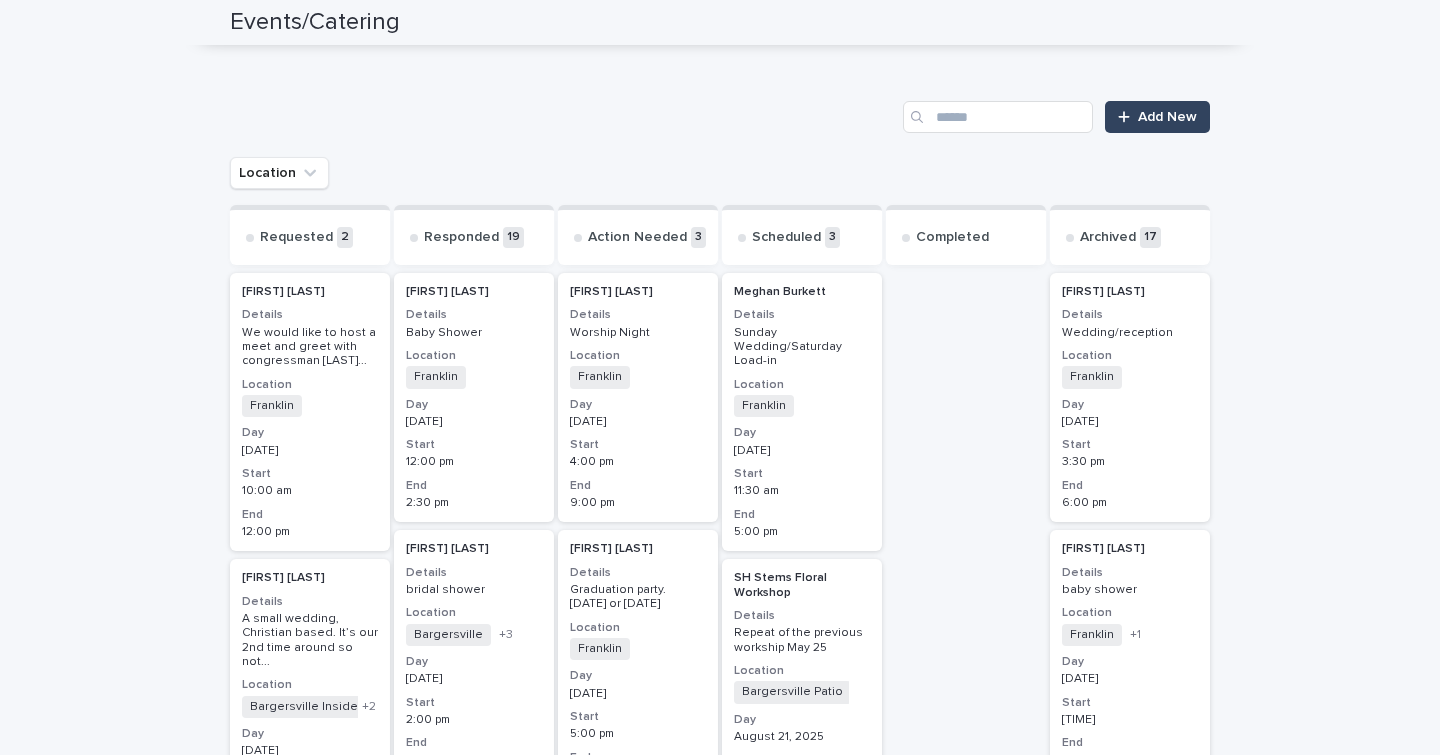click on "[FIRST] [LAST]" at bounding box center [310, 578] 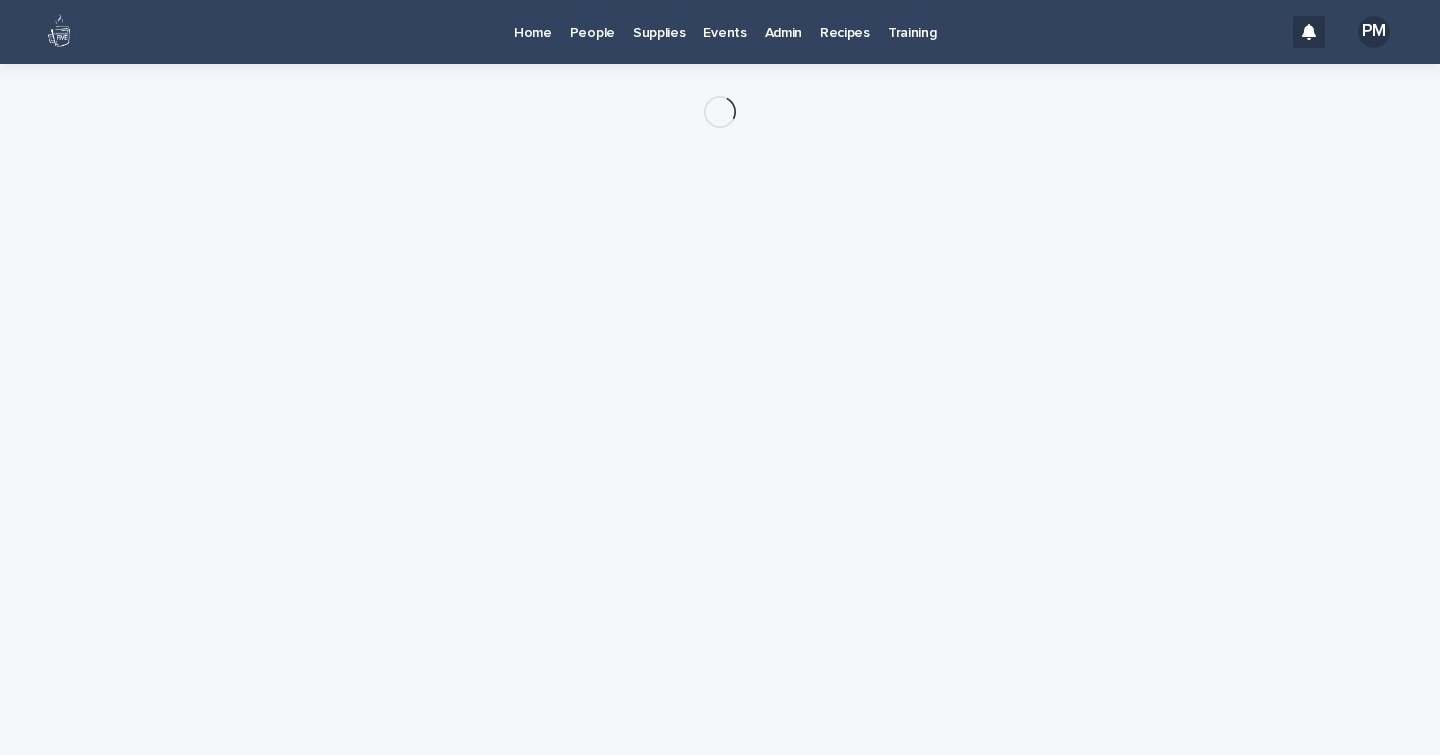 scroll, scrollTop: 0, scrollLeft: 0, axis: both 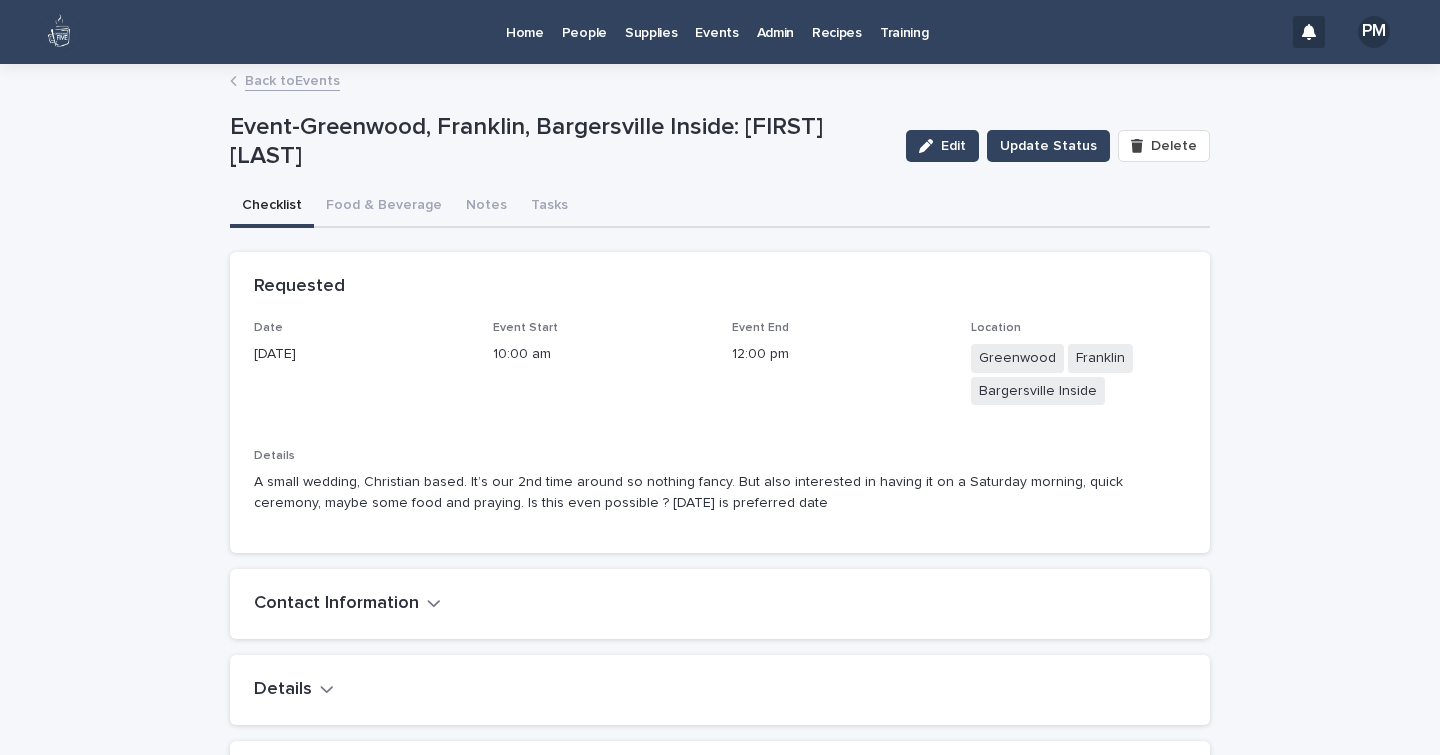 click on "Contact Information" at bounding box center (336, 604) 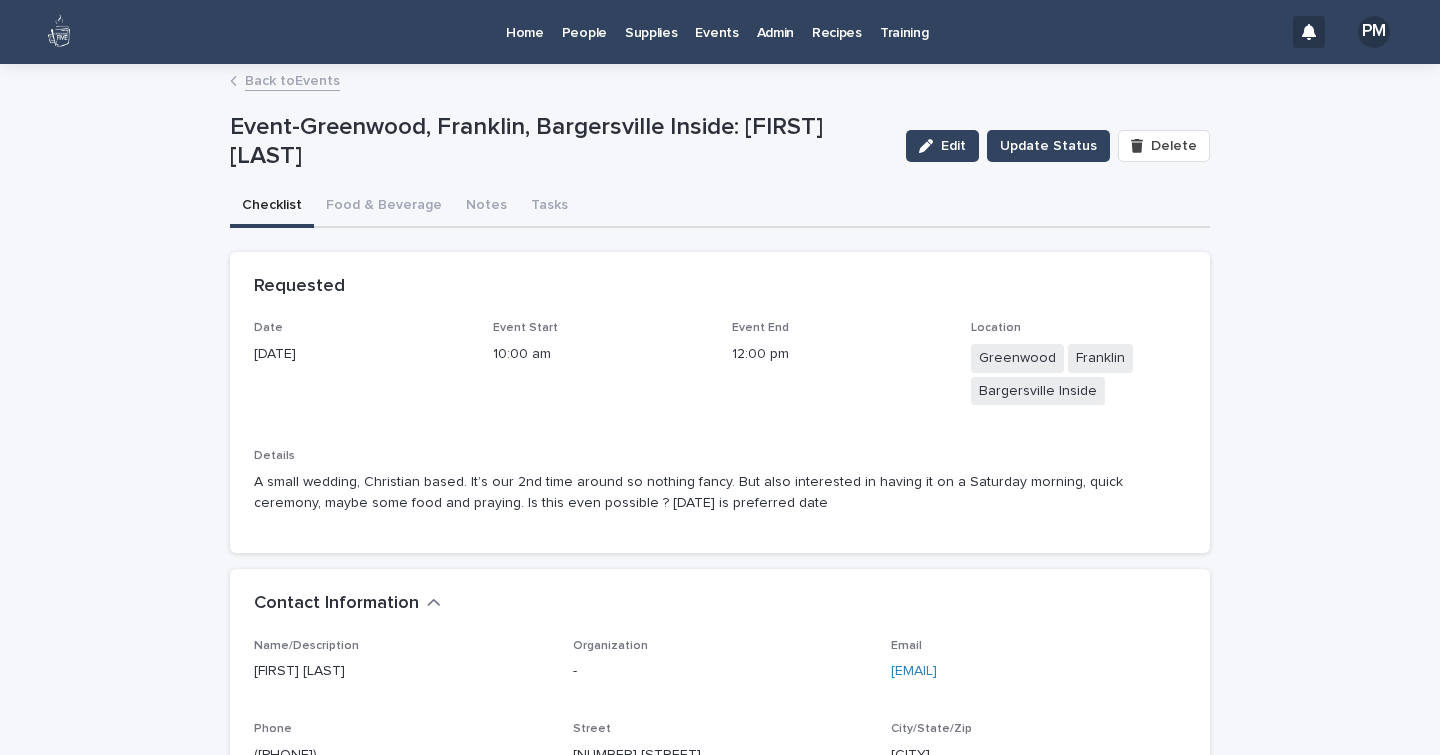 scroll, scrollTop: 183, scrollLeft: 0, axis: vertical 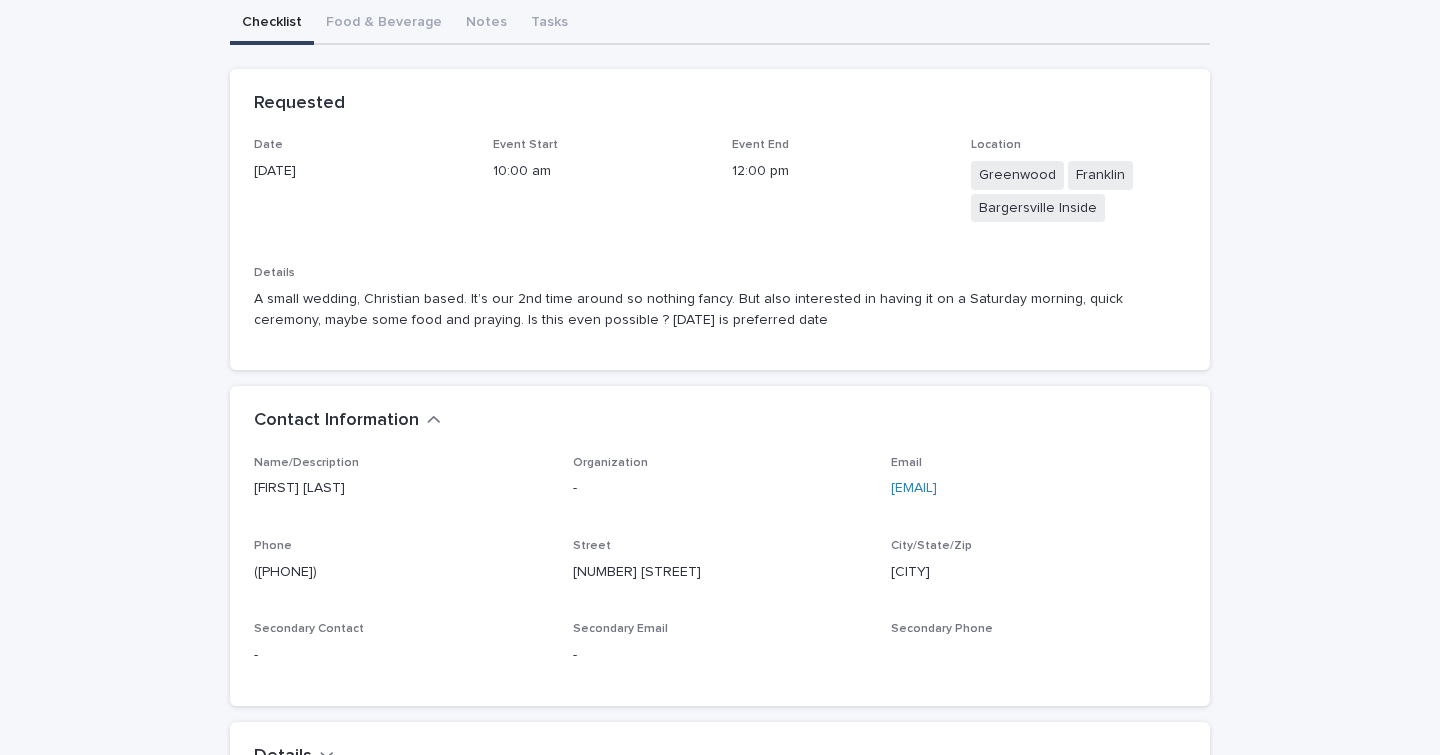 drag, startPoint x: 1034, startPoint y: 490, endPoint x: 880, endPoint y: 494, distance: 154.05194 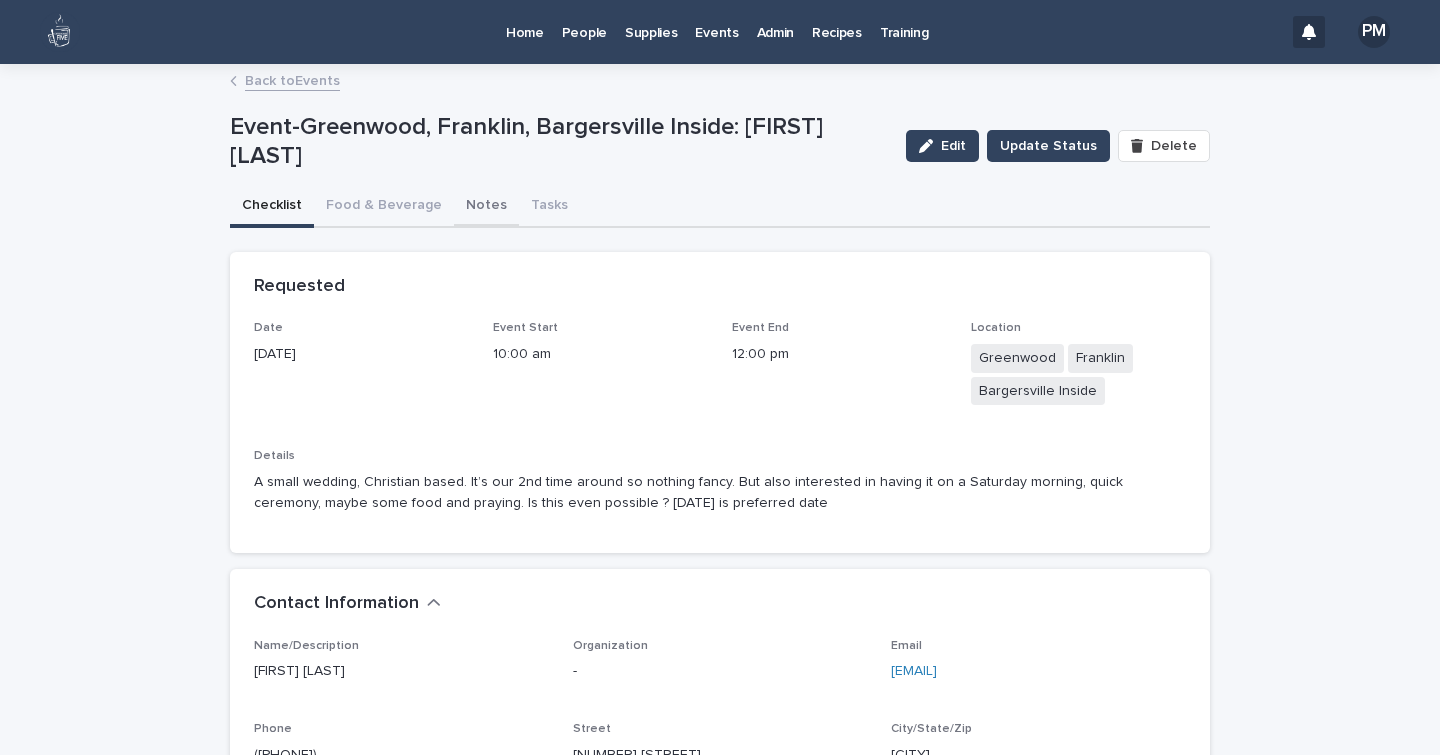 click on "Notes" at bounding box center [486, 207] 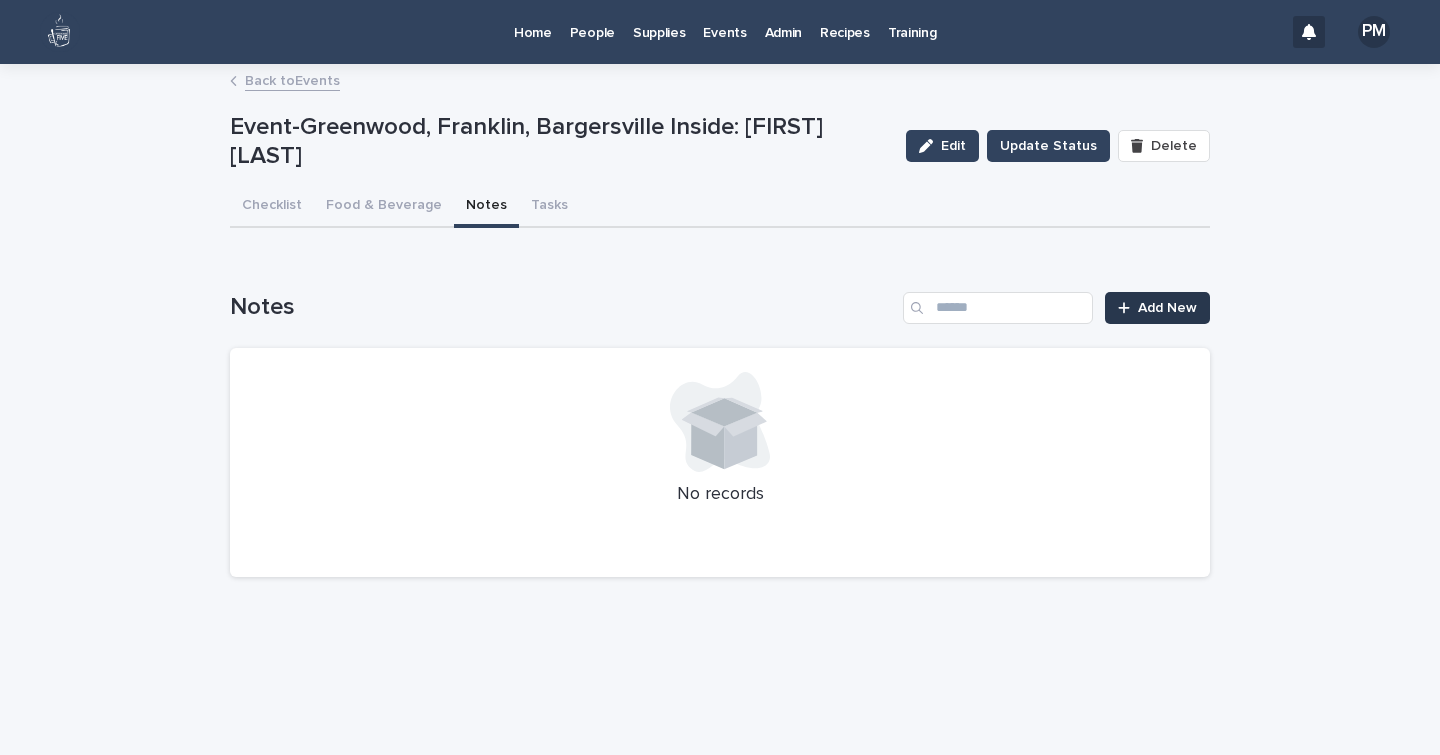 click on "Add New" at bounding box center [1167, 308] 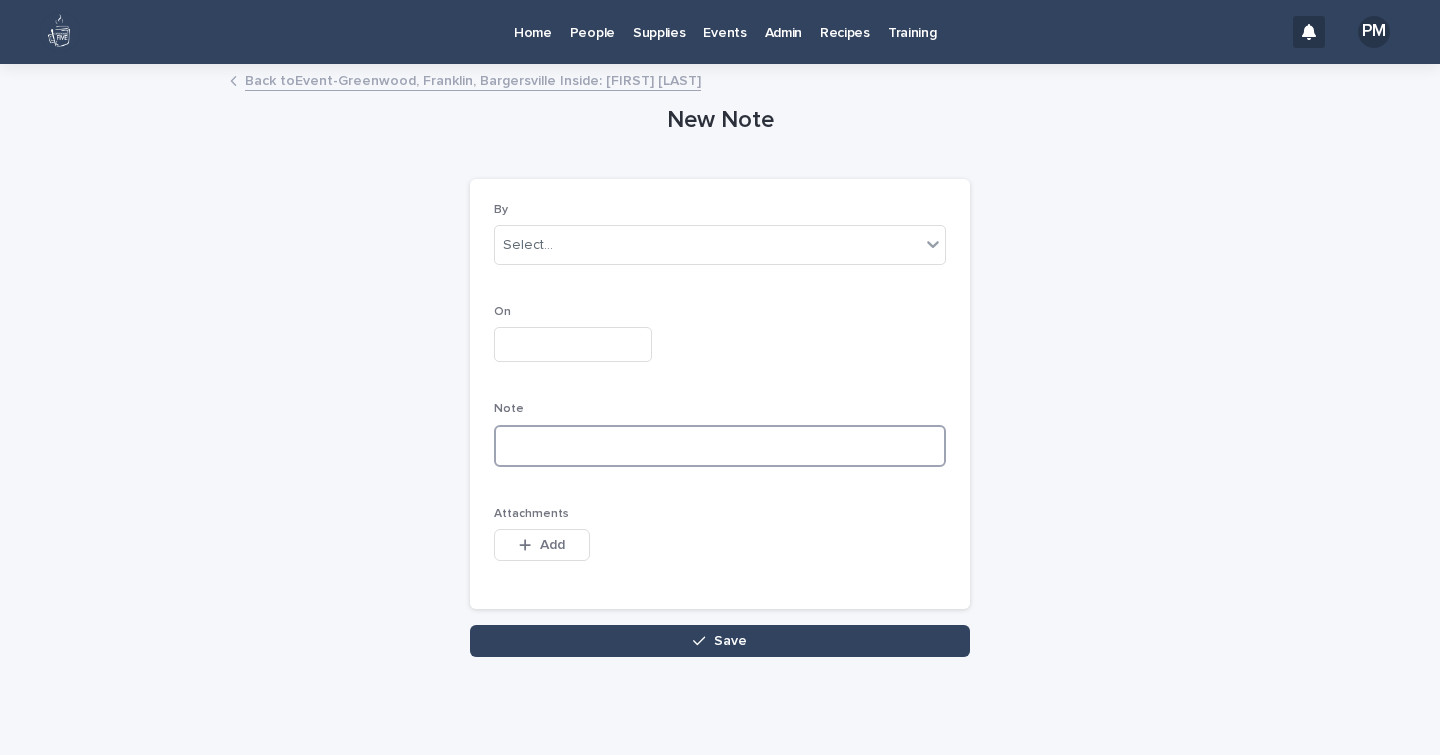 click at bounding box center [720, 446] 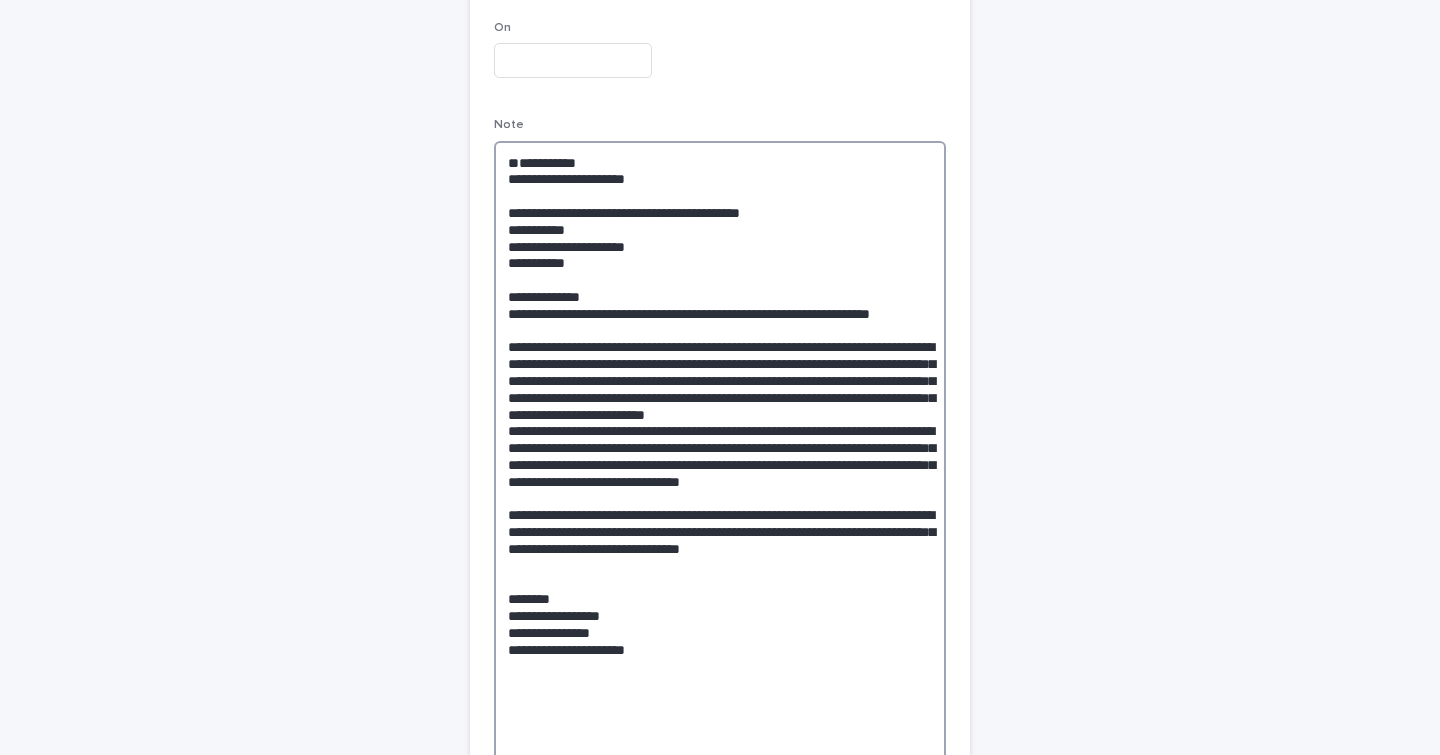scroll, scrollTop: 0, scrollLeft: 0, axis: both 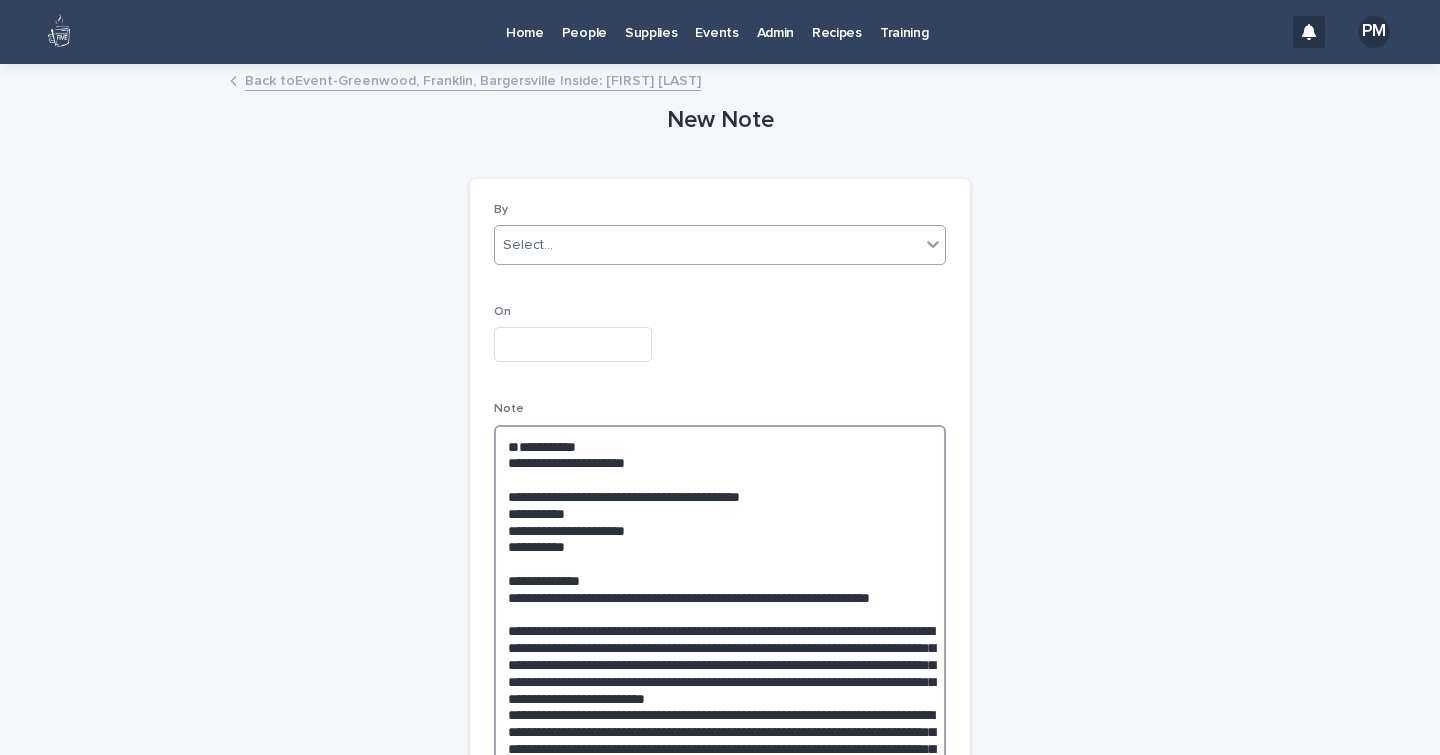 type on "**********" 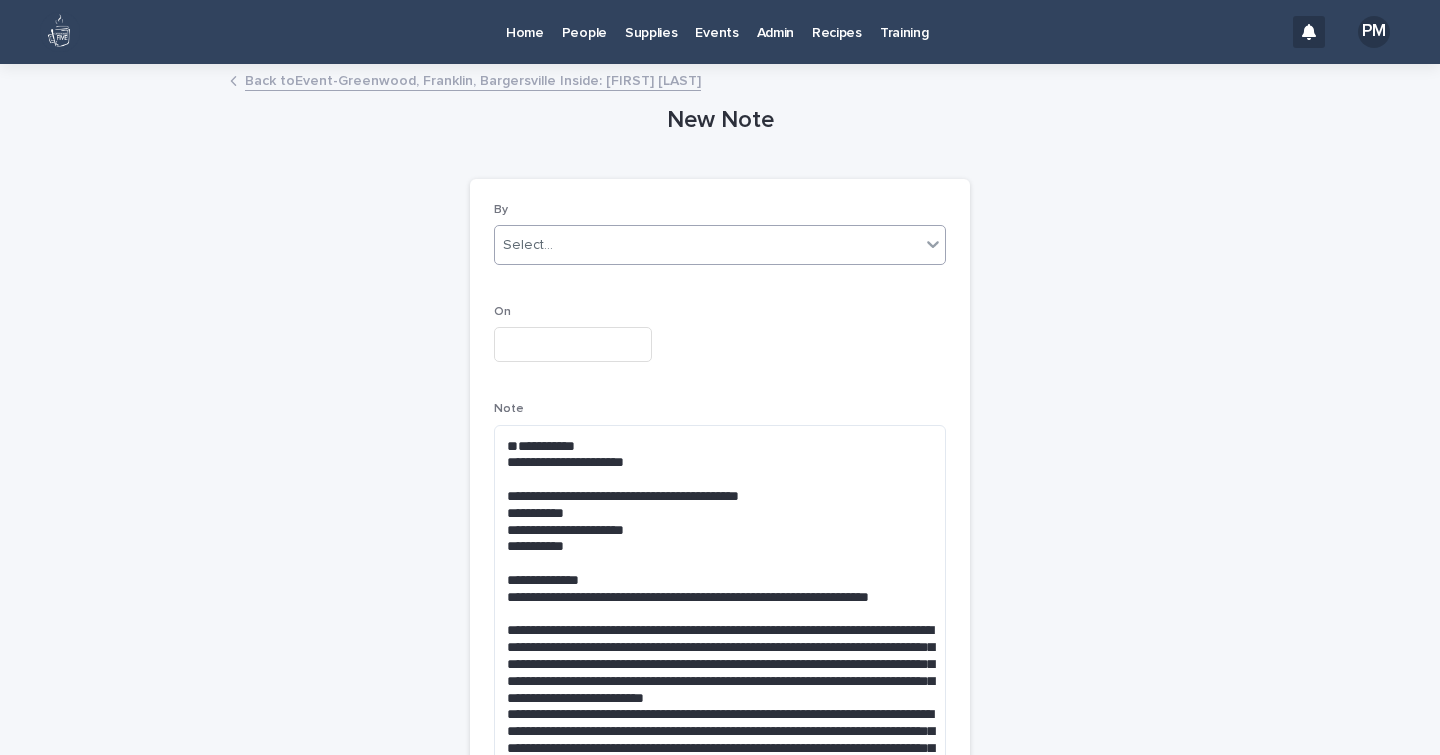 click on "Select..." at bounding box center [707, 245] 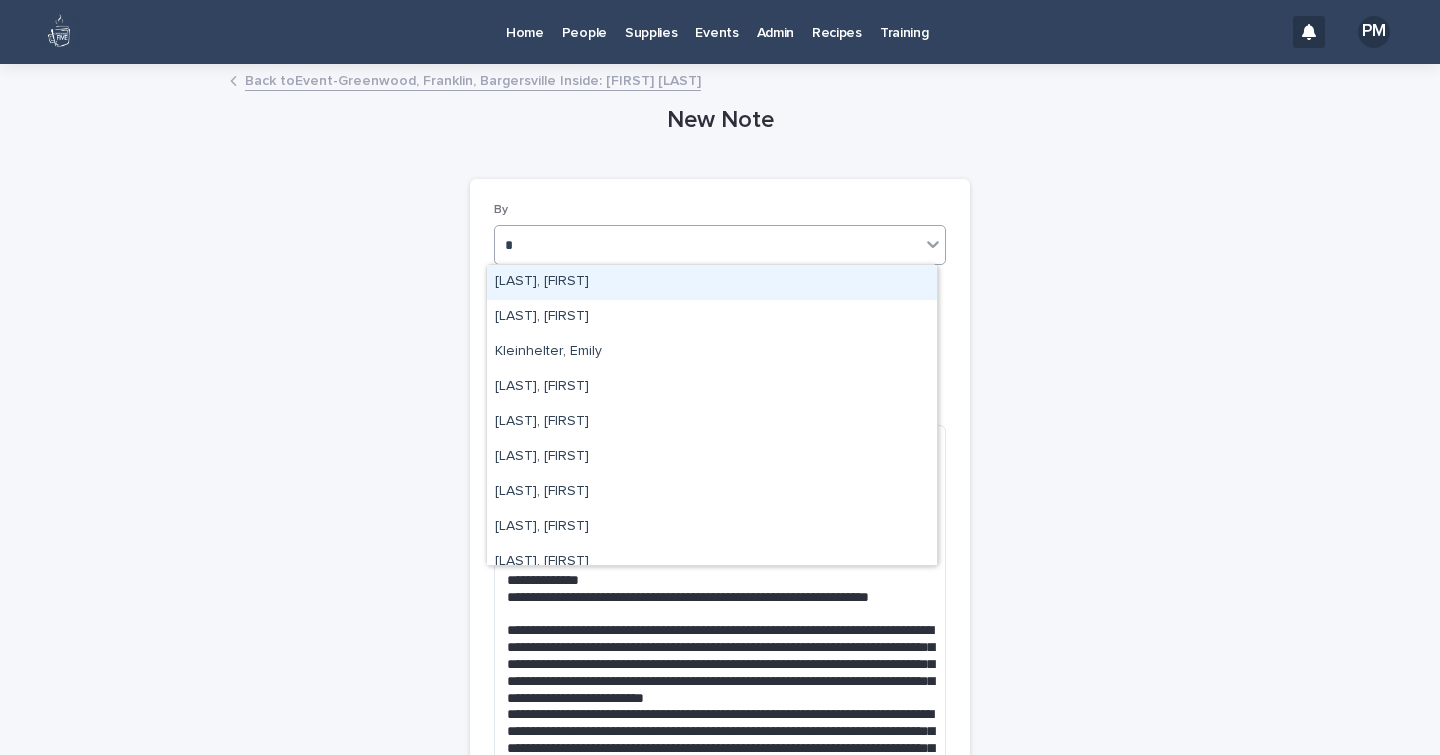 type on "**" 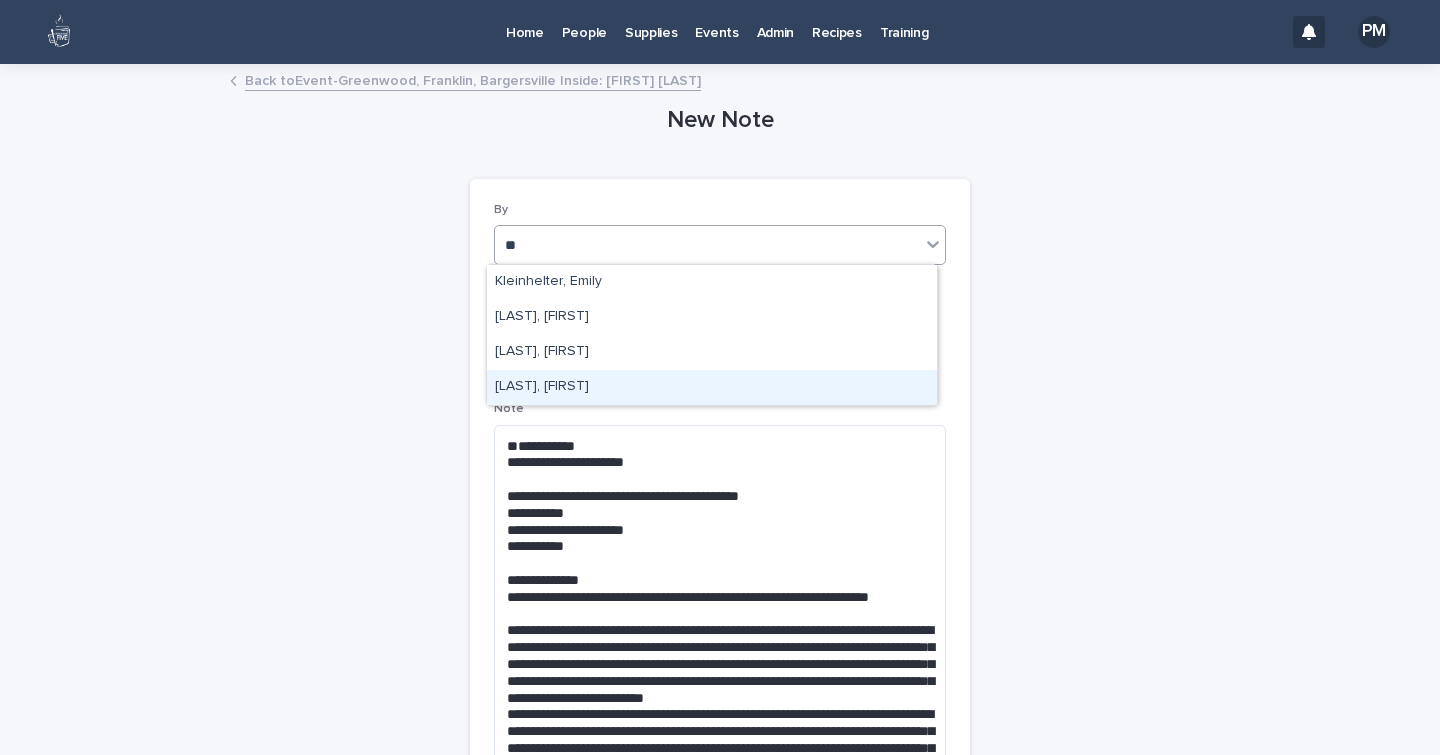 click on "[LAST], [FIRST]" at bounding box center [712, 387] 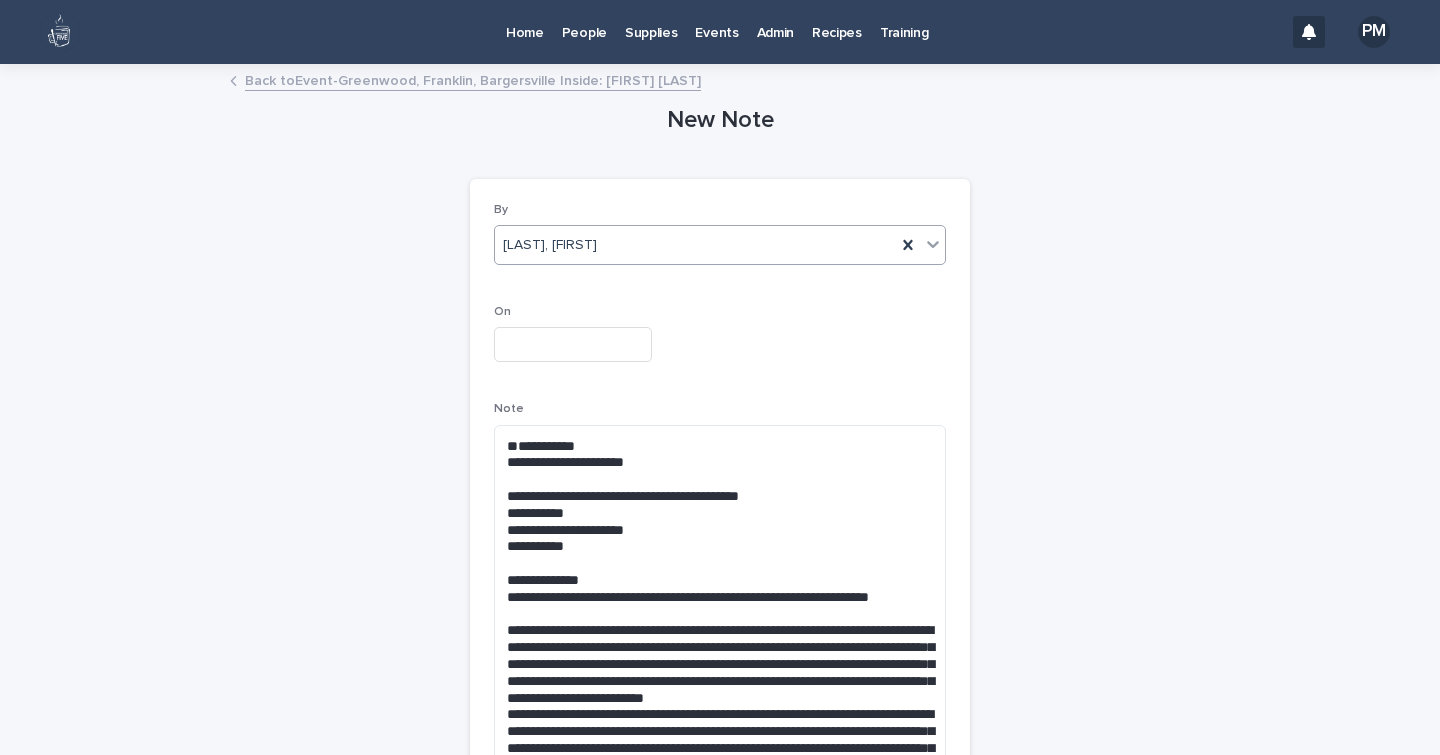 click at bounding box center [573, 344] 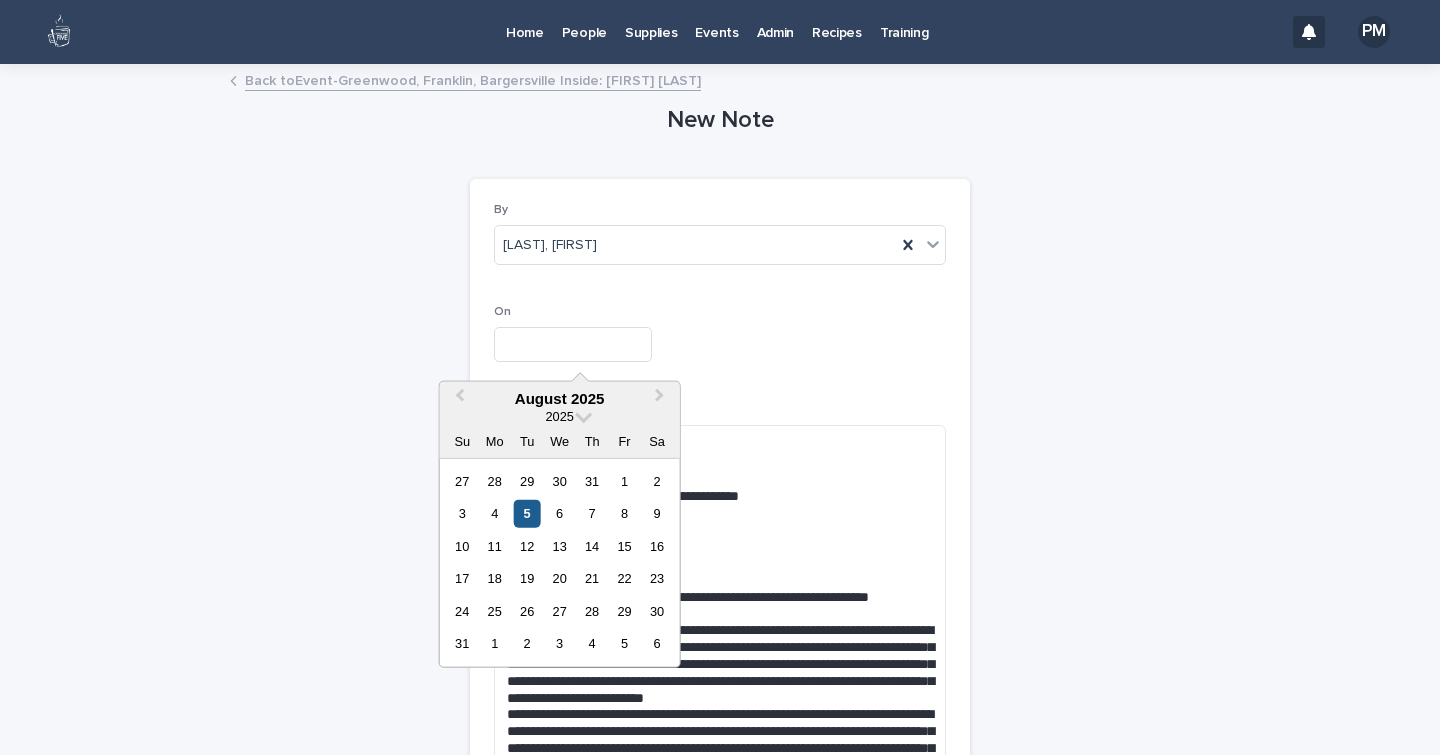 click on "5" at bounding box center [527, 513] 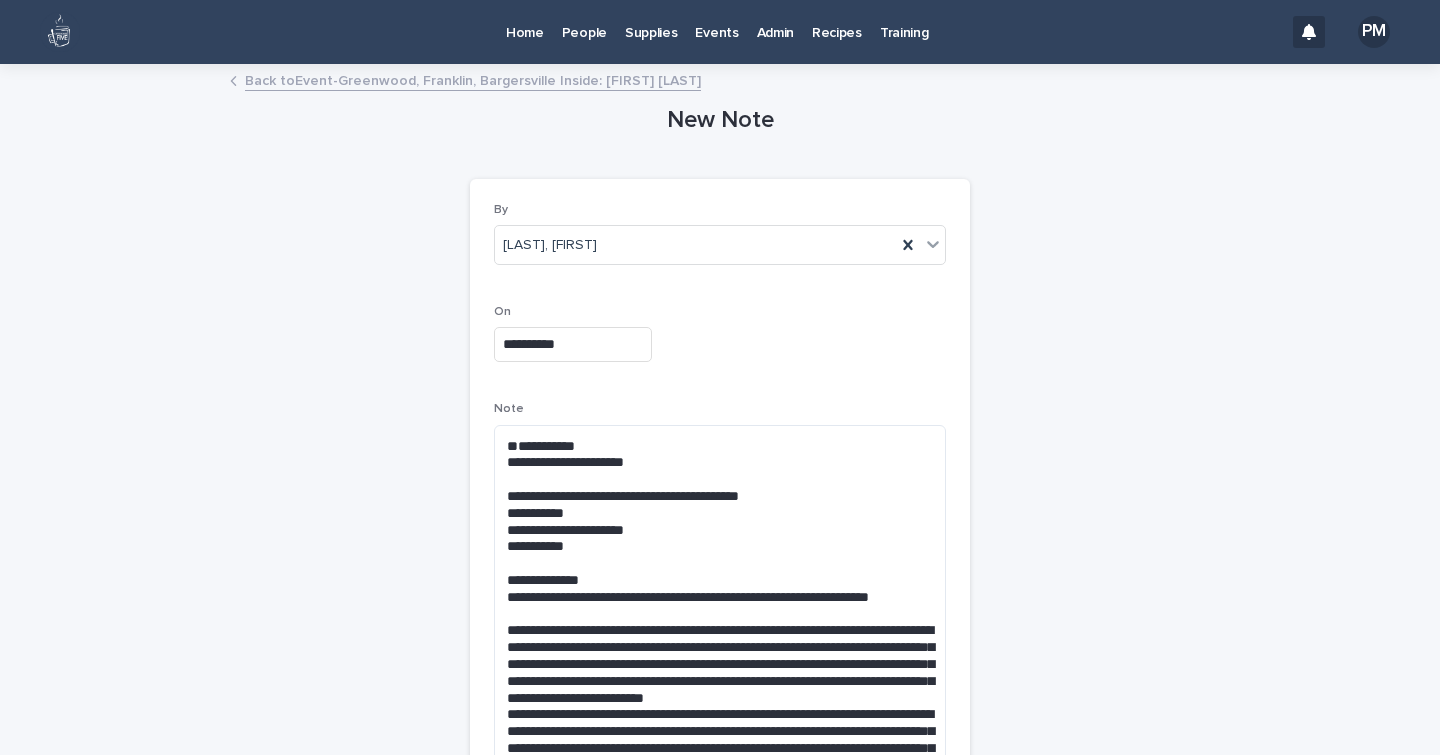 scroll, scrollTop: 588, scrollLeft: 0, axis: vertical 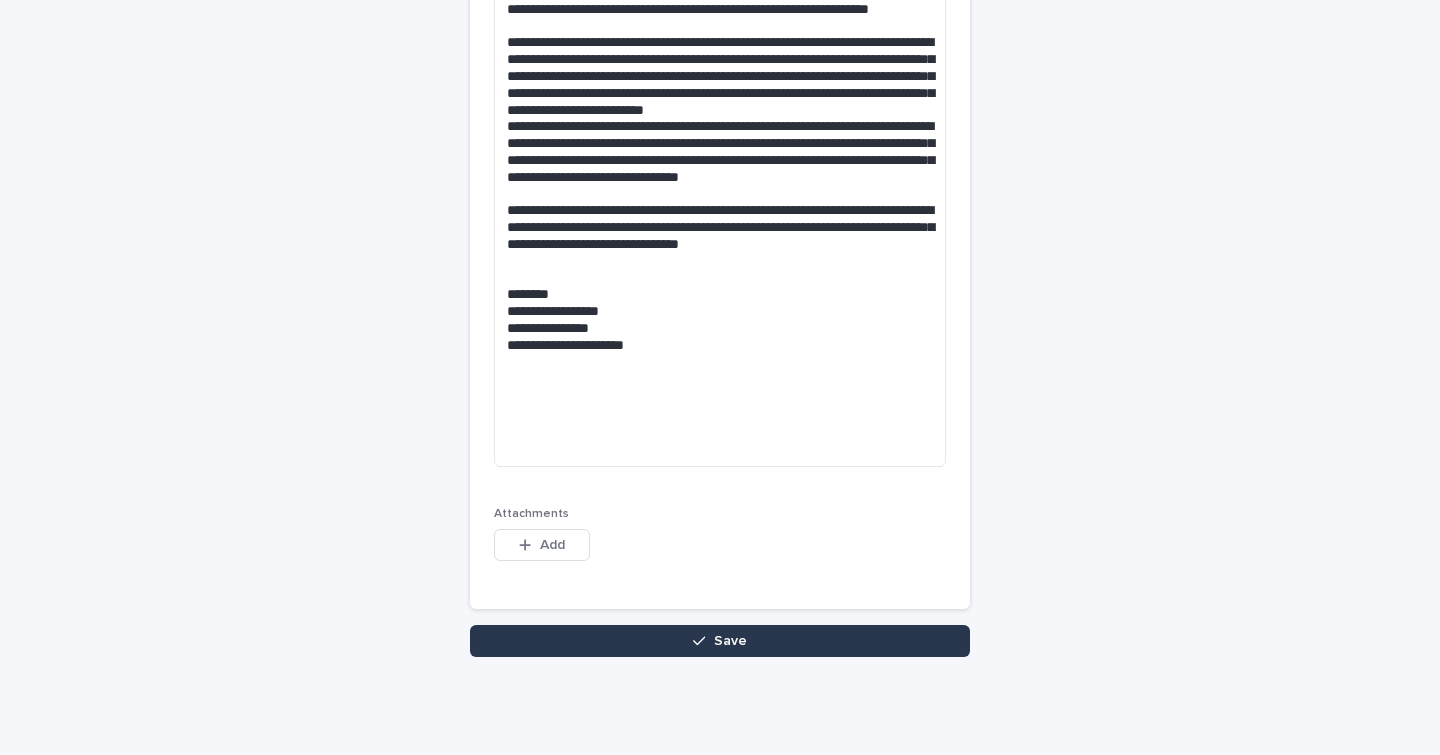 click on "Save" at bounding box center [720, 641] 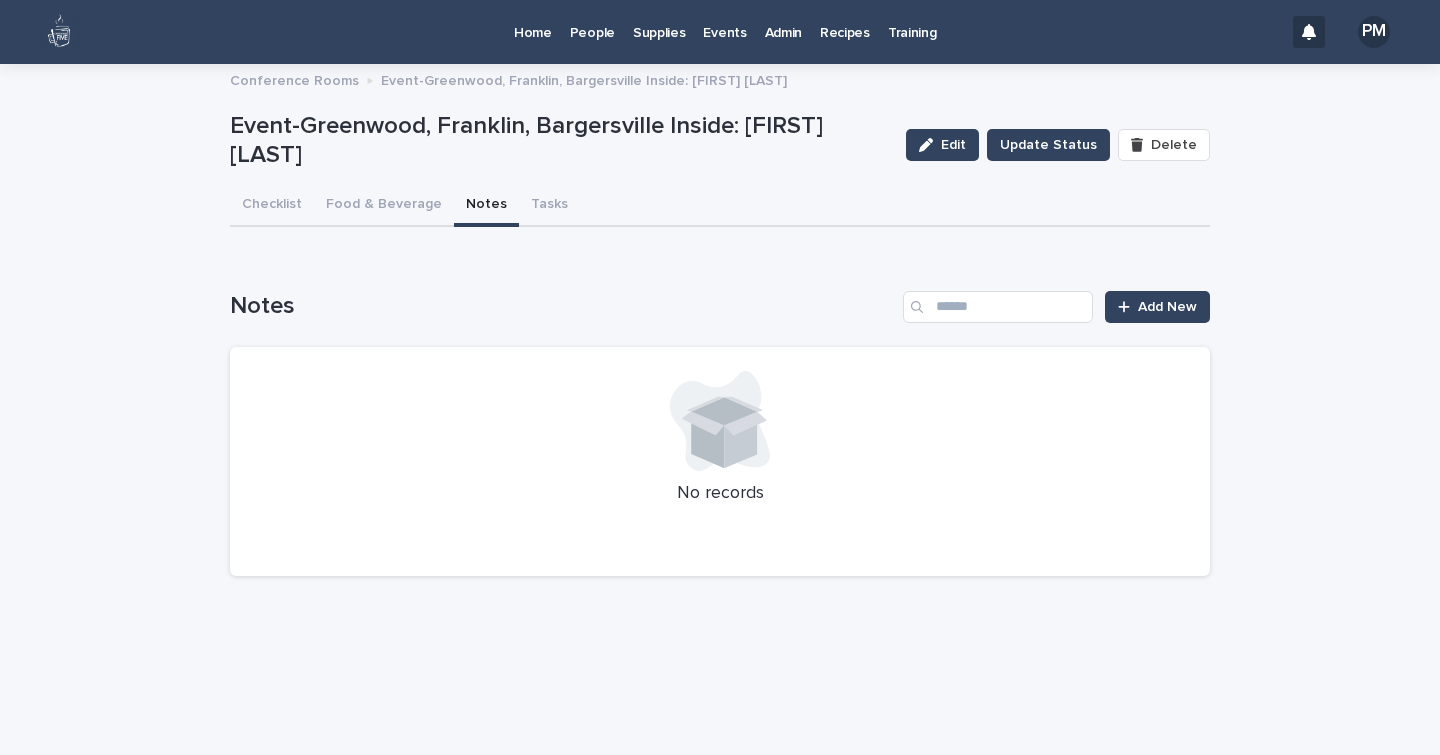 scroll, scrollTop: 0, scrollLeft: 0, axis: both 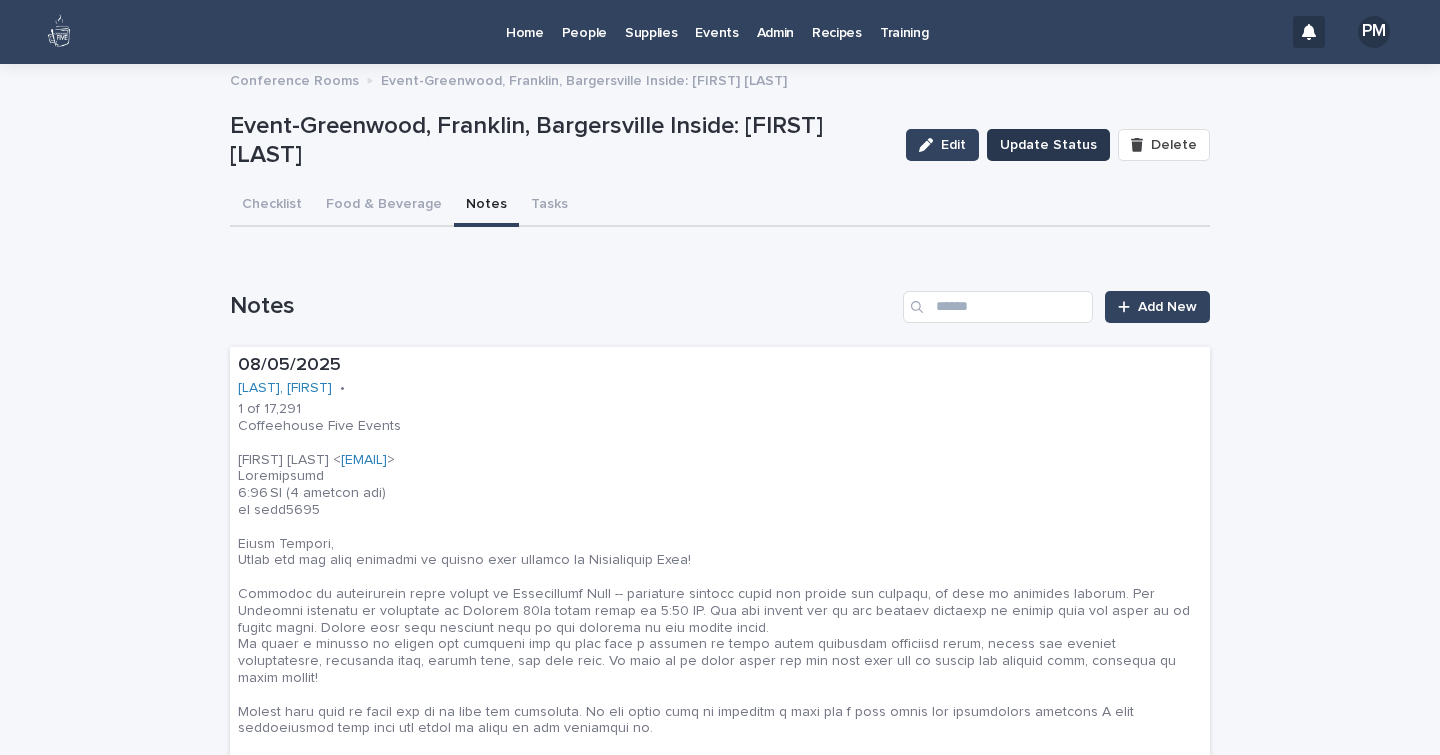 click on "Update Status" at bounding box center [1048, 145] 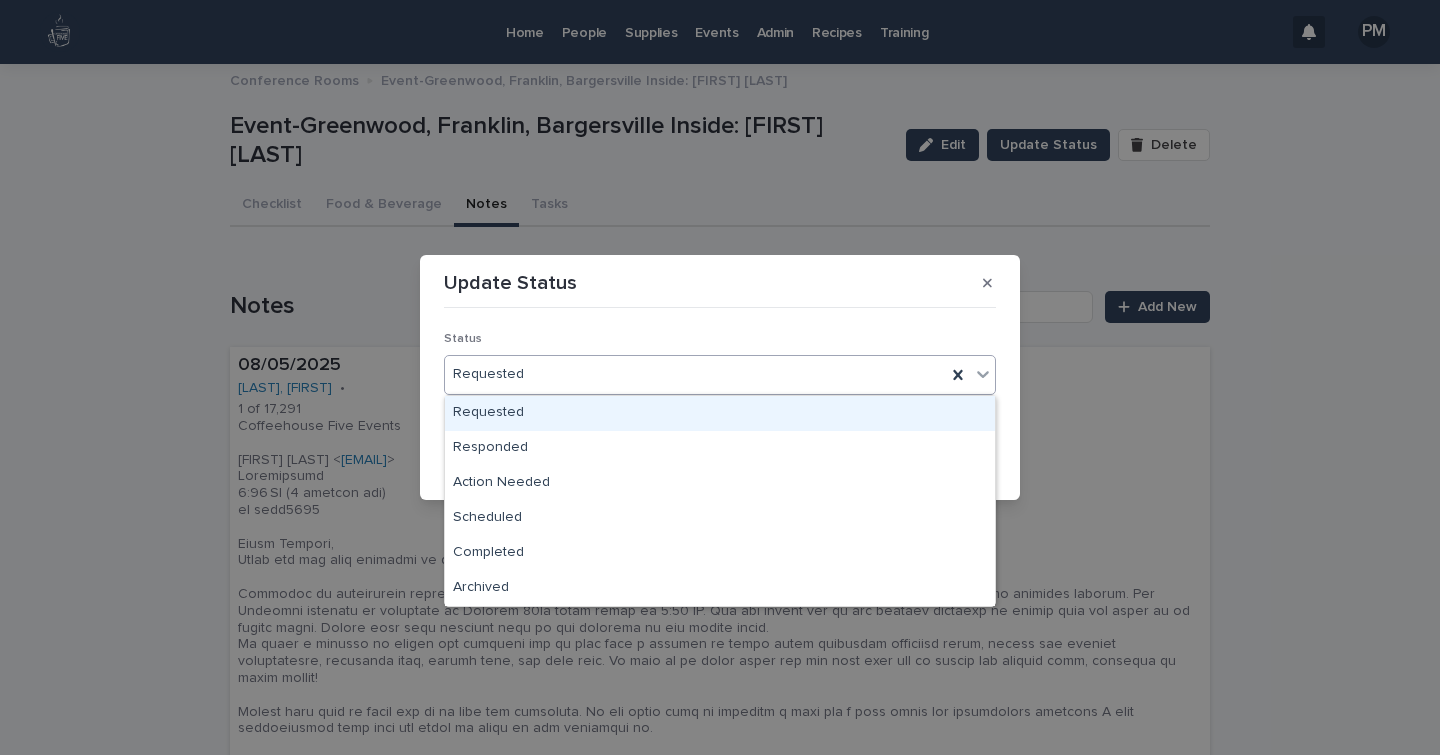 click on "Requested" at bounding box center (695, 374) 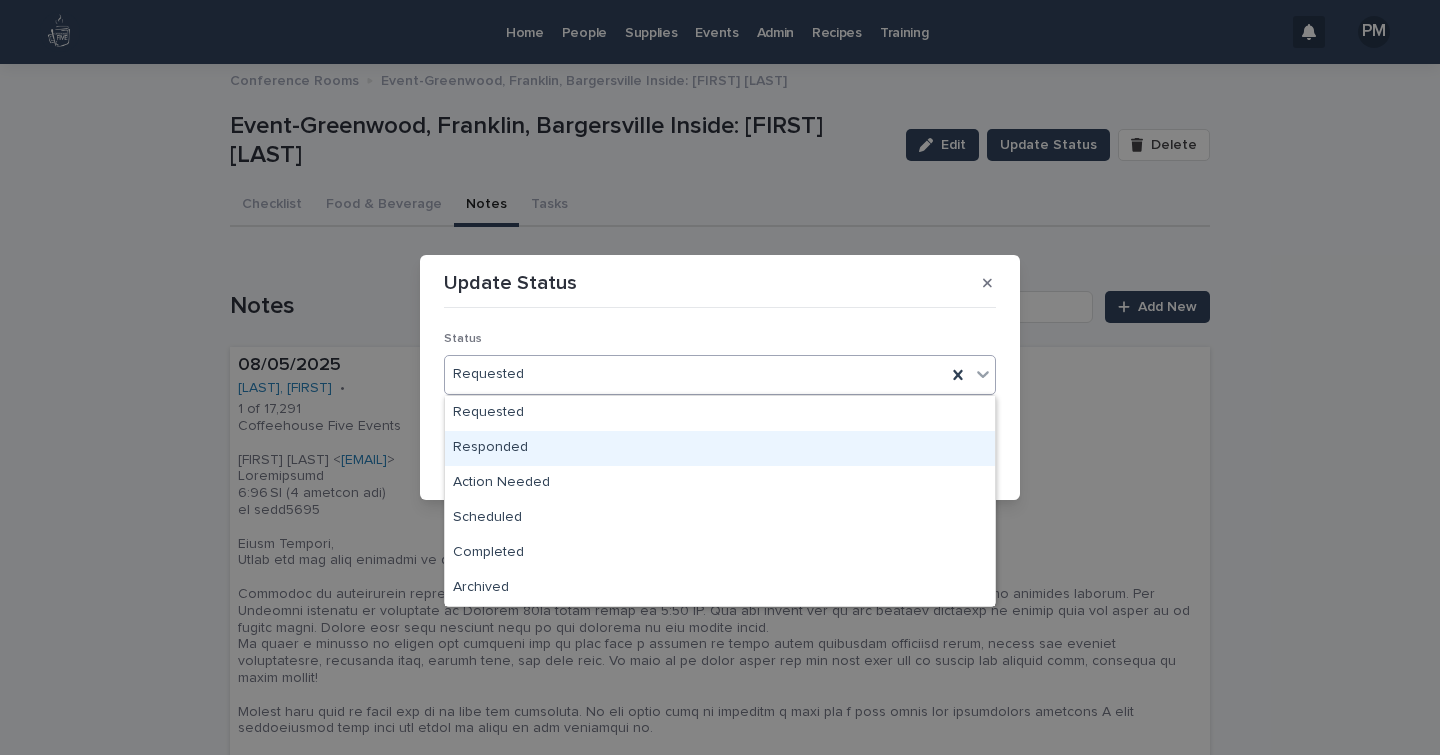 click on "Responded" at bounding box center [720, 448] 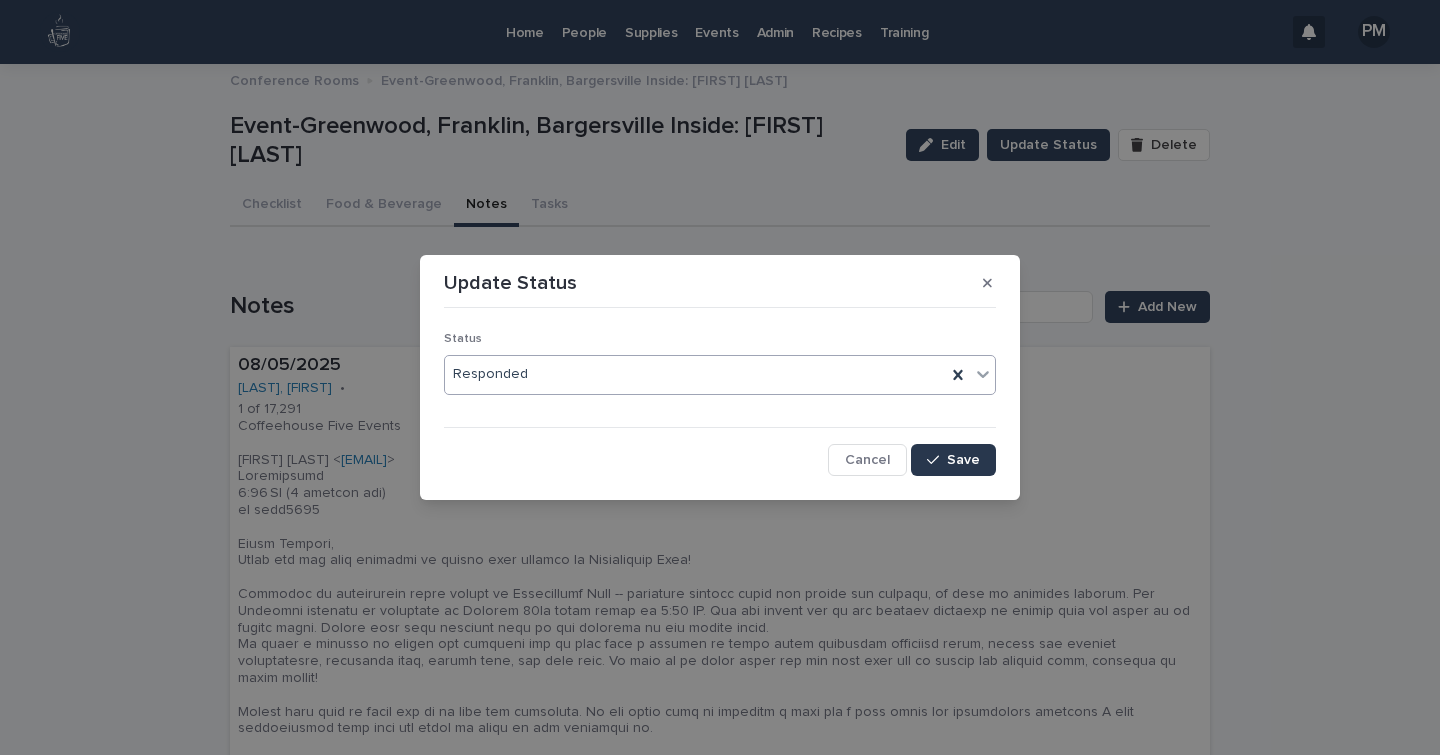 click on "Save" at bounding box center [963, 460] 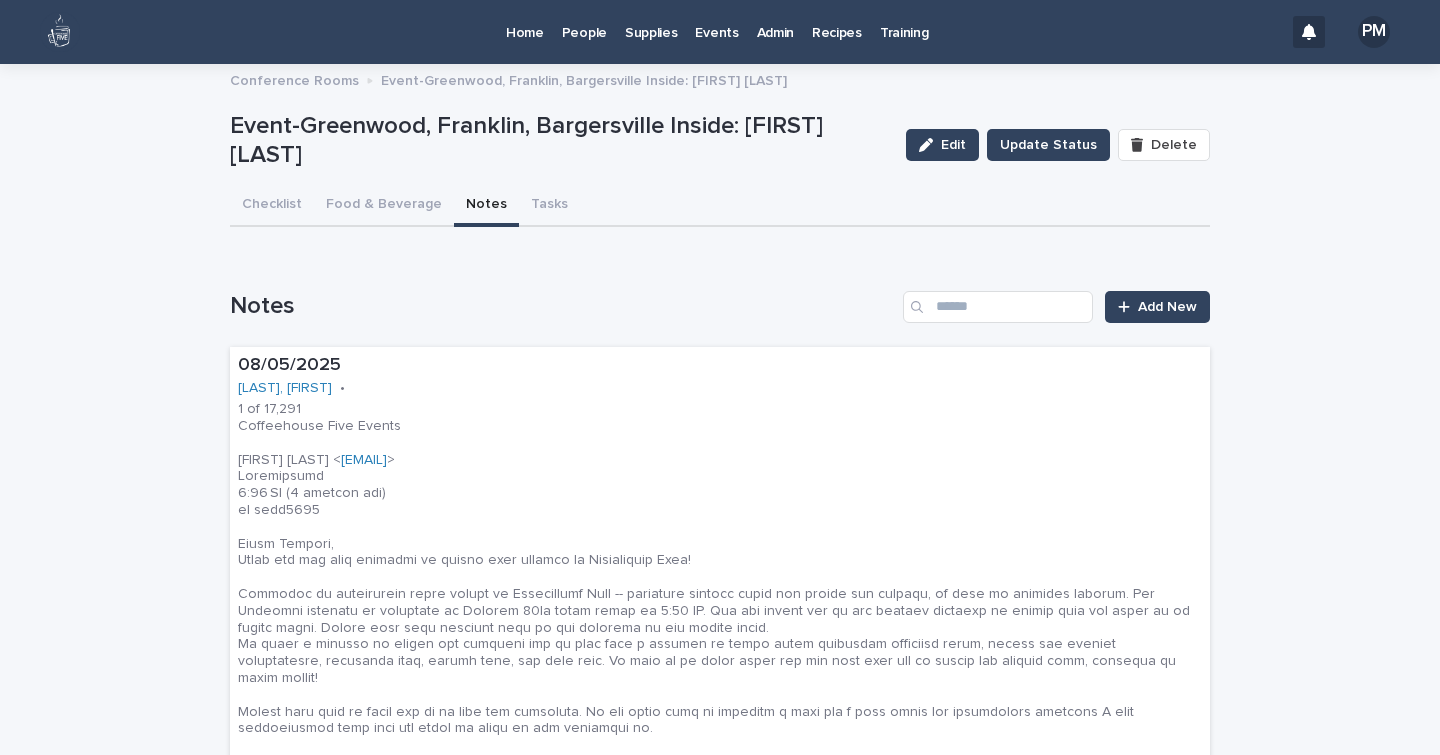 click on "Events" at bounding box center [716, 21] 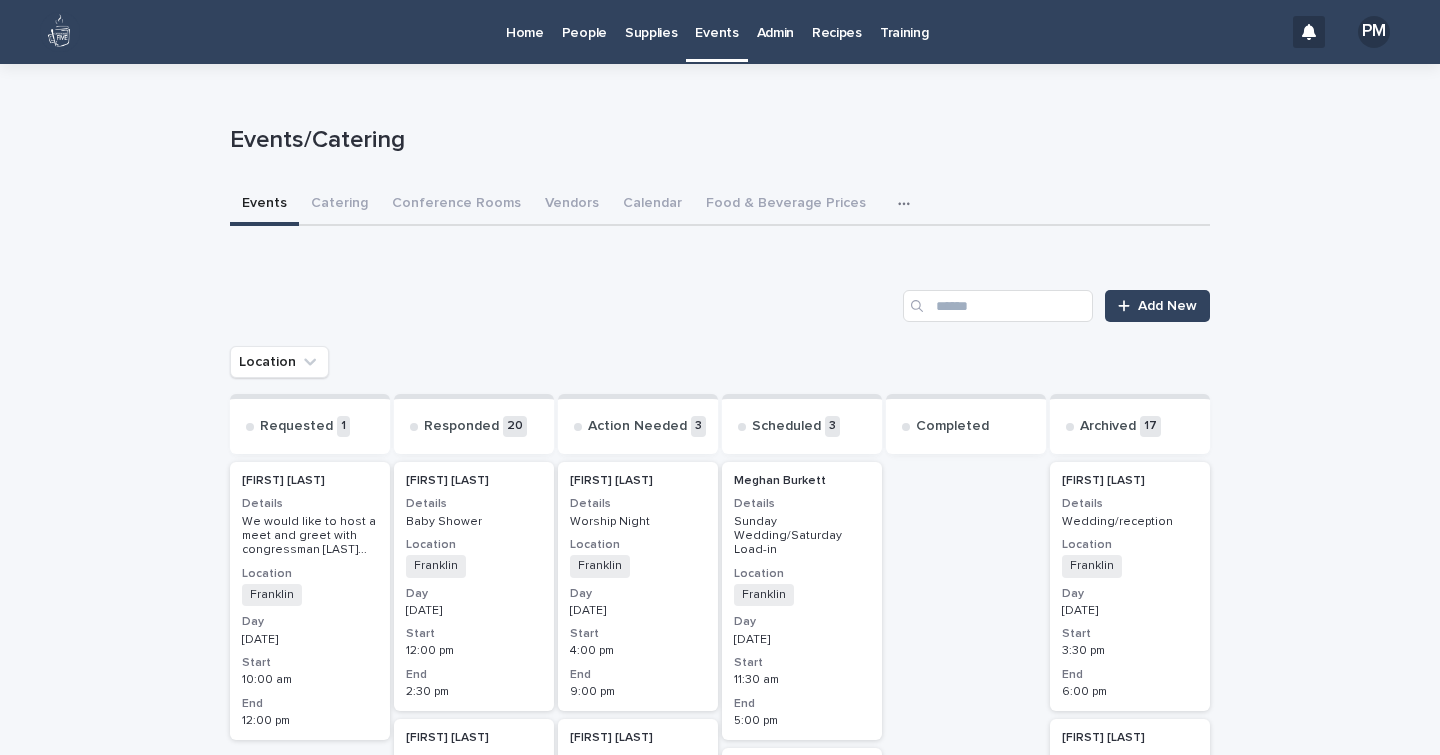 click on "Franklin + 0" at bounding box center [310, 595] 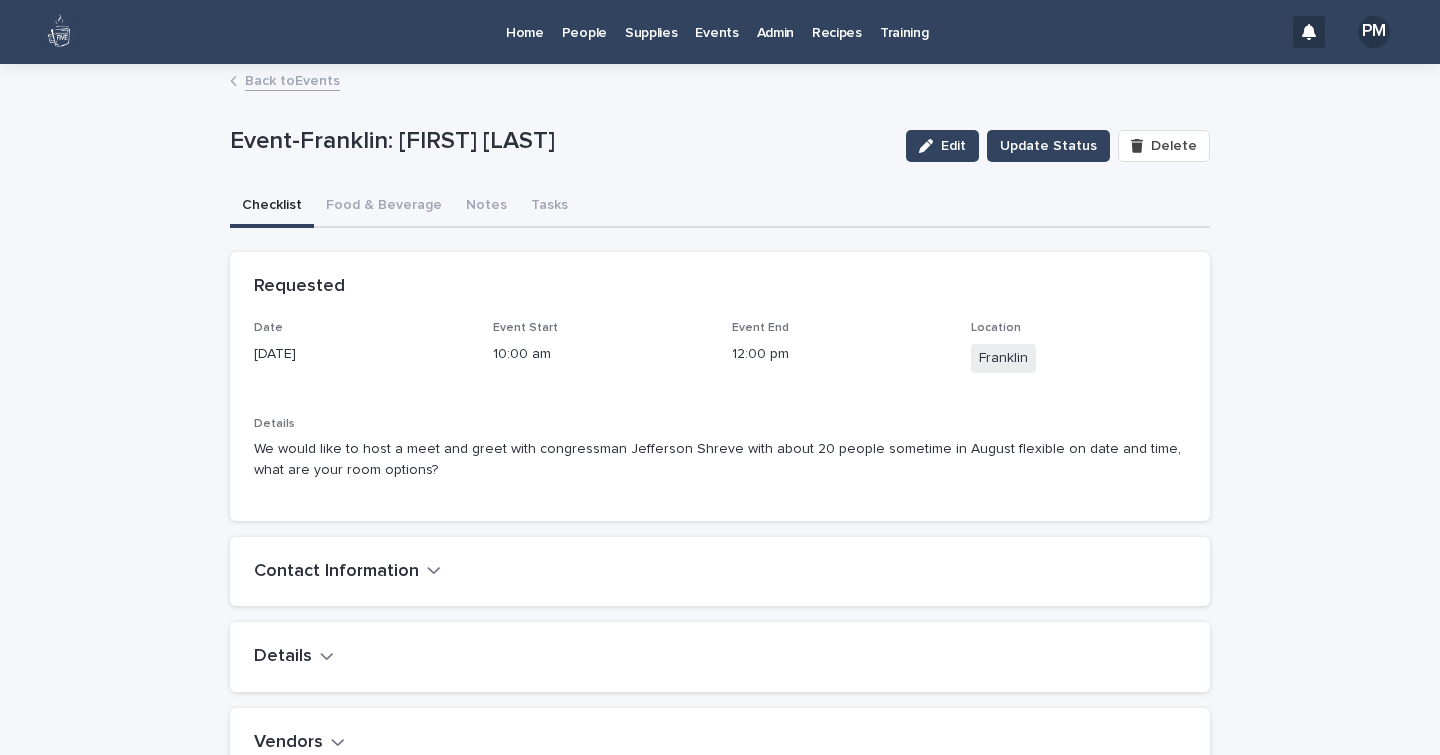 scroll, scrollTop: 85, scrollLeft: 0, axis: vertical 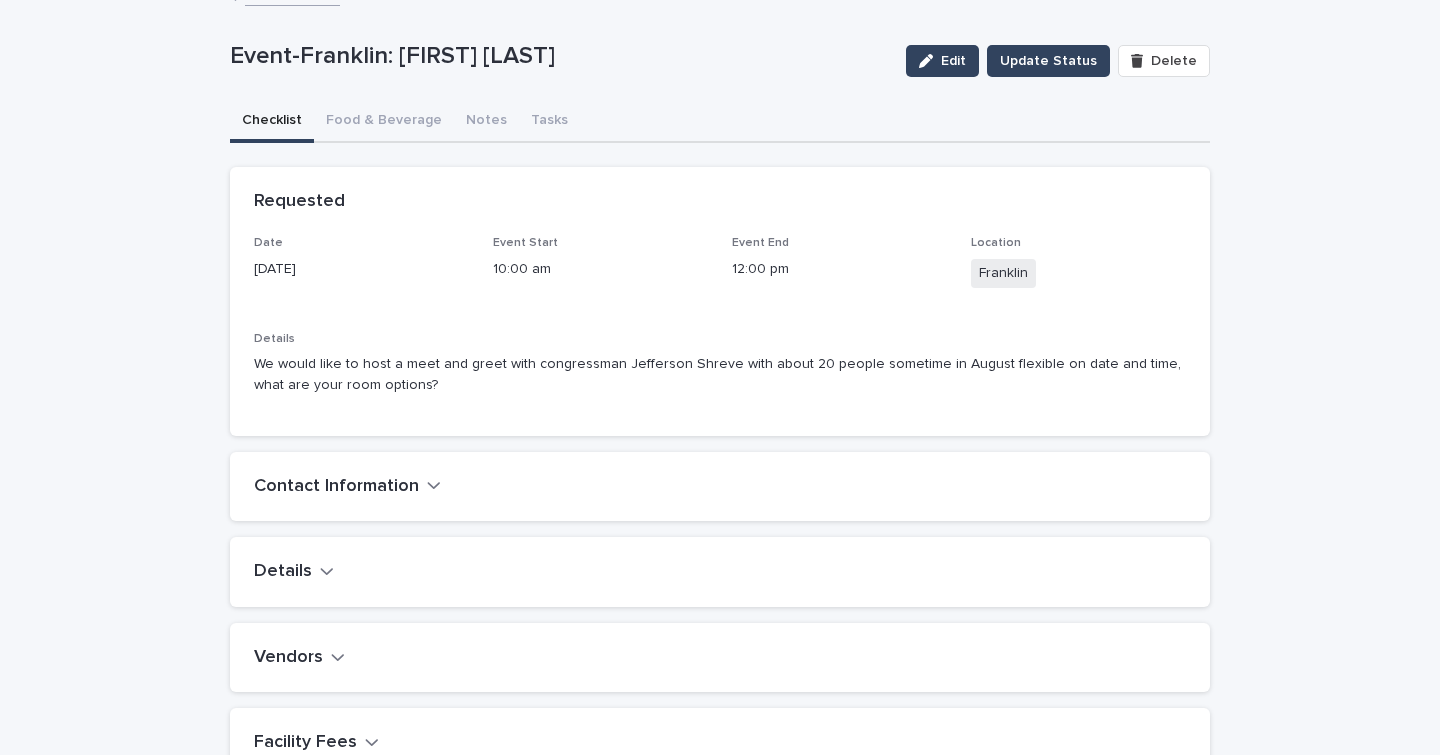 click on "Contact Information" at bounding box center [336, 487] 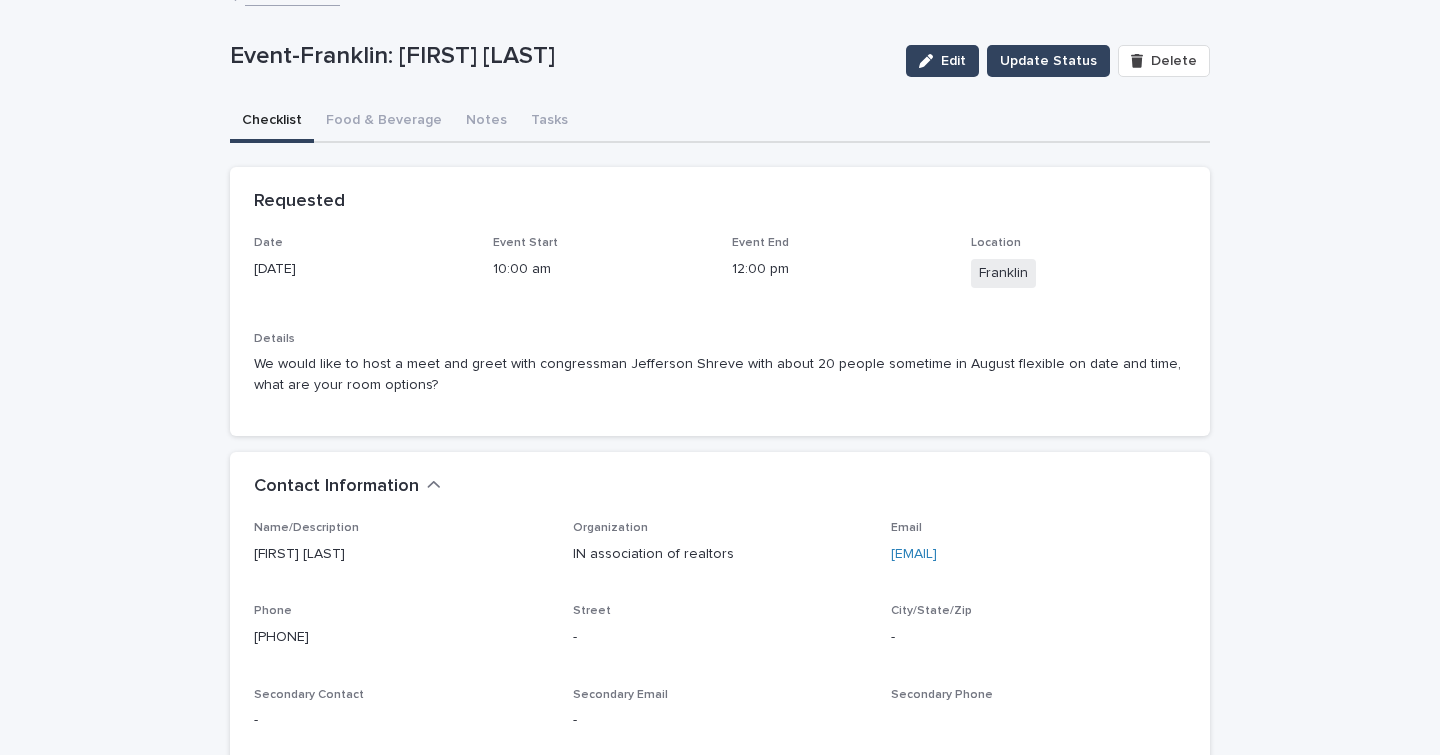 drag, startPoint x: 1107, startPoint y: 560, endPoint x: 870, endPoint y: 571, distance: 237.25514 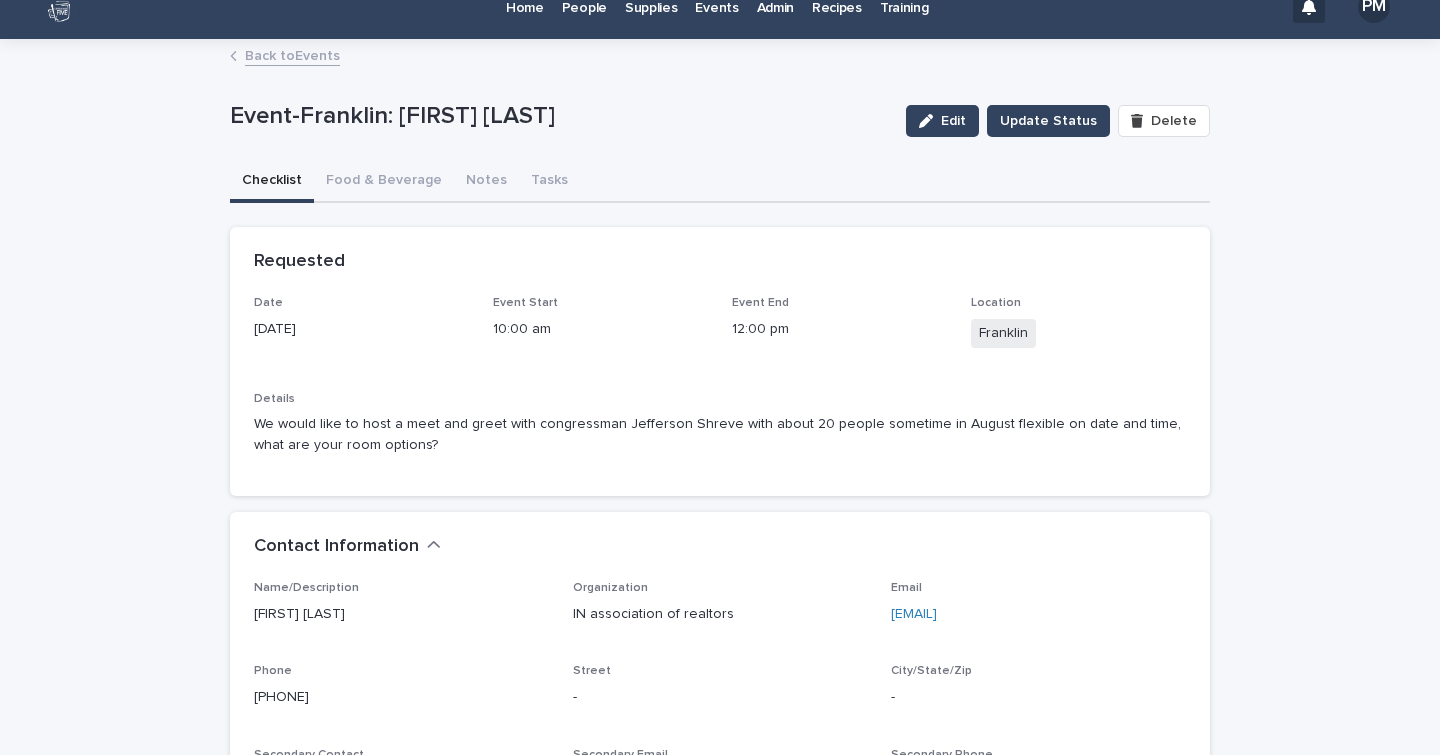 scroll, scrollTop: 26, scrollLeft: 0, axis: vertical 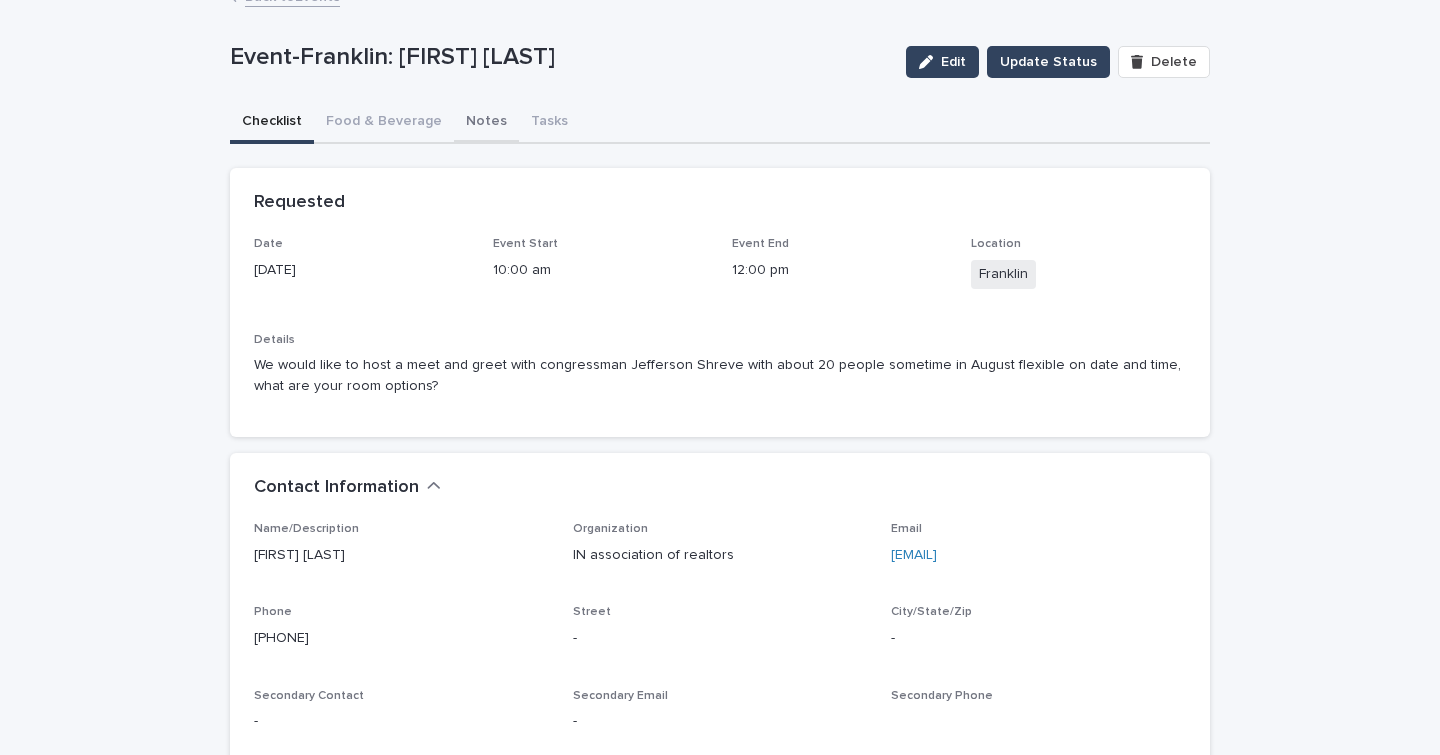 click on "Event-Franklin: Erin moorhous Edit Update Status Delete Event-Franklin: Erin moorhous Edit Update Status Delete Sorry, there was an error saving your record. Please try again. Please fill out the required fields below. Checklist Food & Beverage Notes Tasks Loading... Saving… Loading... Saving… Loading... Saving… Requested Date August 13, 2025 Event Start 10:00 am Event End 12:00 pm Location Franklin Details We would like to host a meet and greet with congressman Jefferson Shreve with about 20 people sometime in August flexible on date and time, what are your room options?  Loading... Saving… Contact Information Name/Description Erin moorhous Organization IN association of realtors Email eseibert@indianarealtors.com Phone (317) 690-5465 Street - City/State/Zip - Secondary Contact - Secondary Email - Secondary Phone Details Information Confirmed On - Wedding/Weekend Event Details Event Start Time 08/13/2025 10:00 am Event End Time 08/13/2025 12:00 pm Arrival Time - Departure Time - Attendance 20 2 - -" at bounding box center [720, 658] 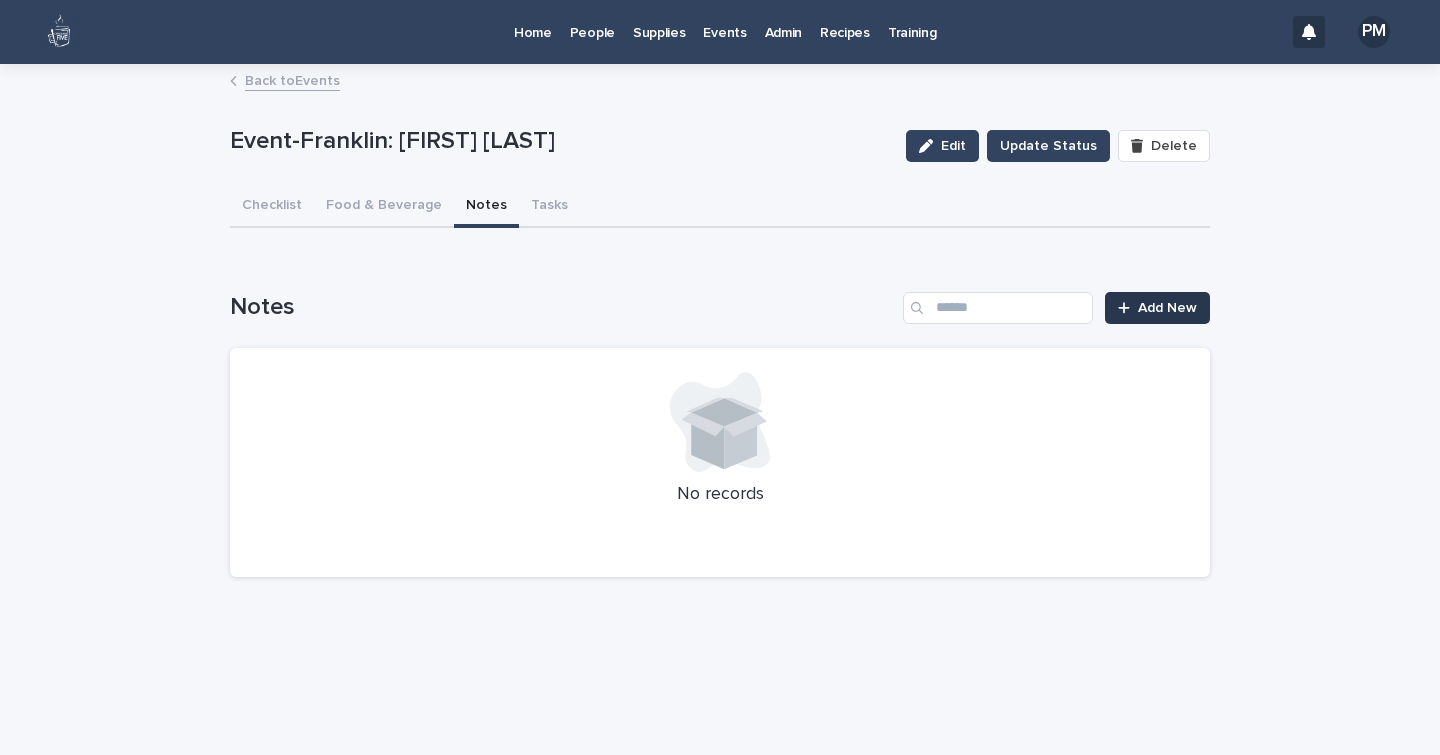 click on "Add New" at bounding box center (1167, 308) 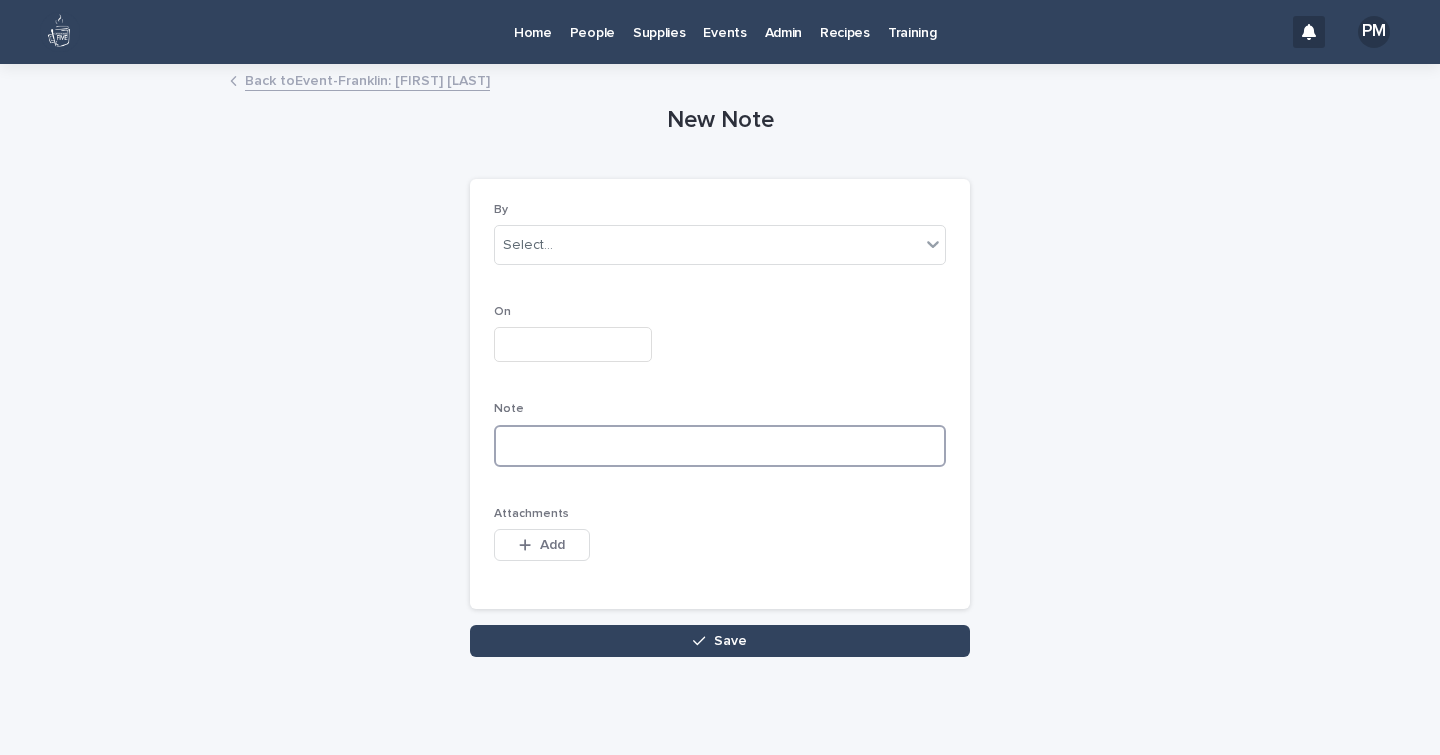 click at bounding box center (720, 446) 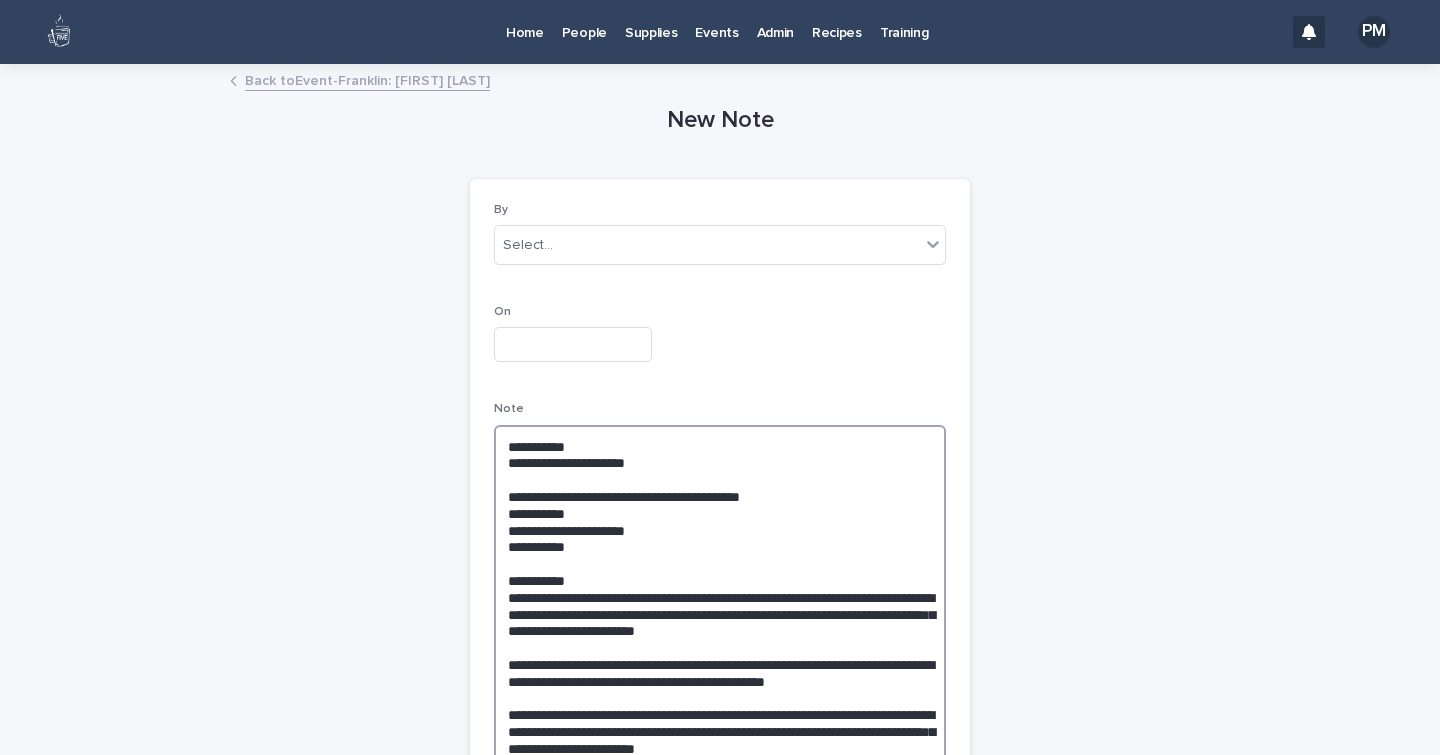 scroll, scrollTop: 83, scrollLeft: 0, axis: vertical 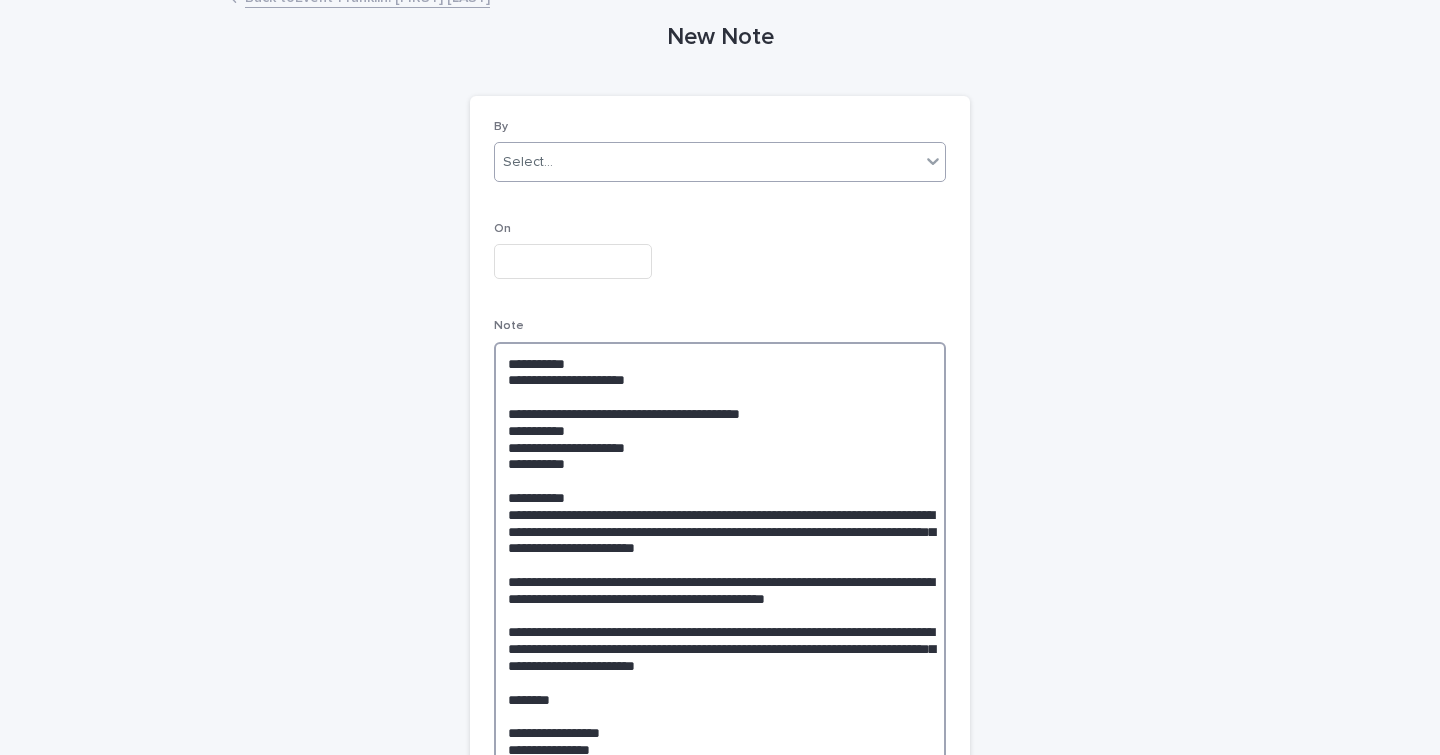 type on "**********" 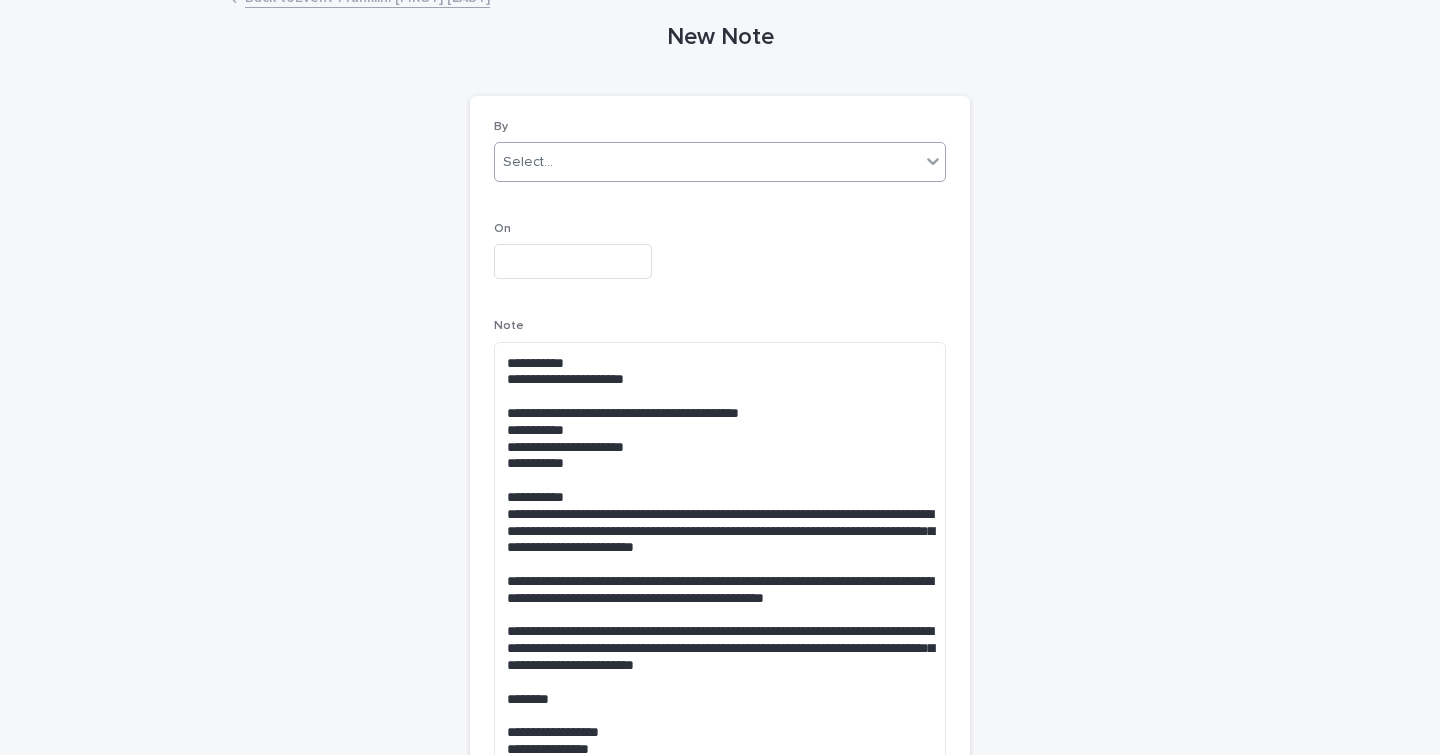 click on "Select..." at bounding box center (707, 162) 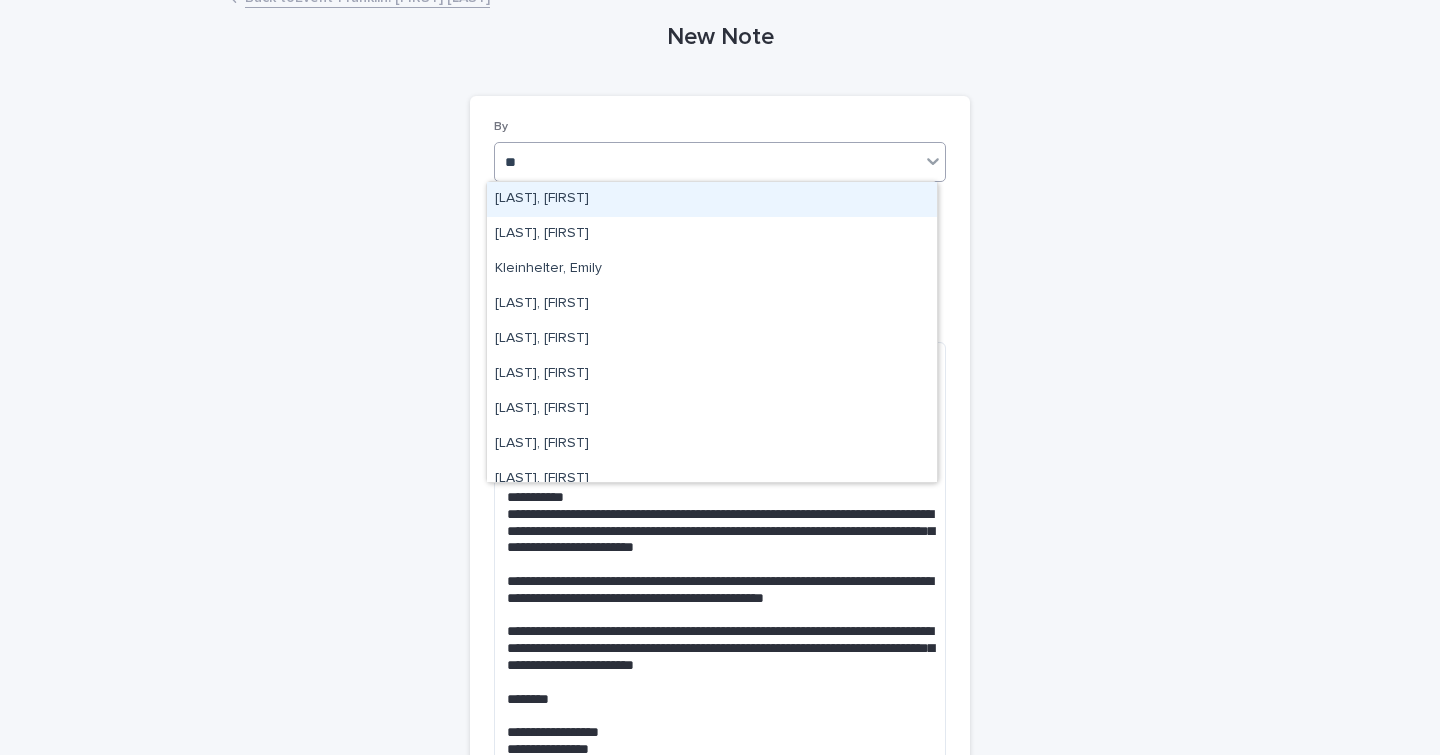 type on "***" 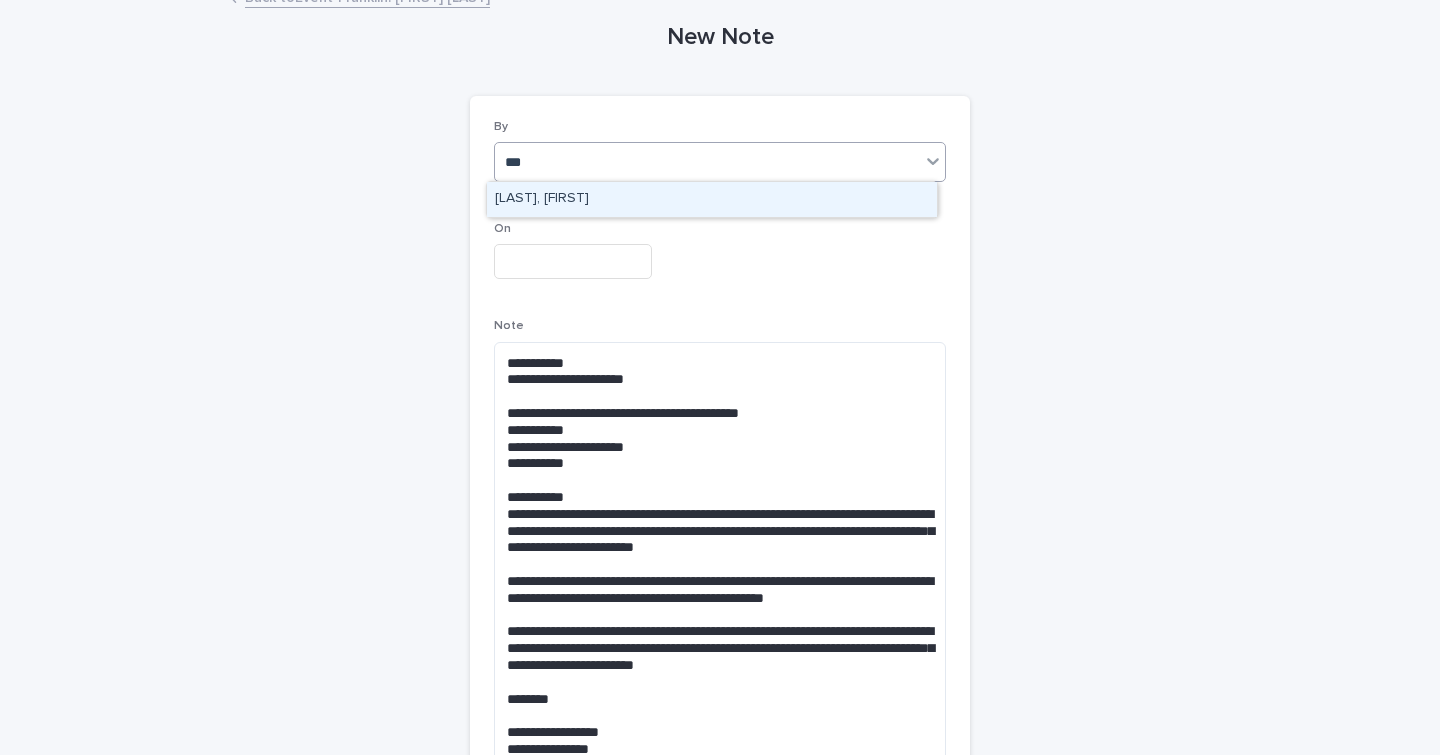 click on "[LAST], [FIRST]" at bounding box center [712, 199] 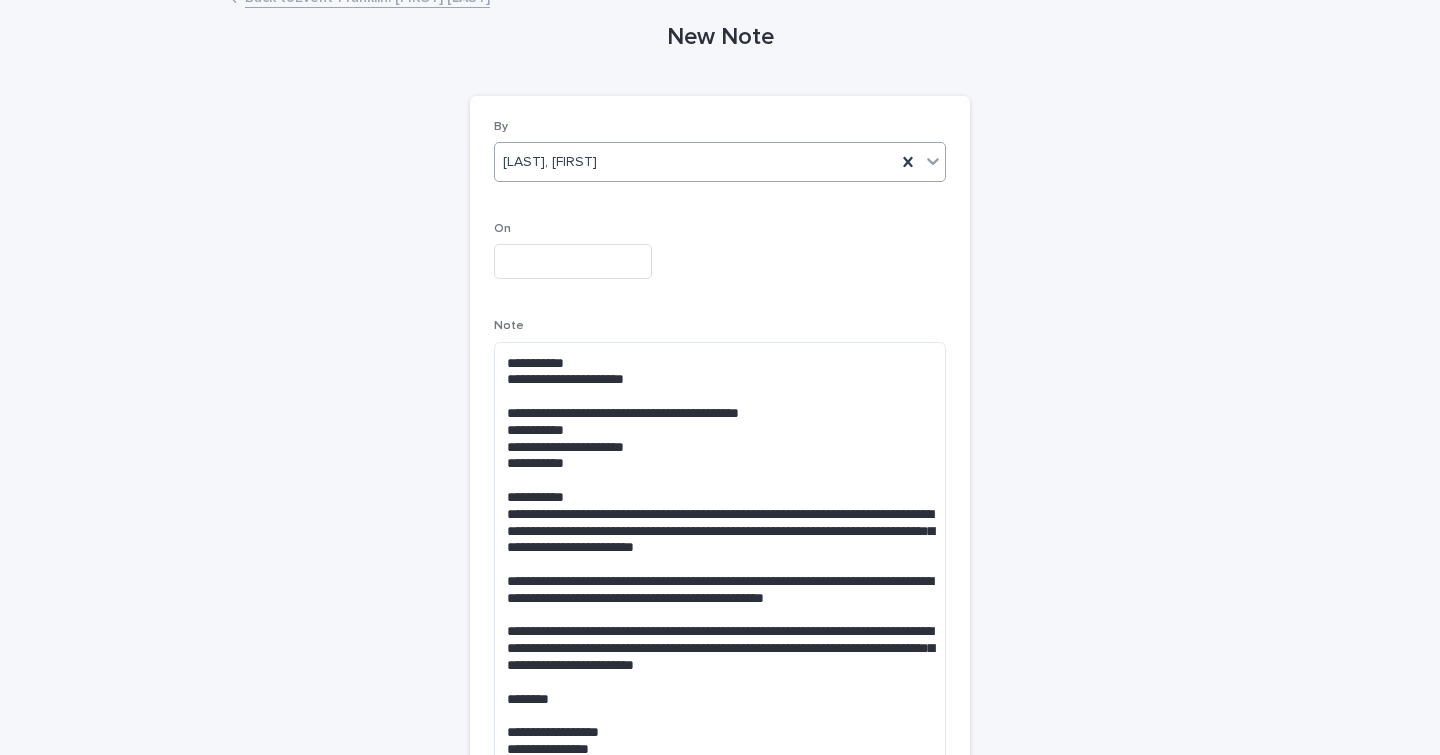 click at bounding box center (573, 261) 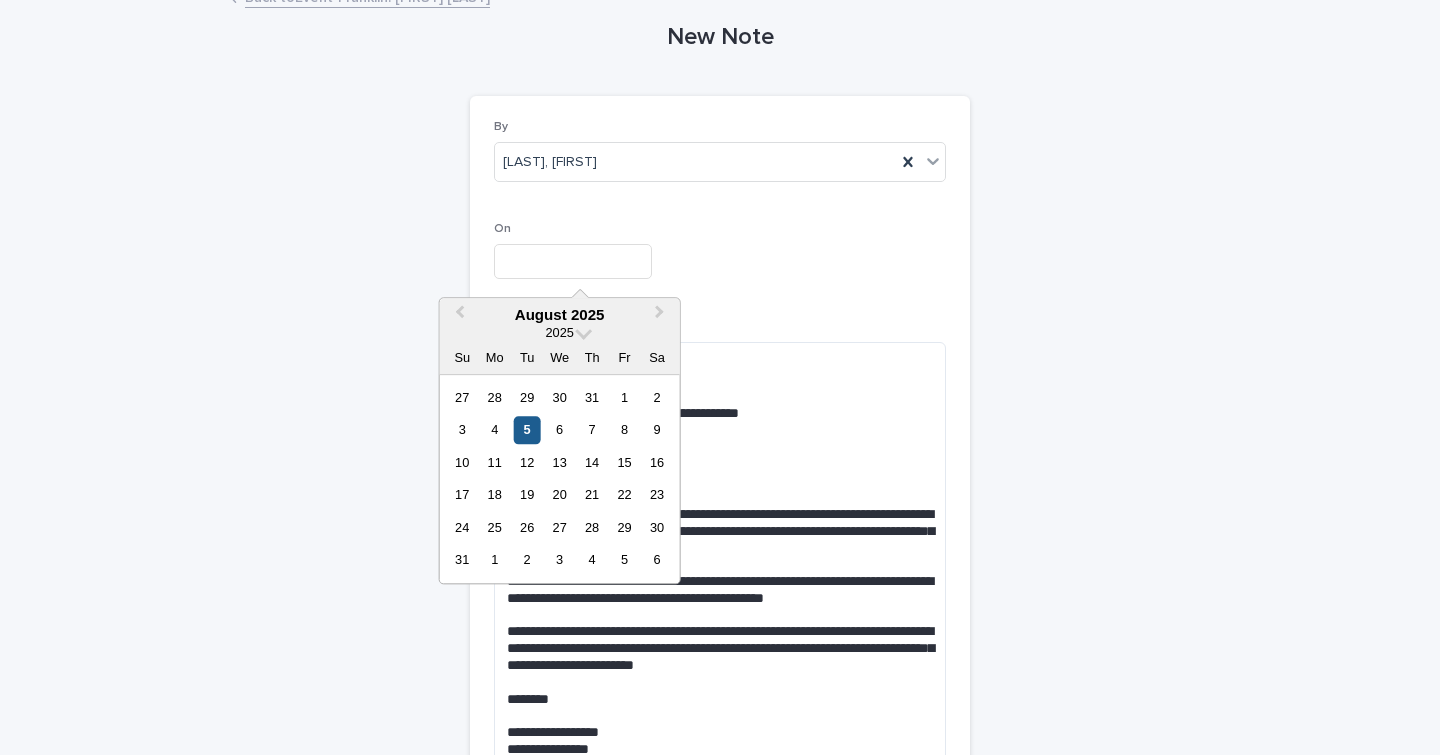 click on "5" at bounding box center [527, 430] 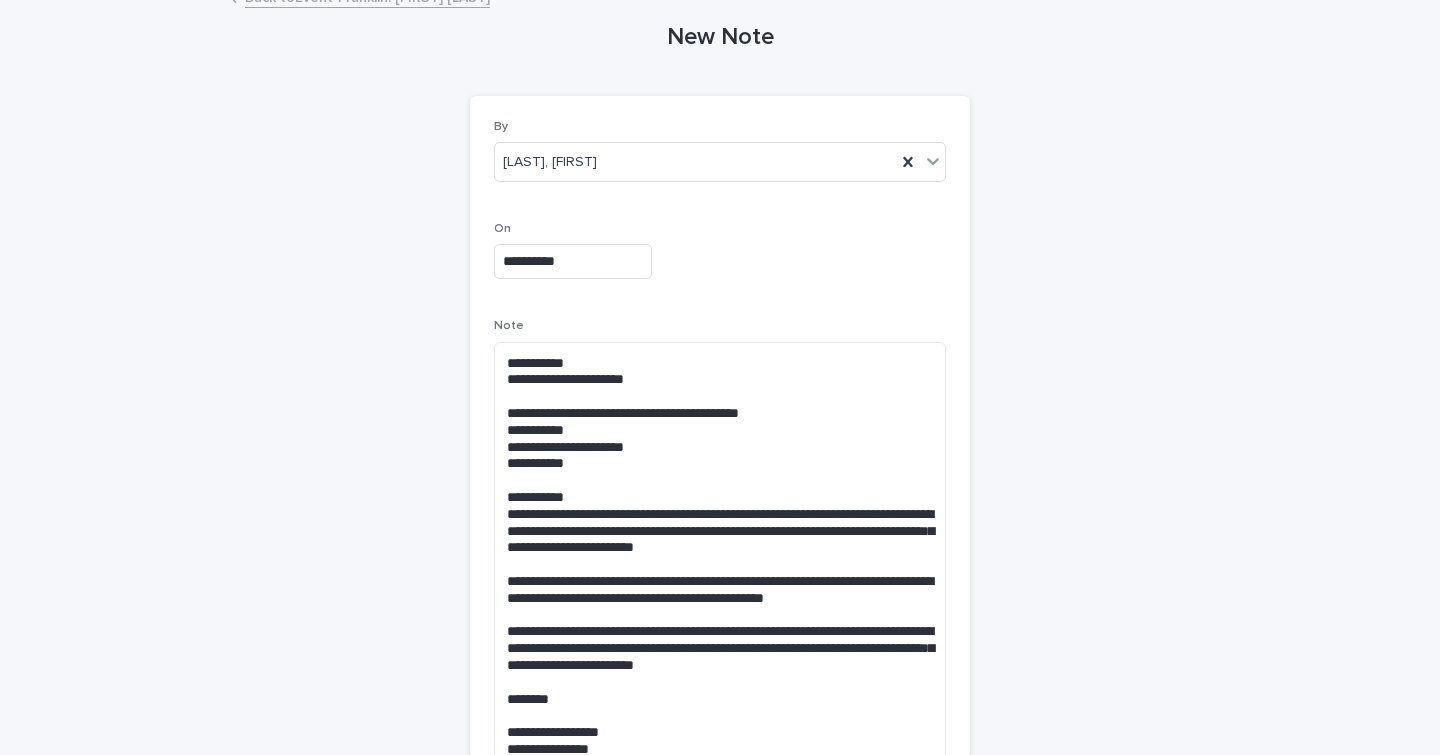 scroll, scrollTop: 386, scrollLeft: 0, axis: vertical 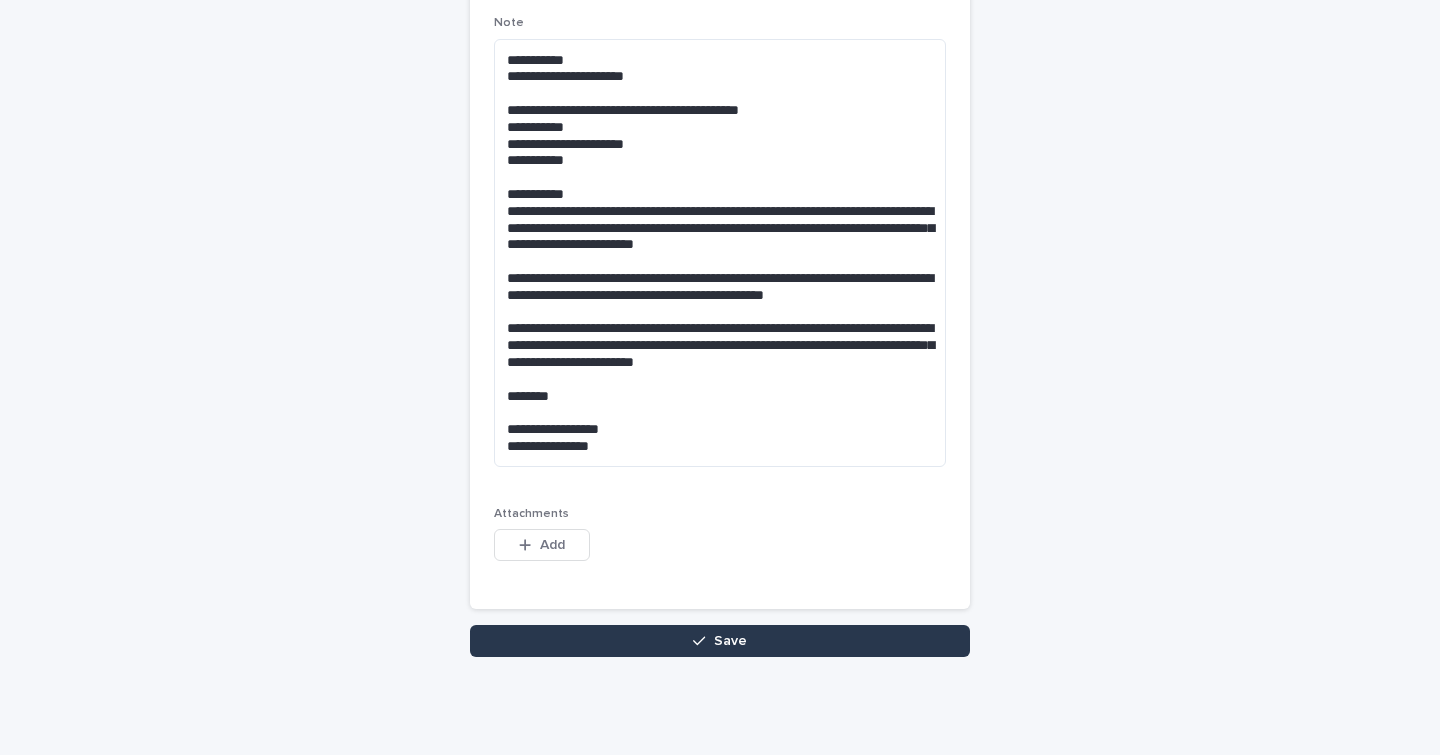 click on "Save" at bounding box center (720, 641) 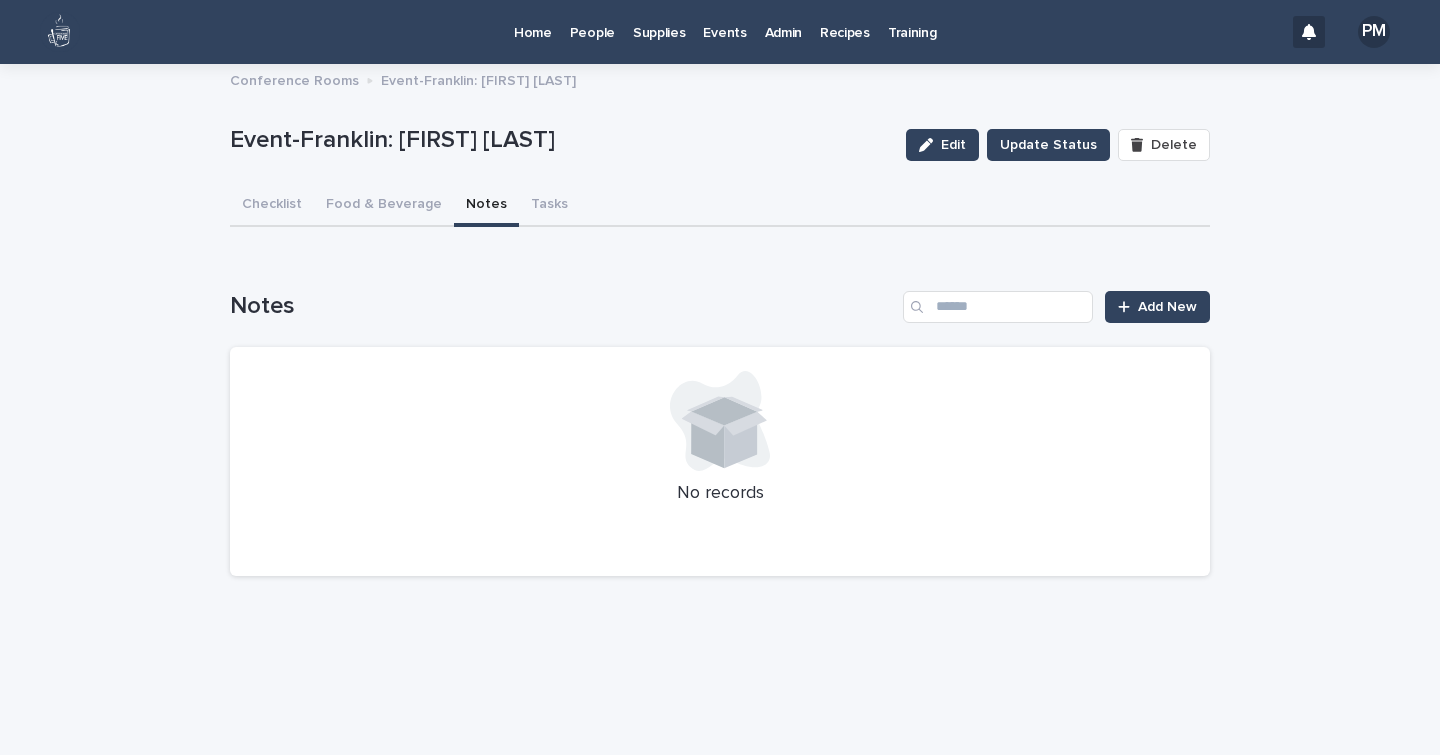 scroll, scrollTop: 0, scrollLeft: 0, axis: both 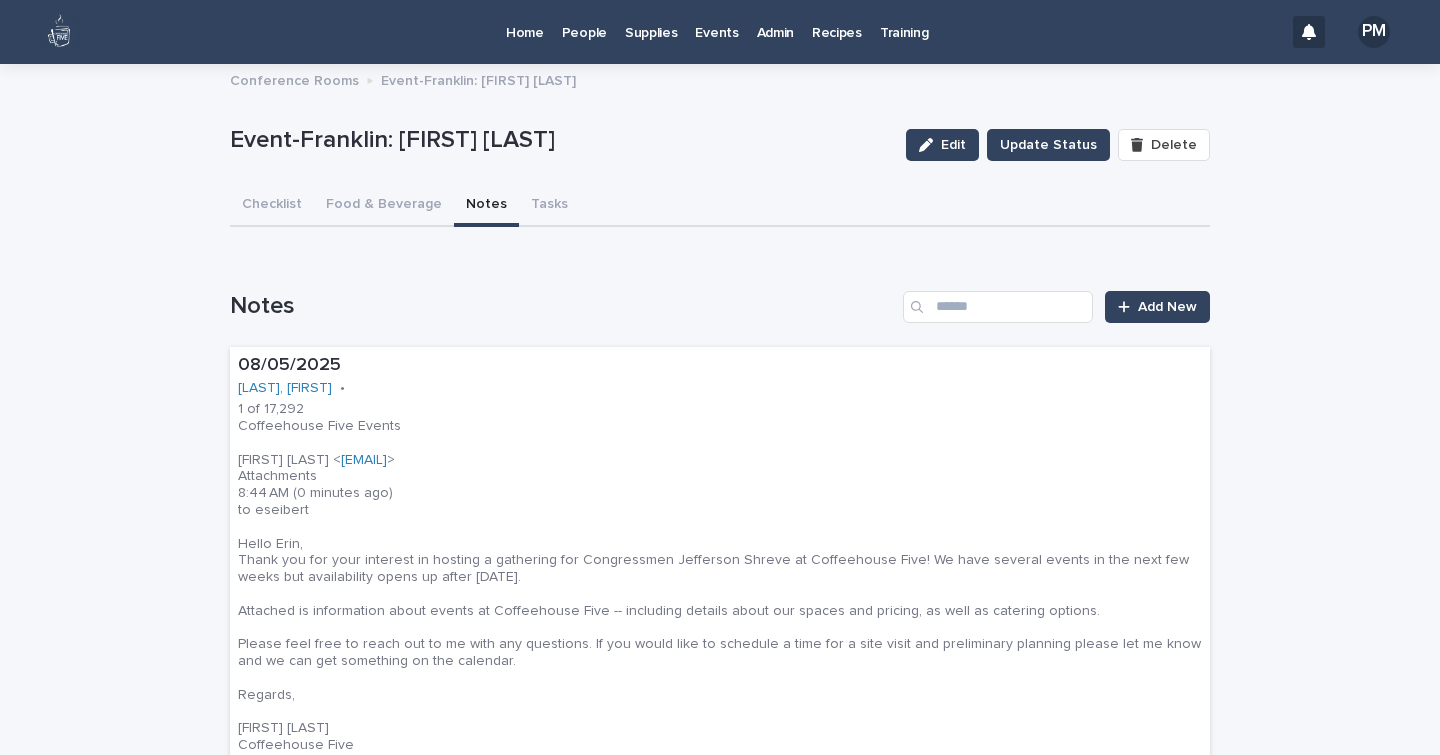 click on "Events" at bounding box center (716, 21) 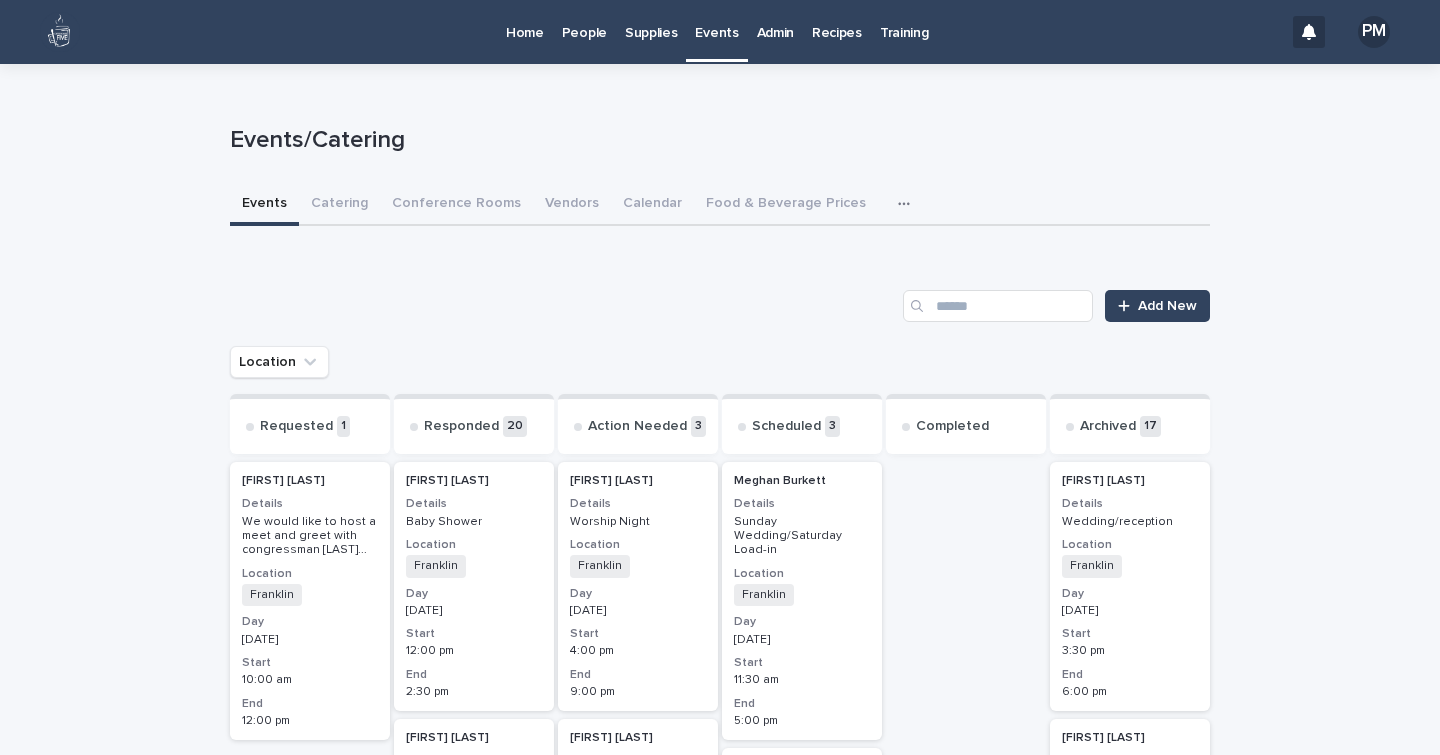 click on "Admin" at bounding box center [775, 21] 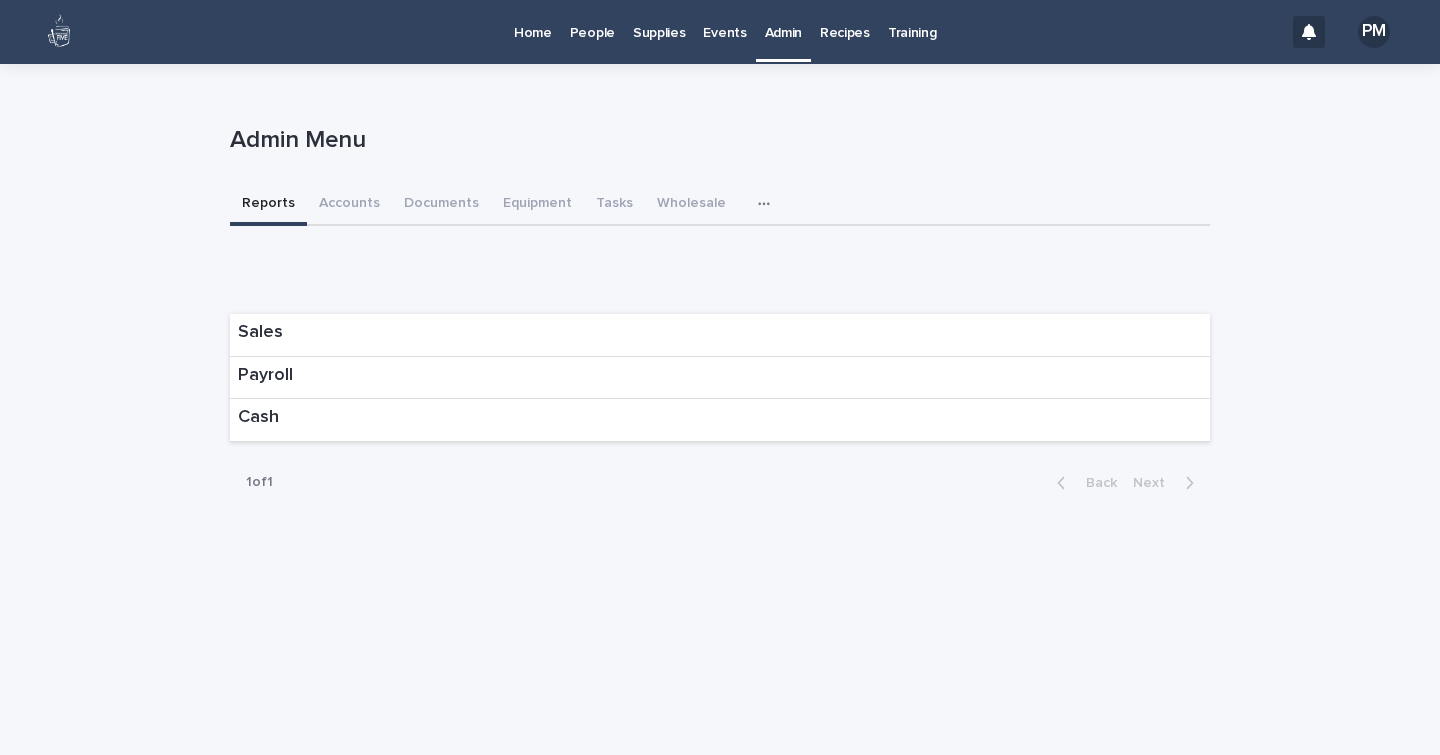 click 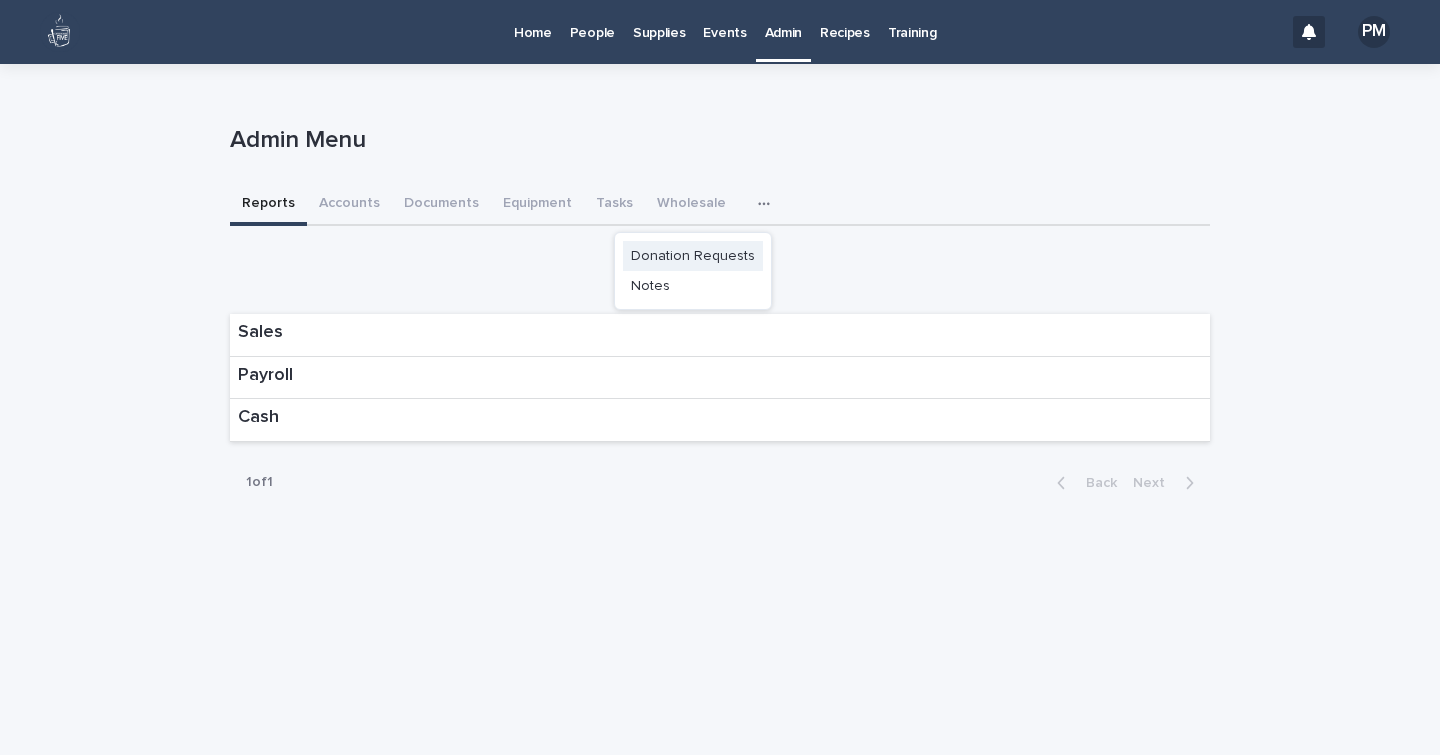 click on "Donation Requests" at bounding box center [693, 256] 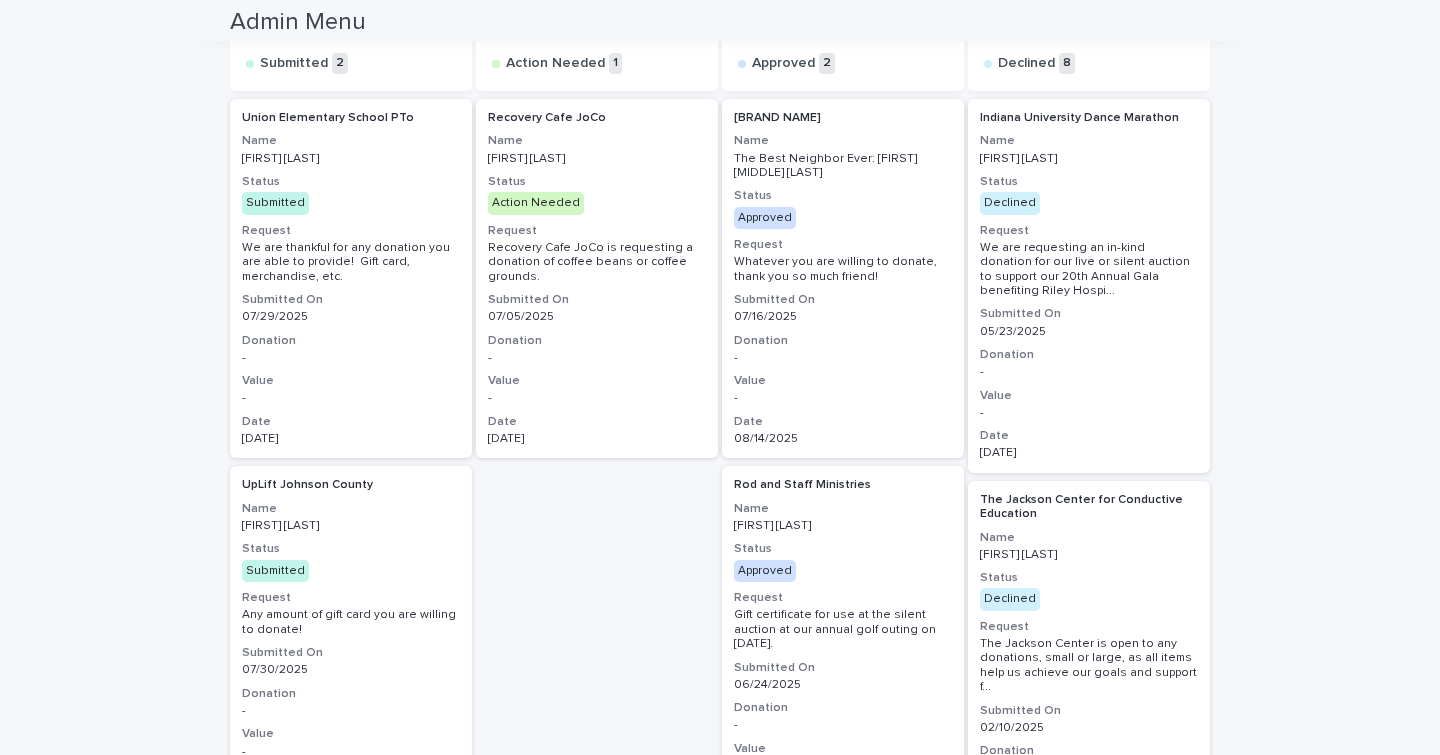 scroll, scrollTop: 316, scrollLeft: 0, axis: vertical 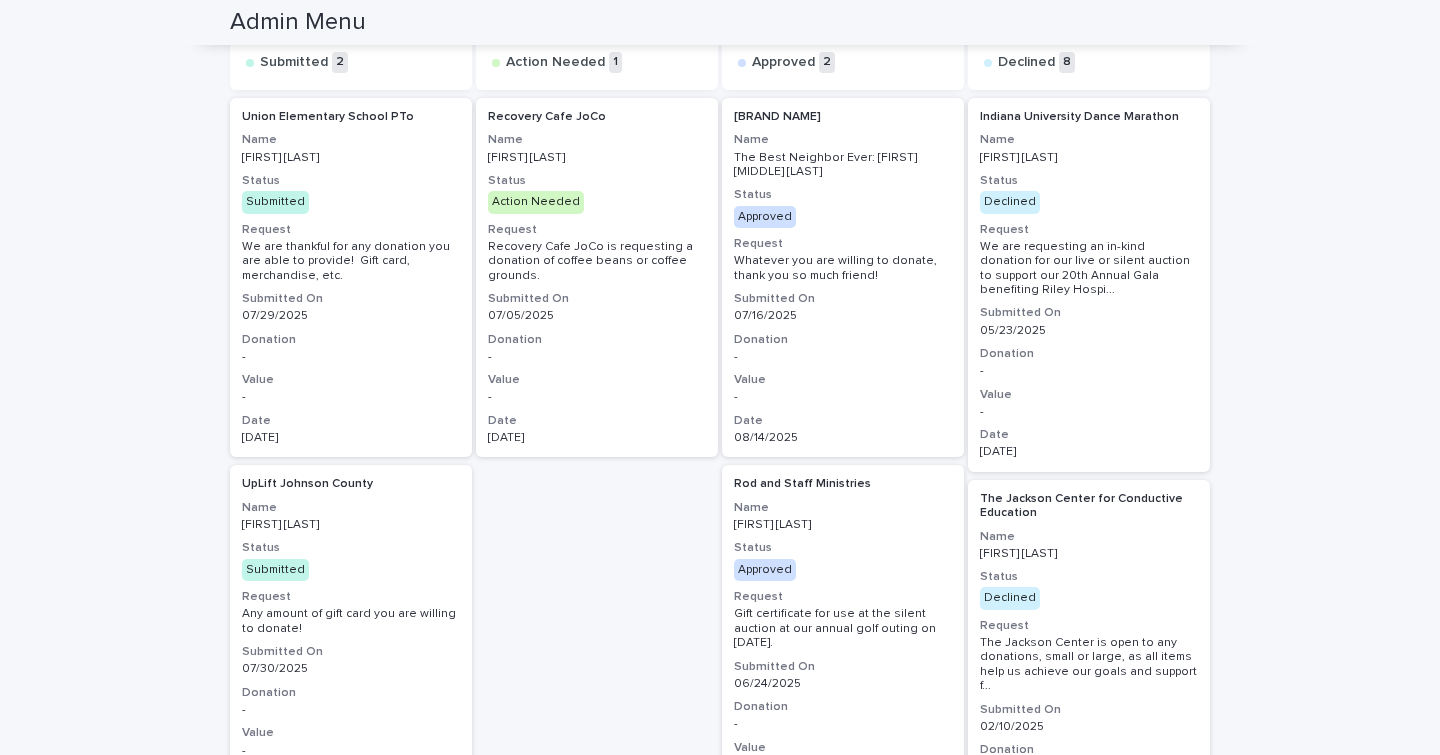 click on "Submitted" at bounding box center [351, 570] 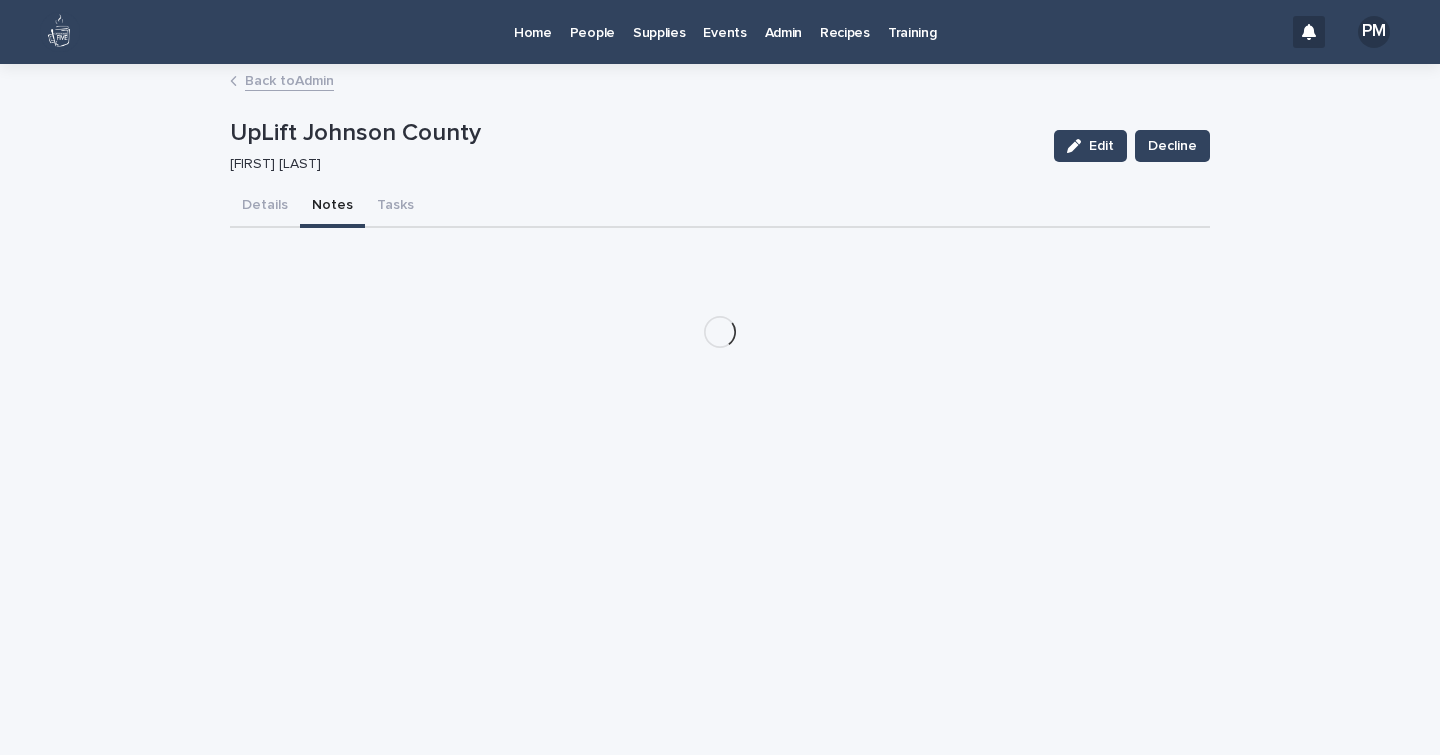 click on "Notes" at bounding box center [332, 207] 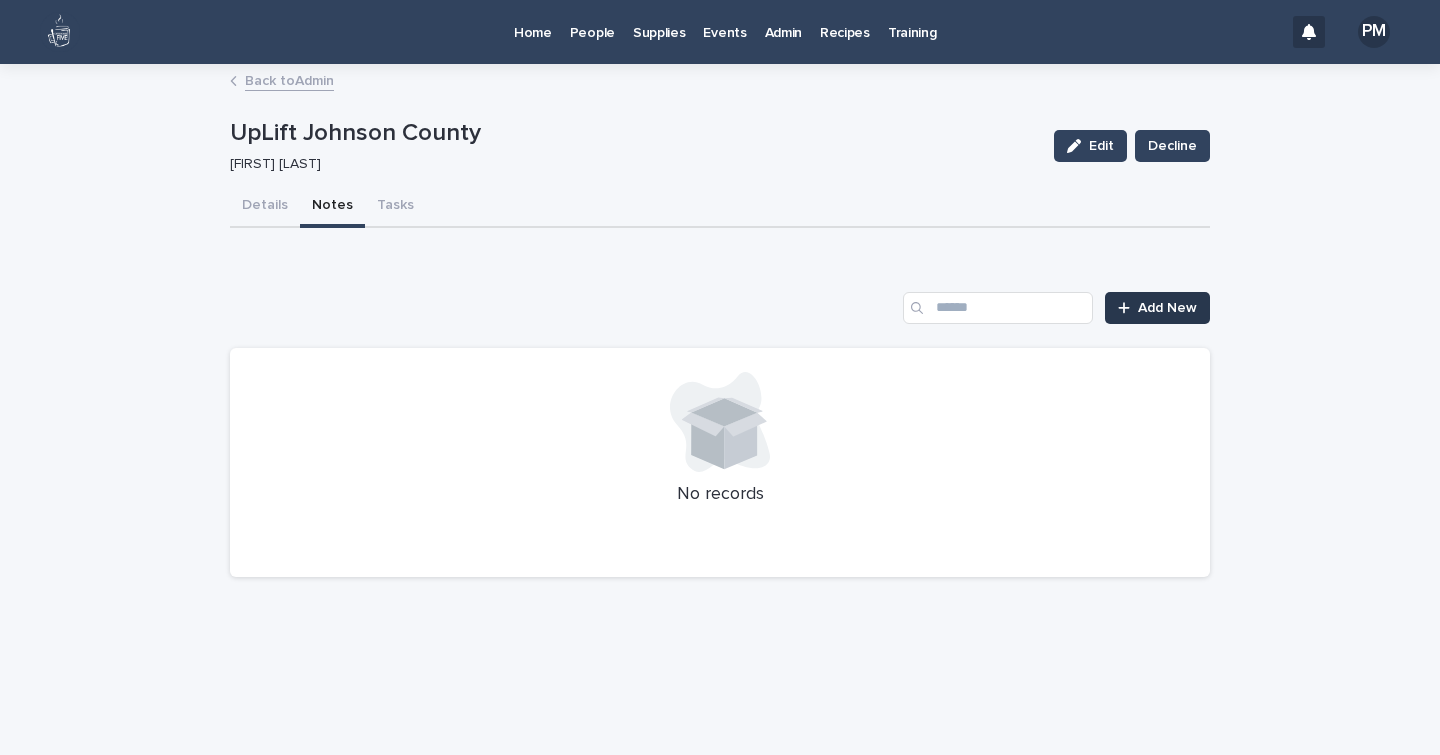 click on "Add New" at bounding box center [1167, 308] 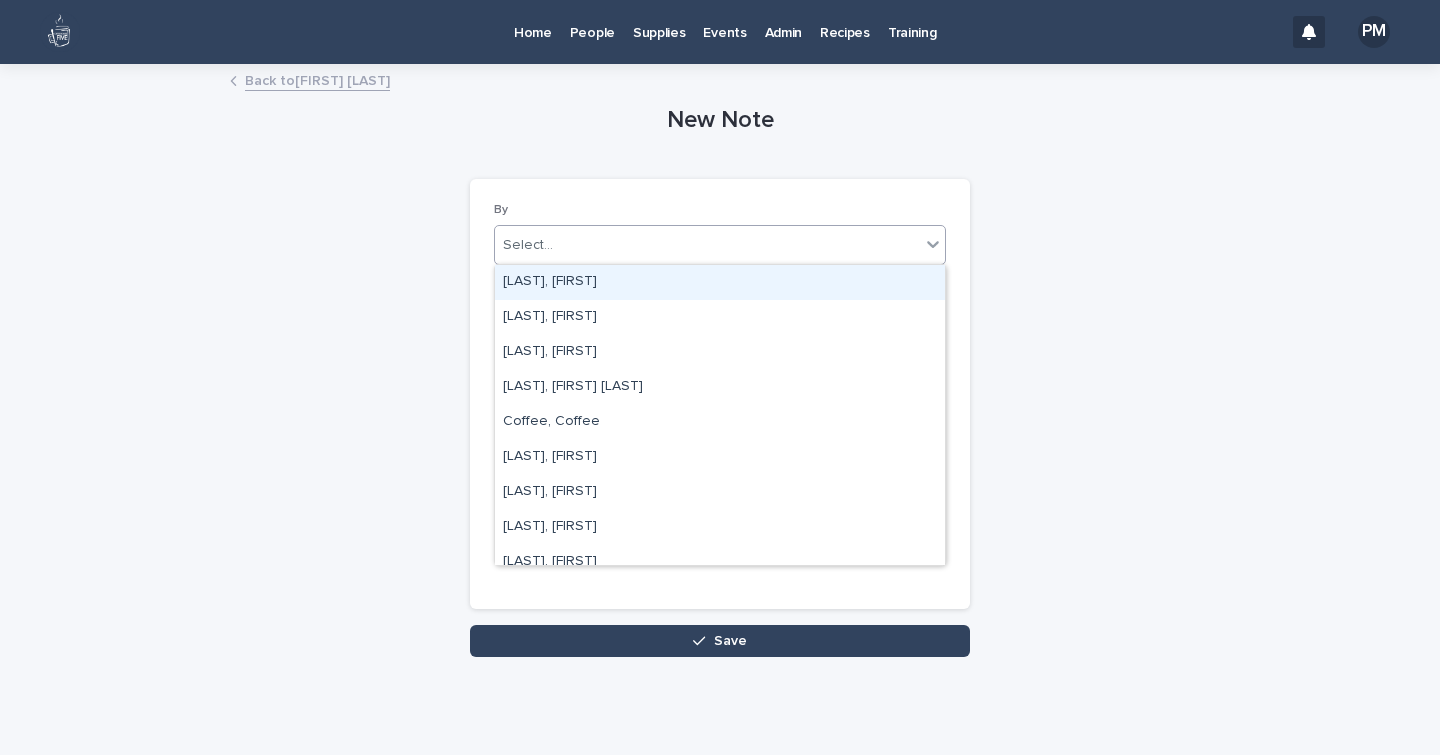 click on "Select..." at bounding box center [707, 245] 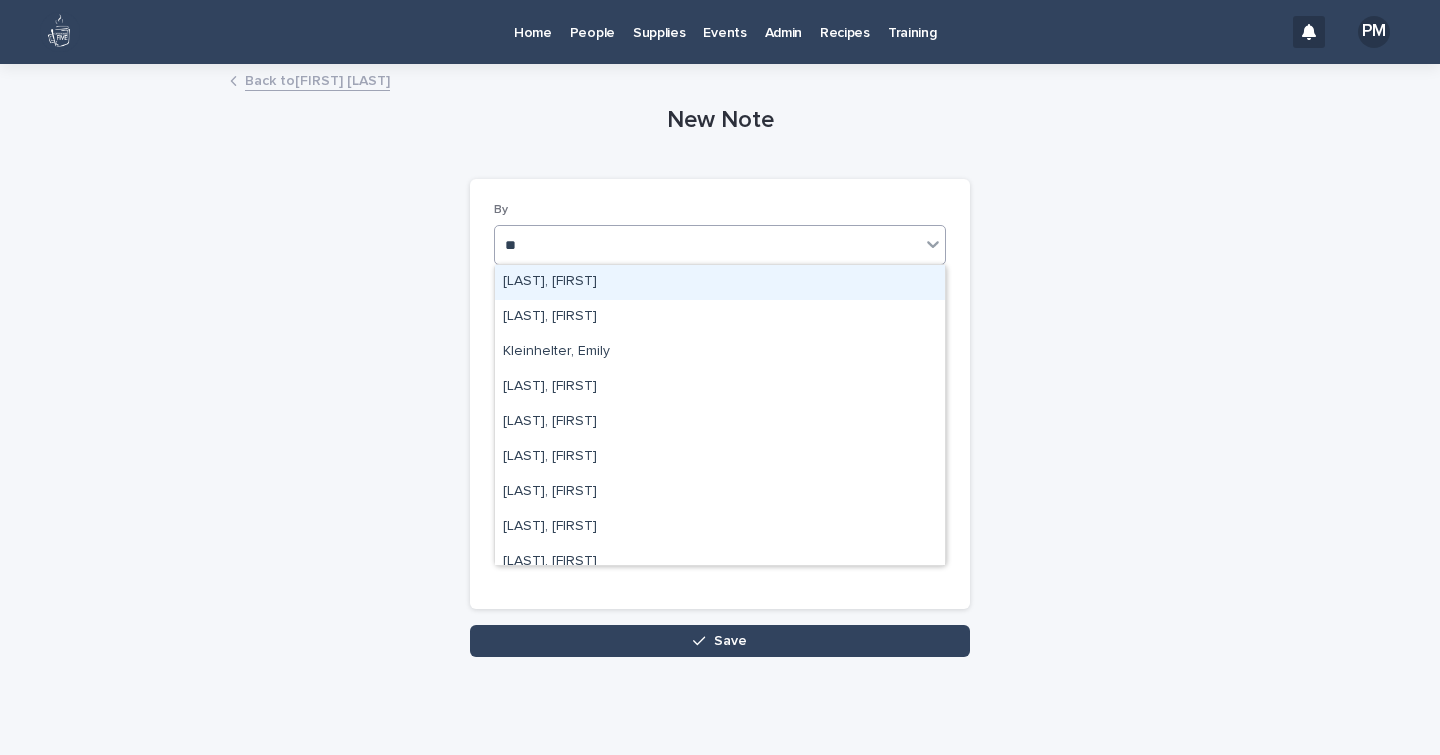 type on "***" 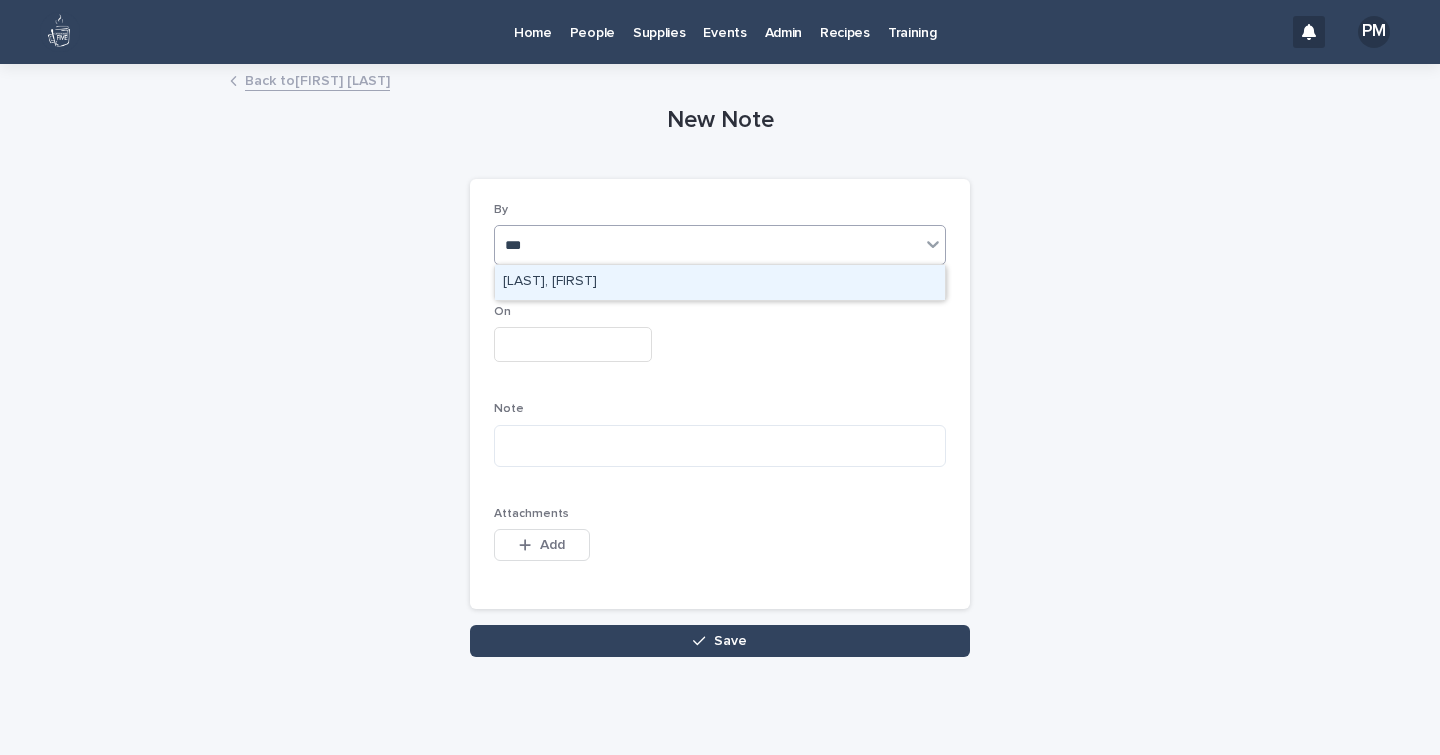 click on "[LAST], [FIRST]" at bounding box center [720, 282] 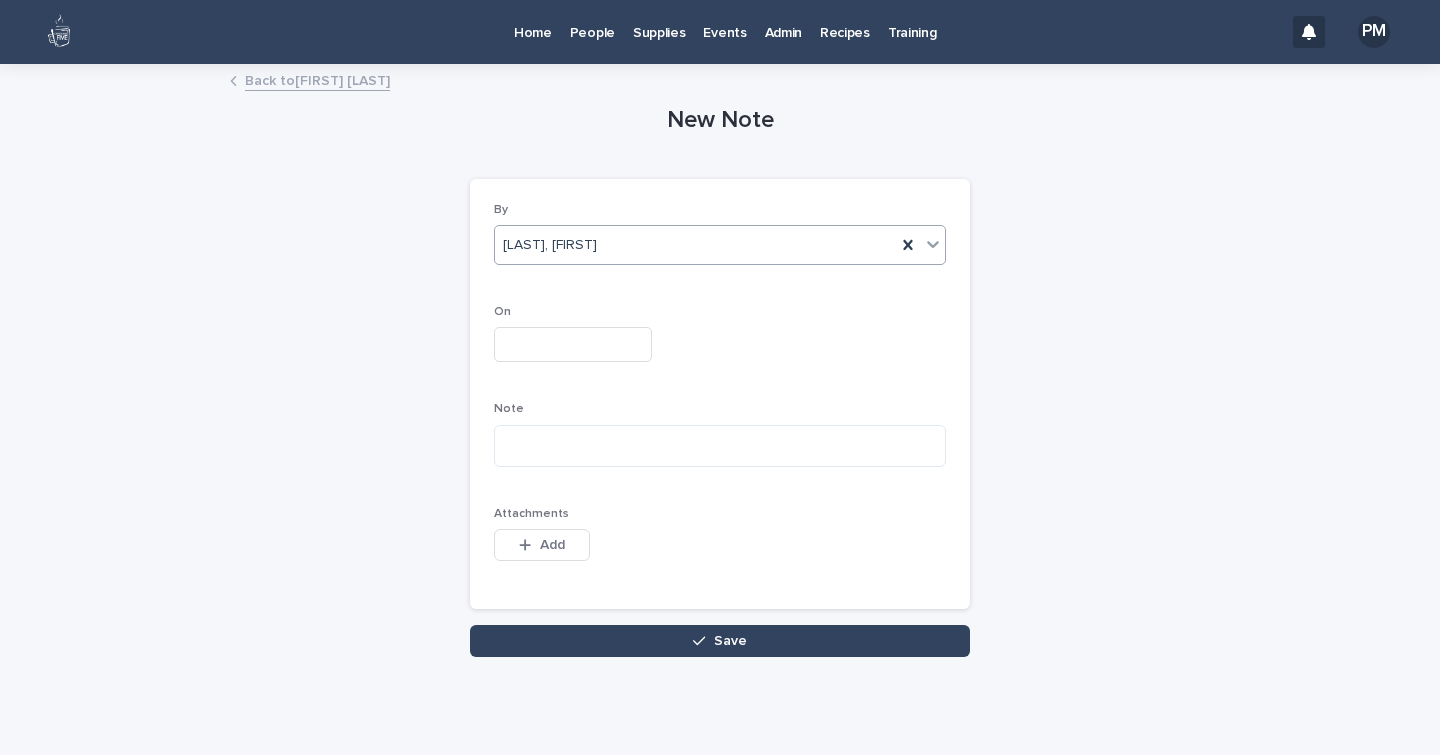 click at bounding box center (573, 344) 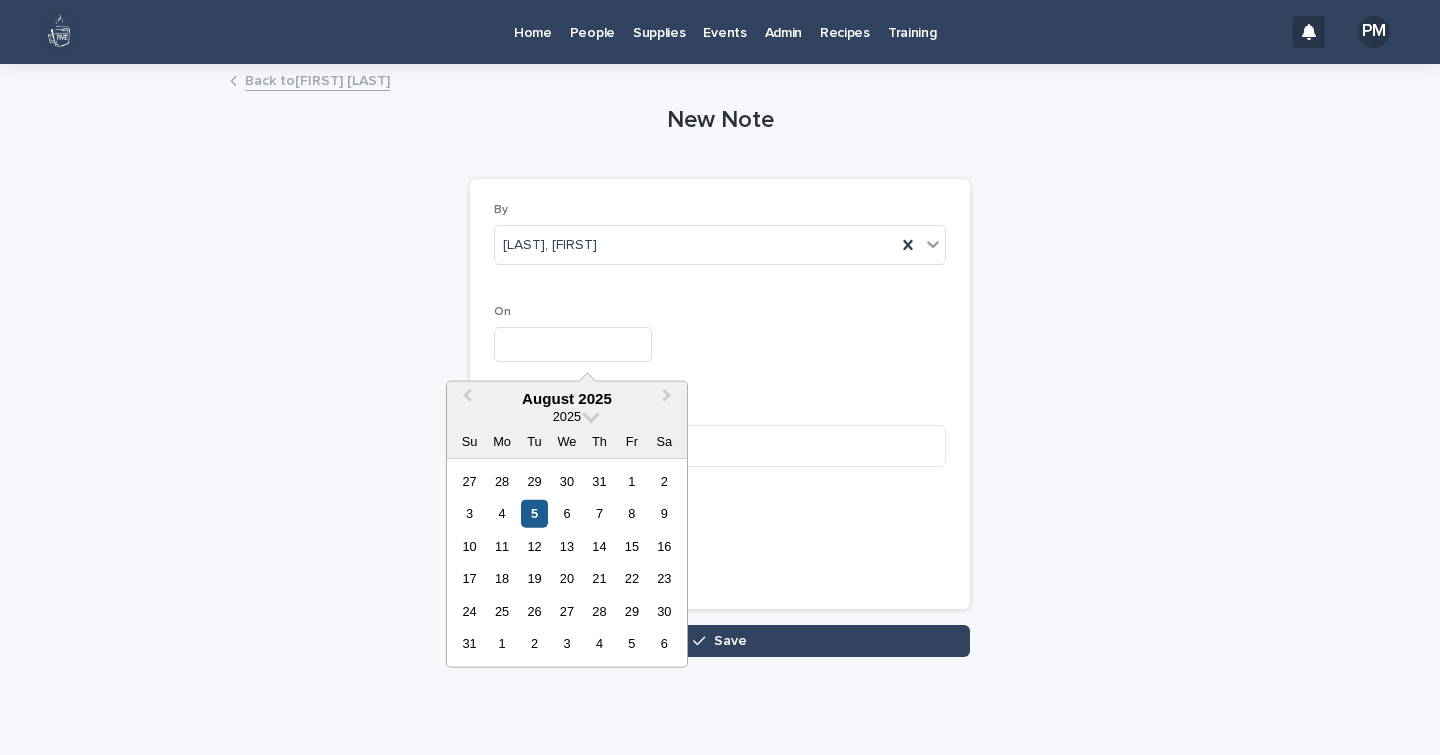 click on "5" at bounding box center [534, 513] 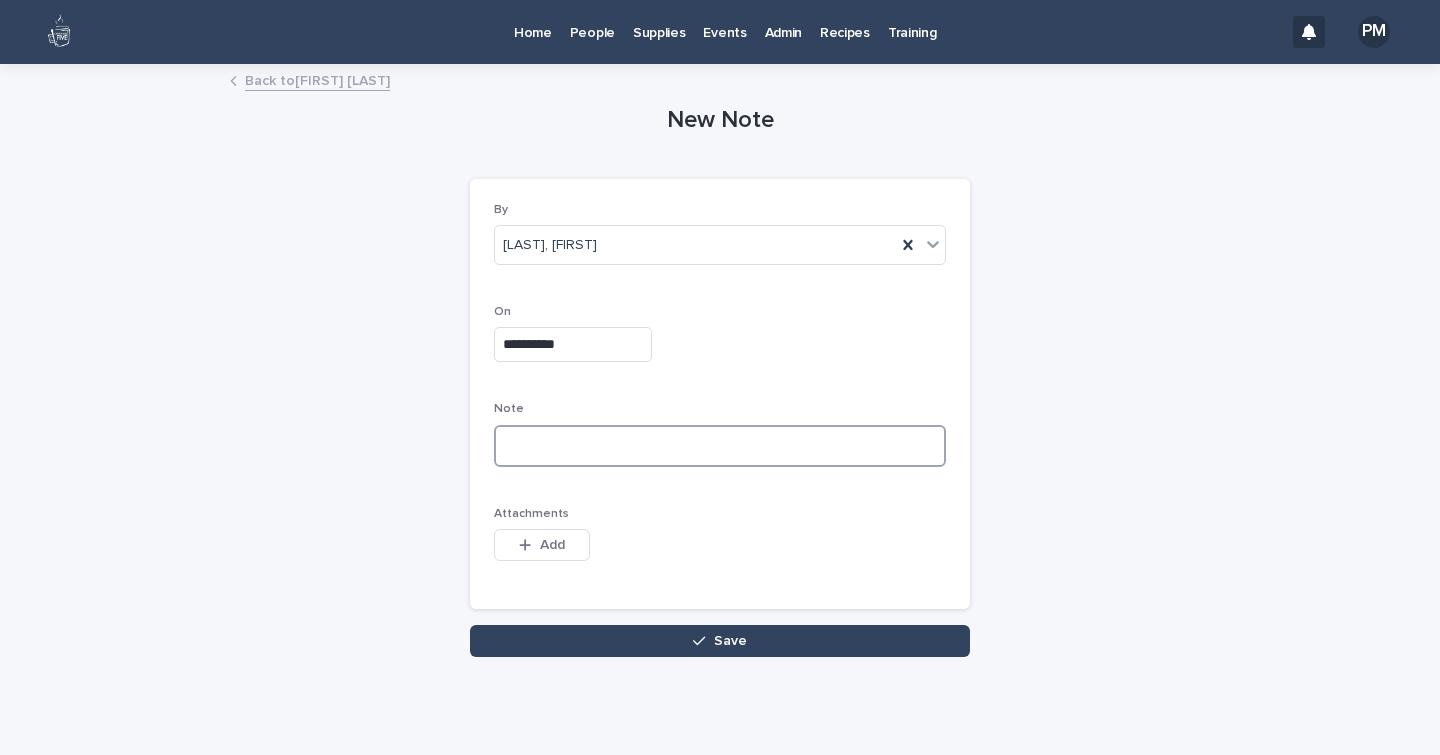 click at bounding box center (720, 446) 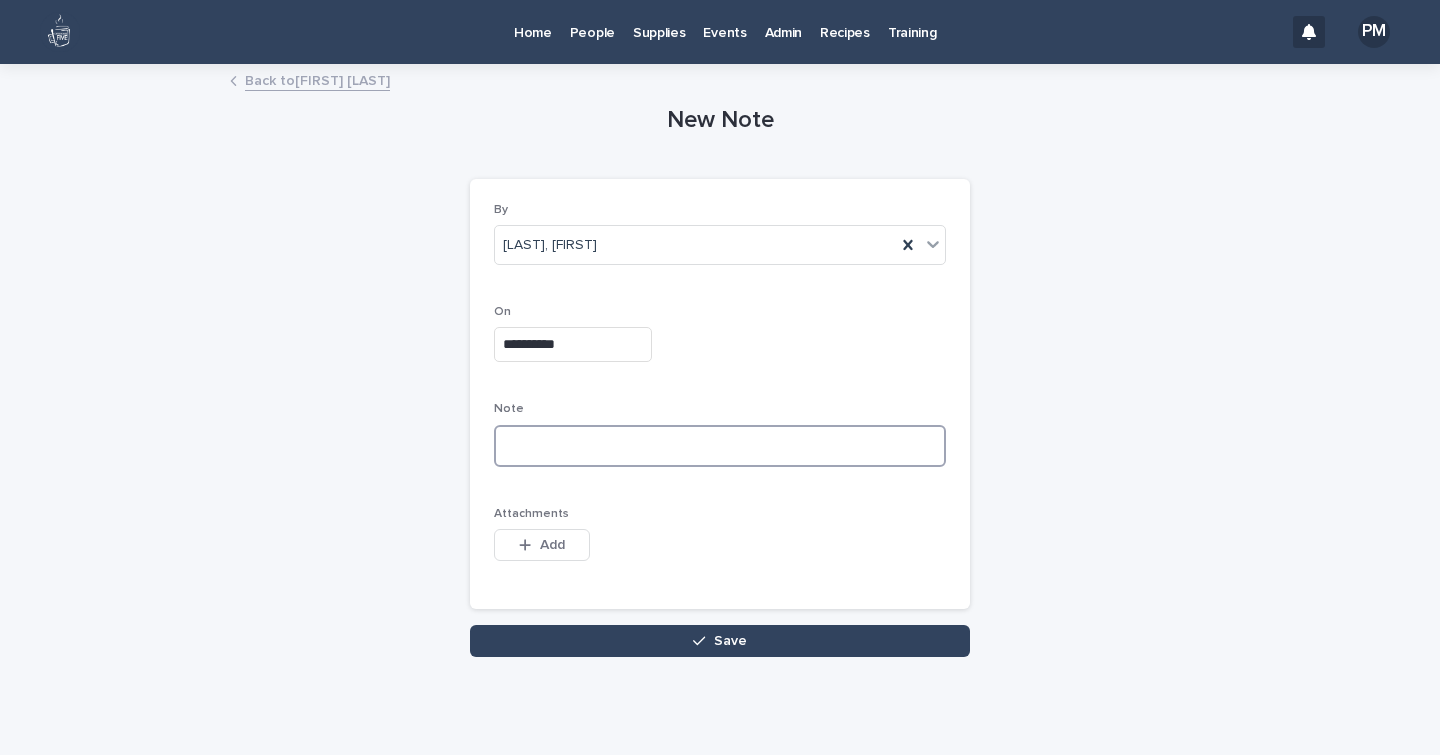 paste on "**********" 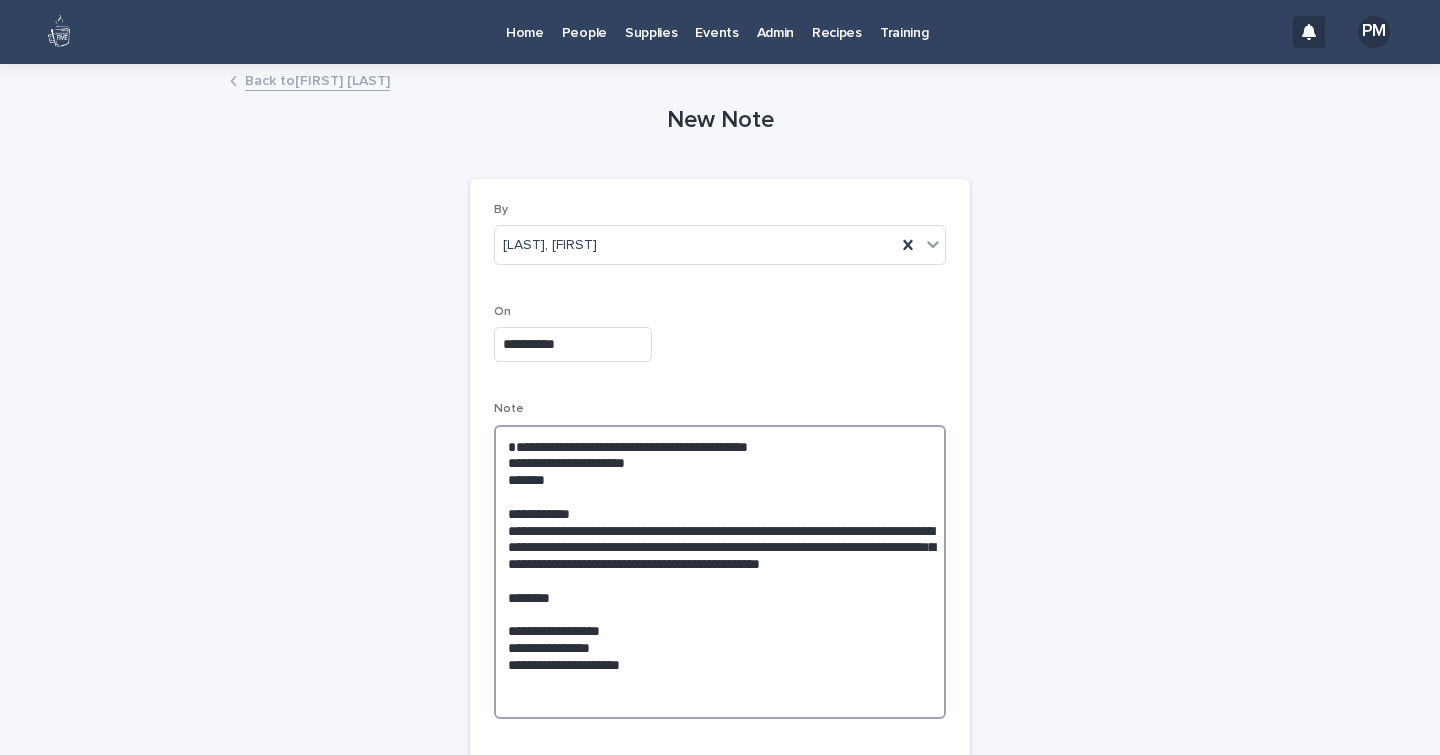 scroll, scrollTop: 252, scrollLeft: 0, axis: vertical 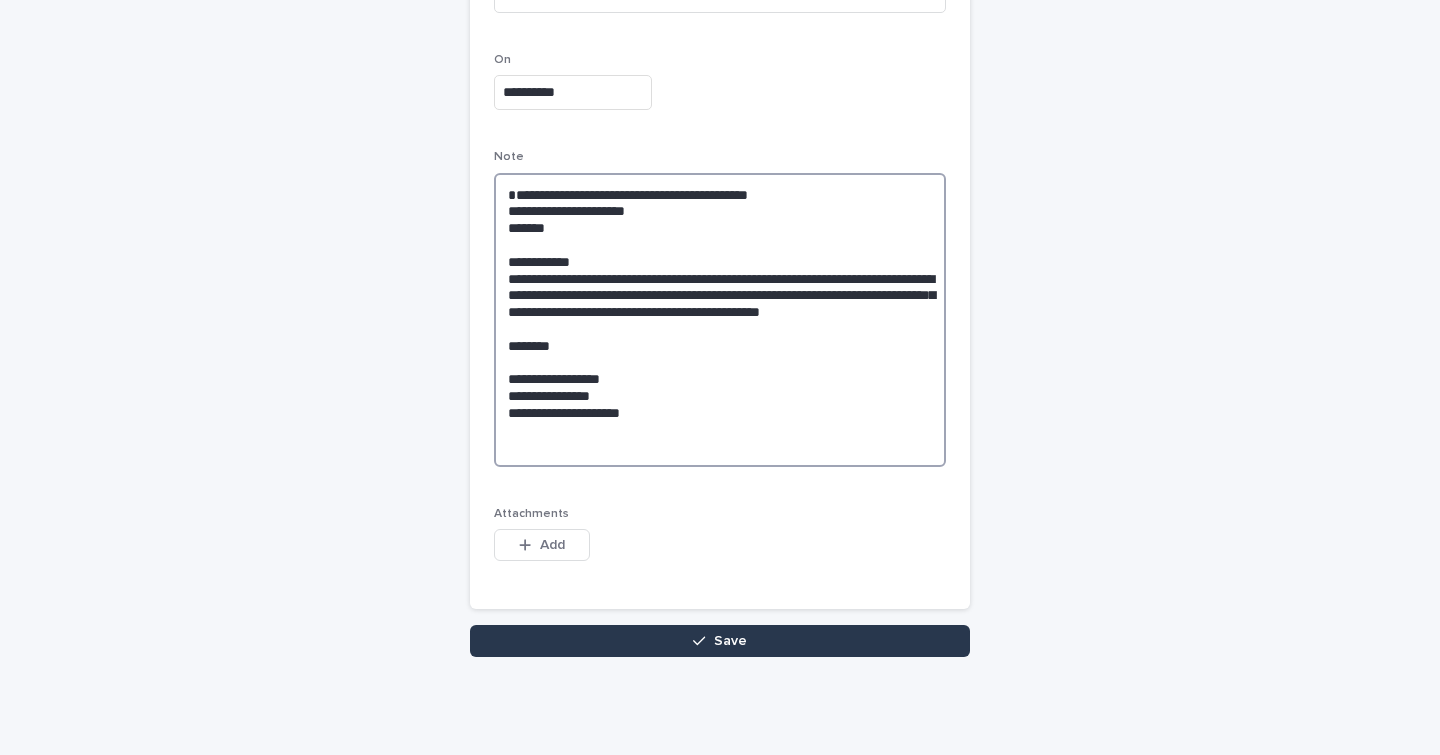 type on "**********" 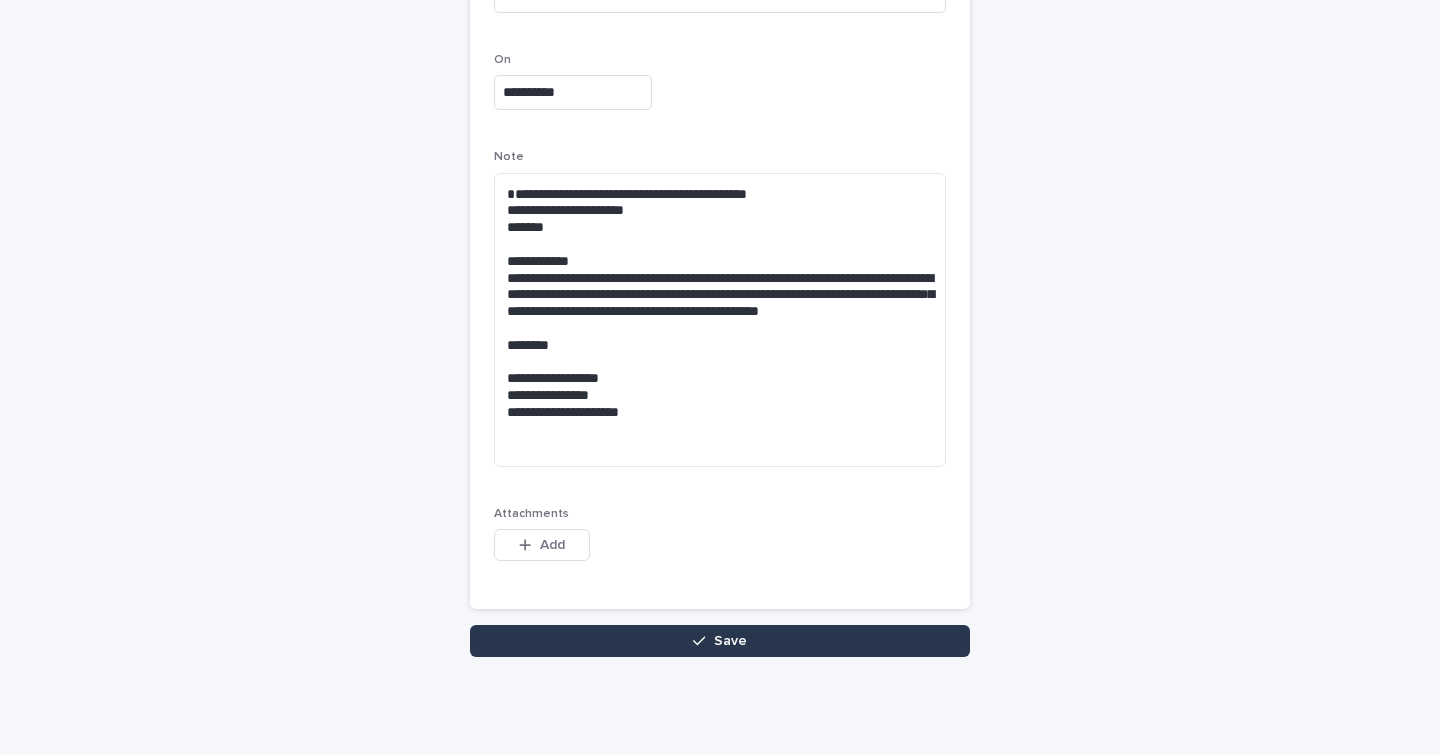 click 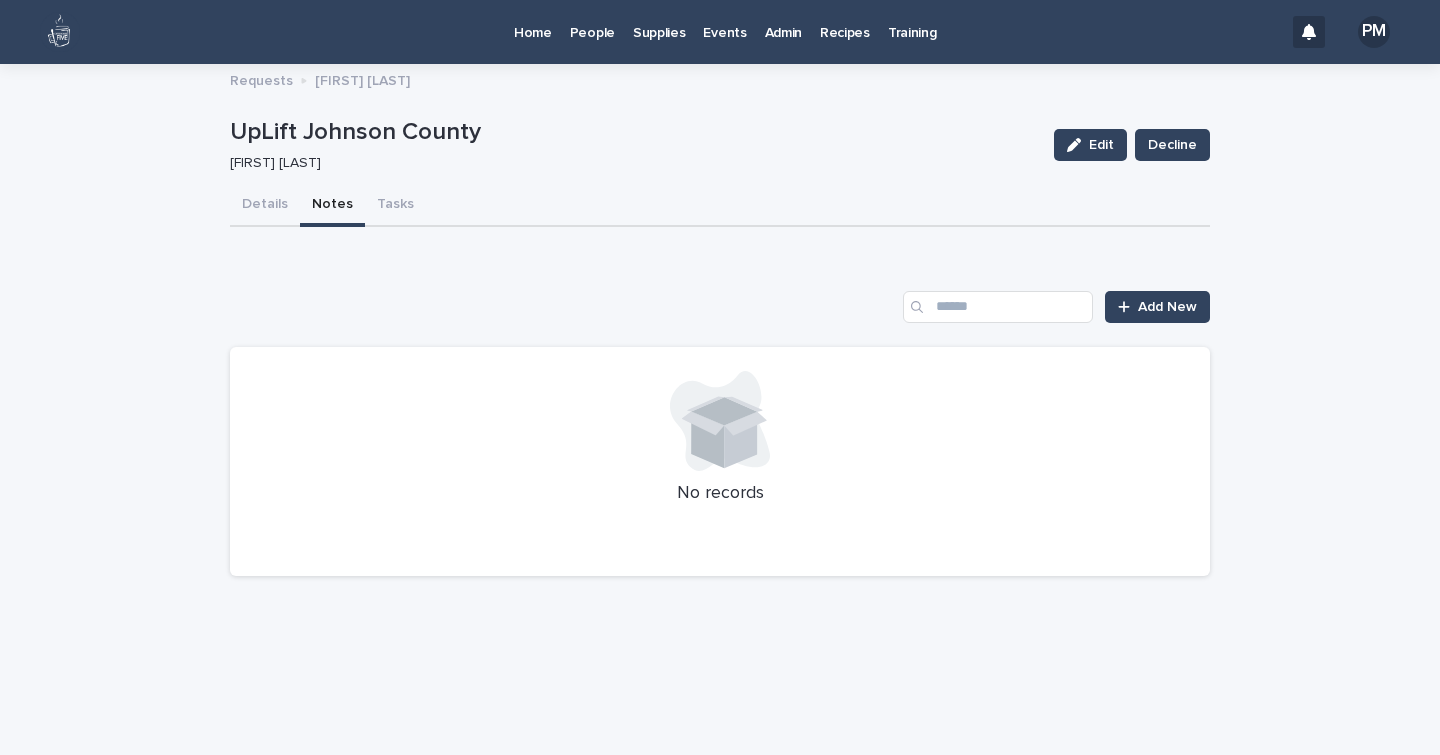 scroll, scrollTop: 0, scrollLeft: 0, axis: both 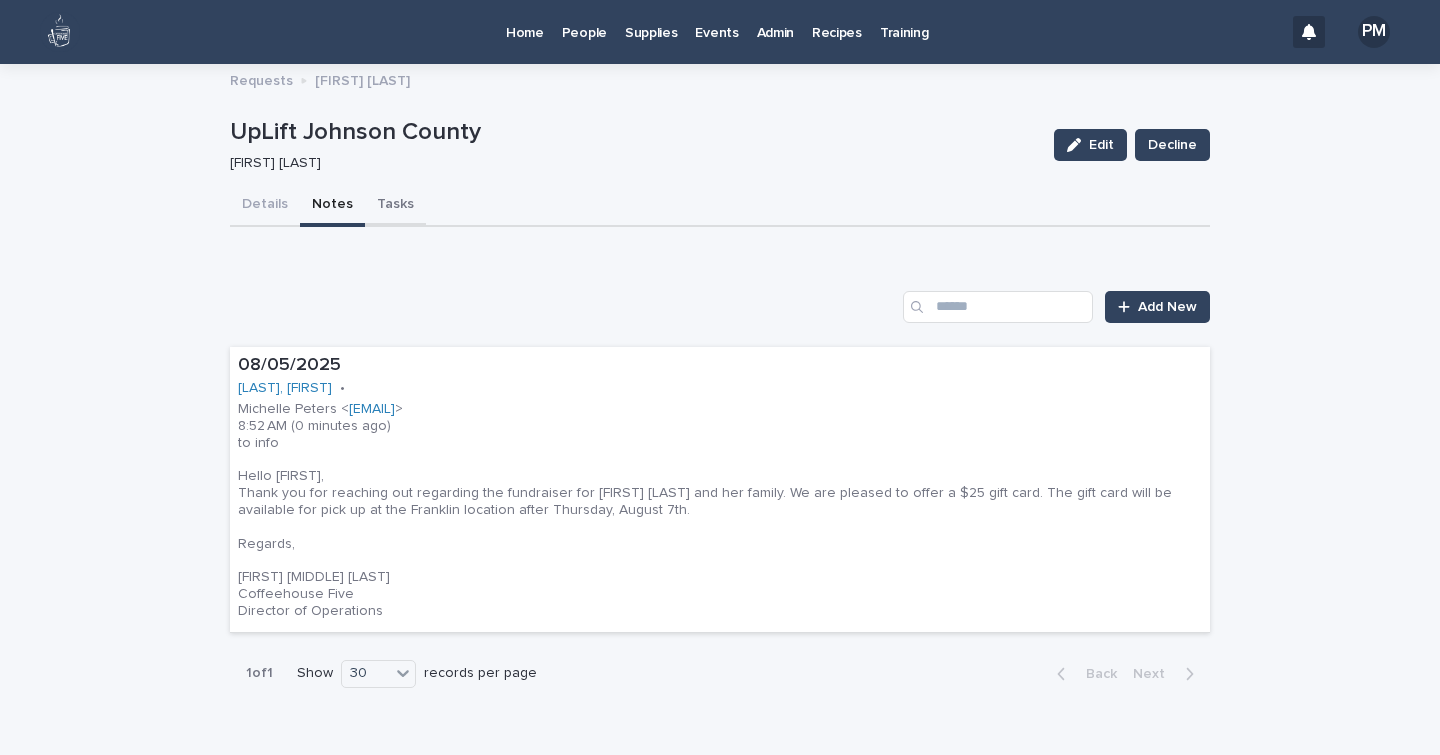 click on "Tasks" at bounding box center (395, 206) 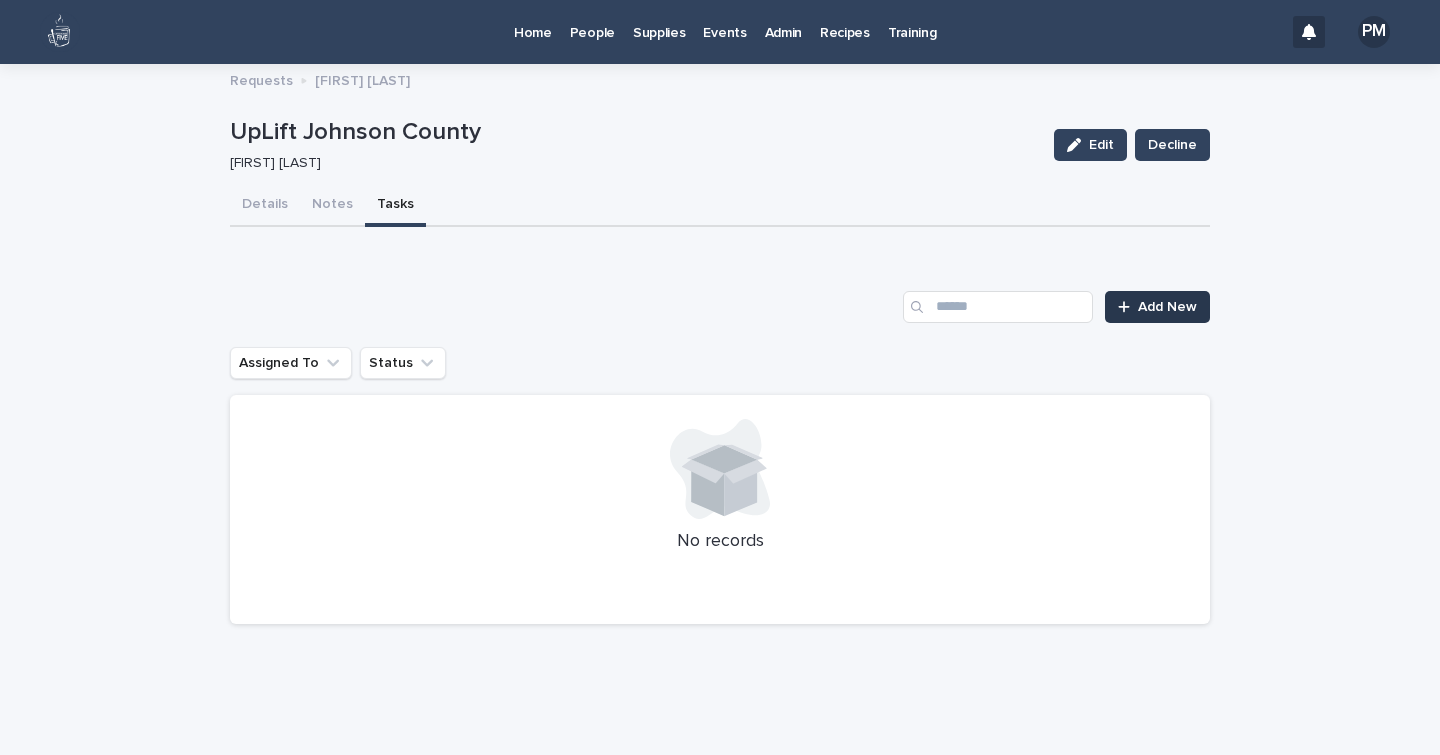 click on "Add New" at bounding box center [1167, 307] 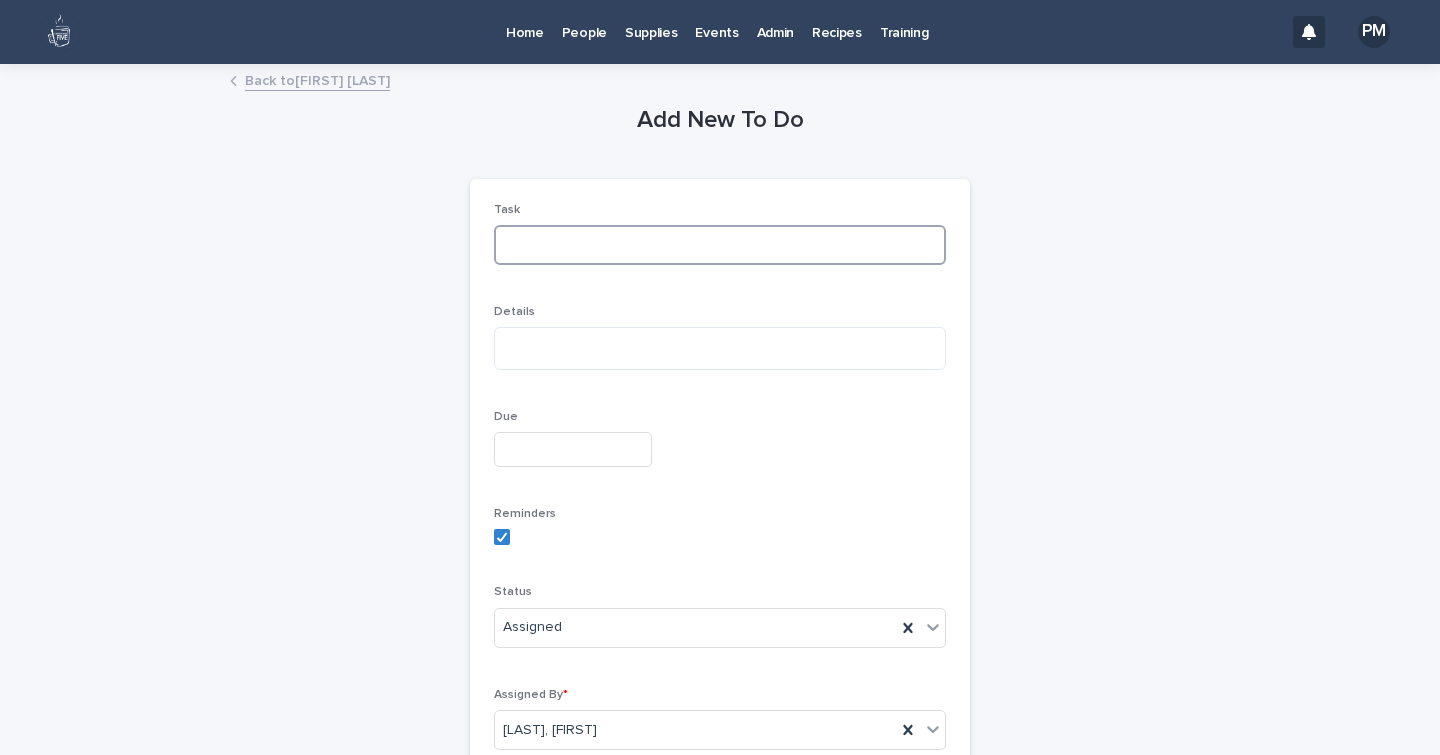 click at bounding box center [720, 245] 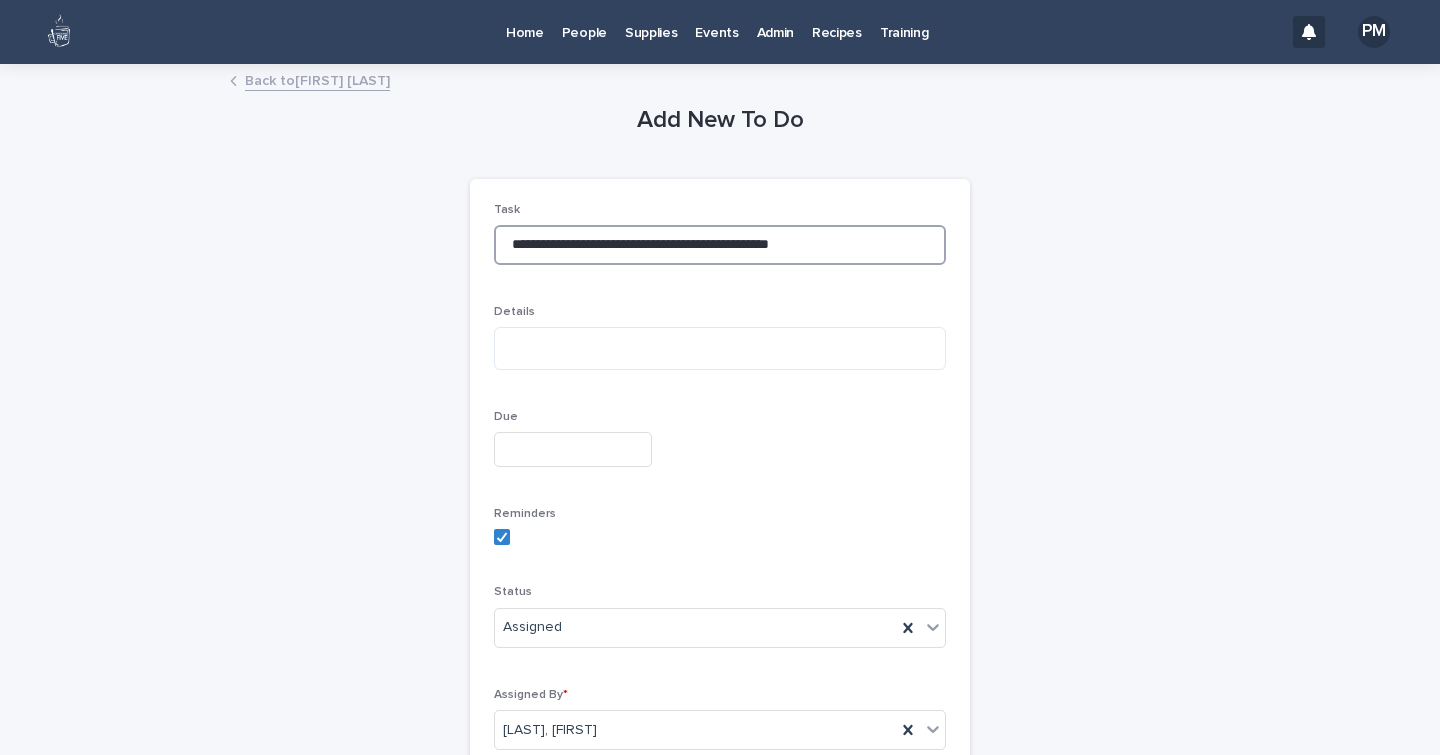 paste on "**********" 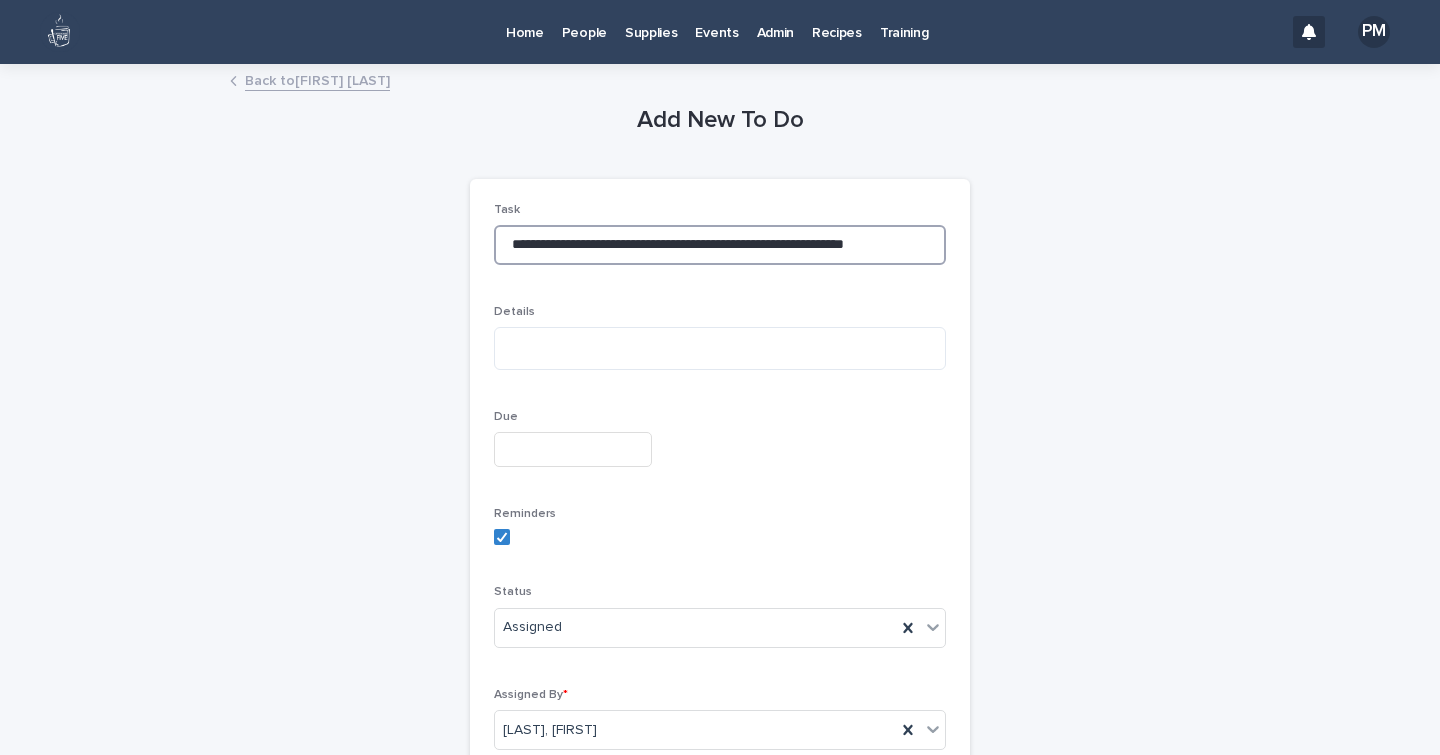 scroll, scrollTop: 0, scrollLeft: 2, axis: horizontal 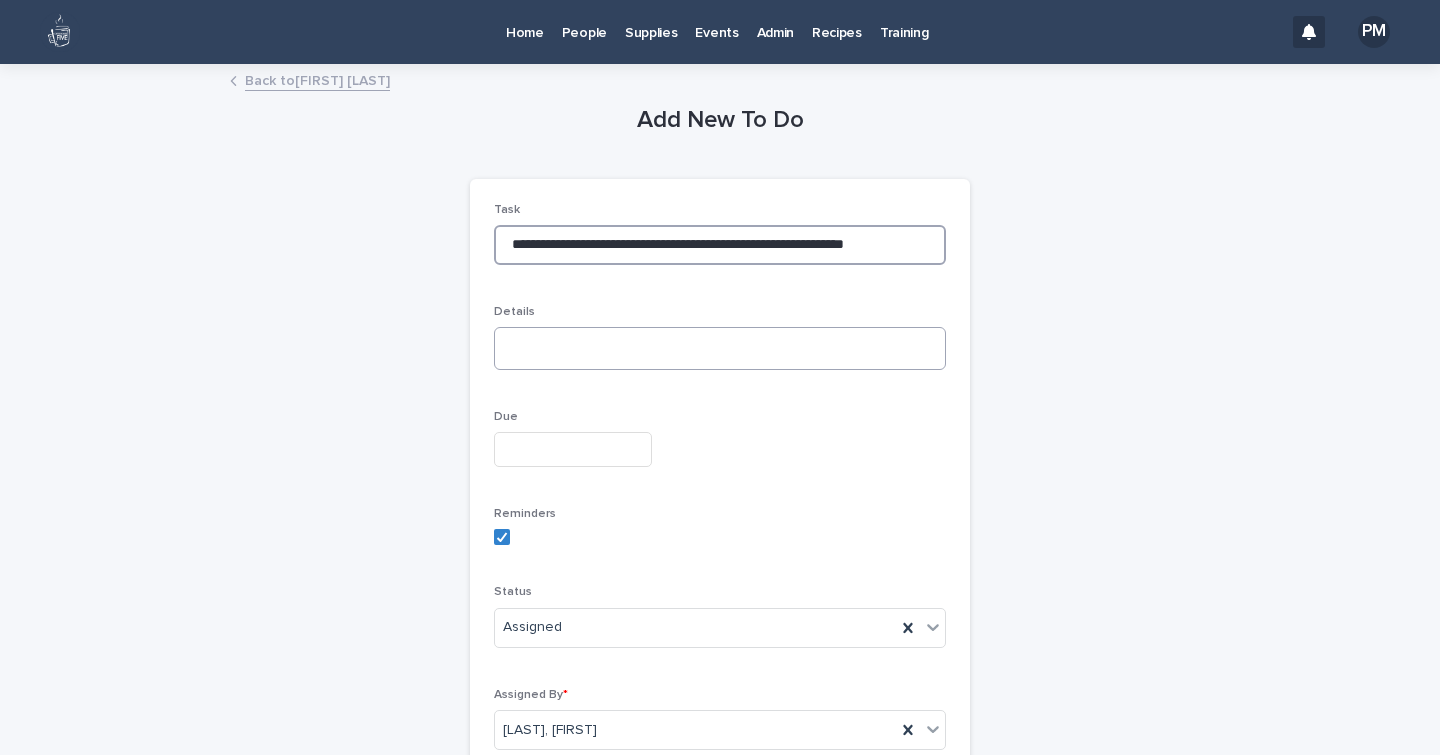 type on "**********" 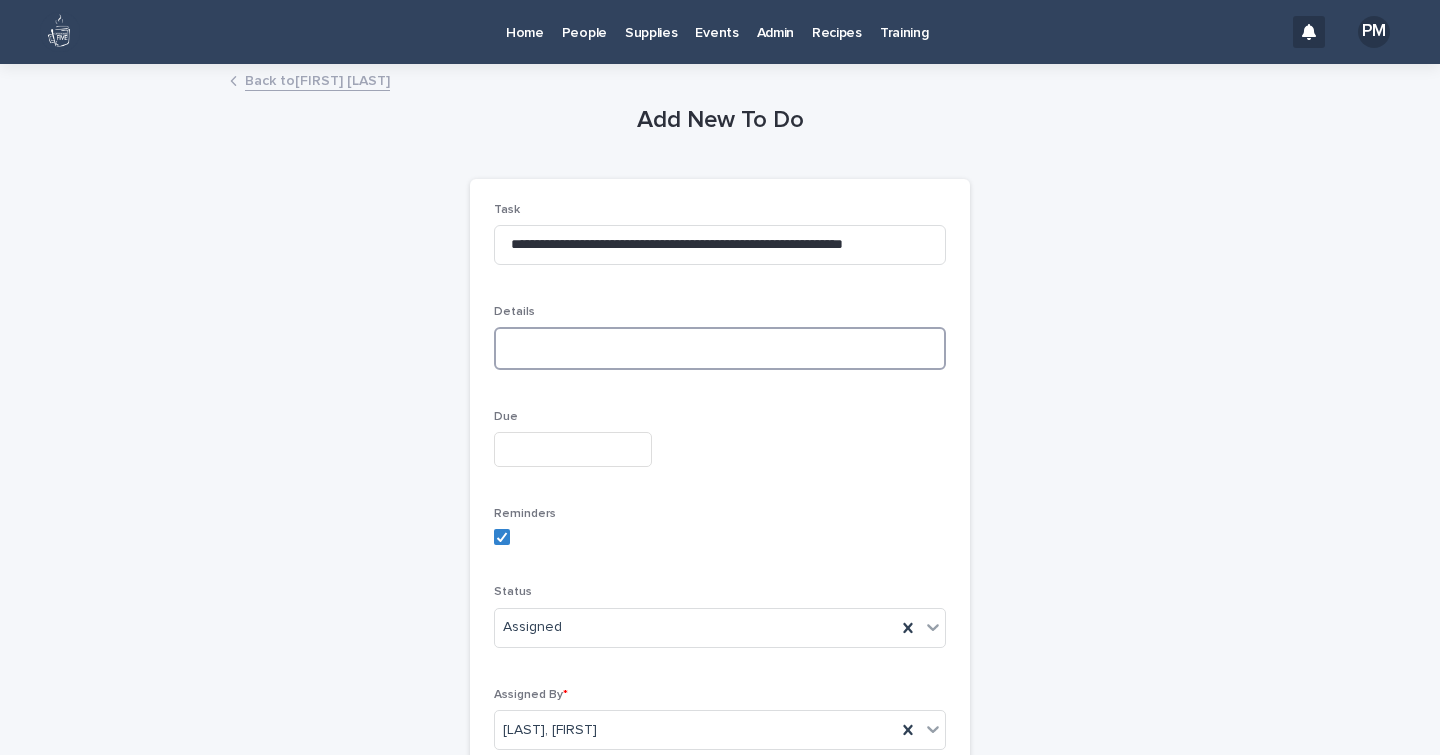 scroll, scrollTop: 0, scrollLeft: 0, axis: both 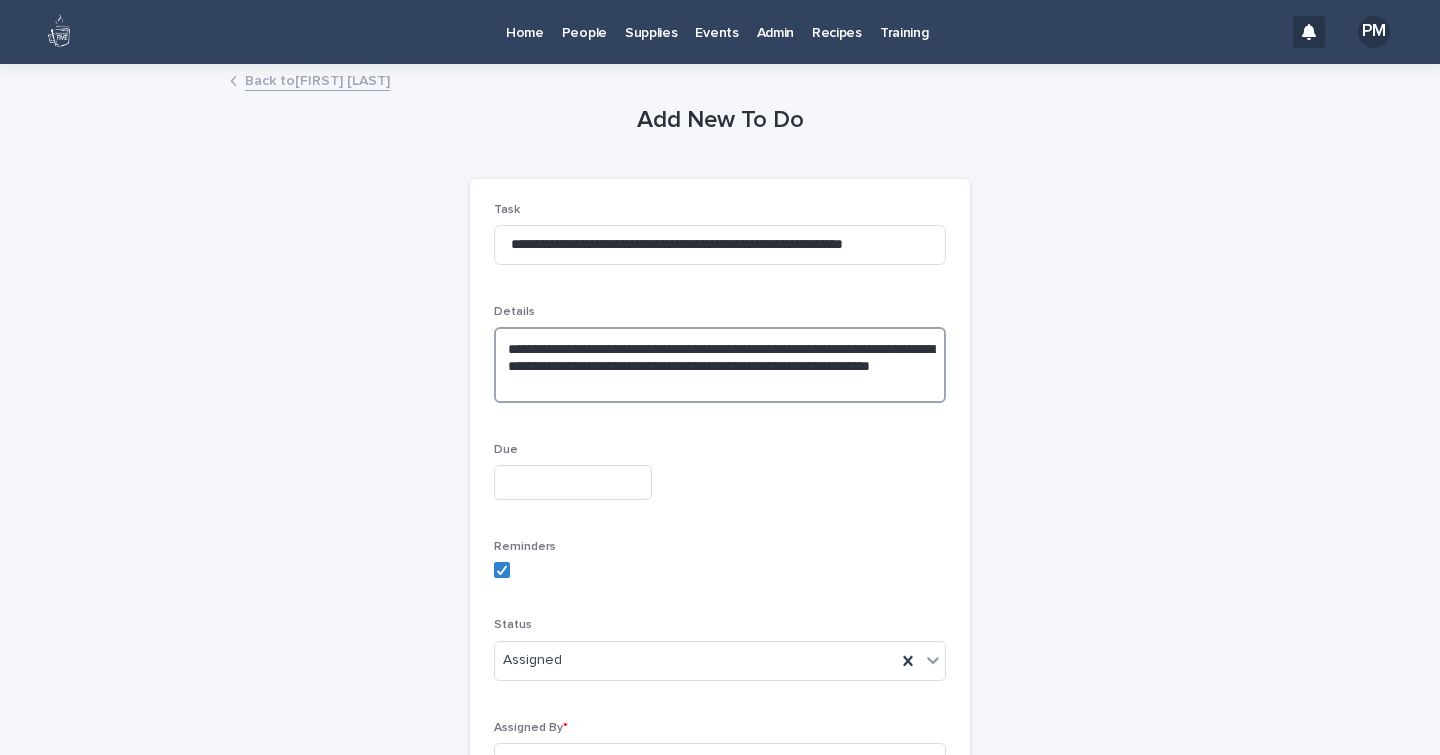 type on "**********" 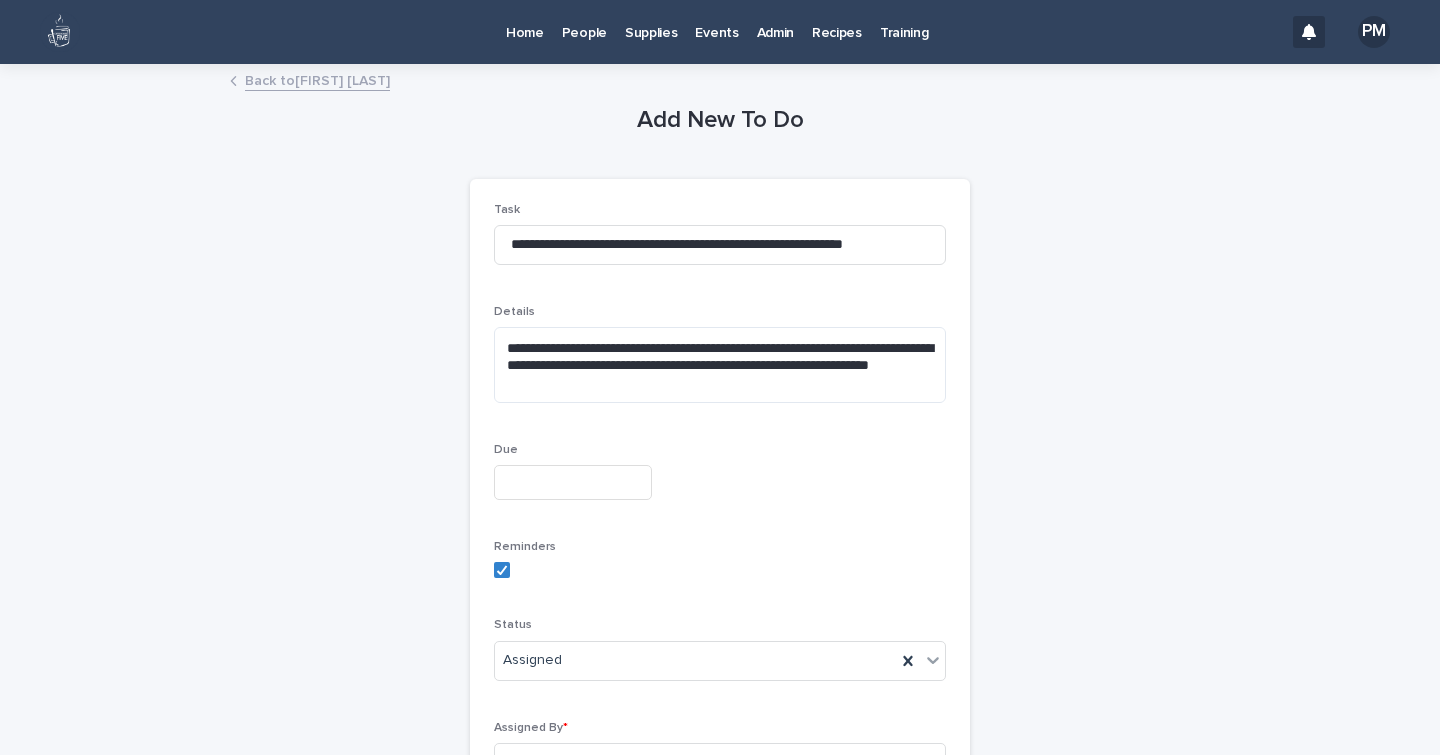 click at bounding box center (573, 482) 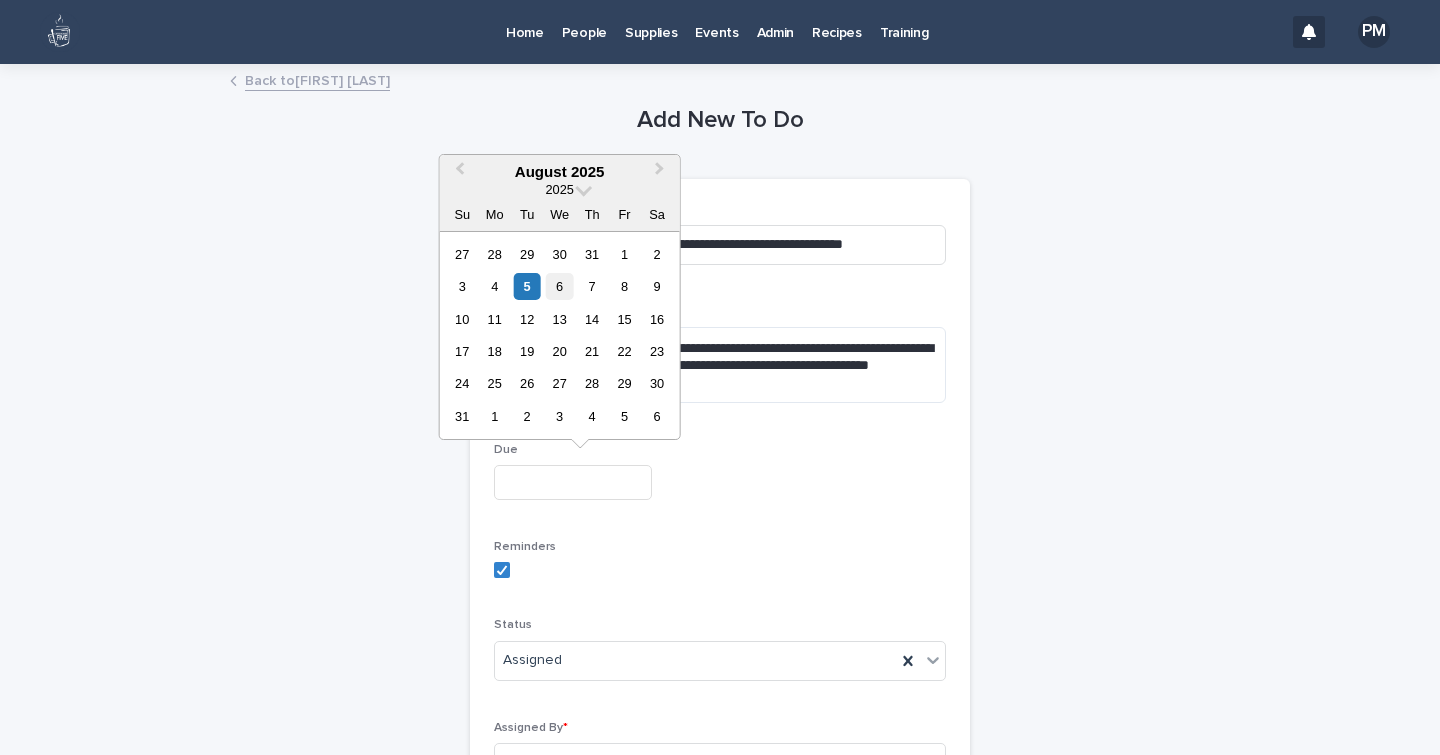 click on "6" at bounding box center [559, 286] 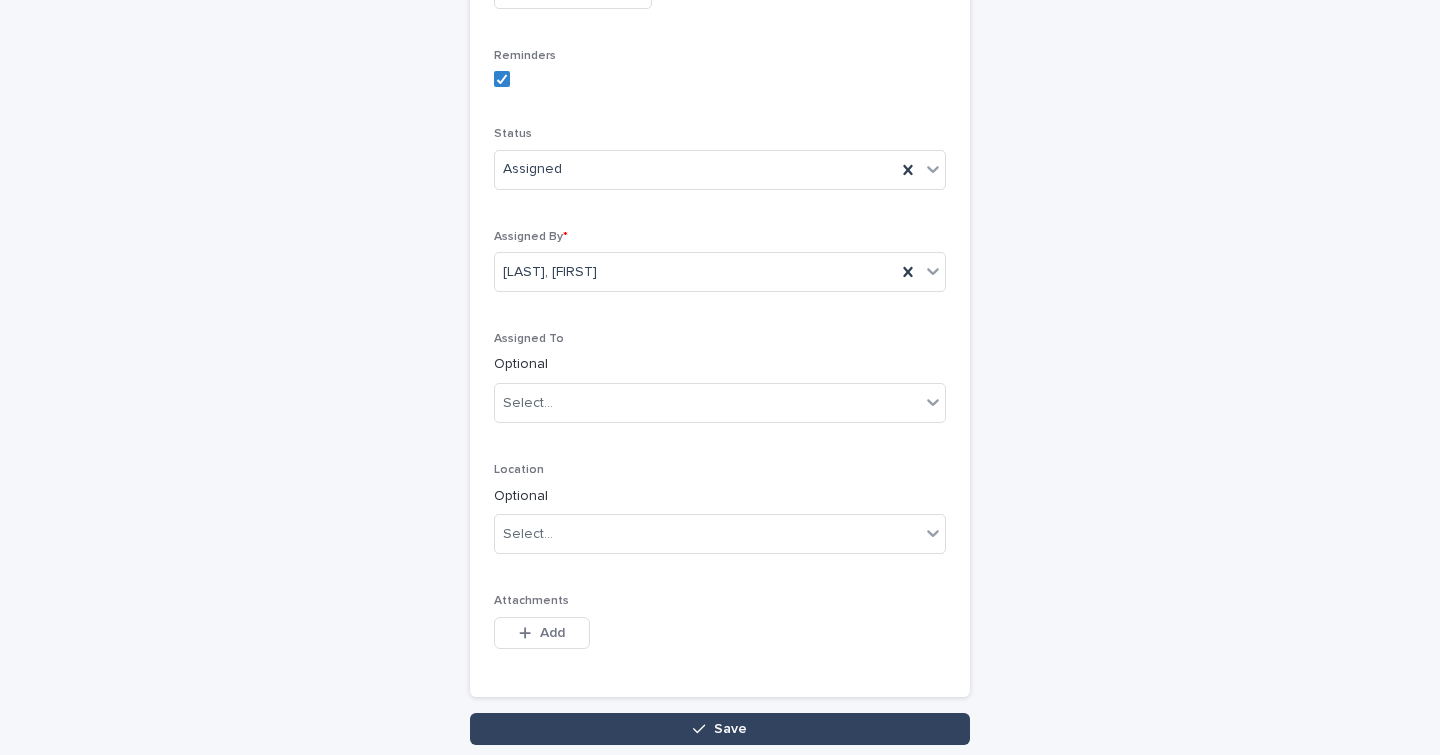 scroll, scrollTop: 492, scrollLeft: 0, axis: vertical 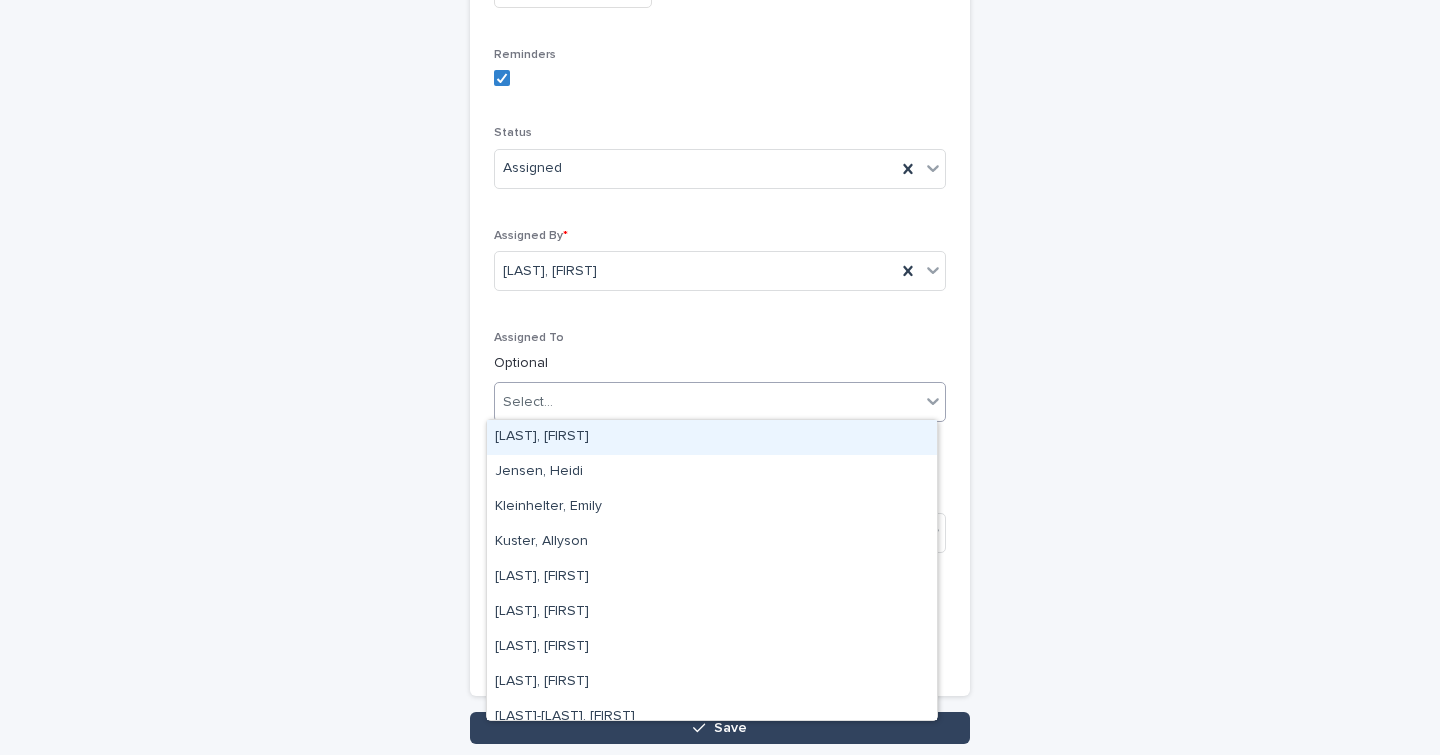click on "Select..." at bounding box center [707, 402] 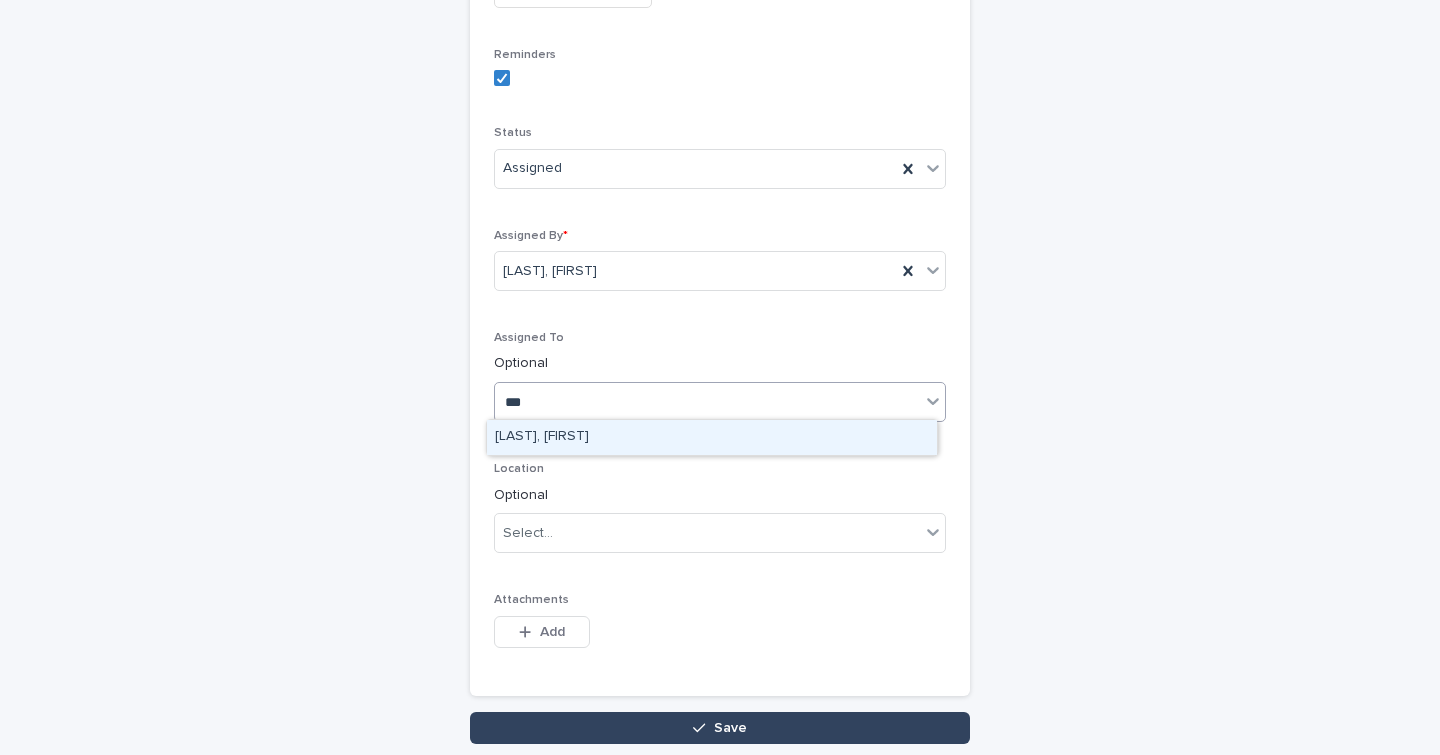 type on "****" 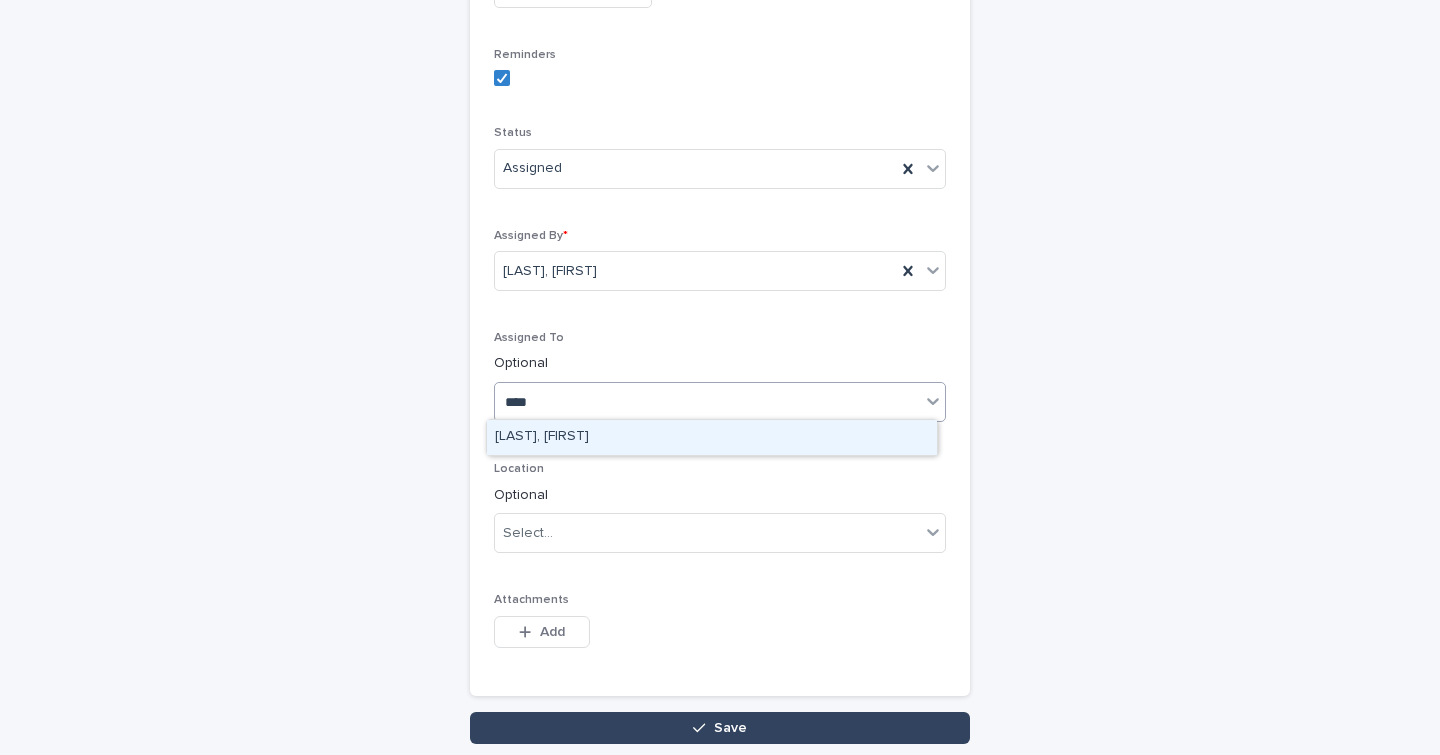 click on "[LAST], [FIRST]" at bounding box center [712, 437] 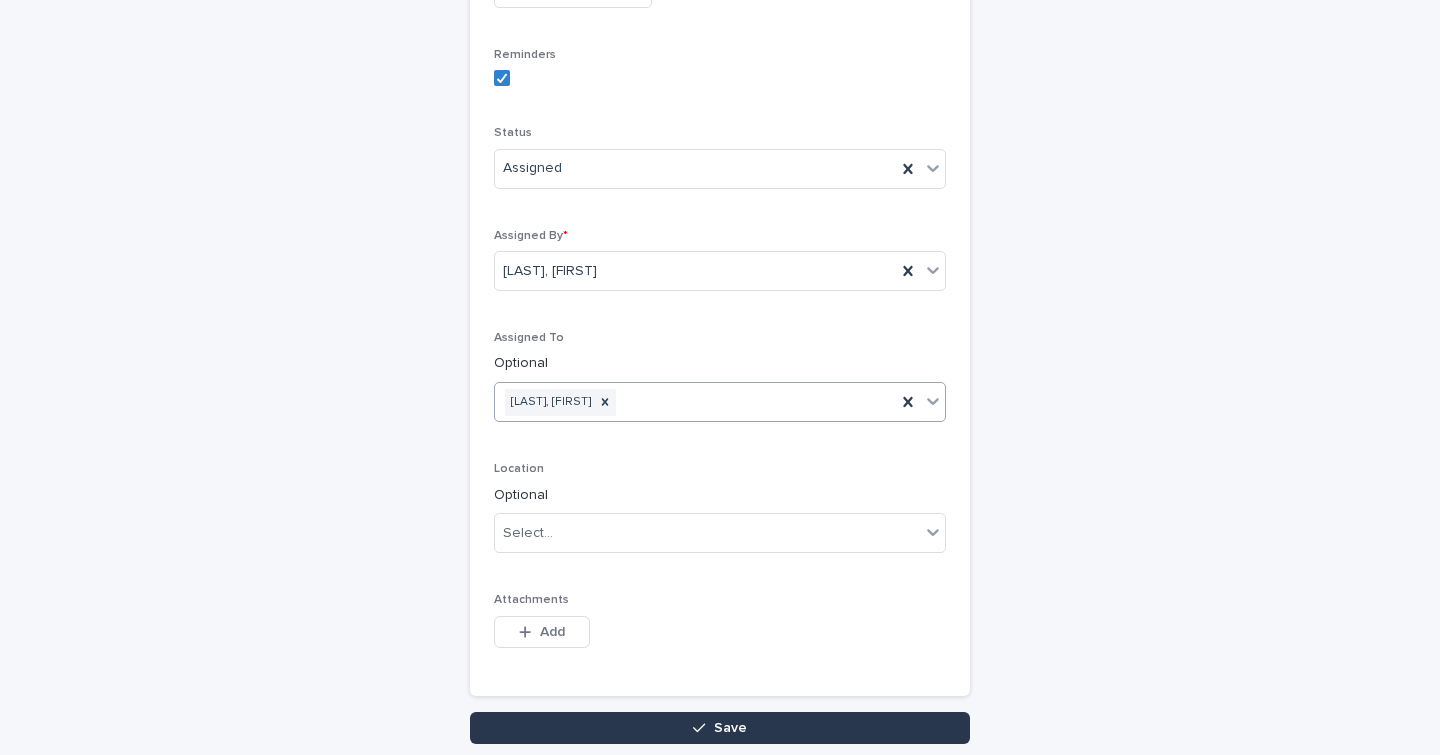 click on "Save" at bounding box center (720, 728) 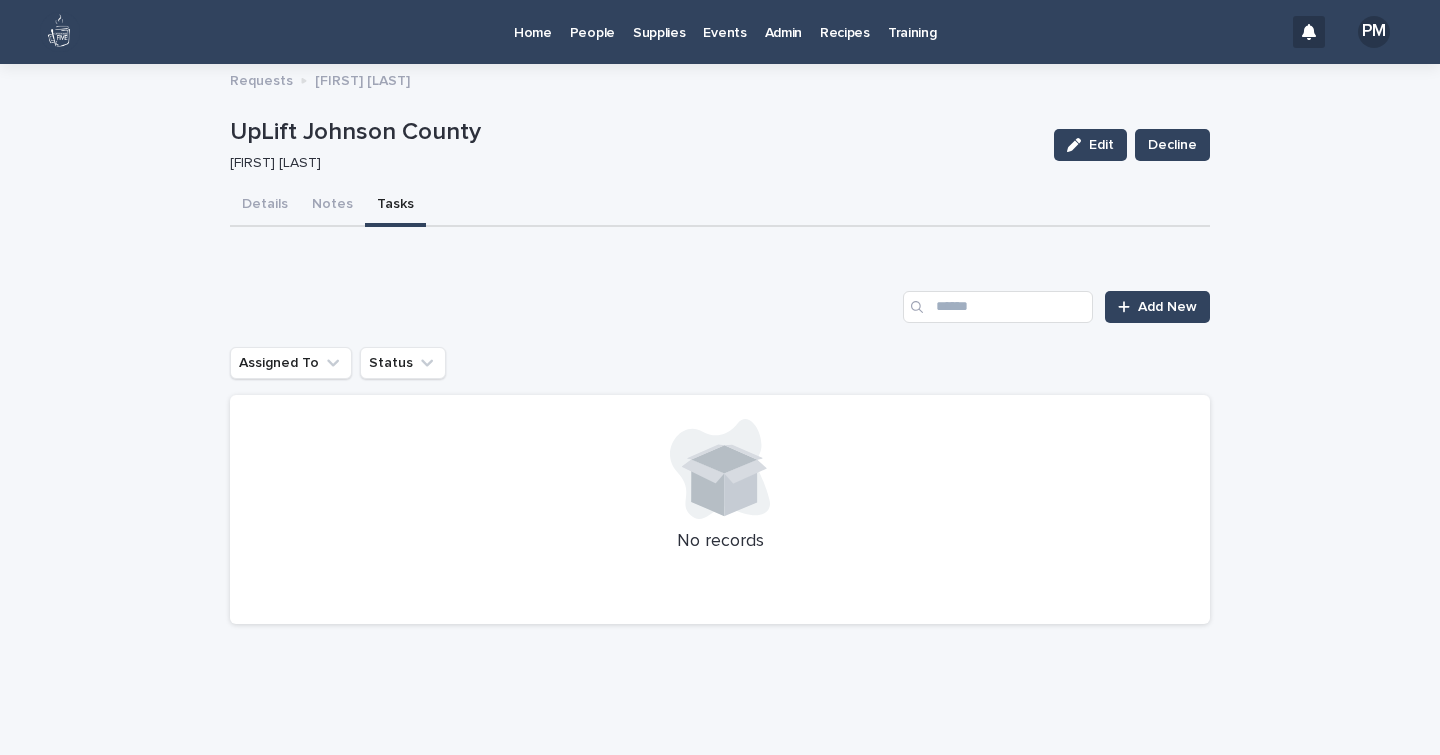 scroll, scrollTop: 0, scrollLeft: 0, axis: both 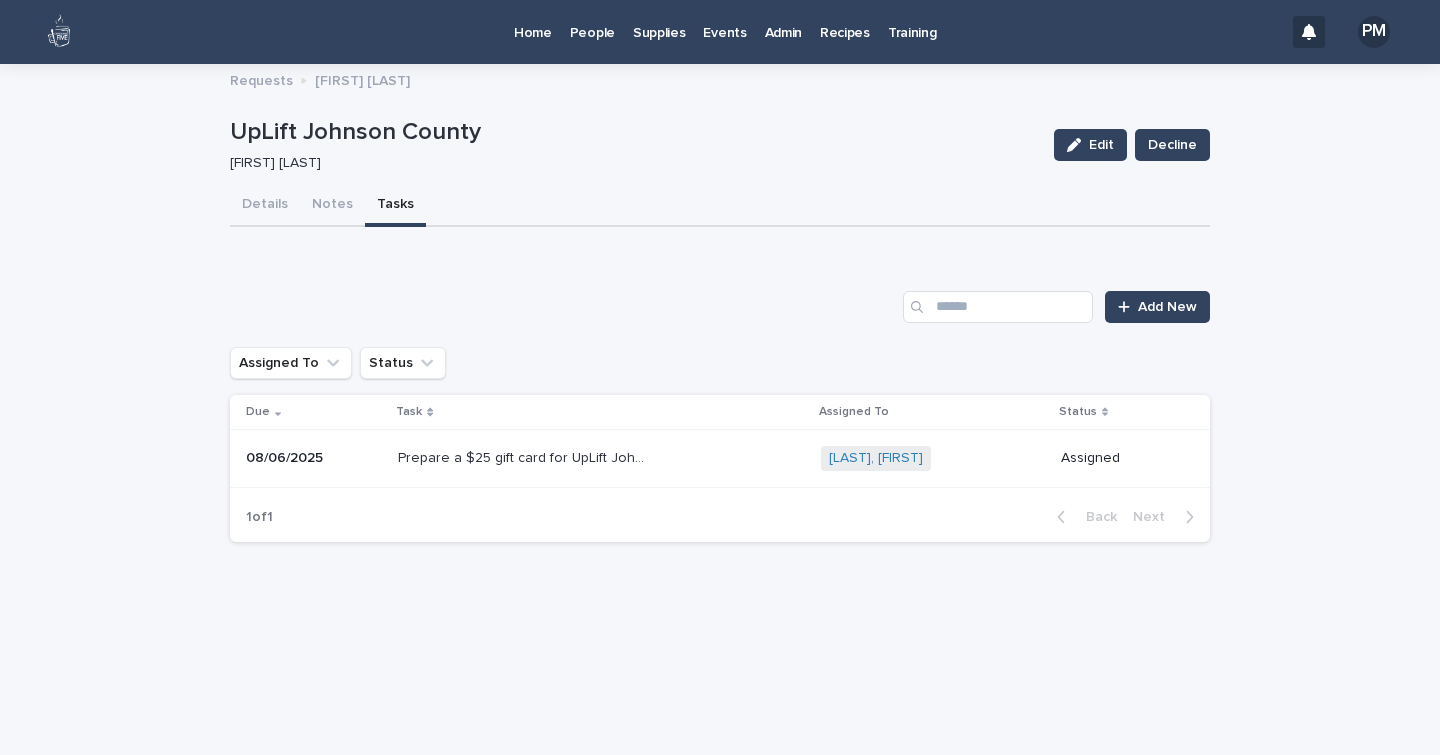 click on "Admin" at bounding box center [783, 21] 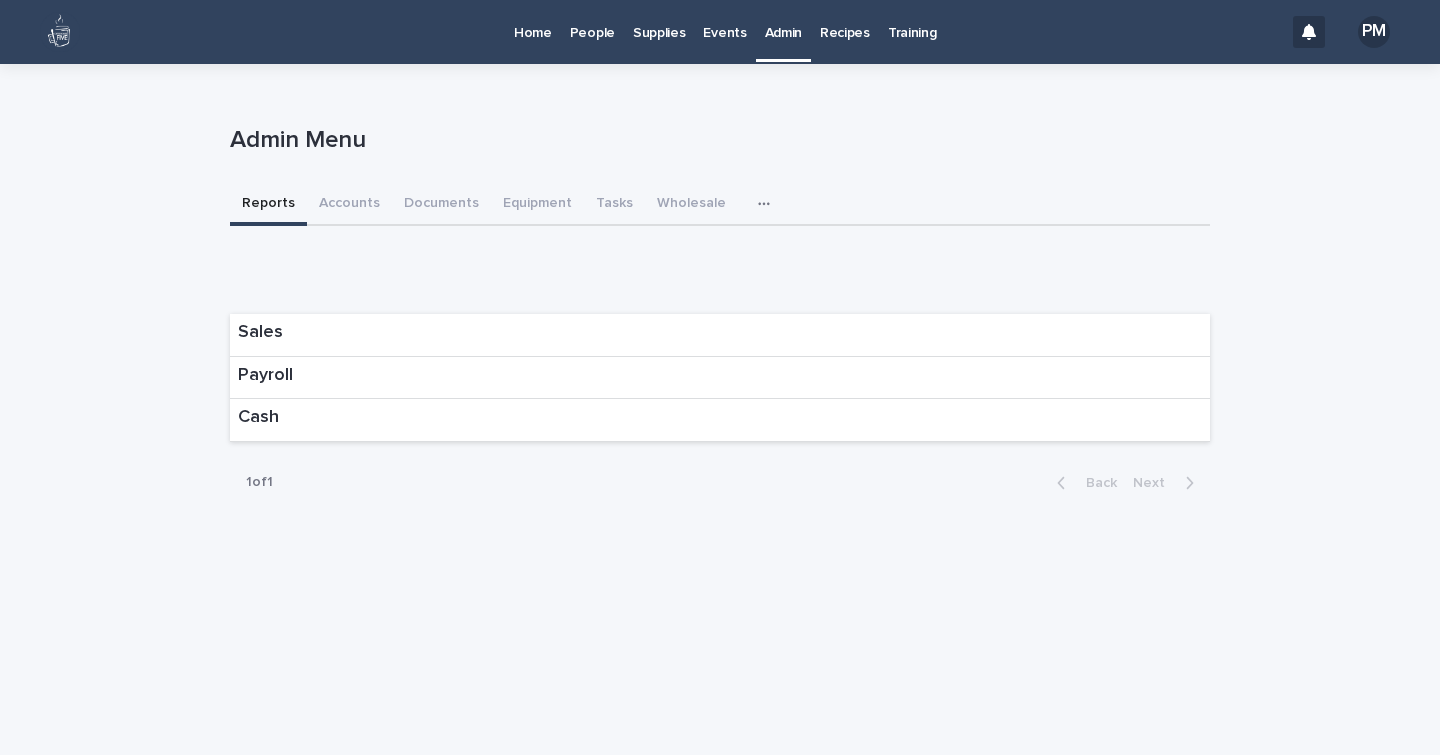 click 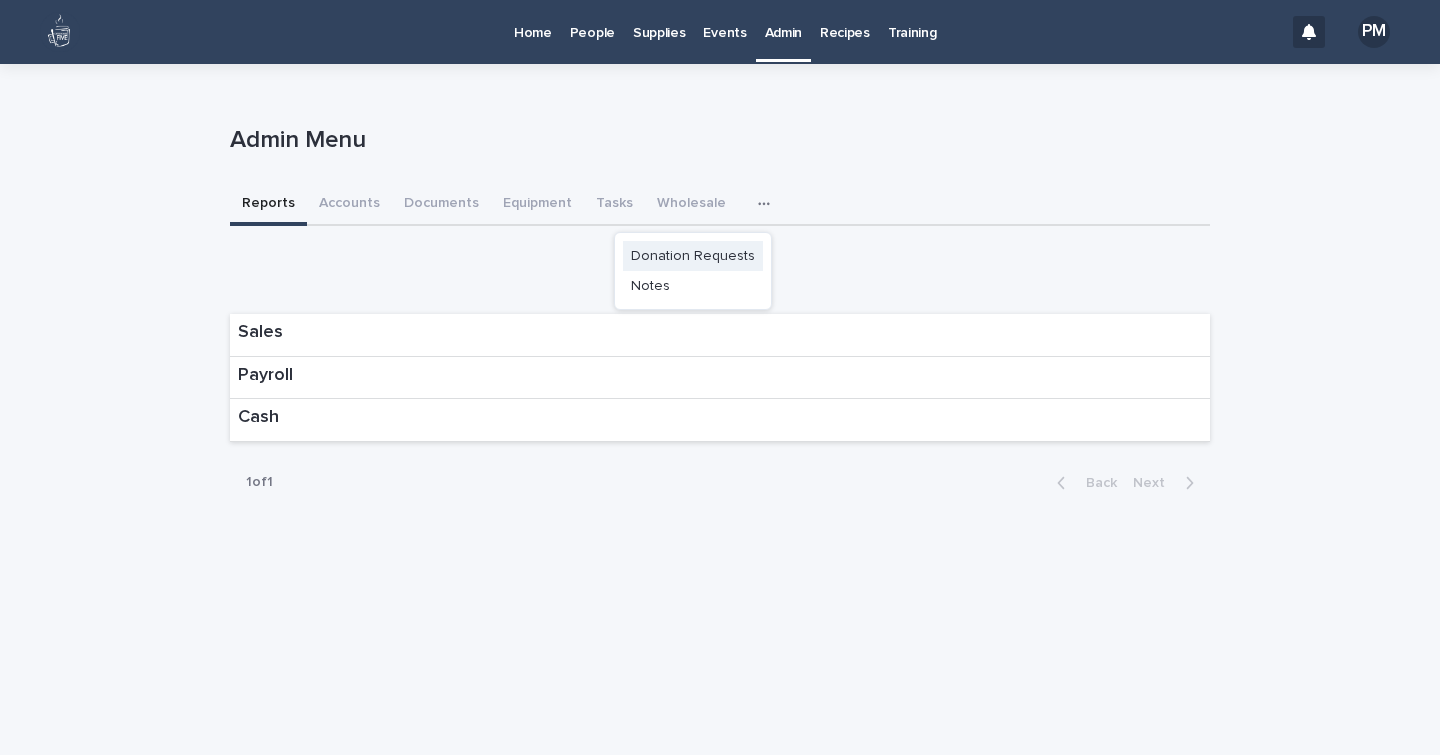 click on "Donation Requests" at bounding box center (693, 256) 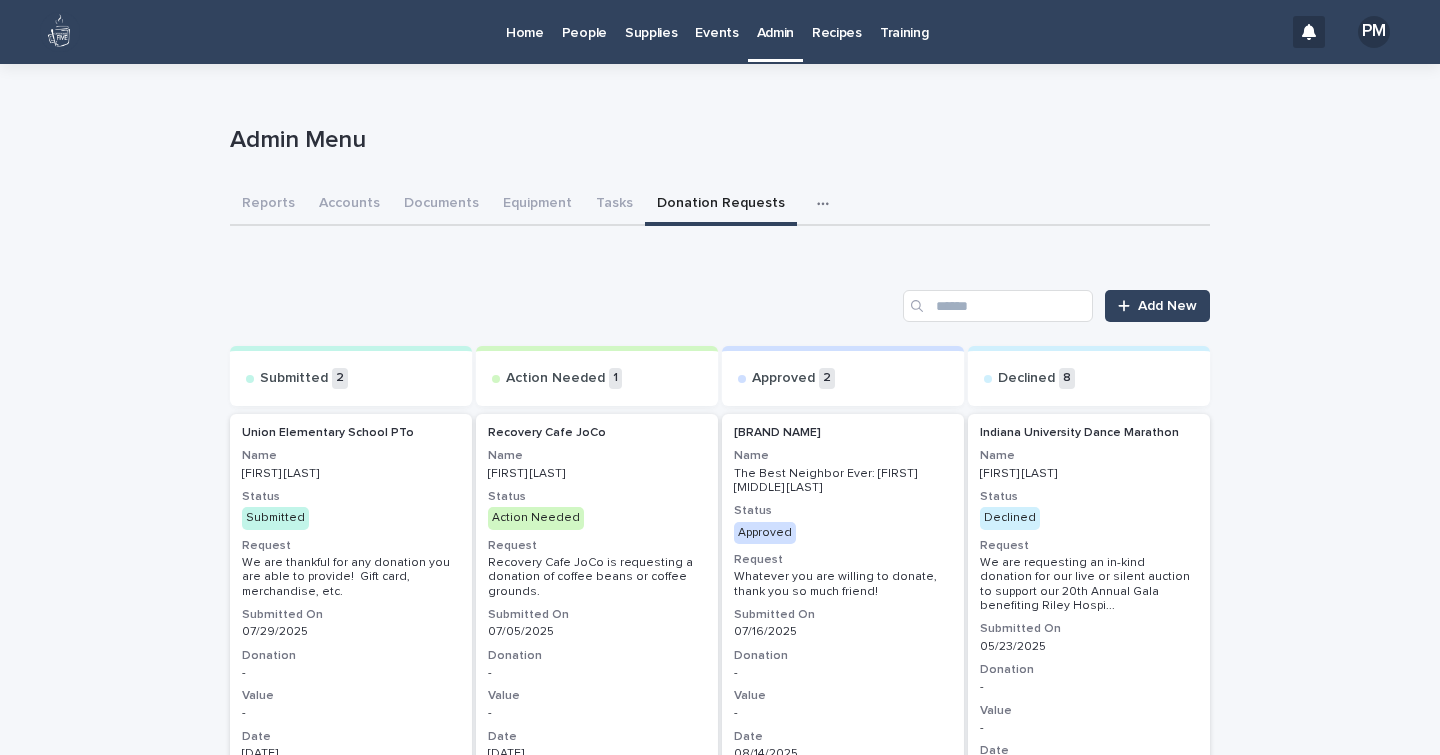 click on "Submitted" at bounding box center [351, 518] 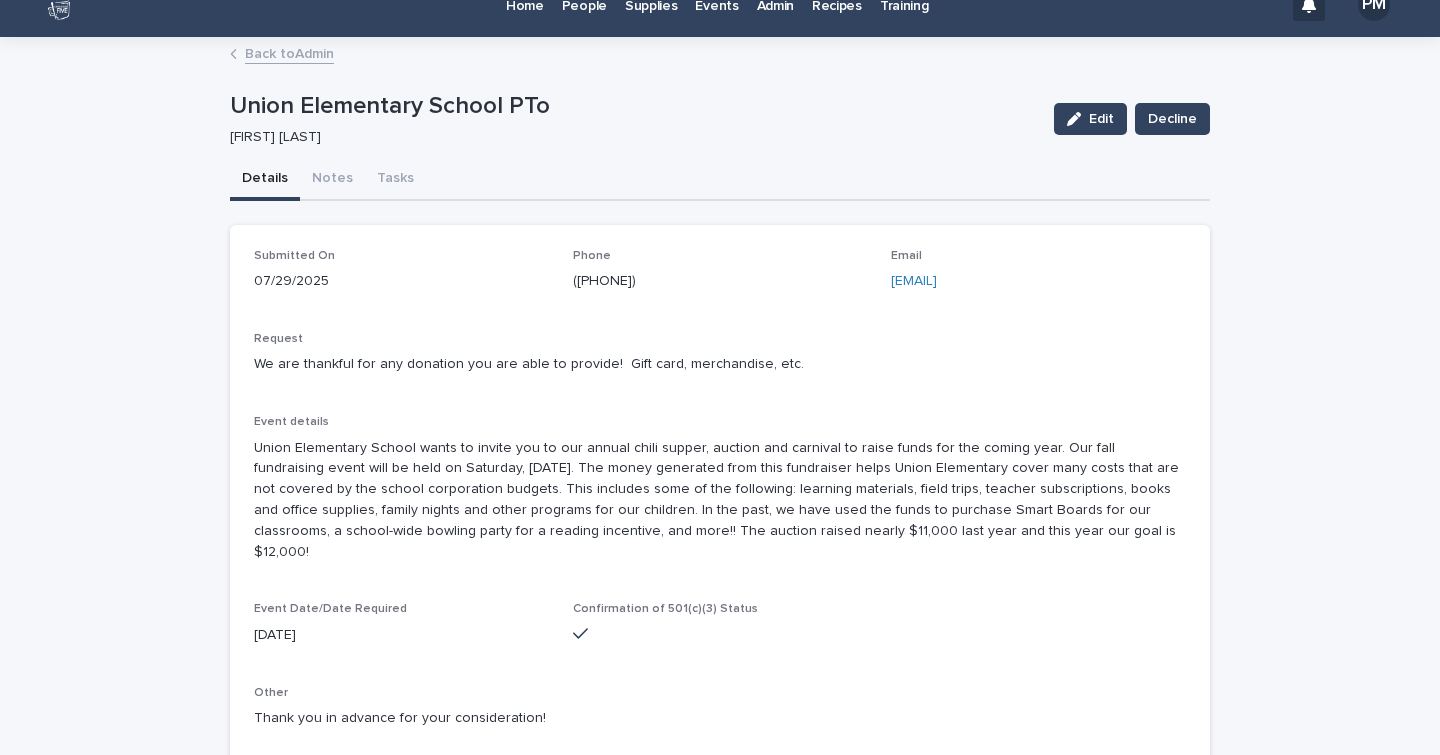 scroll, scrollTop: 28, scrollLeft: 0, axis: vertical 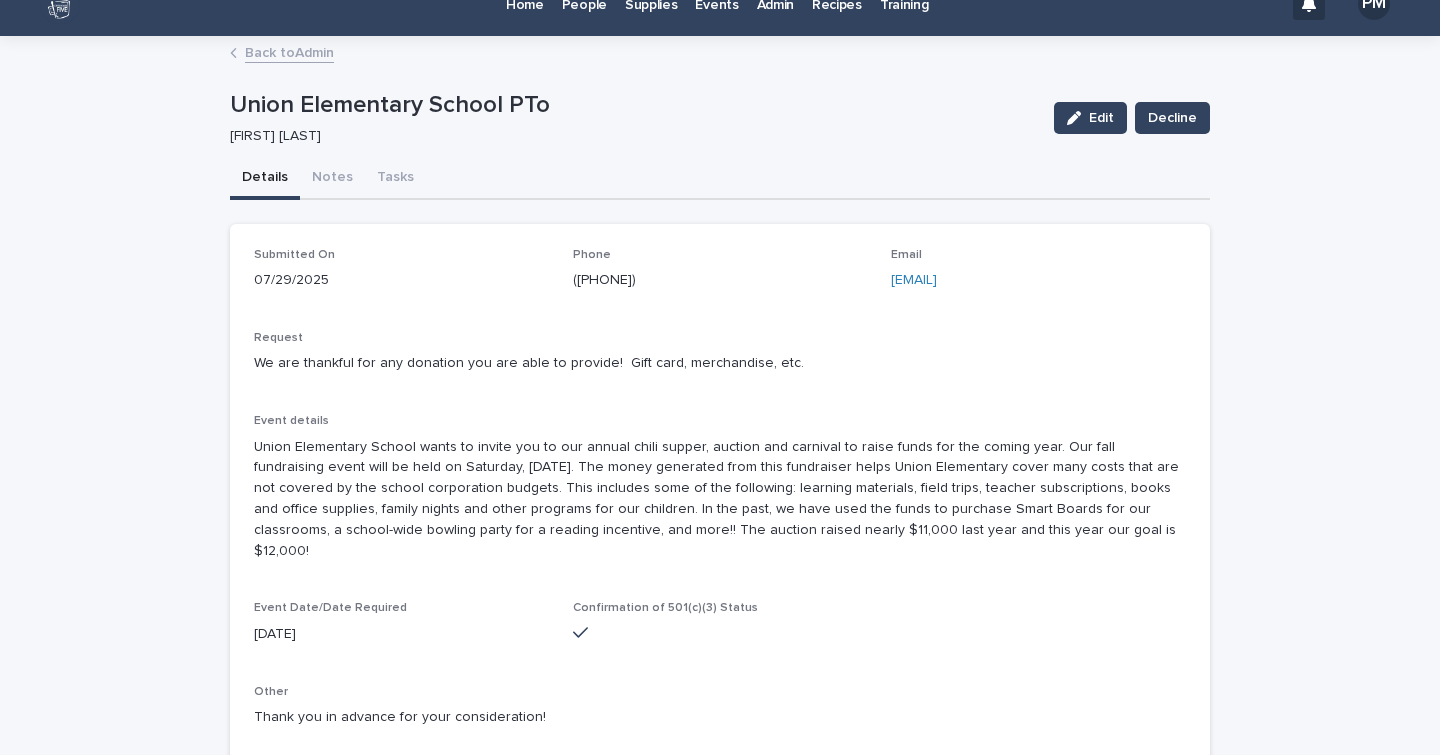 drag, startPoint x: 1068, startPoint y: 282, endPoint x: 878, endPoint y: 287, distance: 190.06578 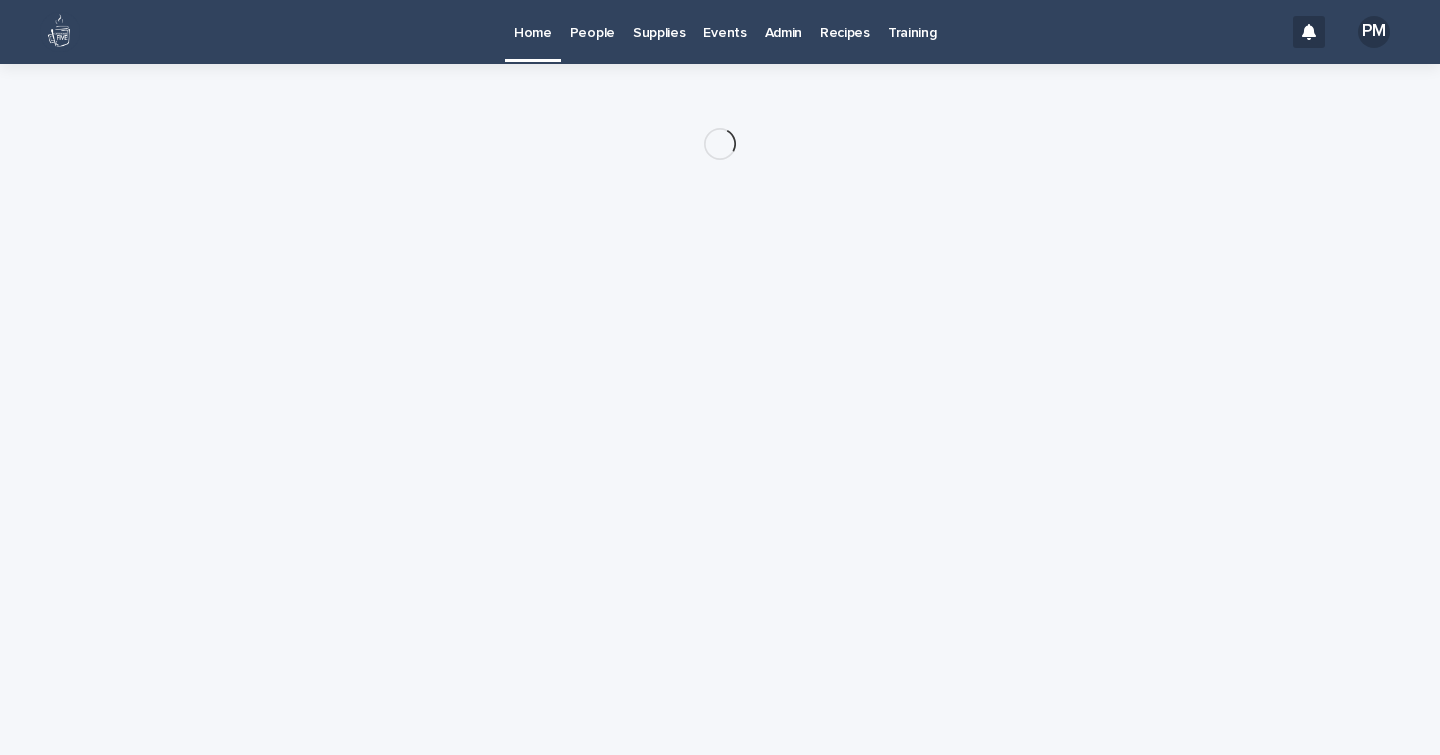 scroll, scrollTop: 0, scrollLeft: 0, axis: both 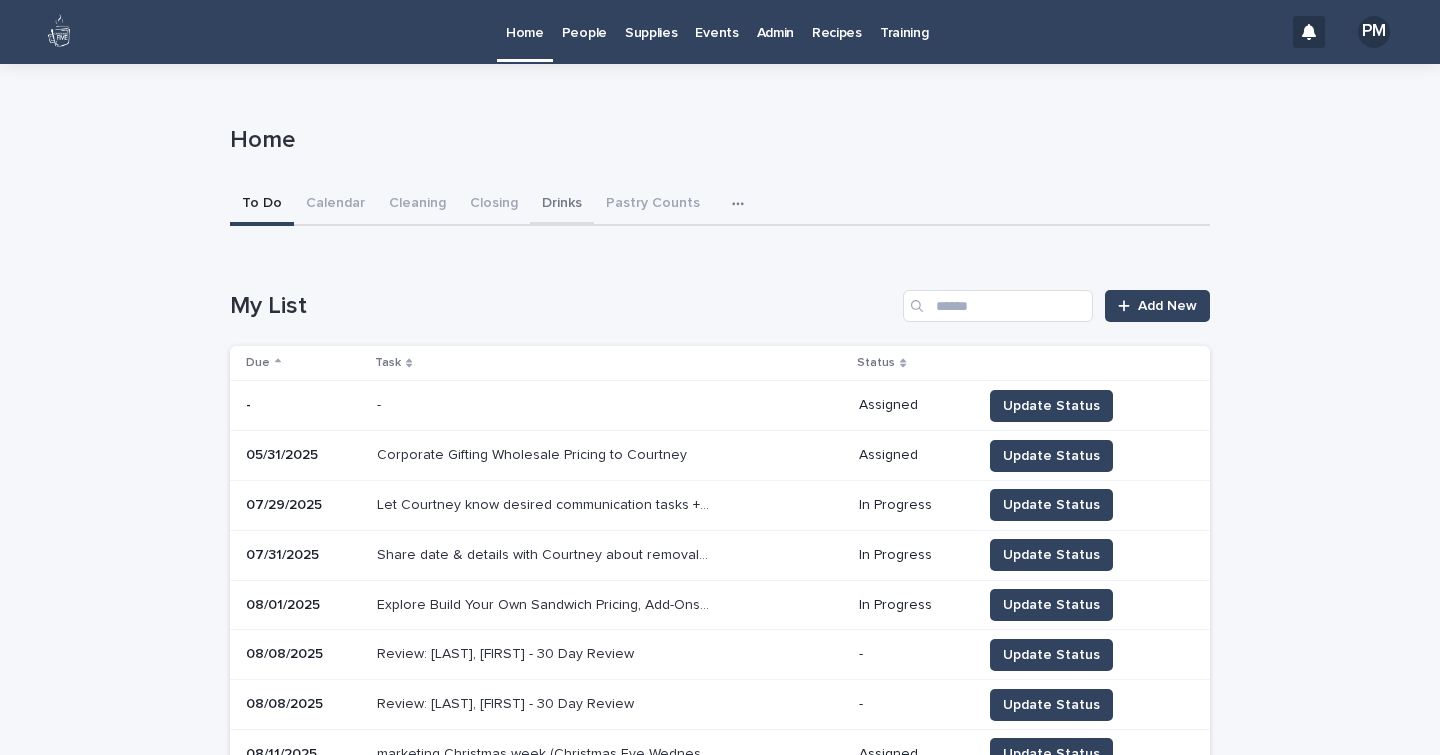 click on "Drinks" at bounding box center [562, 205] 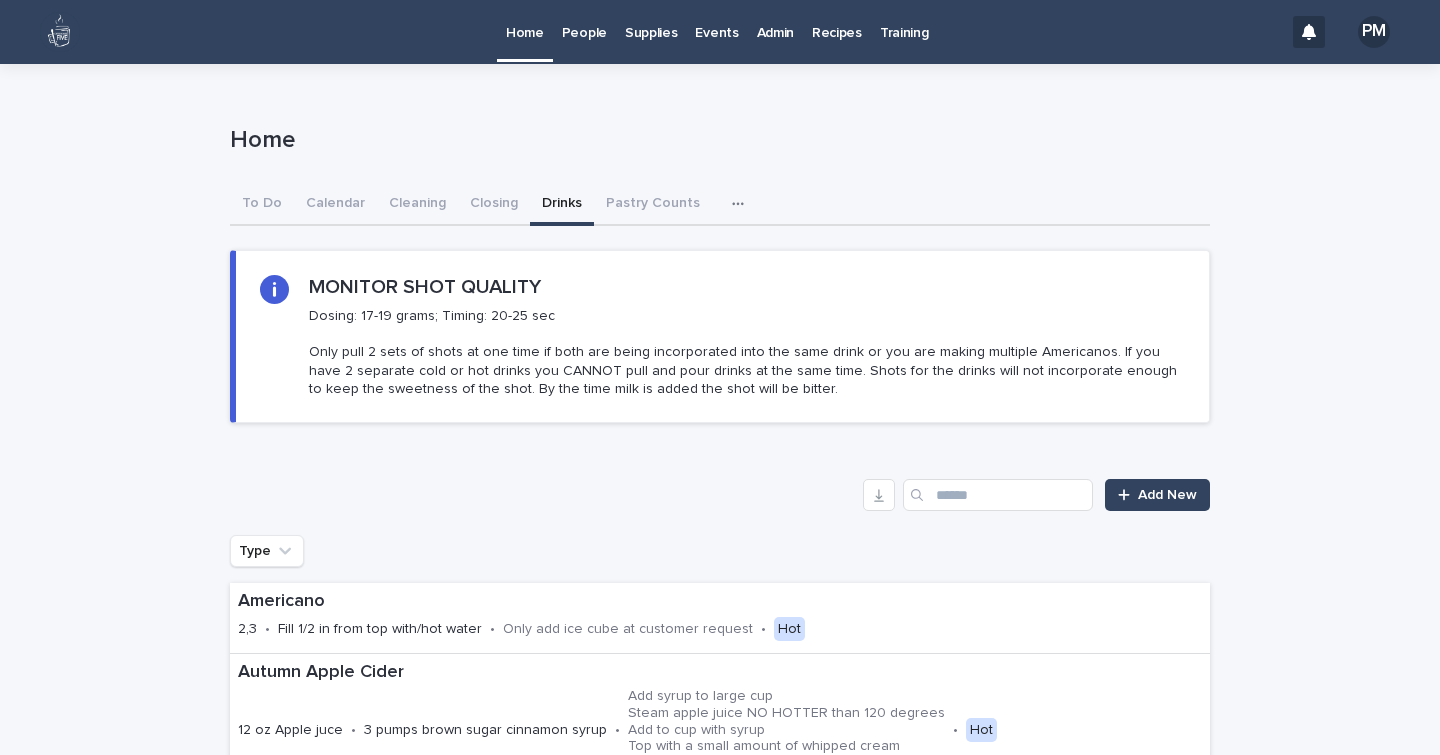 click on "Add New Type Americano 2,3  • Fill 1/2 in from top with/hot water • Only add ice cube at customer request • Hot Autumn Apple Cider 12 oz Apple juce • 3 pumps brown sugar cinnamon syrup • Add syrup to large cup
Steam apple juice NO HOTTER than 120 degrees
Add to cup with syrup
Top with a small amount of whipped cream
Sprinkle with cinnamon • Hot Black Iced Tea 12 oz • If syrup requested 3 pumps before ice or tea • Weigh 12 oz of tea, add ice • Tea Blackberry Lemonade 10 oz lemonade • 3 cane, 3 blackberry pumps • in shaker with half cup ice/shake, pour in 20 oz cup topped off with ice • Lemonade Breve 1,2  • 8, 10 oz.  half & half • Hot Café Au Lait 2/3 cup  coffee • 3, 5  oz.  milk • Hot Cappuccino 1,2  • 6,8 oz.  milk • Add extra air to steam for foam/top with foam • Hot Carmel Macchiato  1,2  • 8, 10 oz. milk • 2,3 pumps vanilla syrup • Order: syrup, milk, top w/shots and carmel drizzle • Hot Chai 10 oz  milk, 3 oz chai • concentrate, cinnamon in cup • •" at bounding box center (720, 1785) 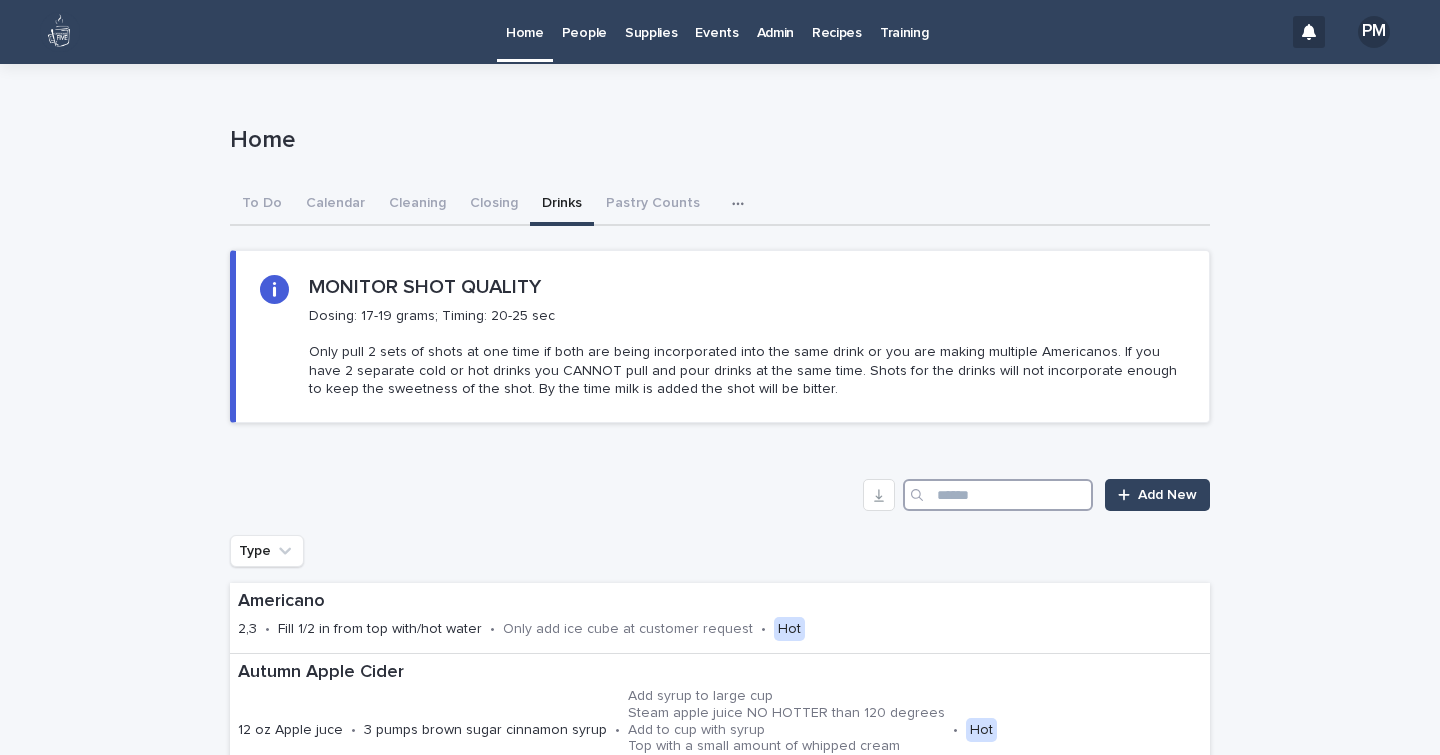 click at bounding box center [998, 495] 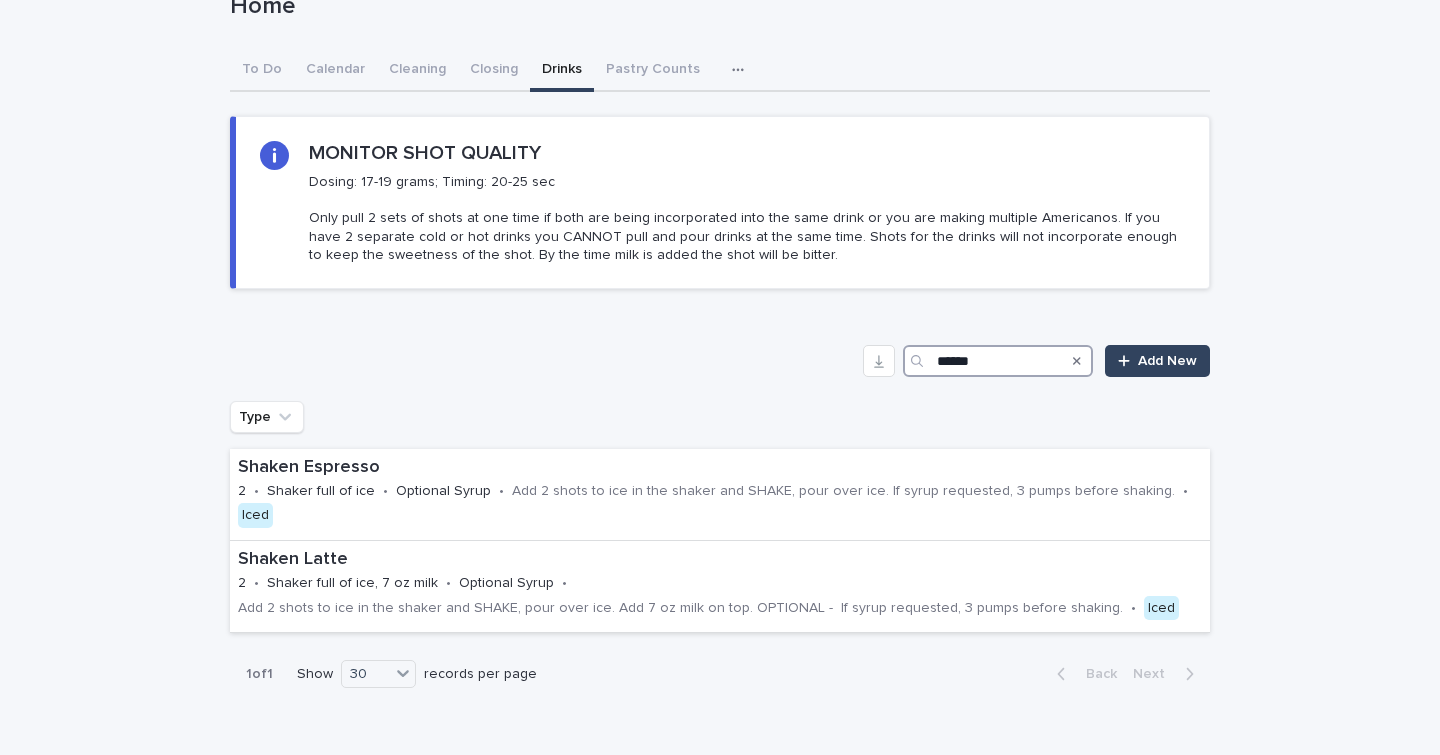 scroll, scrollTop: 135, scrollLeft: 0, axis: vertical 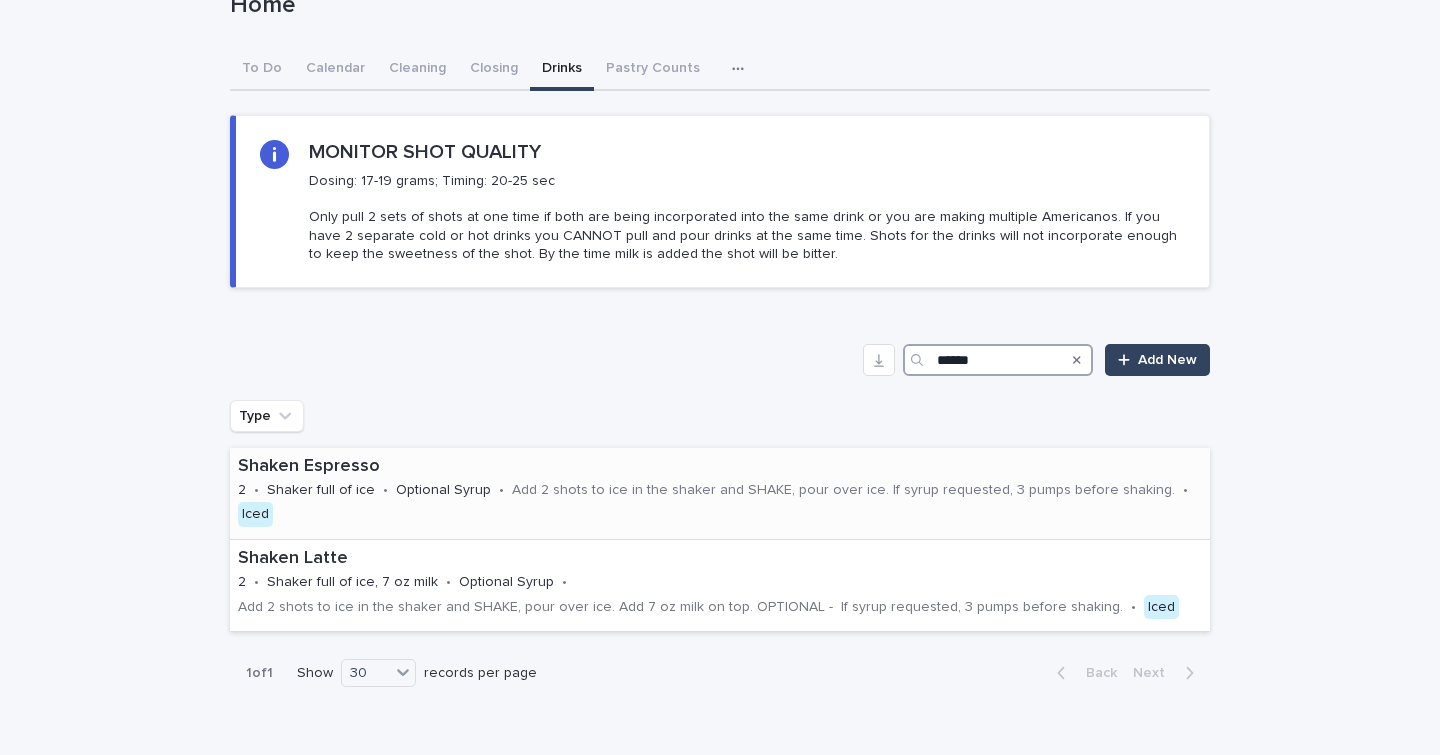 type on "******" 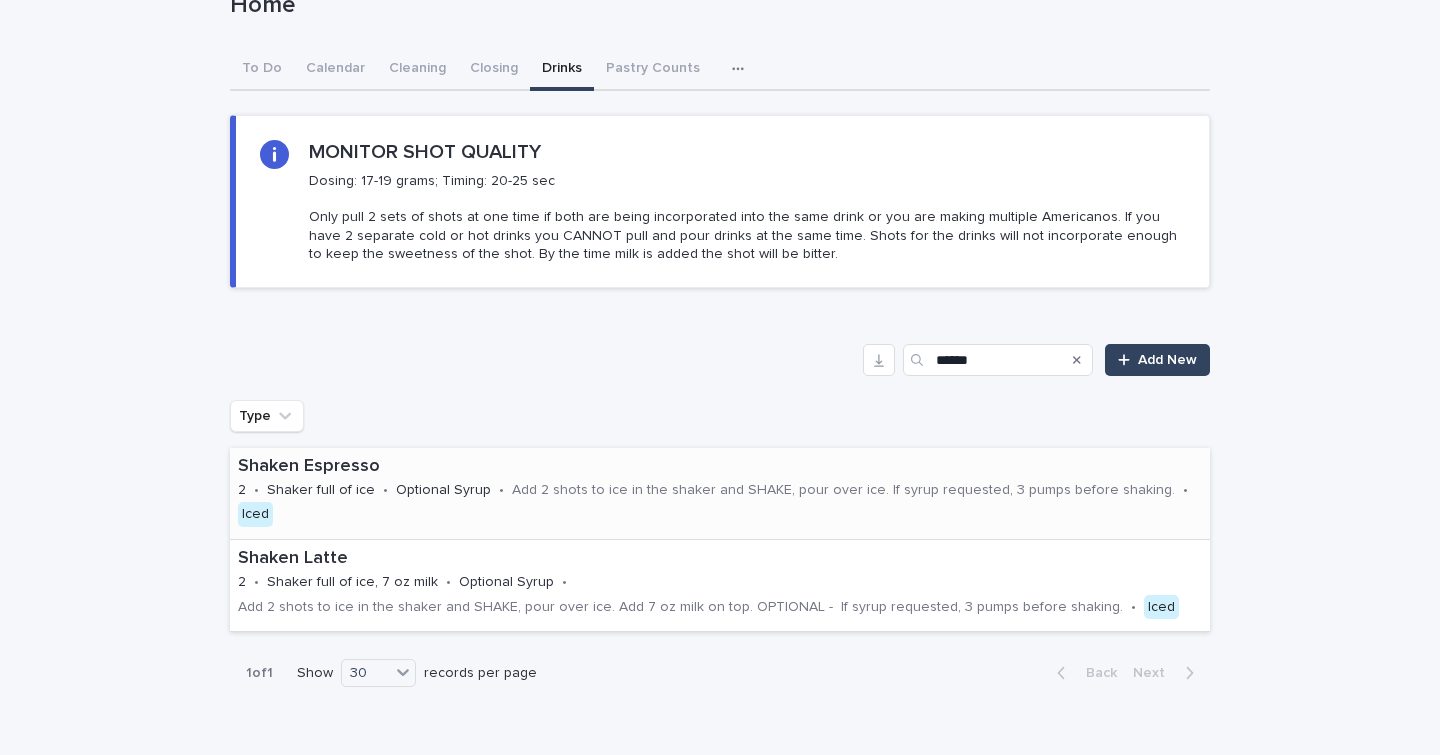 click on "Shaken Espresso" at bounding box center (720, 467) 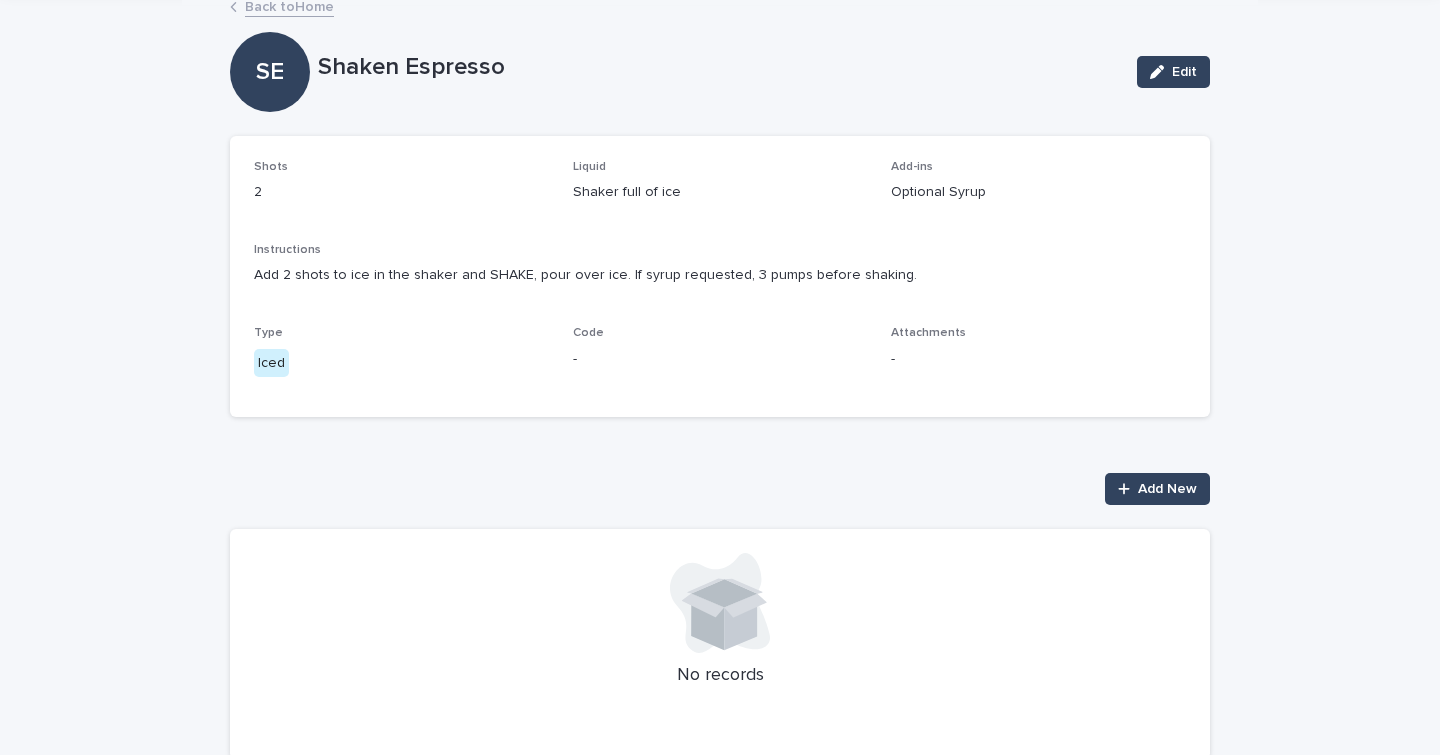 scroll, scrollTop: 73, scrollLeft: 0, axis: vertical 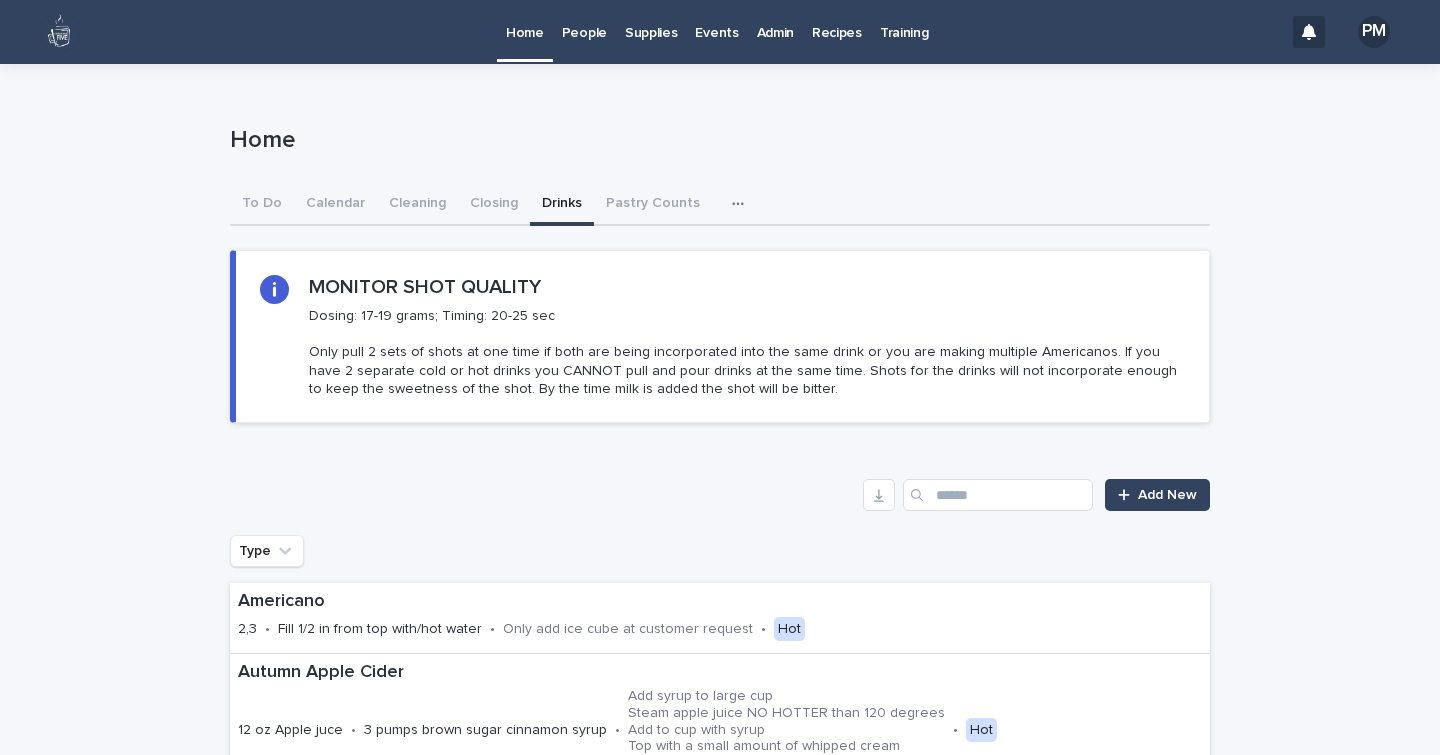 click on "Supplies" at bounding box center [651, 21] 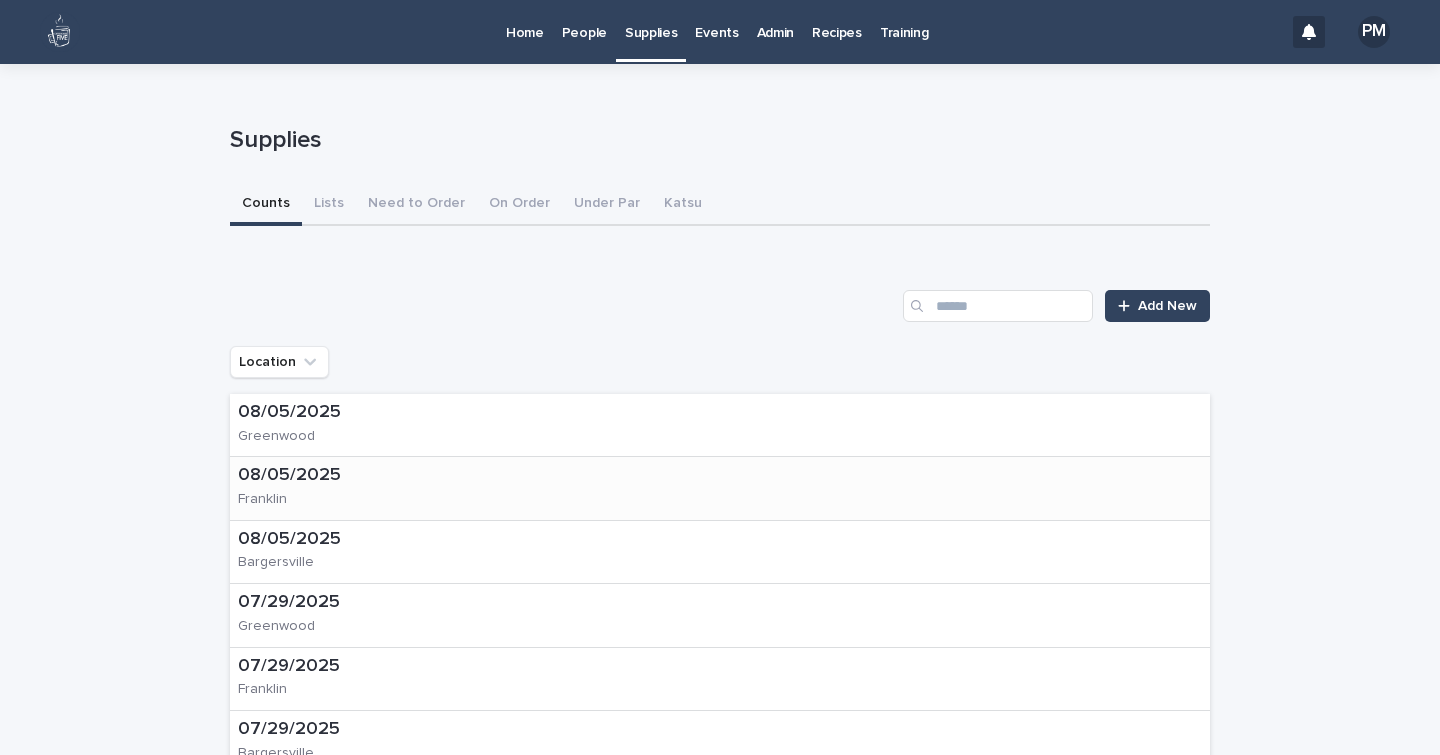 click on "[DATE] [PERSON]" at bounding box center (314, 488) 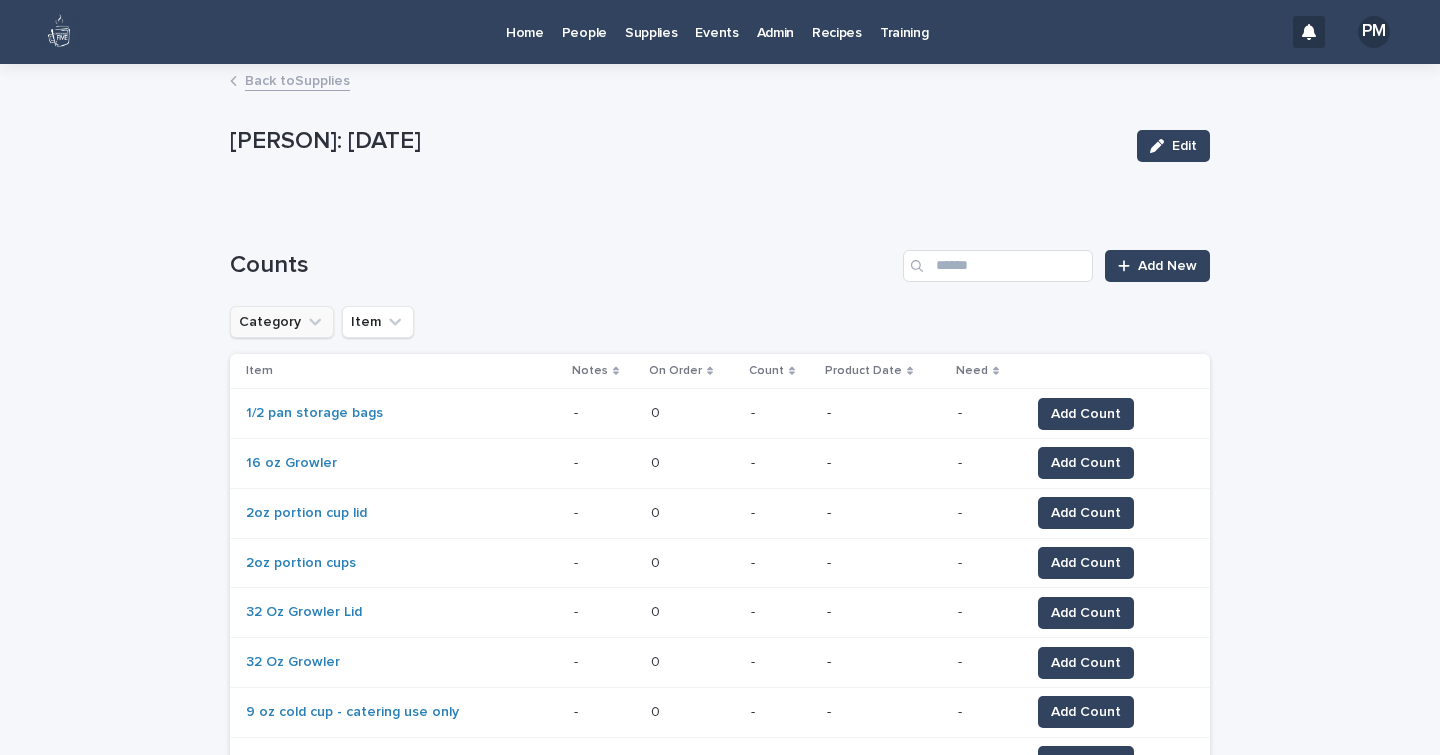 click 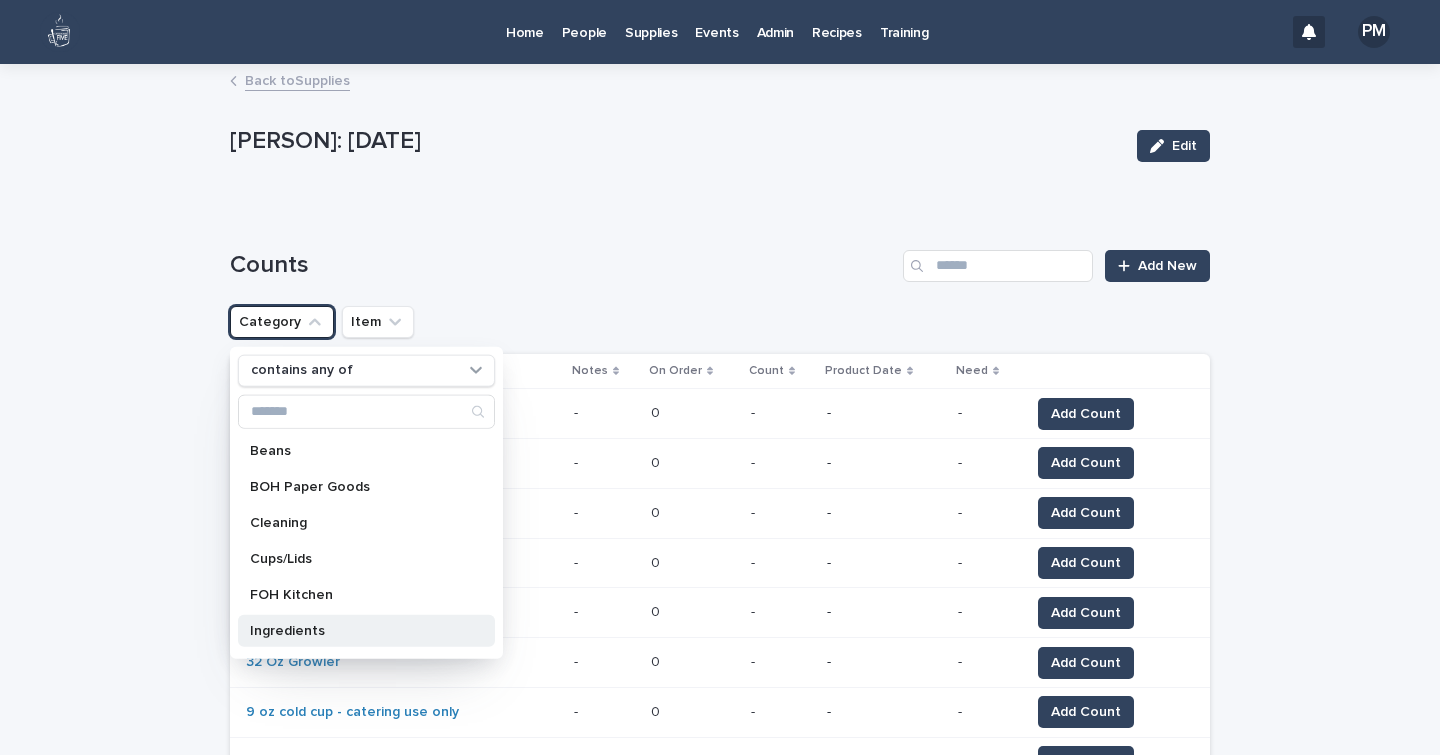 click on "Ingredients" at bounding box center (356, 630) 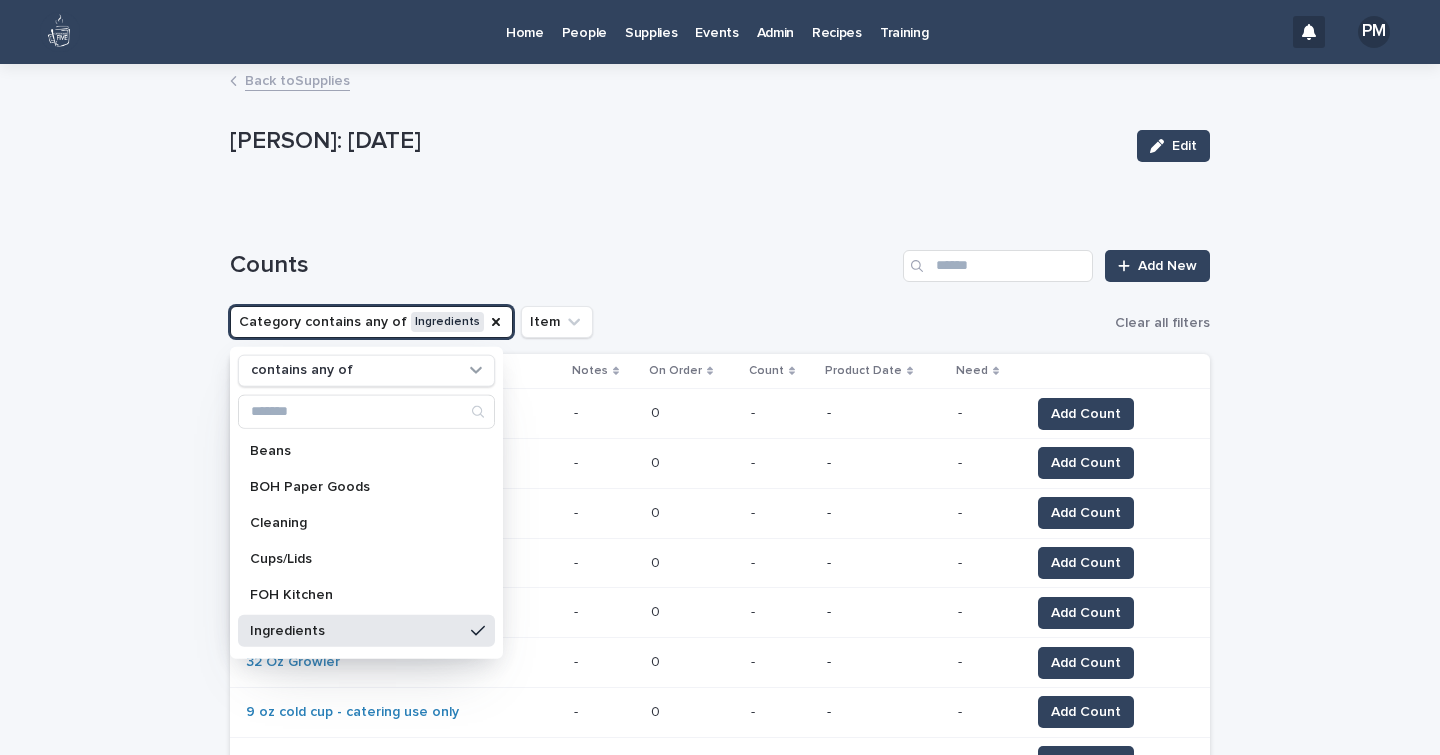 click on "Counts" at bounding box center [562, 265] 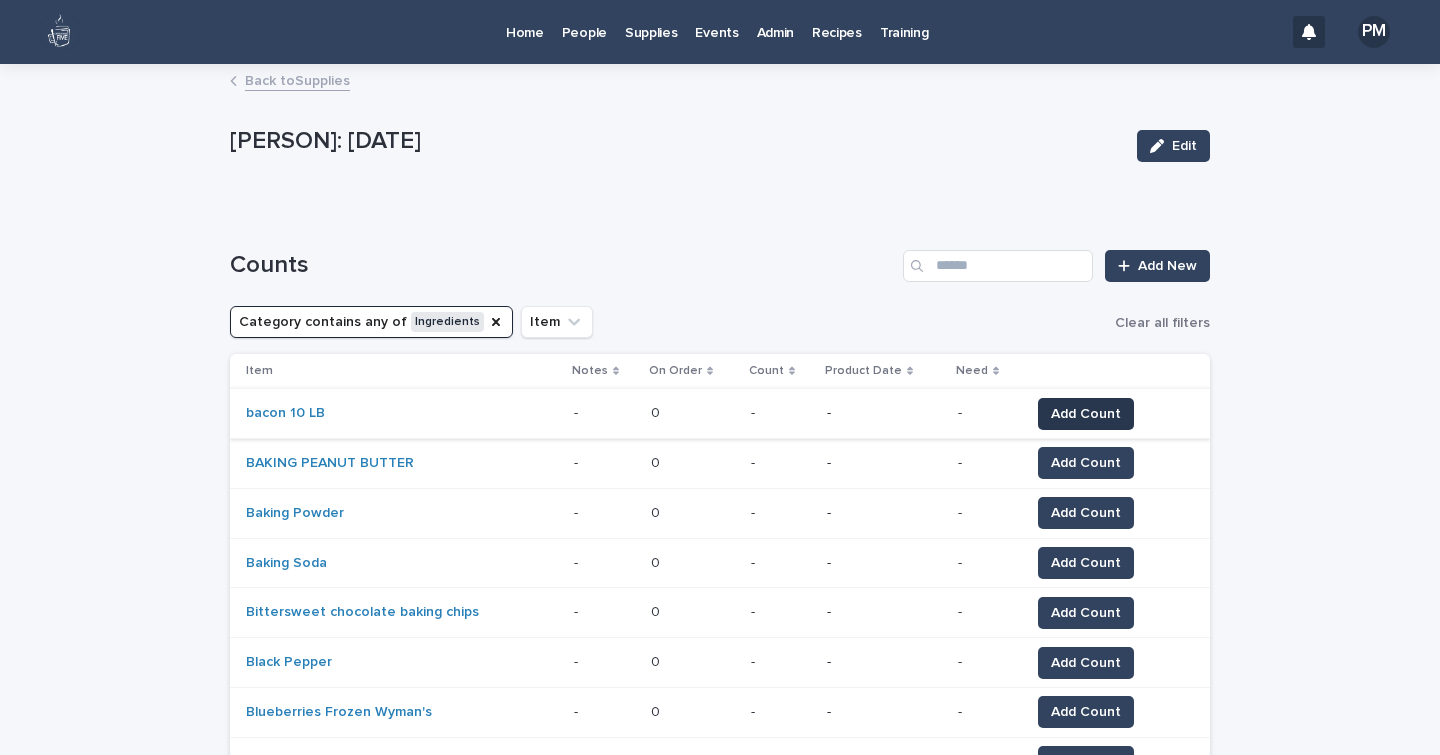 click on "Add Count" at bounding box center (1086, 414) 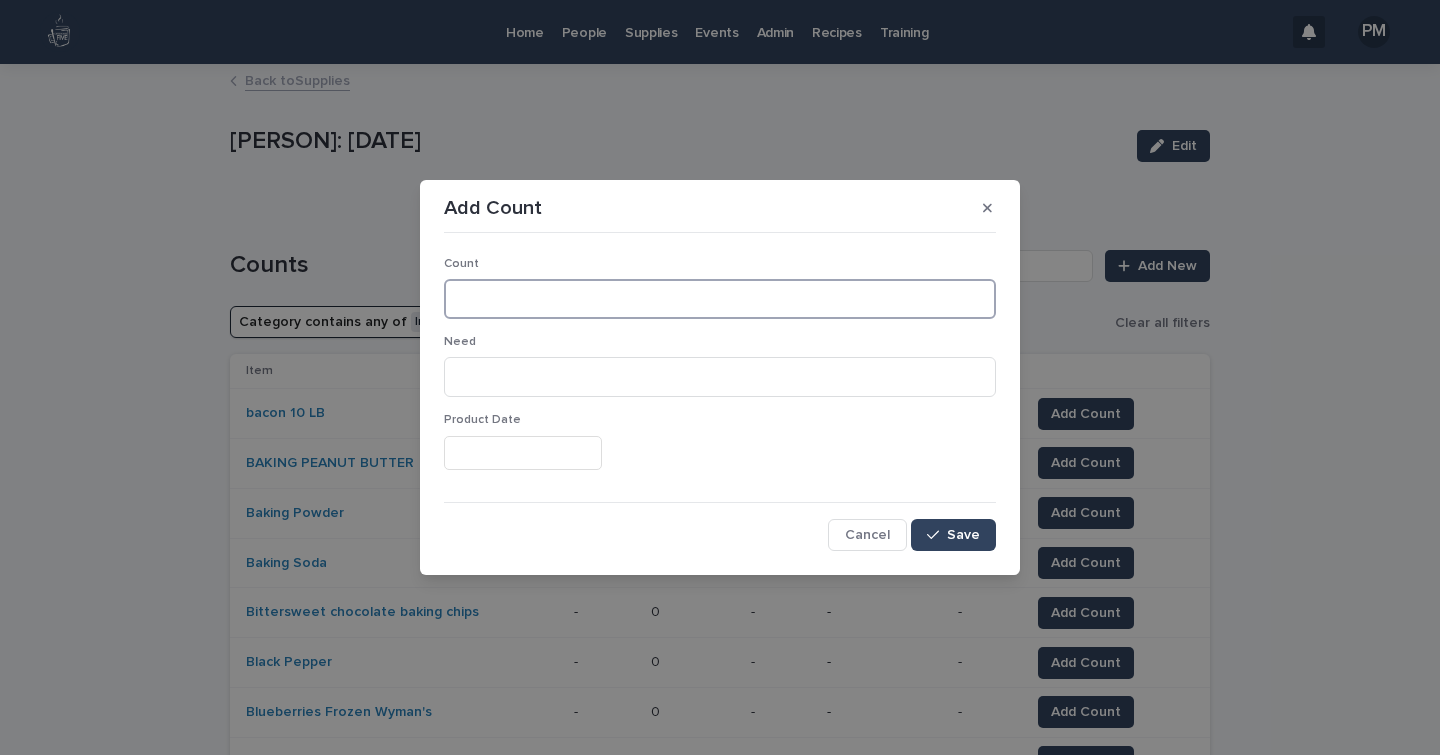 click at bounding box center (720, 299) 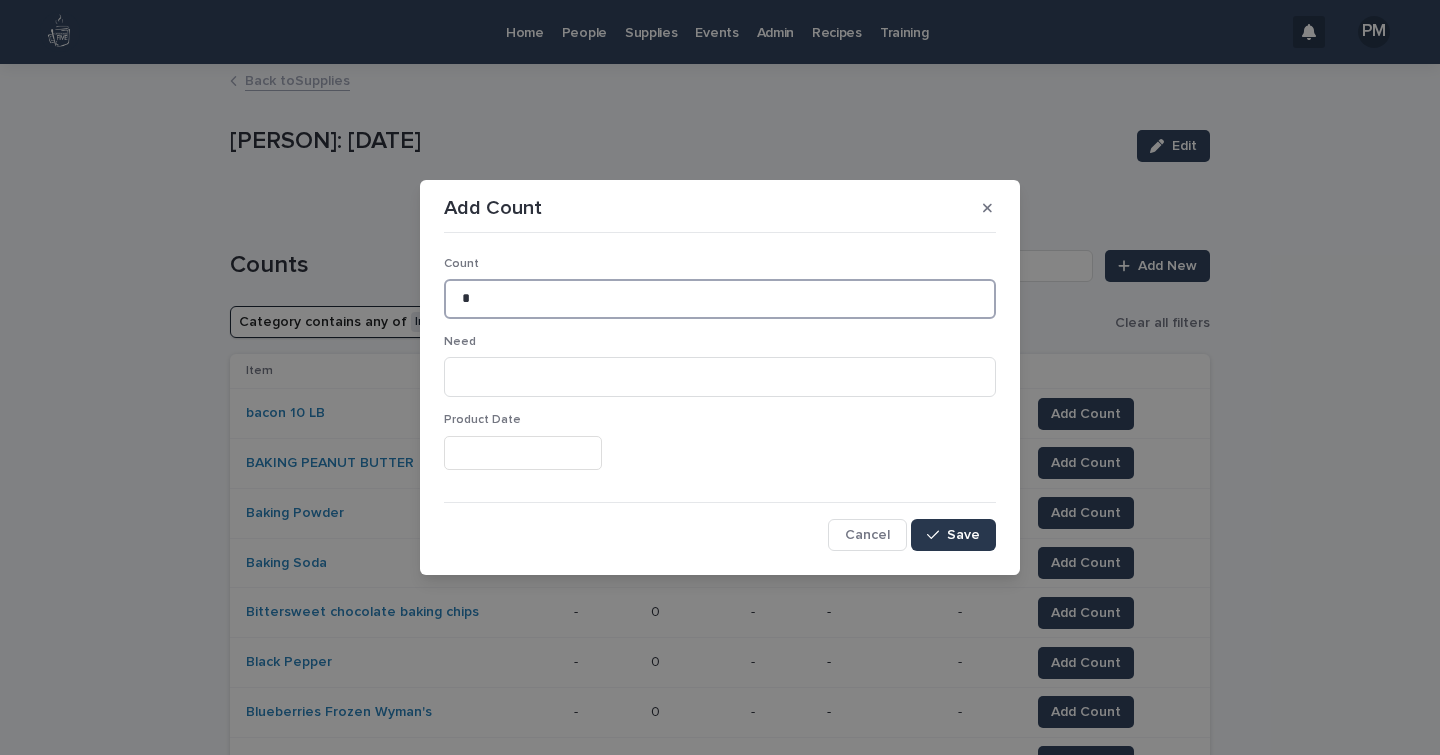 type on "*" 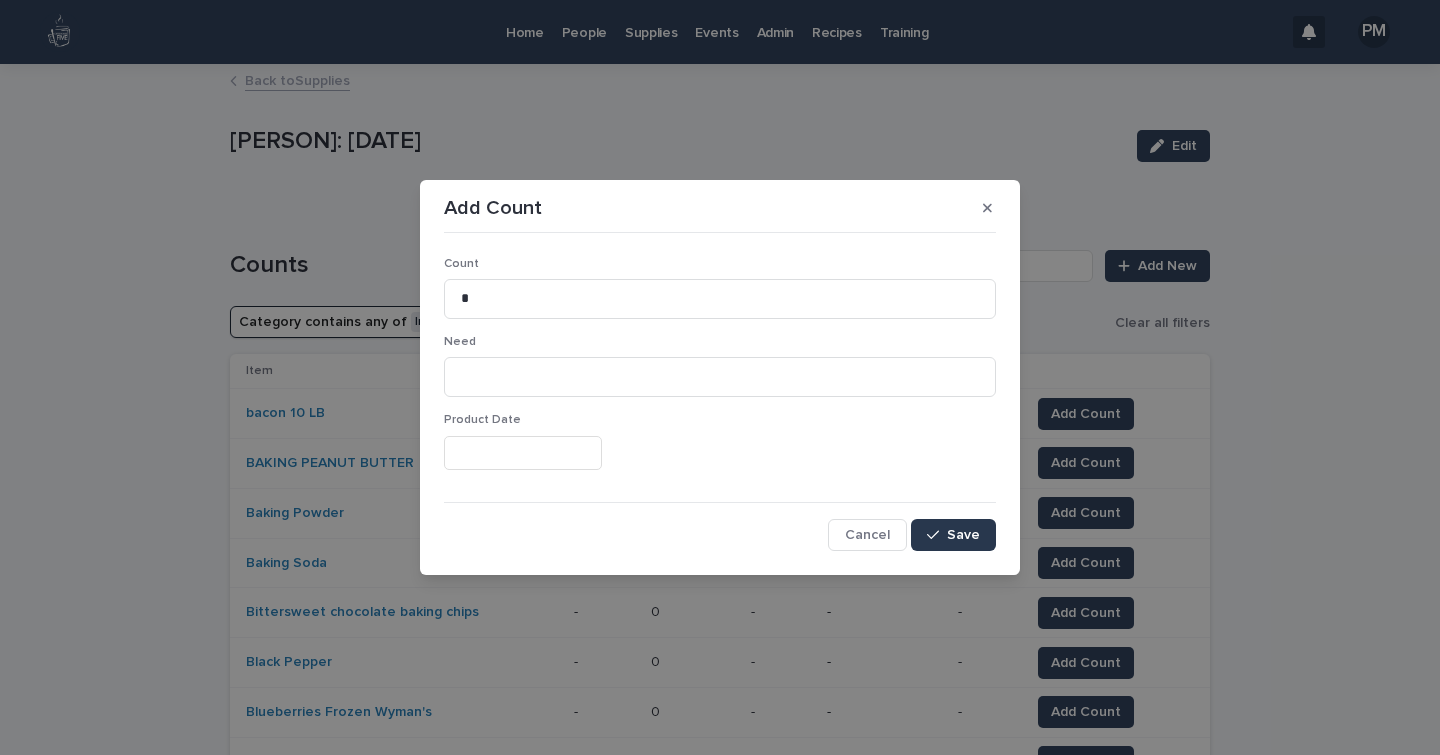 click at bounding box center (937, 535) 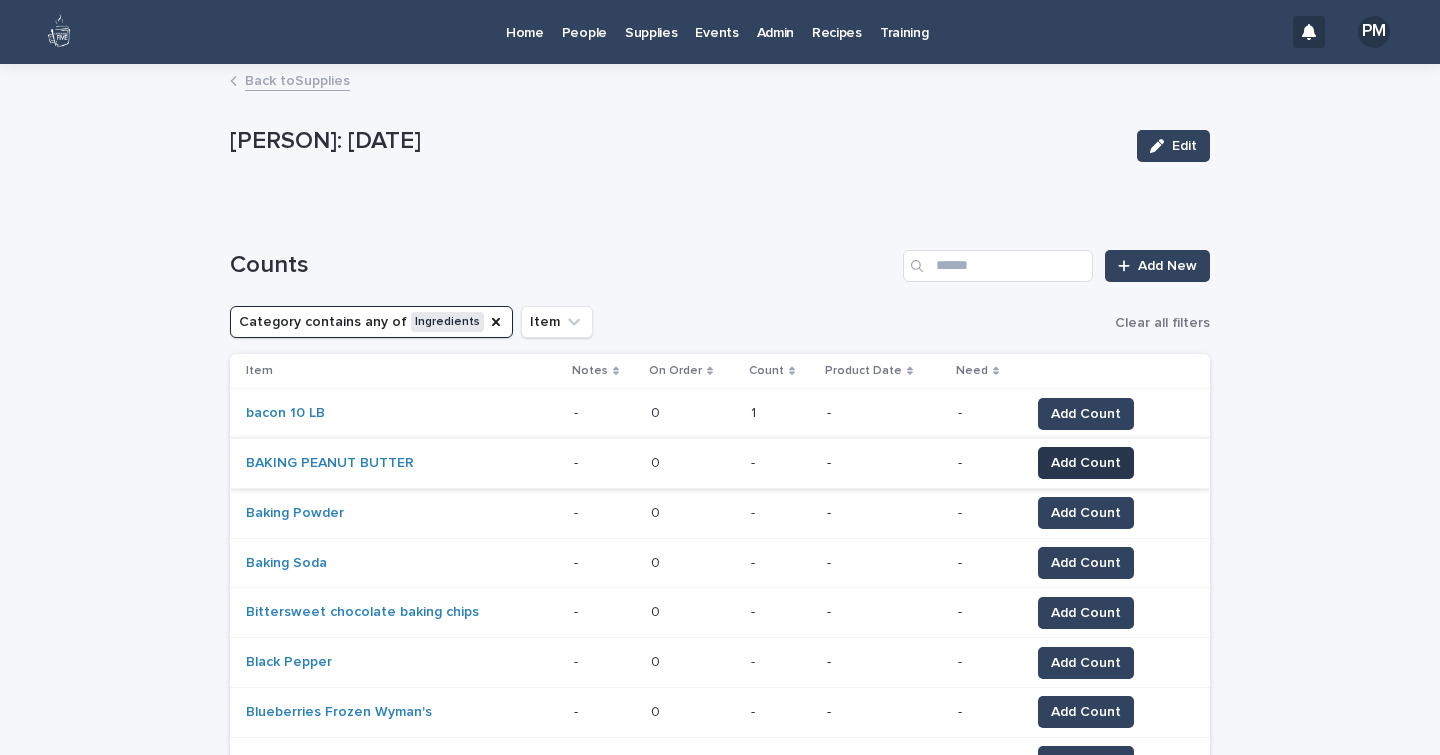 click on "Add Count" at bounding box center (1086, 463) 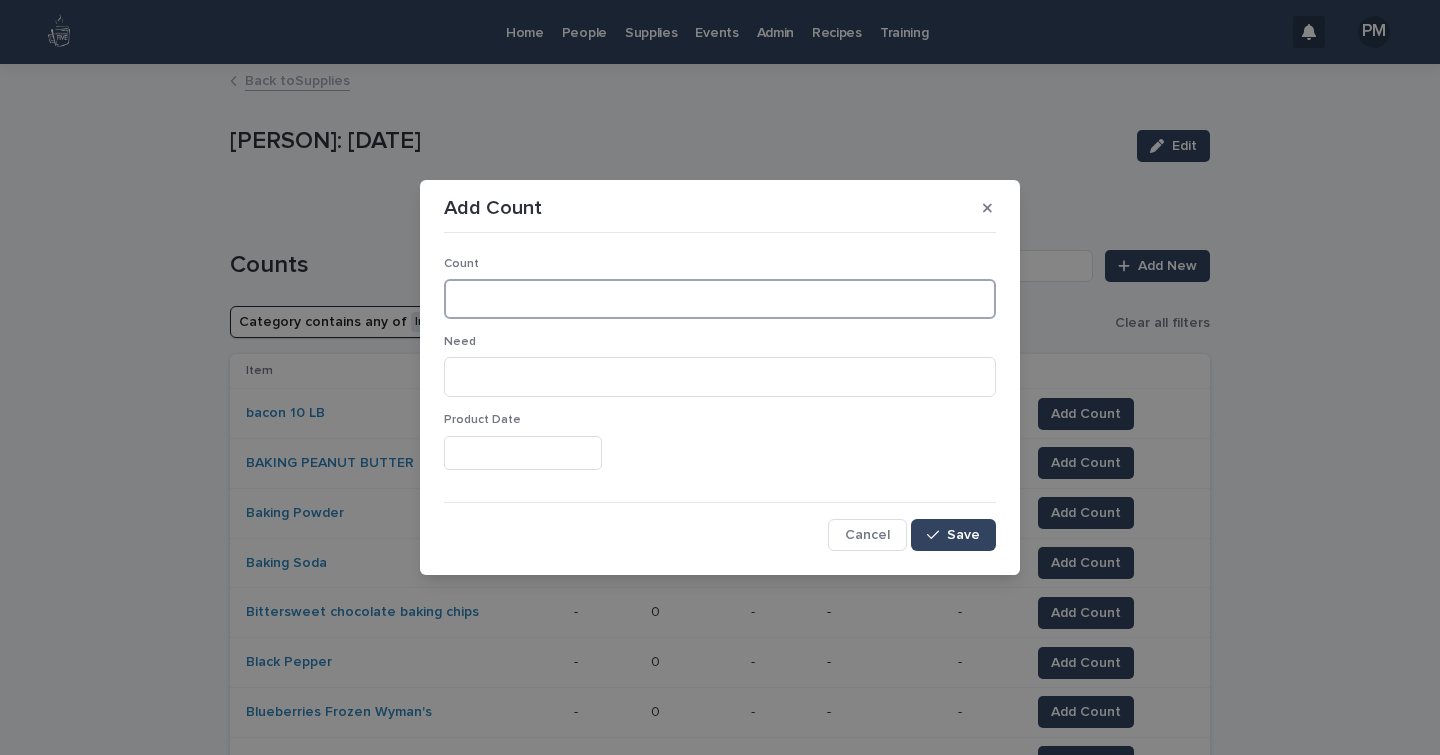 click at bounding box center [720, 299] 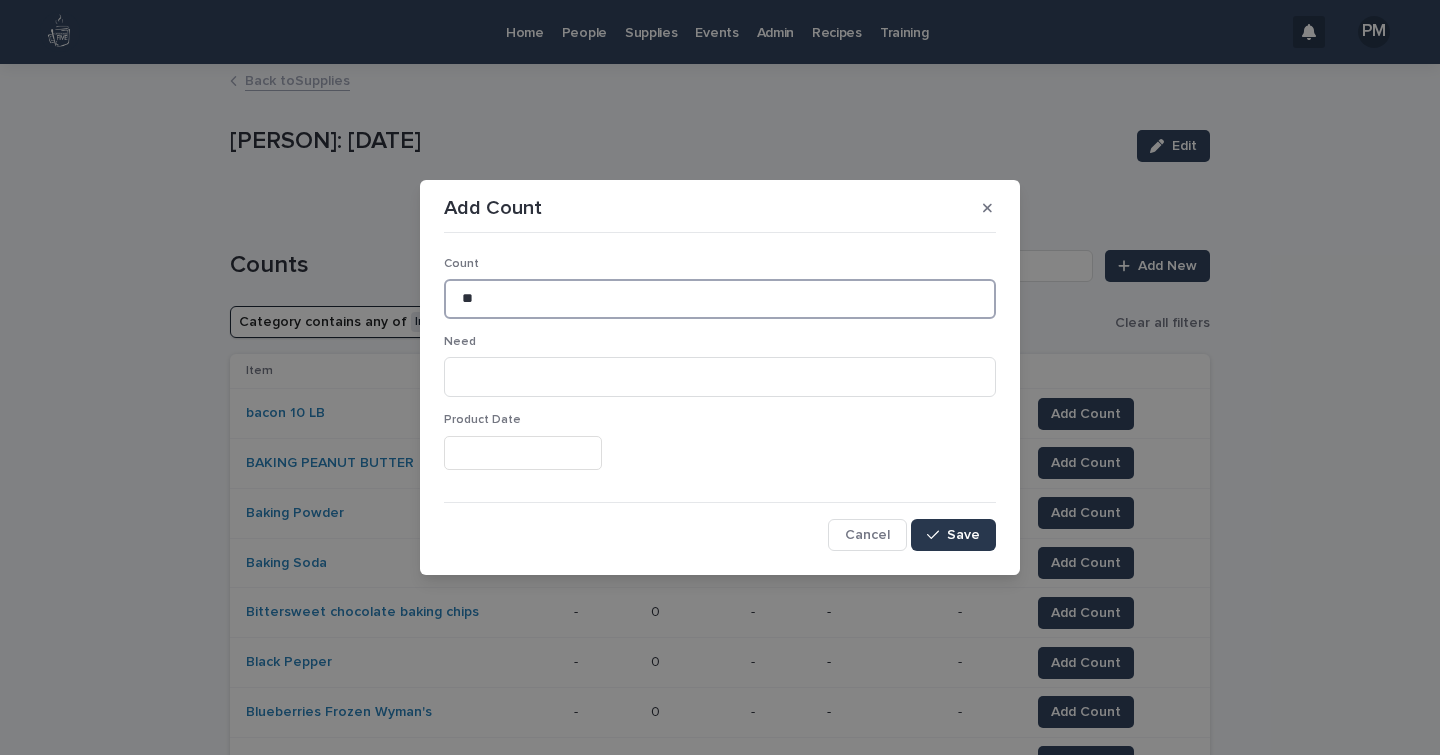 type on "**" 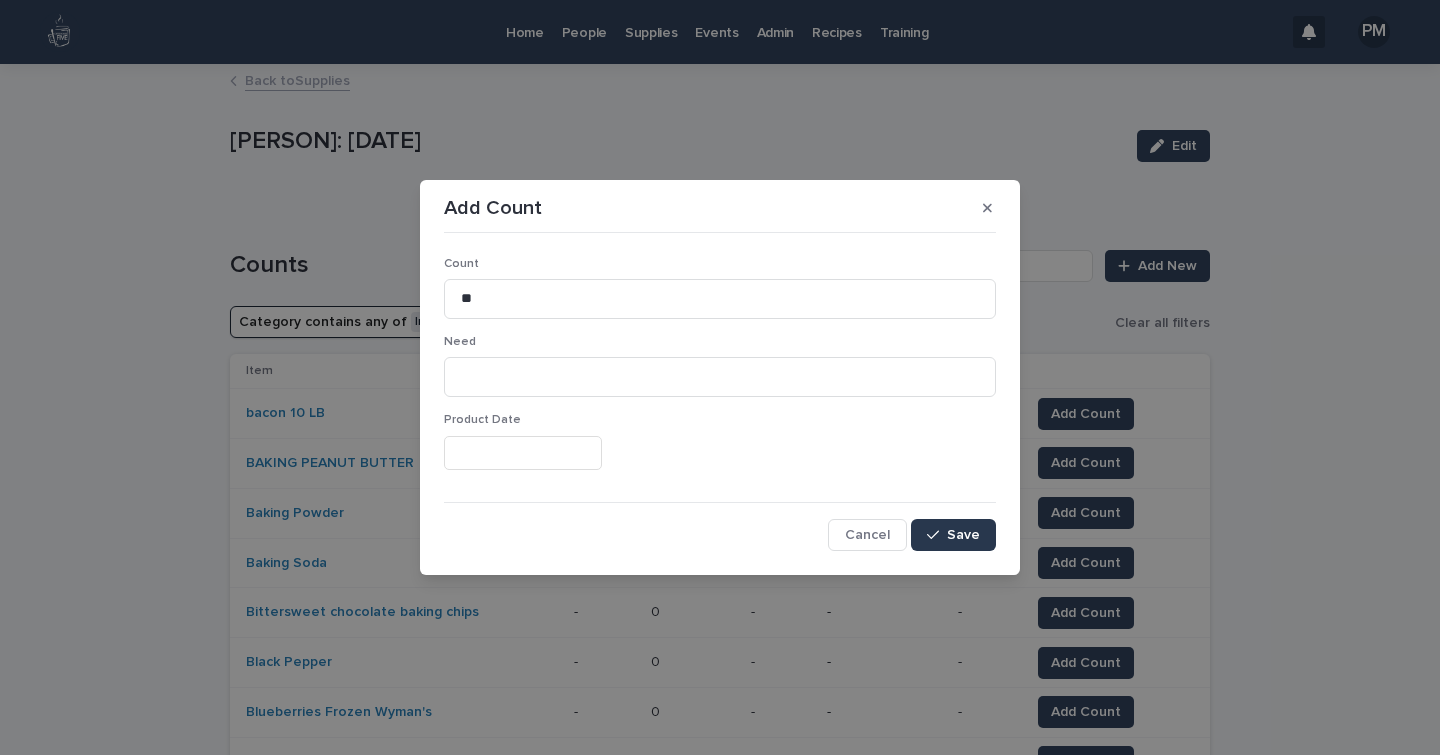click on "Save" at bounding box center [963, 535] 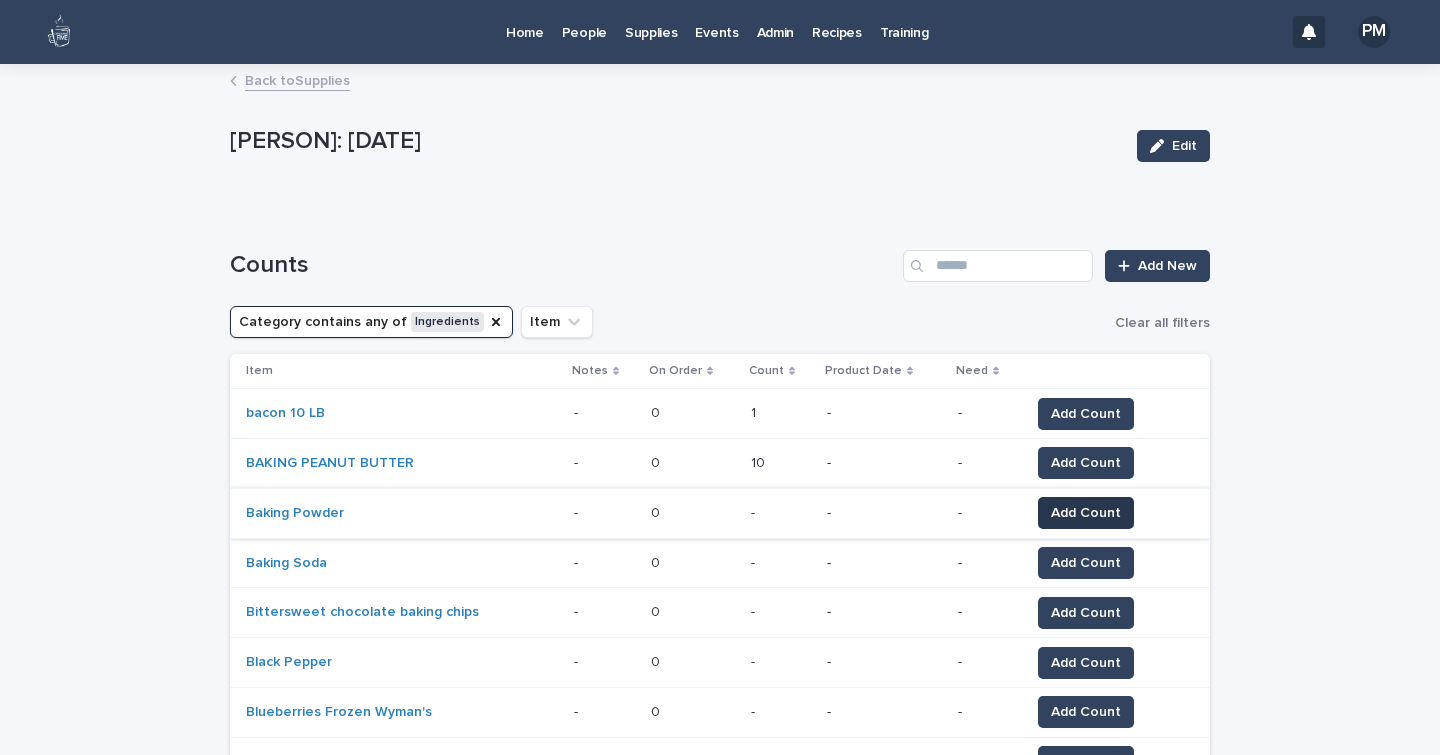 click on "Add Count" at bounding box center (1086, 513) 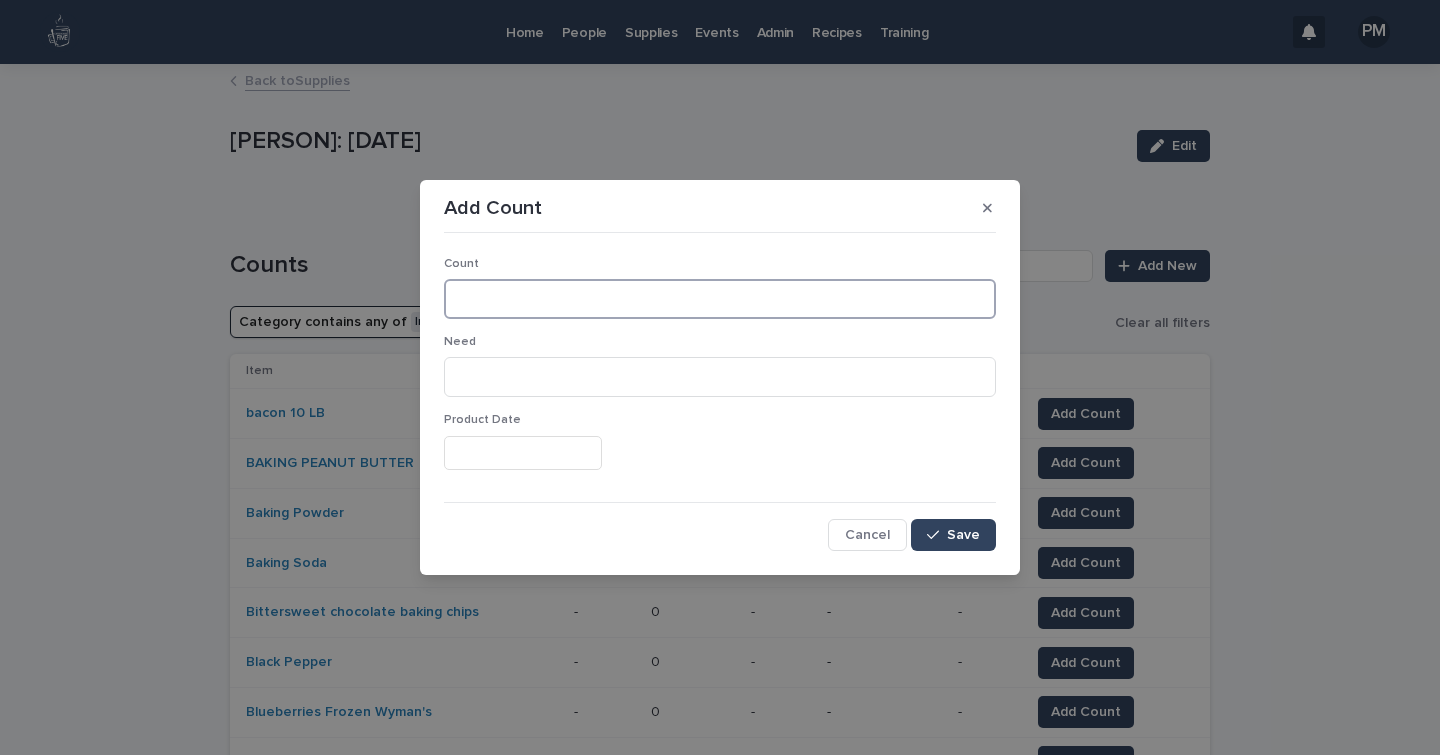 click at bounding box center (720, 299) 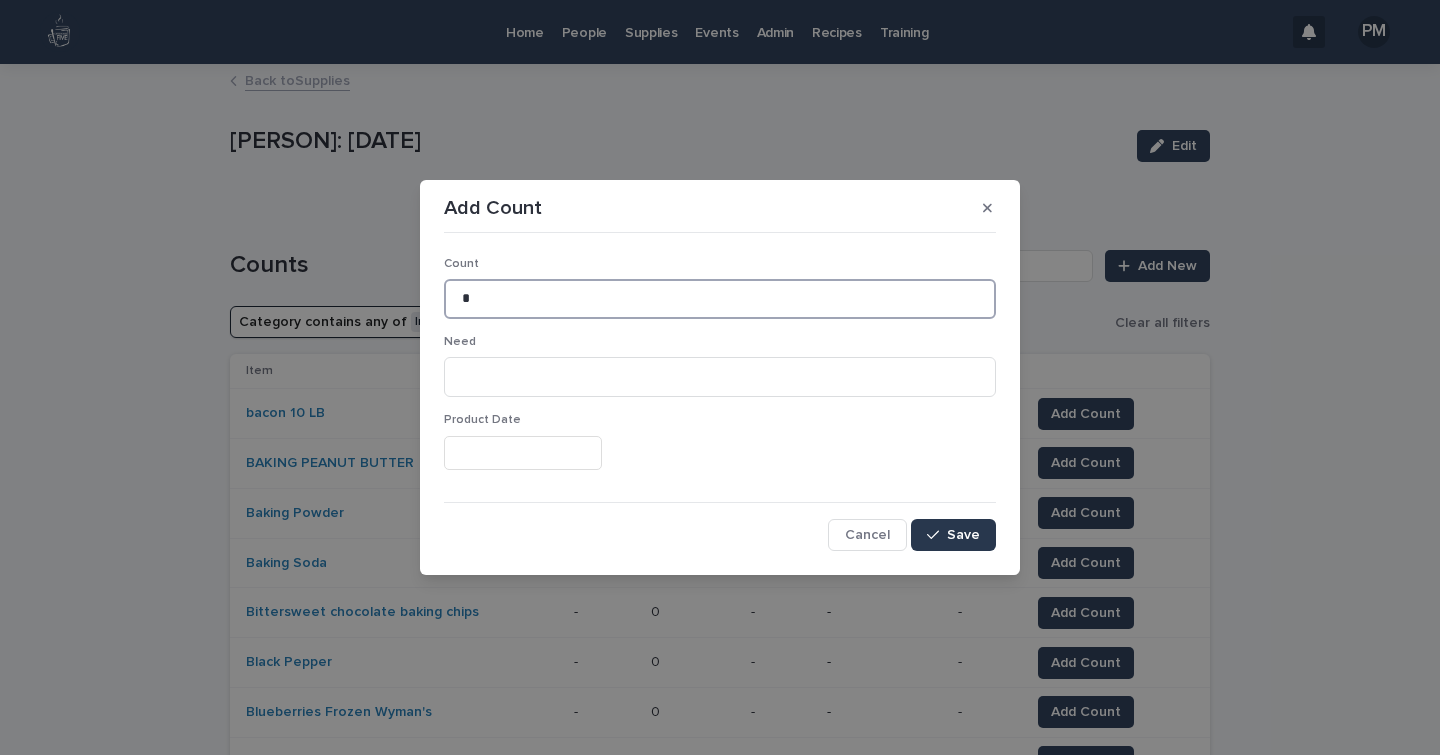 type on "*" 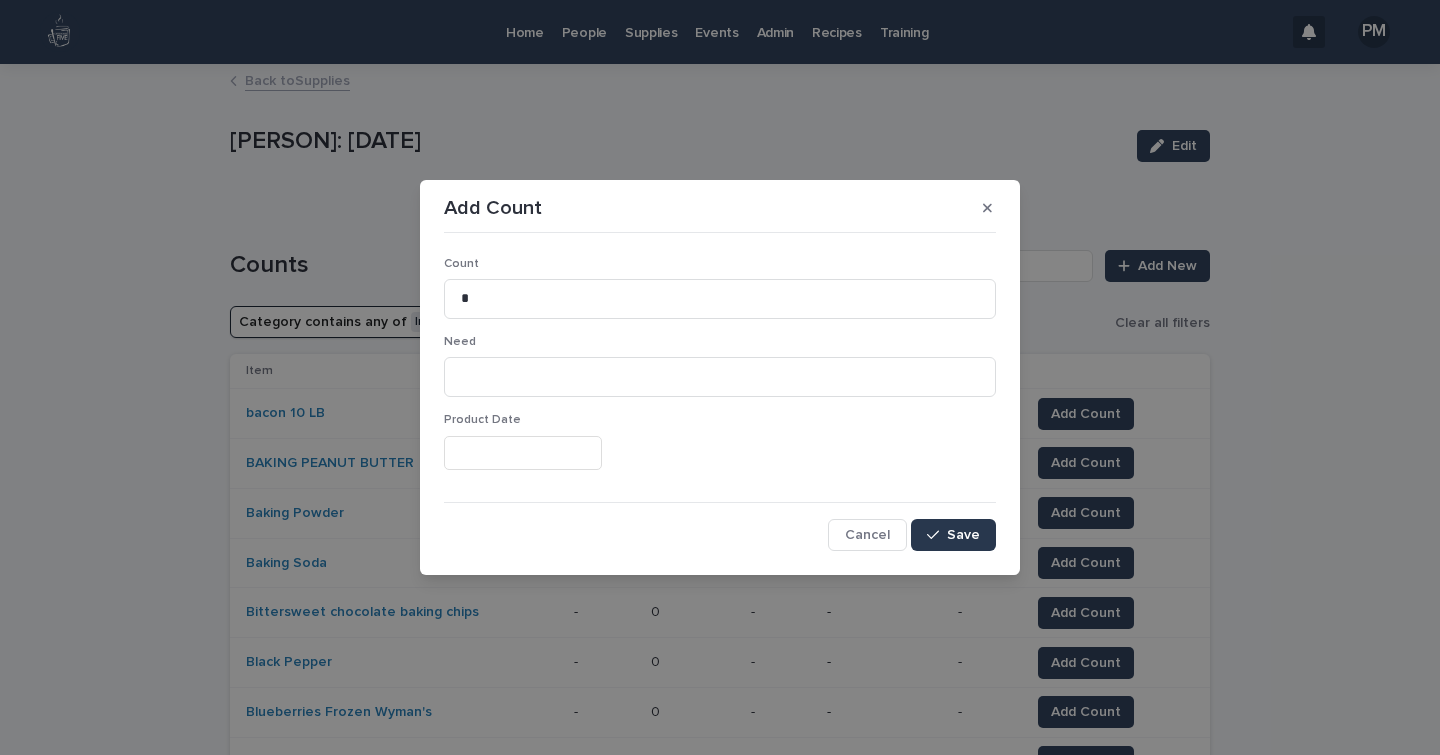 click on "Save" at bounding box center (963, 535) 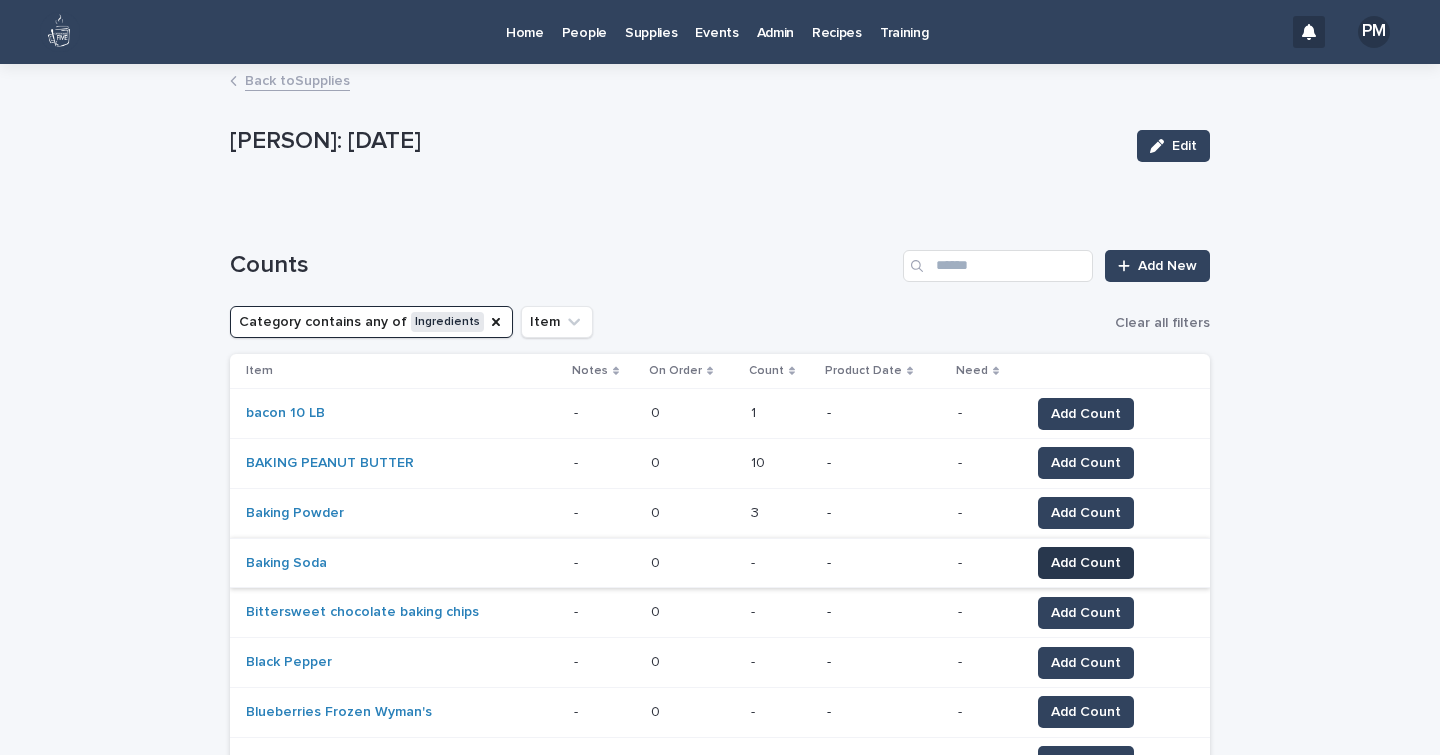 click on "Add Count" at bounding box center (1086, 563) 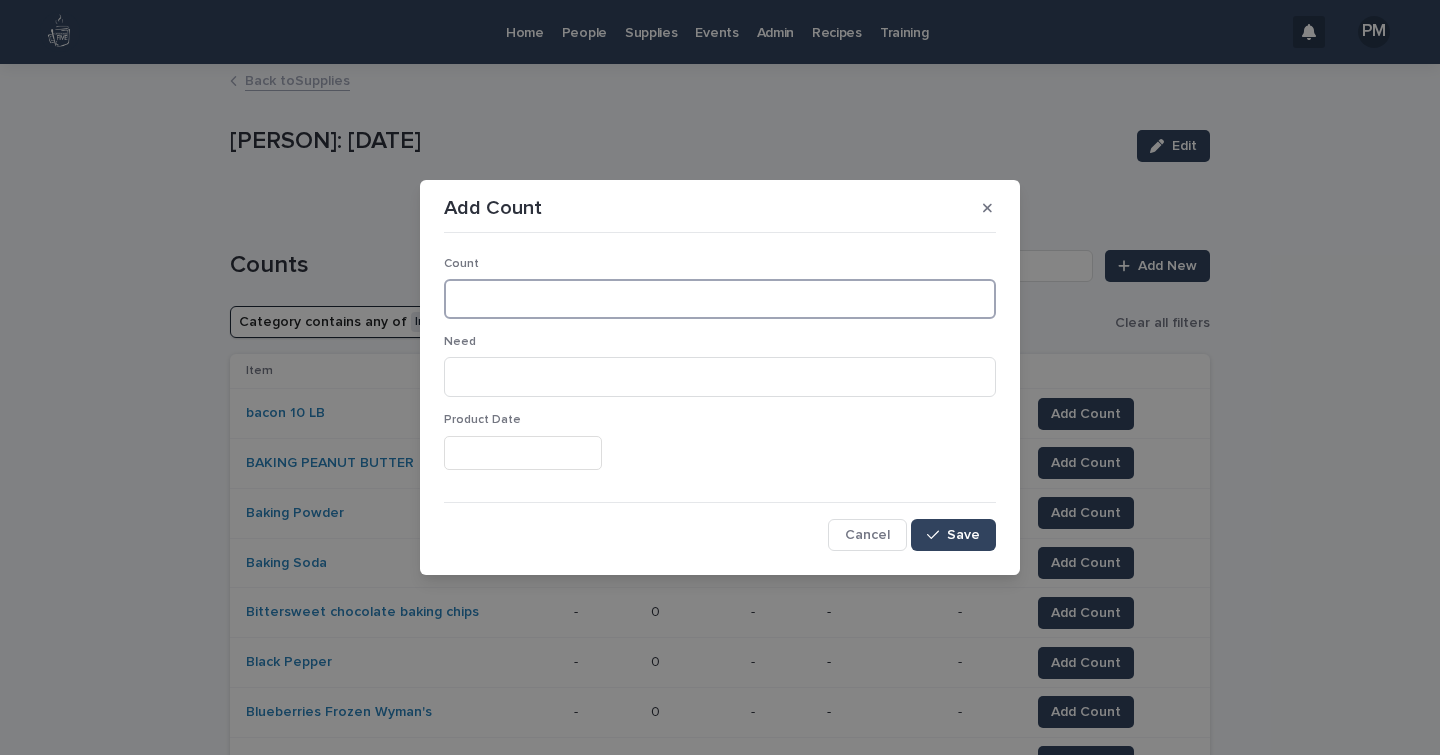click at bounding box center (720, 299) 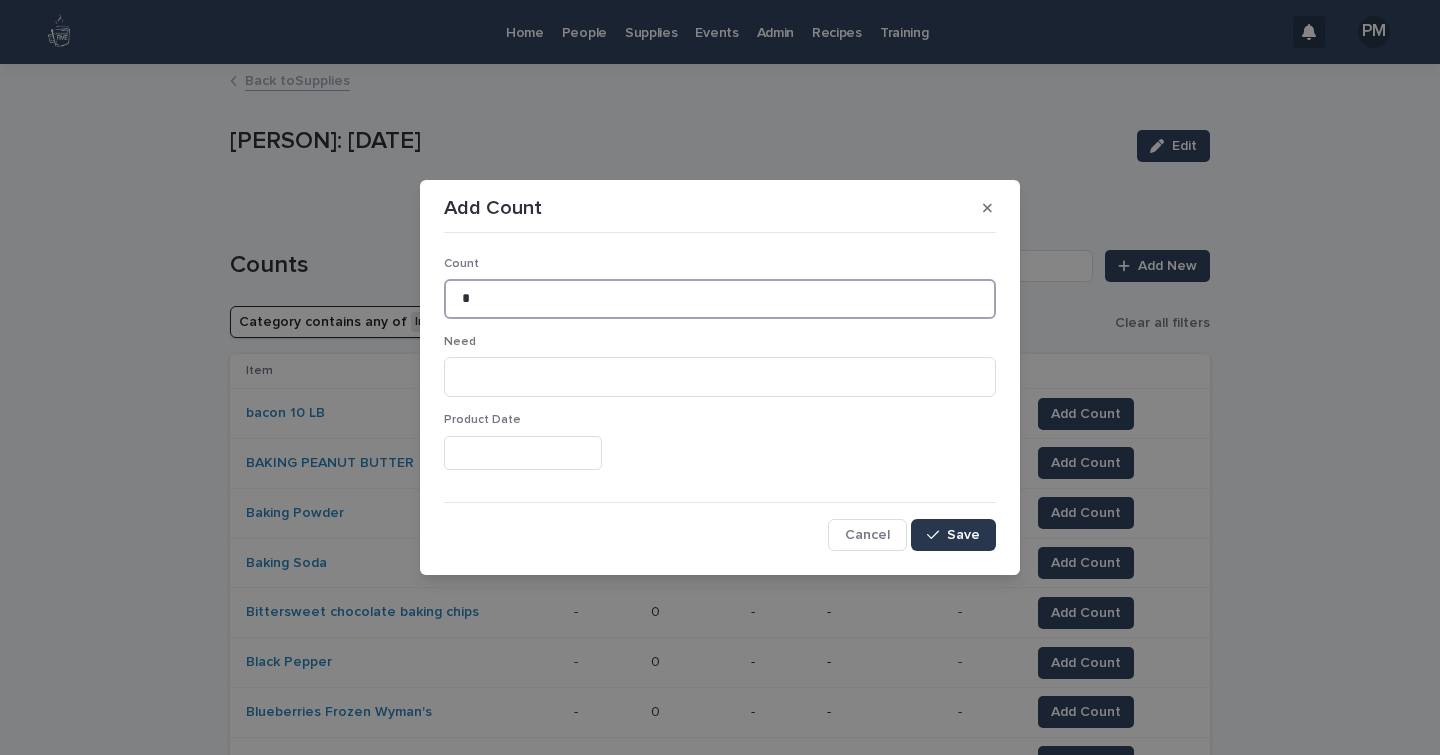 type on "*" 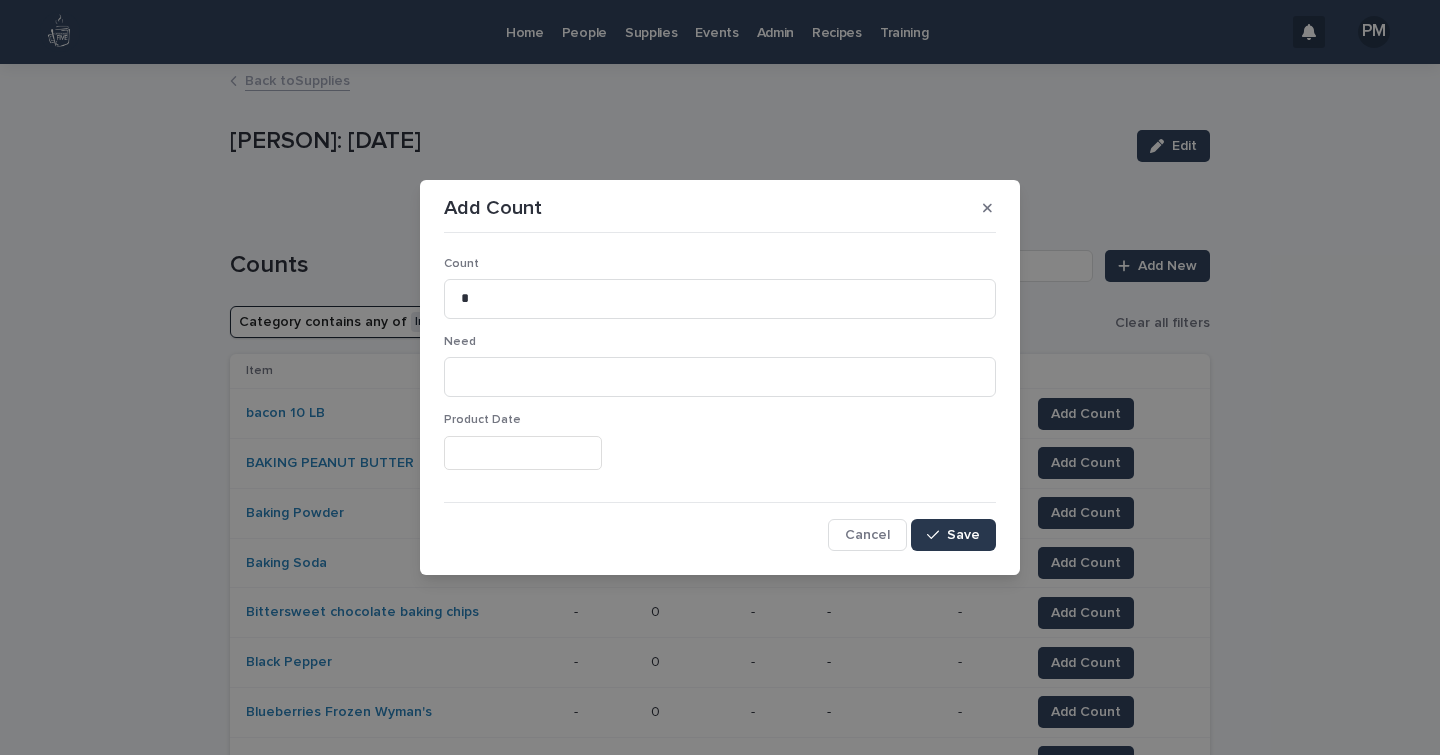 click on "Save" at bounding box center (963, 535) 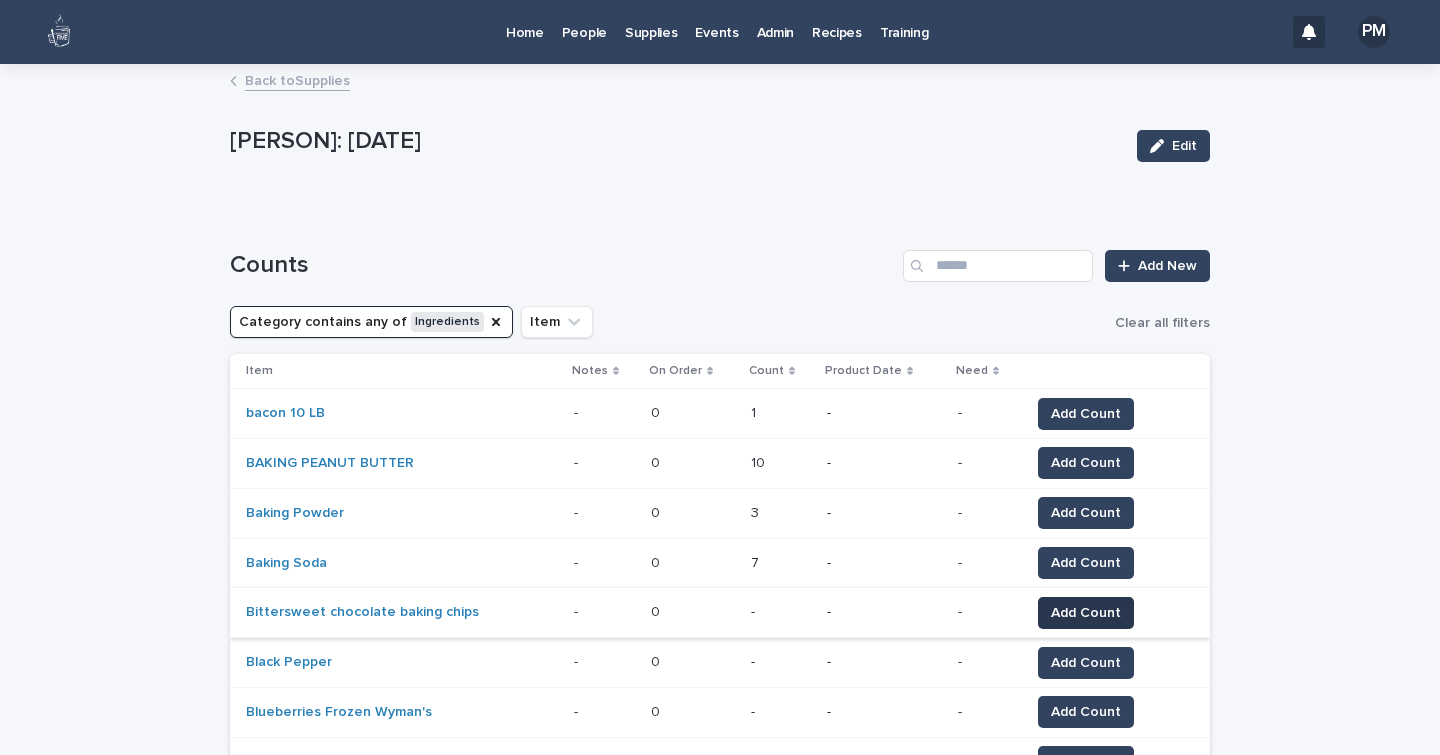 click on "Add Count" at bounding box center (1086, 613) 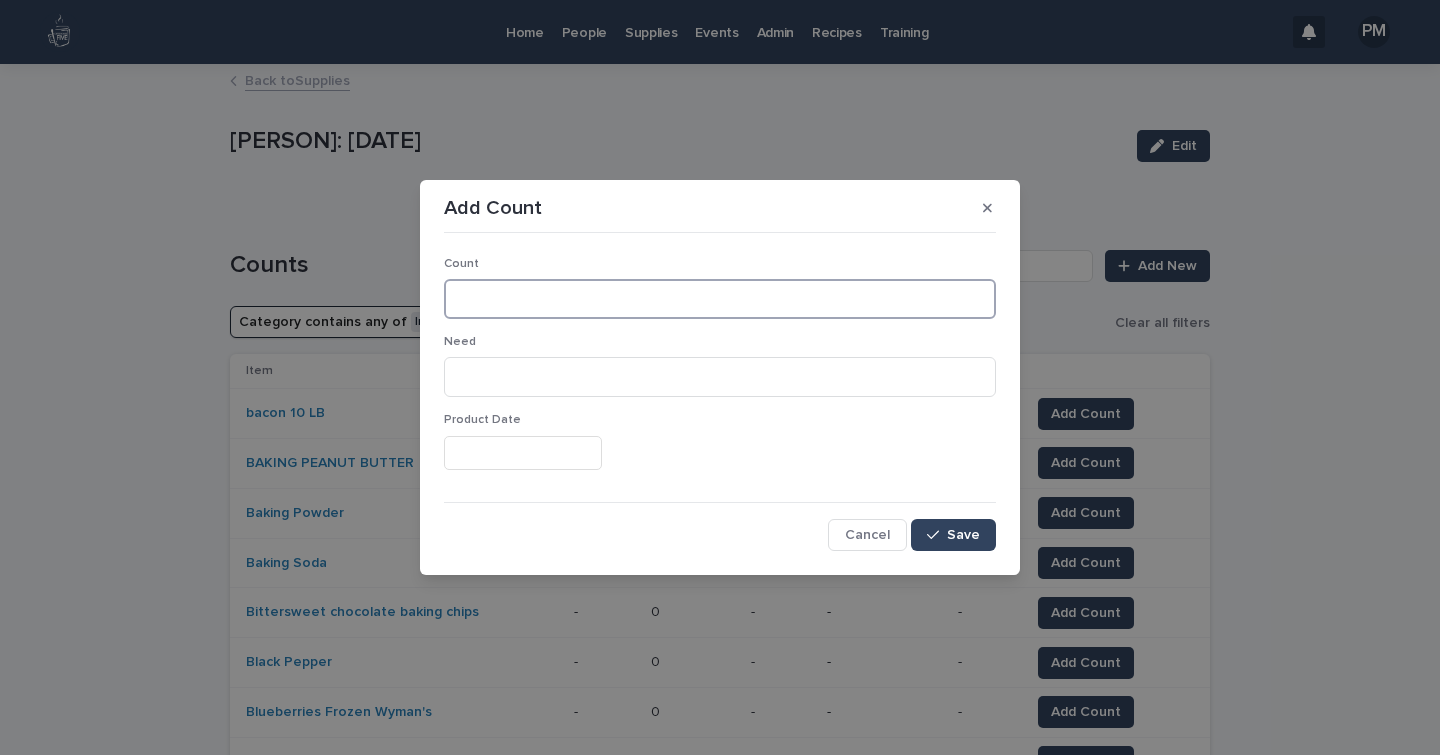 click at bounding box center [720, 299] 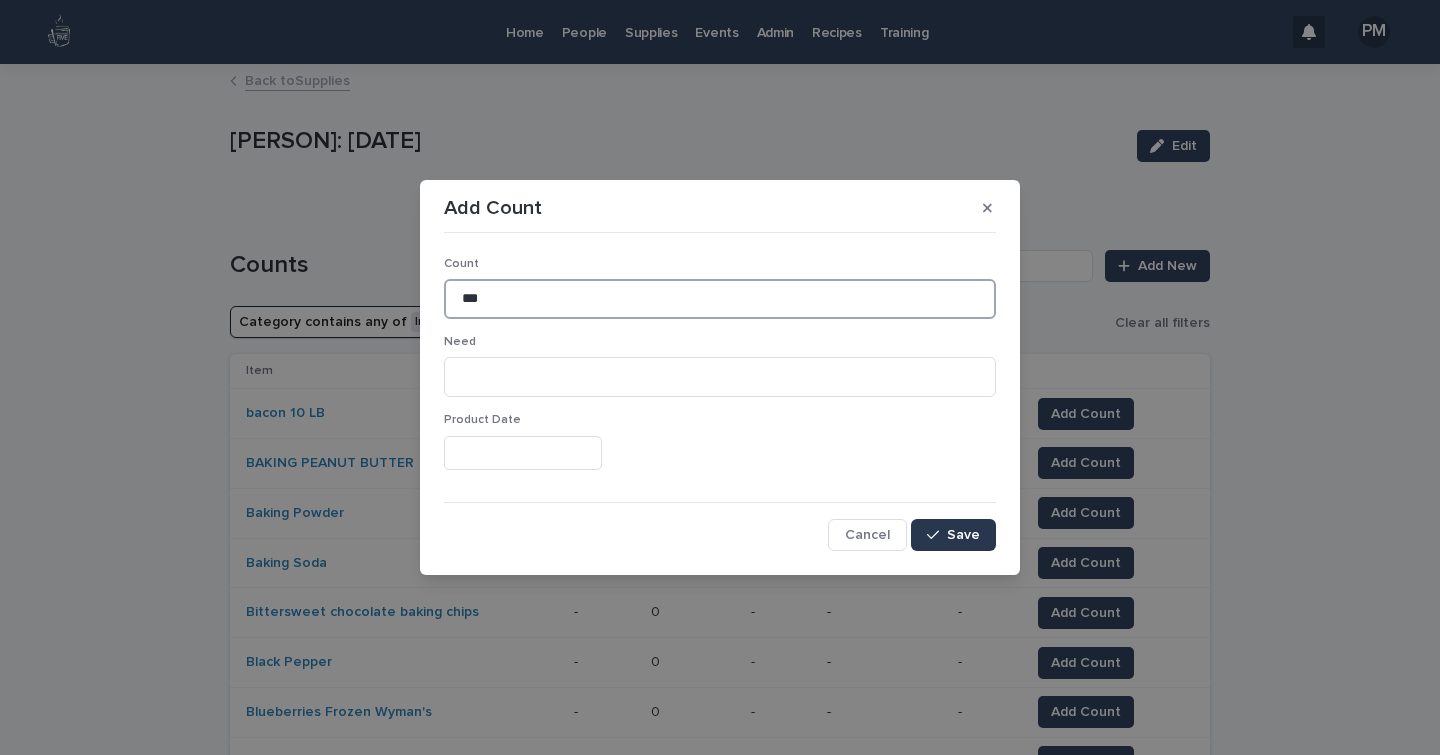 type on "***" 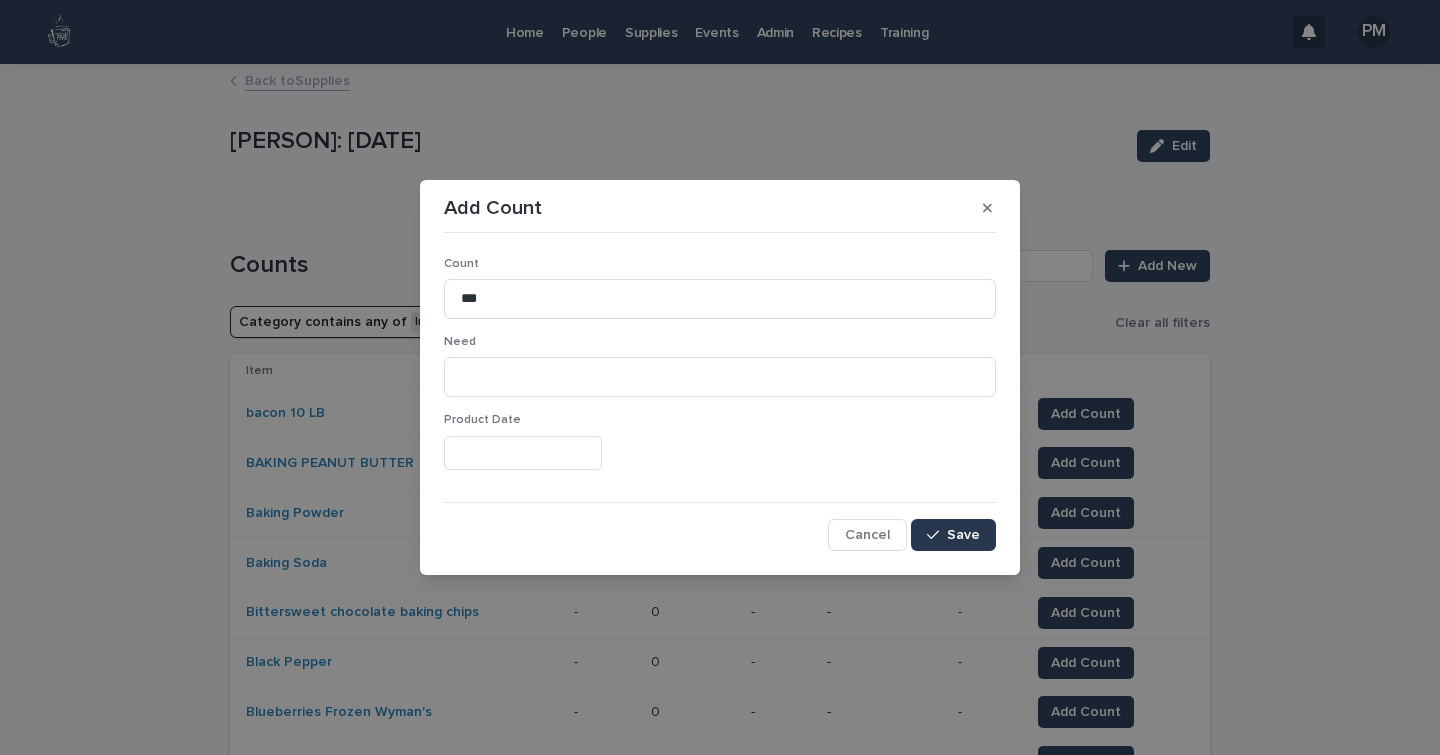 click on "Save" at bounding box center (953, 535) 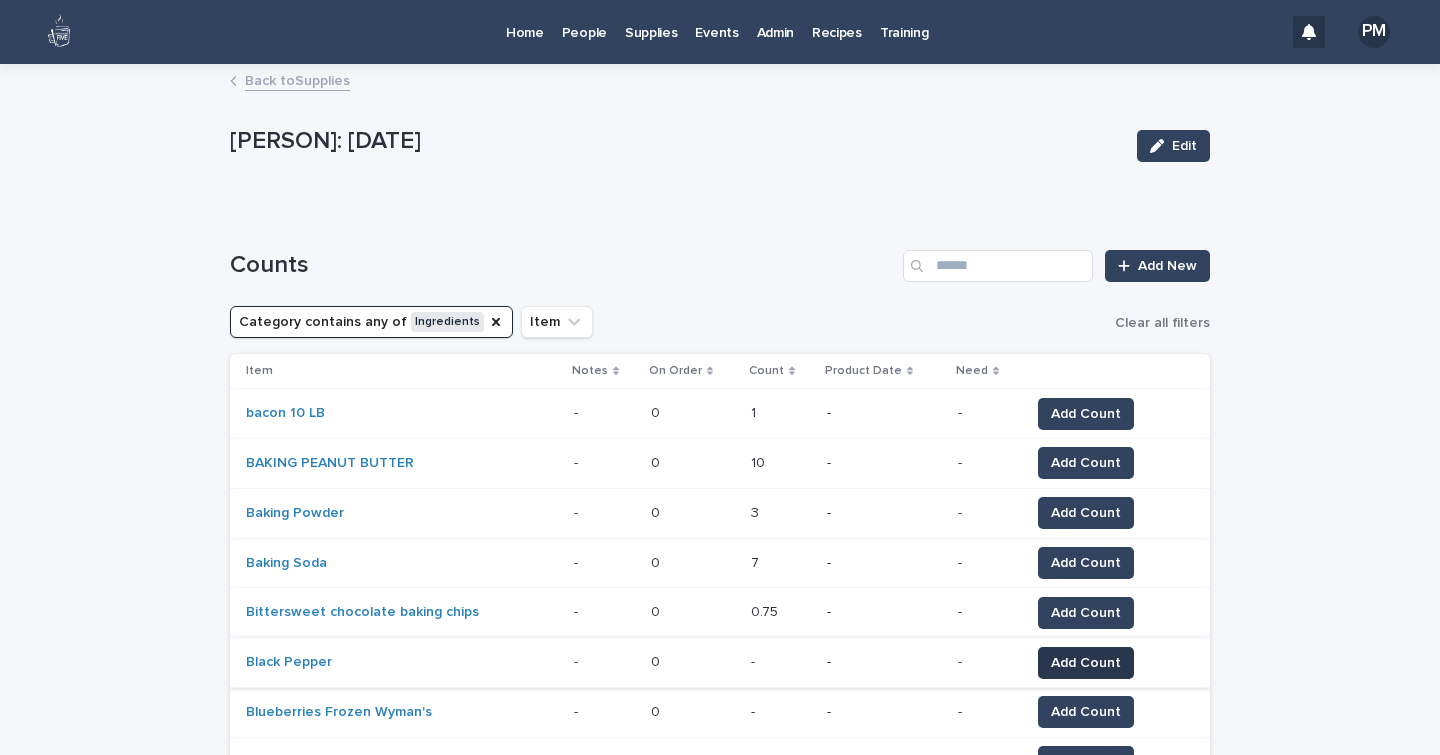 click on "Add Count" at bounding box center (1086, 663) 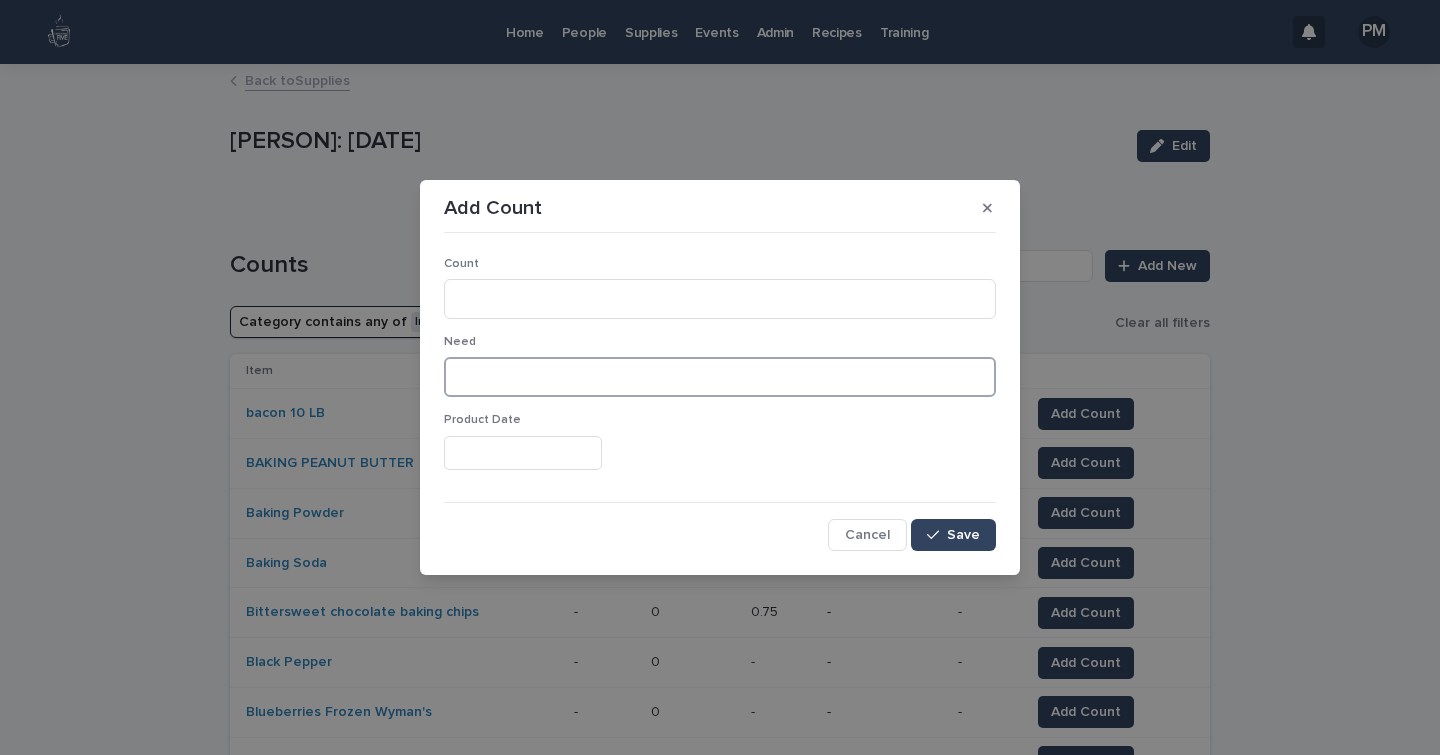 click at bounding box center [720, 377] 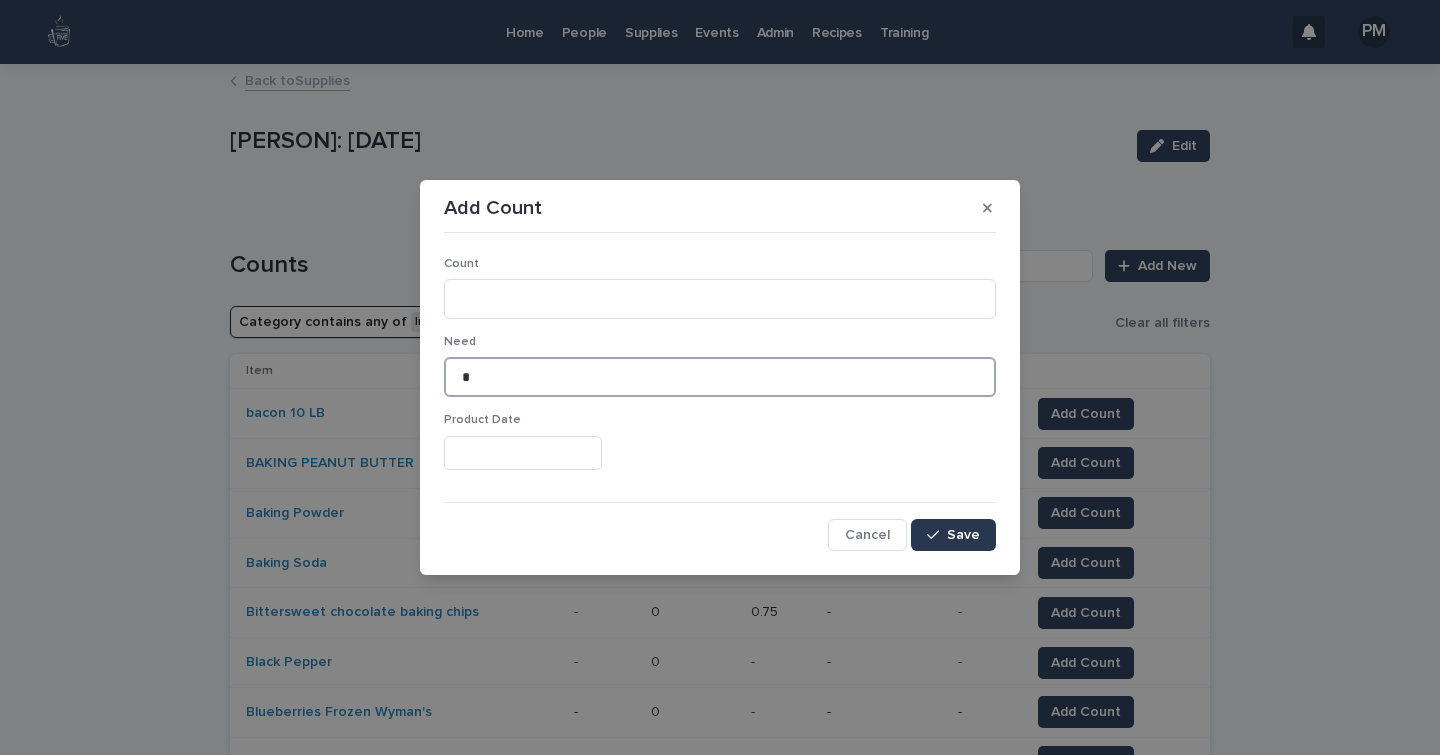 type on "*" 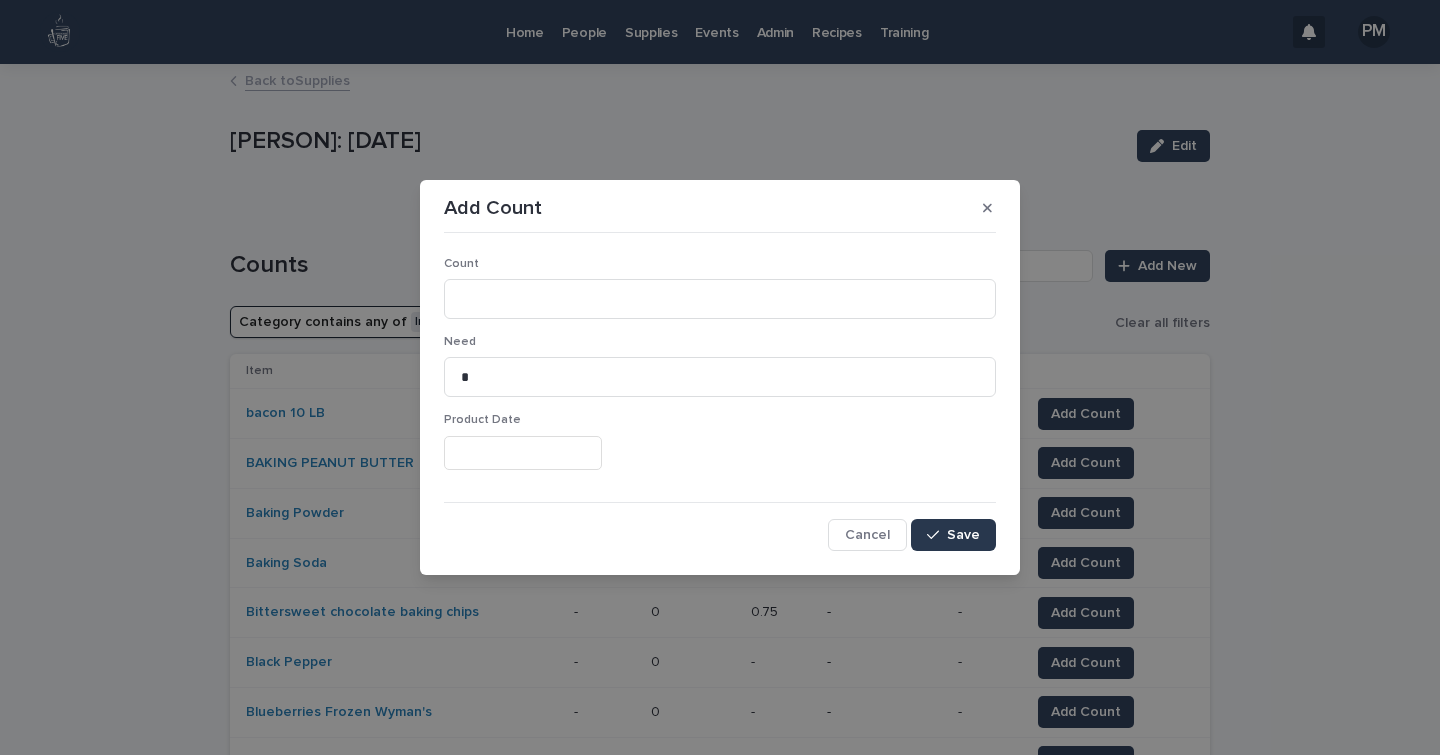 click 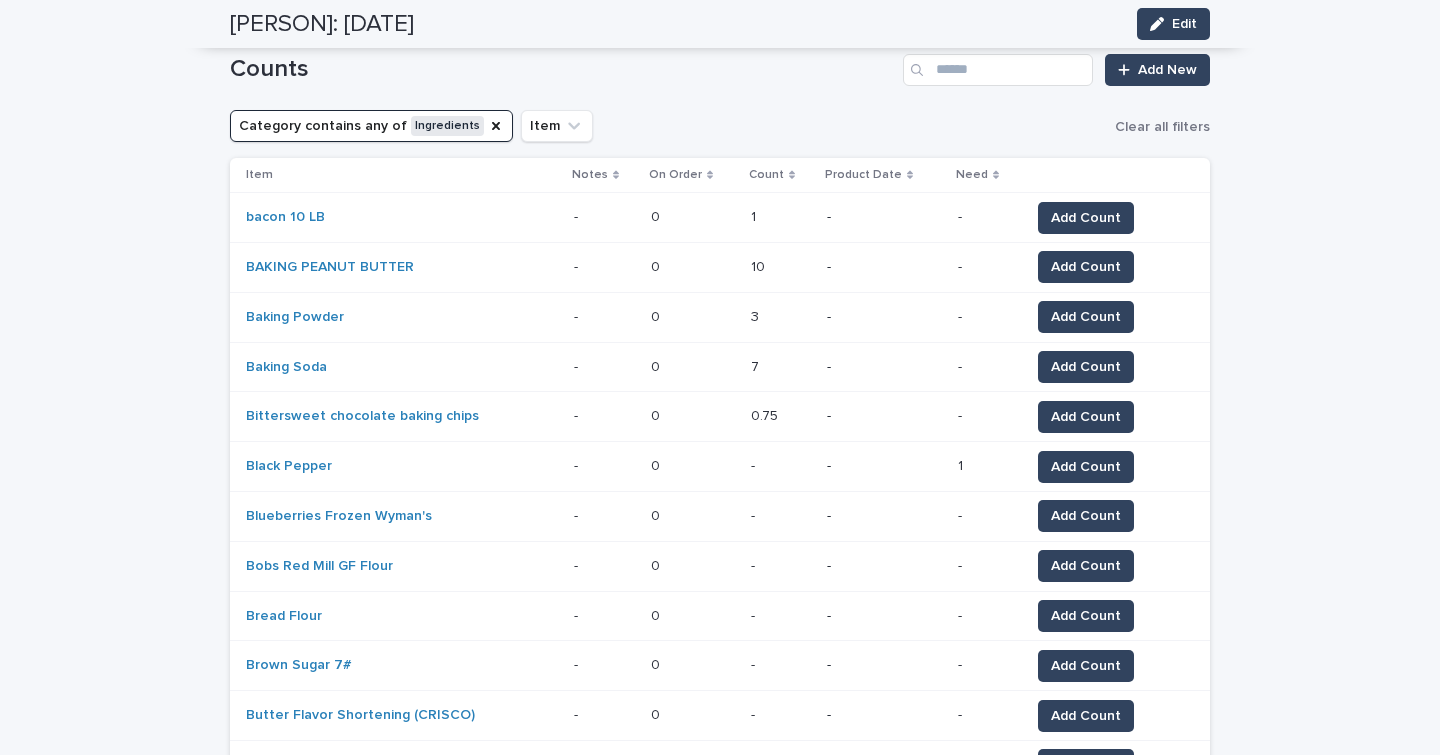 scroll, scrollTop: 198, scrollLeft: 0, axis: vertical 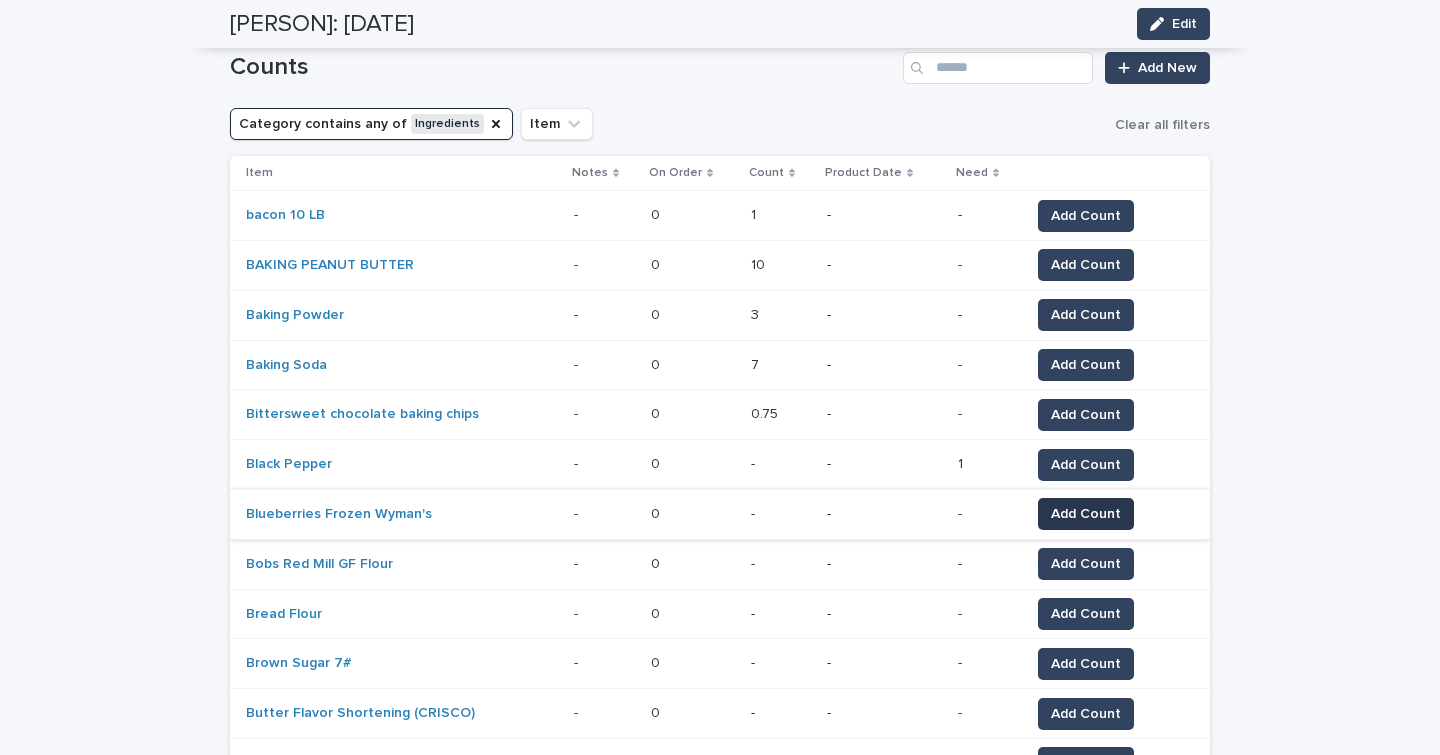 click on "Add Count" at bounding box center (1086, 514) 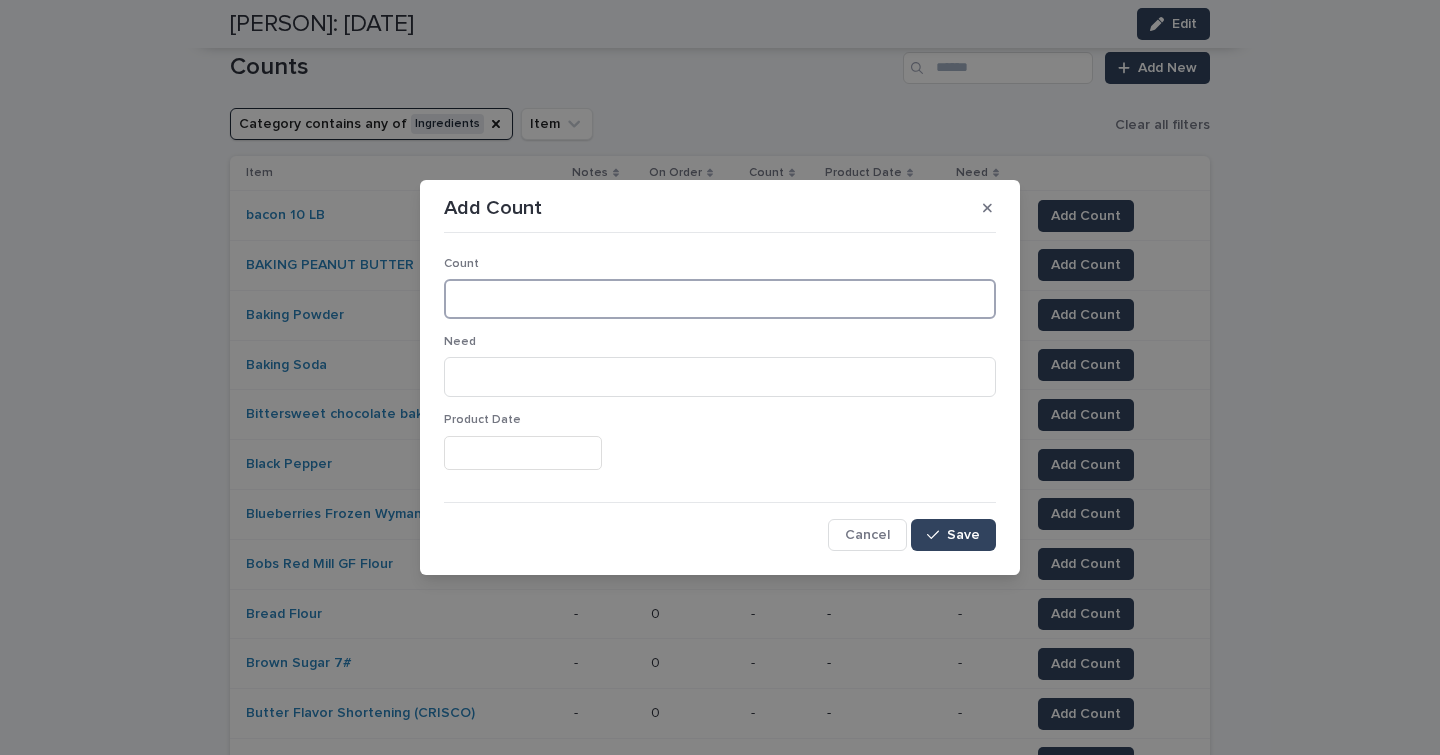 click at bounding box center (720, 299) 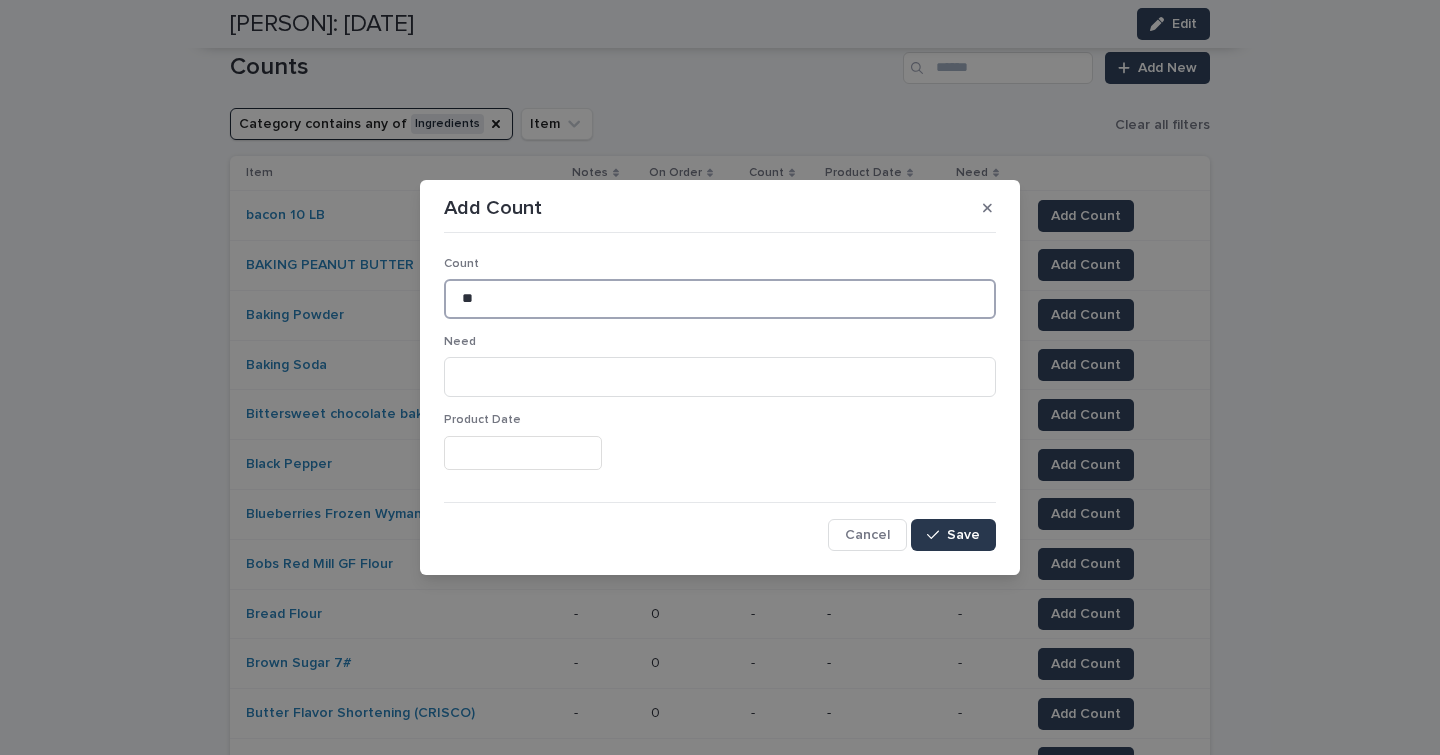 type on "**" 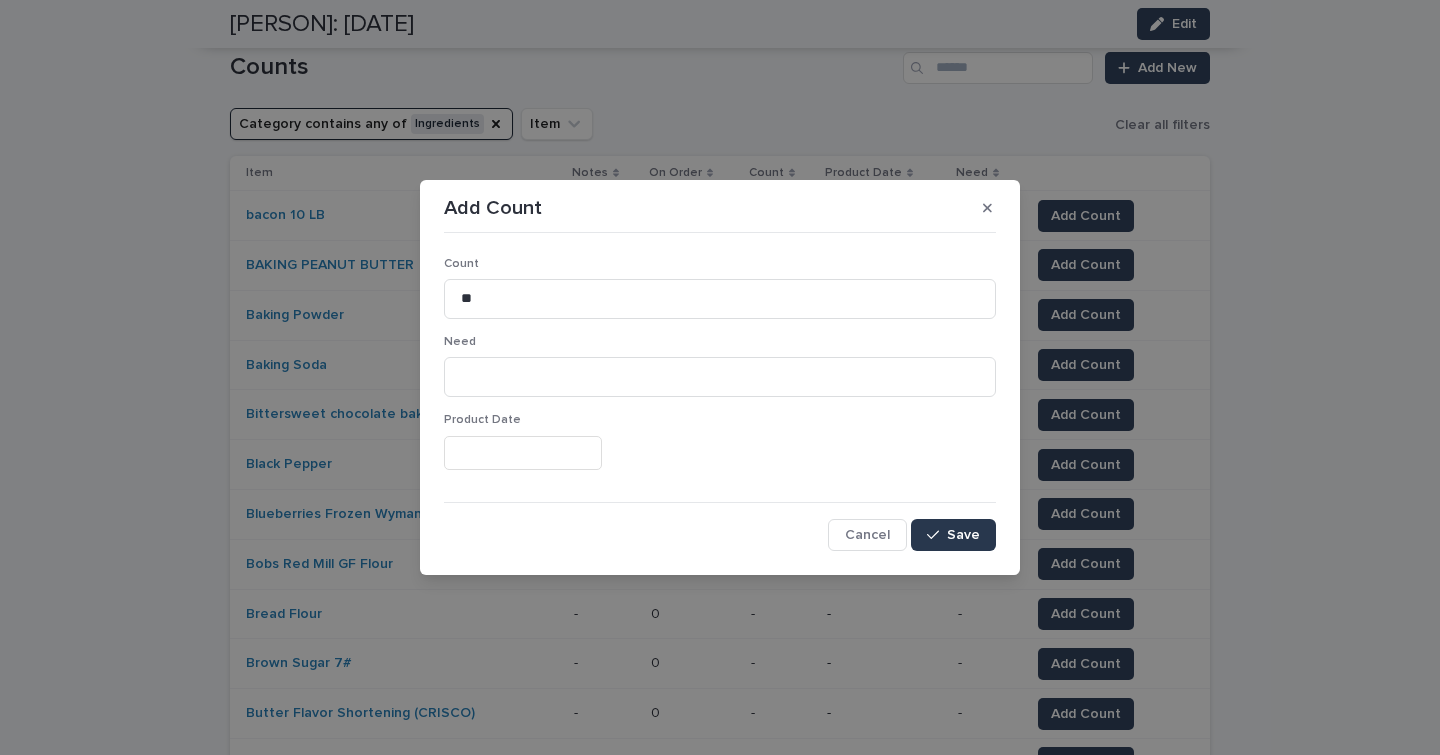 click on "Save" at bounding box center (963, 535) 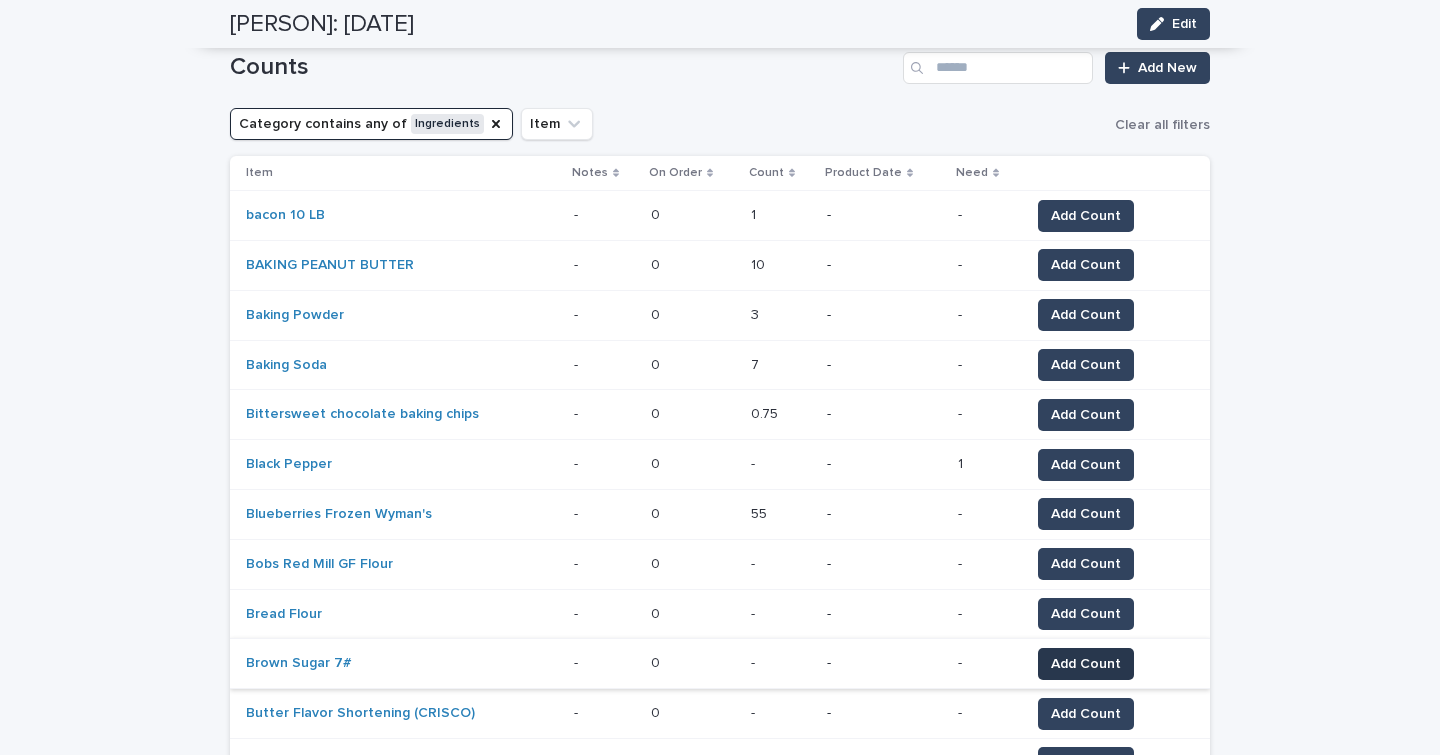 click on "Add Count" at bounding box center (1086, 664) 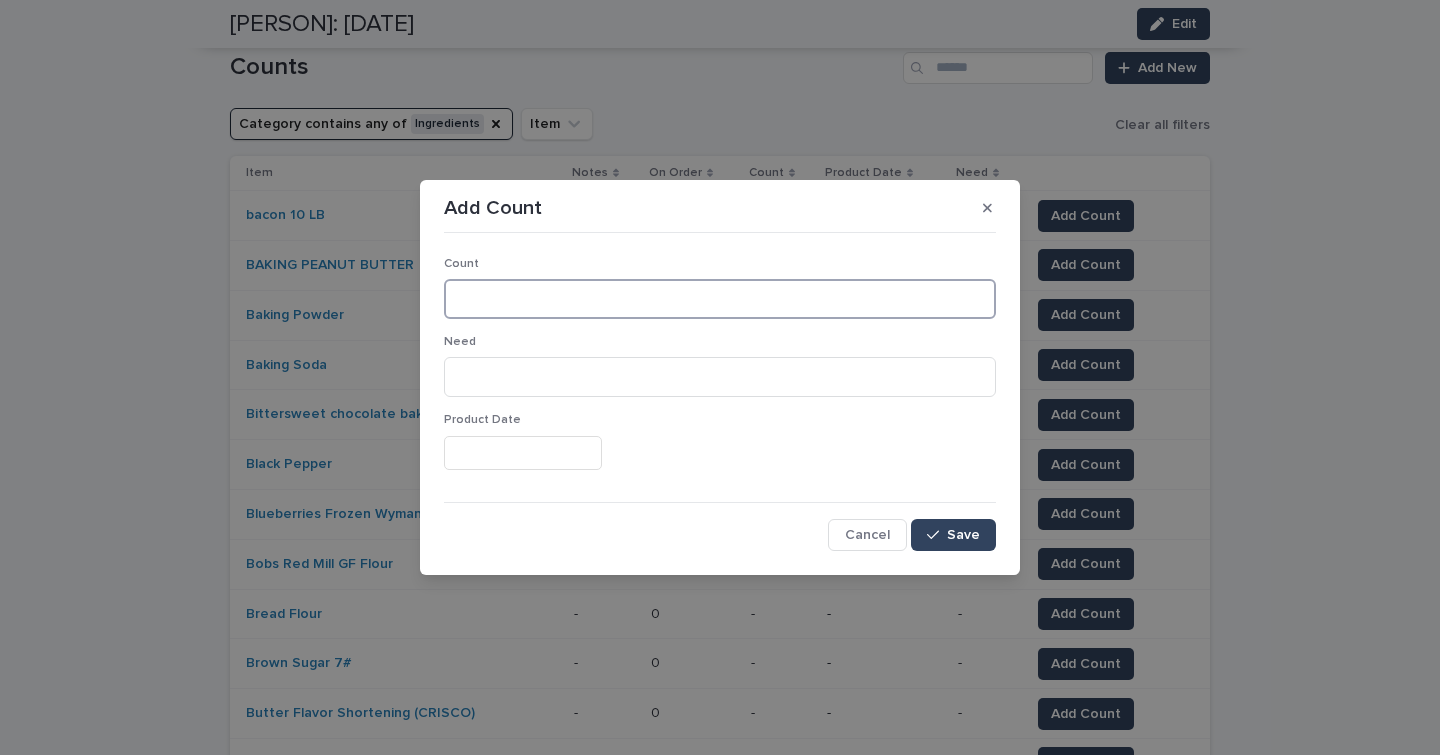 click at bounding box center (720, 299) 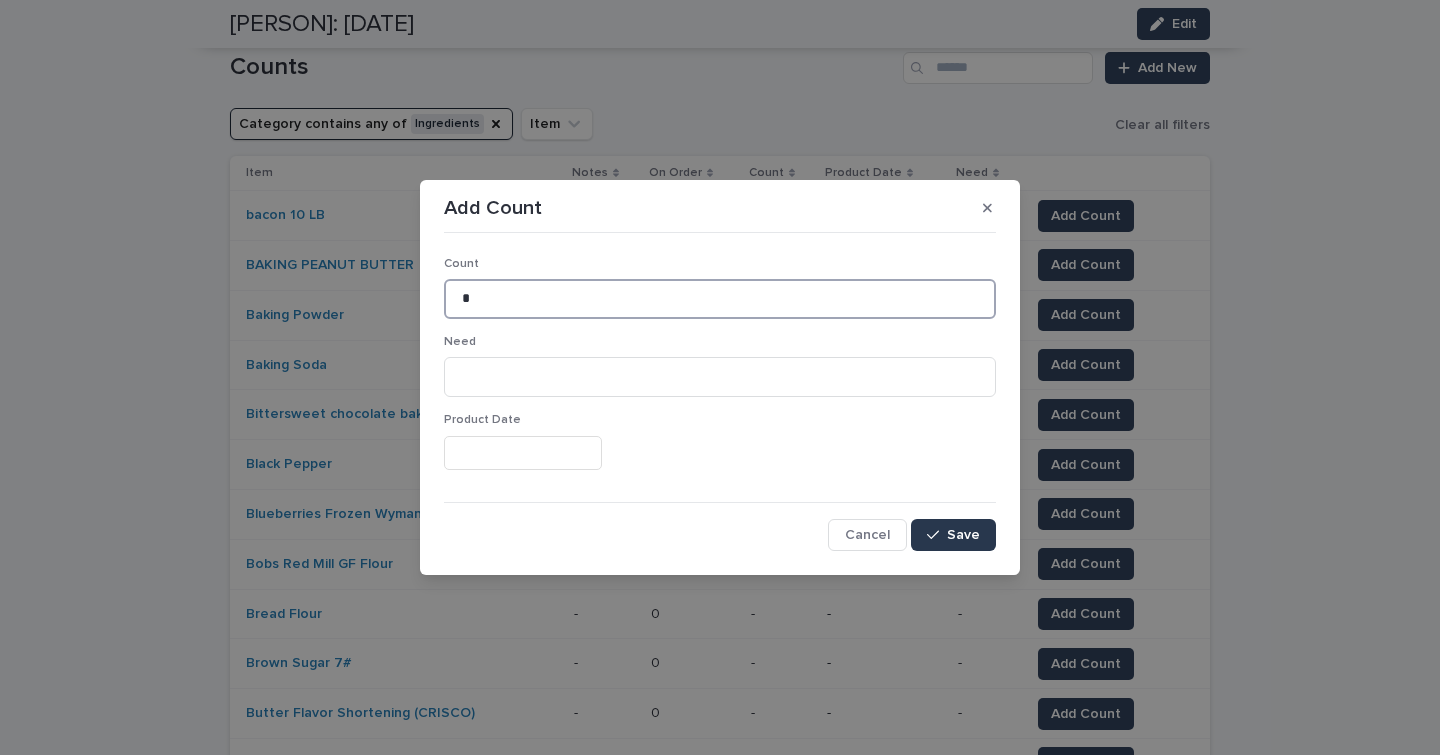 type on "*" 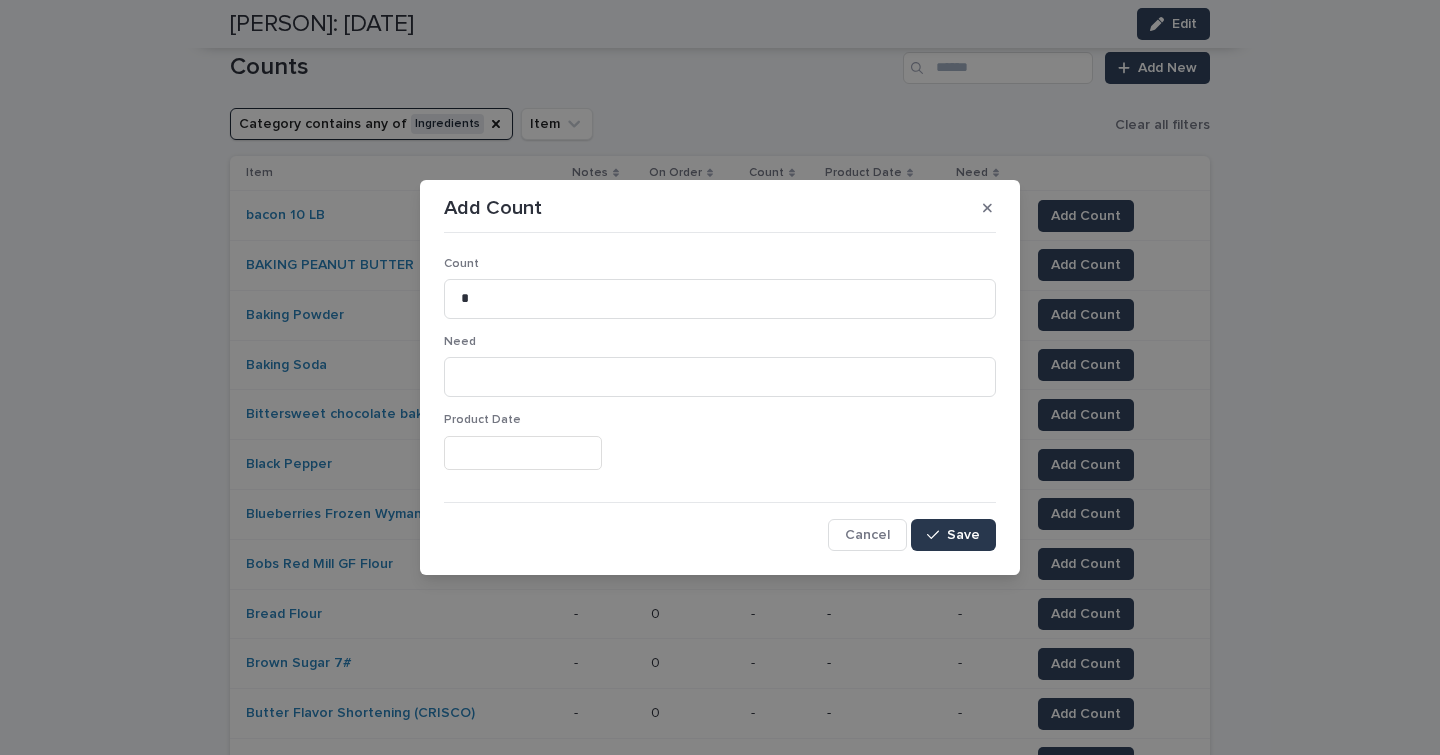 click on "Save" at bounding box center [963, 535] 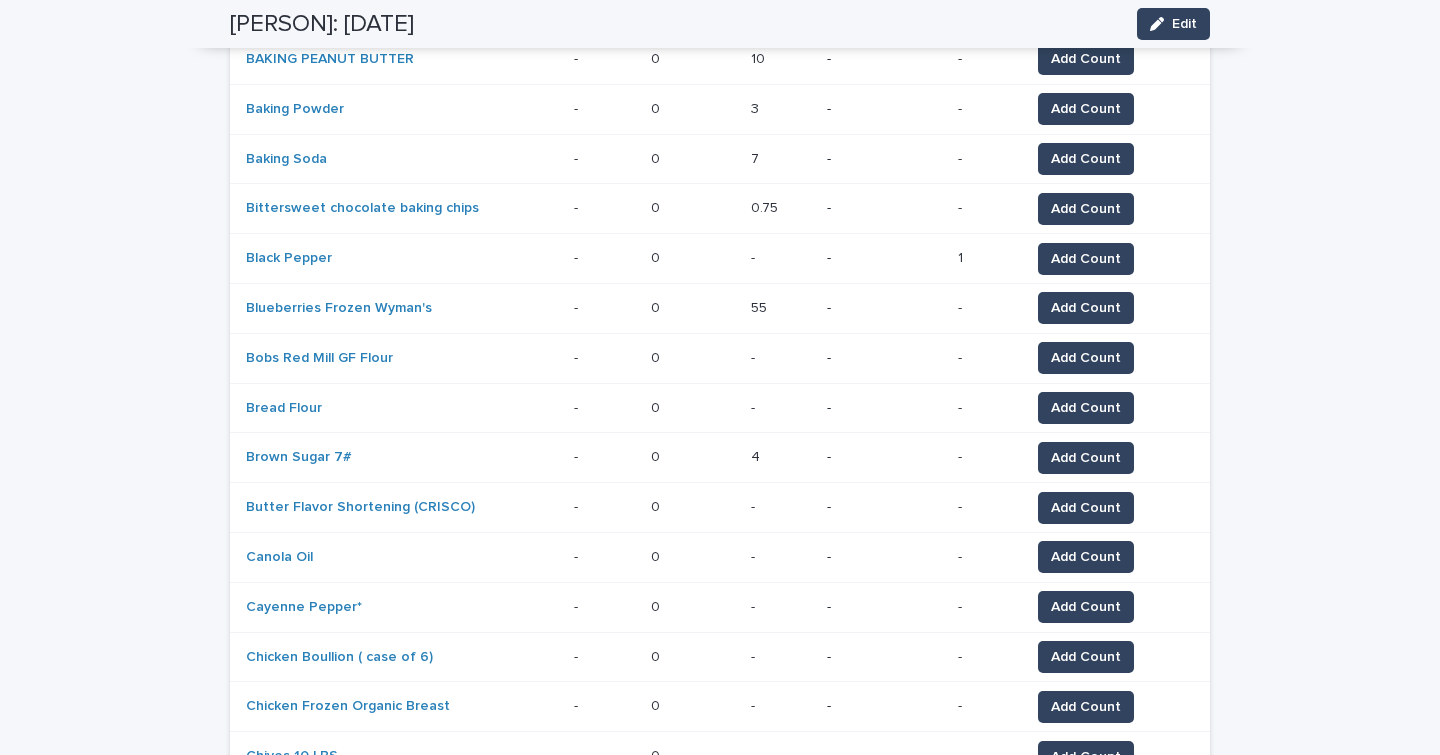scroll, scrollTop: 406, scrollLeft: 0, axis: vertical 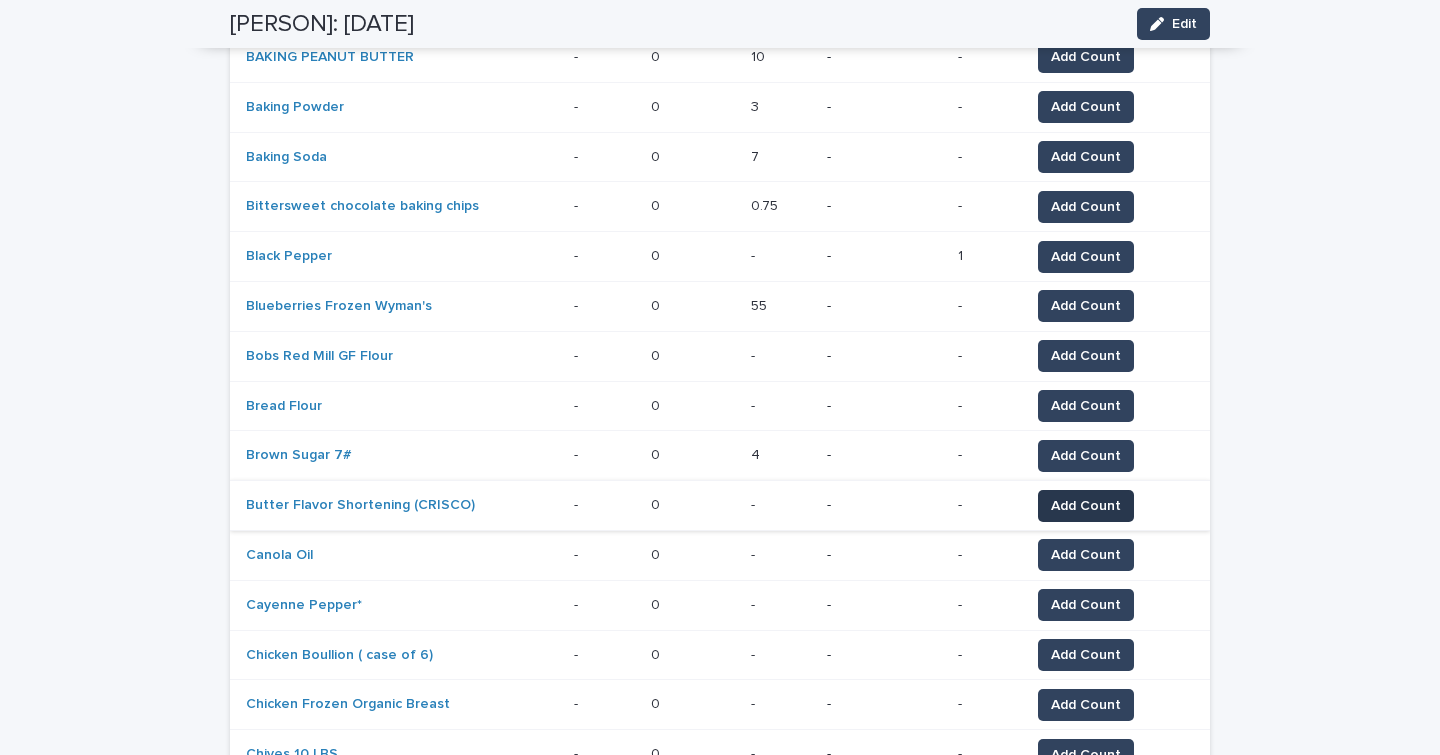 click on "Add Count" at bounding box center [1086, 506] 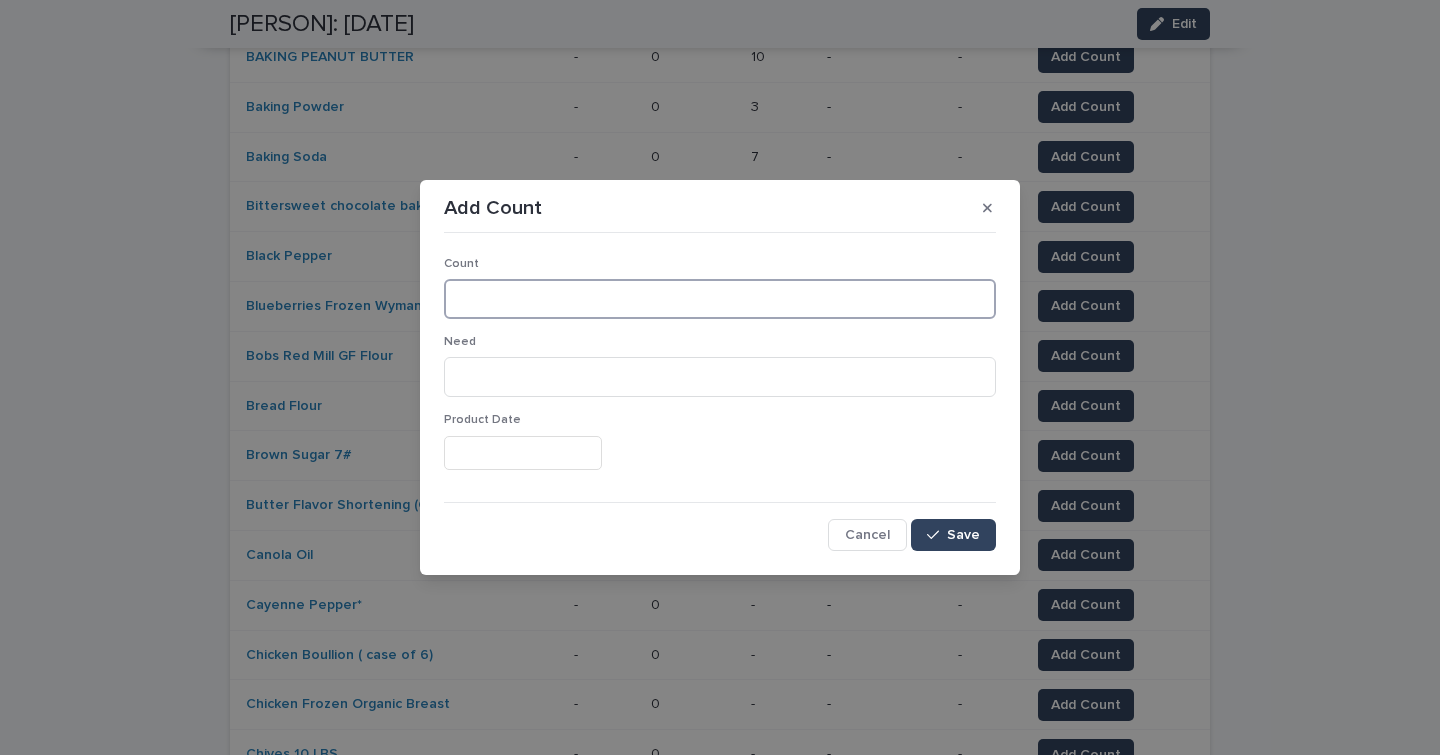 click at bounding box center [720, 299] 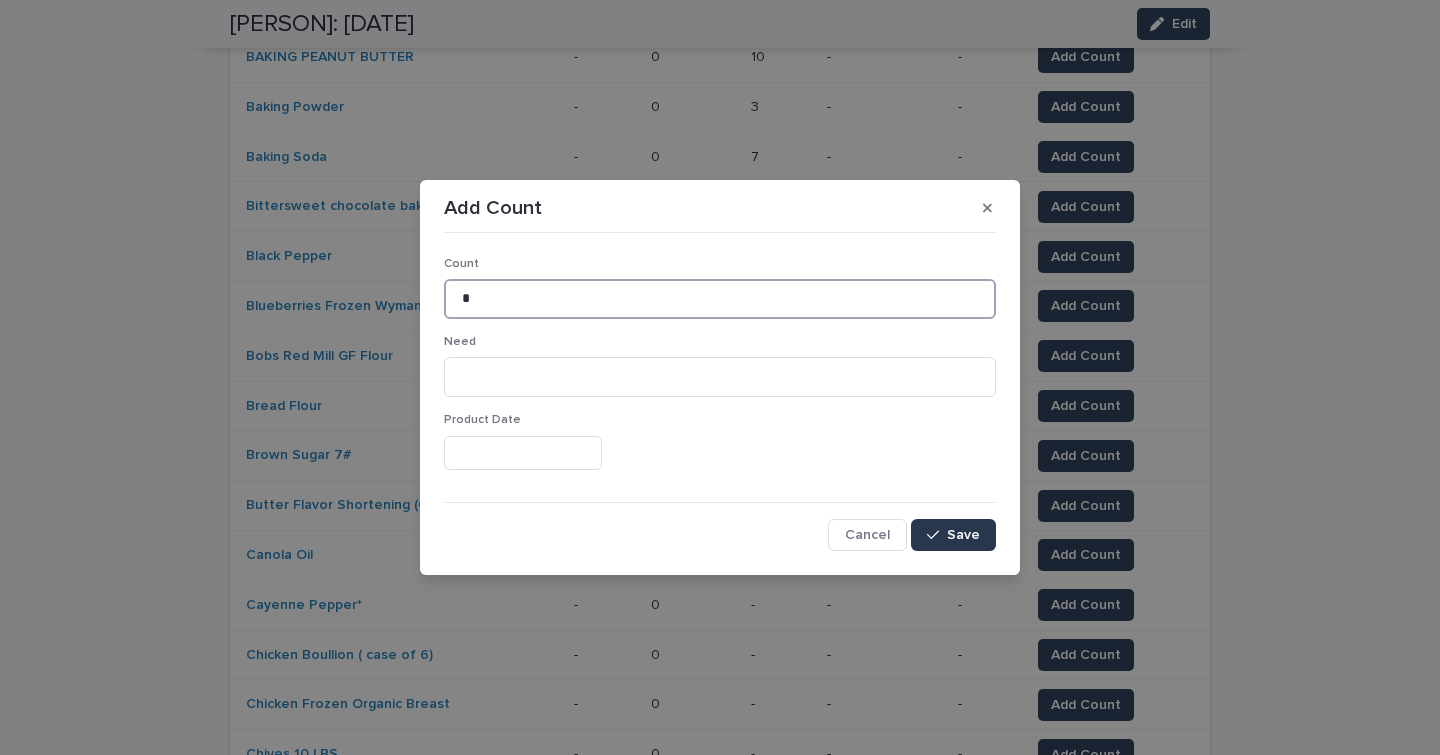 type on "*" 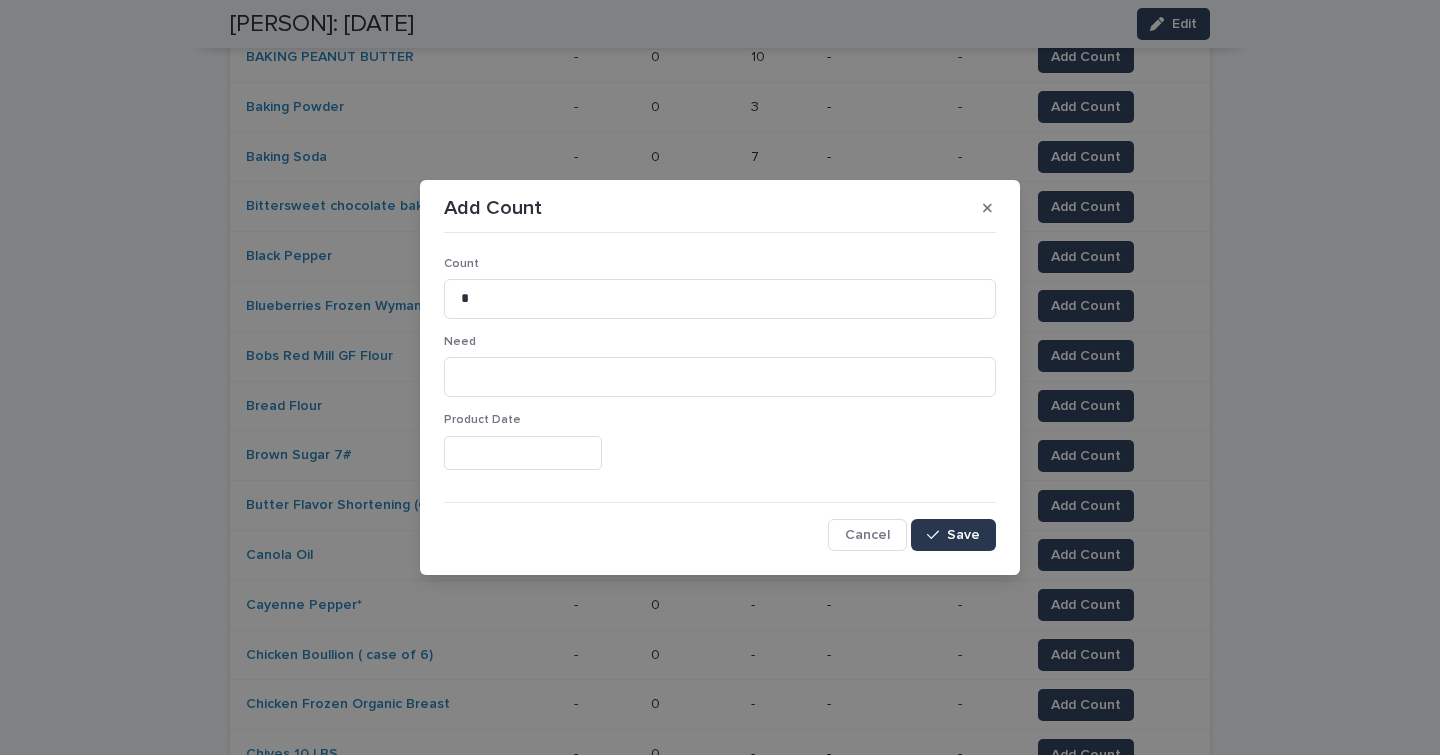 click on "Save" at bounding box center (963, 535) 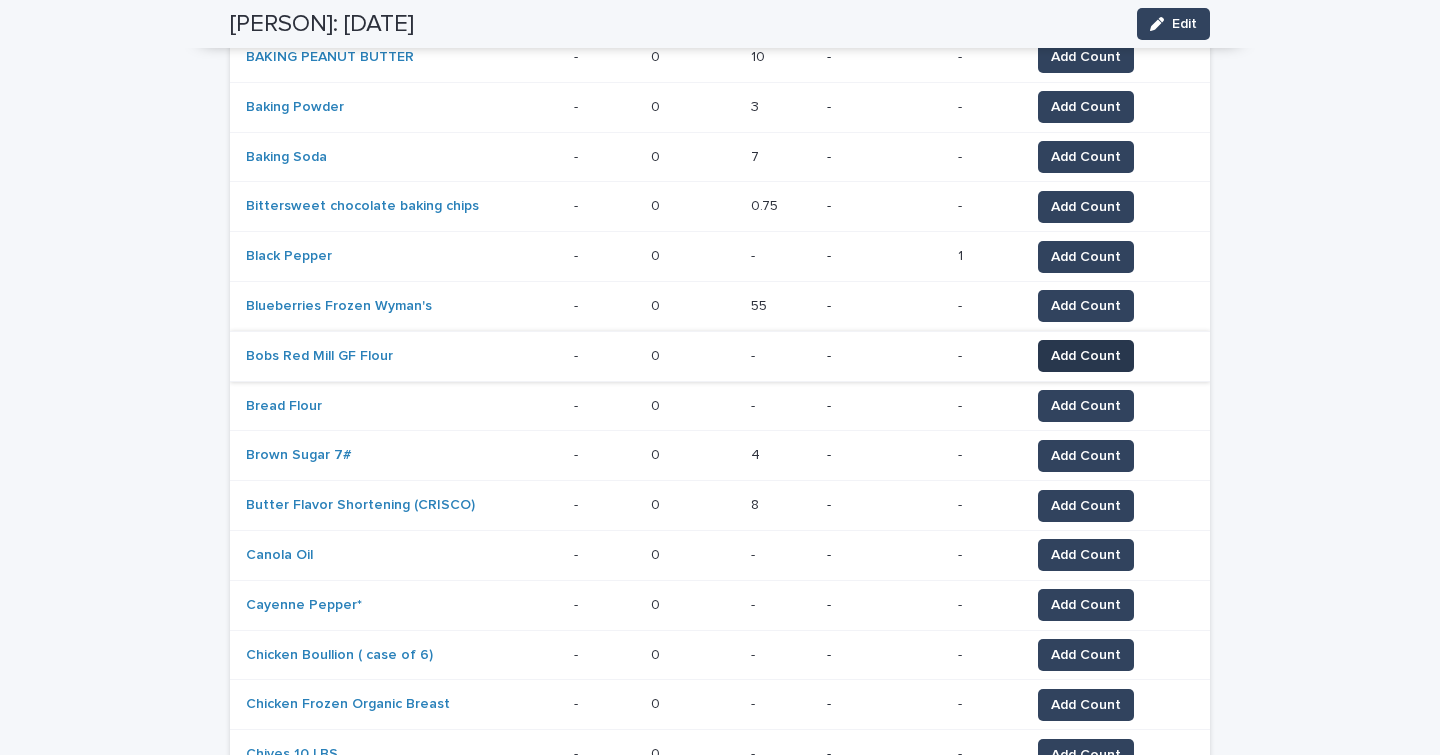 click on "Add Count" at bounding box center [1086, 356] 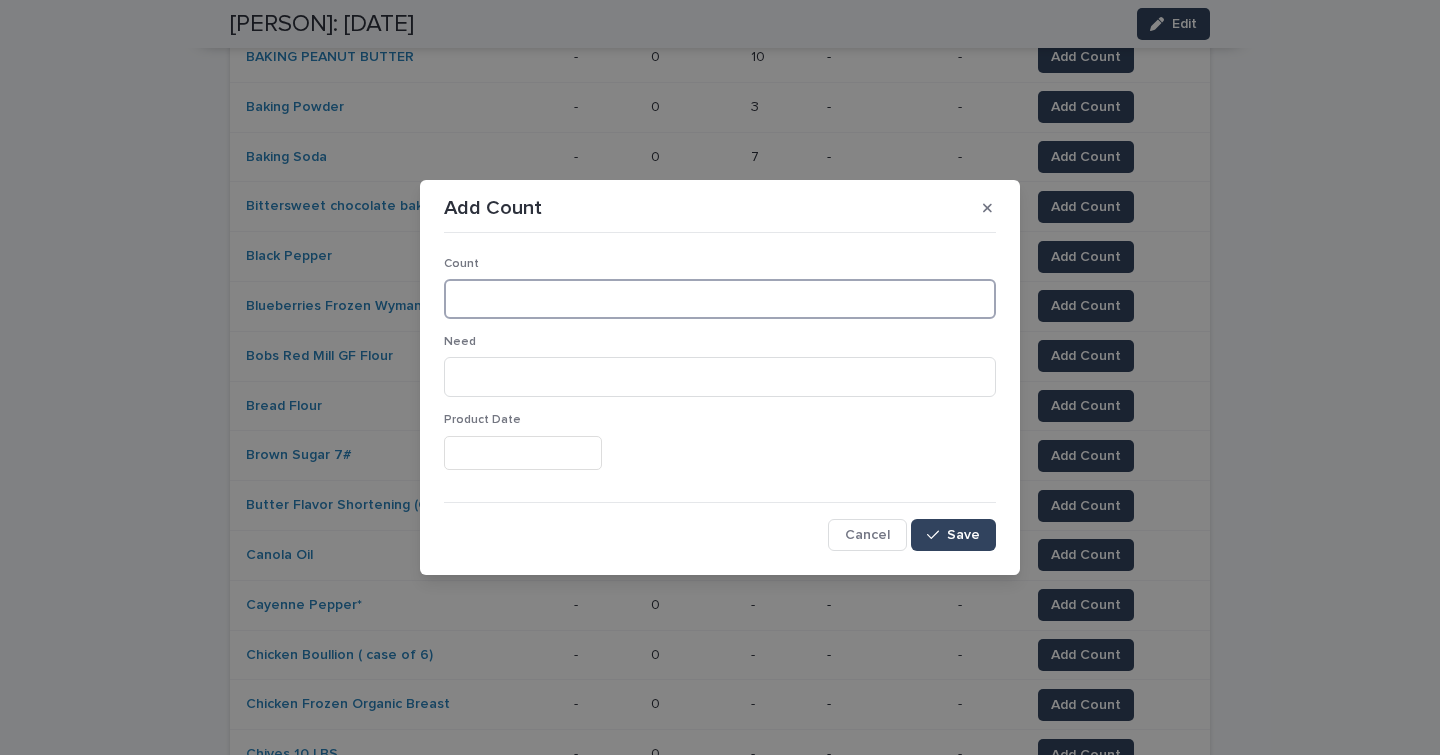 click at bounding box center [720, 299] 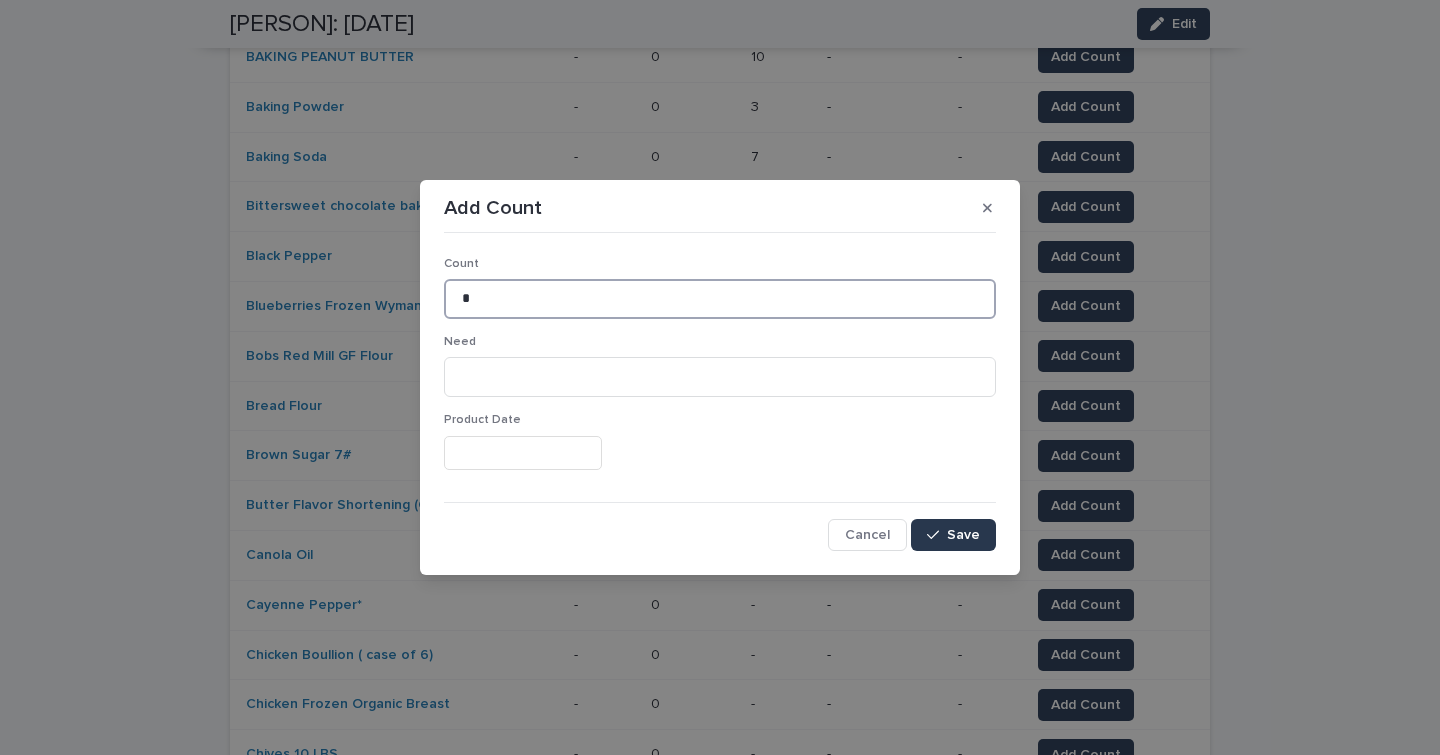 type on "*" 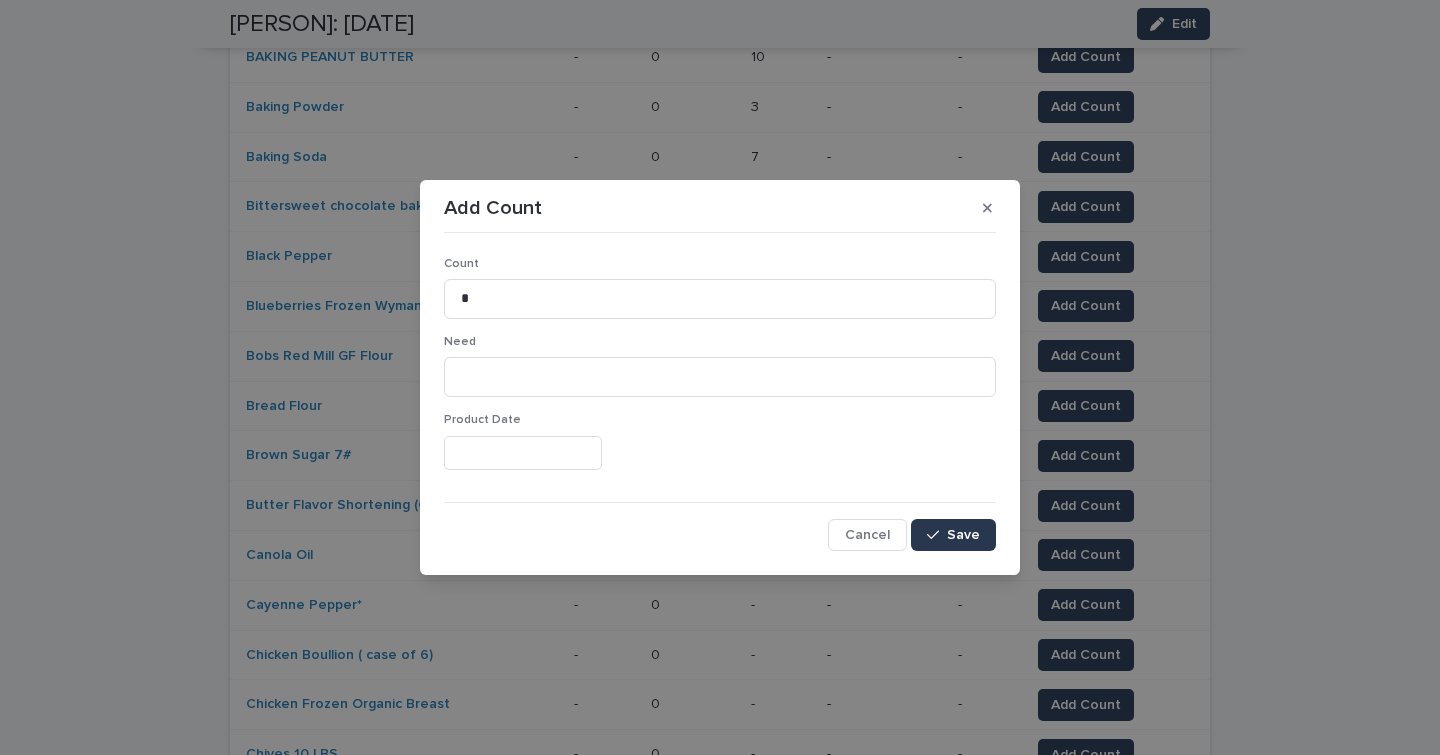 click on "Save" at bounding box center [963, 535] 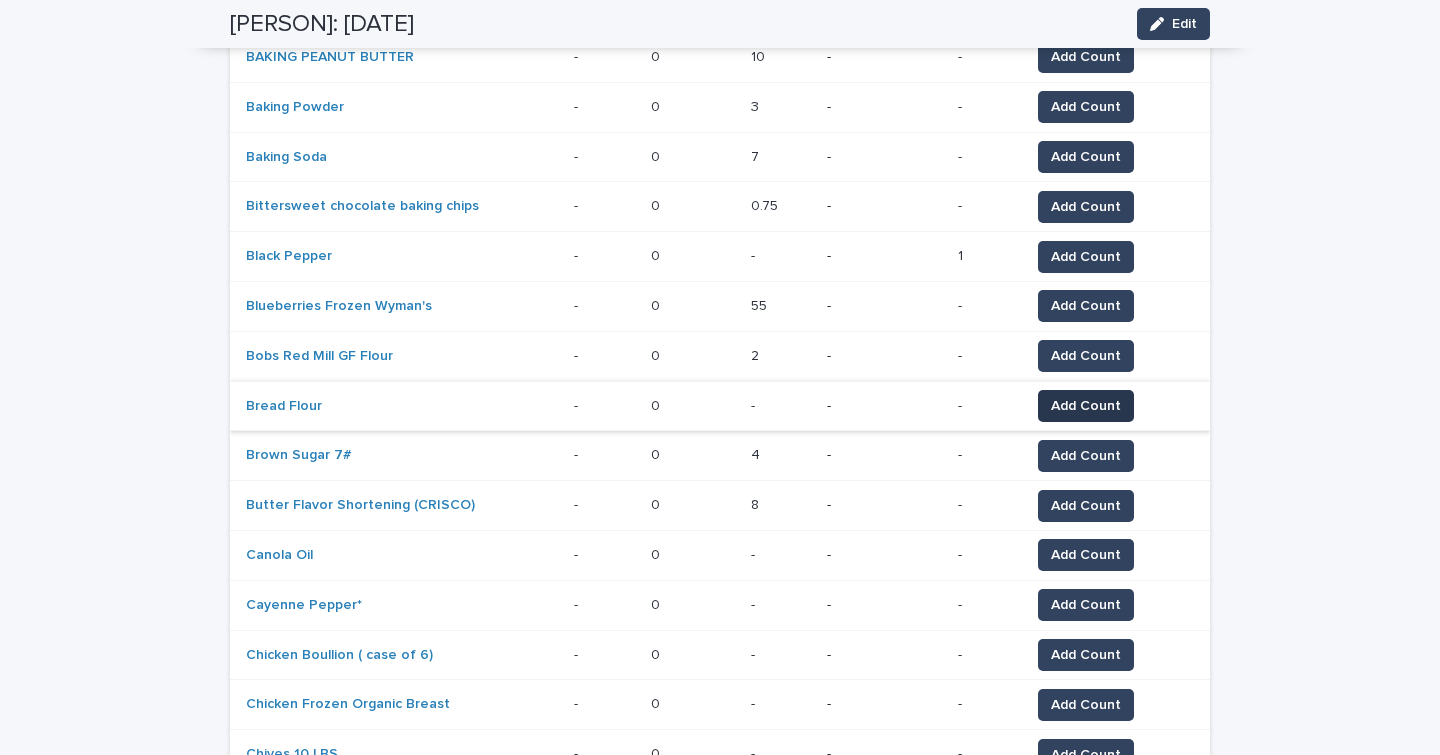 click on "Add Count" at bounding box center (1086, 406) 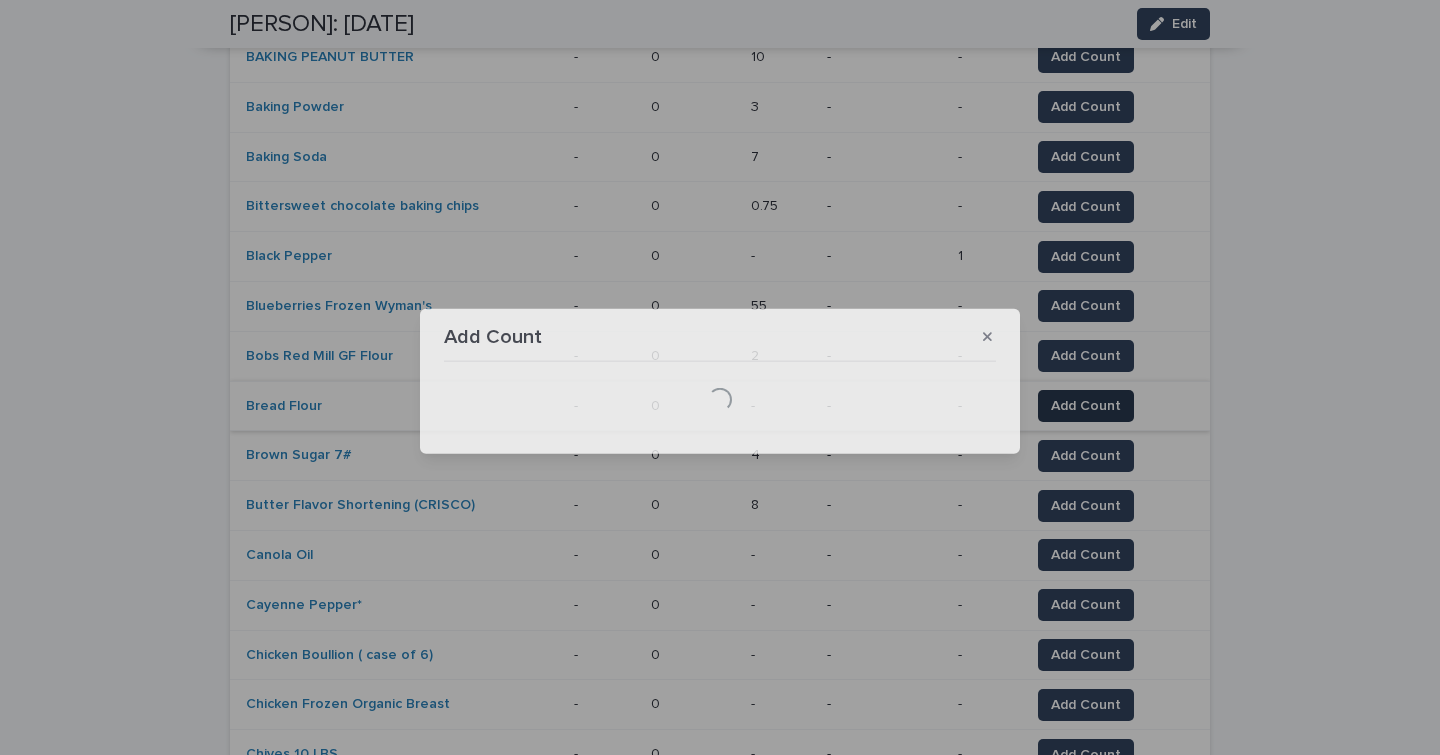 type 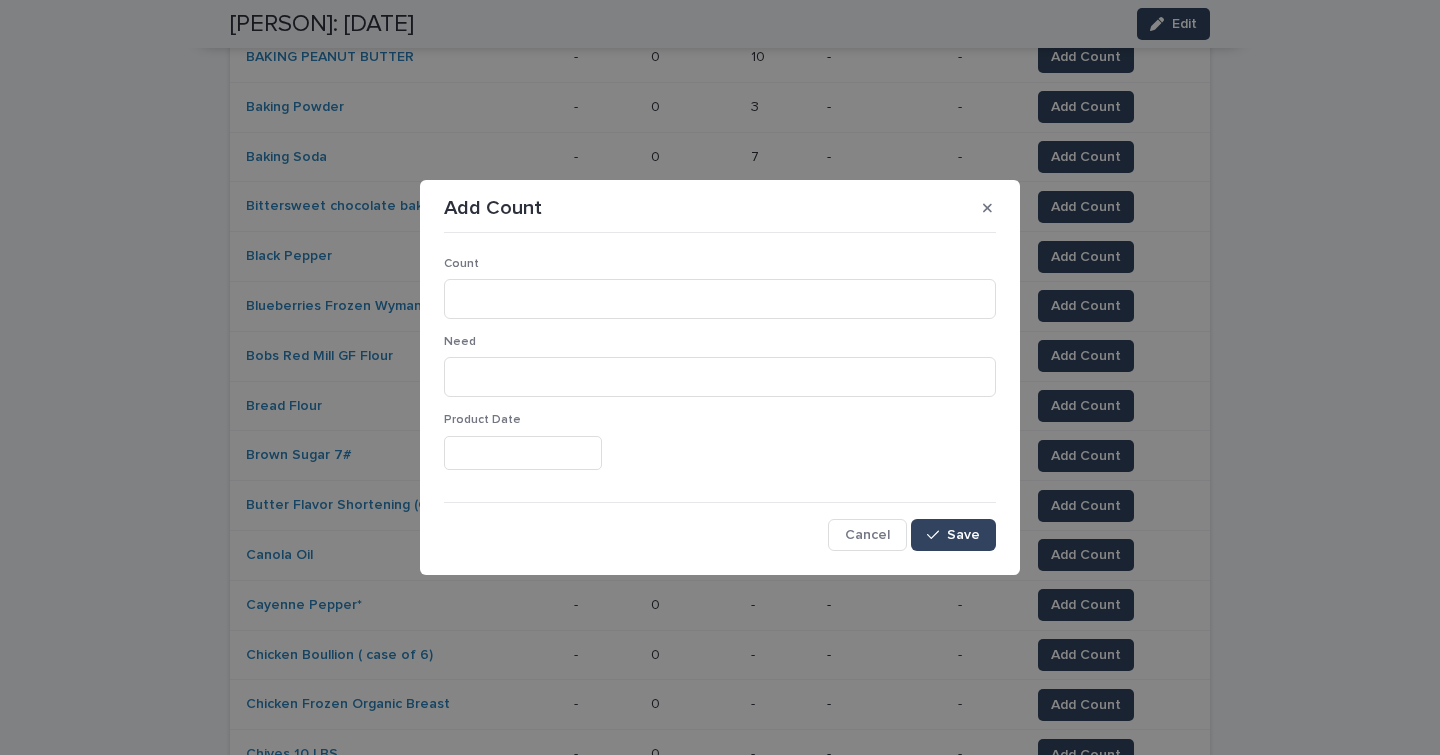 click on "Count" at bounding box center (720, 296) 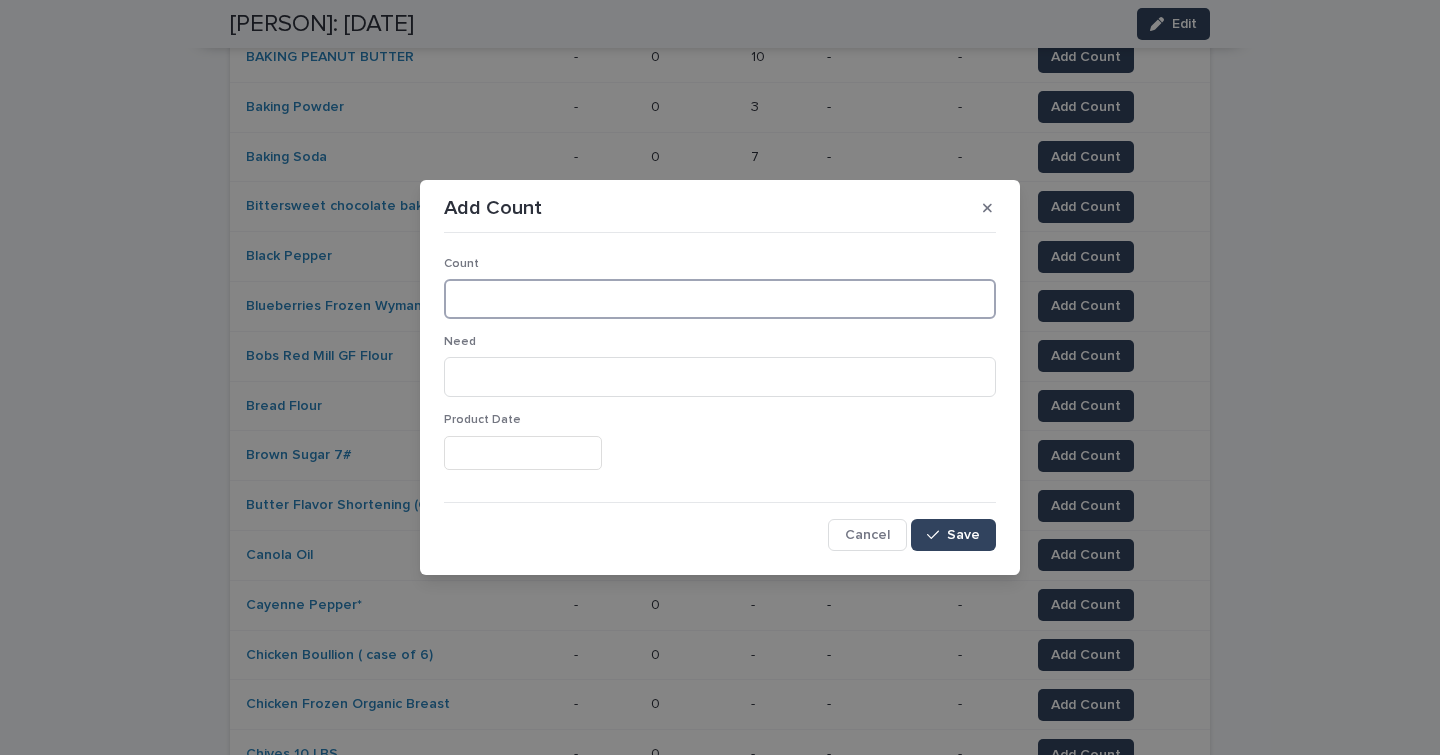 click at bounding box center (720, 299) 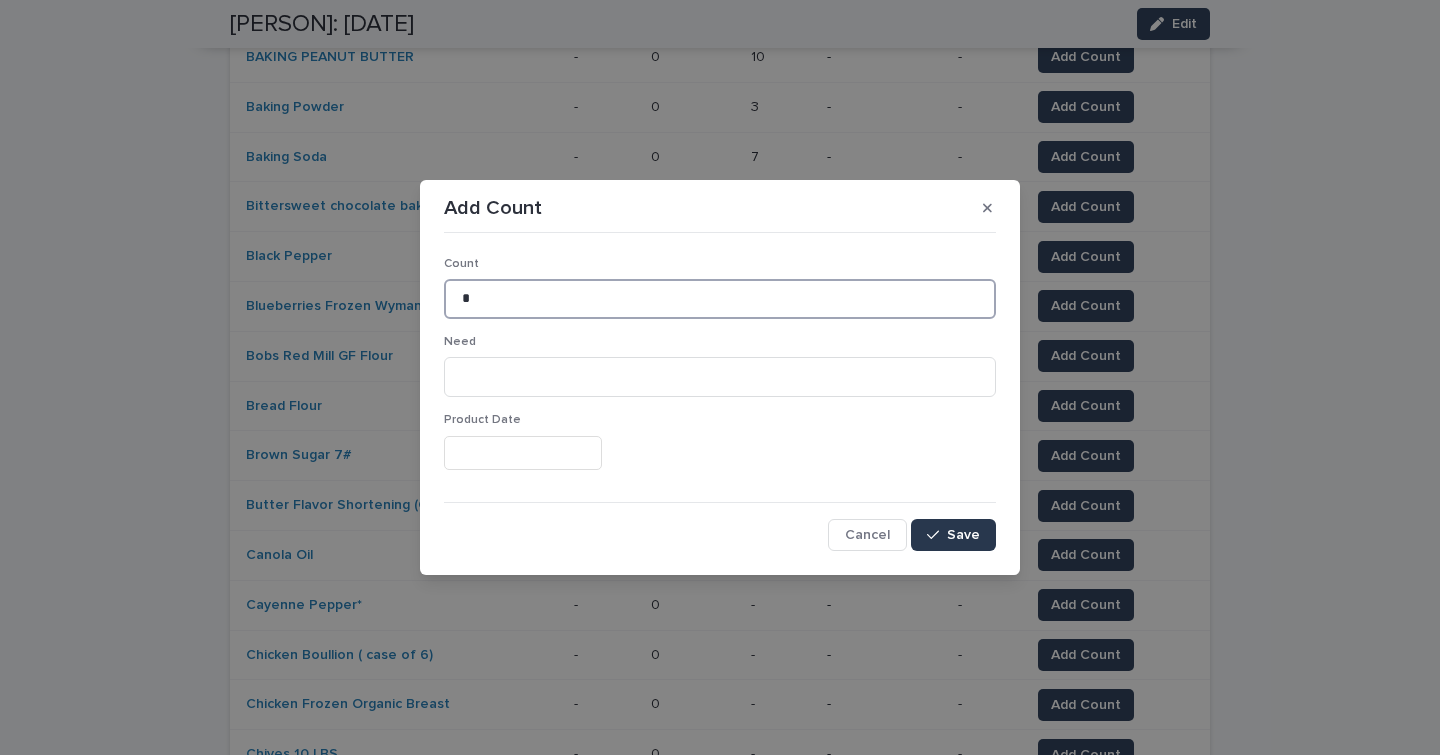 type on "*" 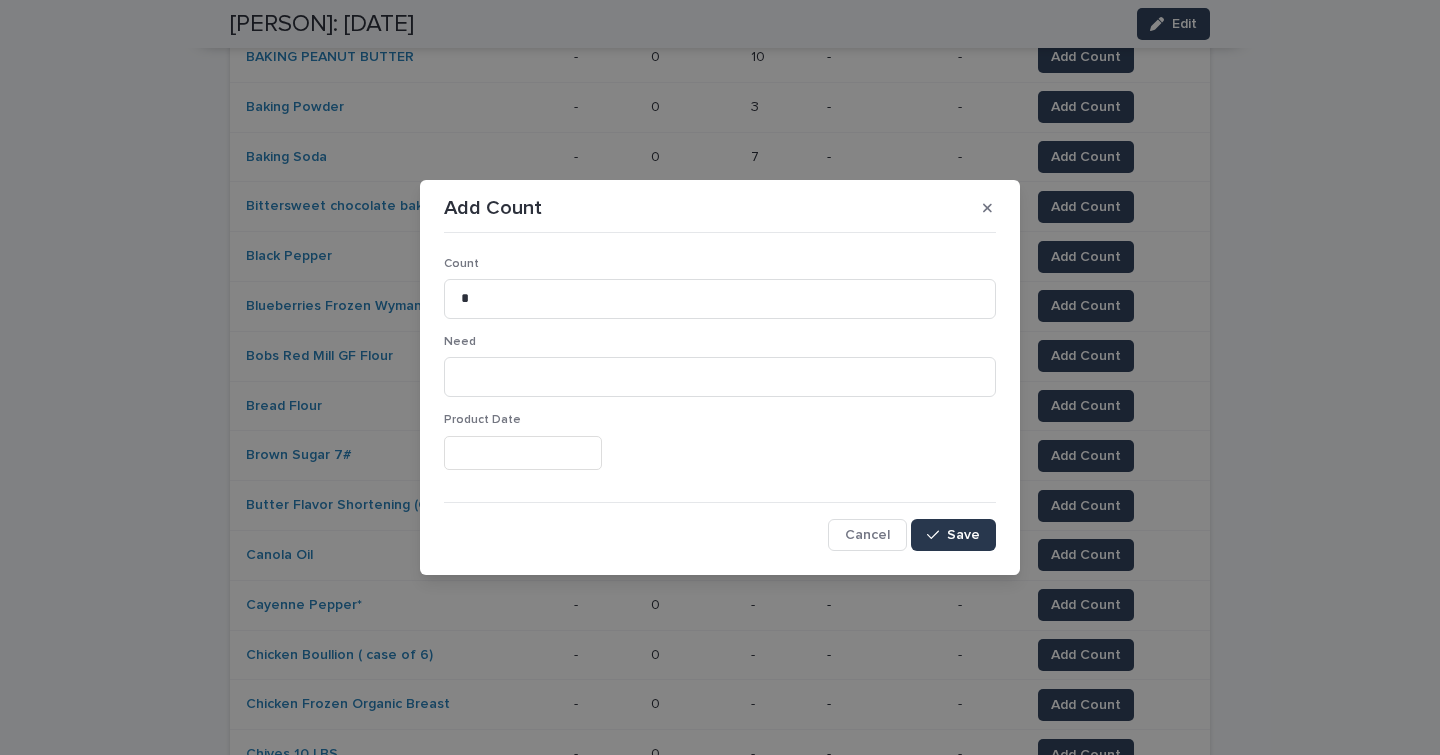 click on "Save" at bounding box center [963, 535] 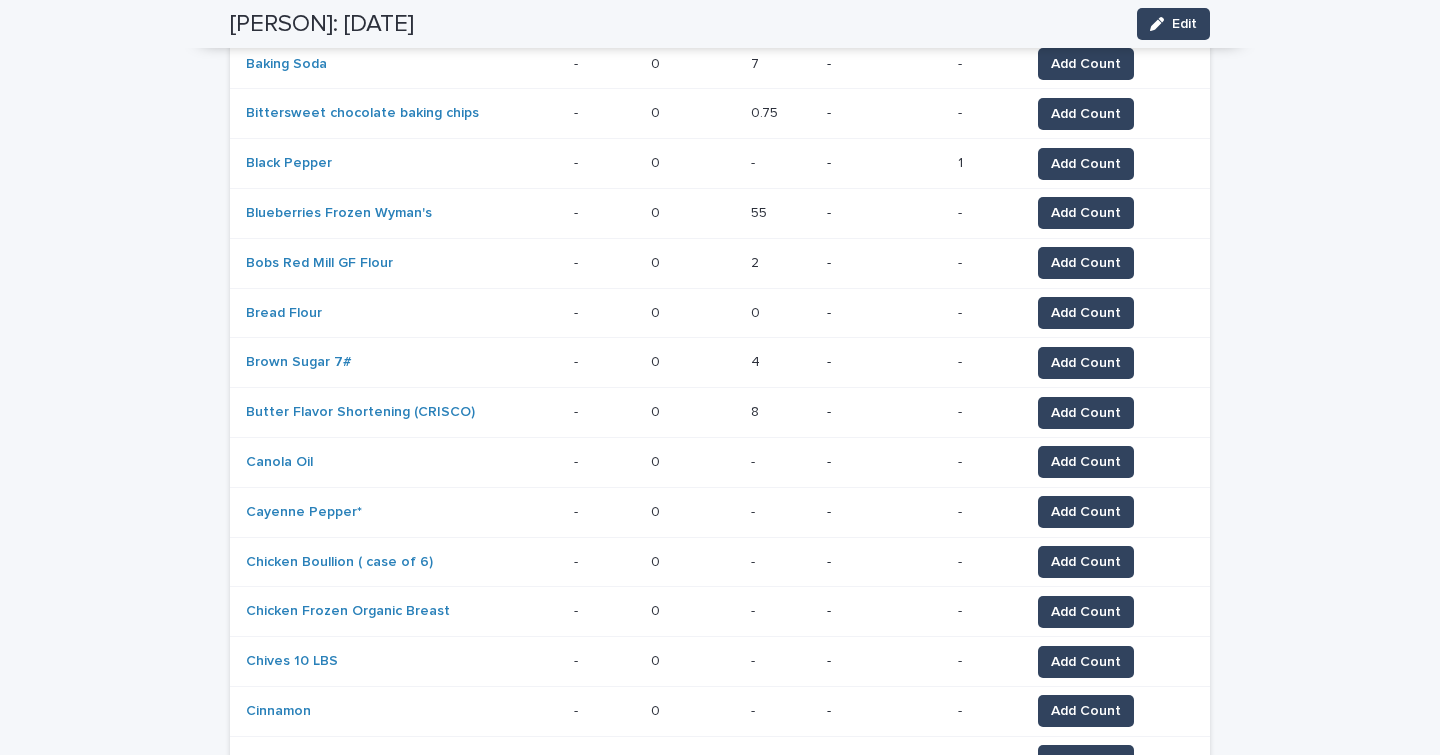 scroll, scrollTop: 501, scrollLeft: 0, axis: vertical 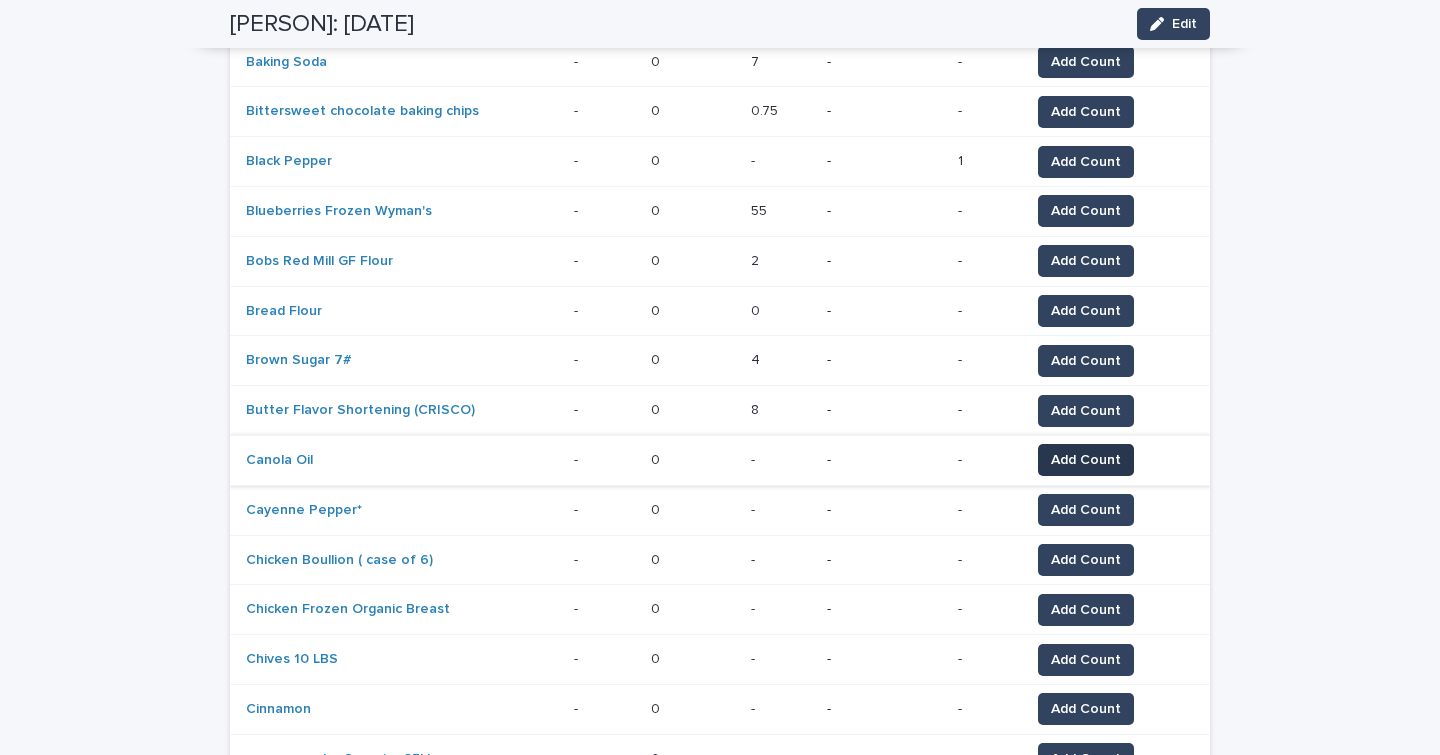 click on "Add Count" at bounding box center (1086, 460) 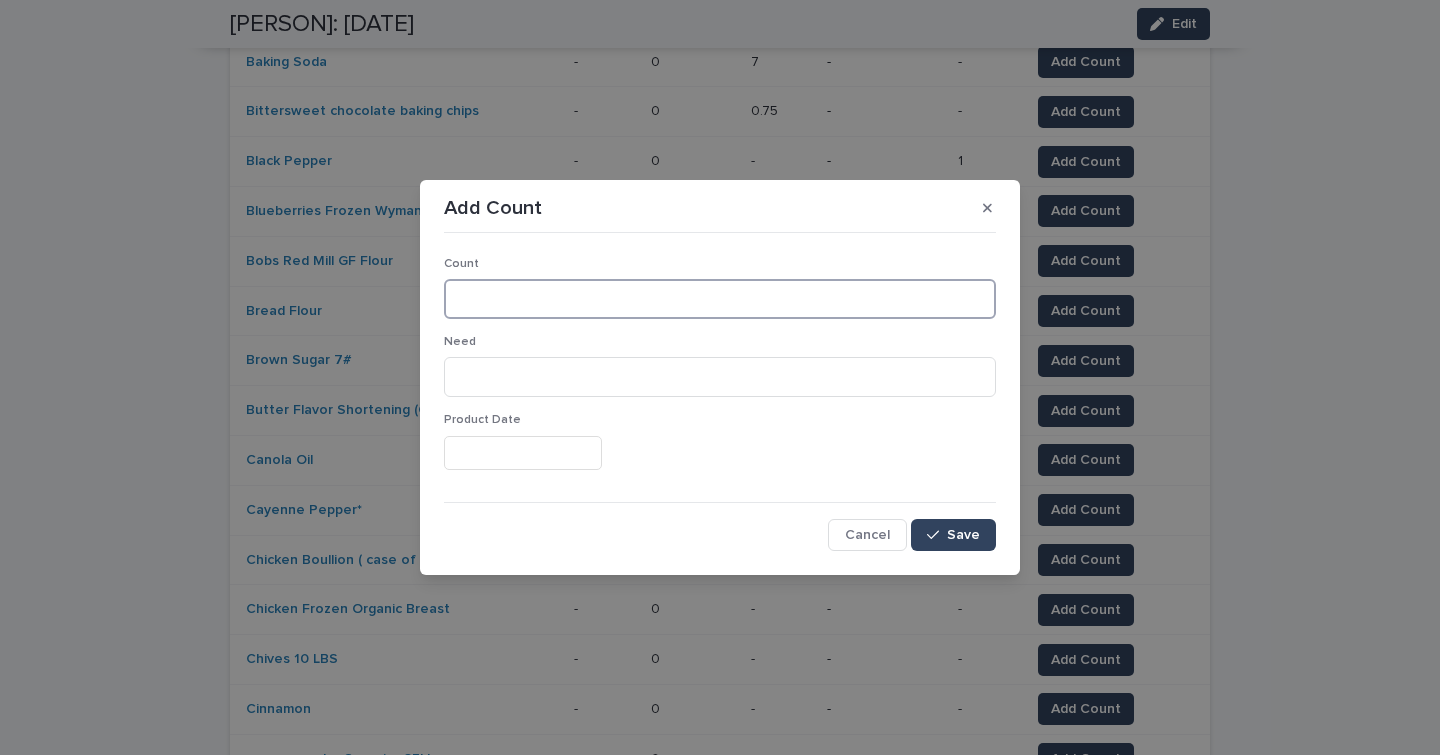 click at bounding box center [720, 299] 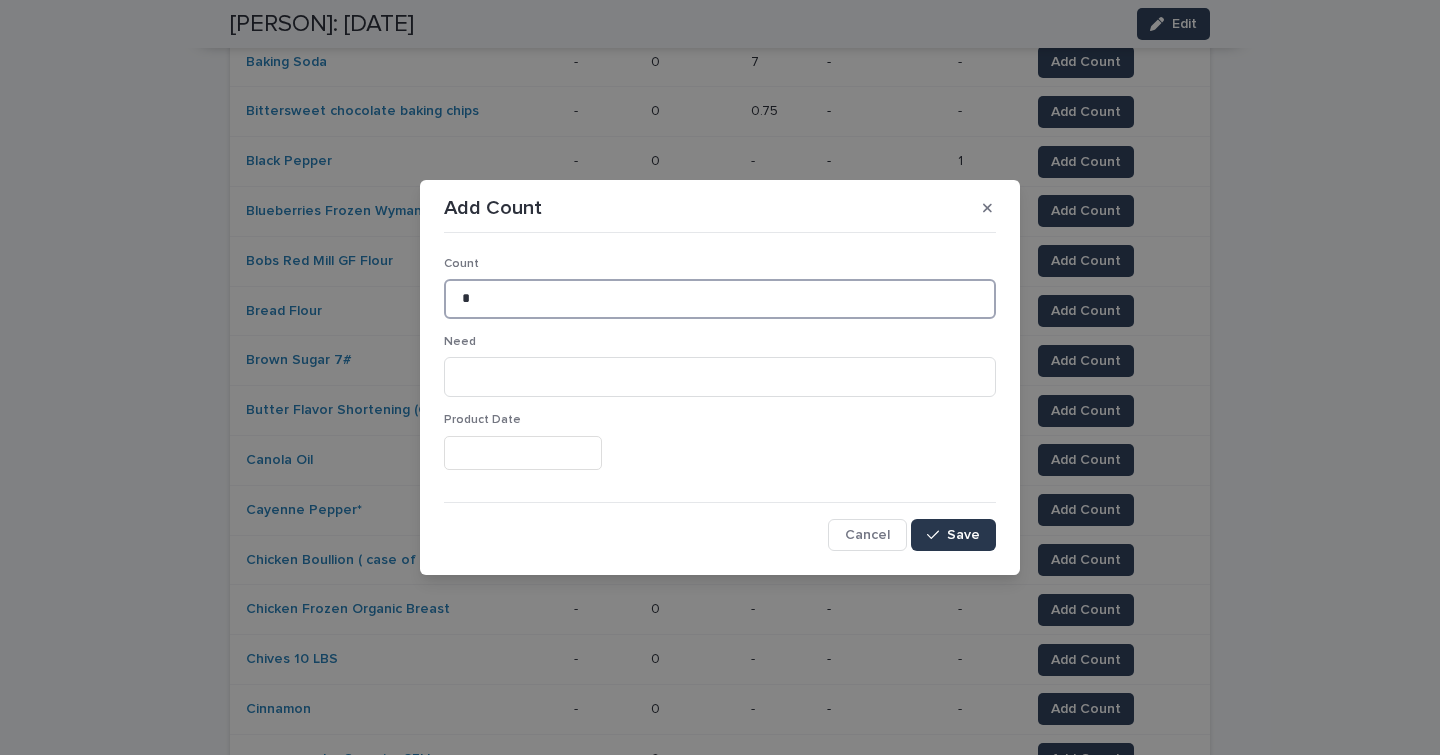 type on "*" 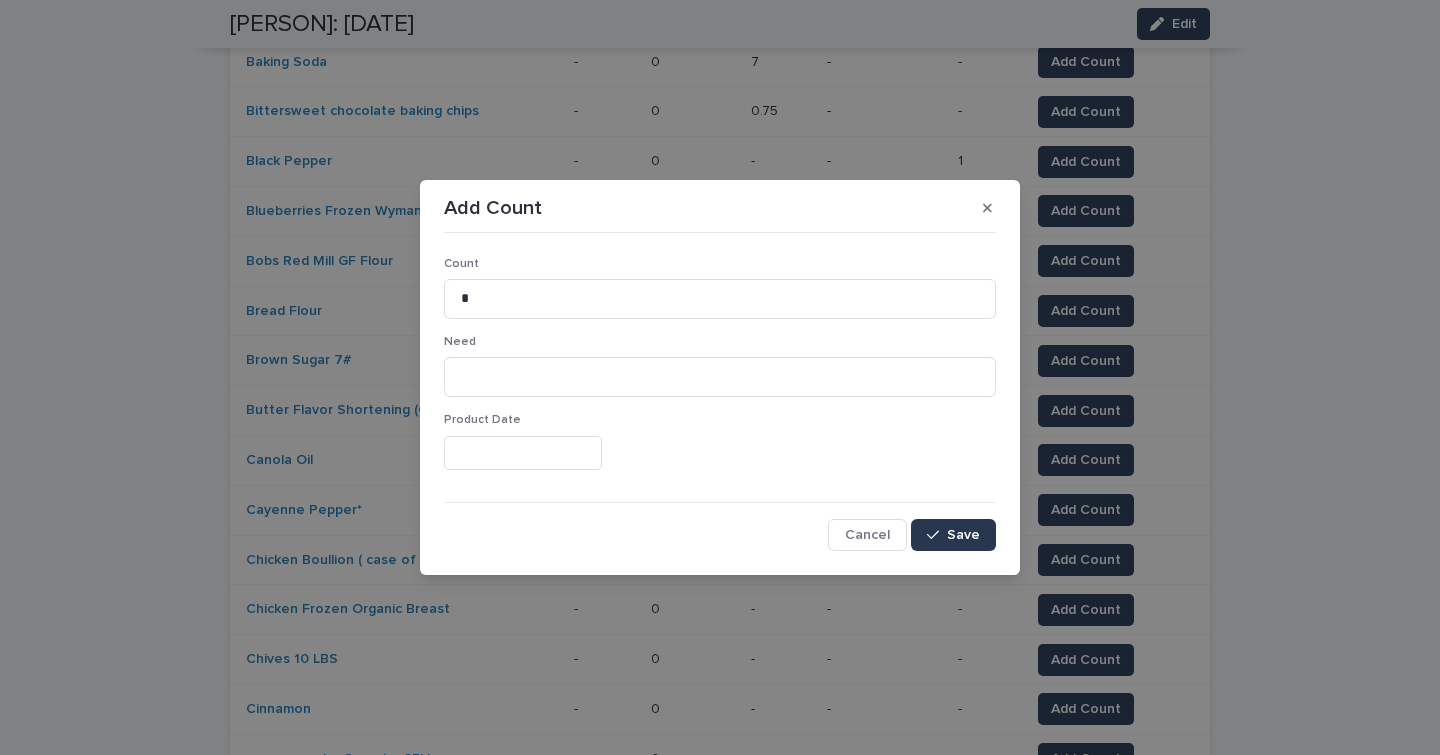 click on "Save" at bounding box center (963, 535) 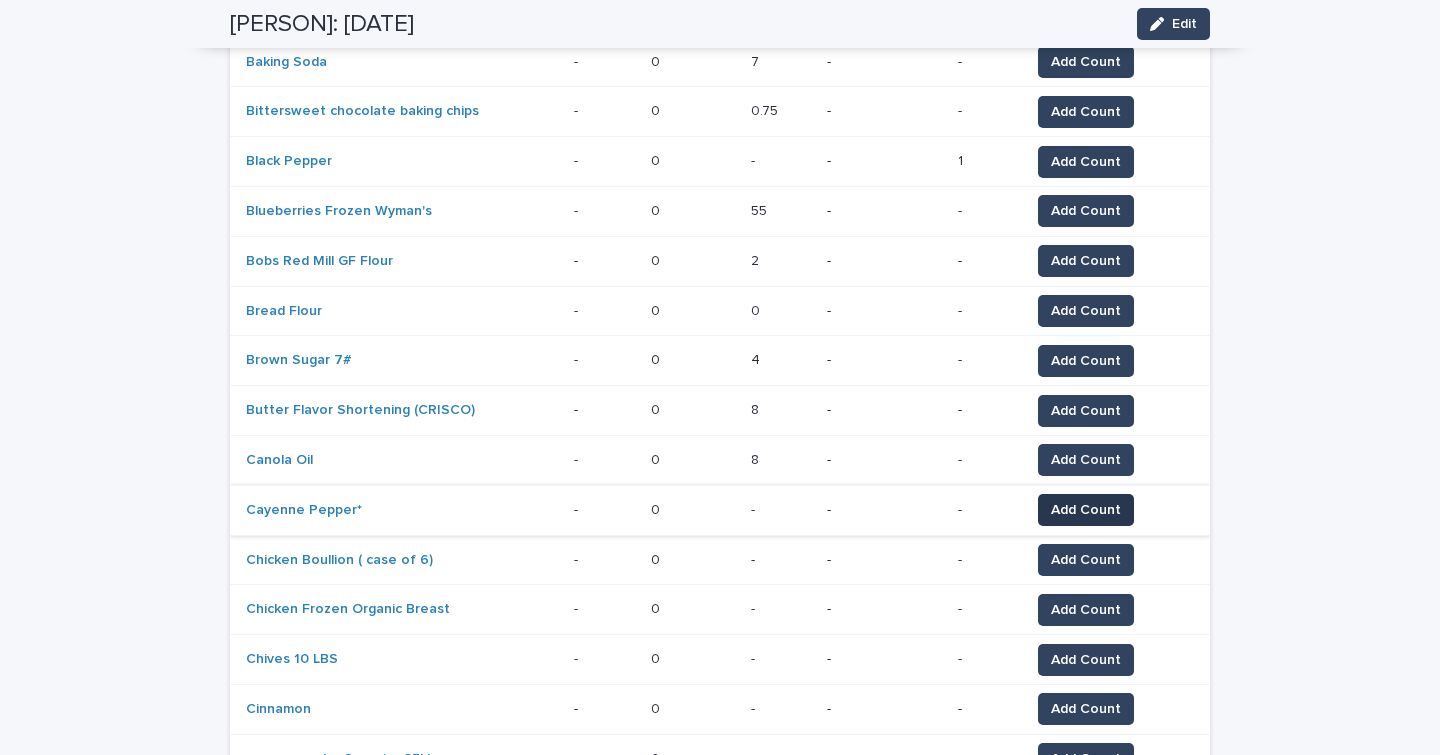 click on "Add Count" at bounding box center [1086, 510] 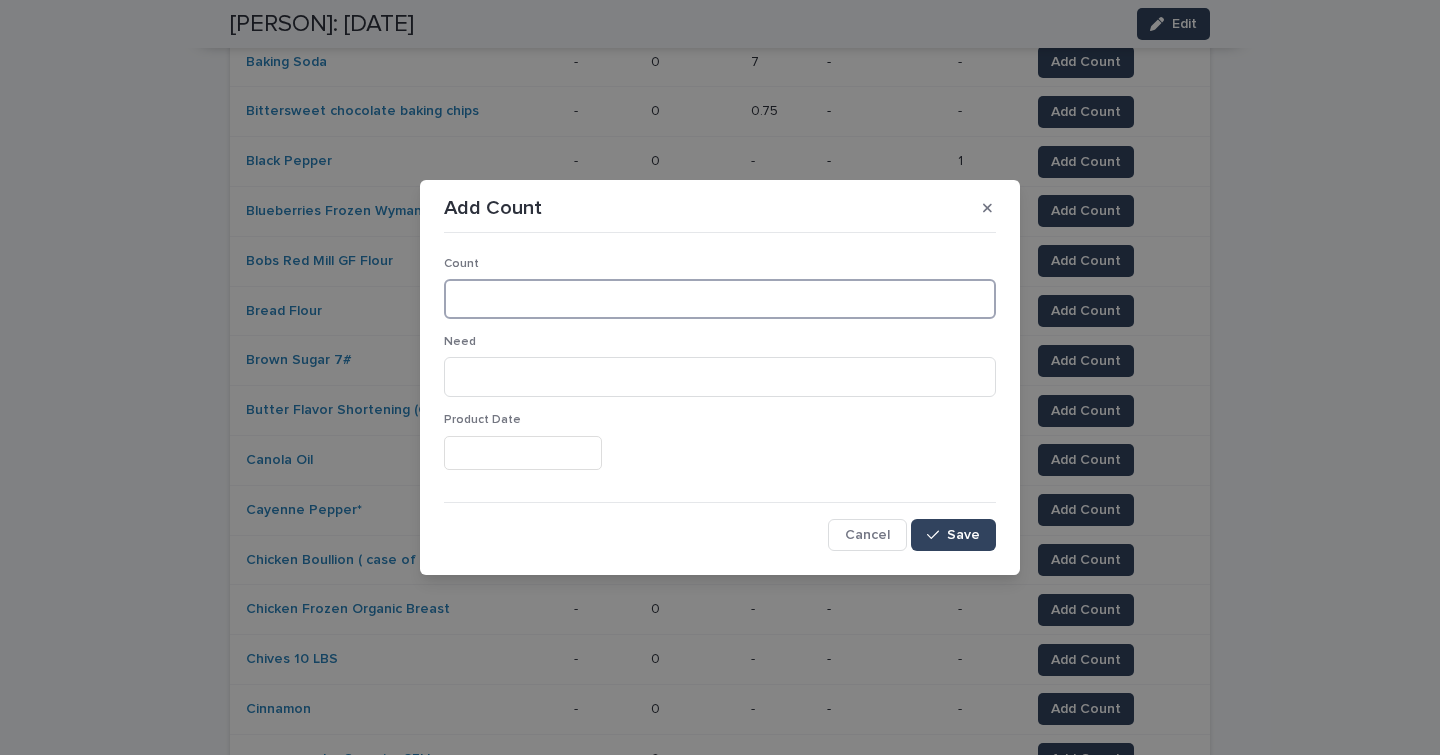 click at bounding box center [720, 299] 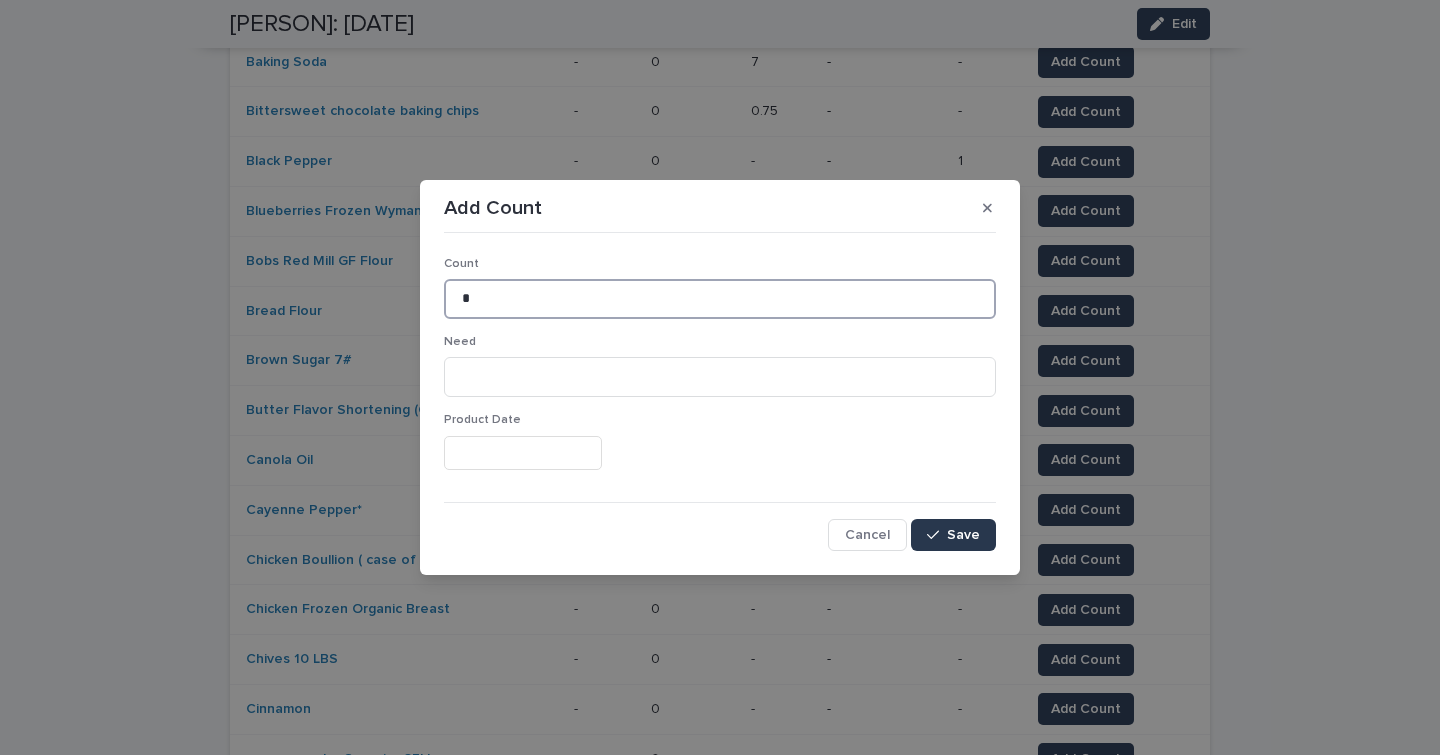 type on "*" 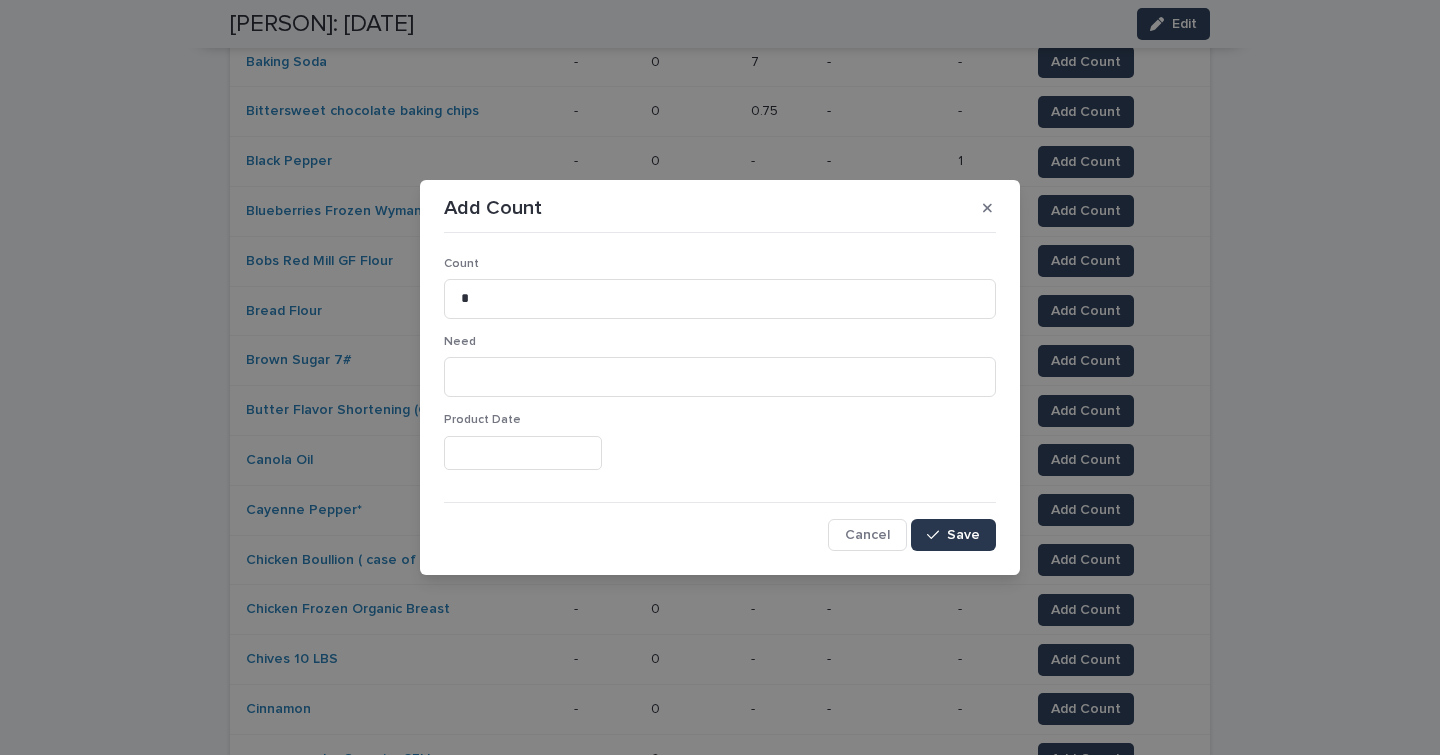 click on "Save" at bounding box center (963, 535) 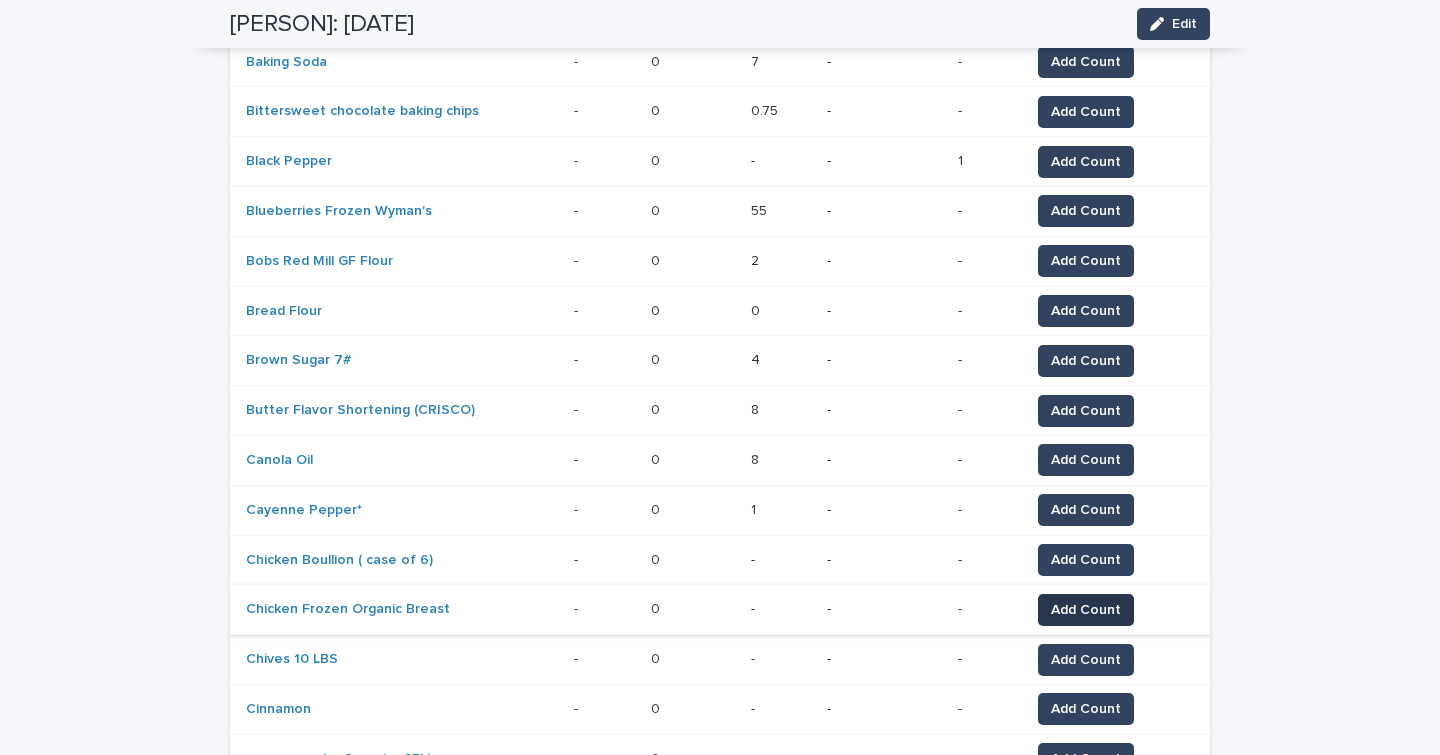 click on "Add Count" at bounding box center [1086, 610] 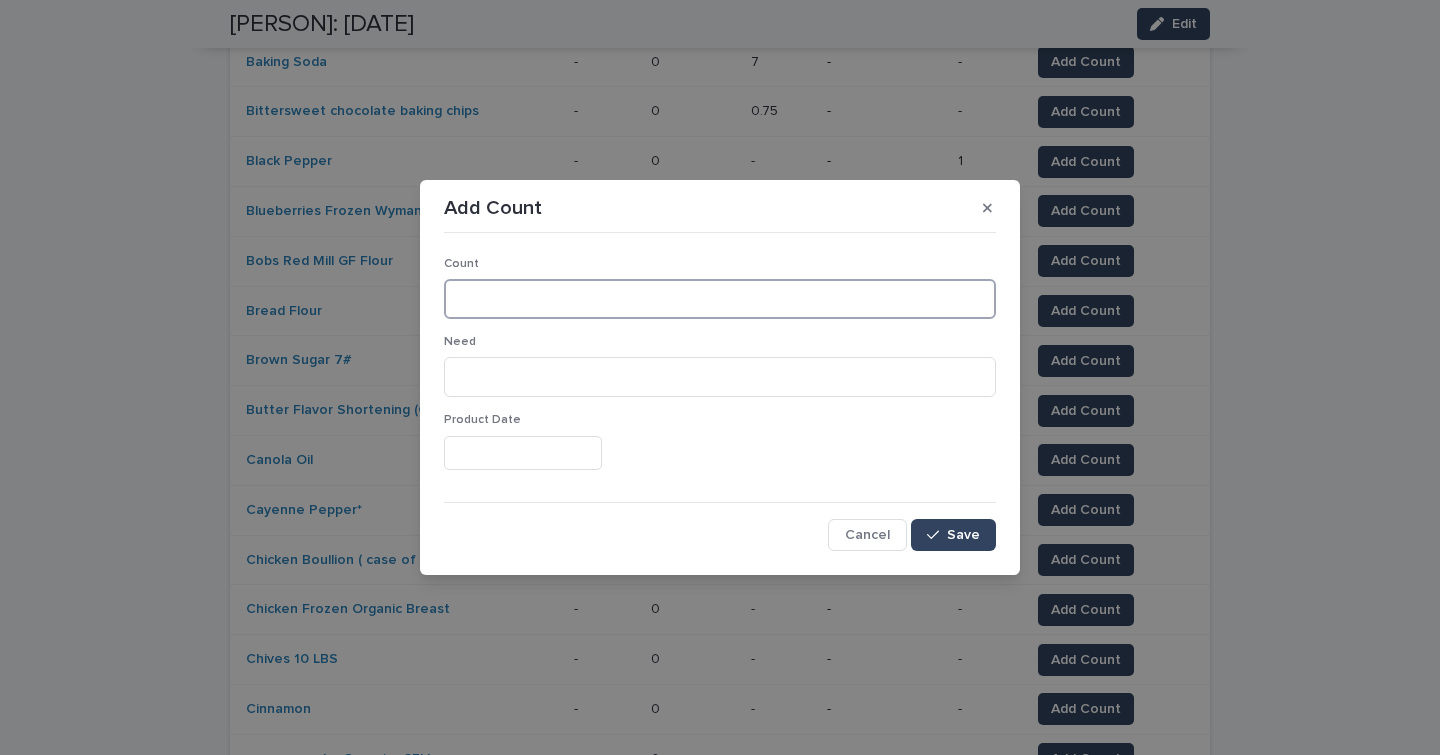 click at bounding box center (720, 299) 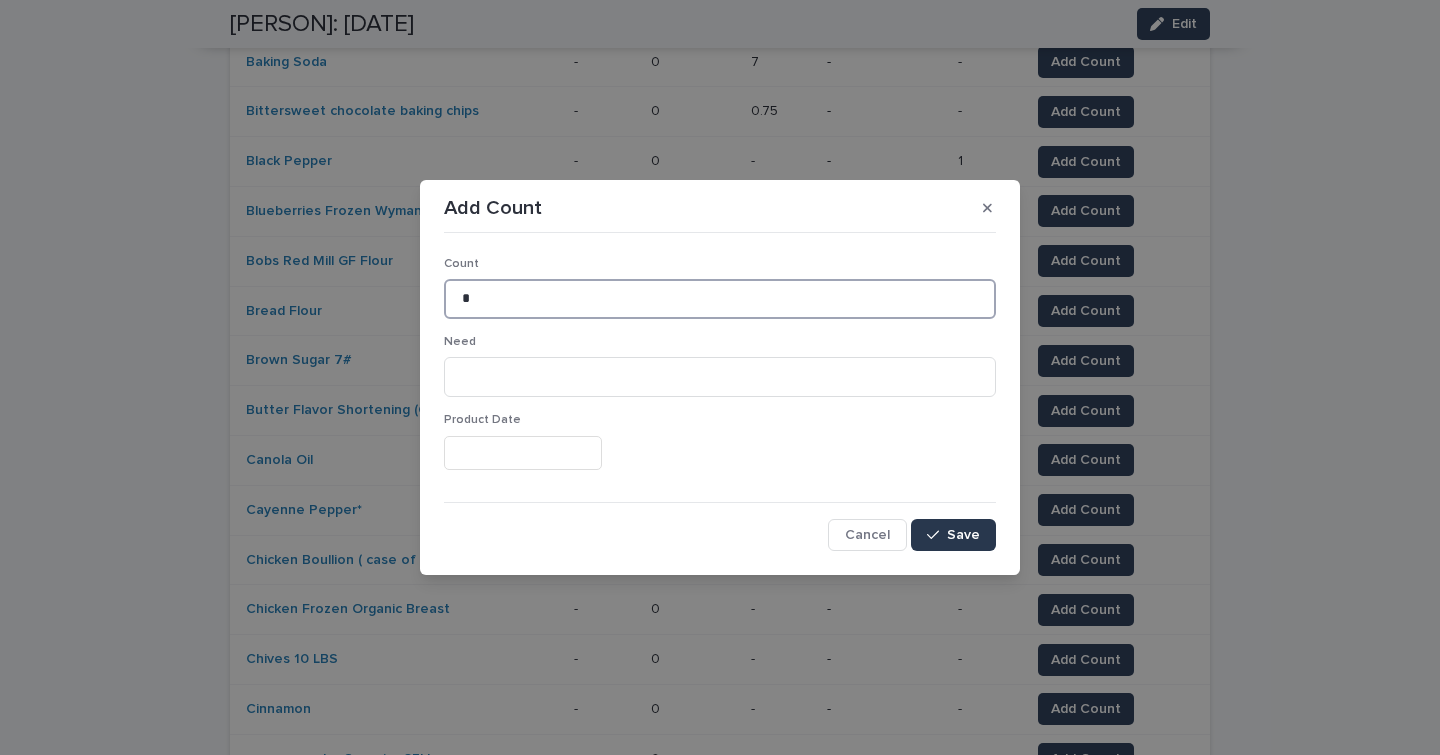 type on "*" 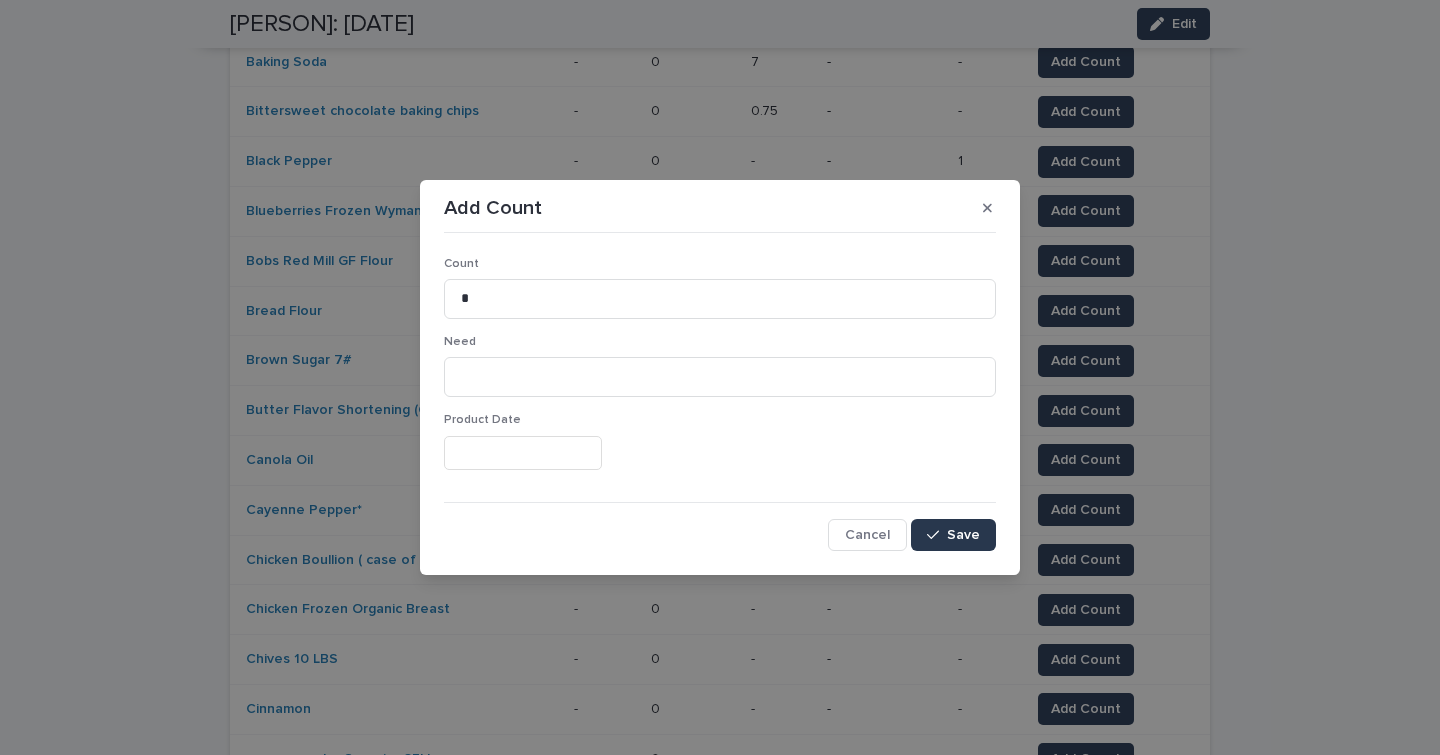 click at bounding box center (937, 535) 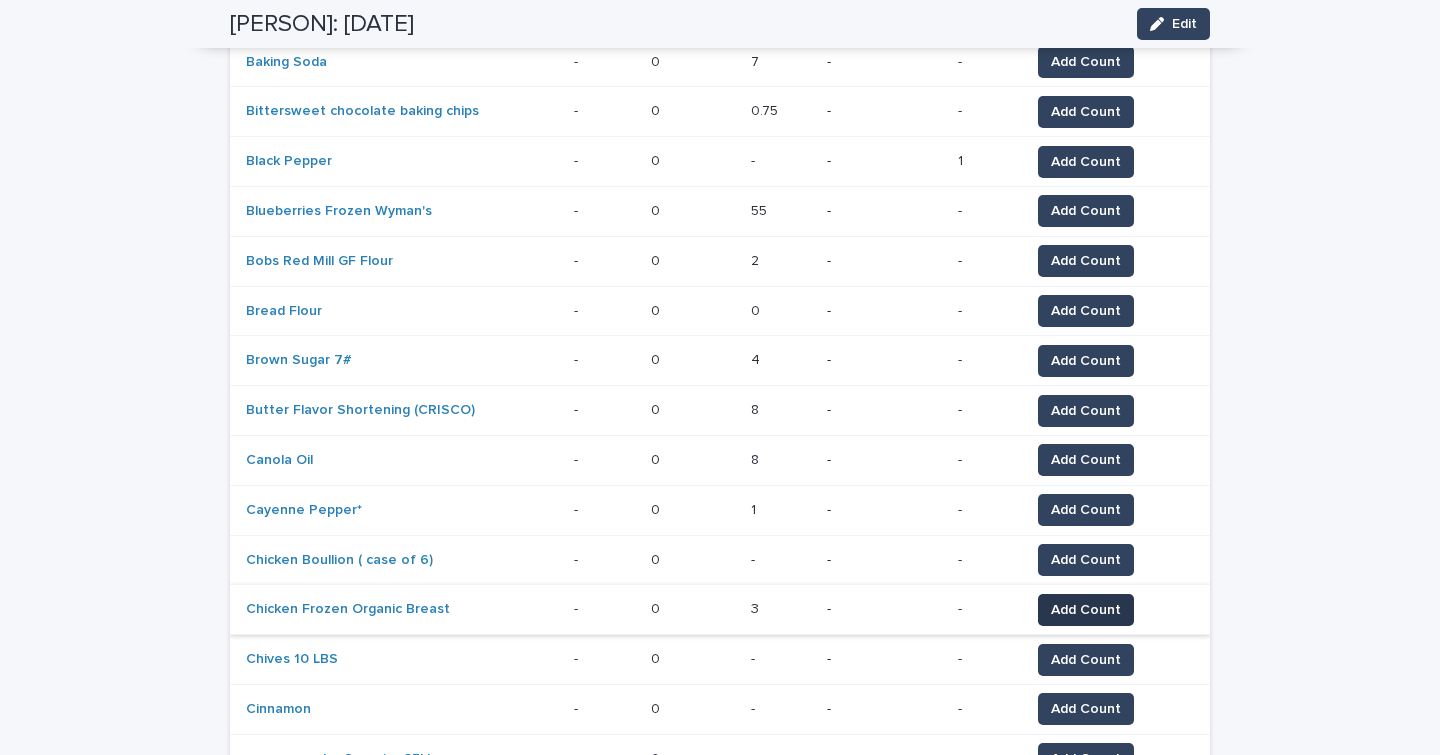 click on "Add Count" at bounding box center (1086, 610) 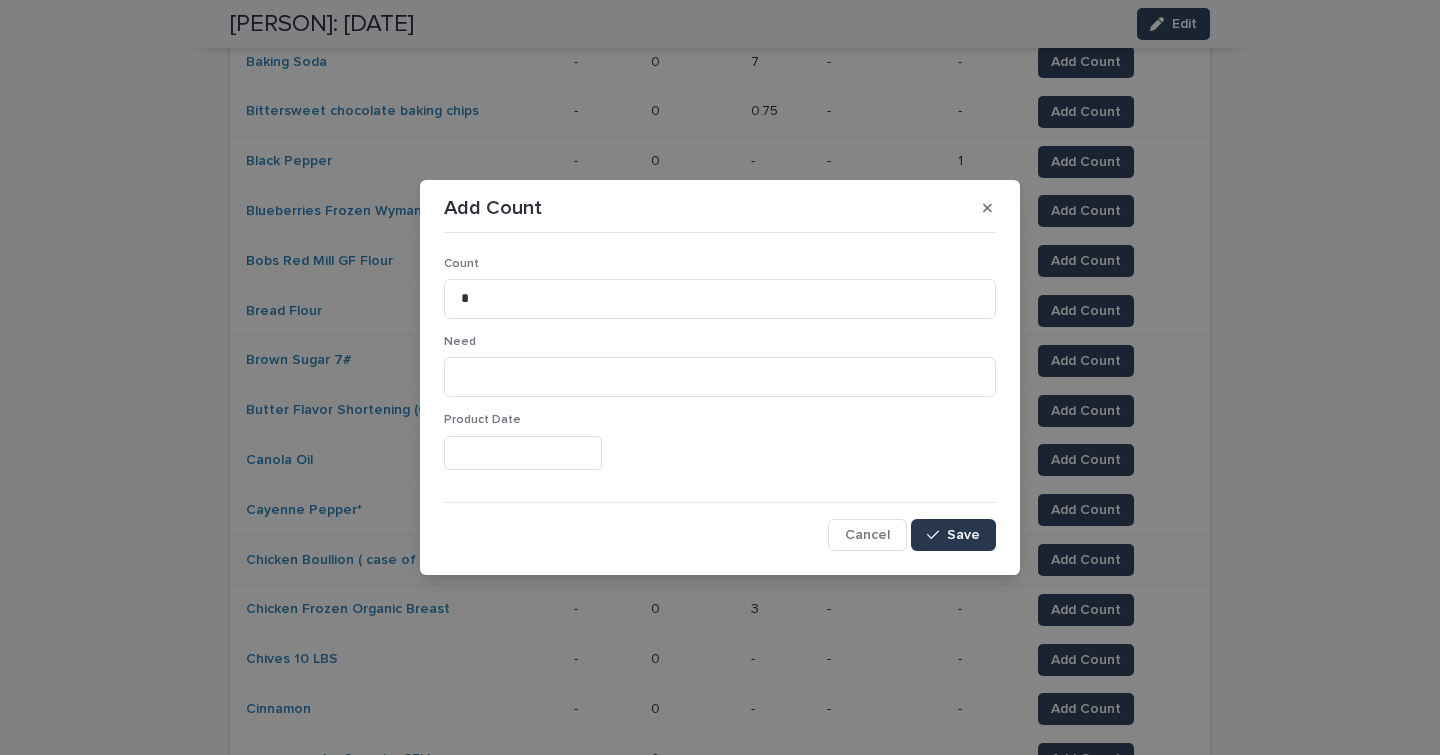 click at bounding box center (937, 535) 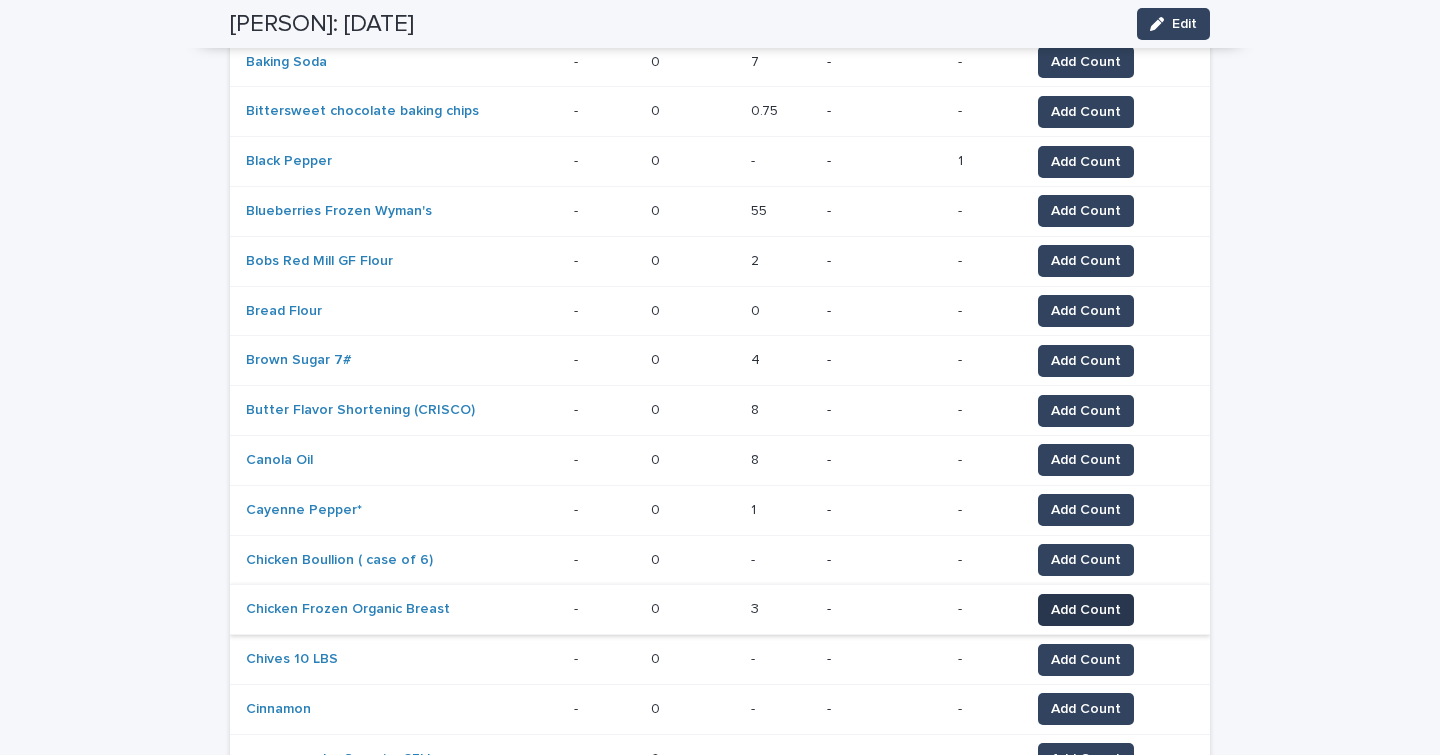 click on "Add Count" at bounding box center (1086, 610) 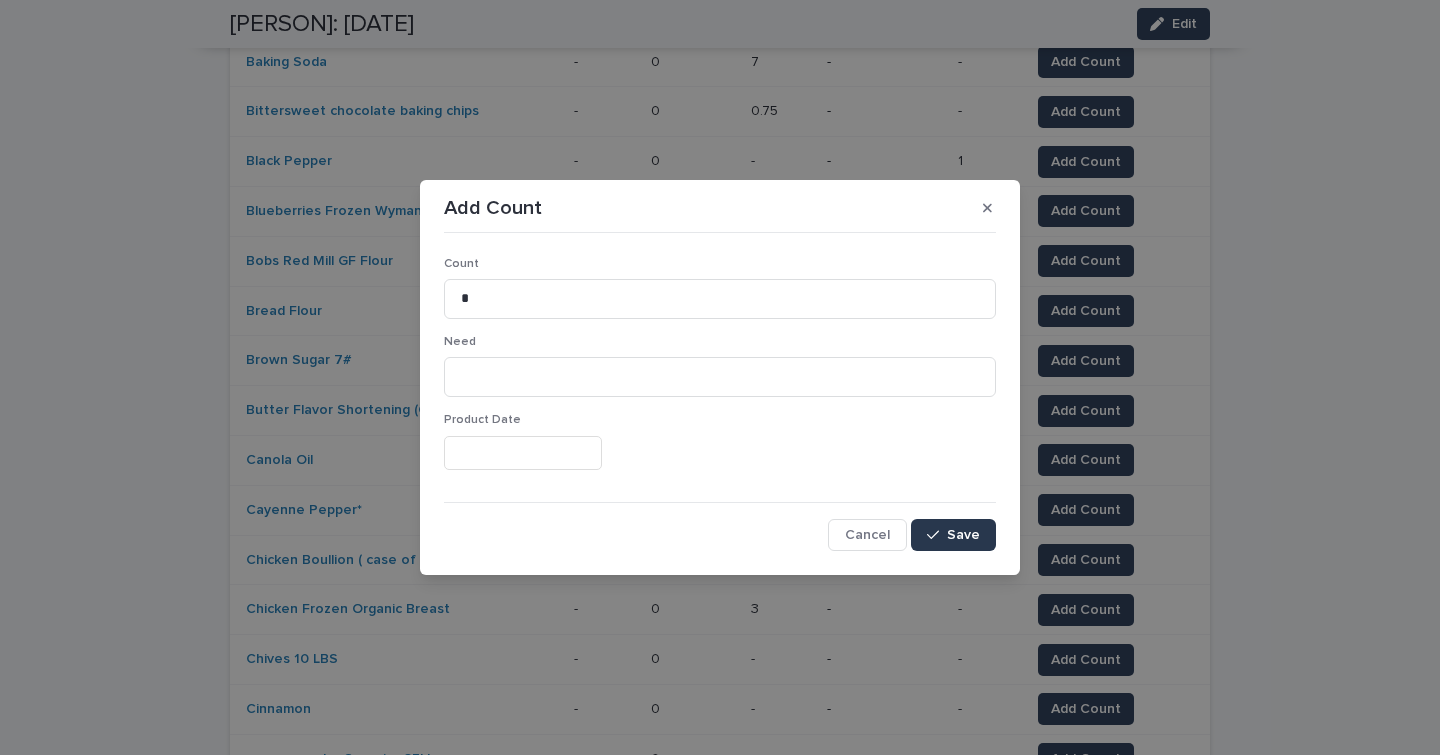 click on "Save" at bounding box center (963, 535) 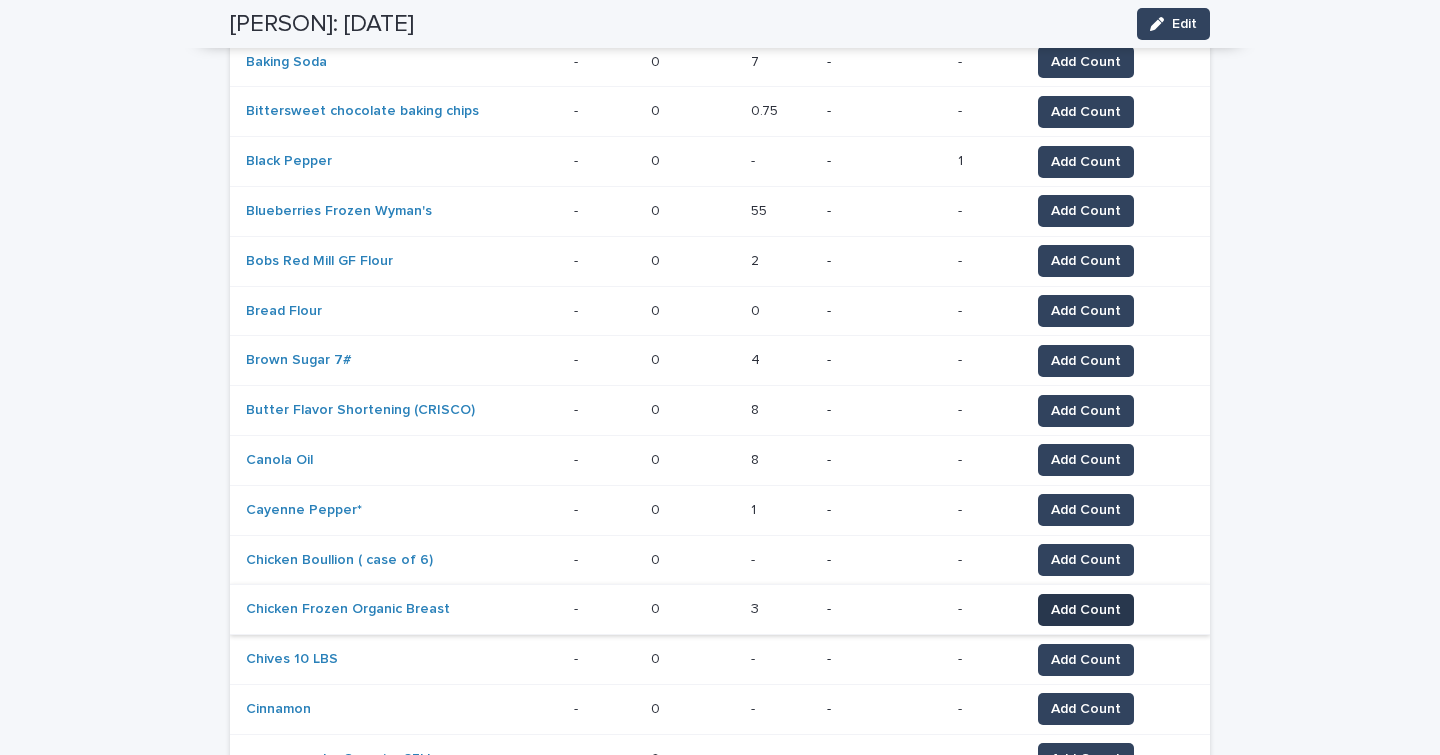 click on "Add Count" at bounding box center [1086, 610] 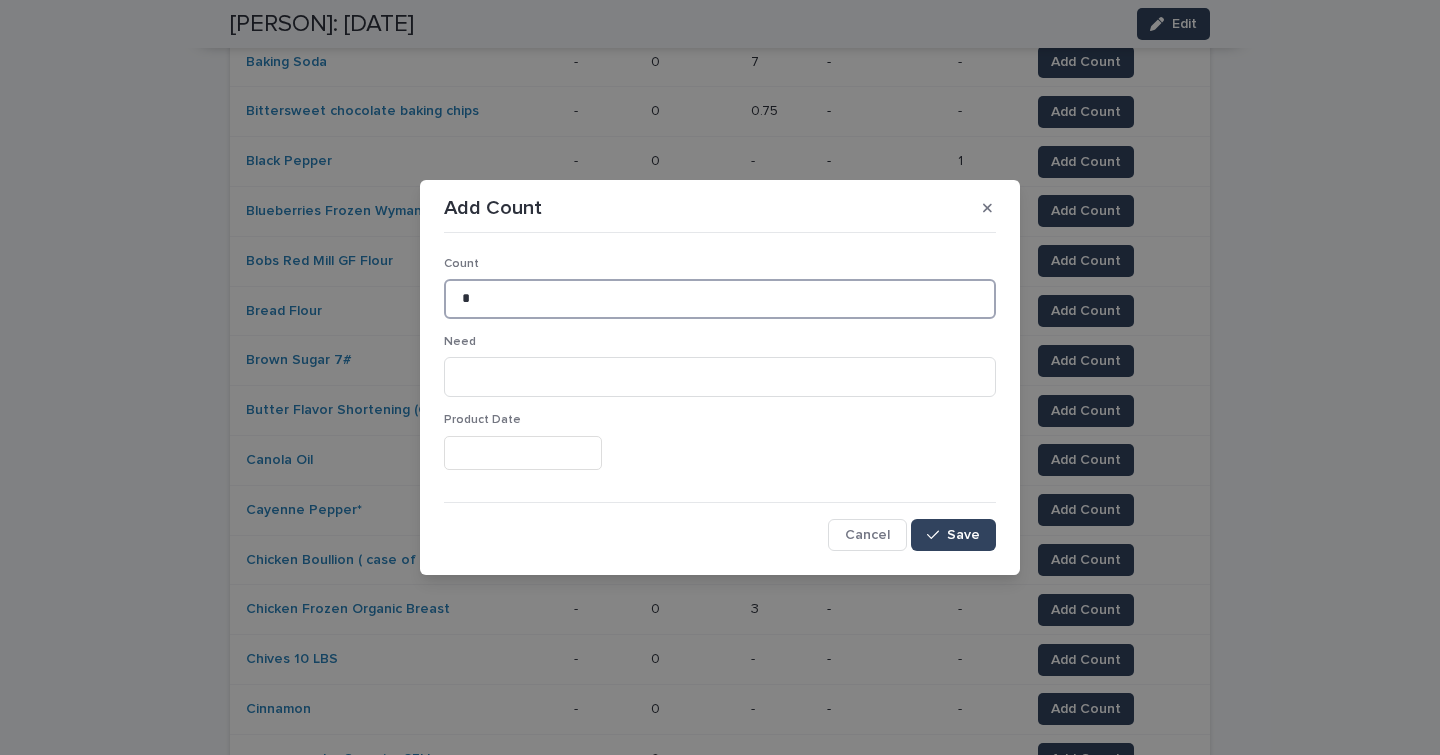 click on "*" at bounding box center (720, 299) 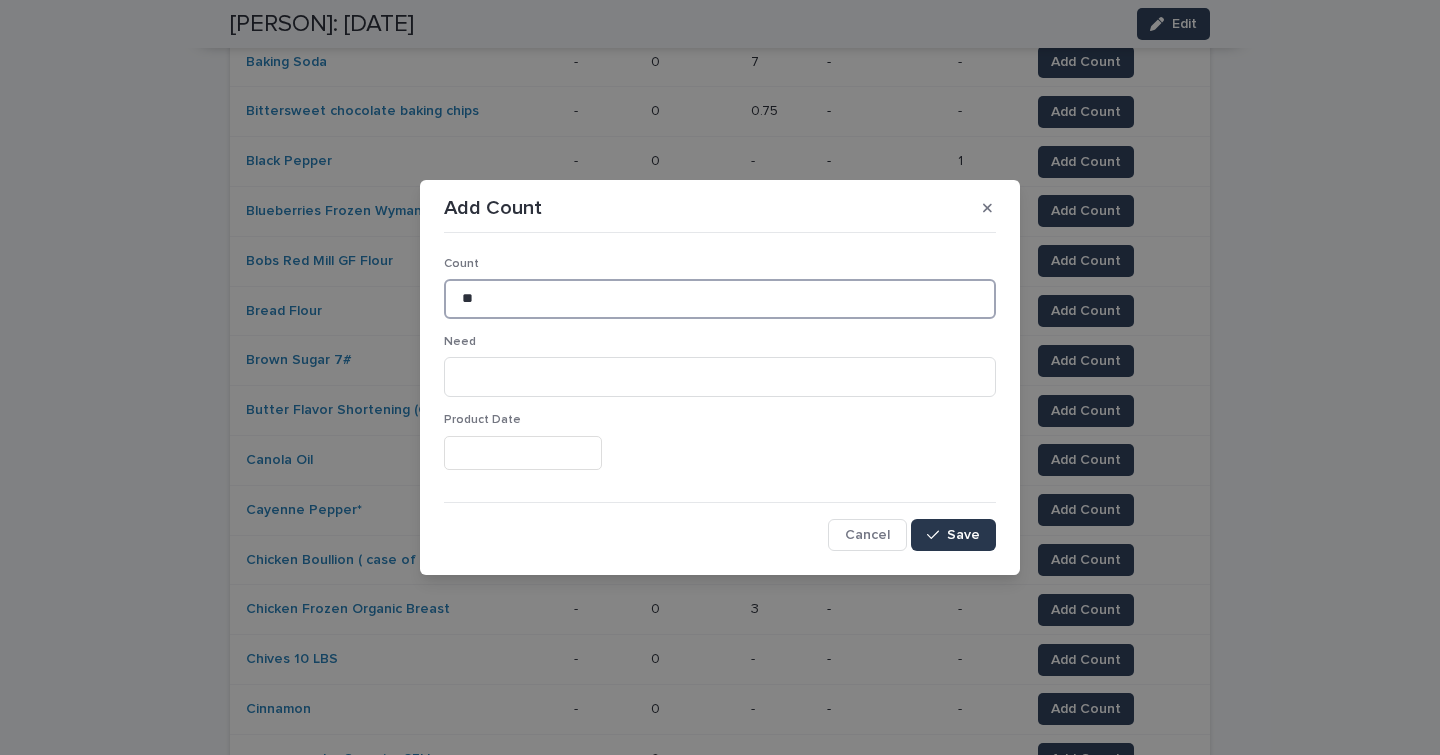 type on "**" 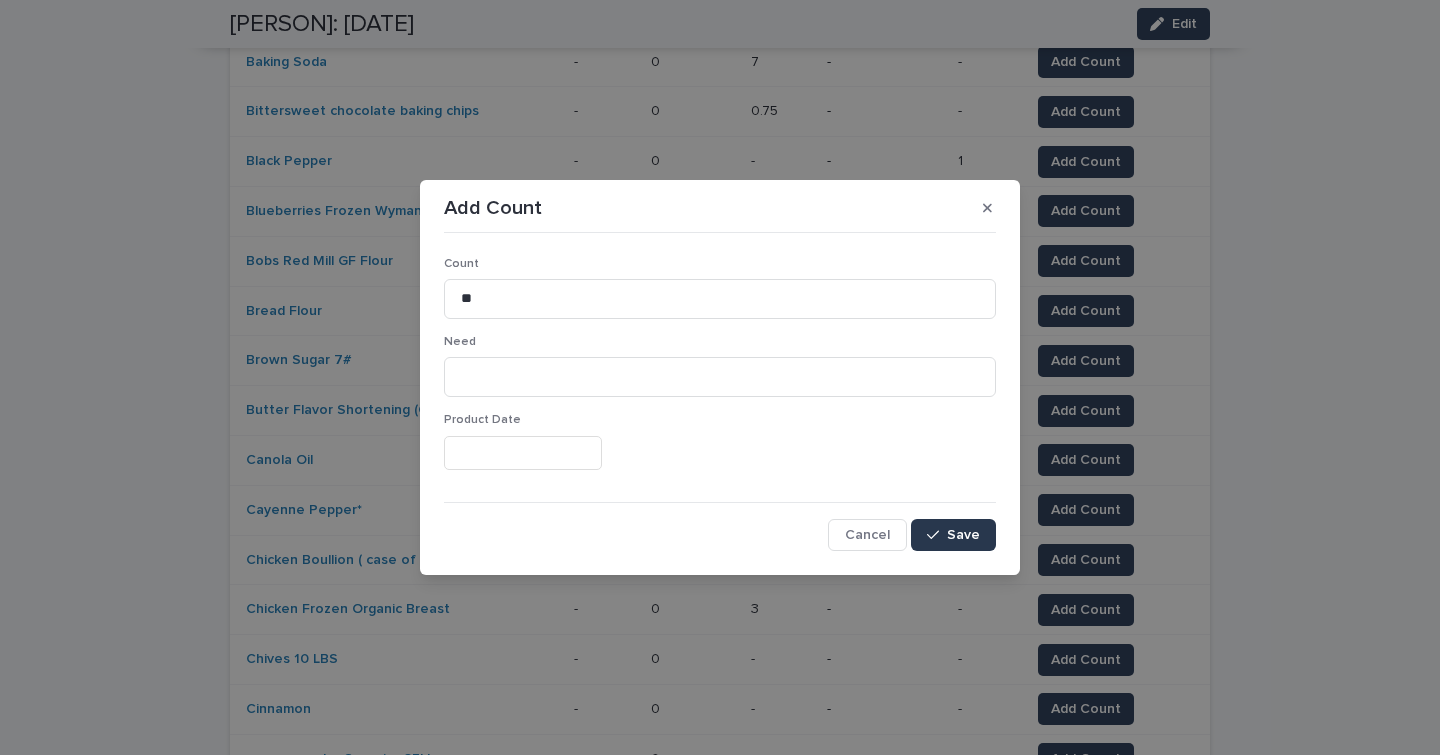 click on "Save" at bounding box center [963, 535] 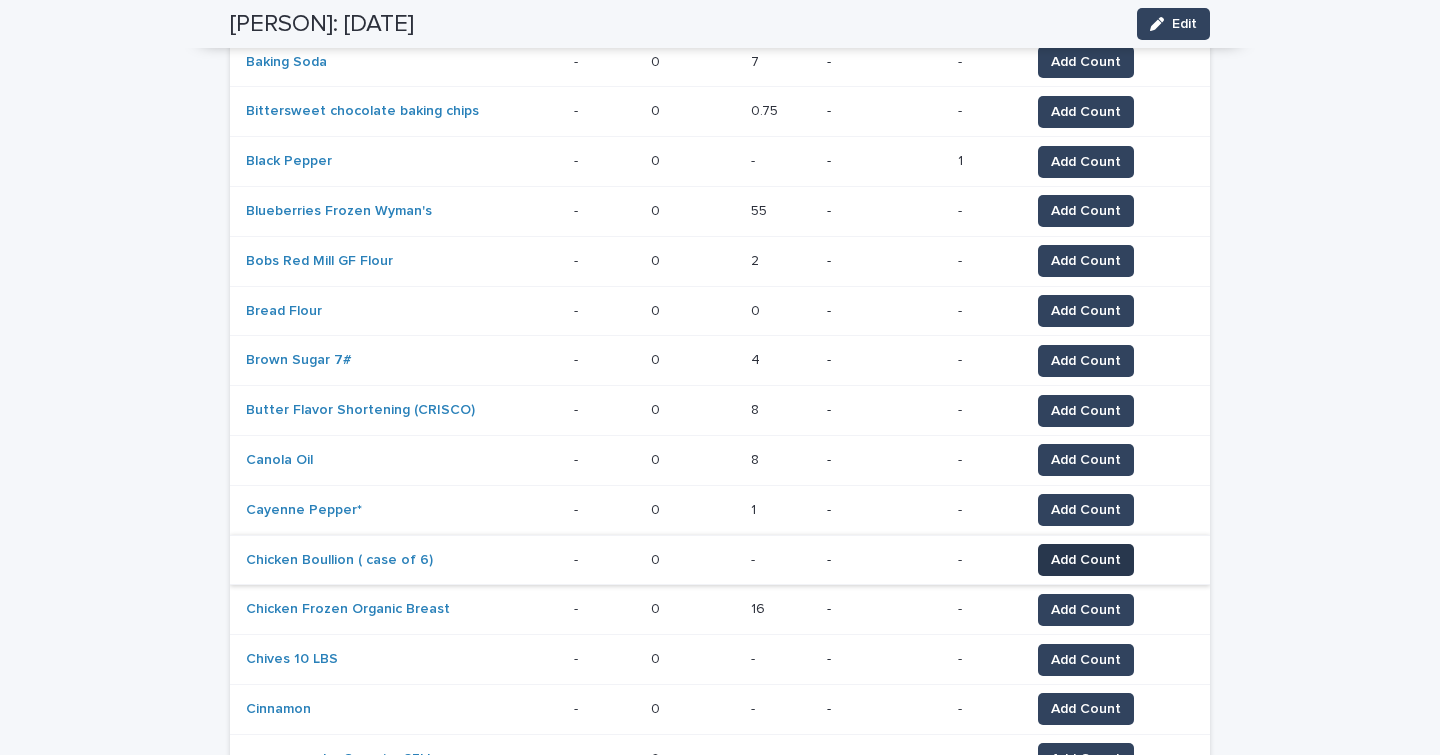 click on "Add Count" at bounding box center (1086, 560) 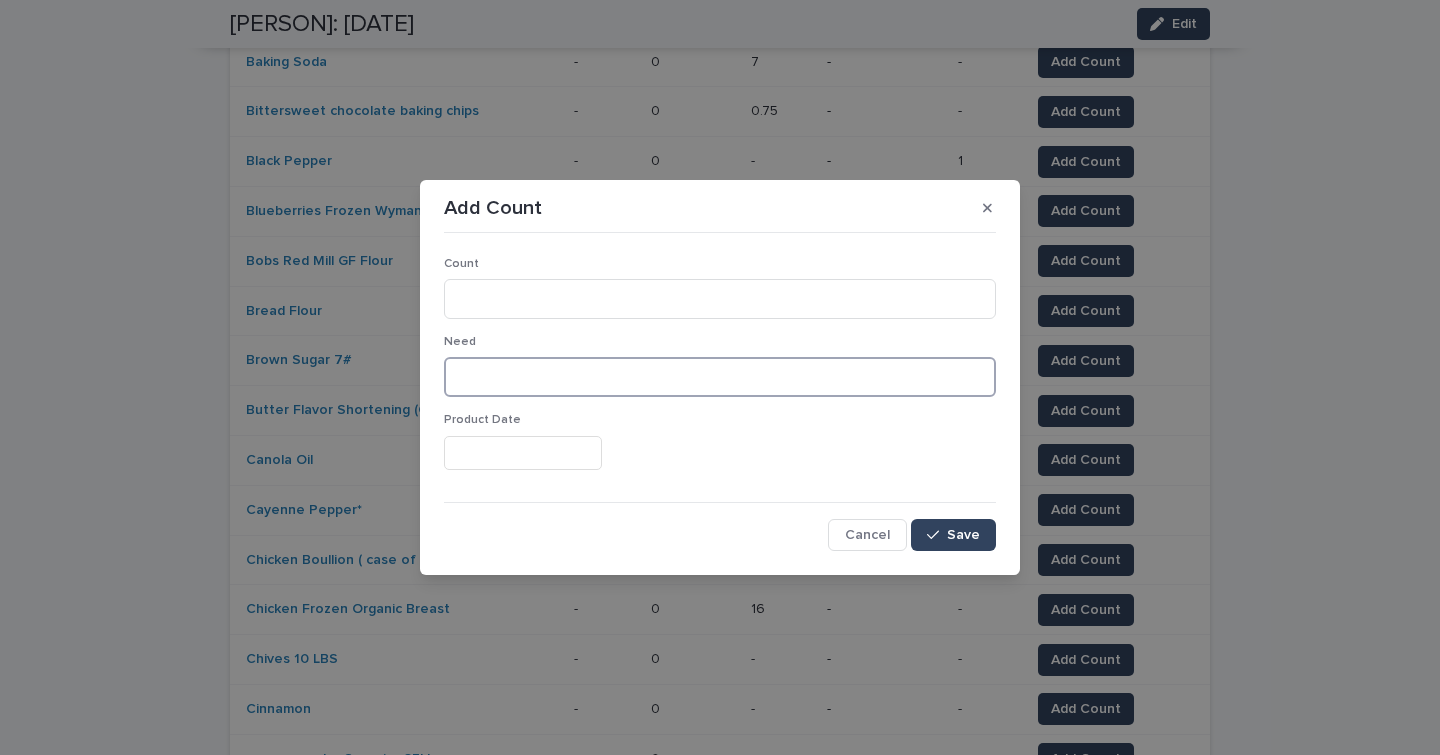 click at bounding box center [720, 377] 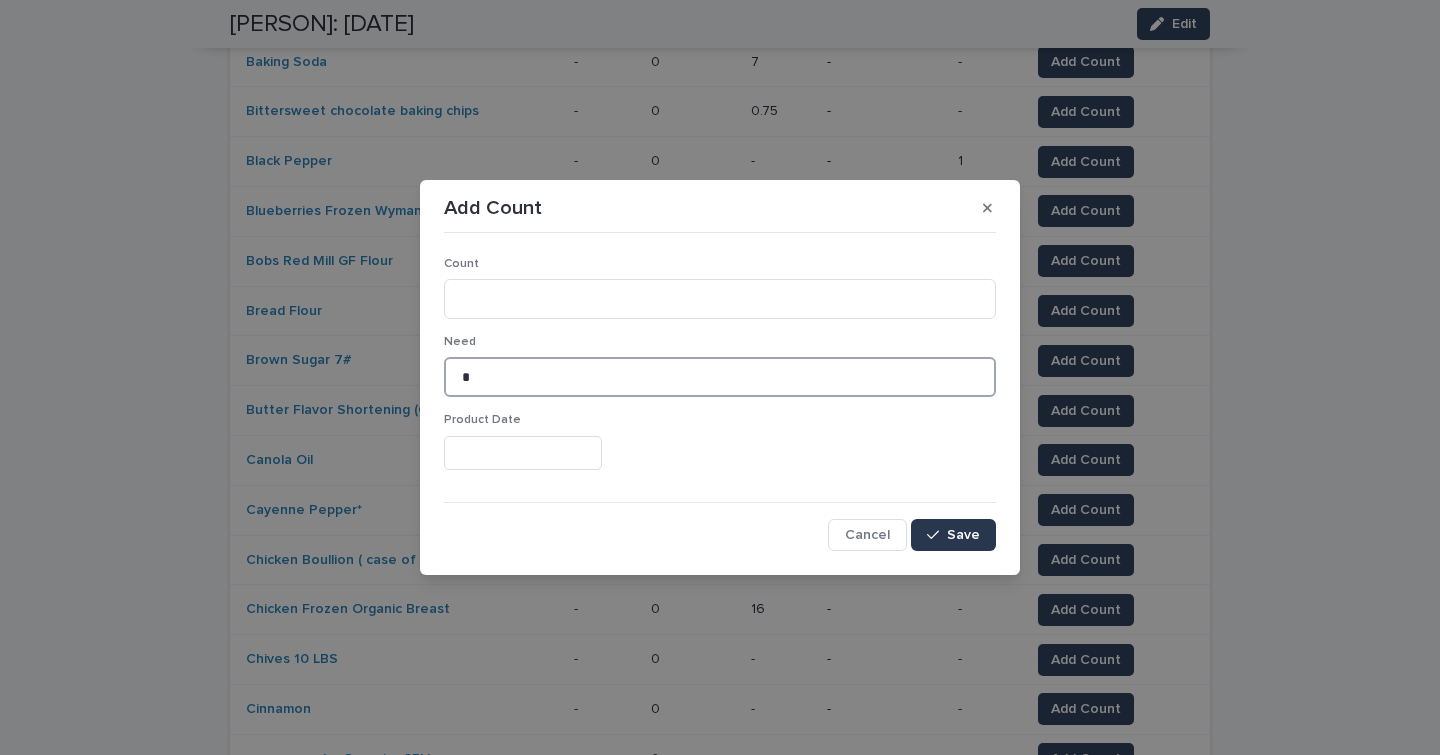type on "*" 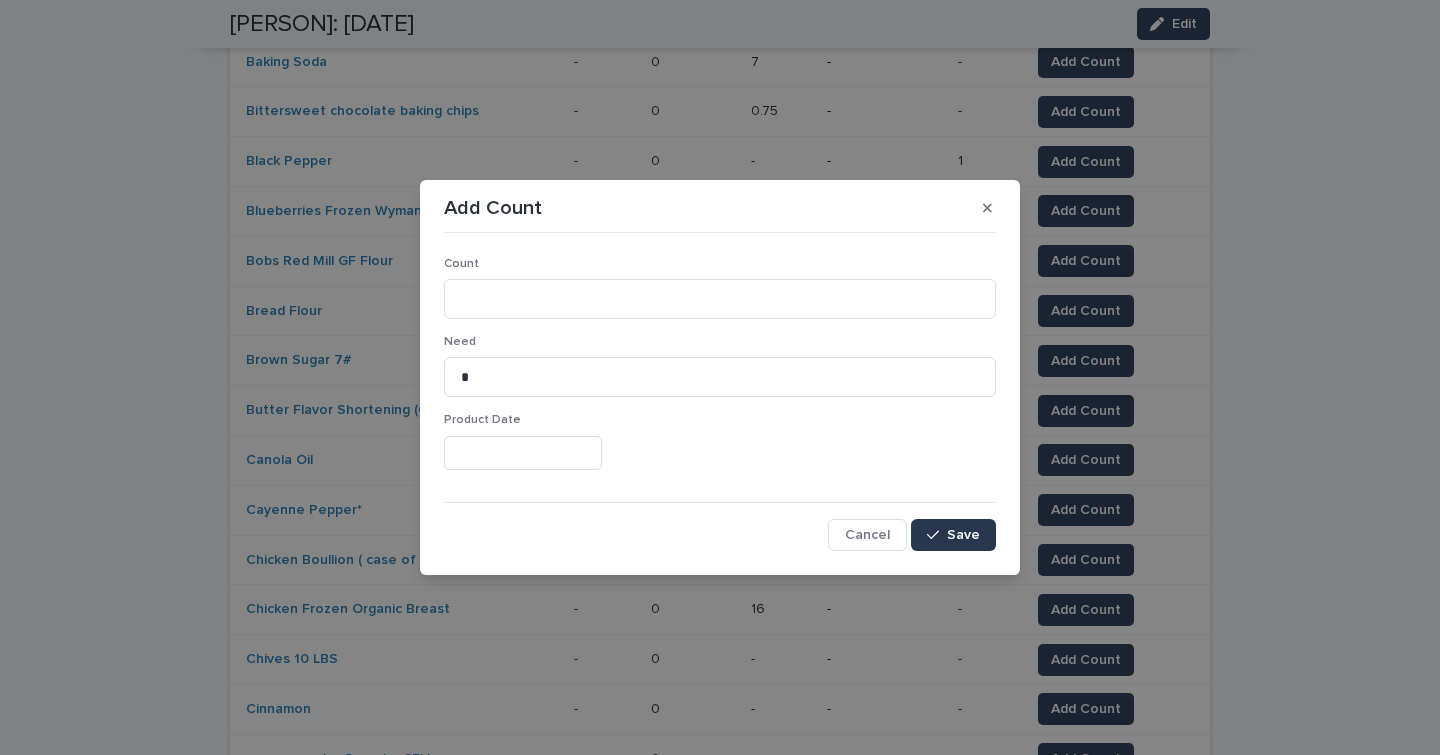 click on "Save" at bounding box center [953, 535] 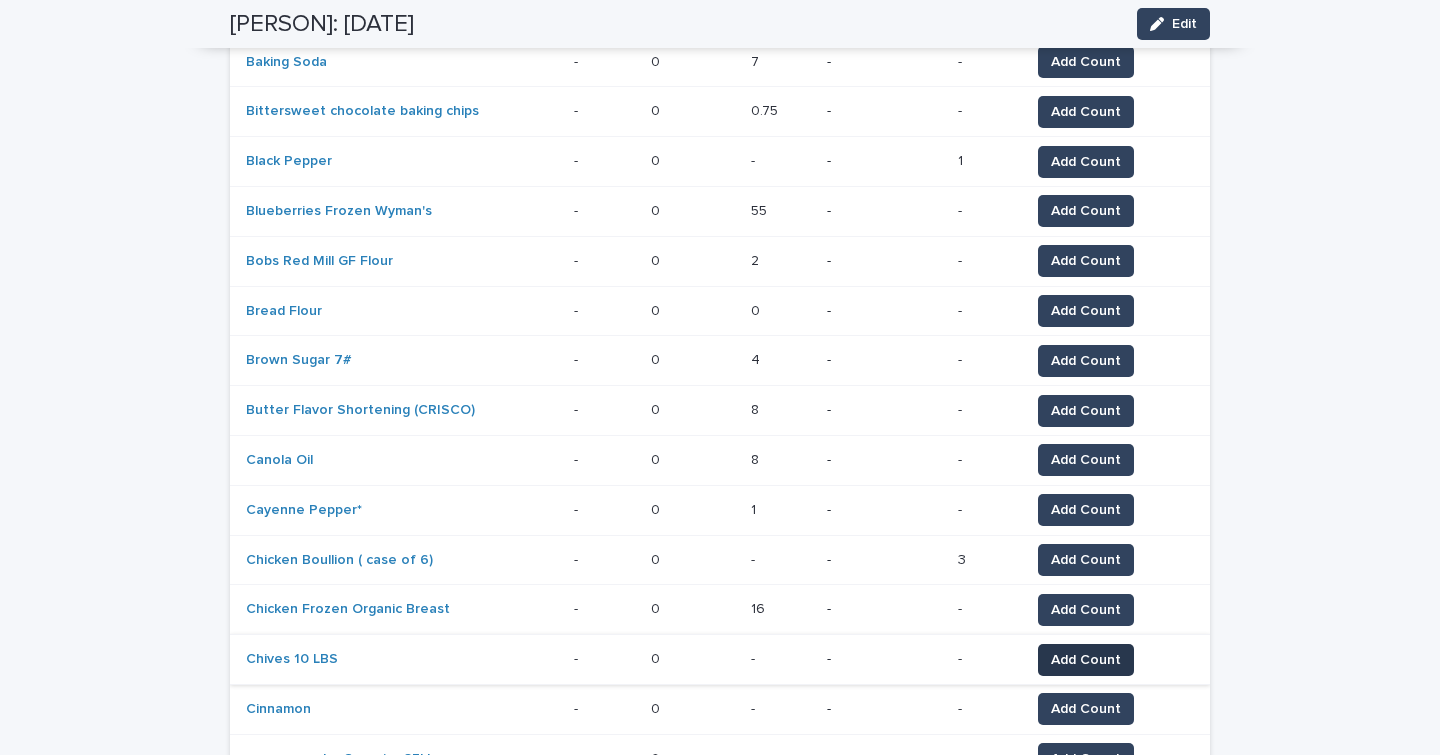 click on "Add Count" at bounding box center (1086, 660) 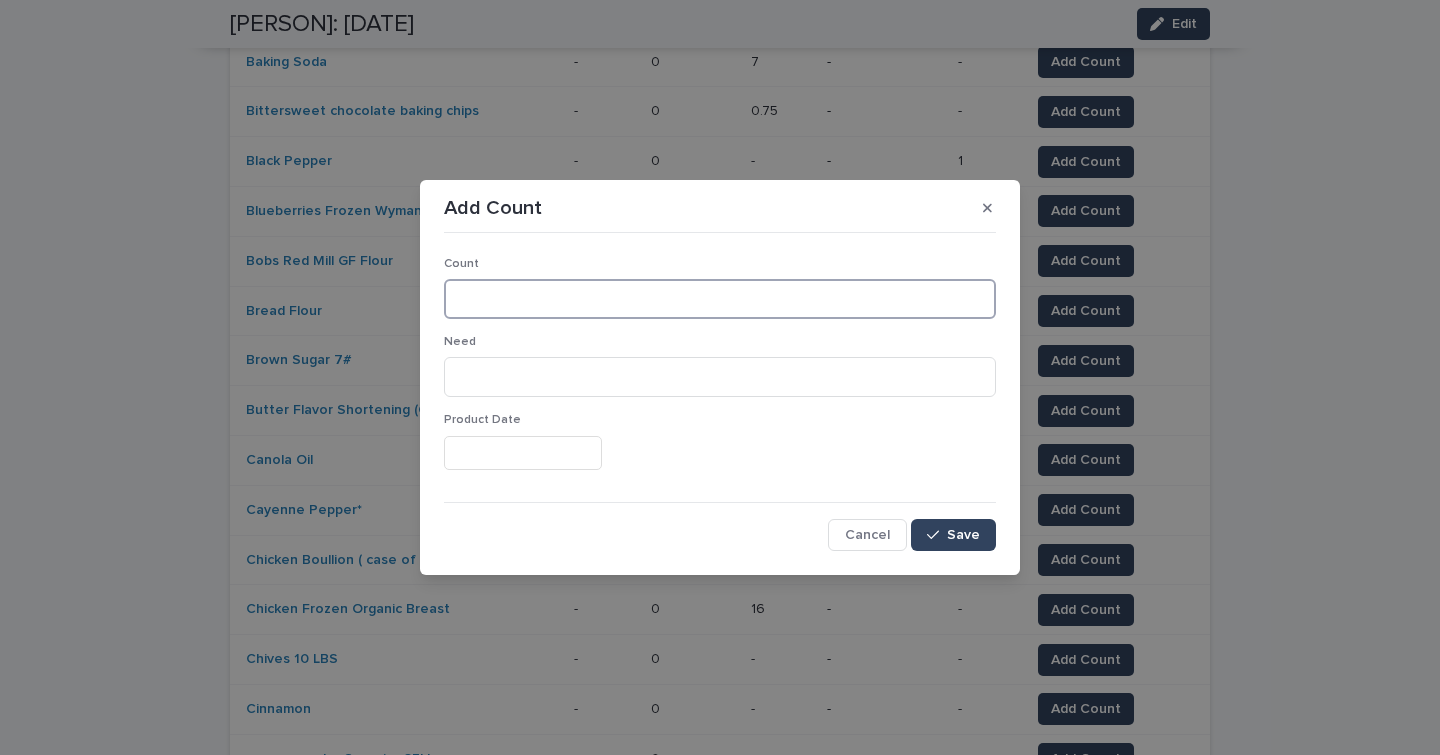 click at bounding box center [720, 299] 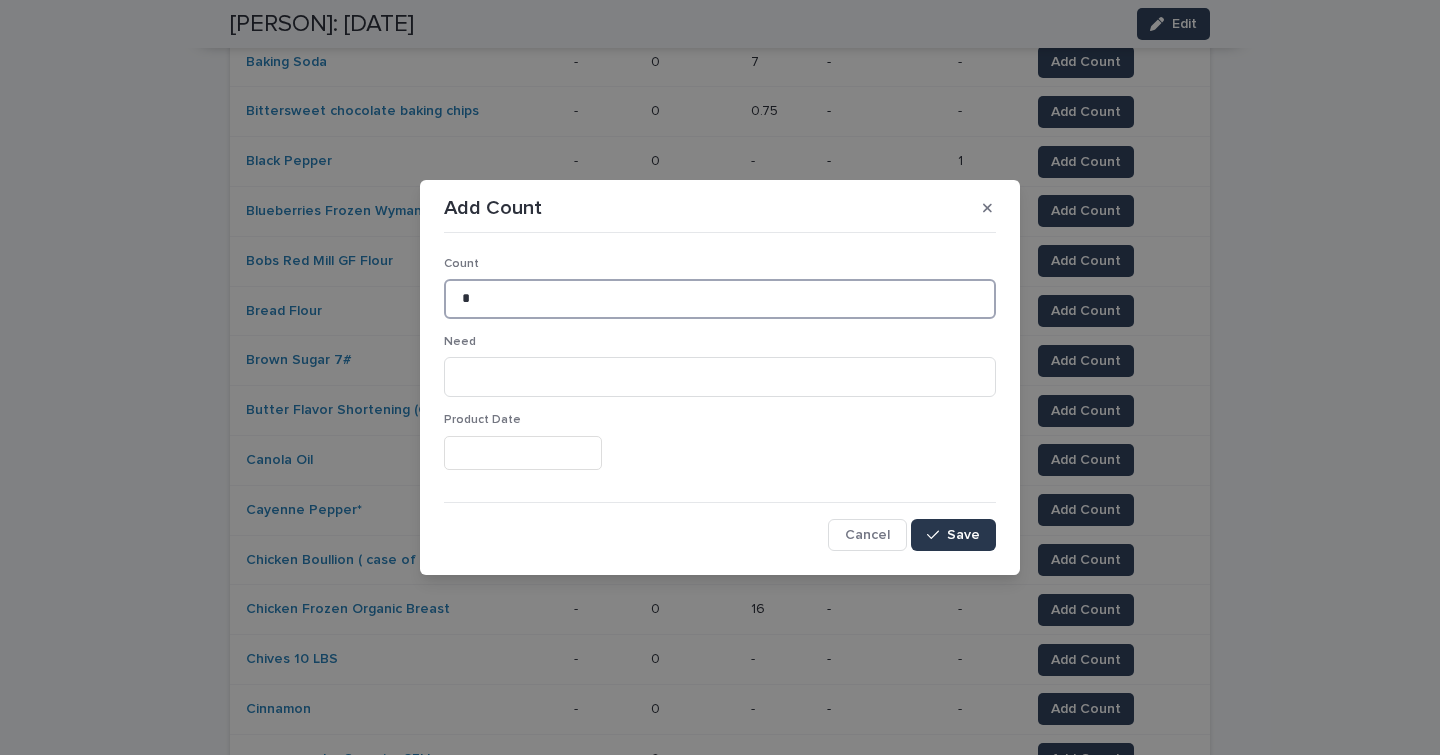 type on "*" 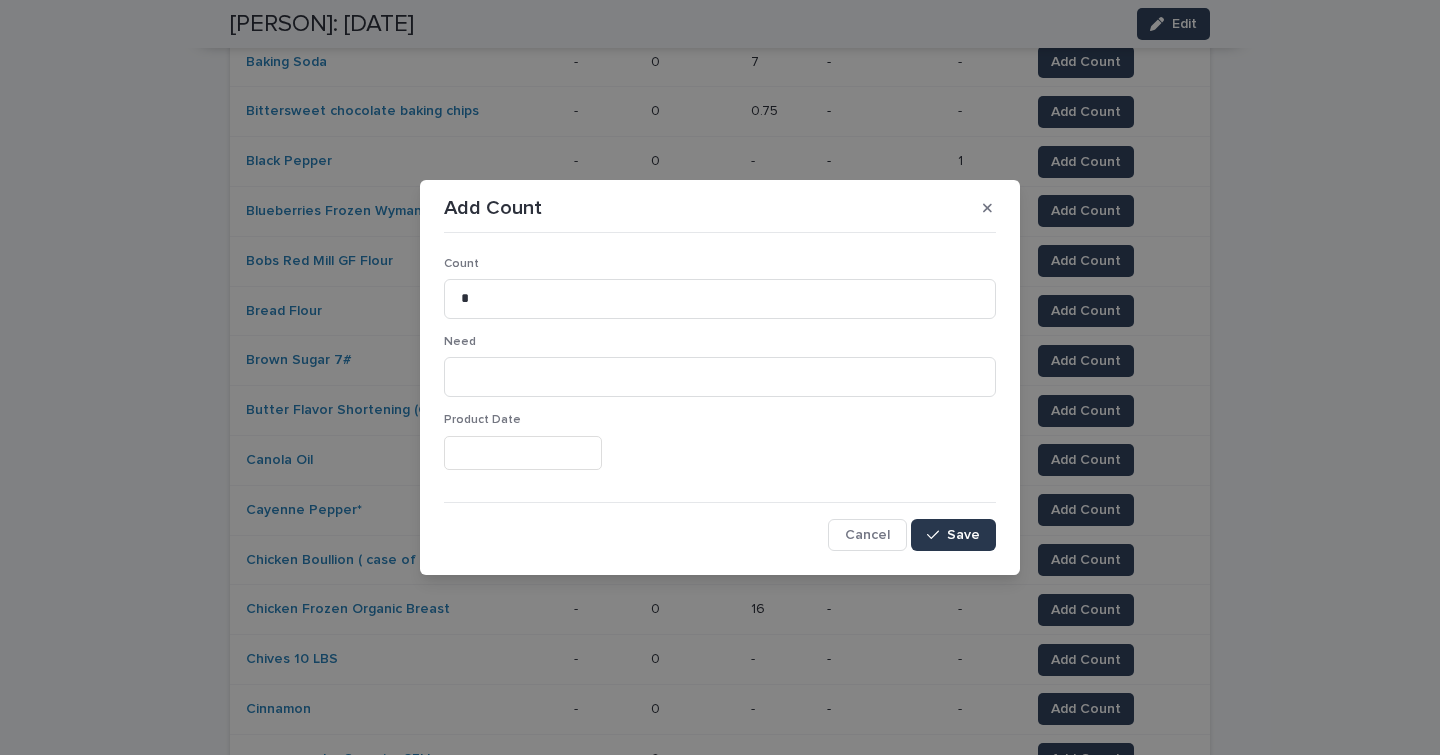 click on "Save" at bounding box center [963, 535] 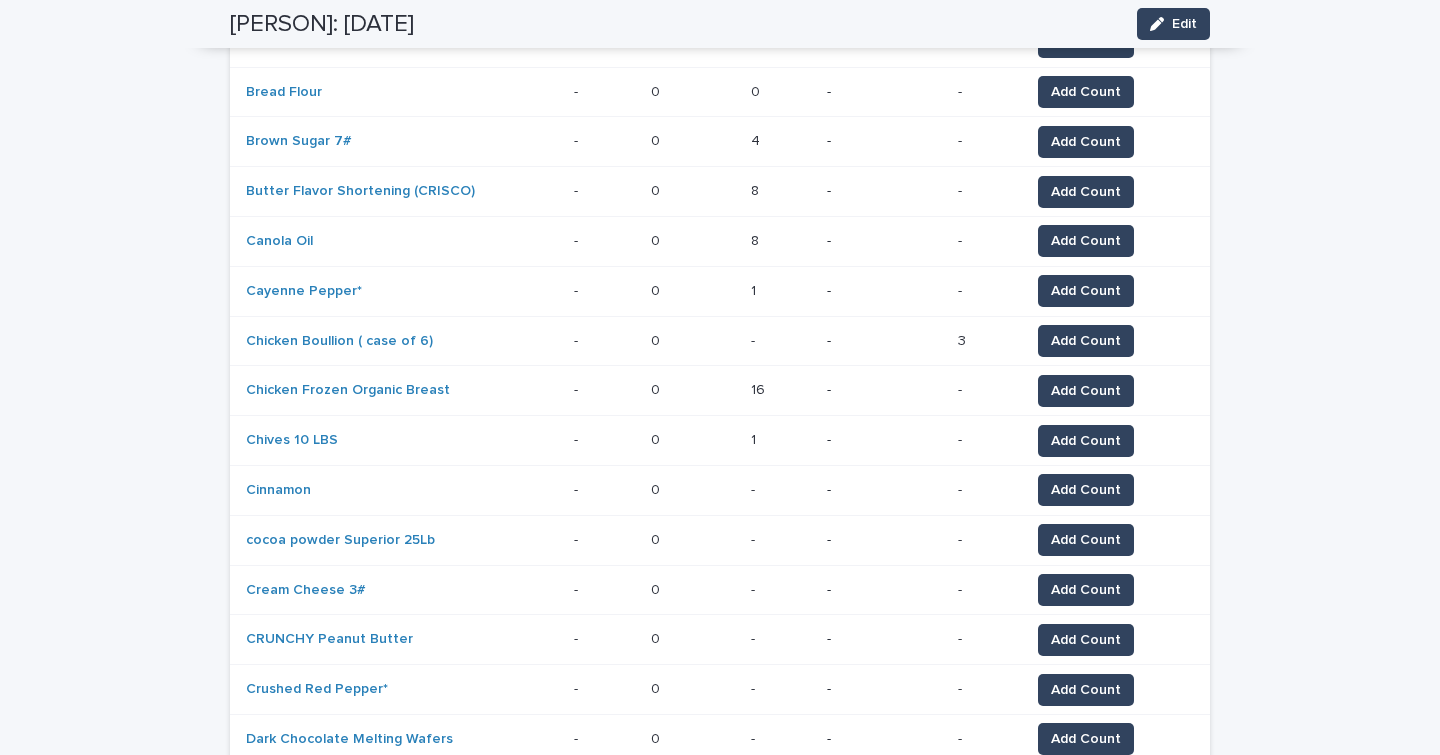 scroll, scrollTop: 721, scrollLeft: 0, axis: vertical 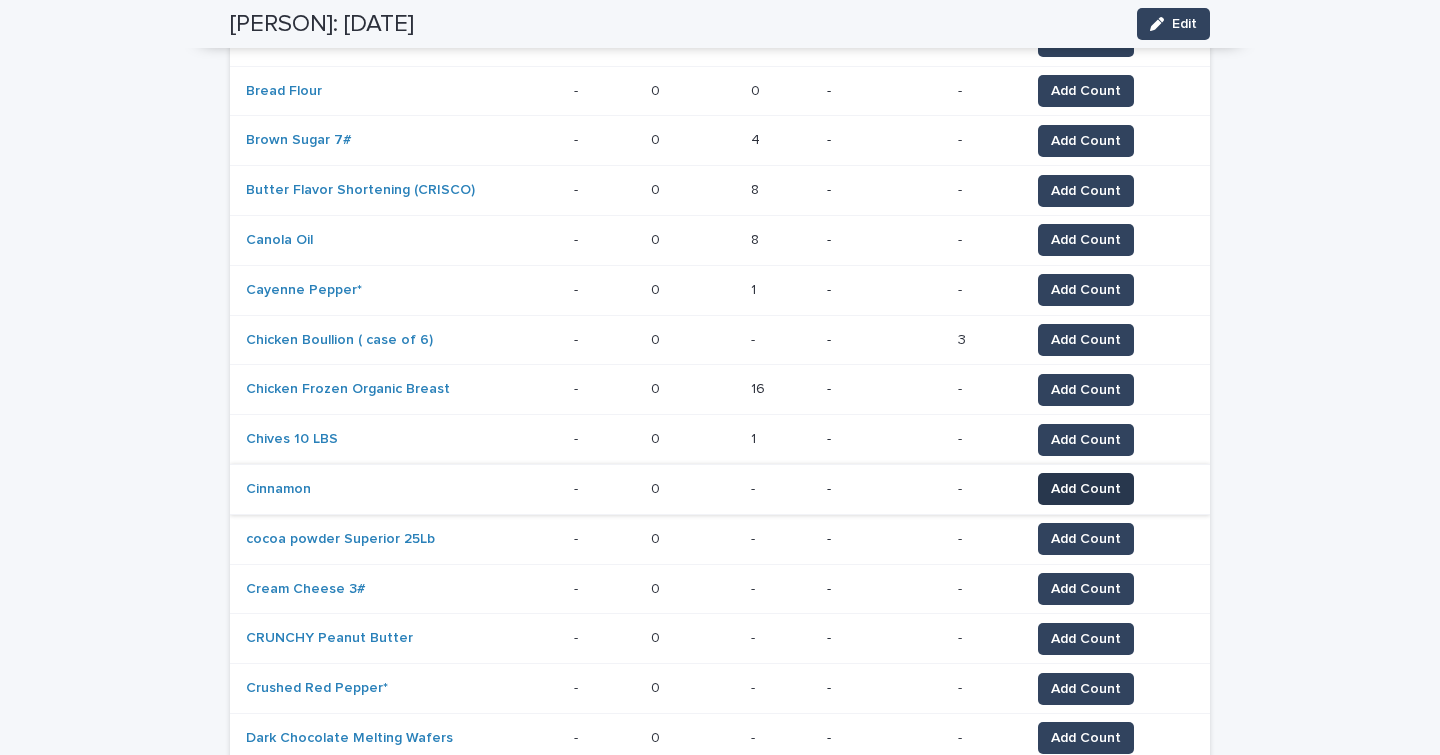 click on "Add Count" at bounding box center [1086, 489] 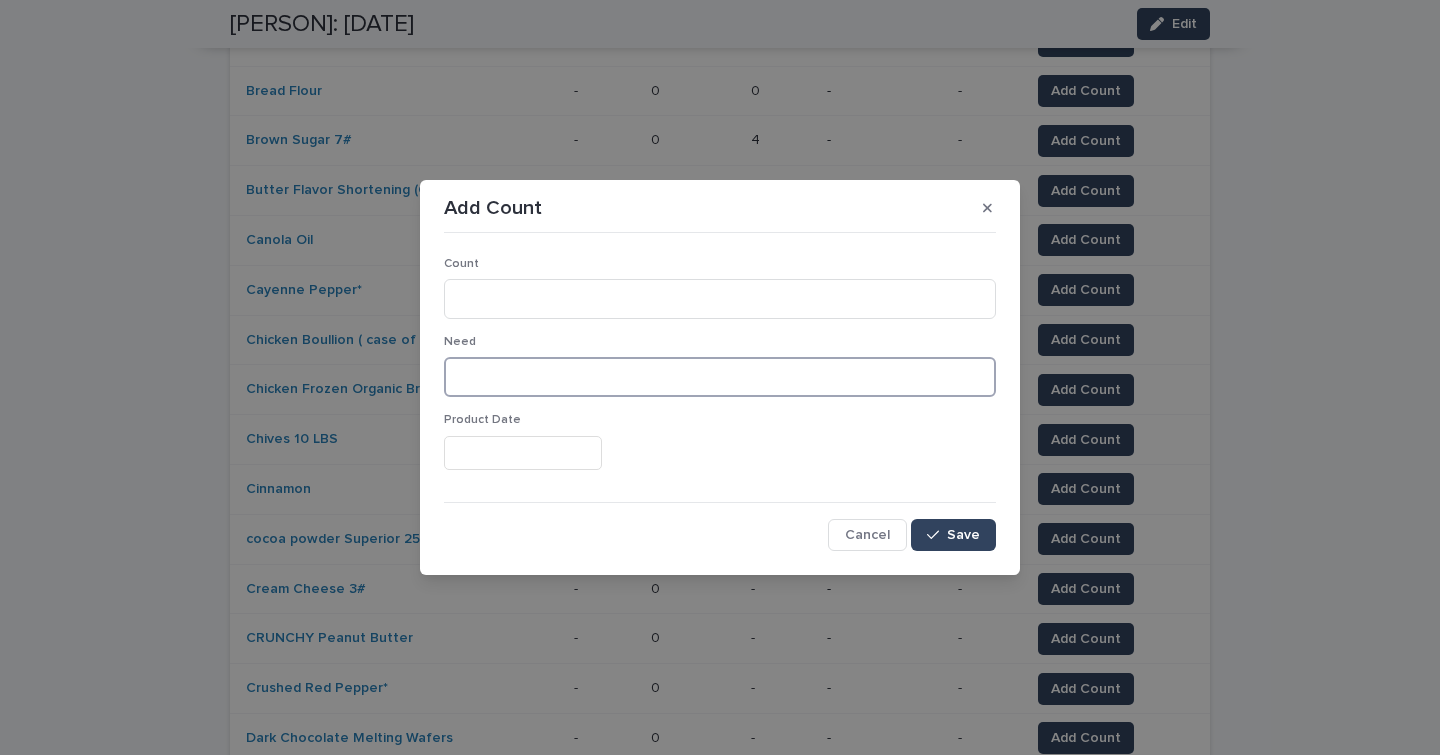 click at bounding box center [720, 377] 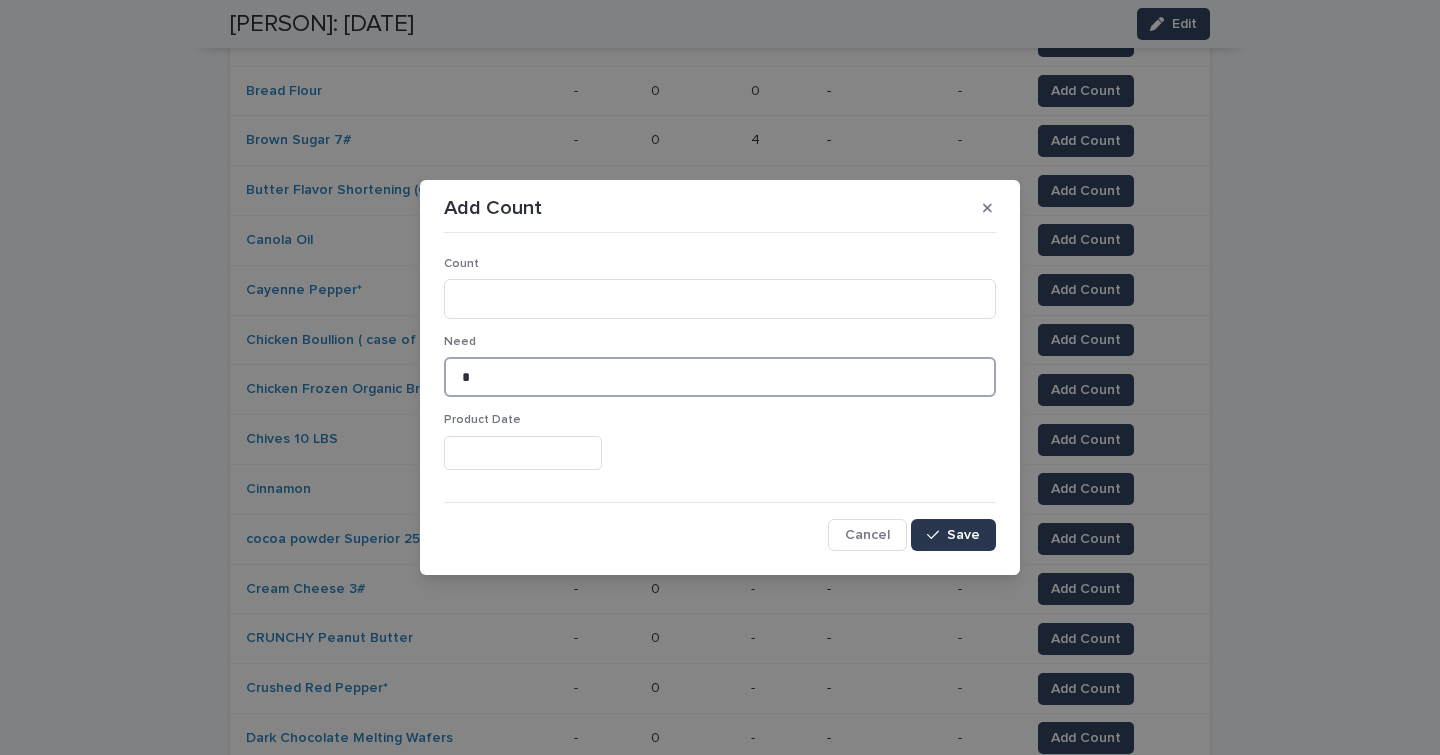 type on "*" 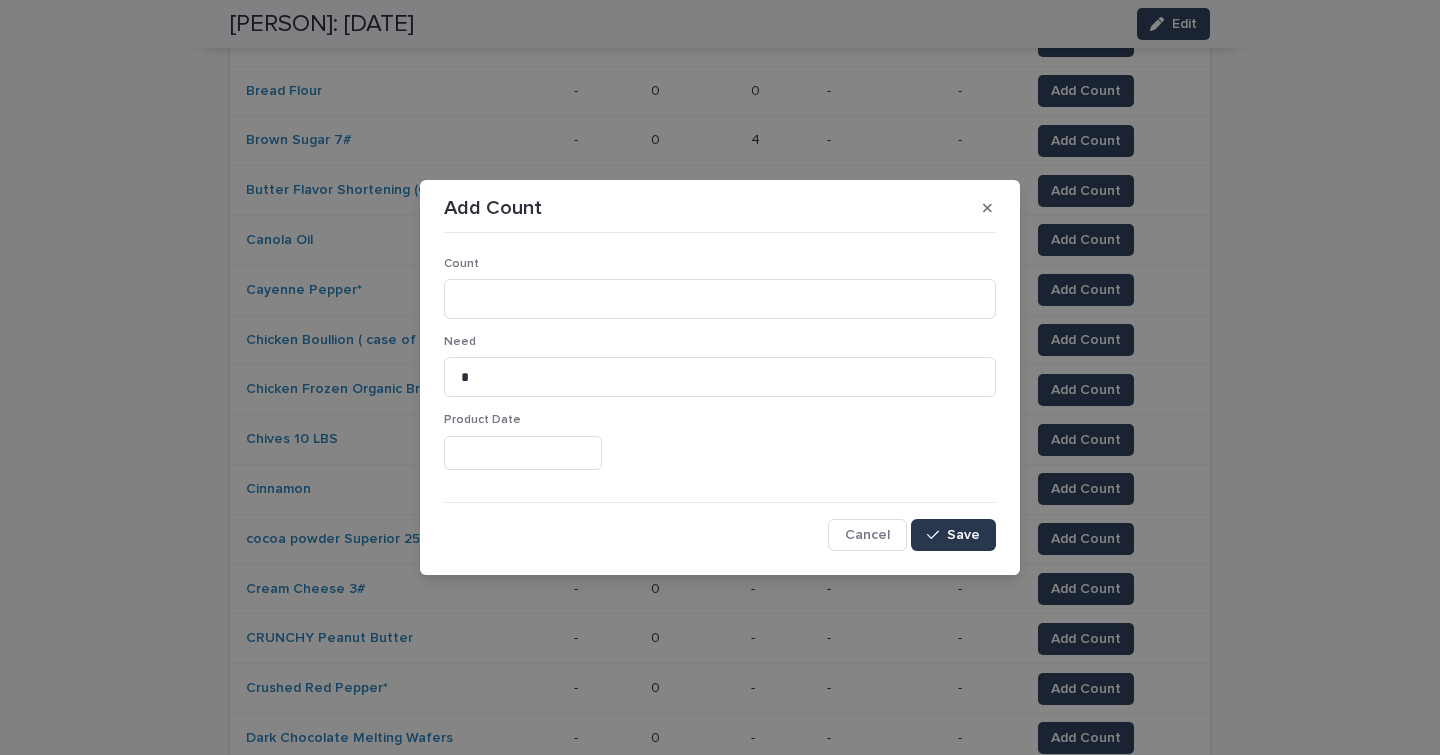 click on "Save" at bounding box center [953, 535] 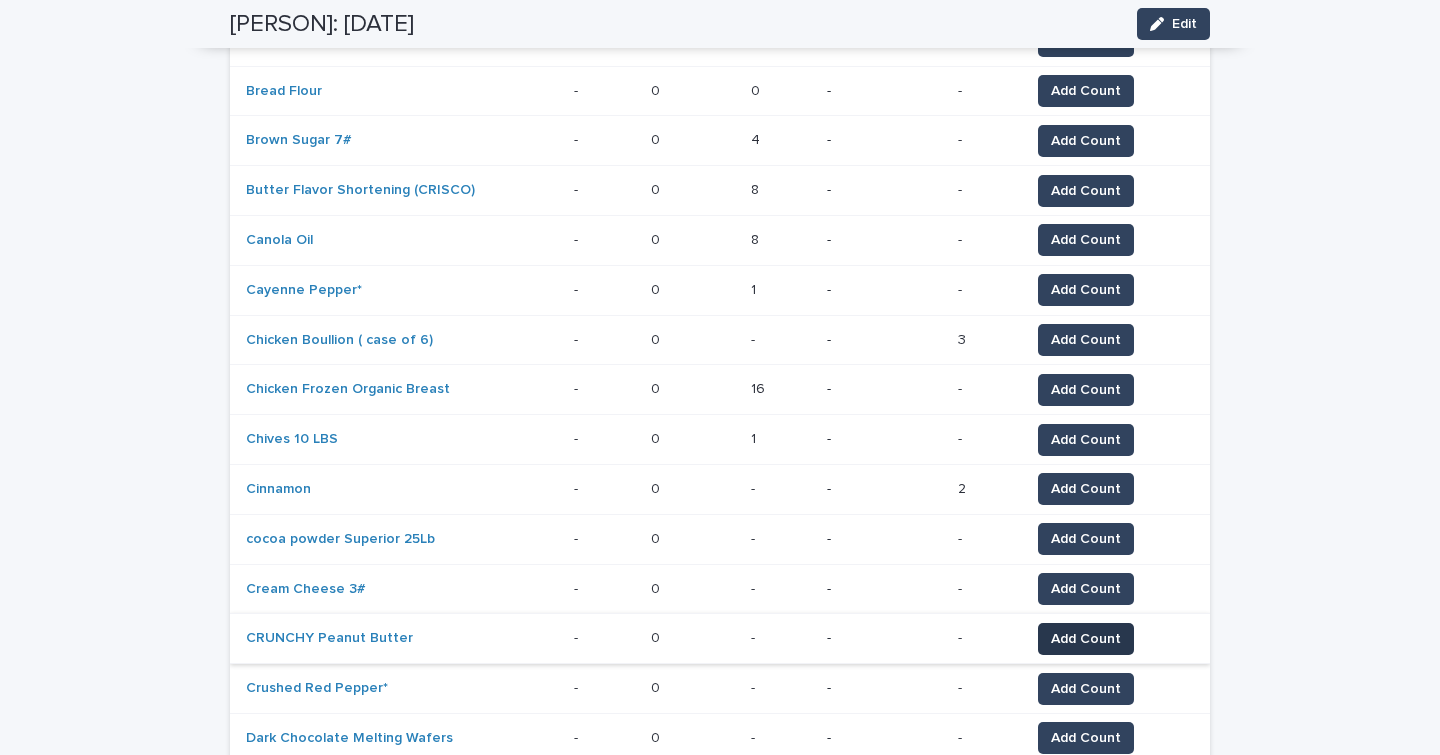 click on "Add Count" at bounding box center (1086, 639) 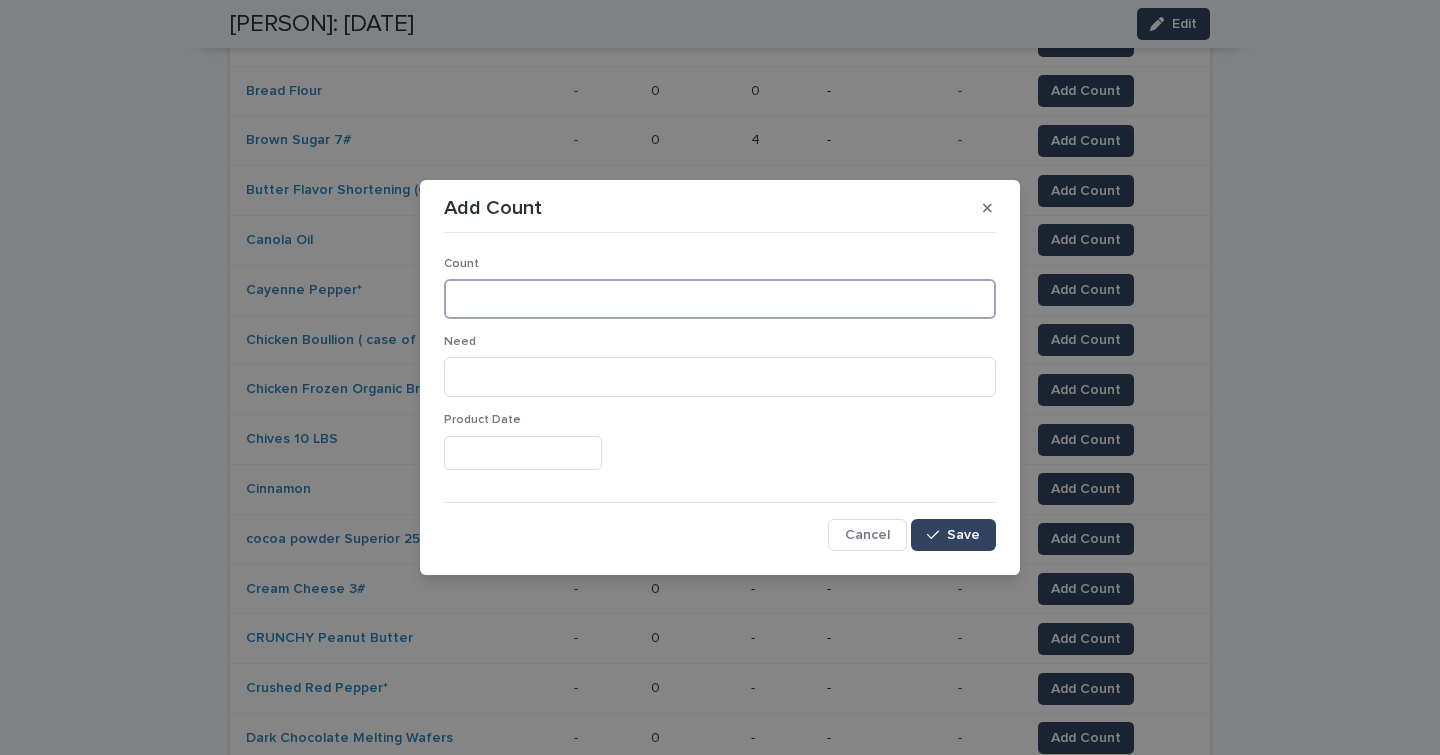 click at bounding box center [720, 299] 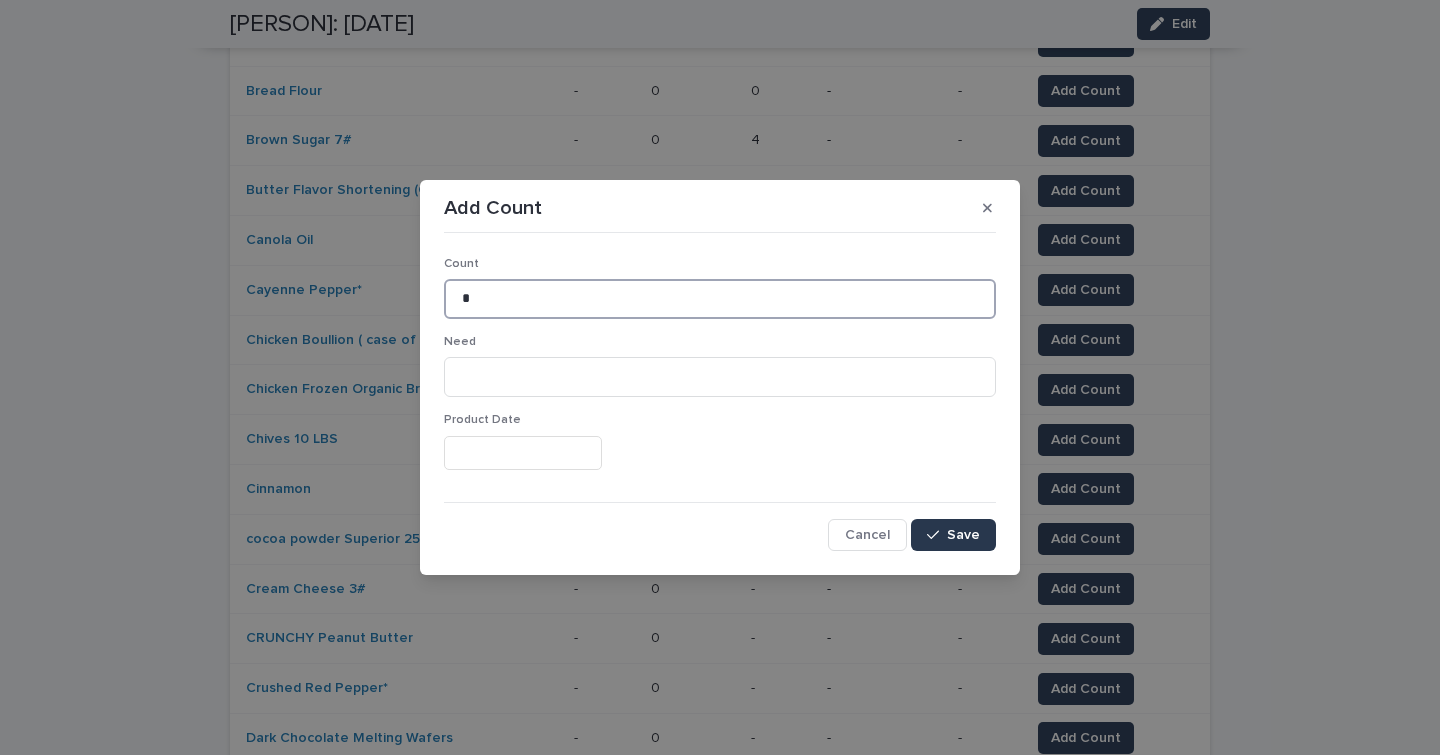 type on "*" 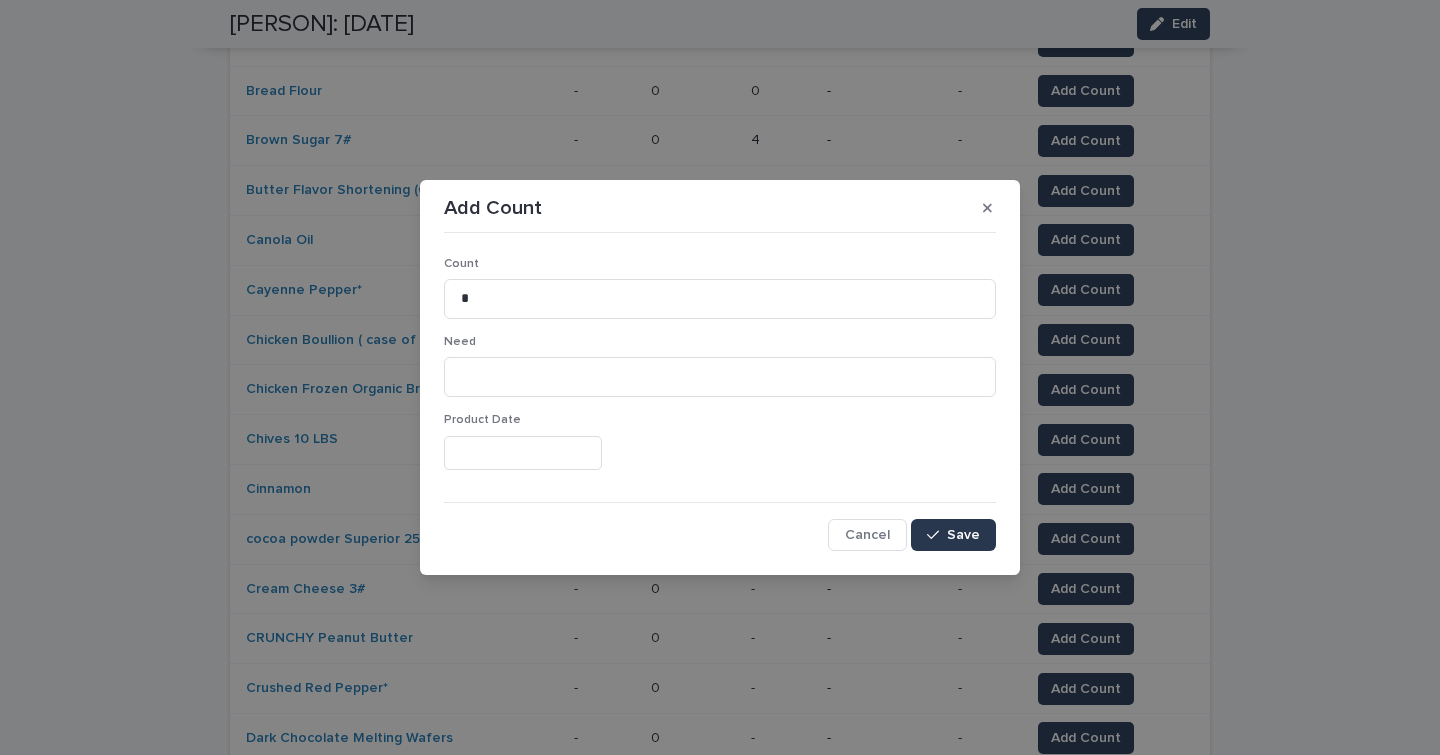 click on "Save" at bounding box center [963, 535] 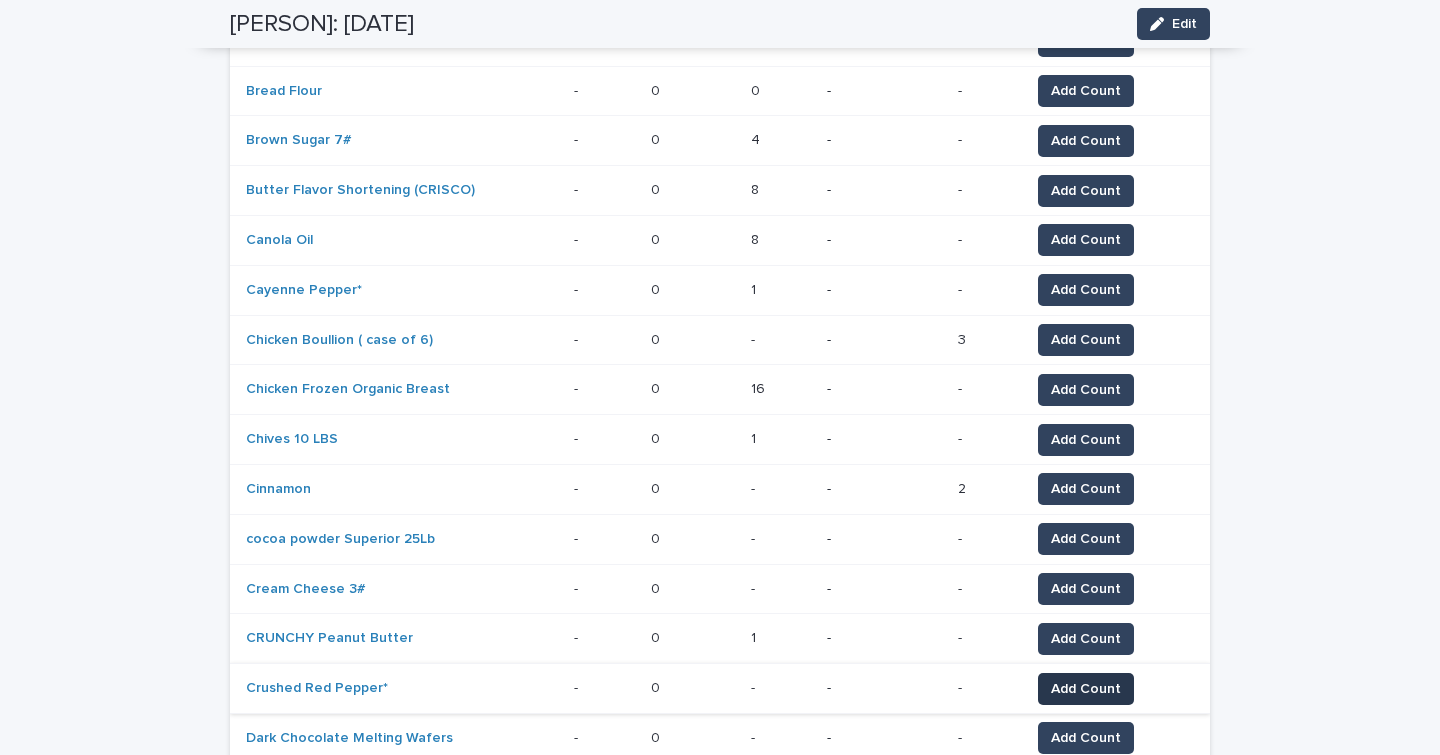 click on "Add Count" at bounding box center [1086, 689] 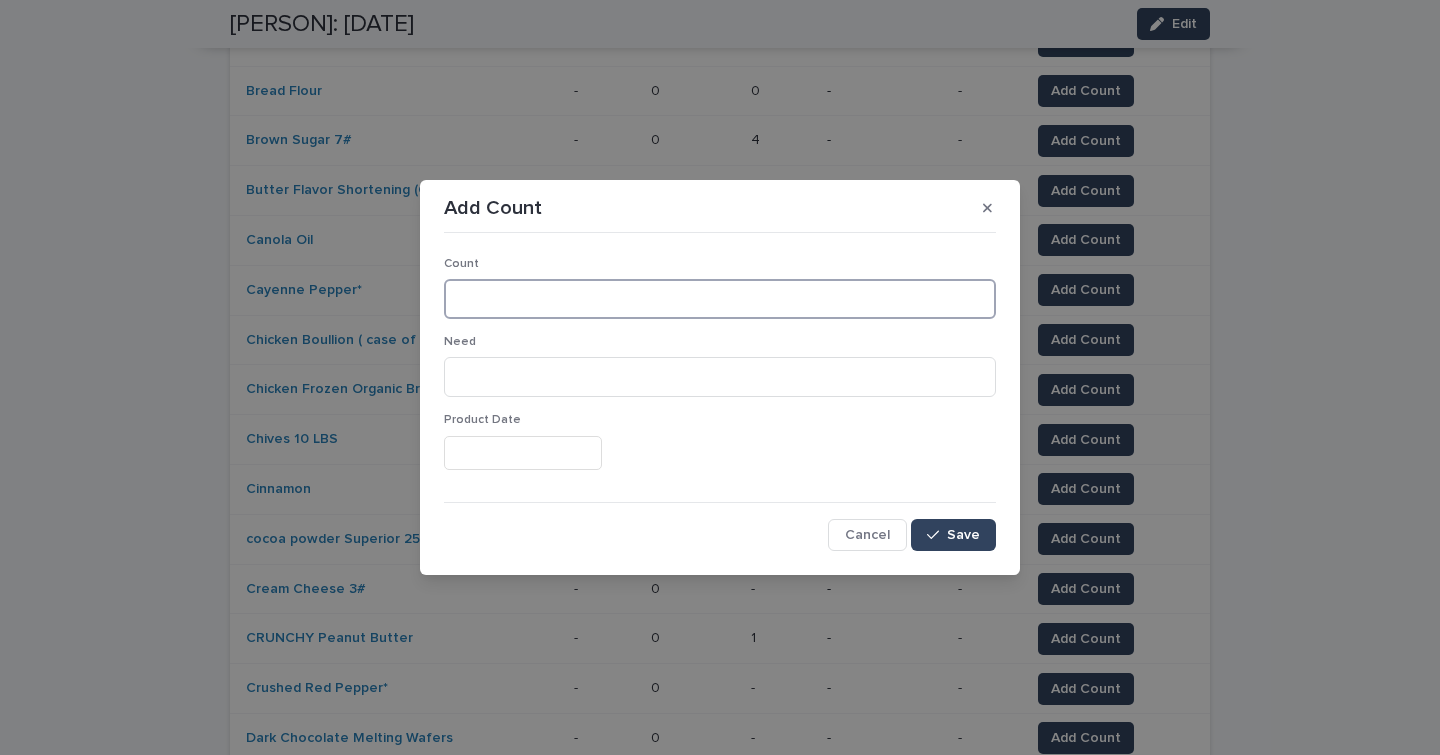 click at bounding box center (720, 299) 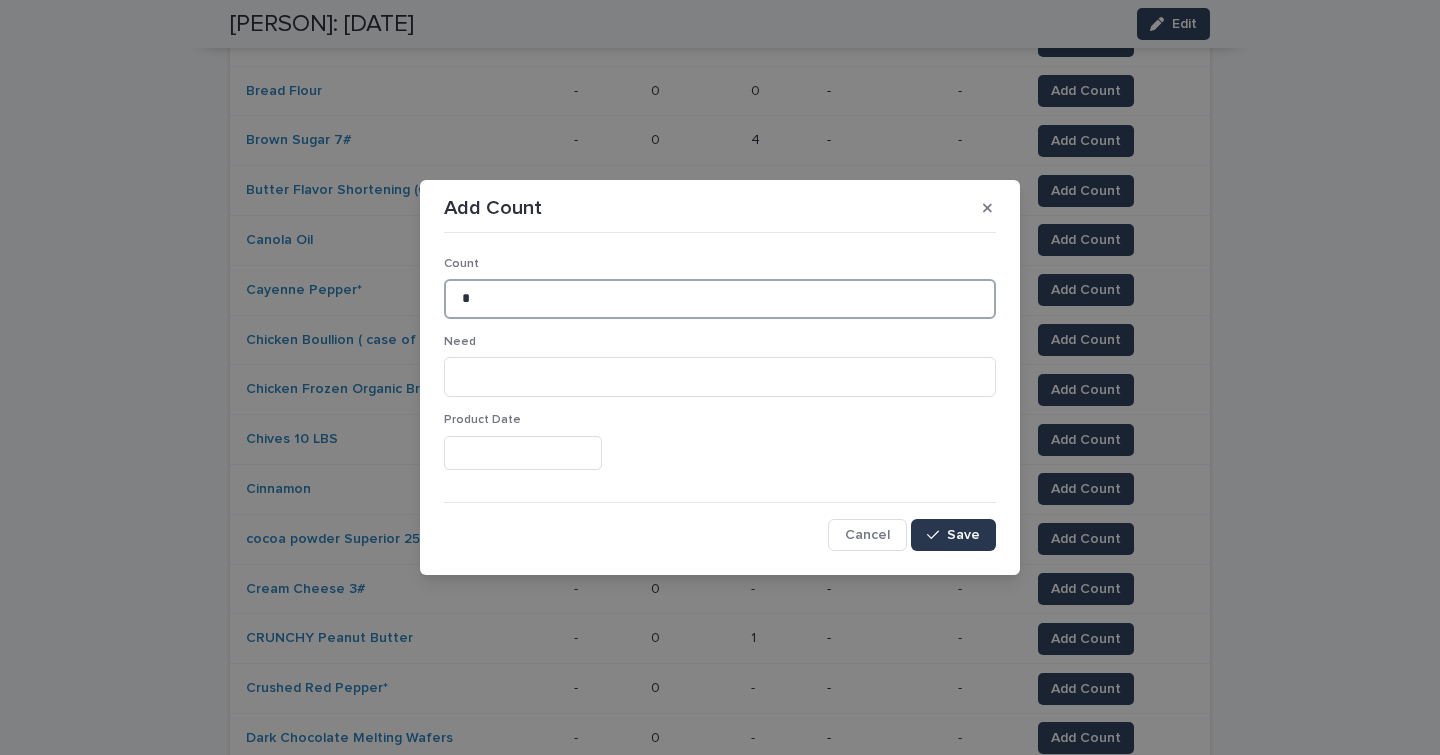 type on "*" 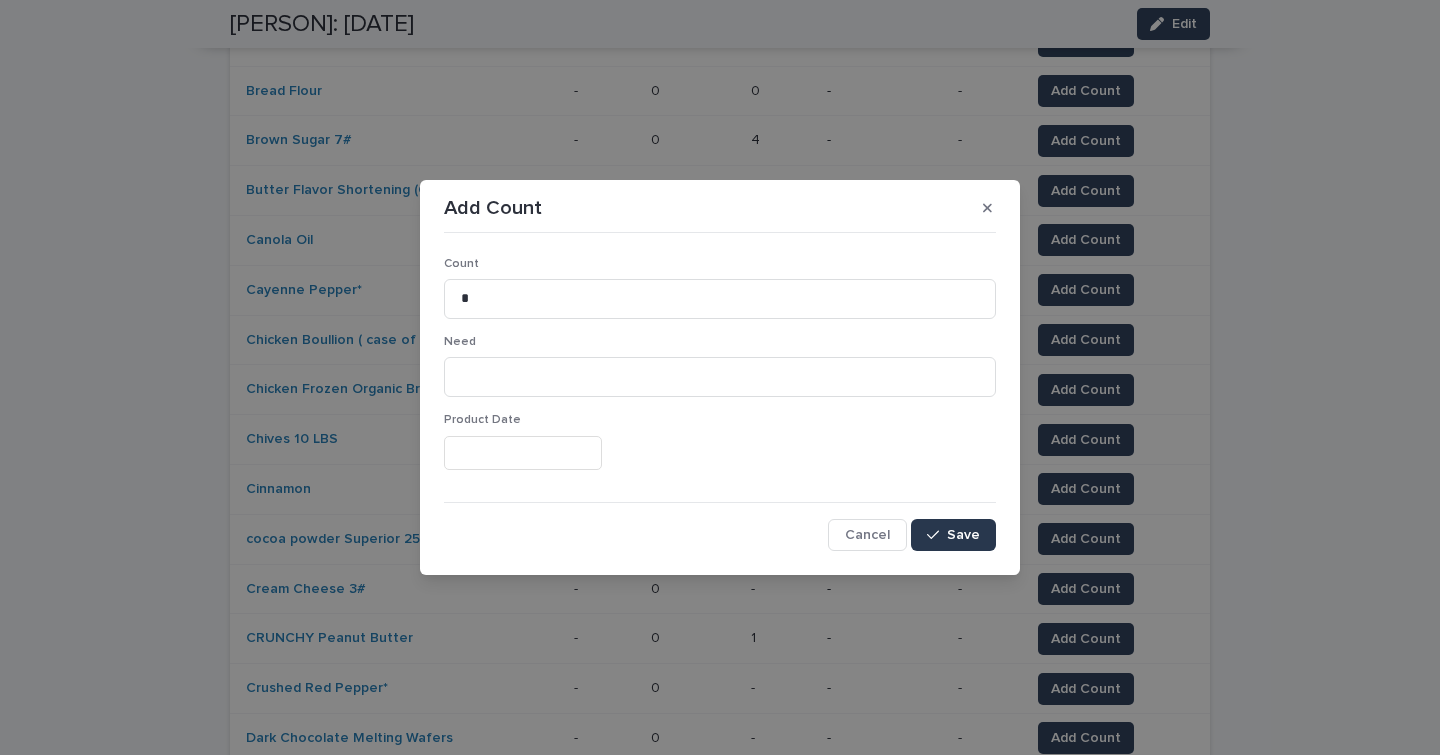 click on "Save" at bounding box center [963, 535] 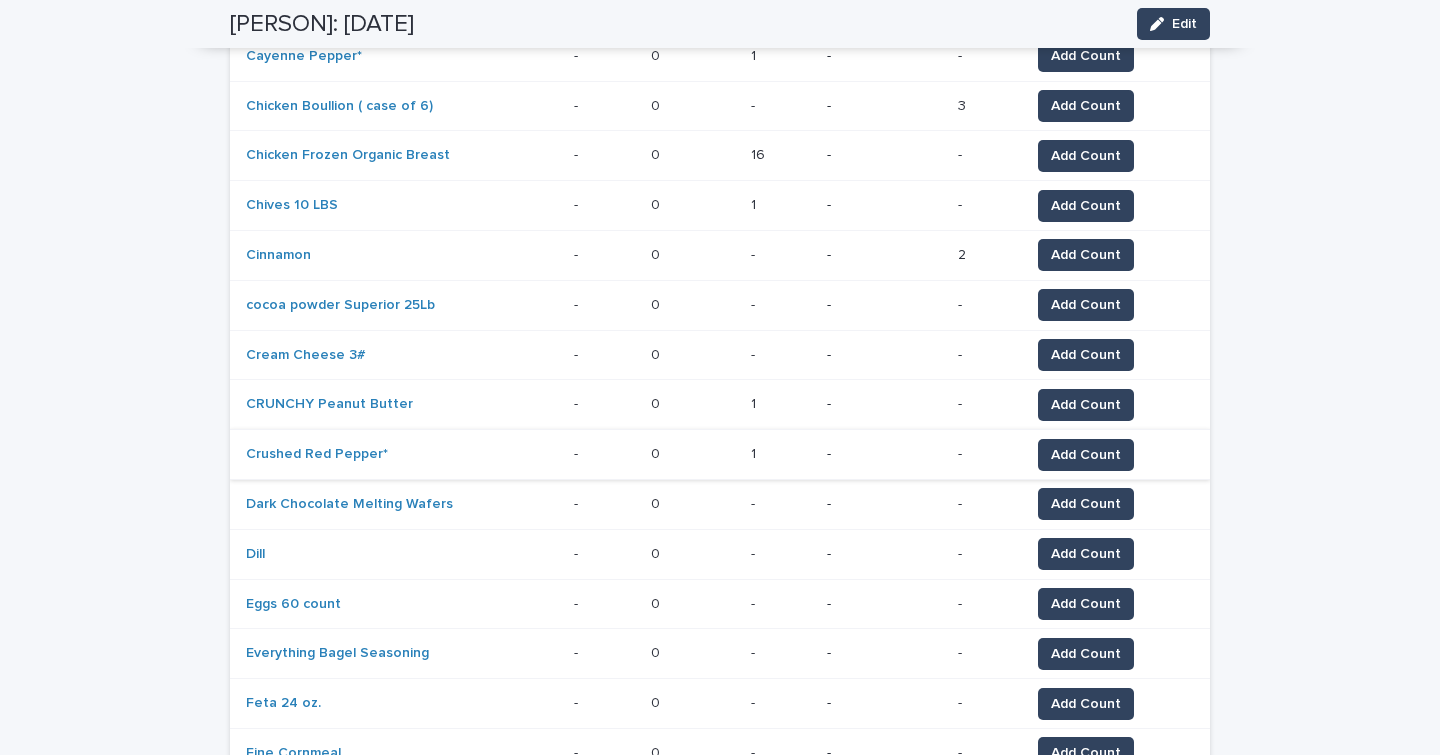 scroll, scrollTop: 959, scrollLeft: 0, axis: vertical 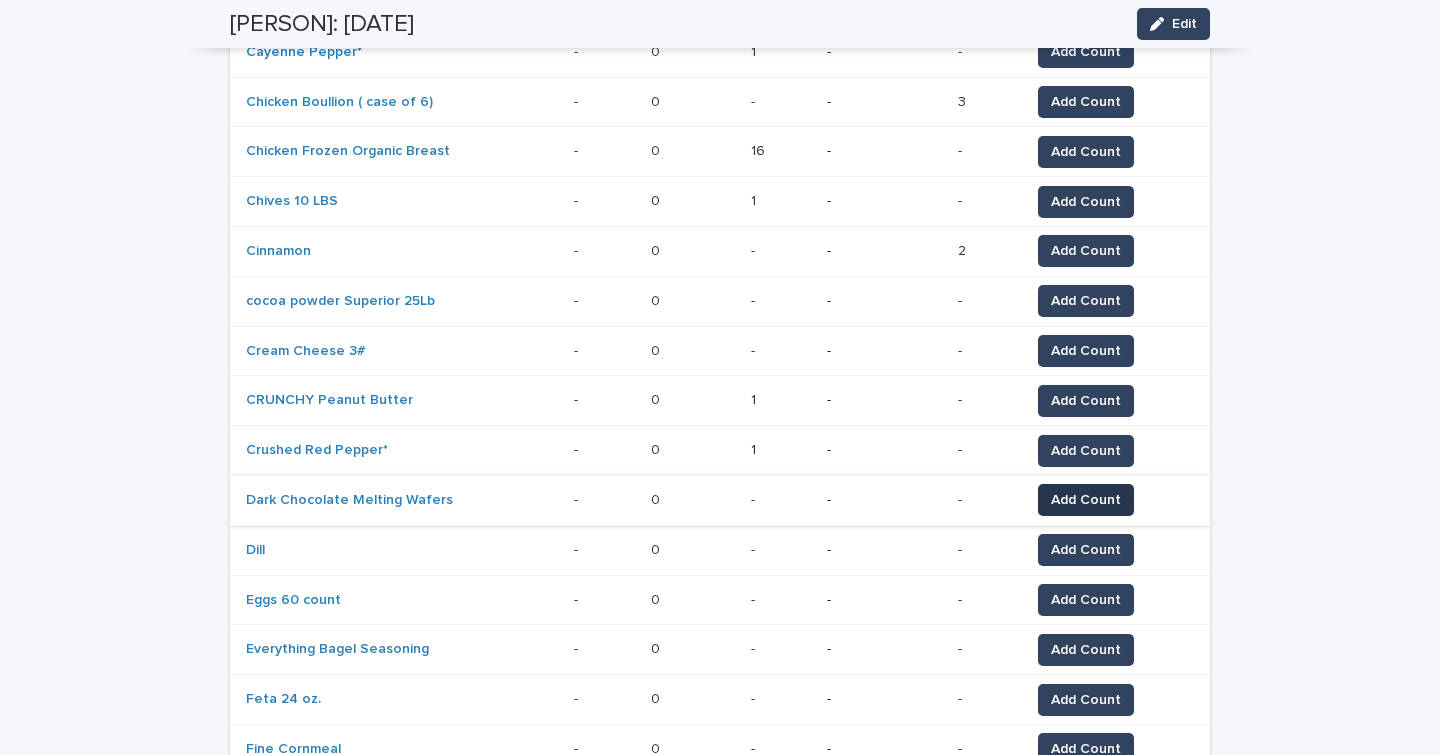 click on "Add Count" at bounding box center [1086, 500] 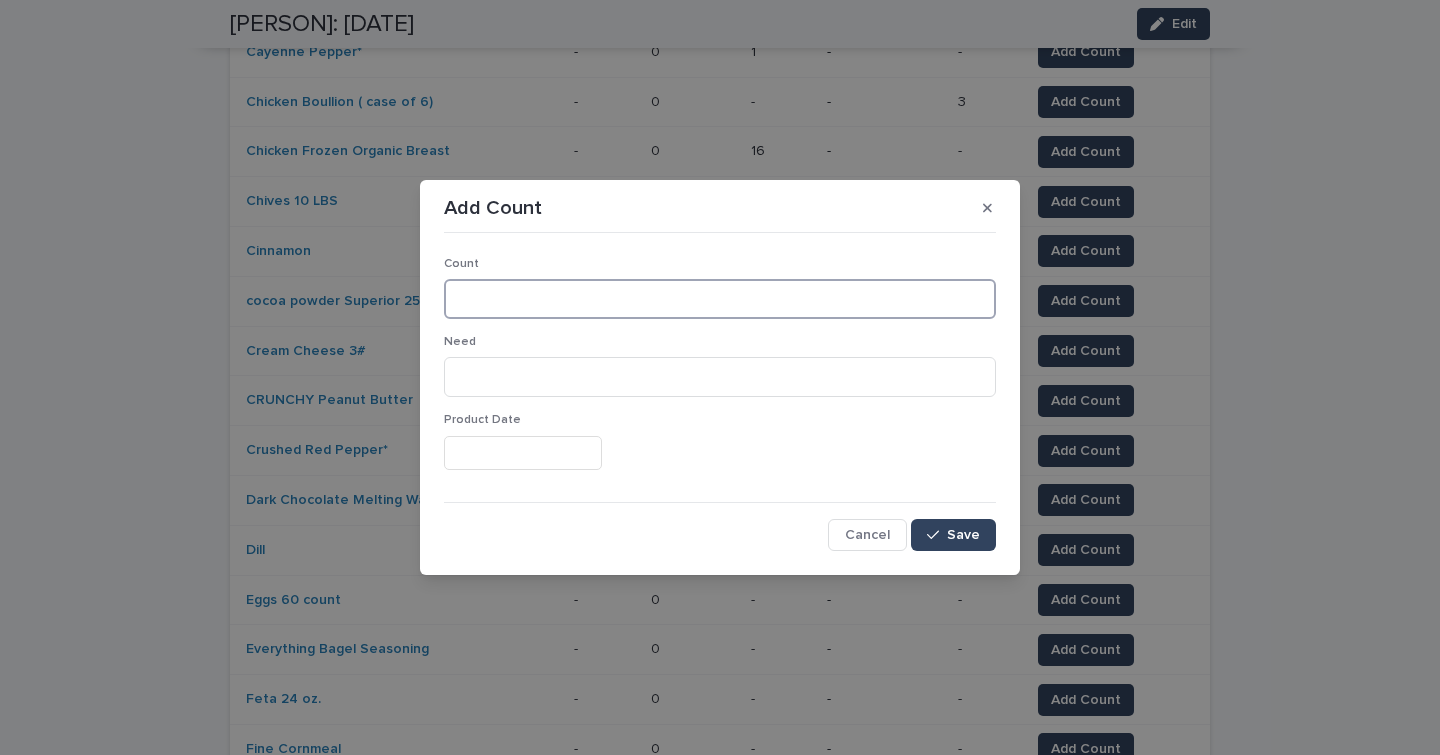 click at bounding box center (720, 299) 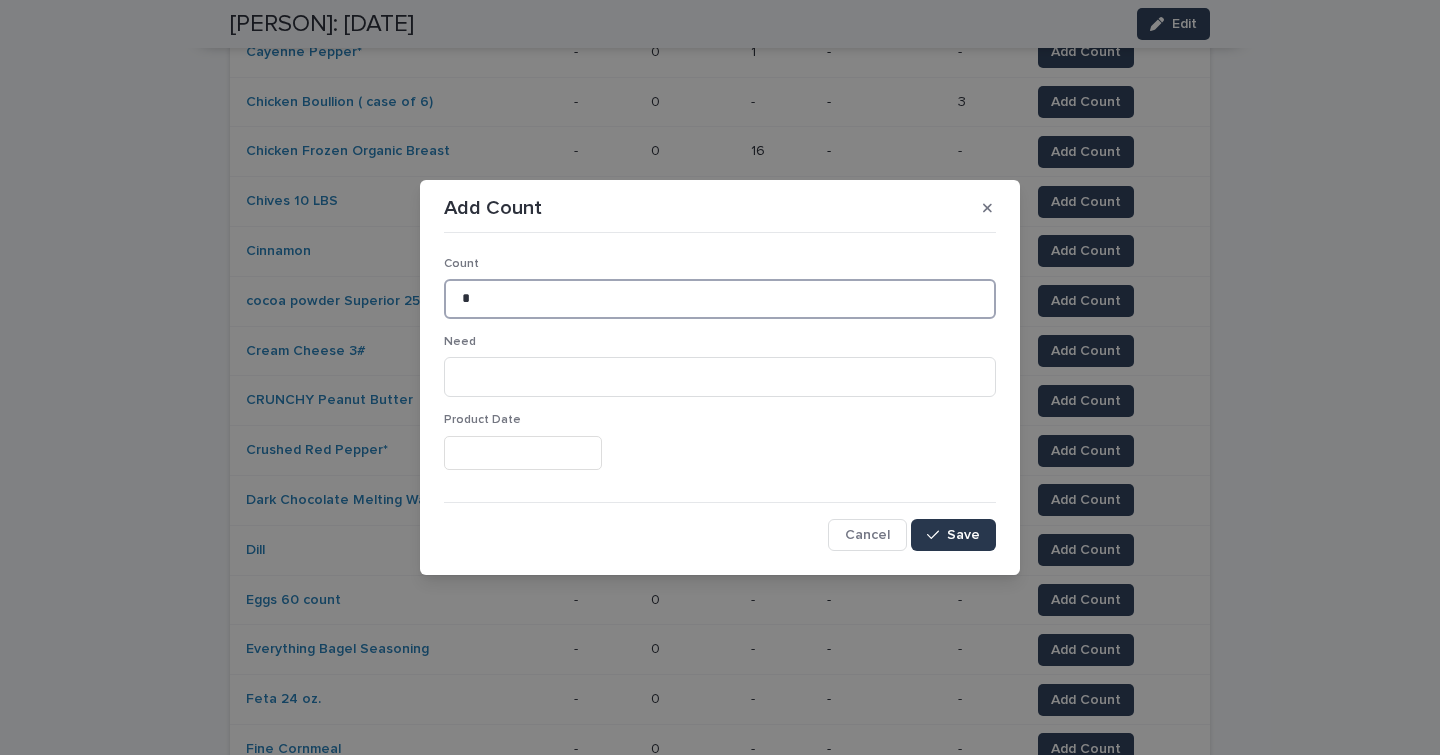 type on "*" 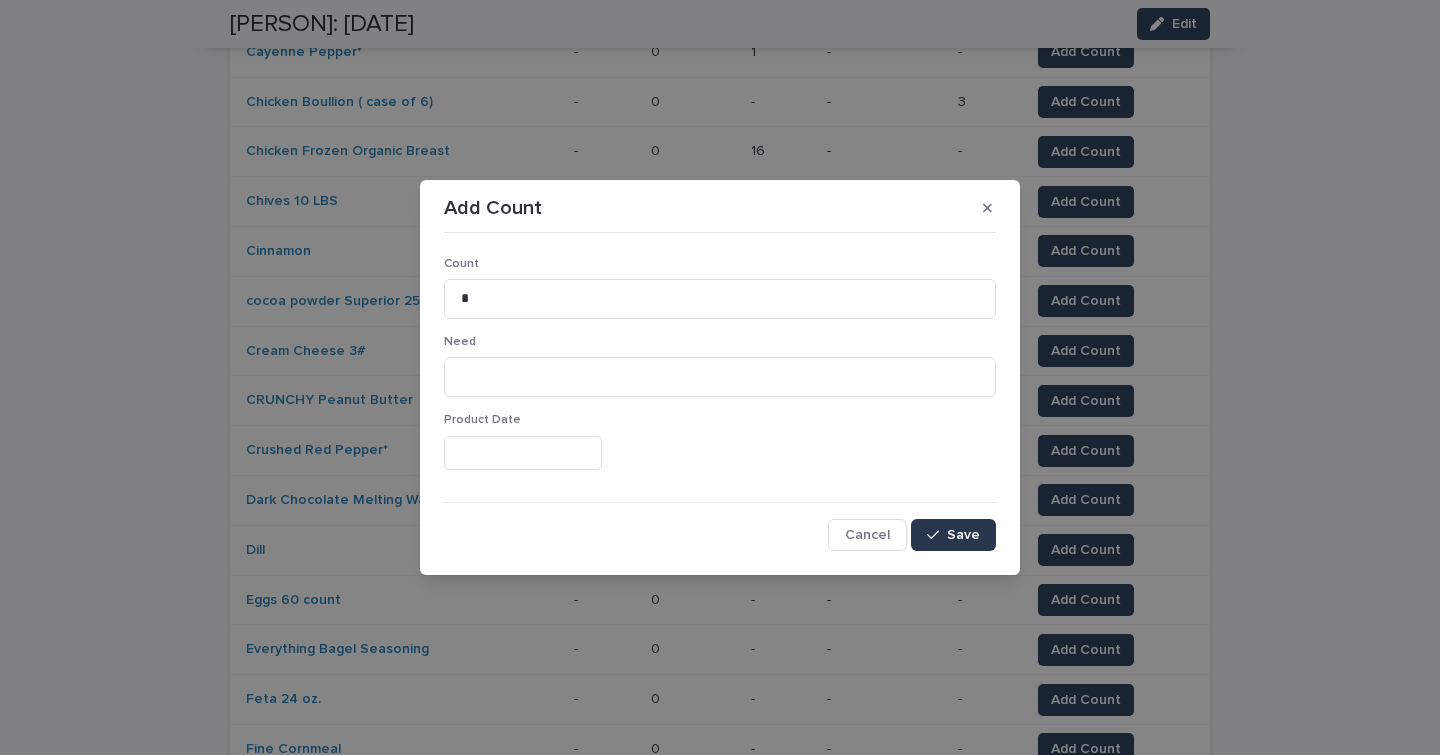 click on "Save" at bounding box center [963, 535] 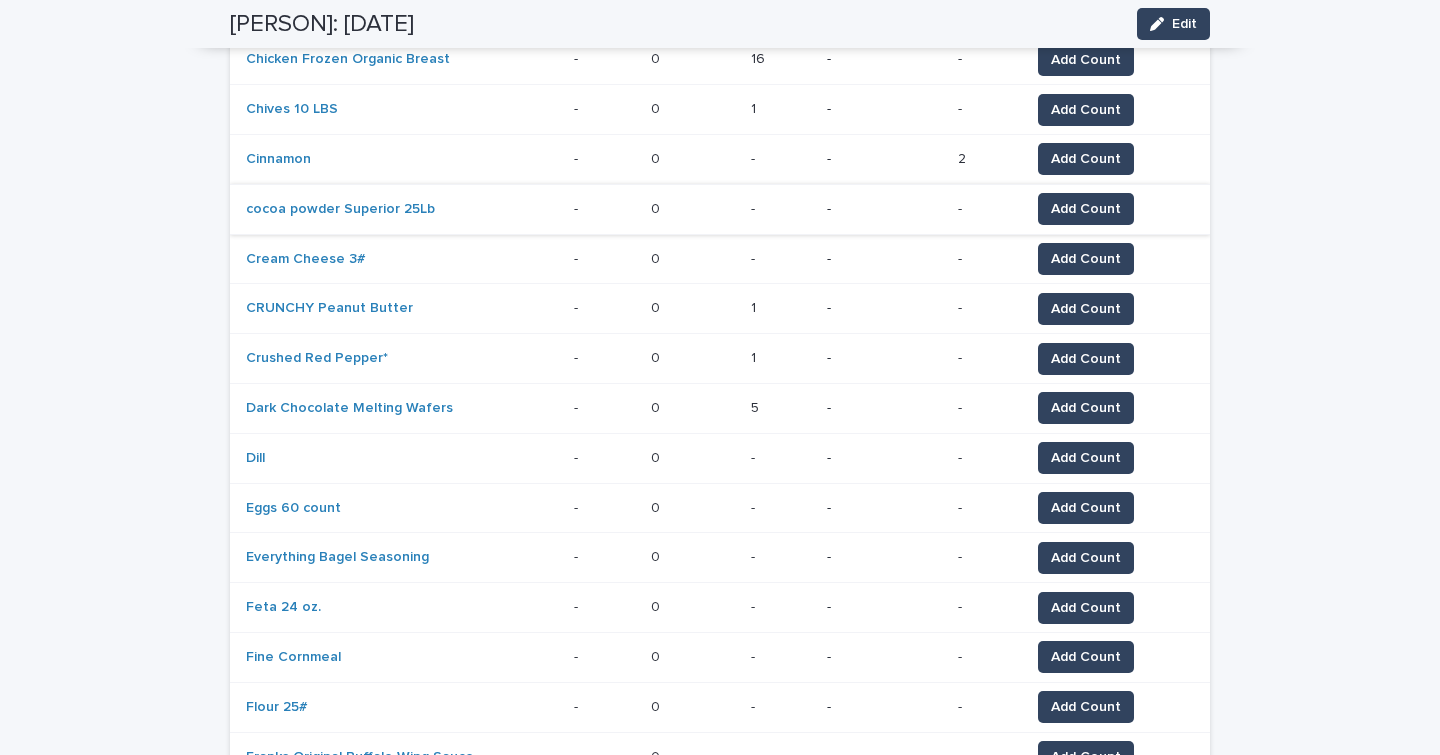 scroll, scrollTop: 1052, scrollLeft: 0, axis: vertical 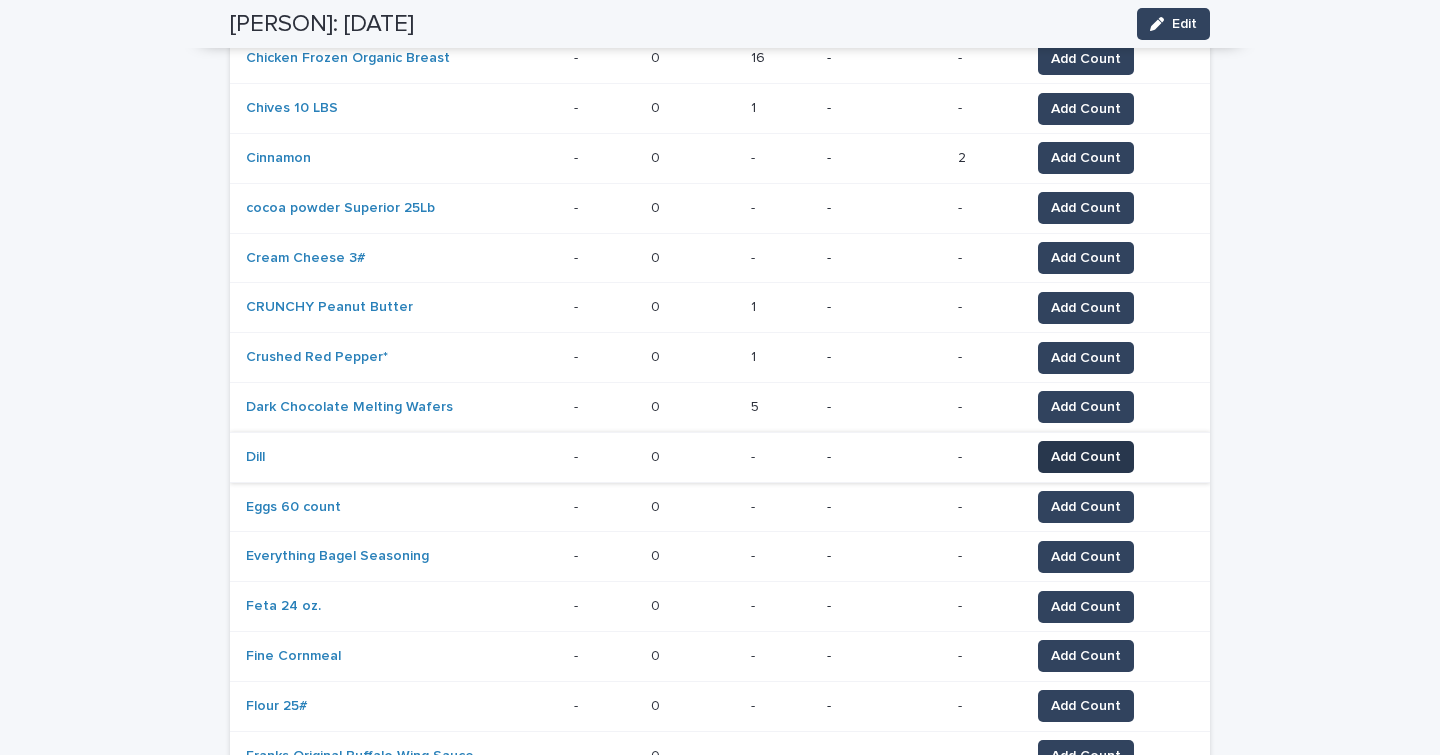 click on "Add Count" at bounding box center [1086, 457] 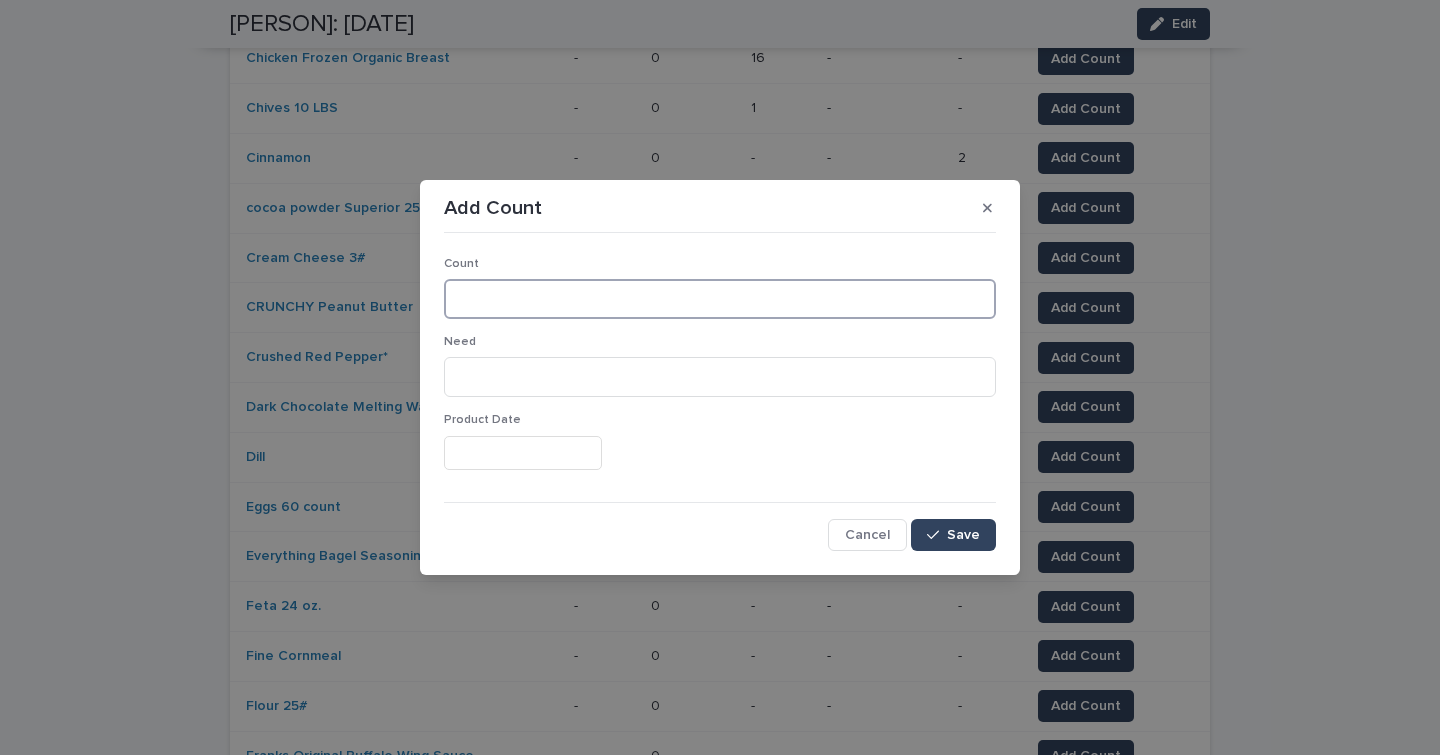 click at bounding box center [720, 299] 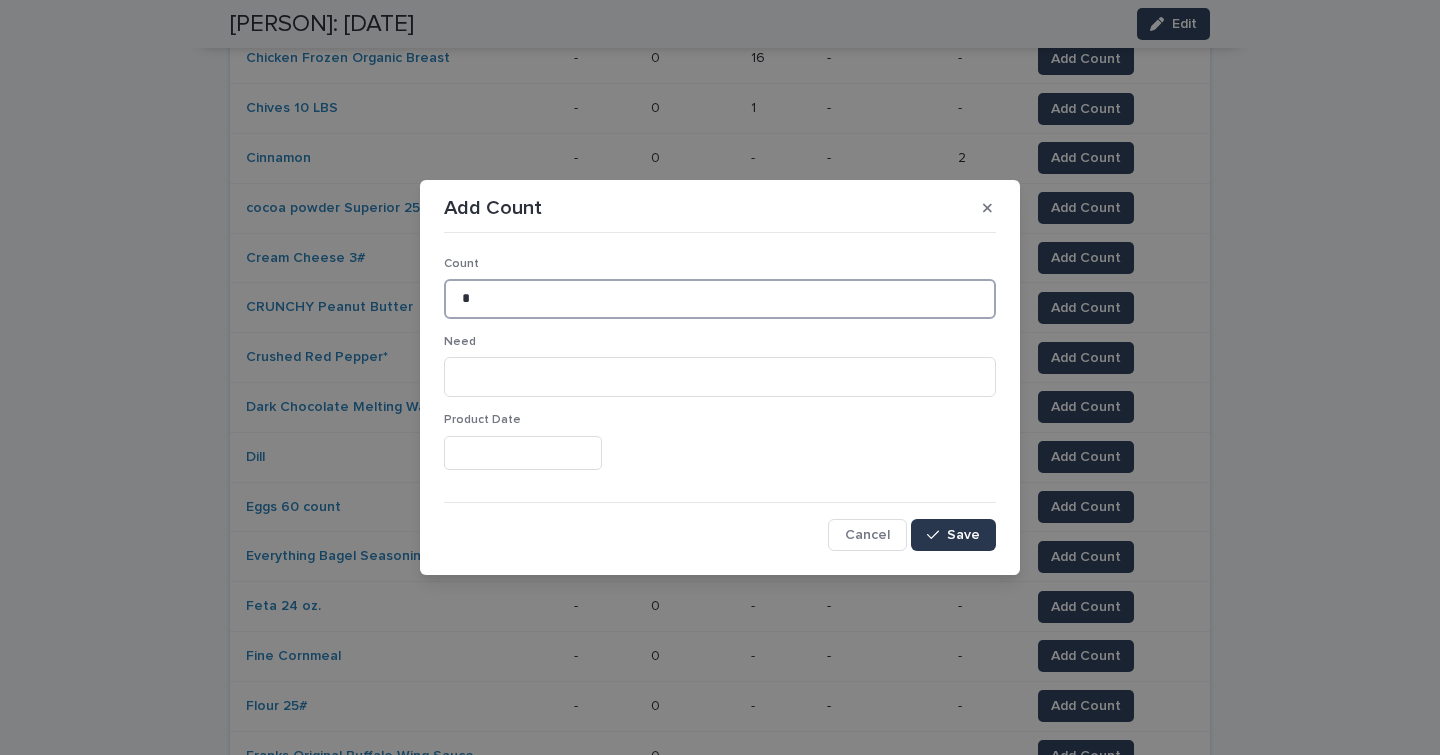 type on "*" 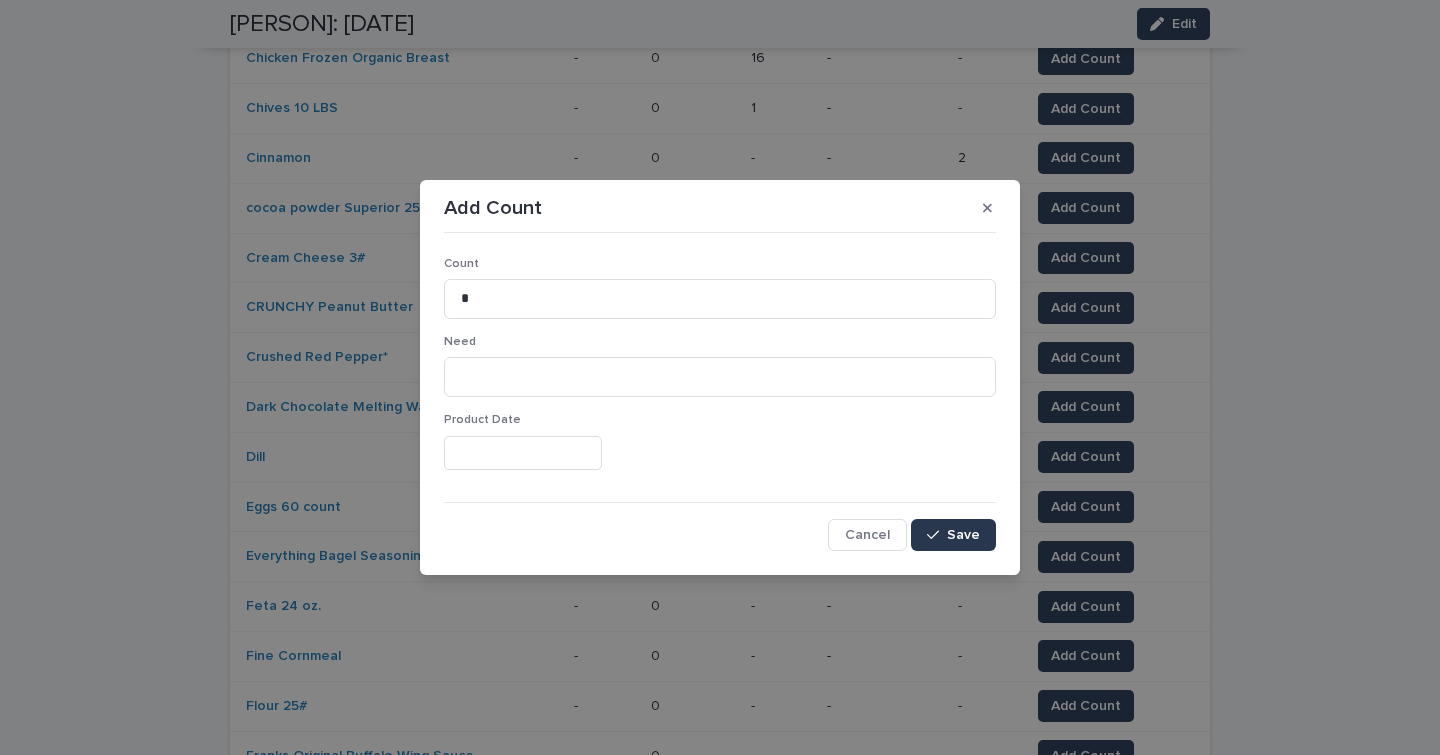 click on "Save" at bounding box center [963, 535] 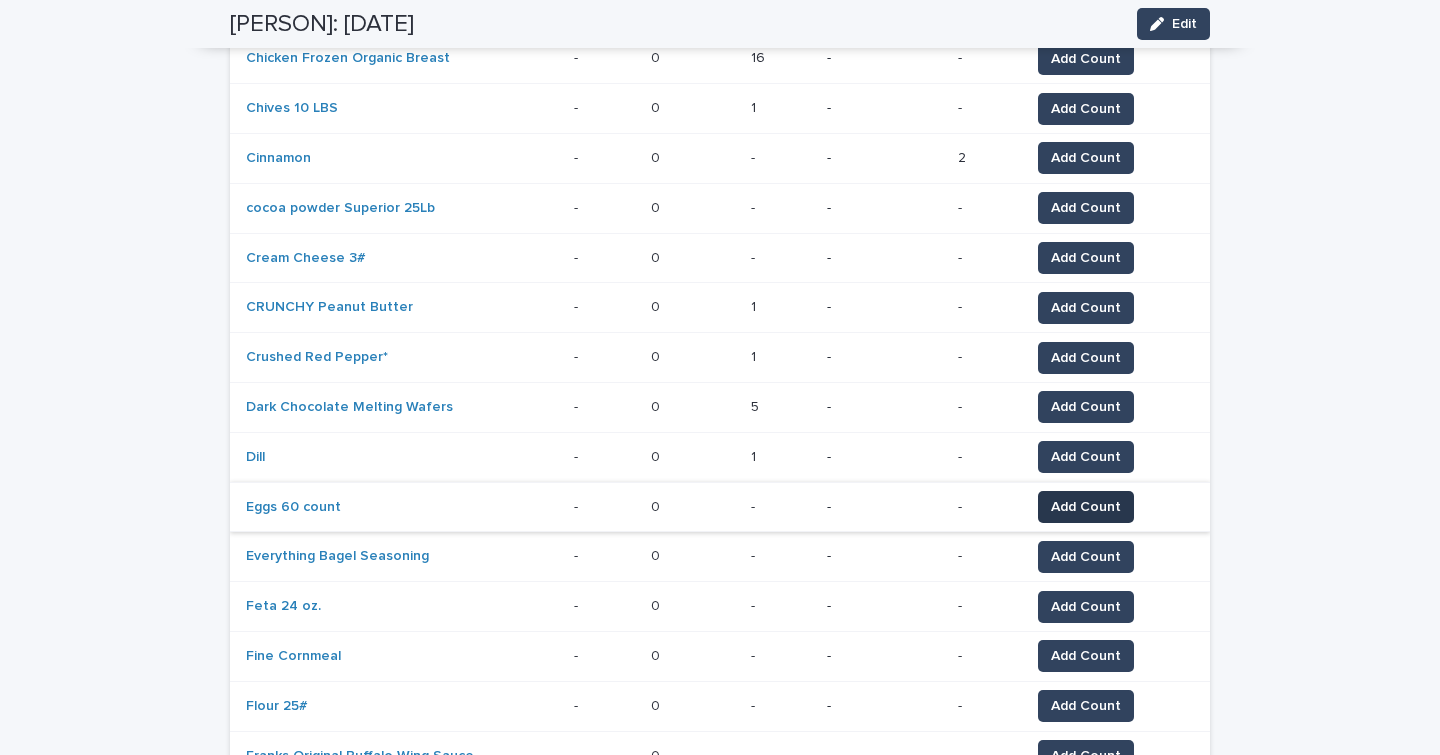 click on "Add Count" at bounding box center [1086, 507] 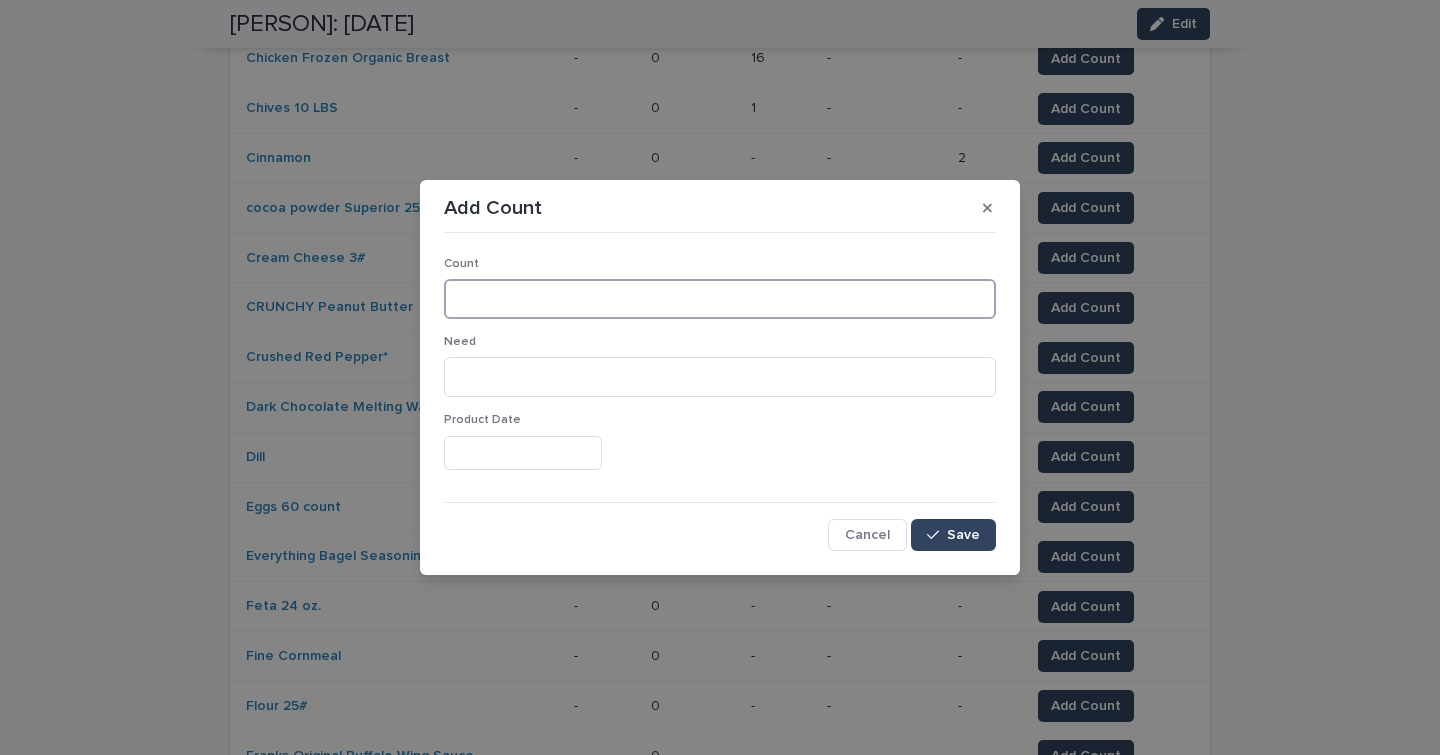 click at bounding box center [720, 299] 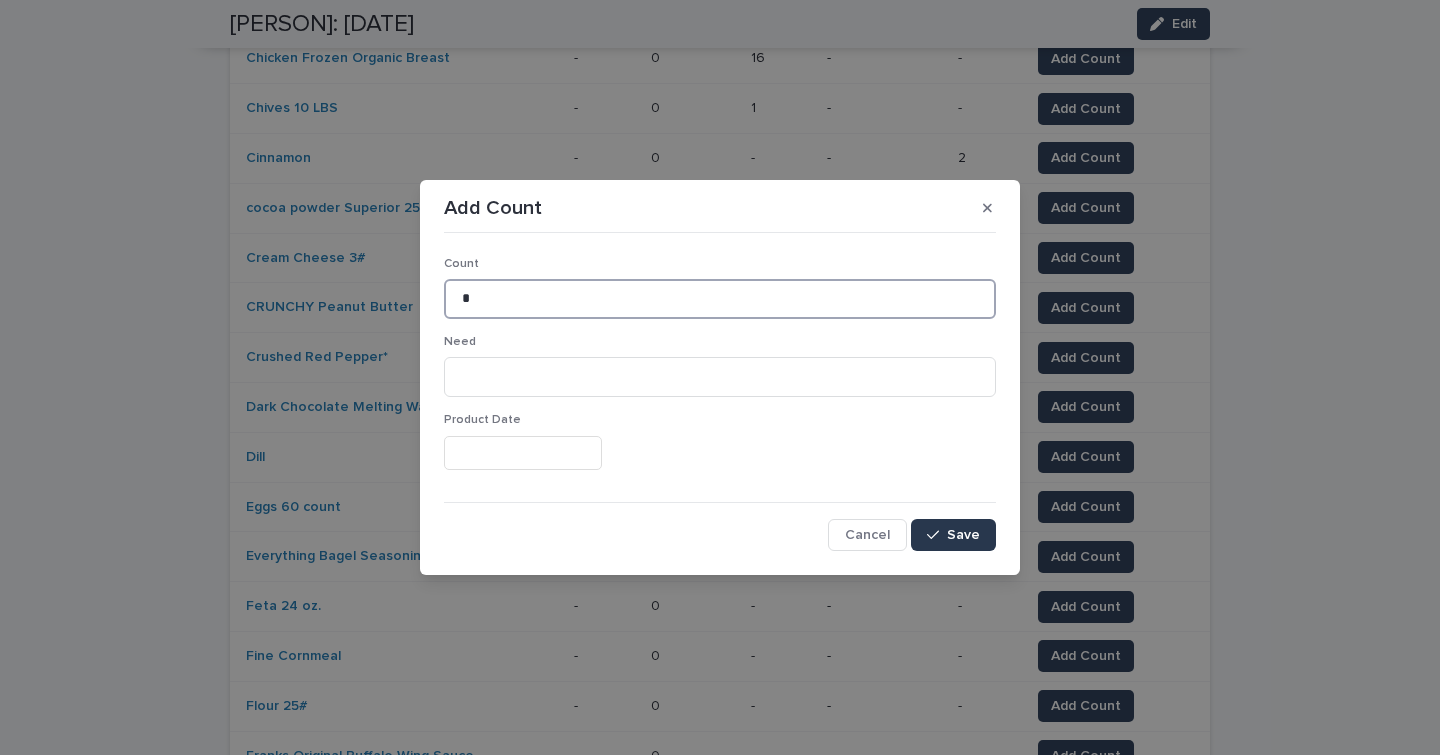 type on "*" 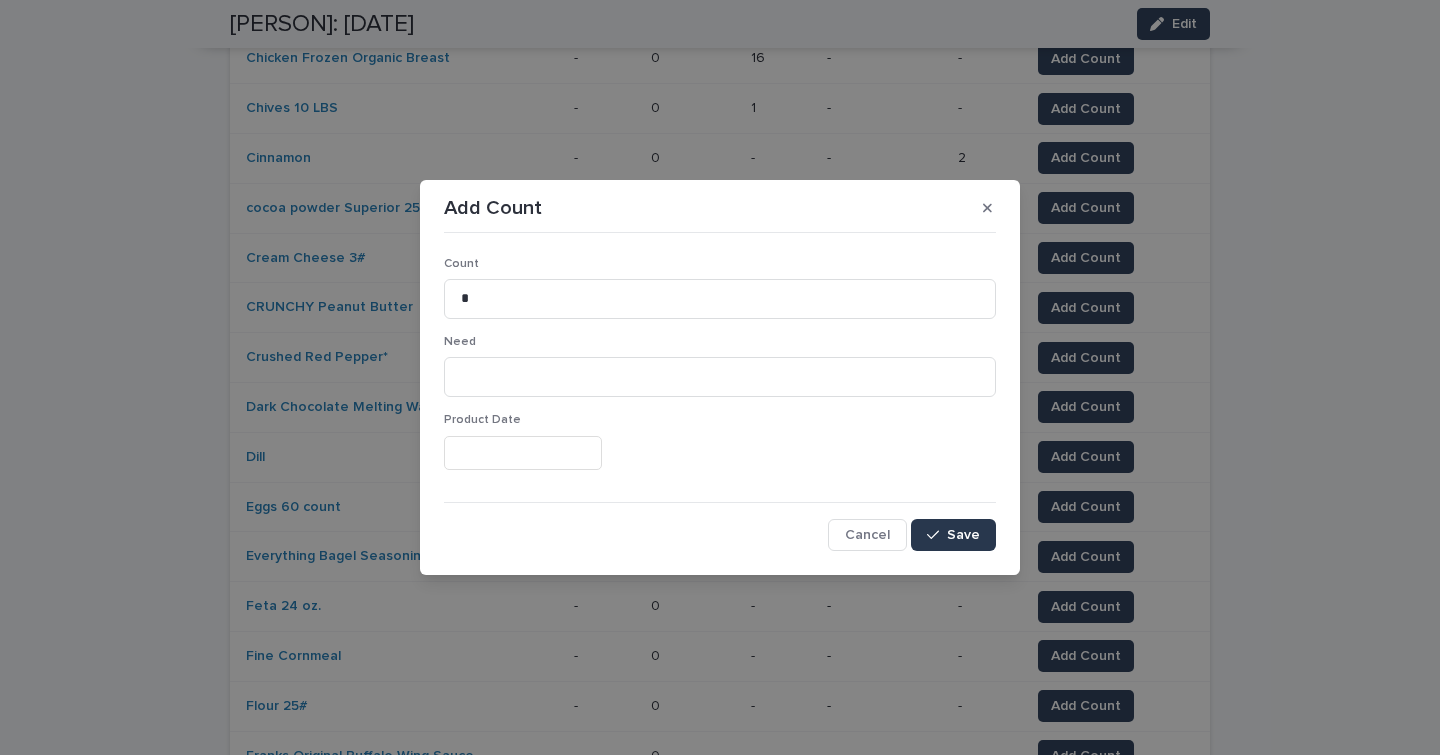click on "Save" at bounding box center [963, 535] 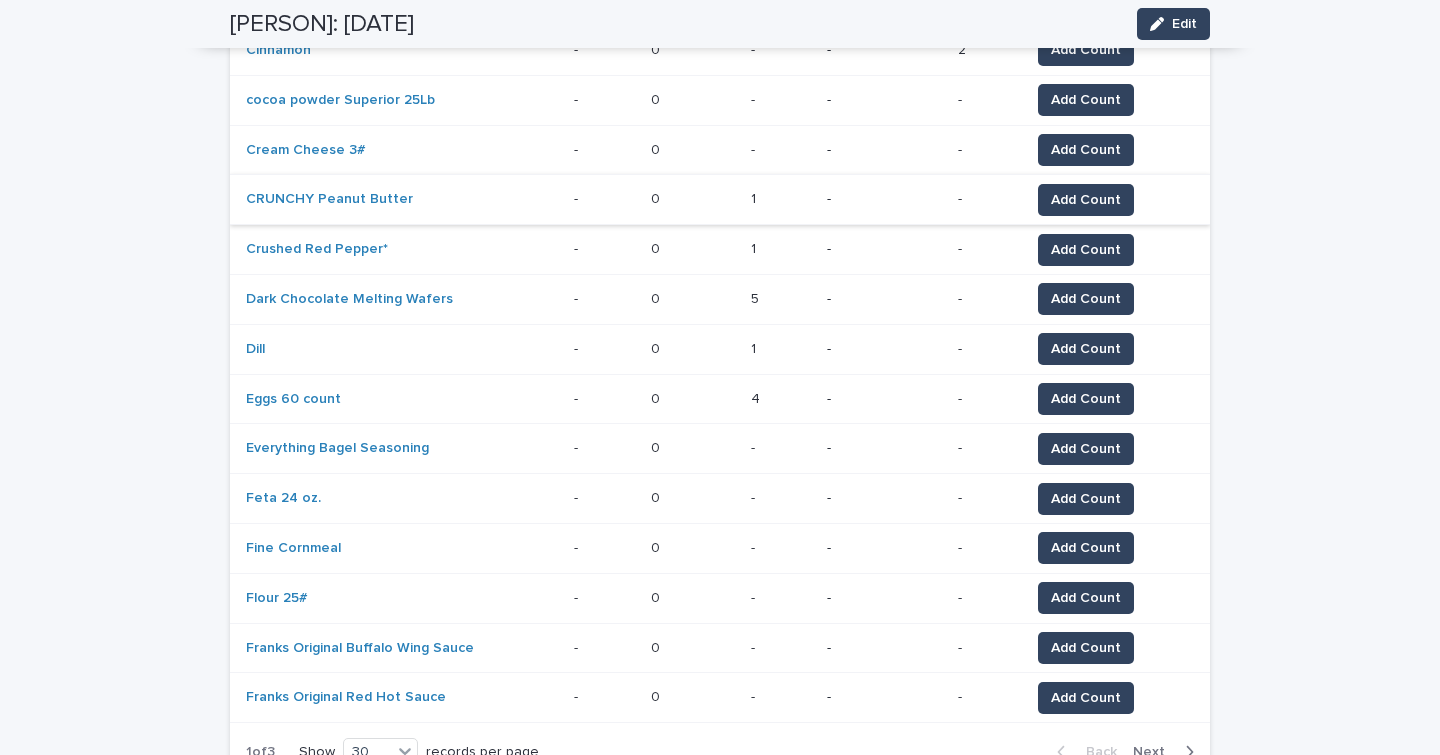scroll, scrollTop: 1162, scrollLeft: 0, axis: vertical 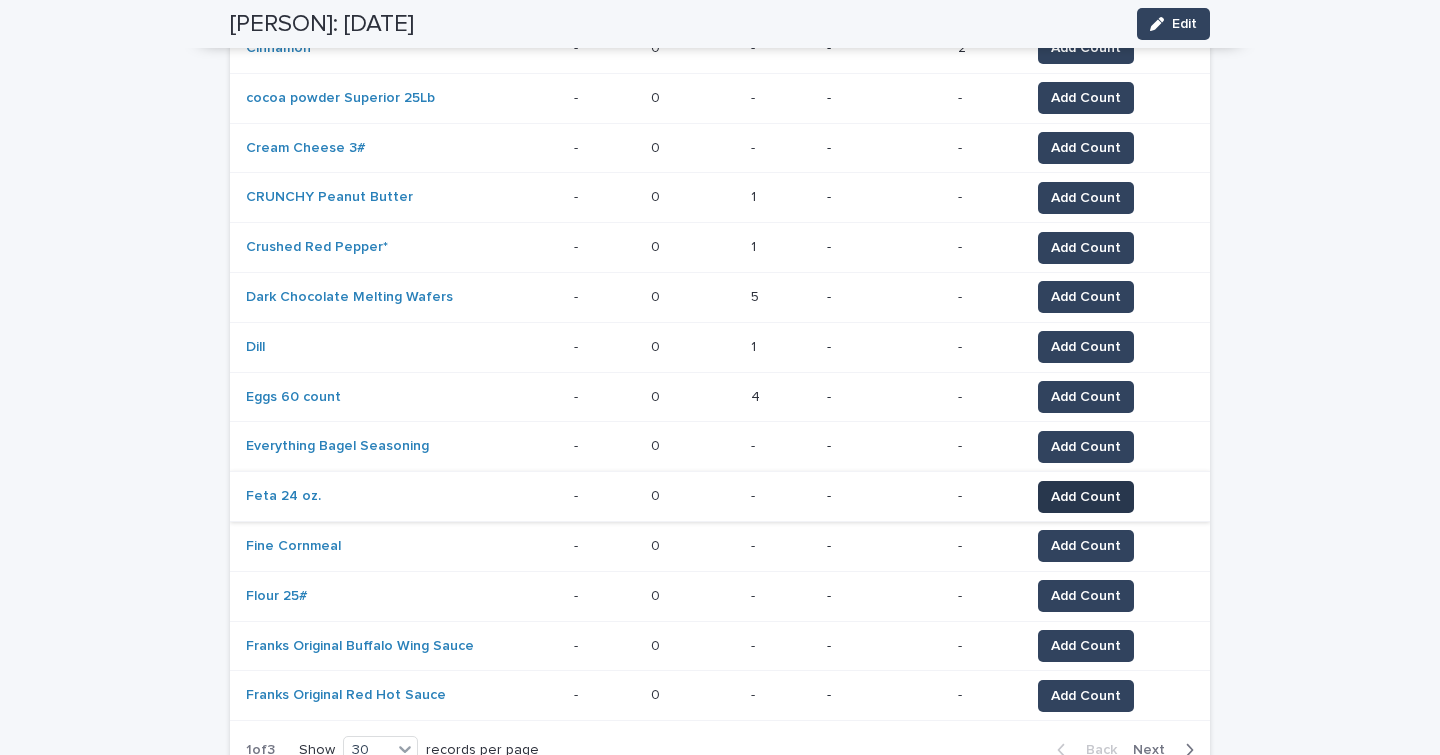 click on "Add Count" at bounding box center (1086, 497) 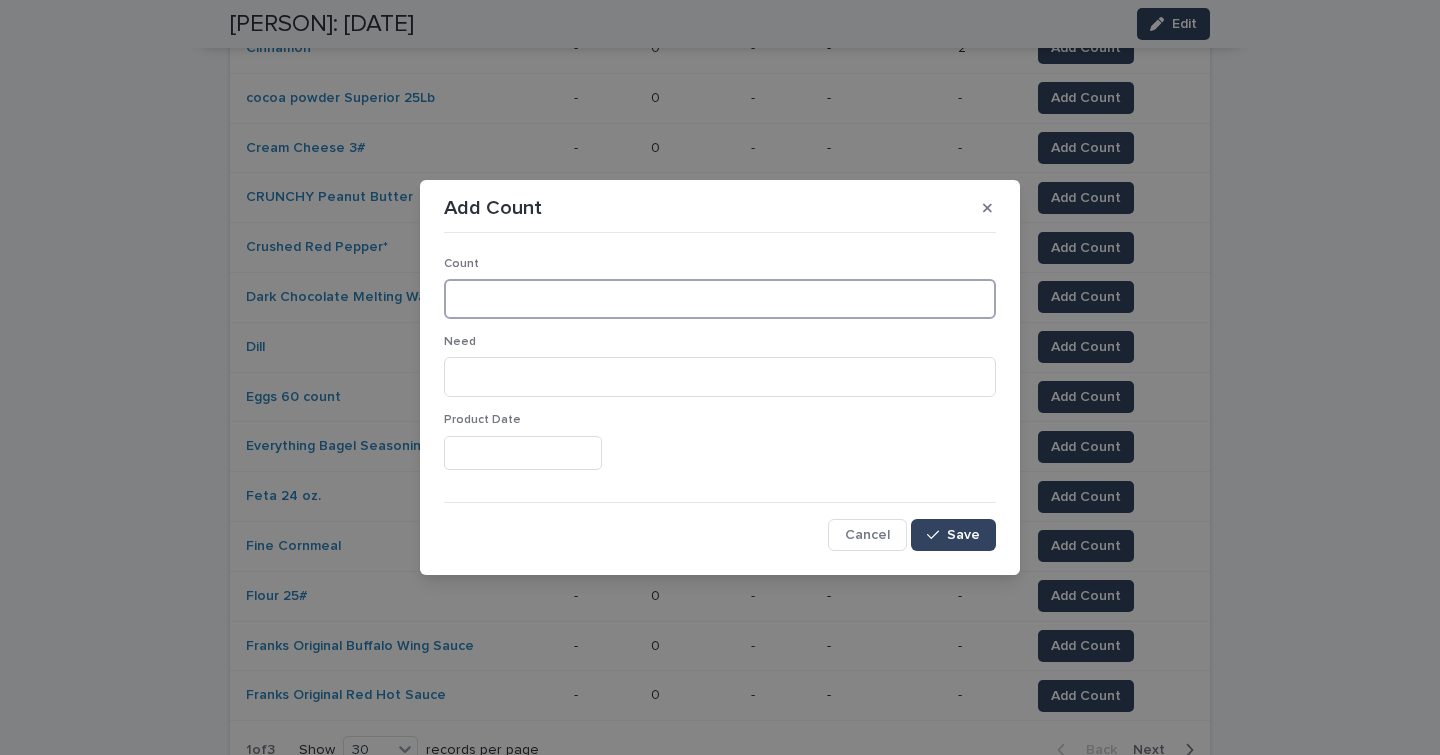 click at bounding box center (720, 299) 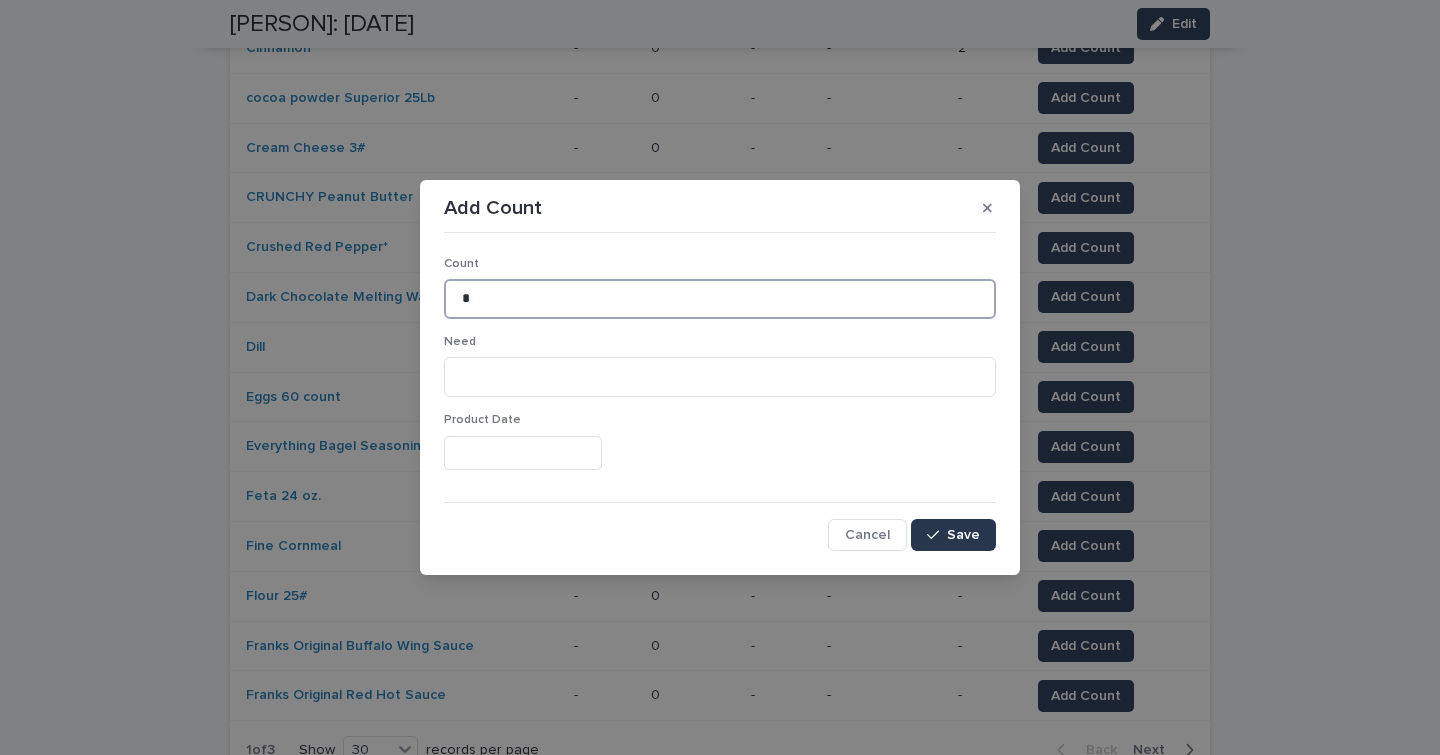 type on "*" 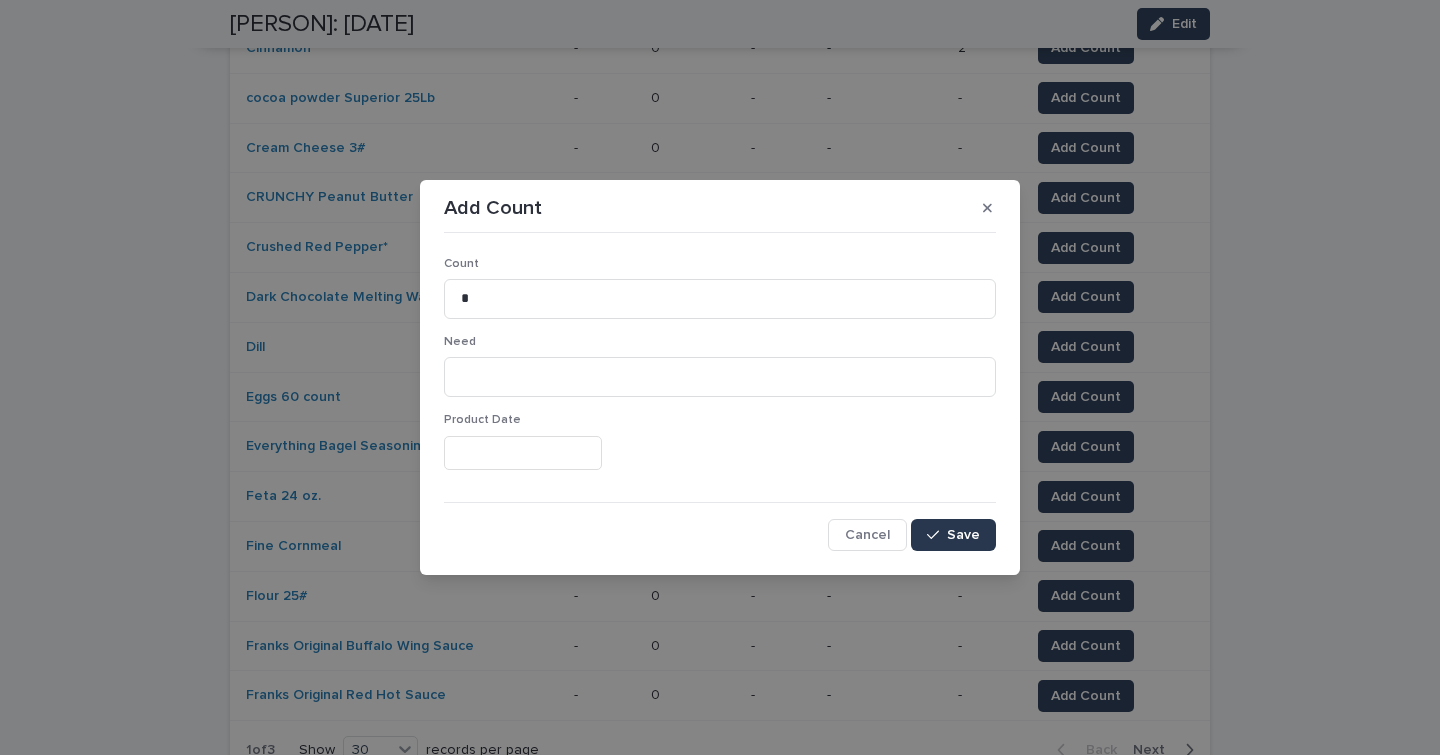 click on "Save" at bounding box center [963, 535] 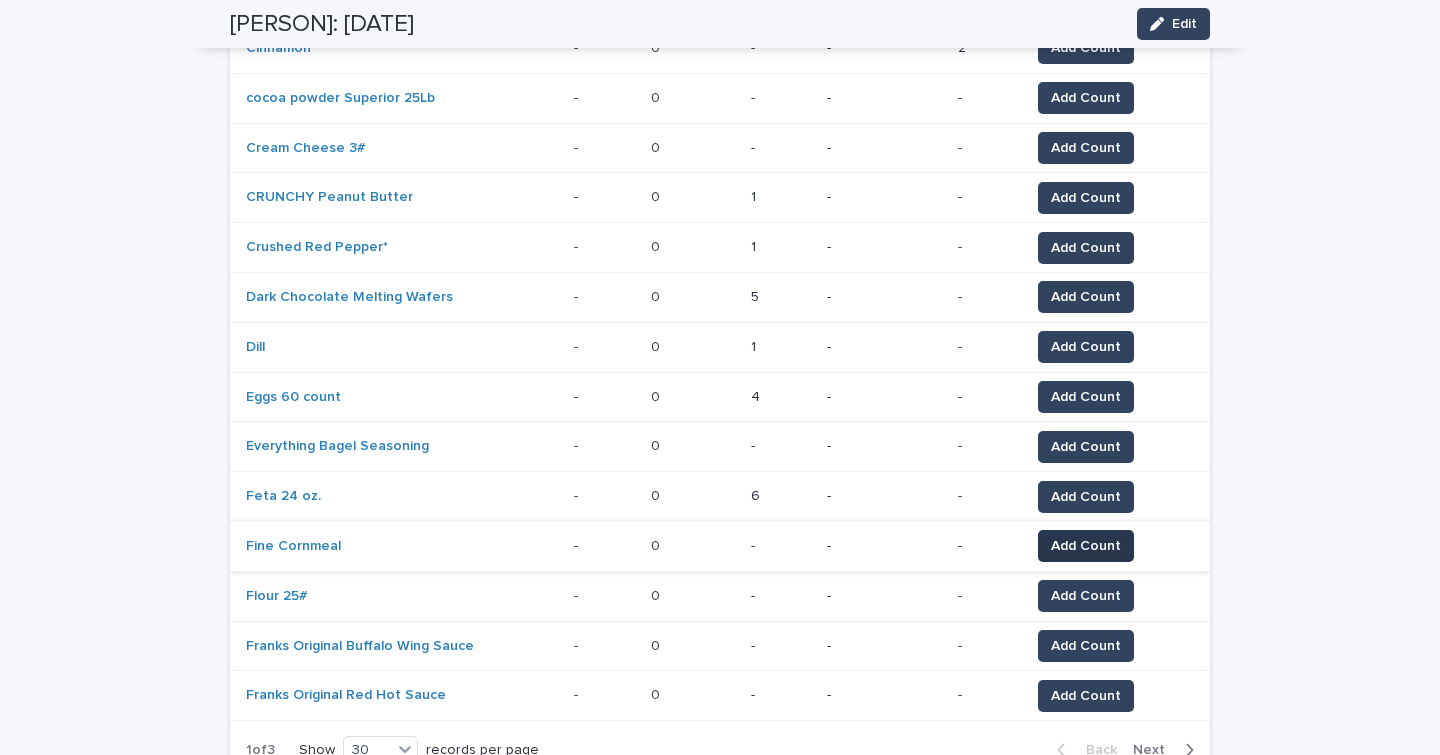 click on "Add Count" at bounding box center (1086, 546) 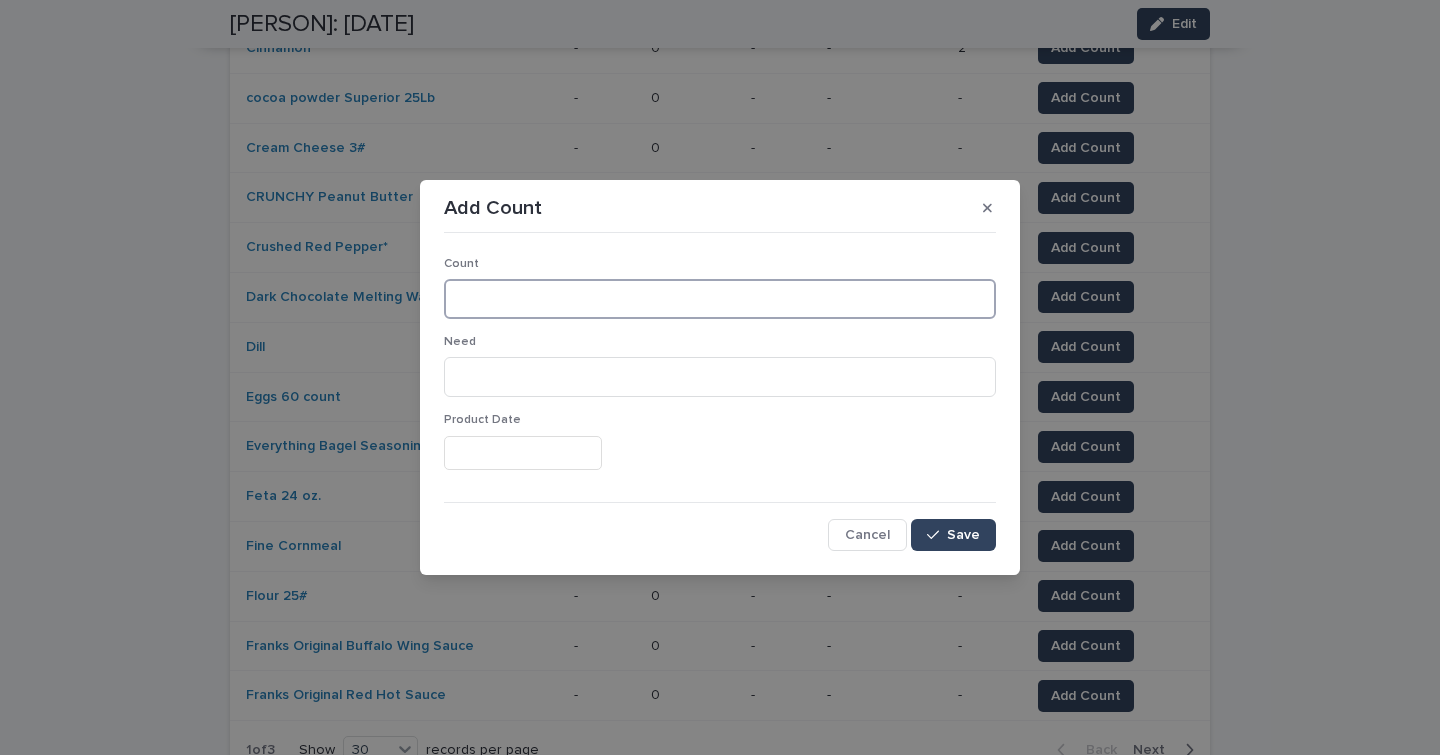 click at bounding box center [720, 299] 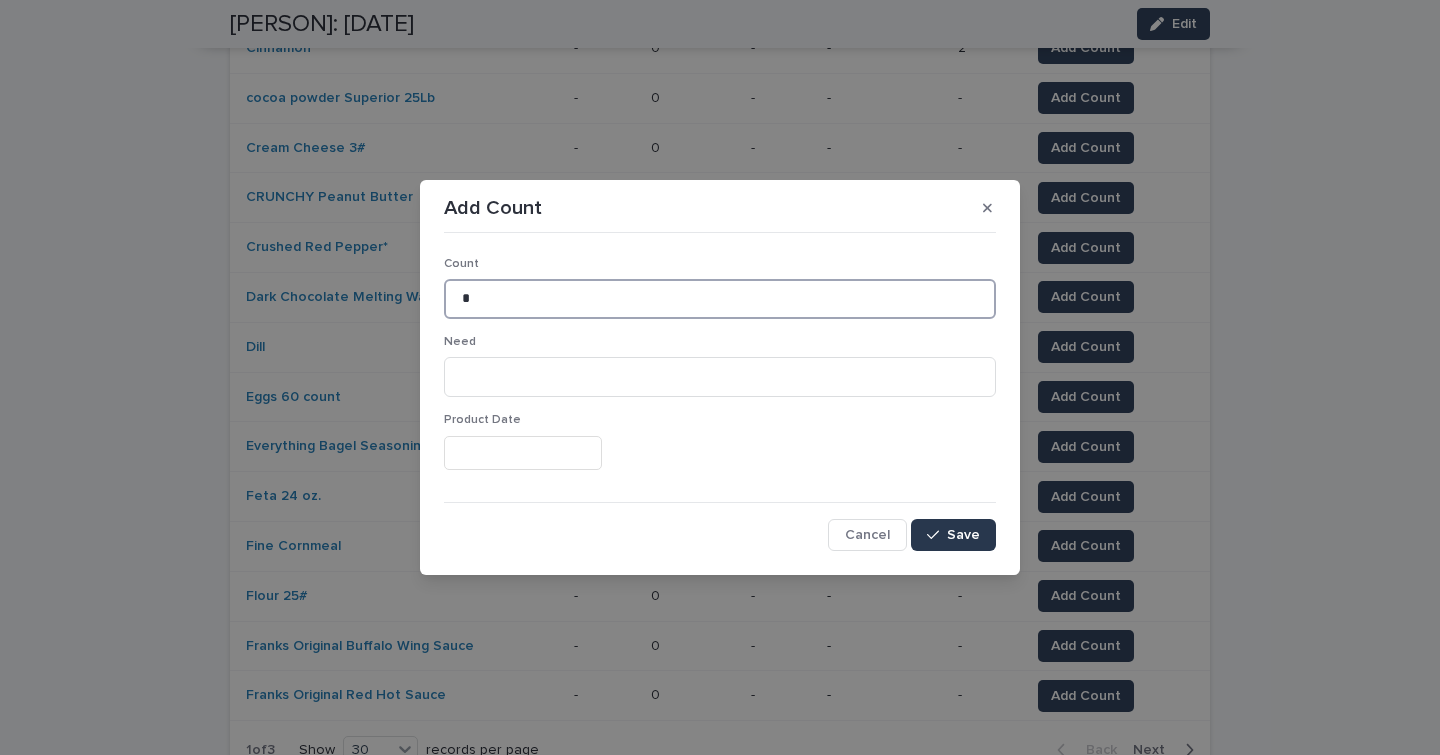 type on "*" 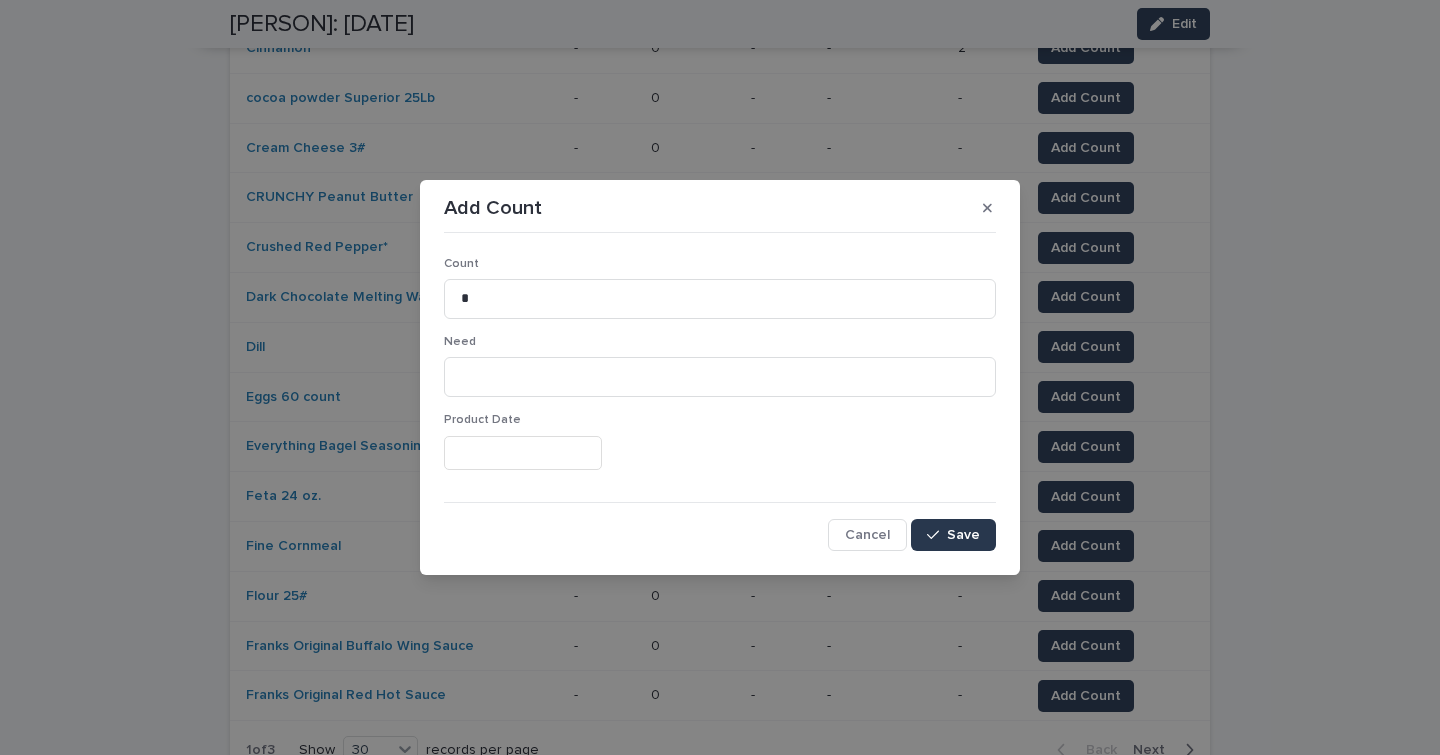 click on "Save" at bounding box center [963, 535] 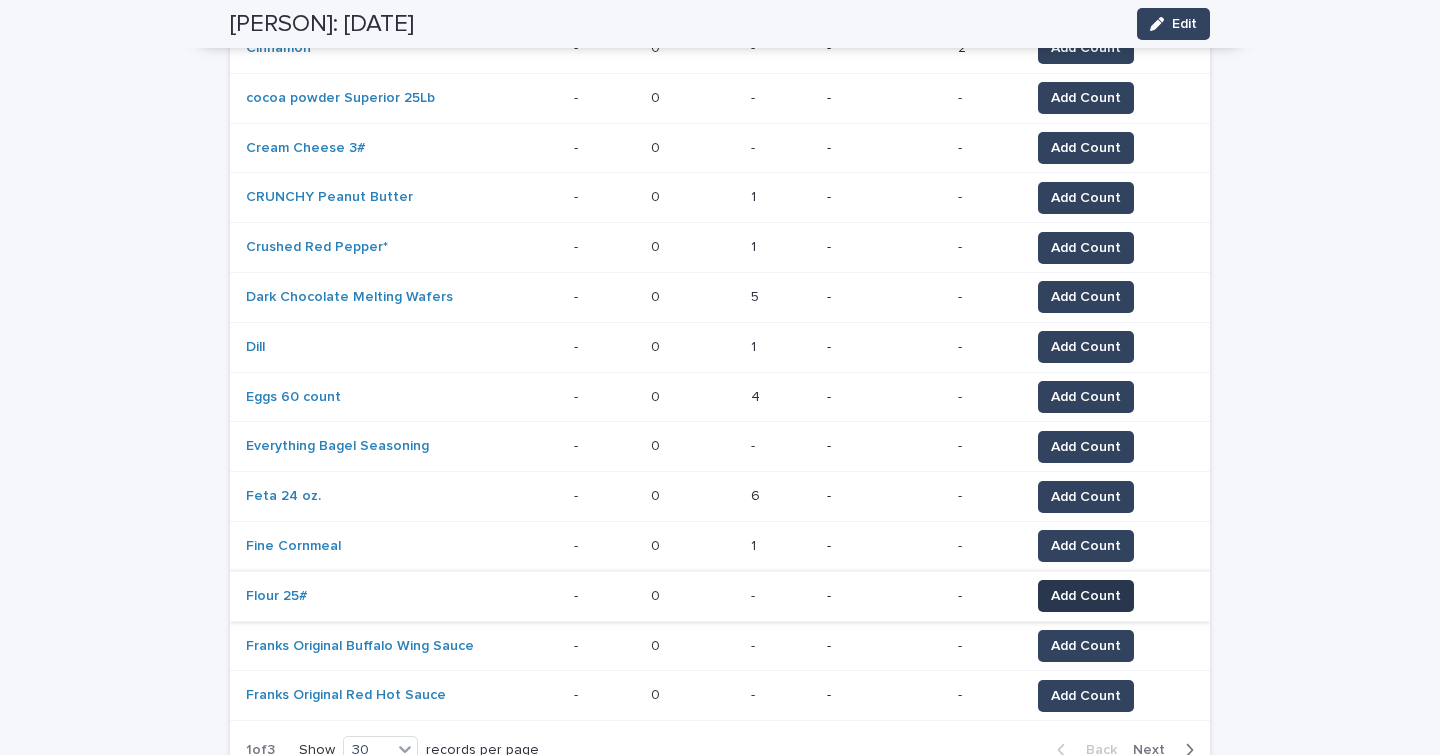 click on "Add Count" at bounding box center [1086, 596] 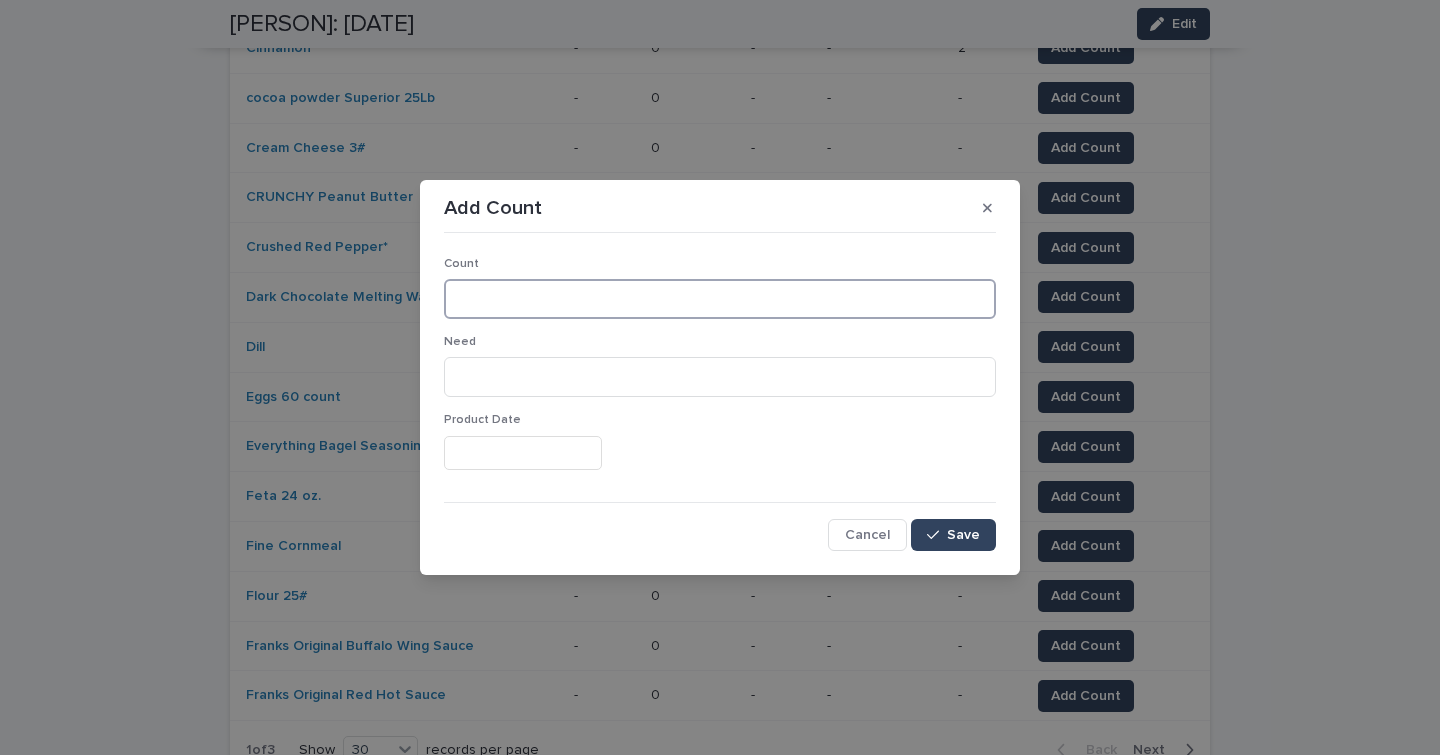 click at bounding box center (720, 299) 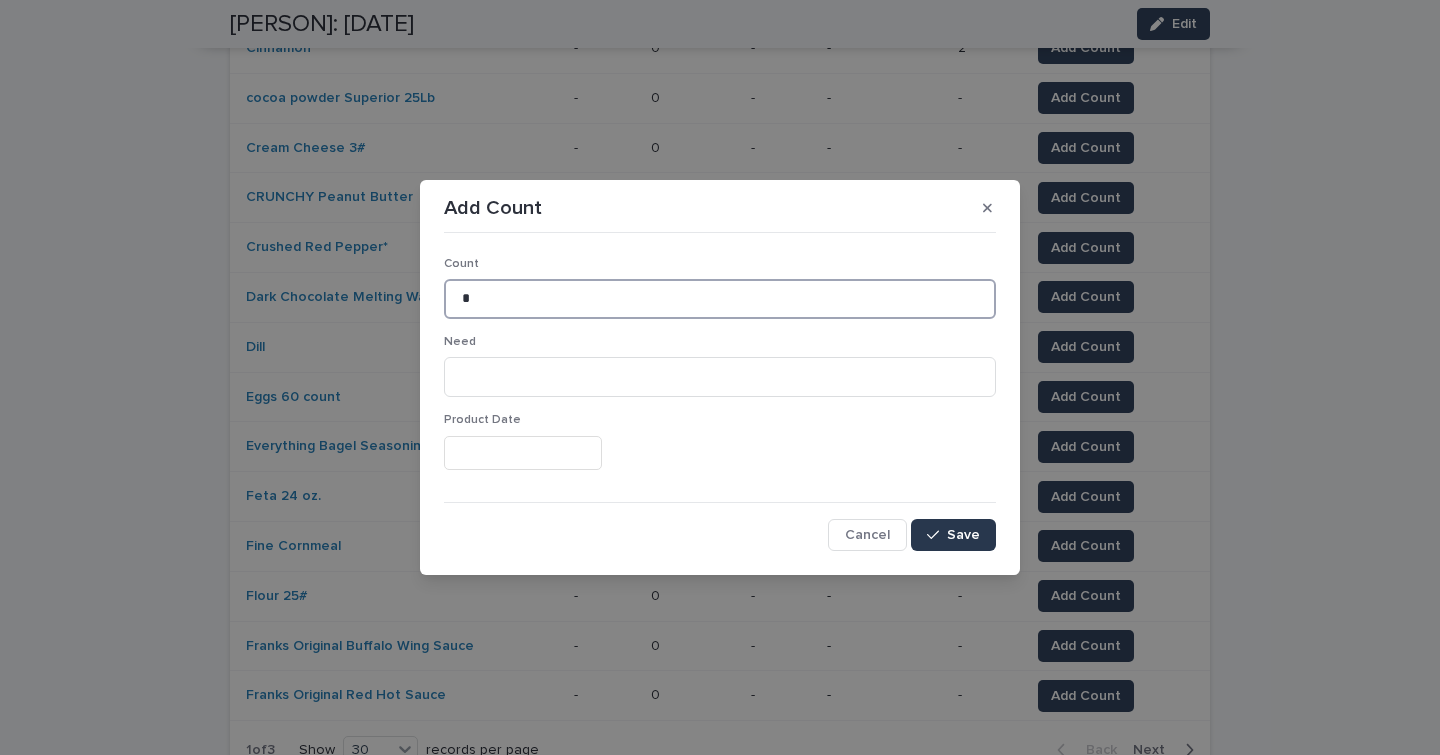 type on "*" 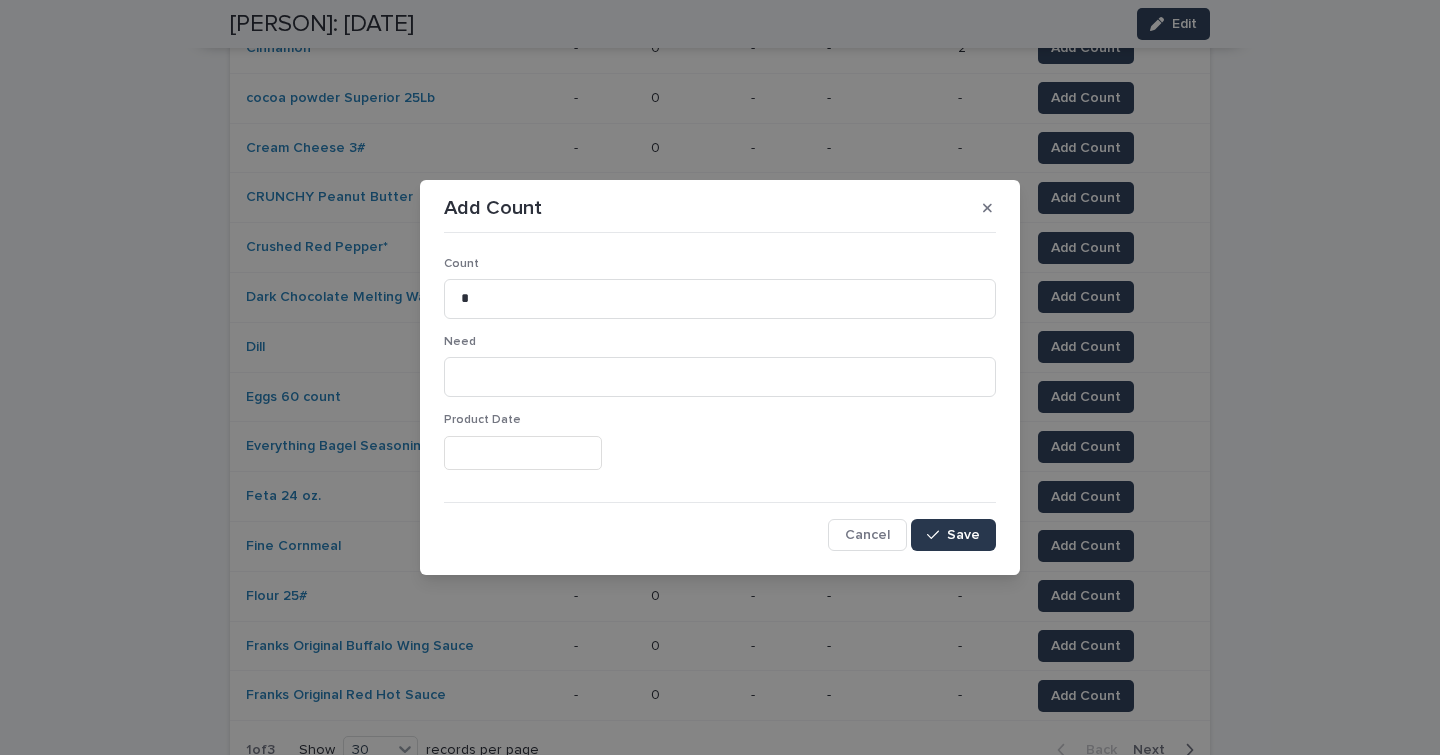 click on "Save" at bounding box center [953, 535] 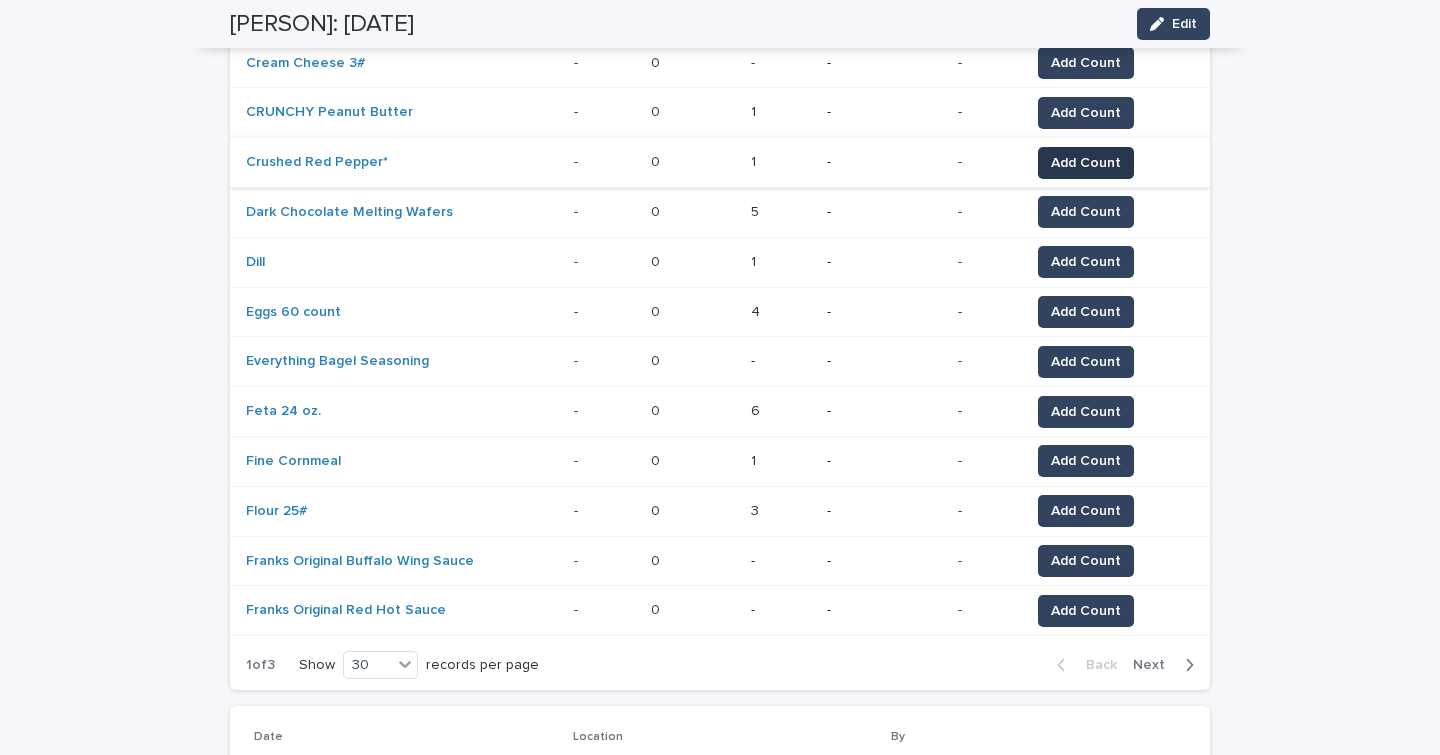 scroll, scrollTop: 1250, scrollLeft: 0, axis: vertical 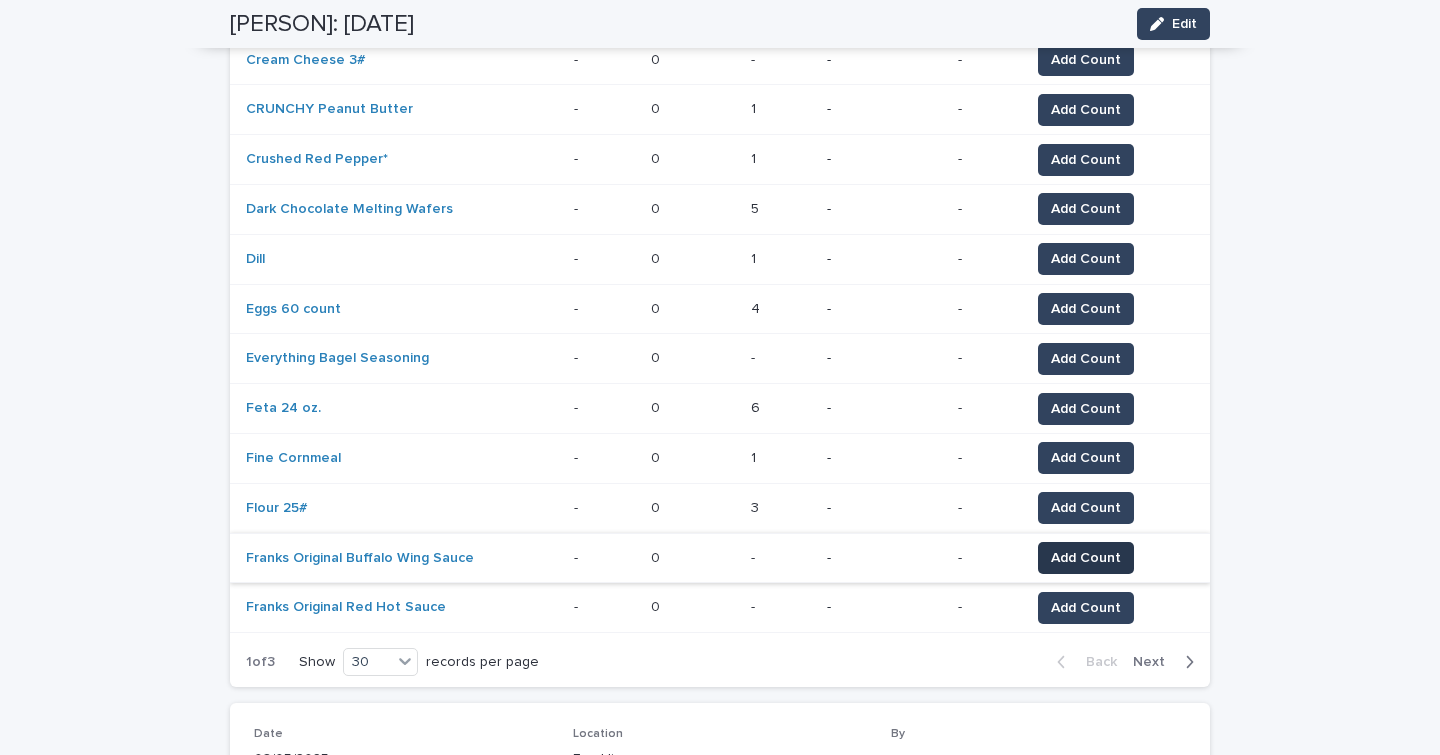click on "Add Count" at bounding box center (1086, 558) 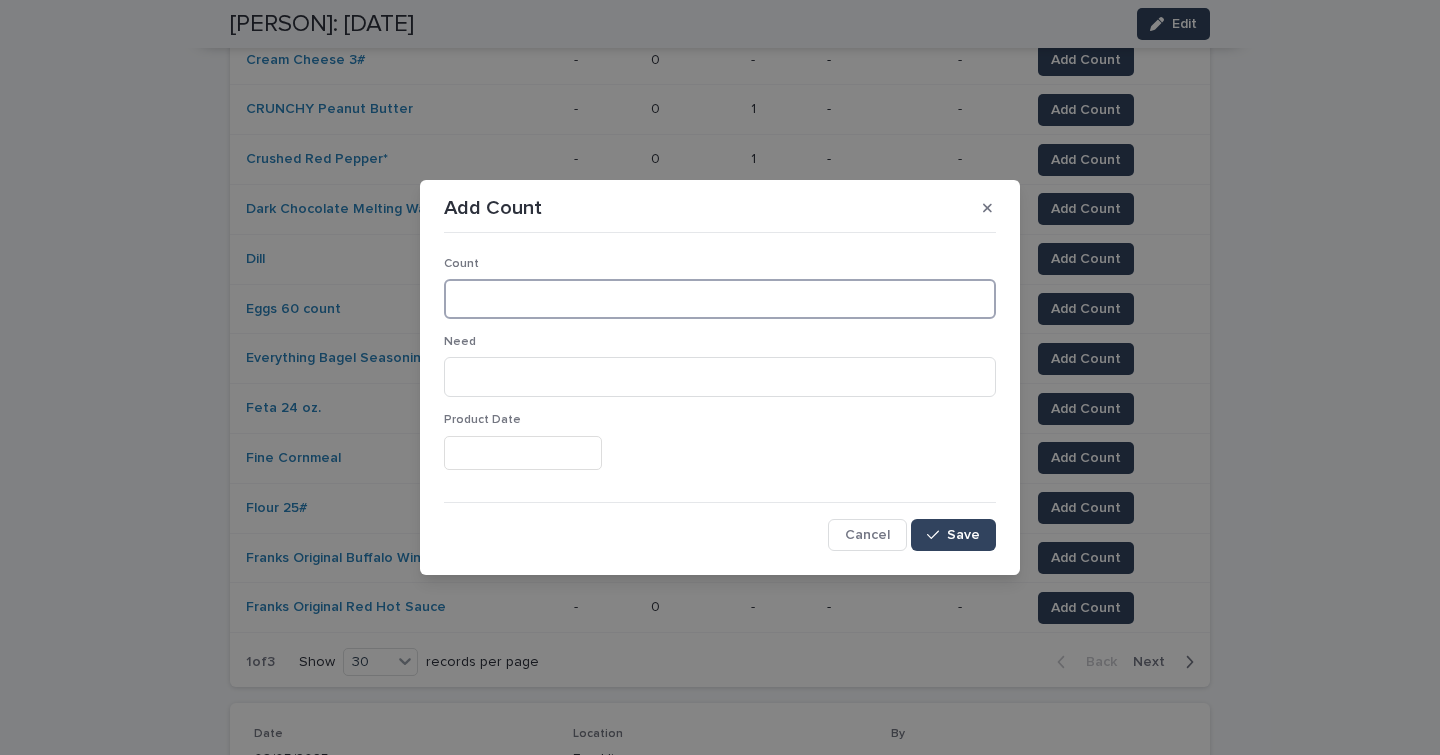 click at bounding box center [720, 299] 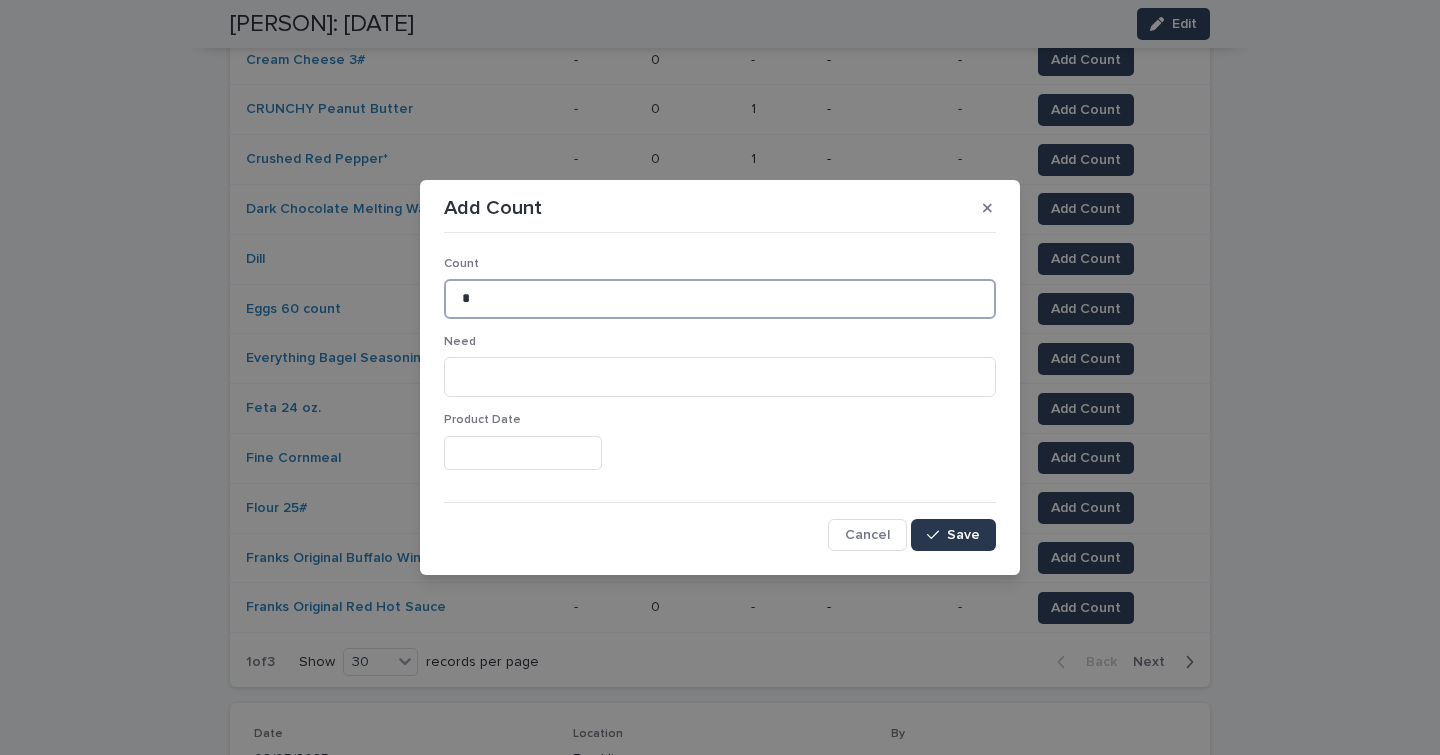 type on "*" 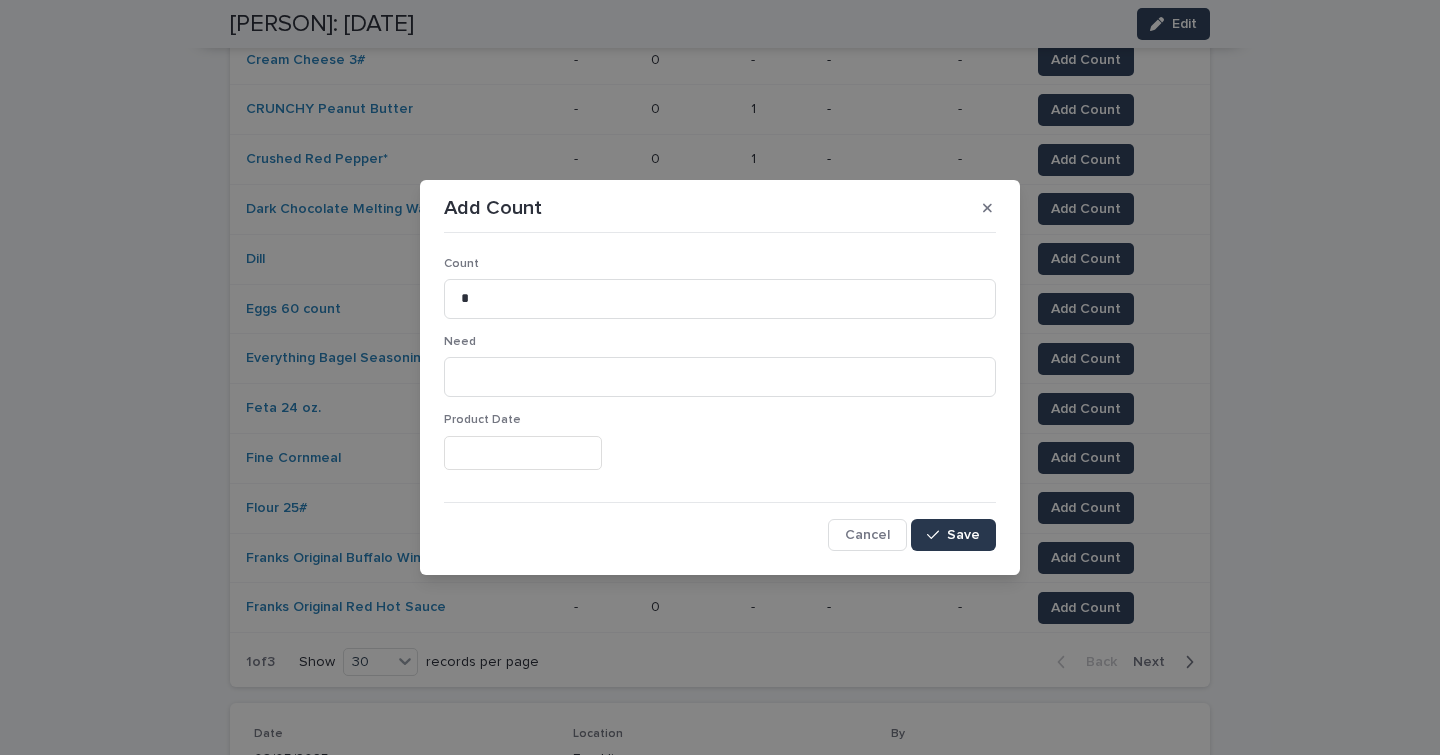 click on "Save" at bounding box center [963, 535] 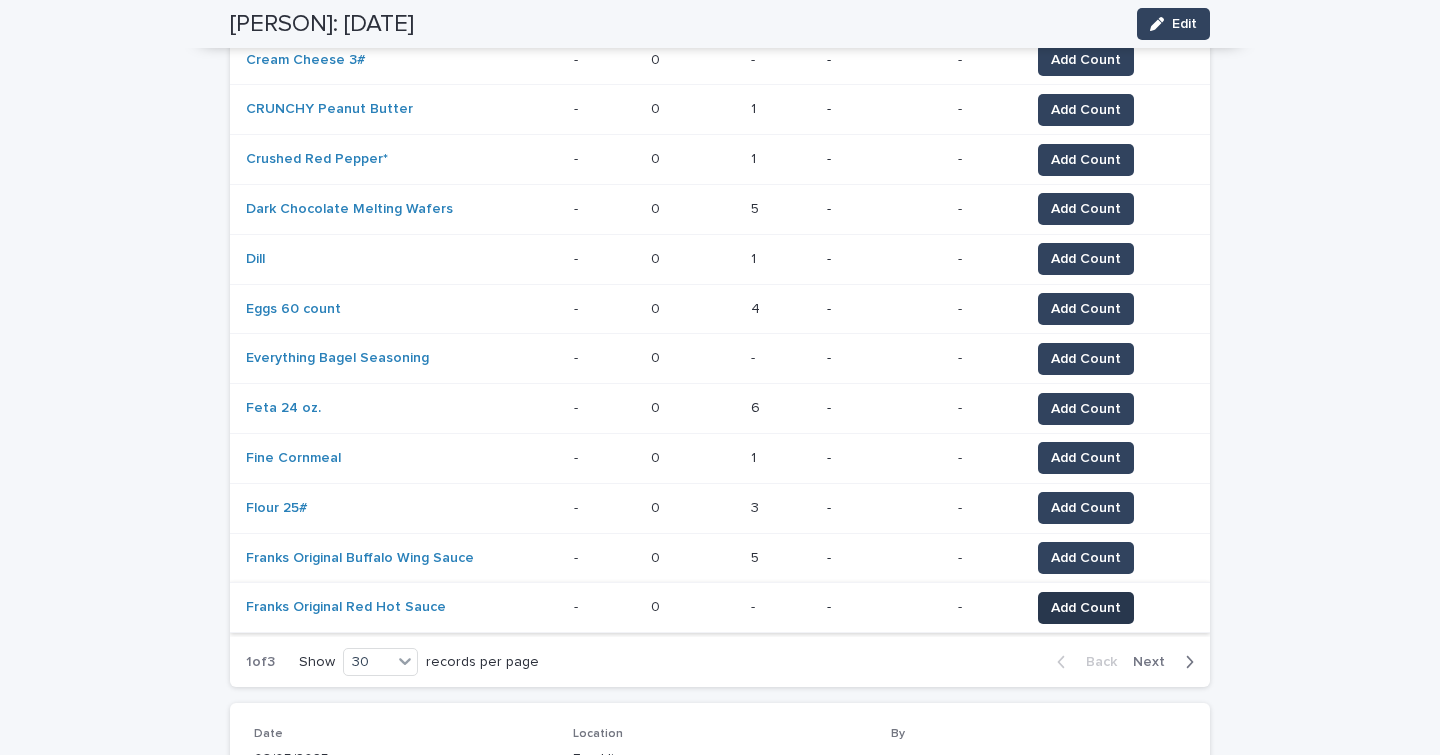 click on "Add Count" at bounding box center [1086, 608] 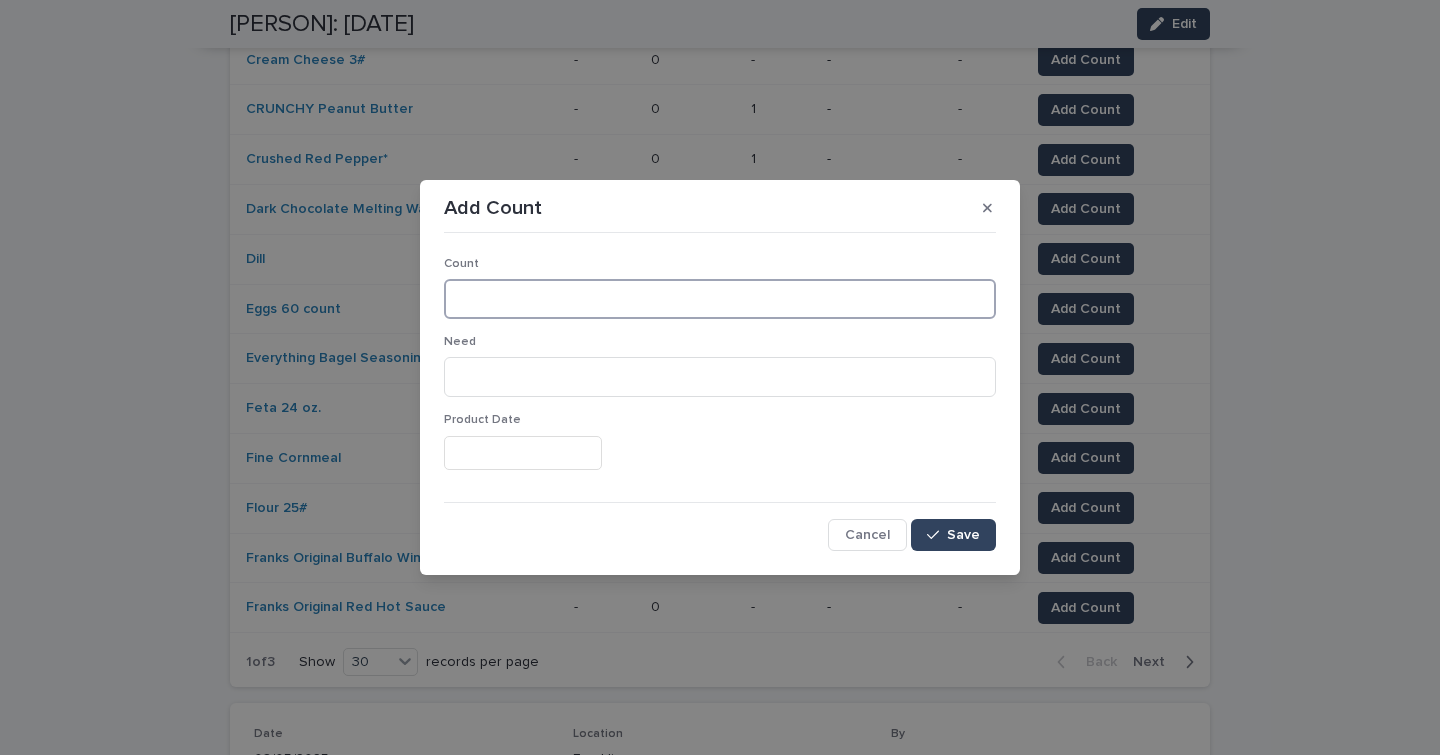 click at bounding box center [720, 299] 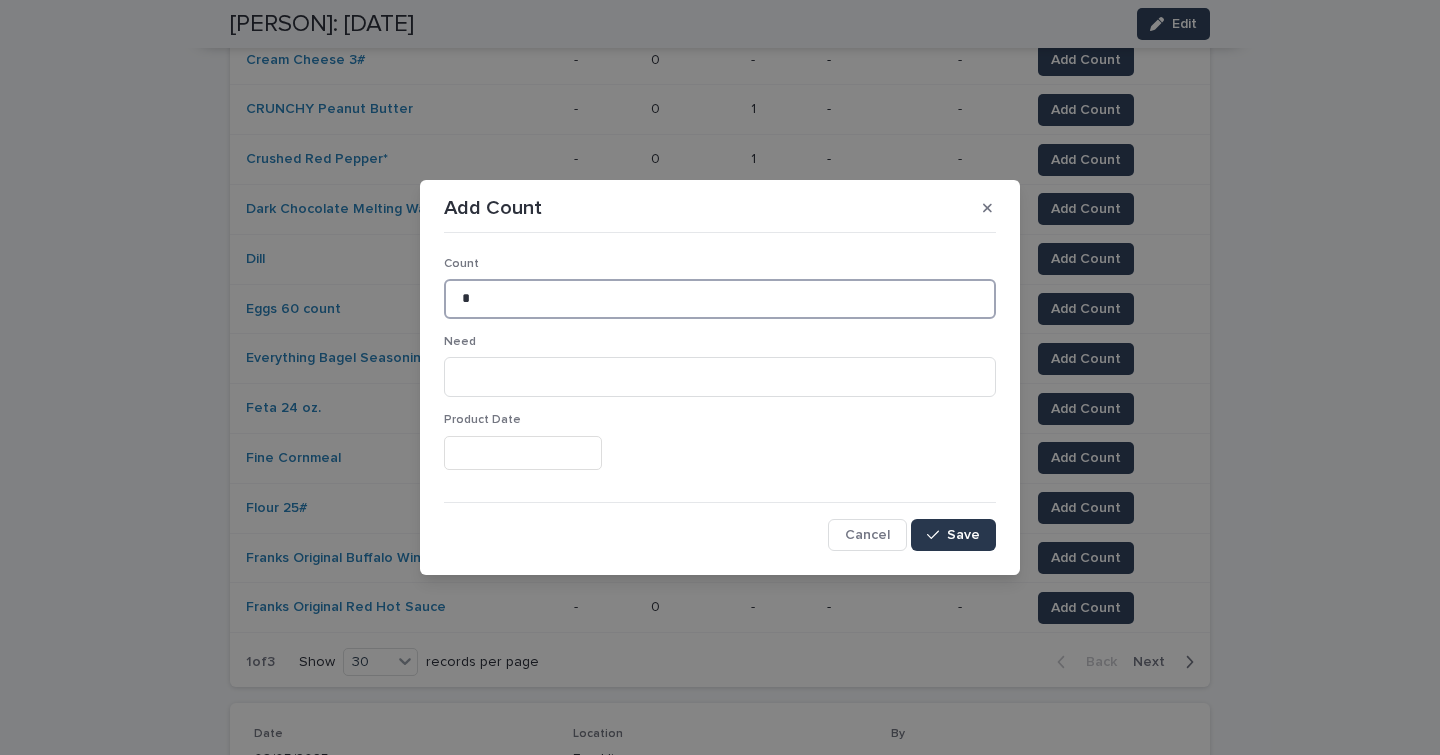 type on "*" 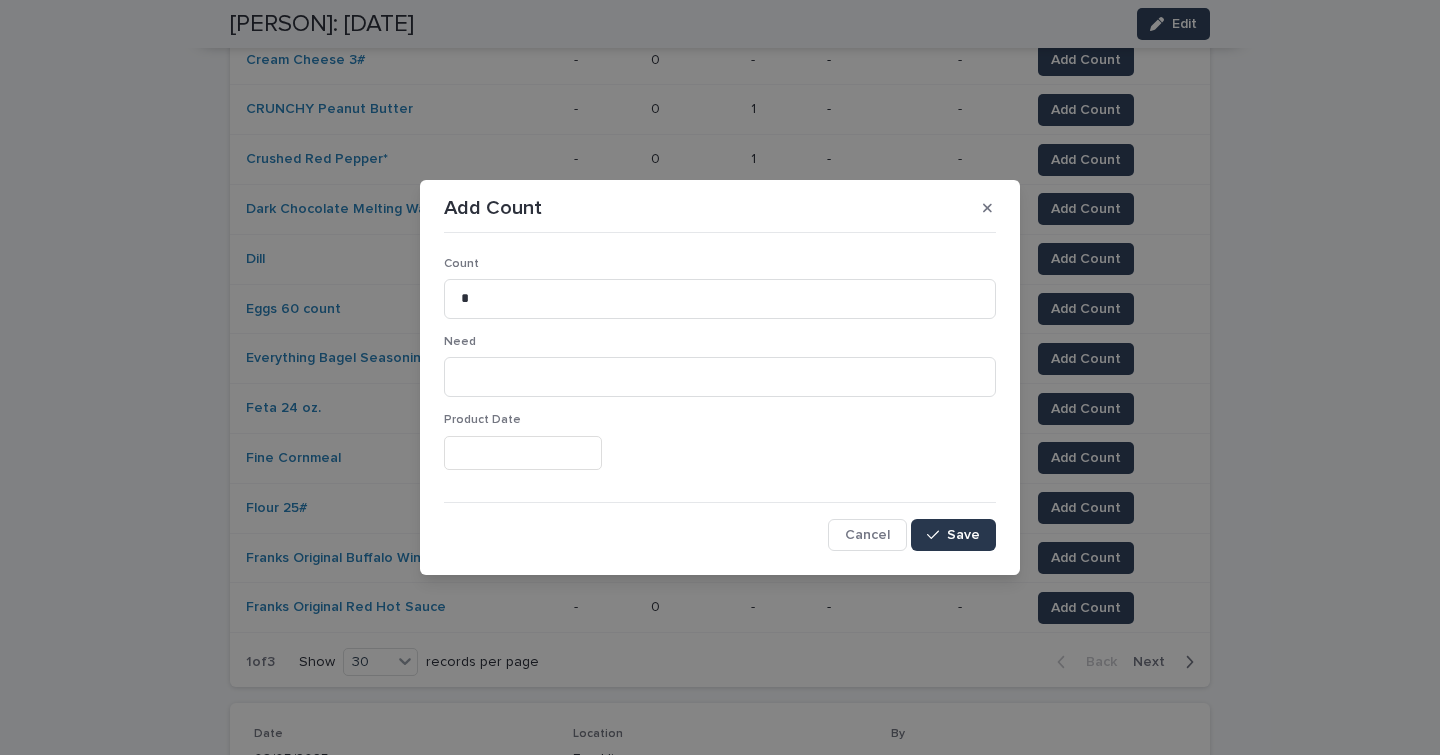click at bounding box center (937, 535) 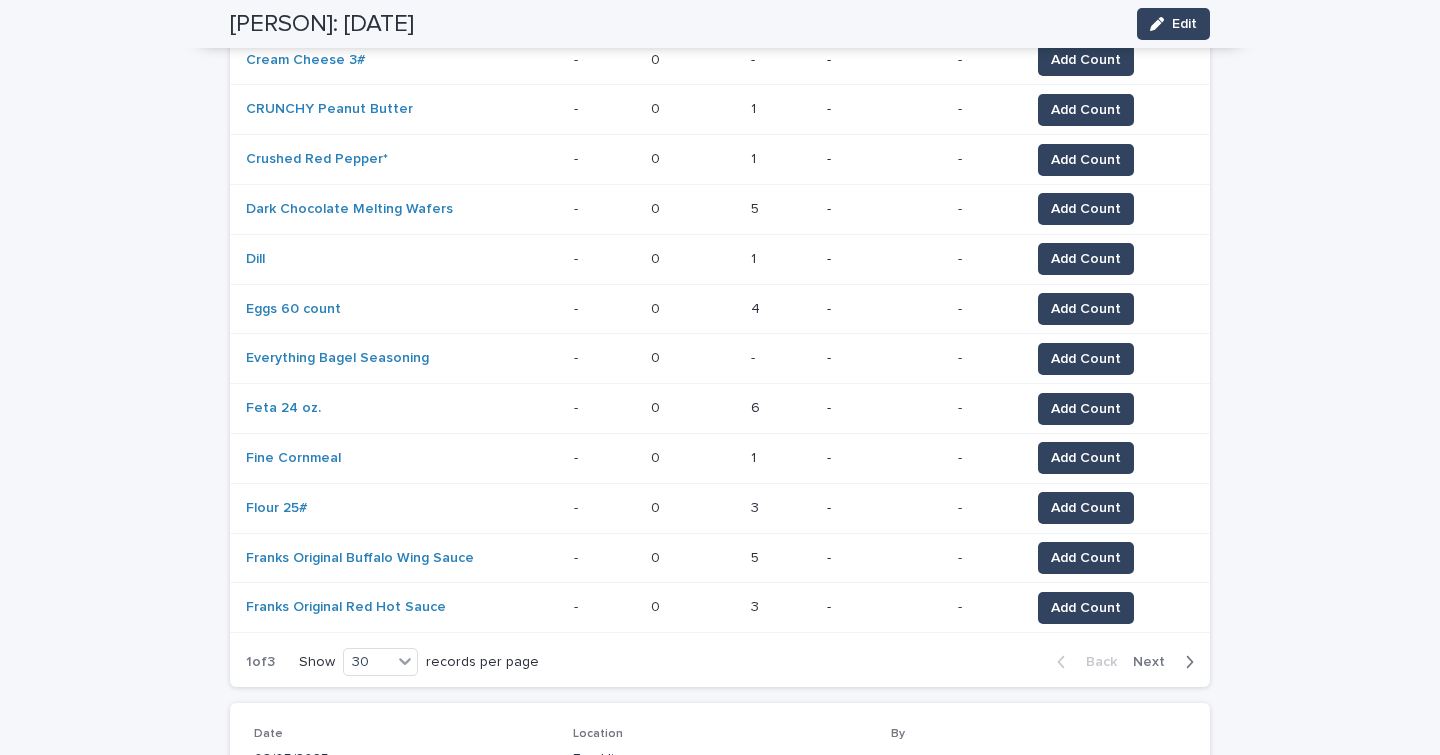click on "Next" at bounding box center [1155, 662] 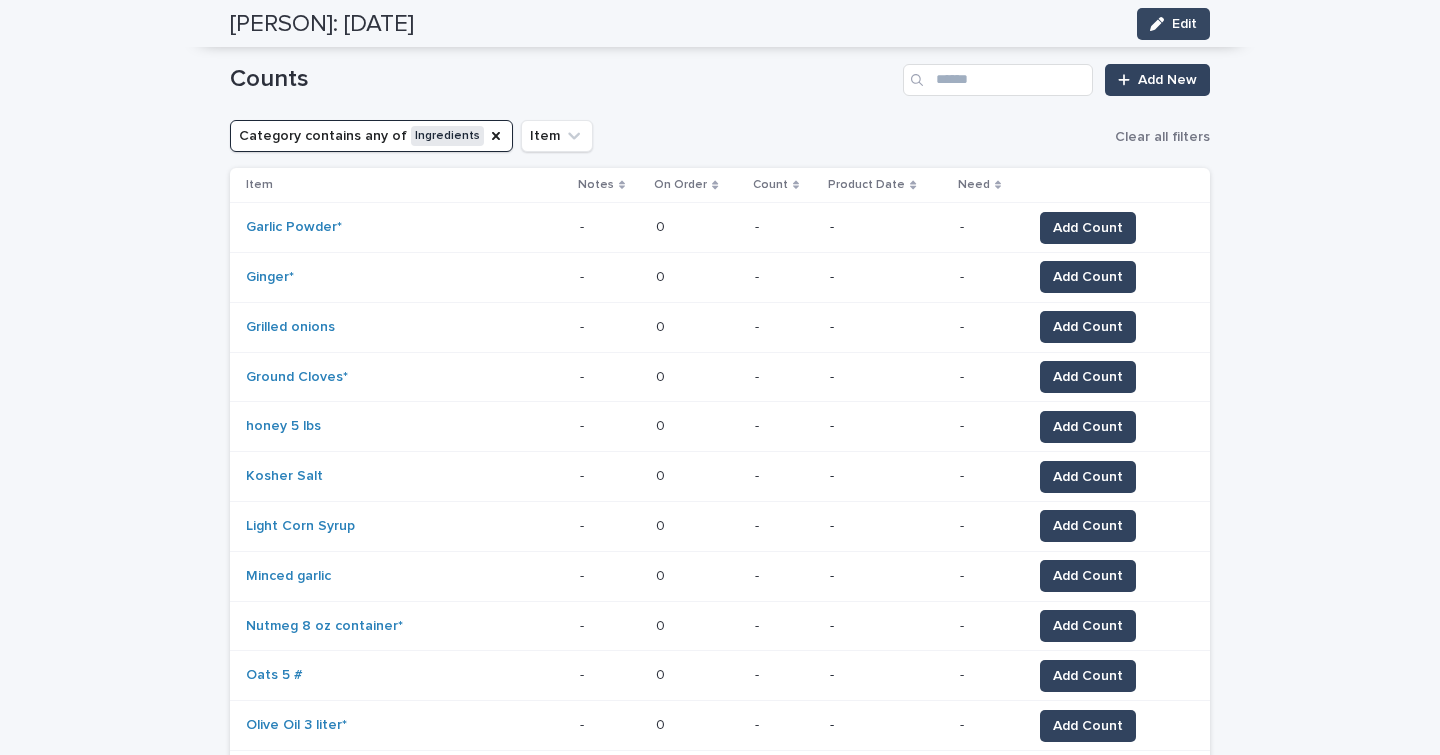 scroll, scrollTop: 162, scrollLeft: 0, axis: vertical 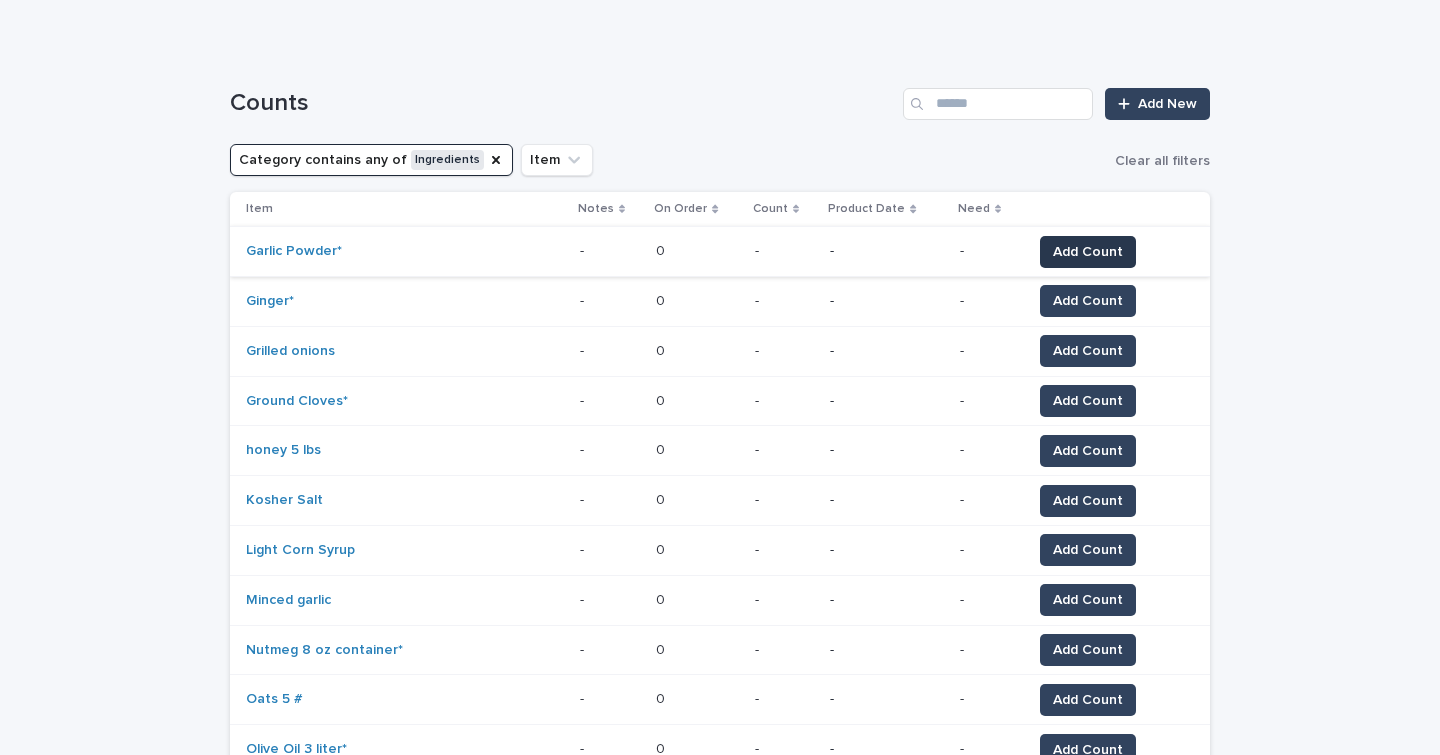 click on "Add Count" at bounding box center [1088, 252] 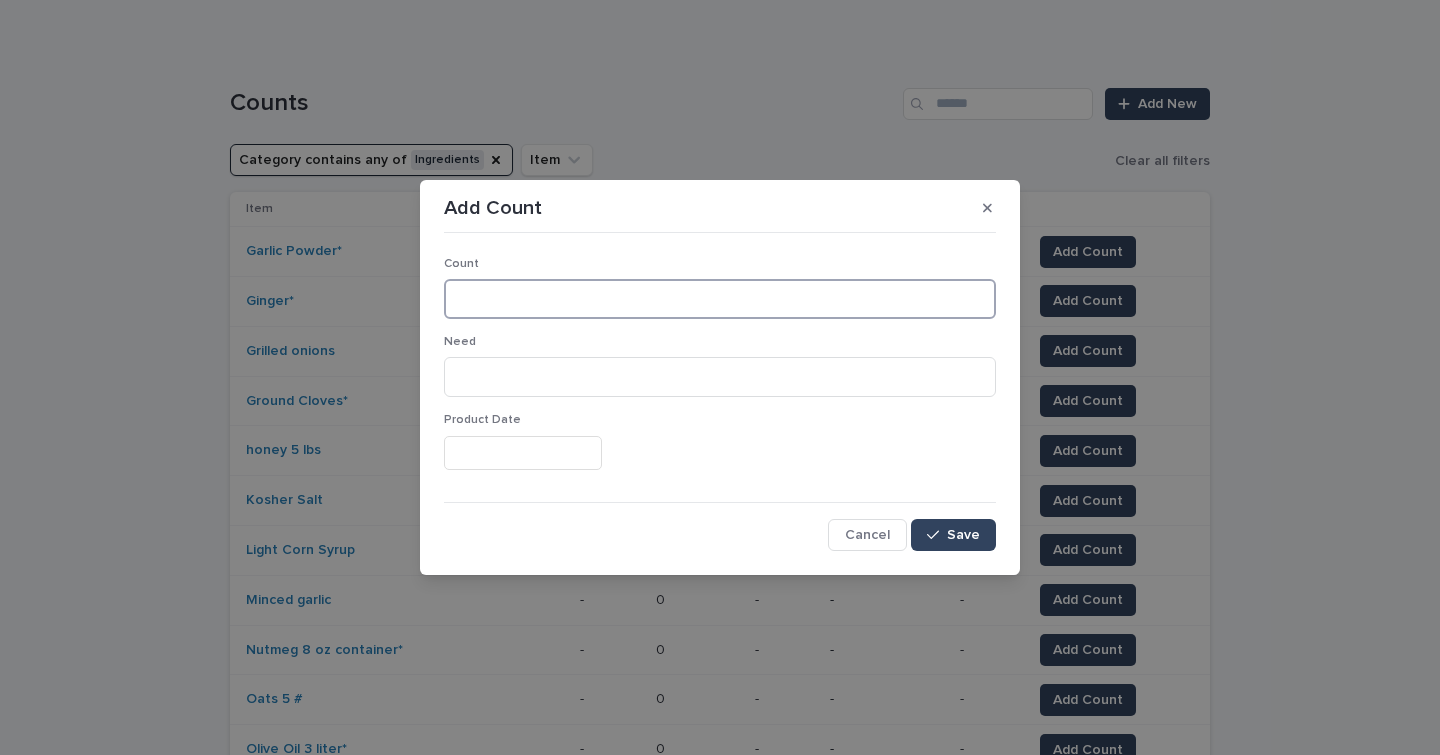 click at bounding box center (720, 299) 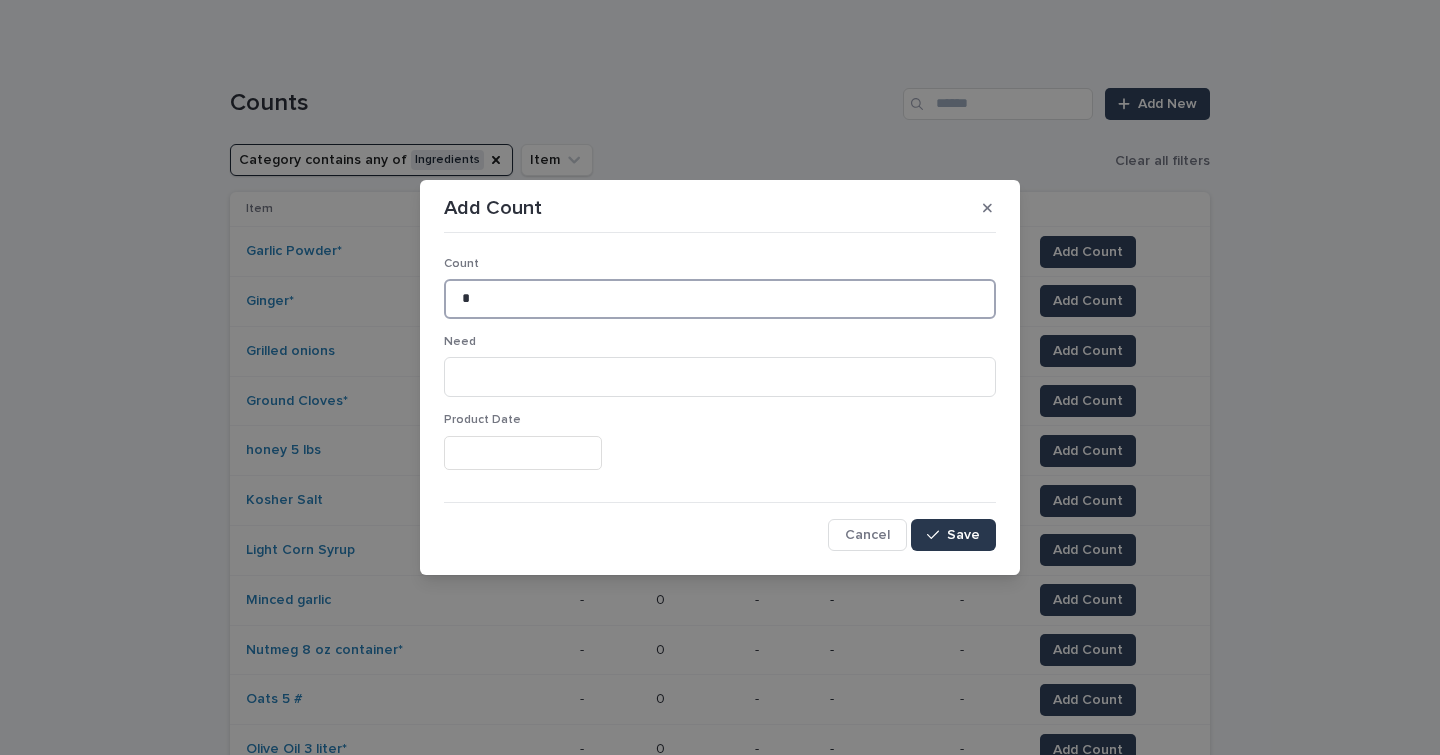 type on "*" 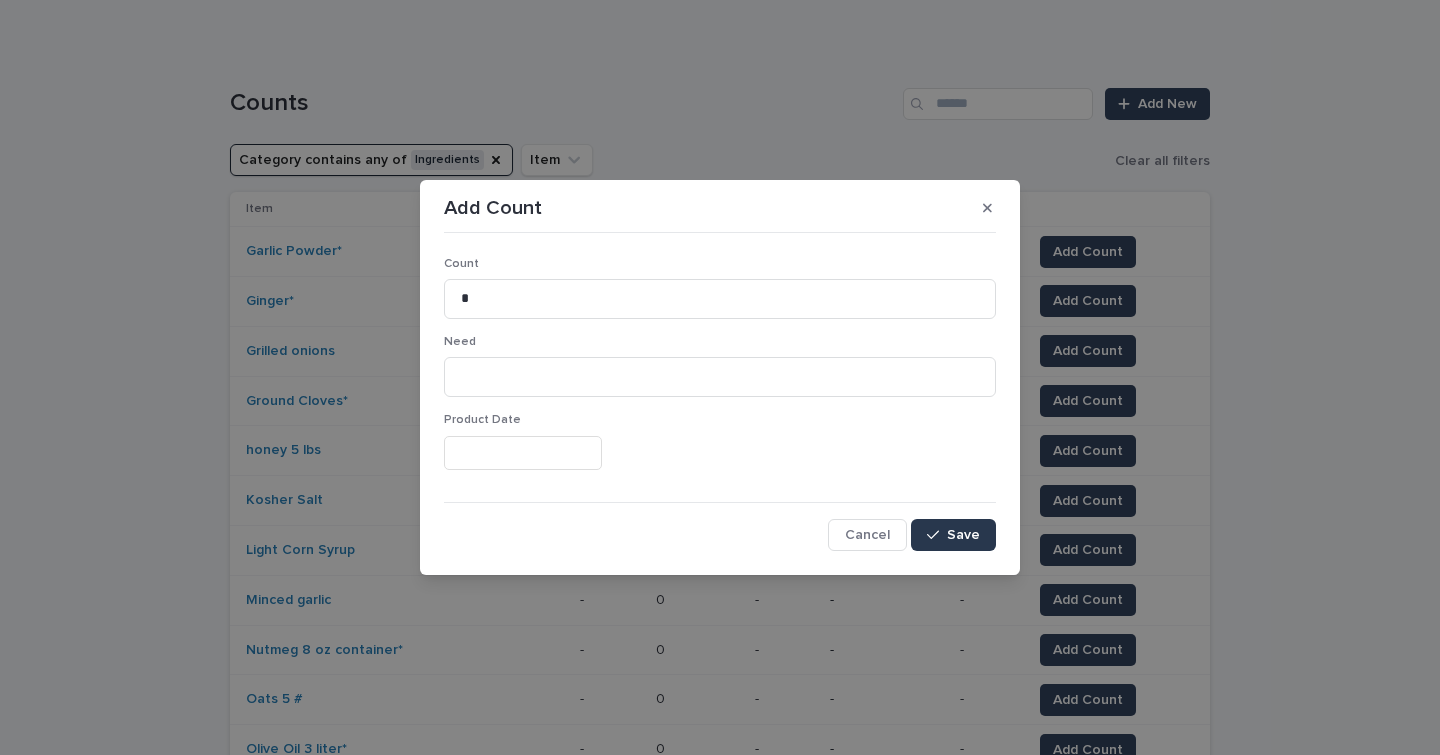 click on "Save" at bounding box center (963, 535) 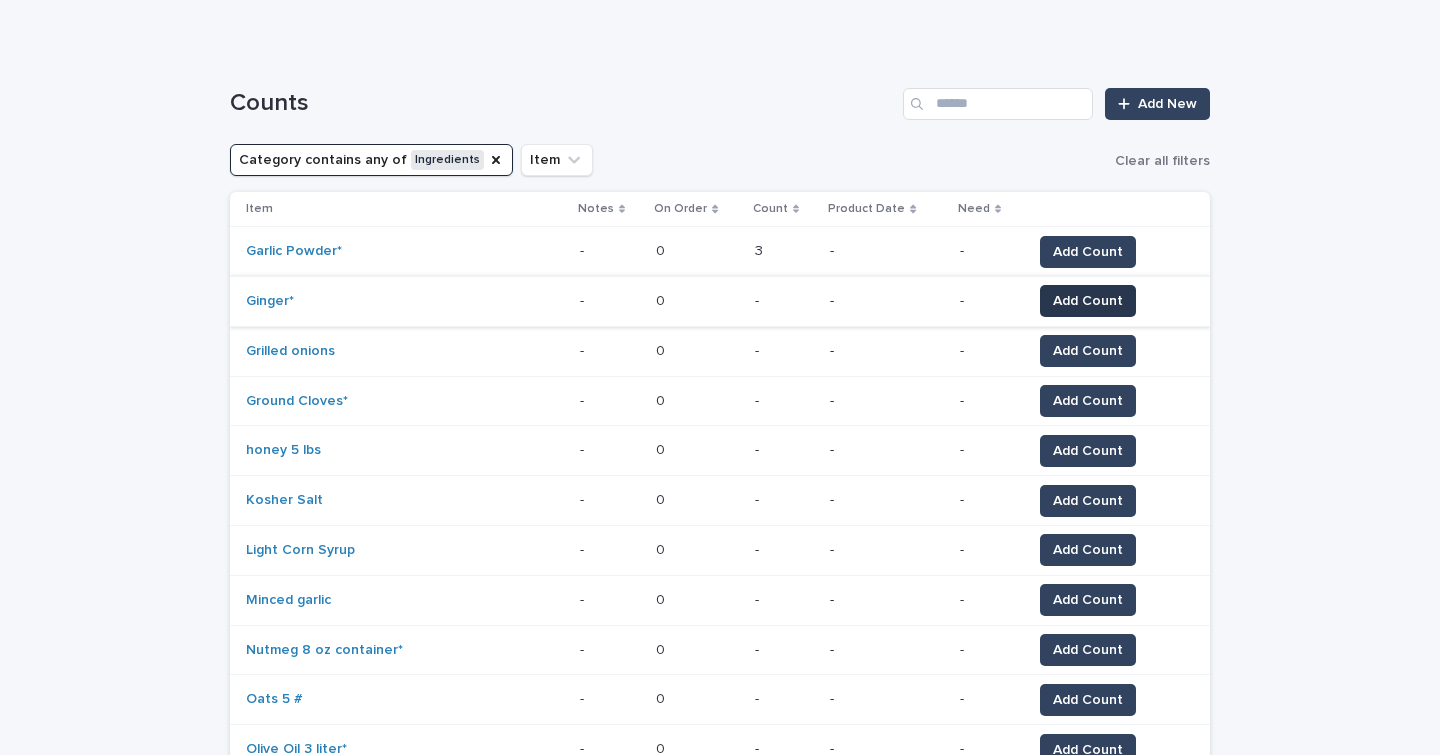 click on "Add Count" at bounding box center [1088, 301] 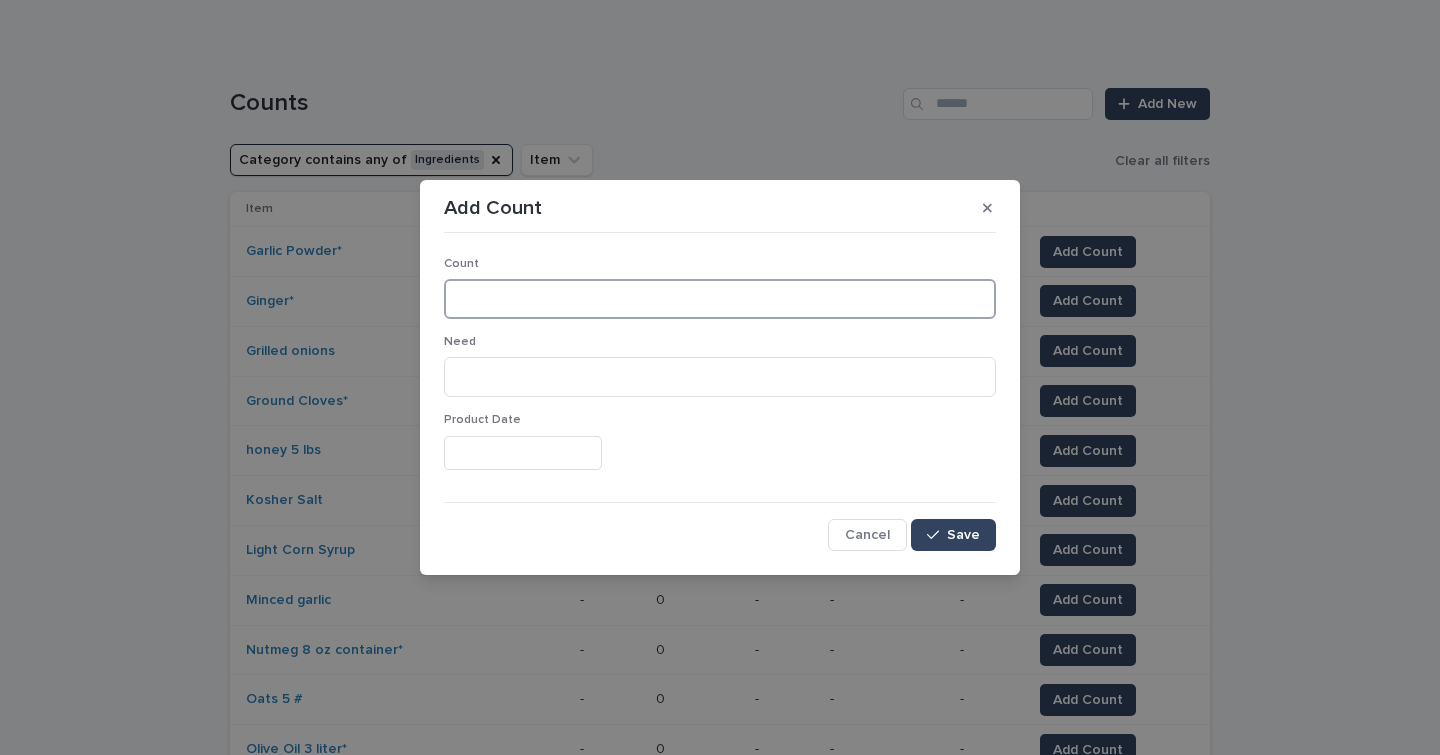 click at bounding box center [720, 299] 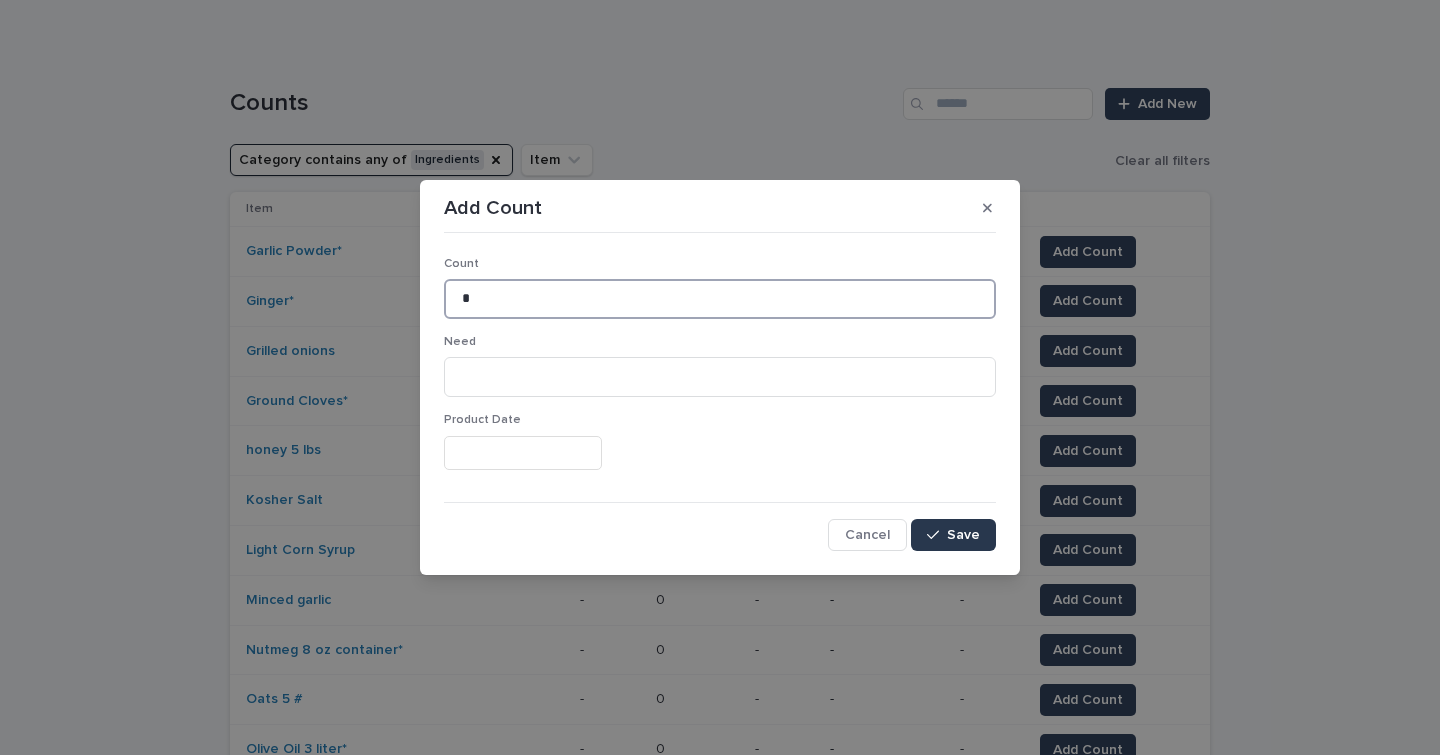 type on "*" 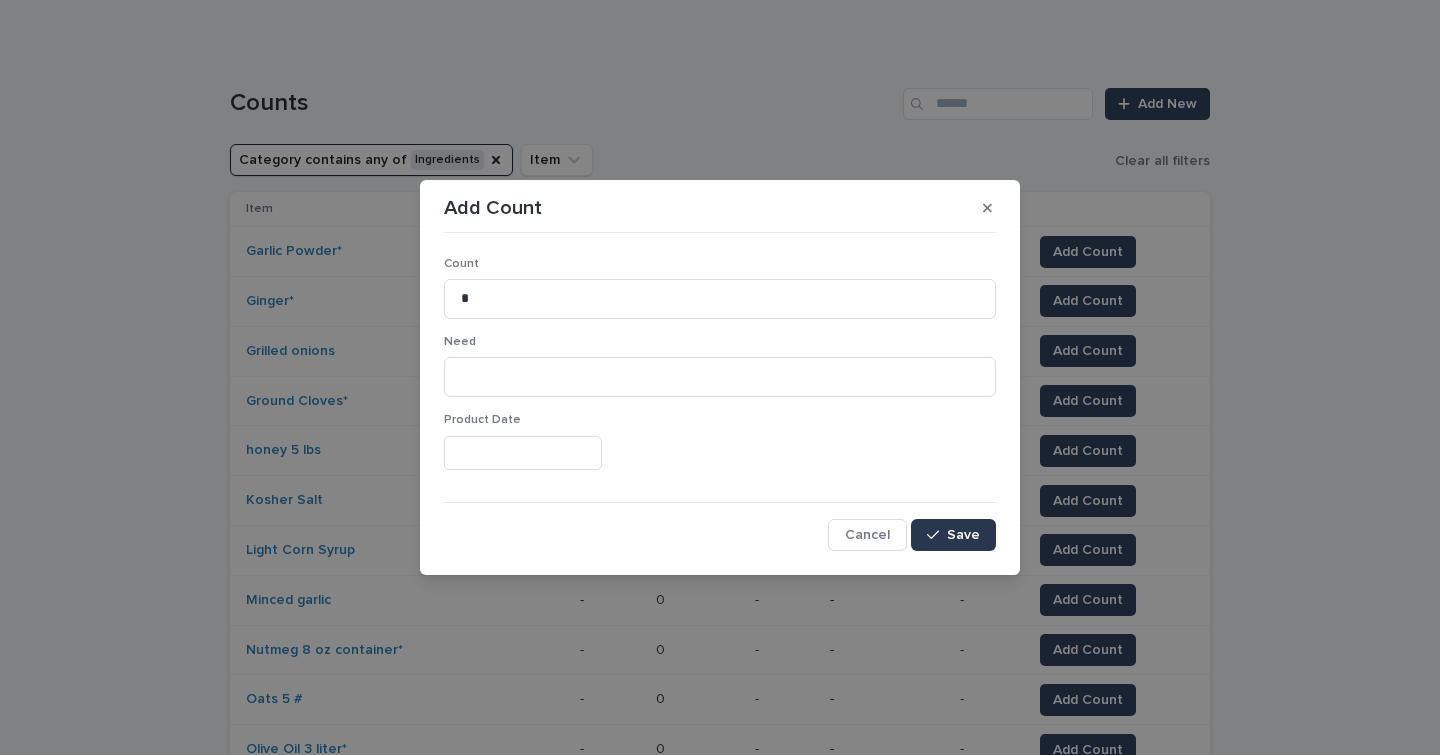 click on "Save" at bounding box center [963, 535] 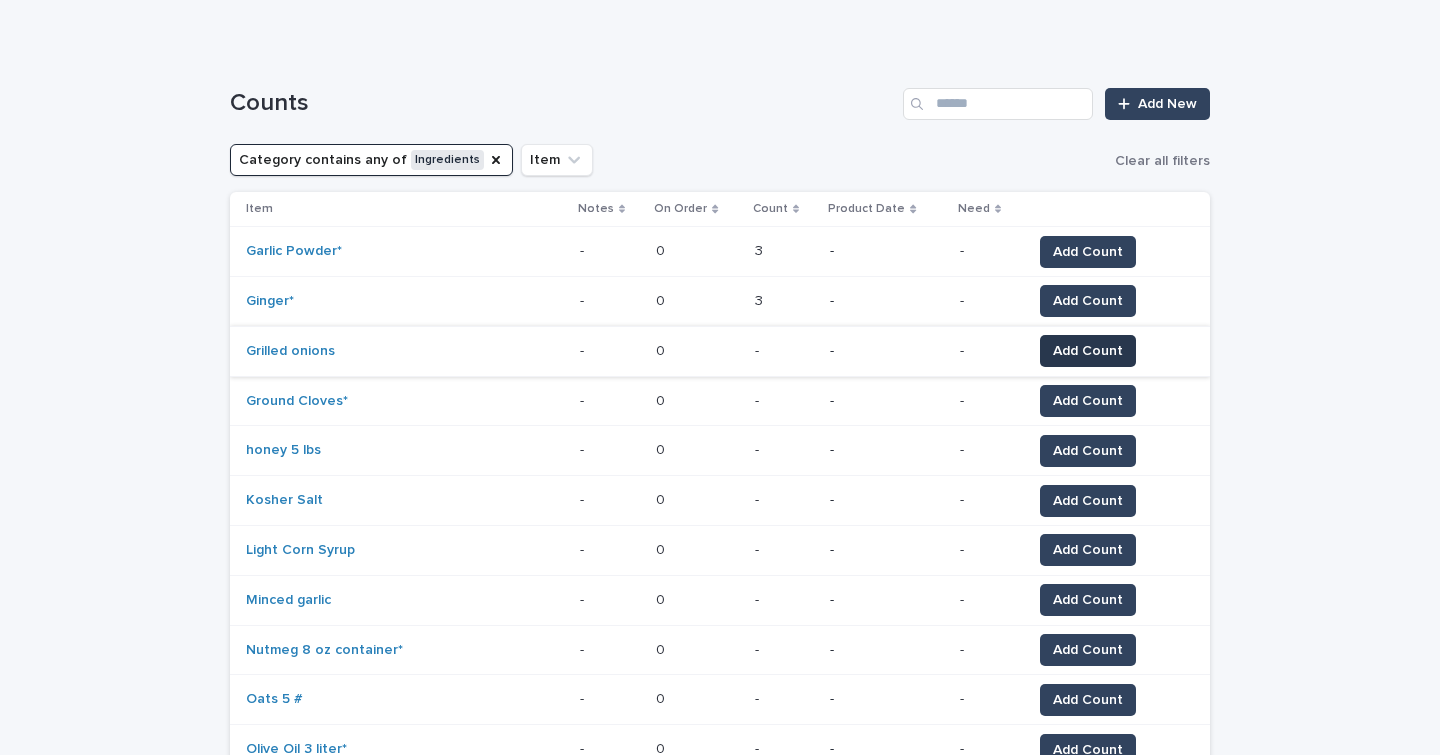 click on "Add Count" at bounding box center [1088, 351] 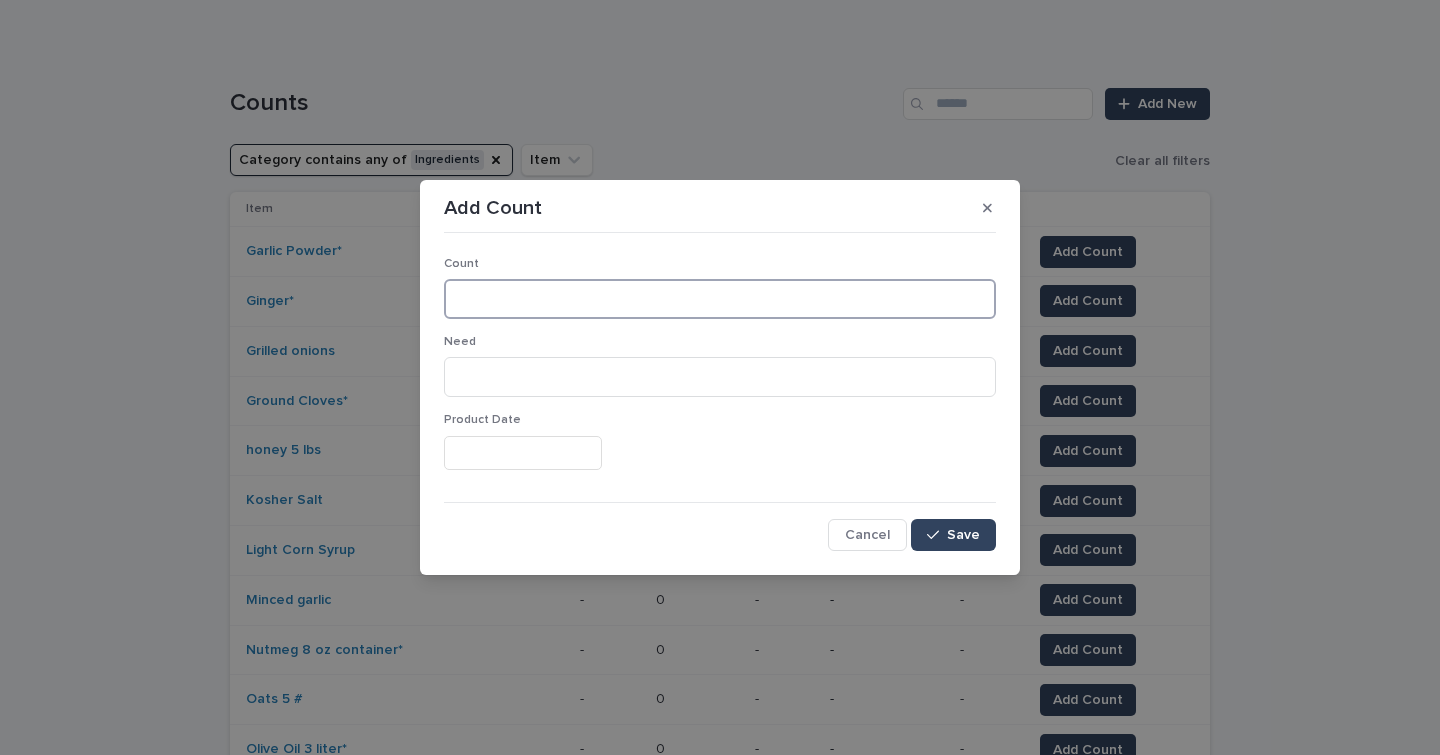 click at bounding box center [720, 299] 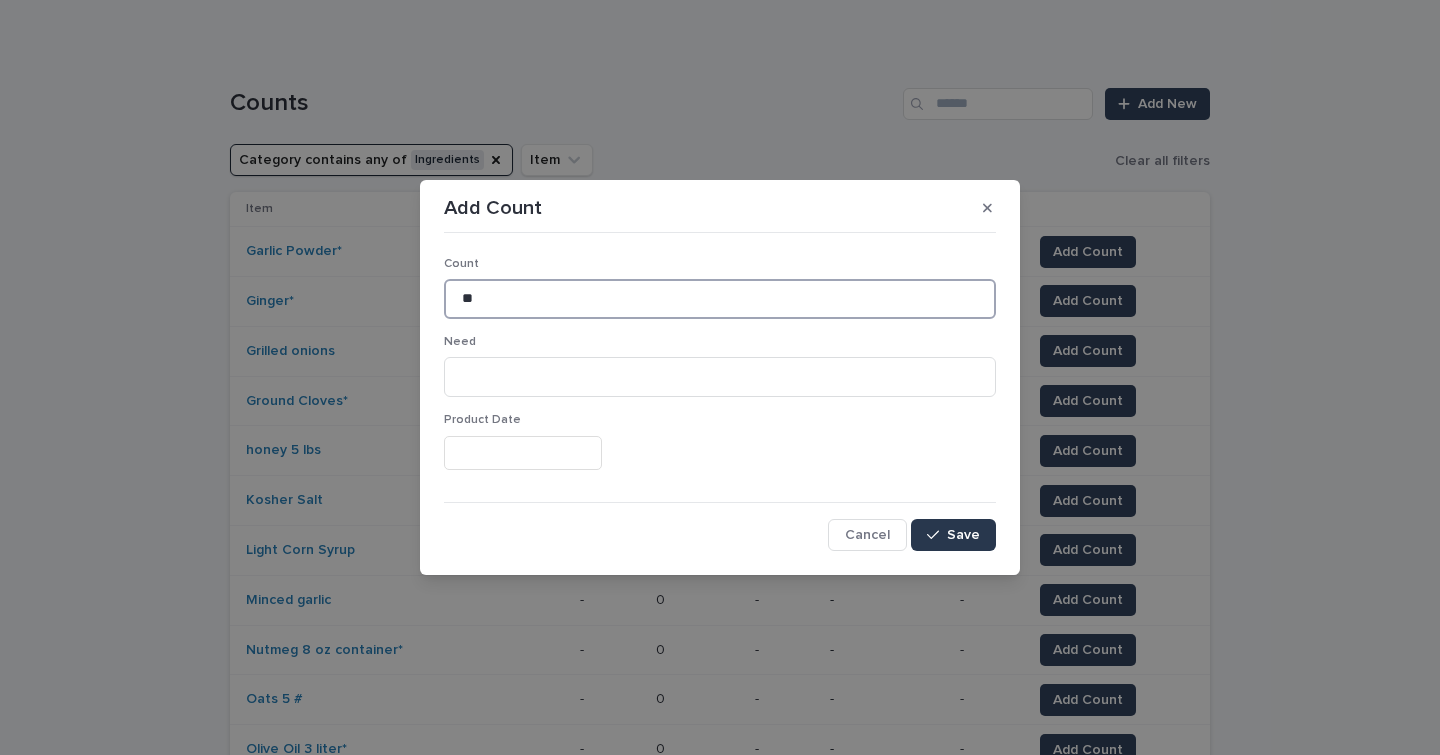 type on "**" 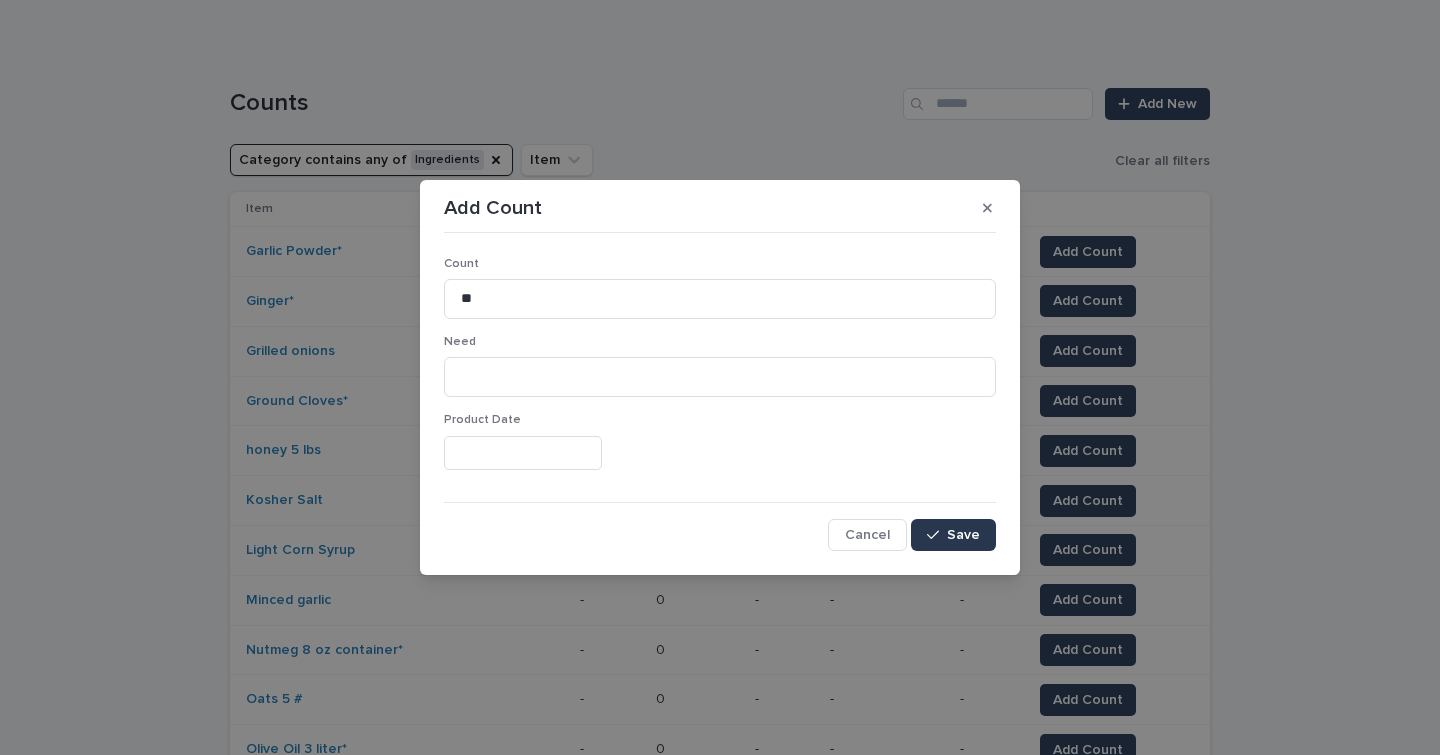 click on "Save" at bounding box center [953, 535] 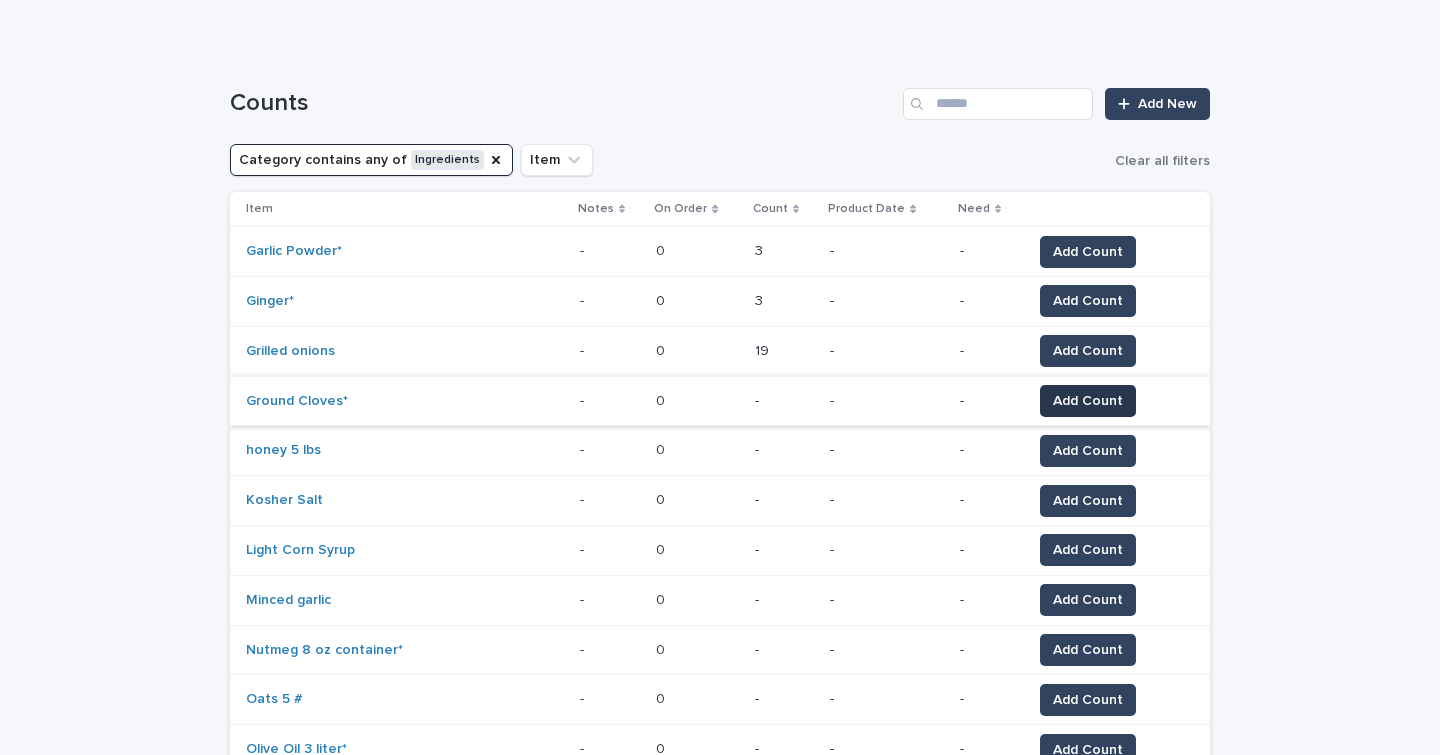 click on "Add Count" at bounding box center [1088, 401] 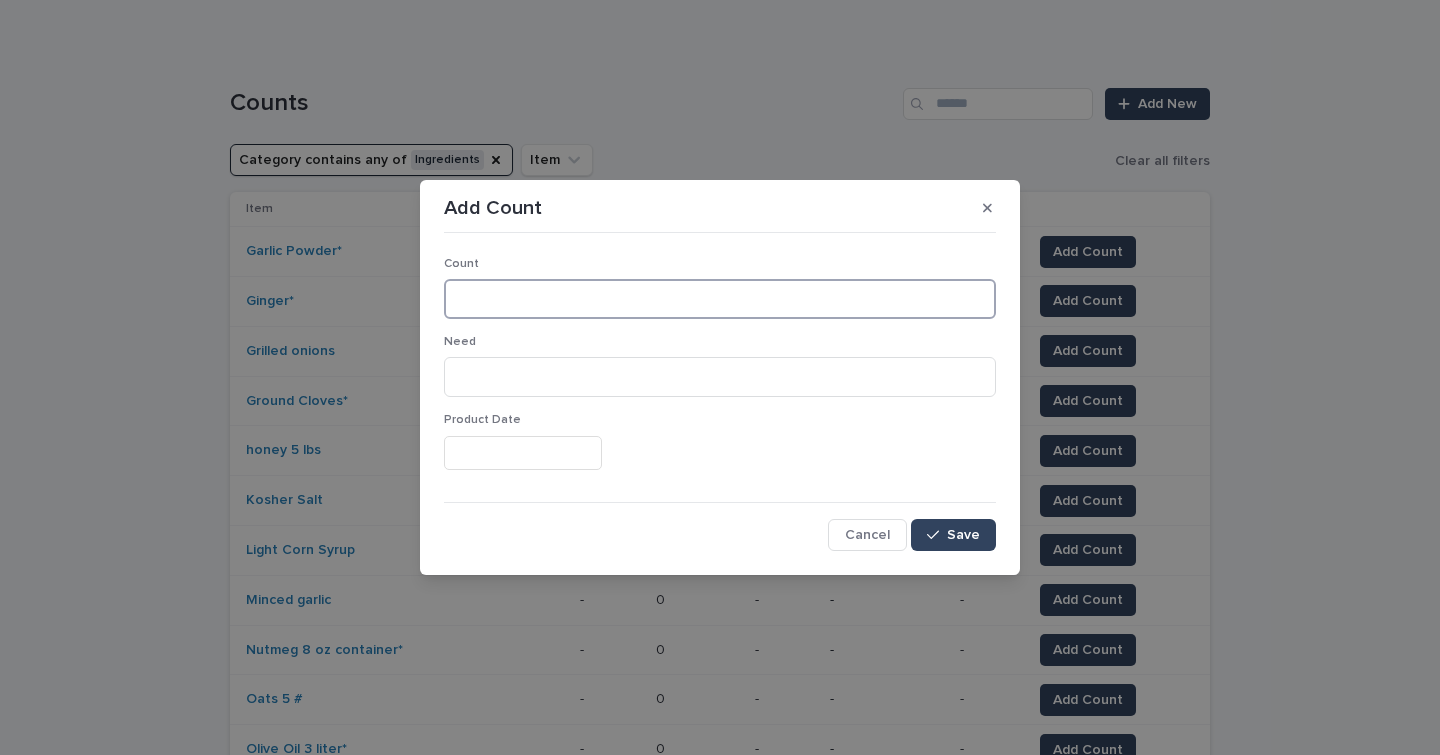 click at bounding box center (720, 299) 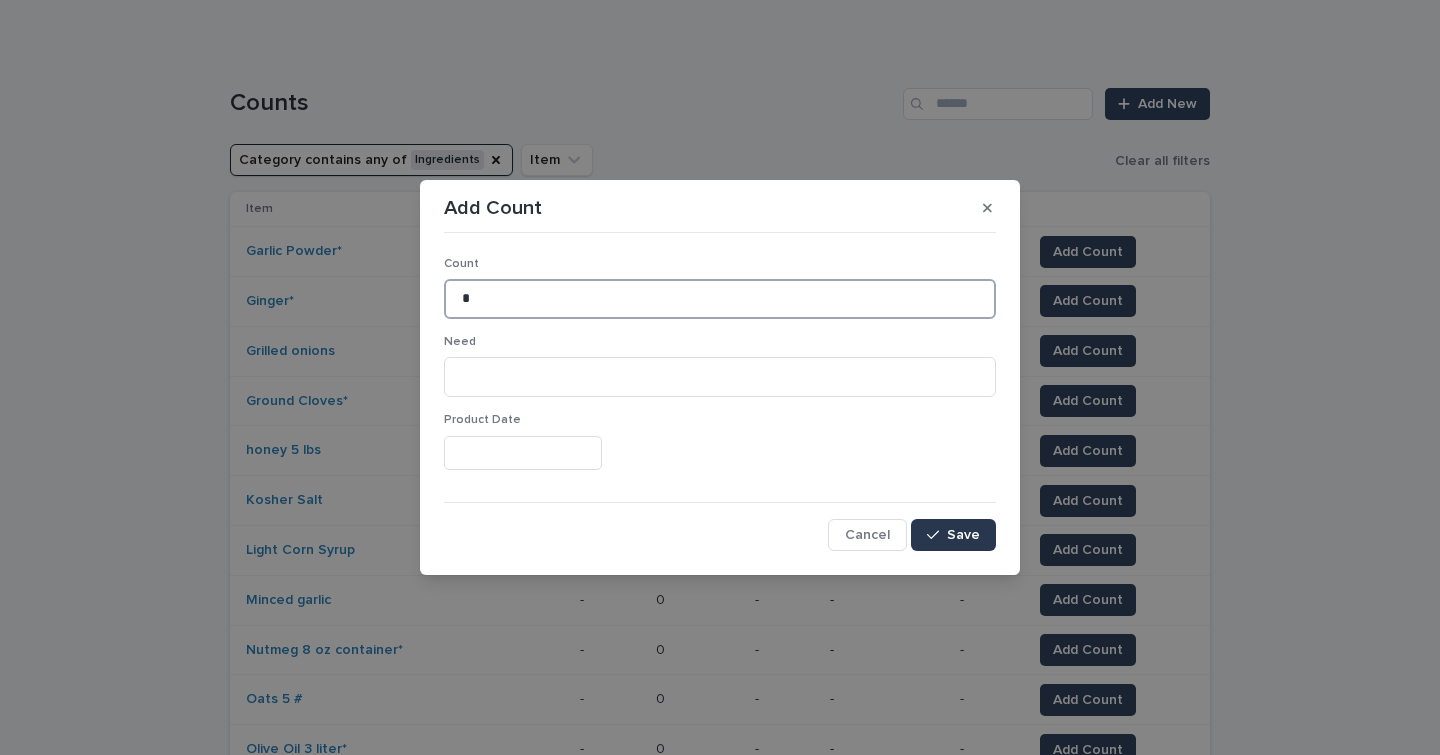 type on "*" 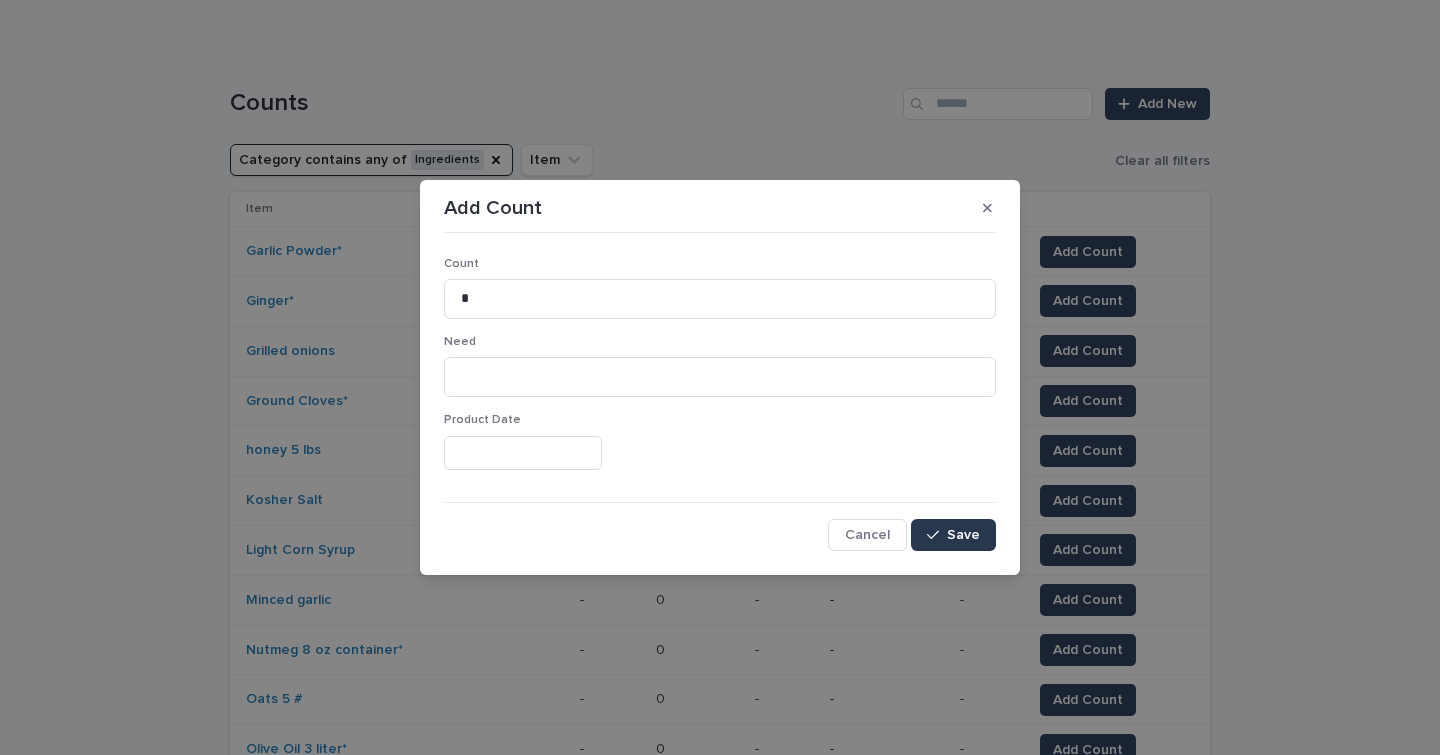 click on "Save" at bounding box center (953, 535) 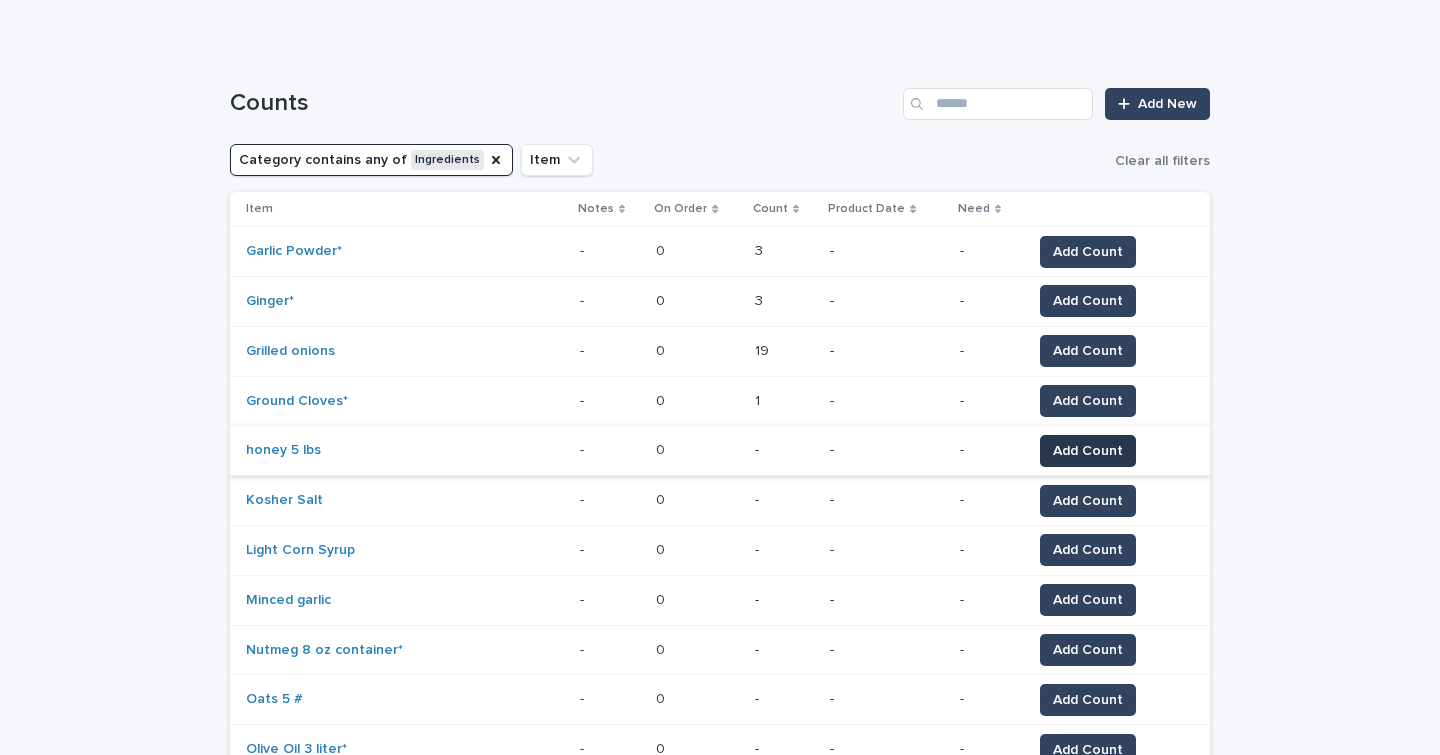 click on "Add Count" at bounding box center [1088, 451] 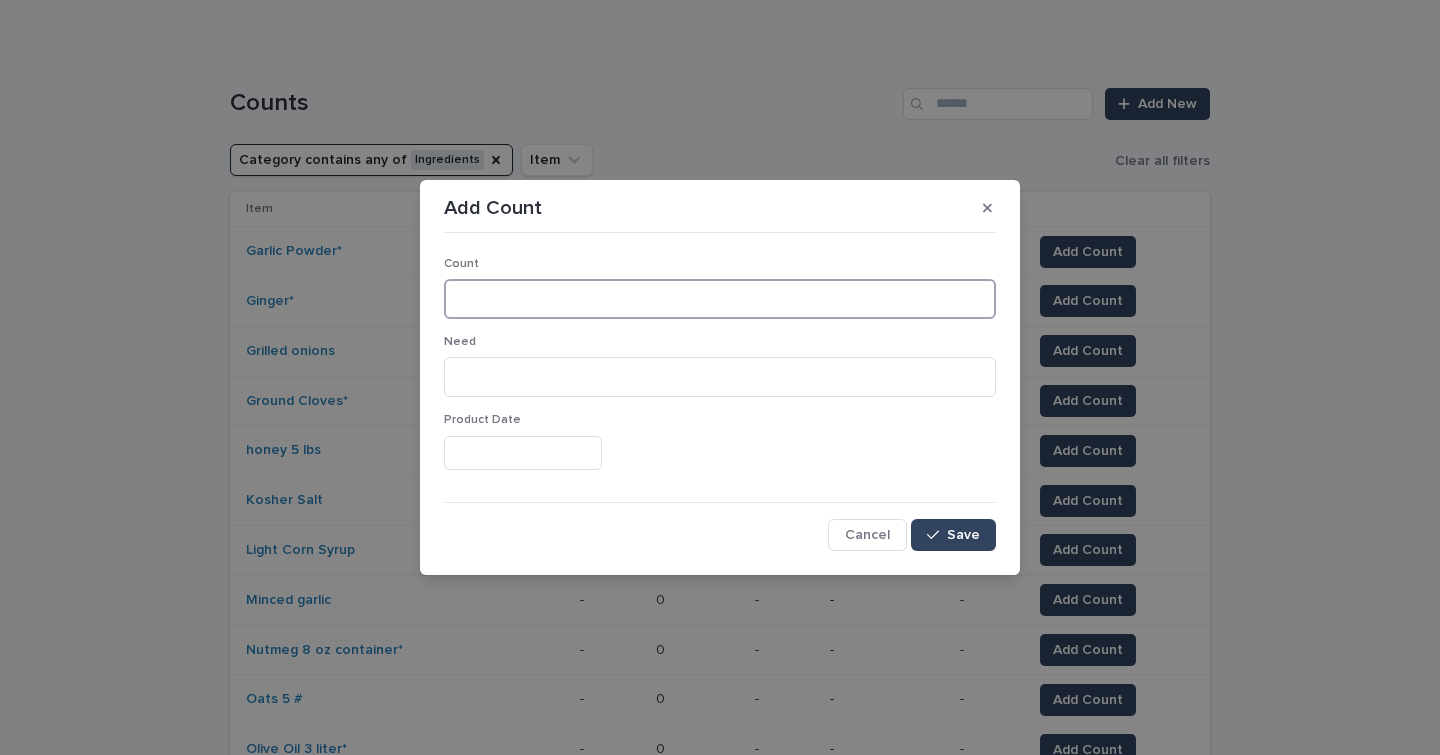 click at bounding box center (720, 299) 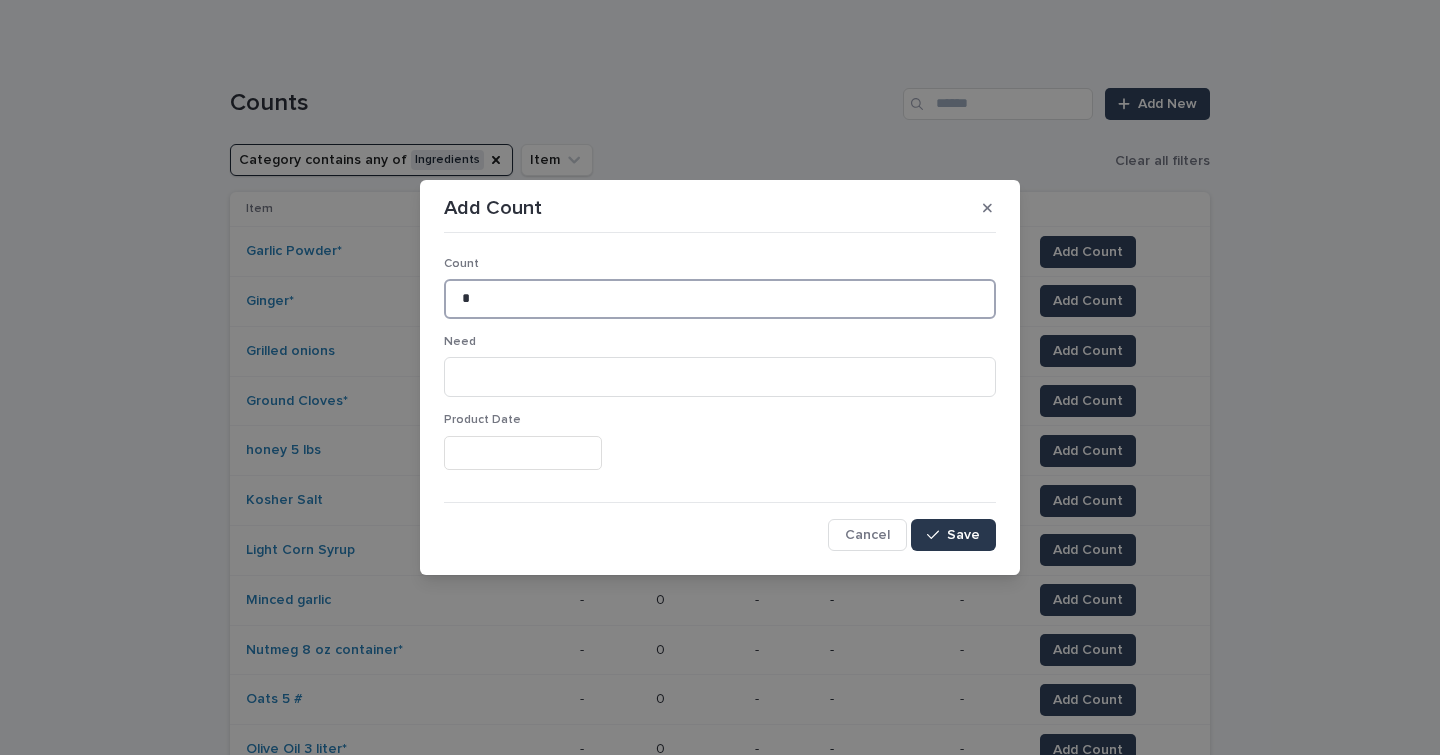 type on "*" 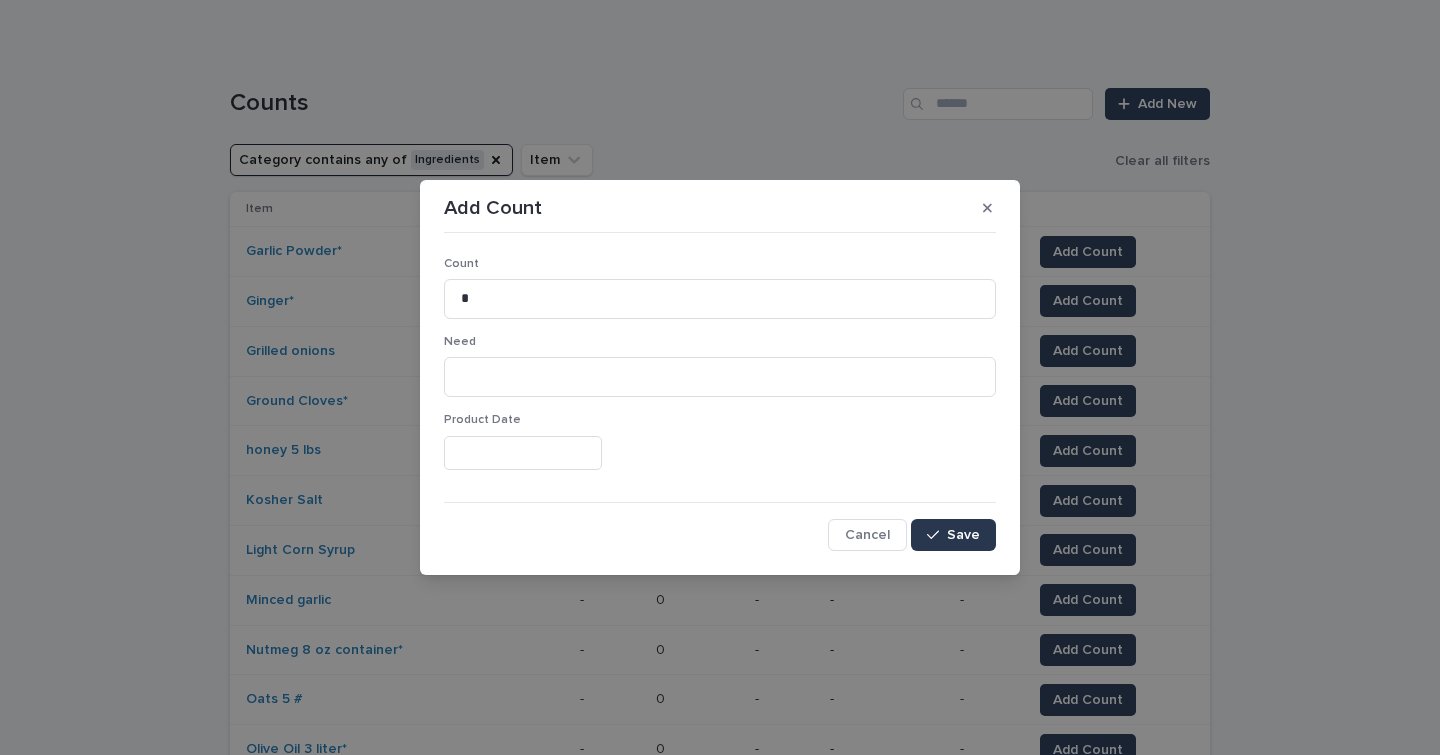 click on "Save" at bounding box center (963, 535) 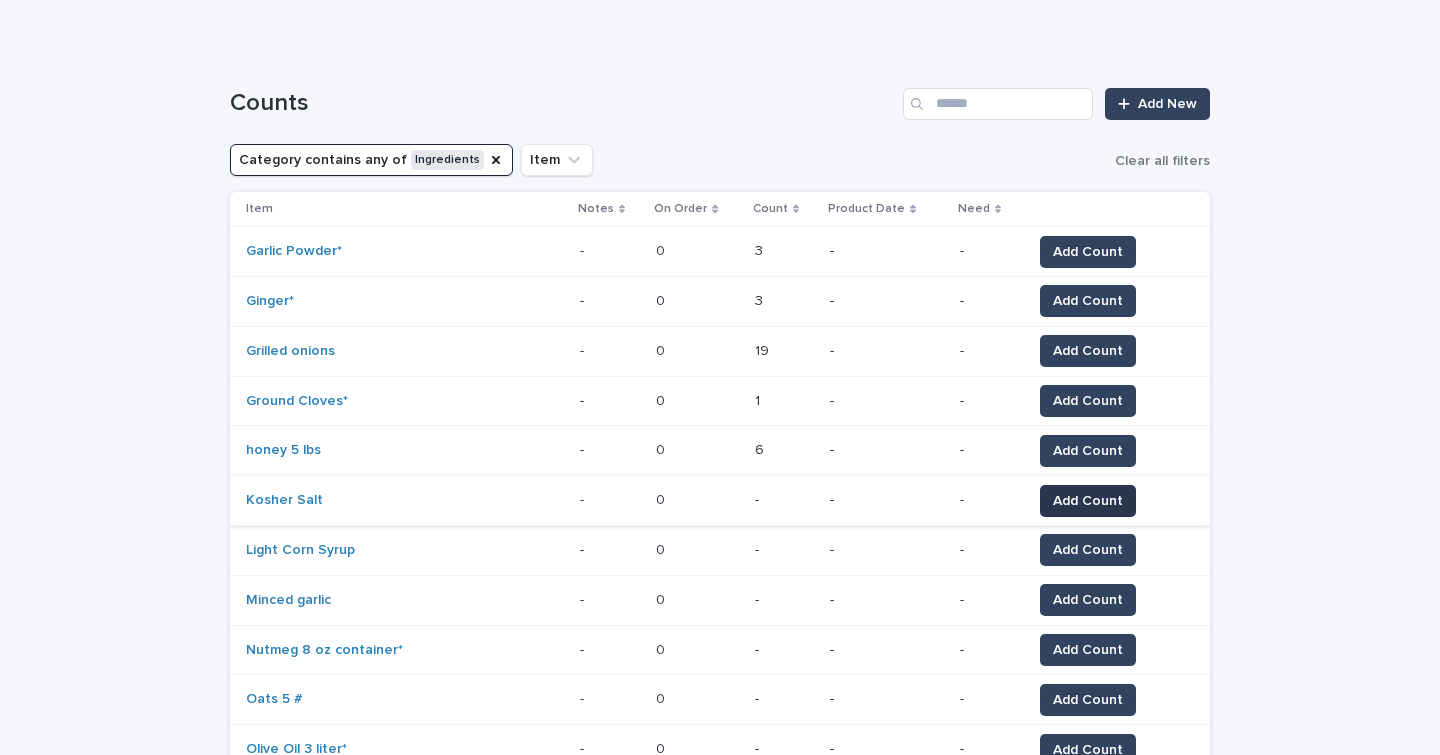 click on "Add Count" at bounding box center [1088, 501] 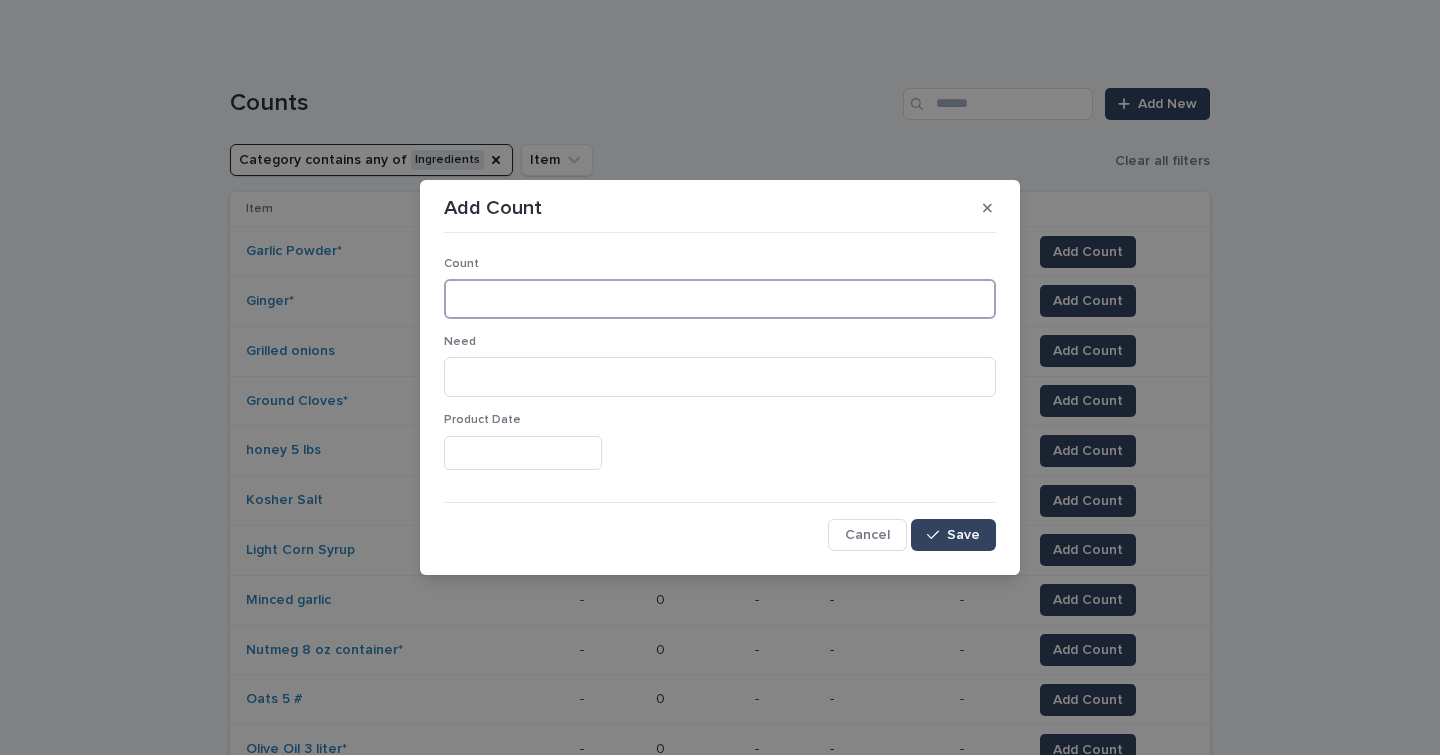 click at bounding box center [720, 299] 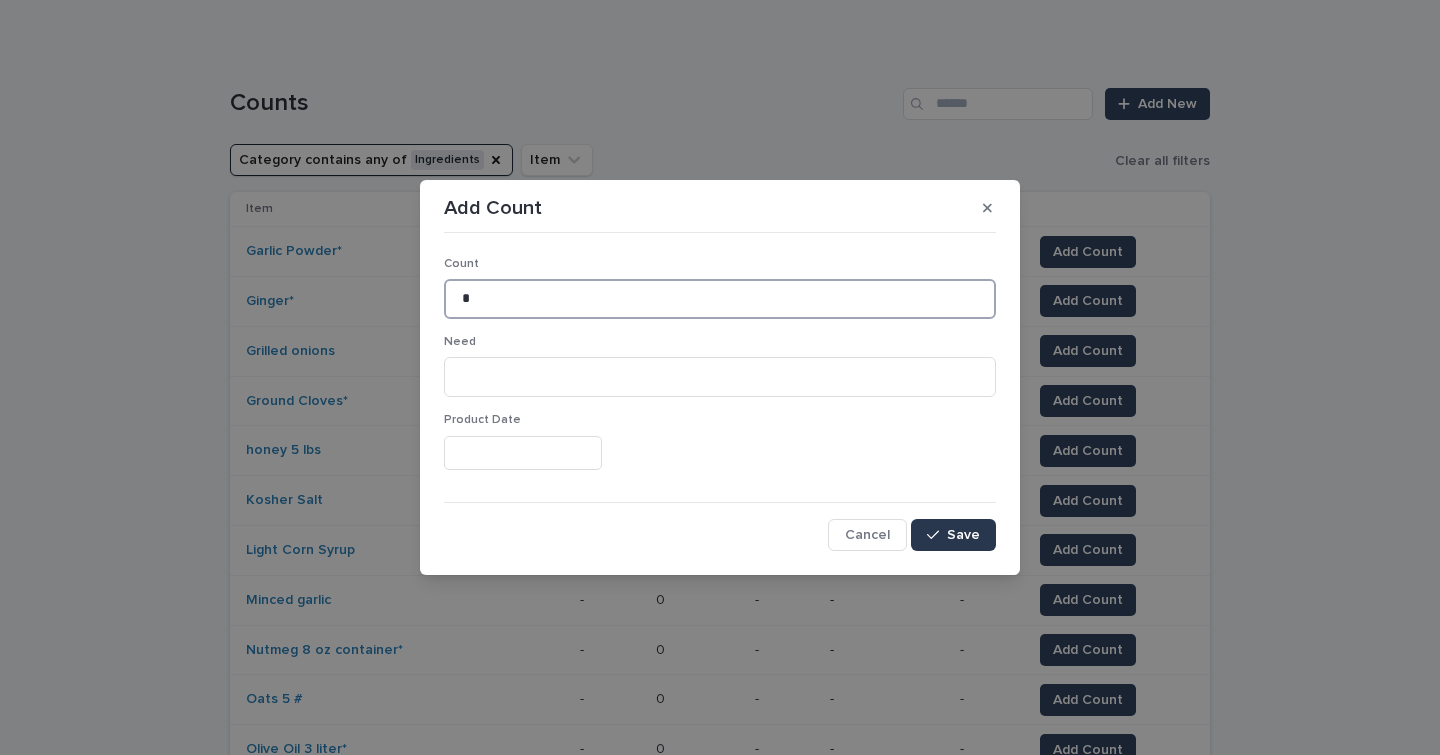 type on "*" 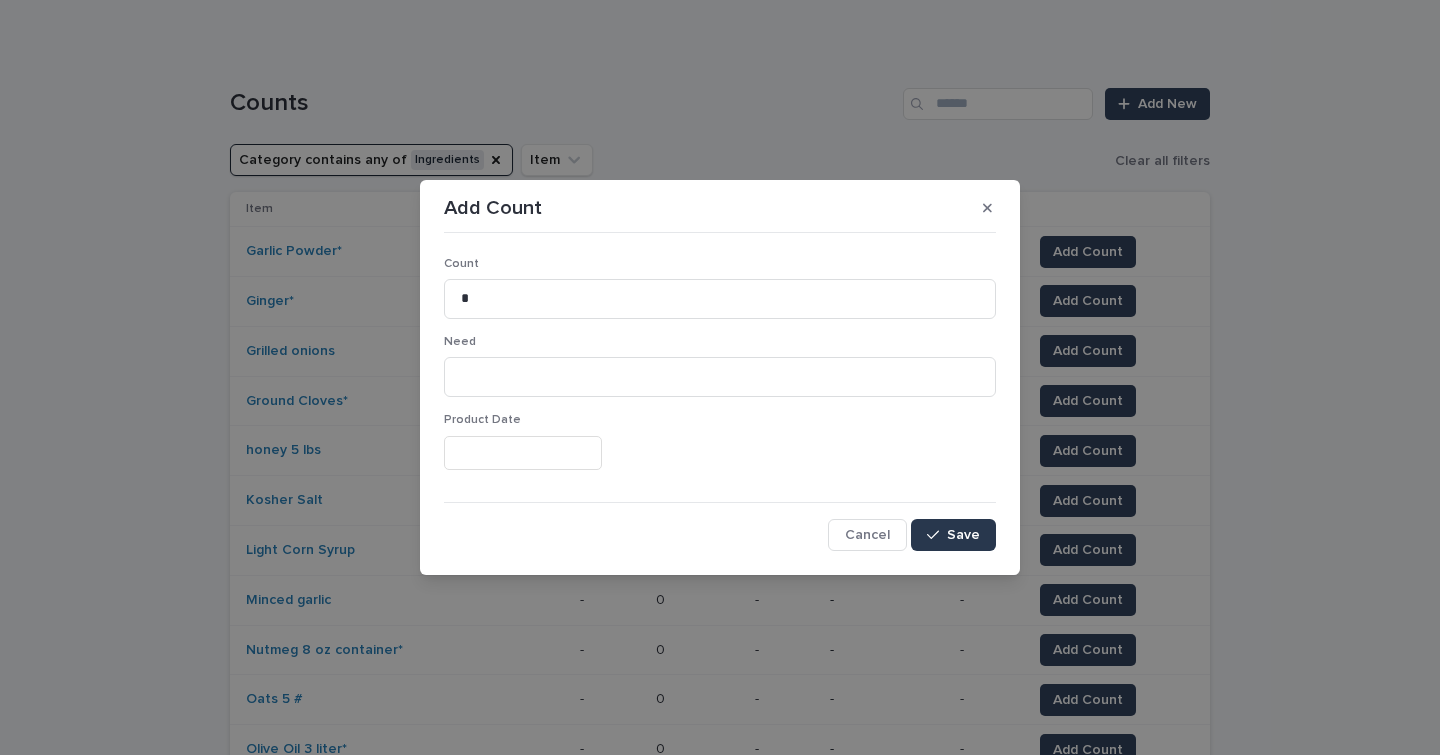 click on "Save" at bounding box center [953, 535] 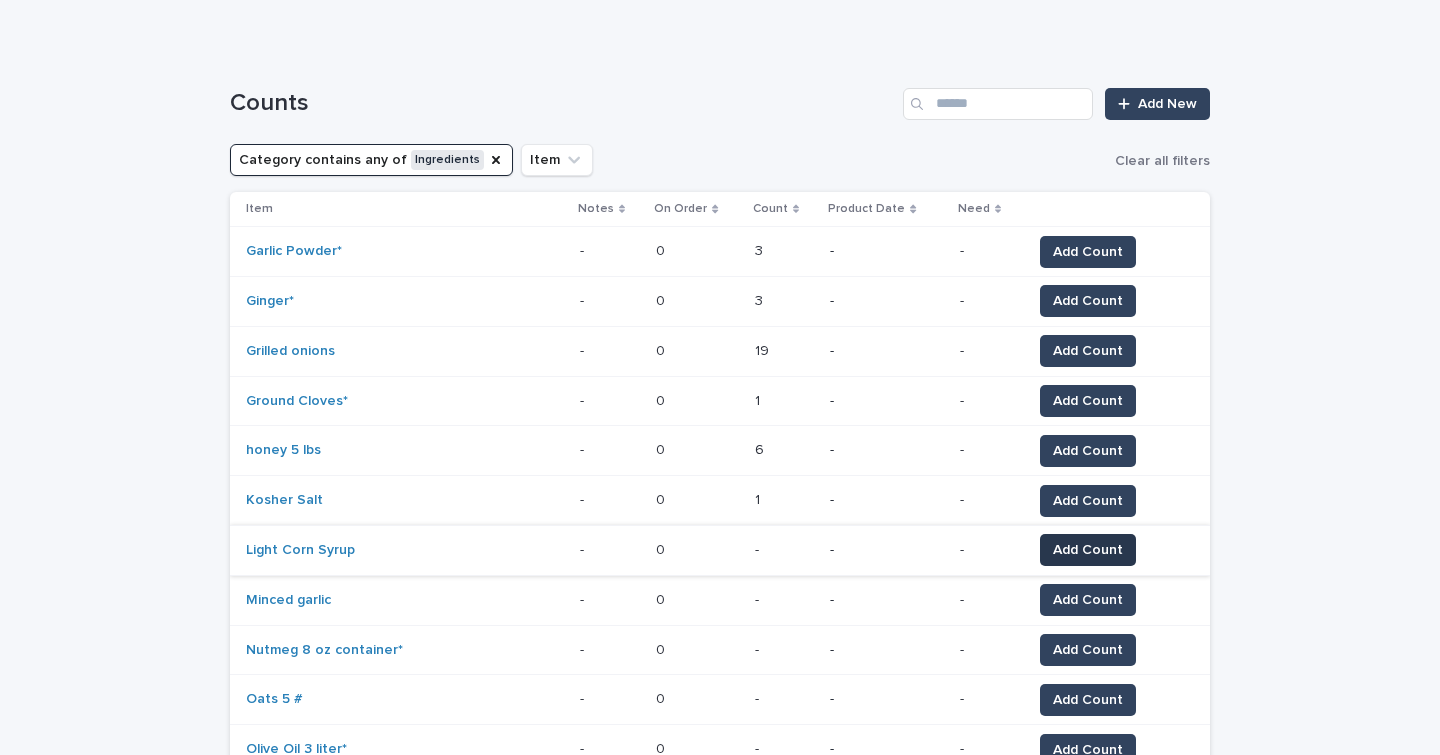 click on "Add Count" at bounding box center (1088, 550) 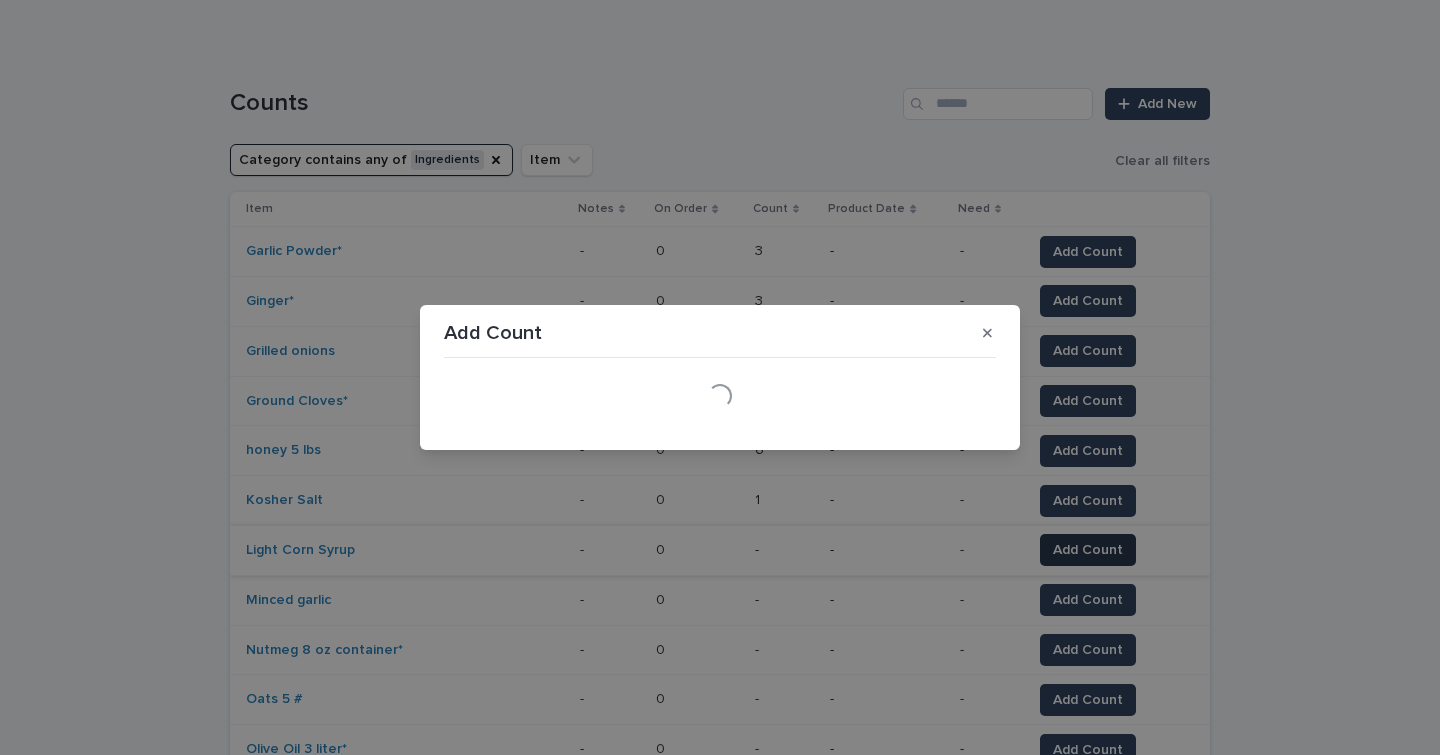 type 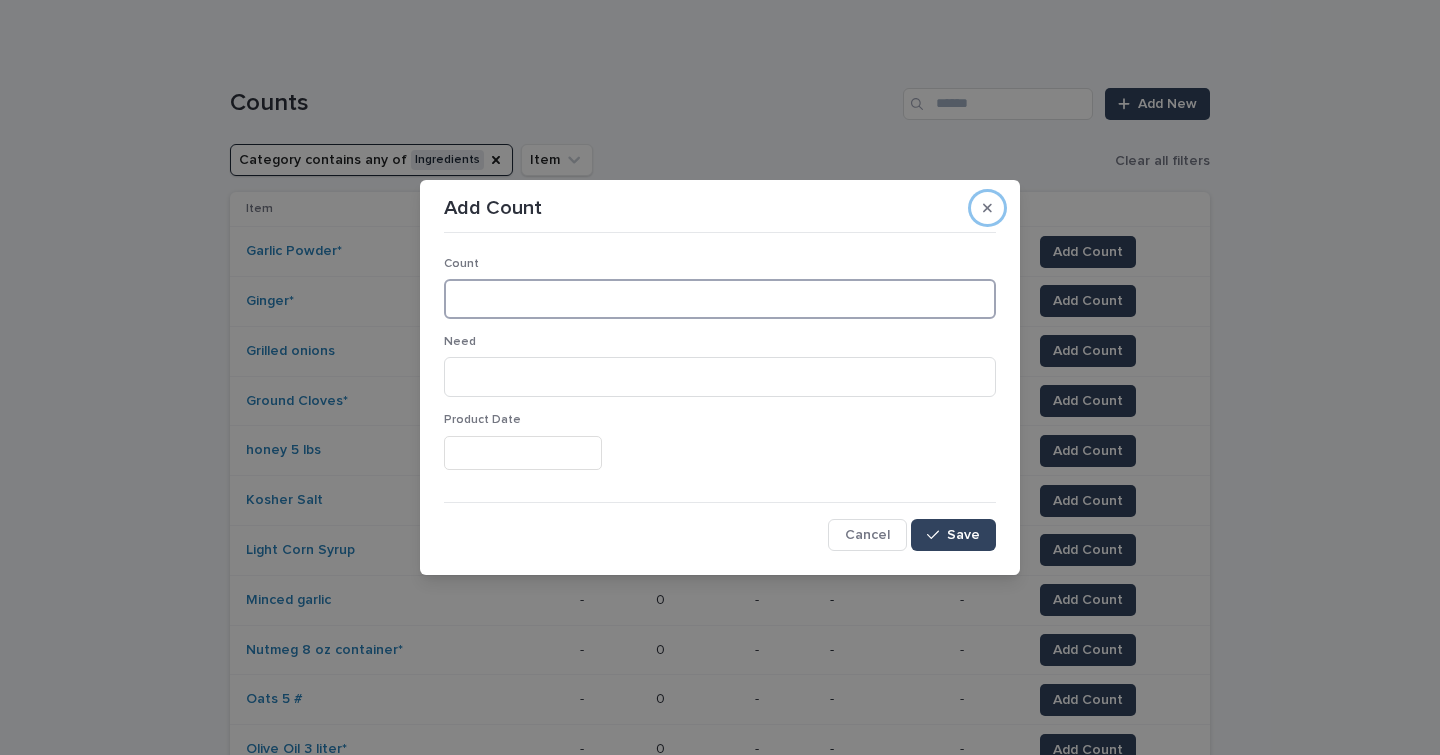 click at bounding box center (720, 299) 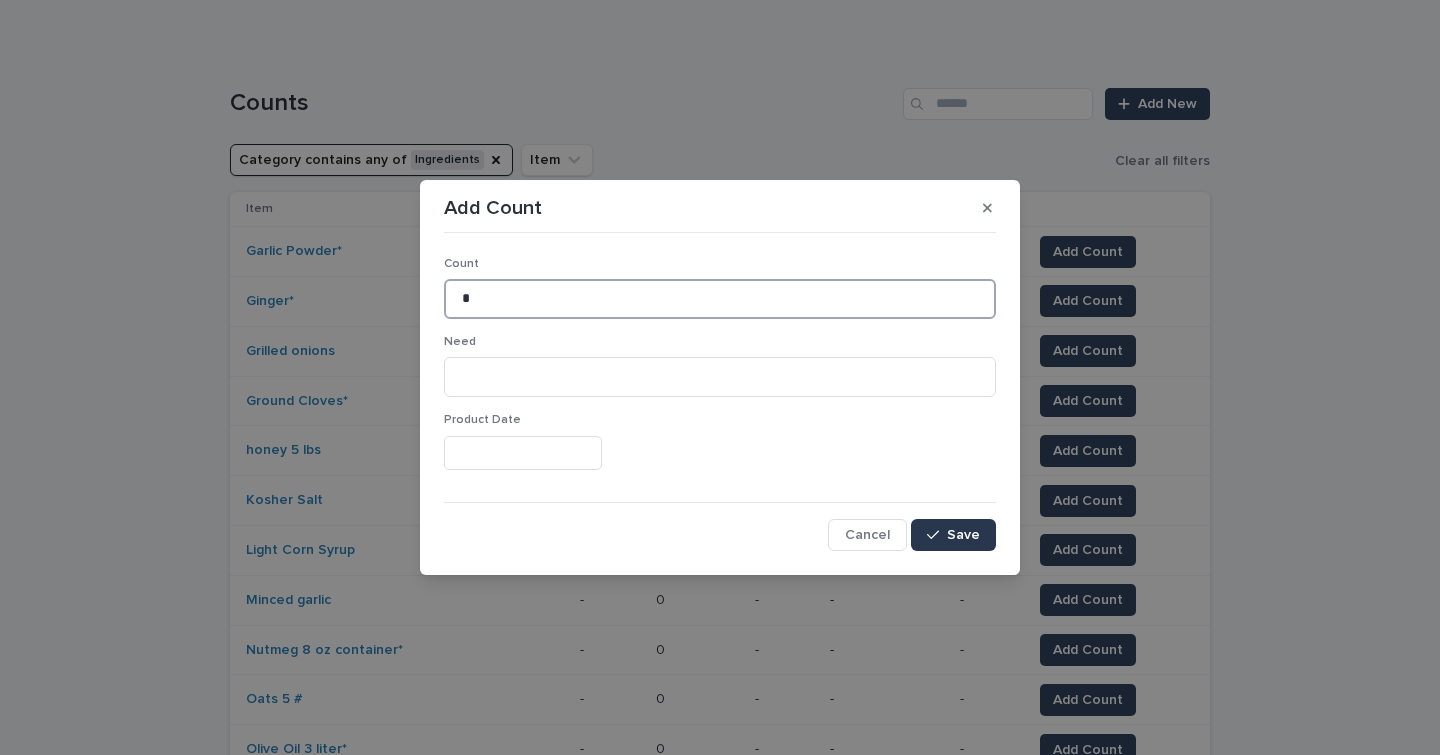 type on "*" 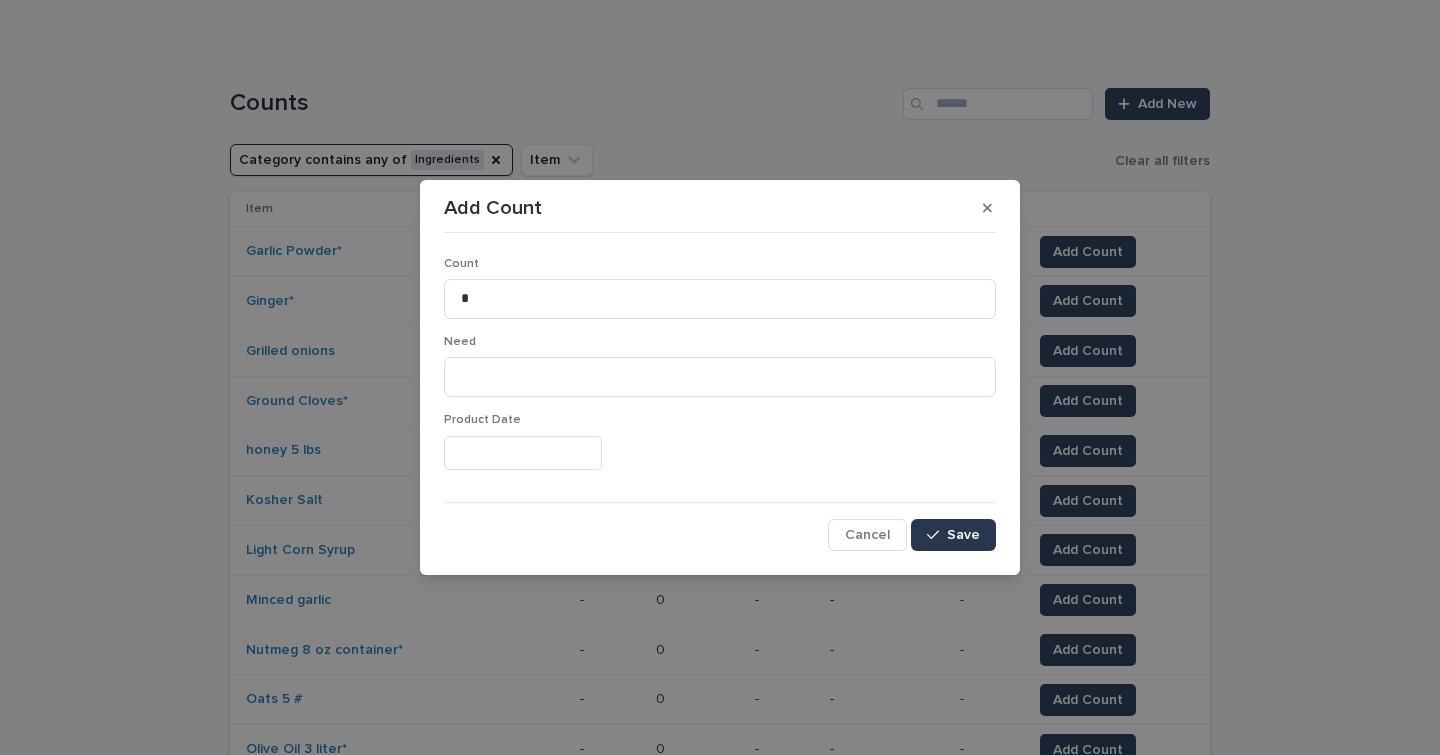 click on "Save" at bounding box center (963, 535) 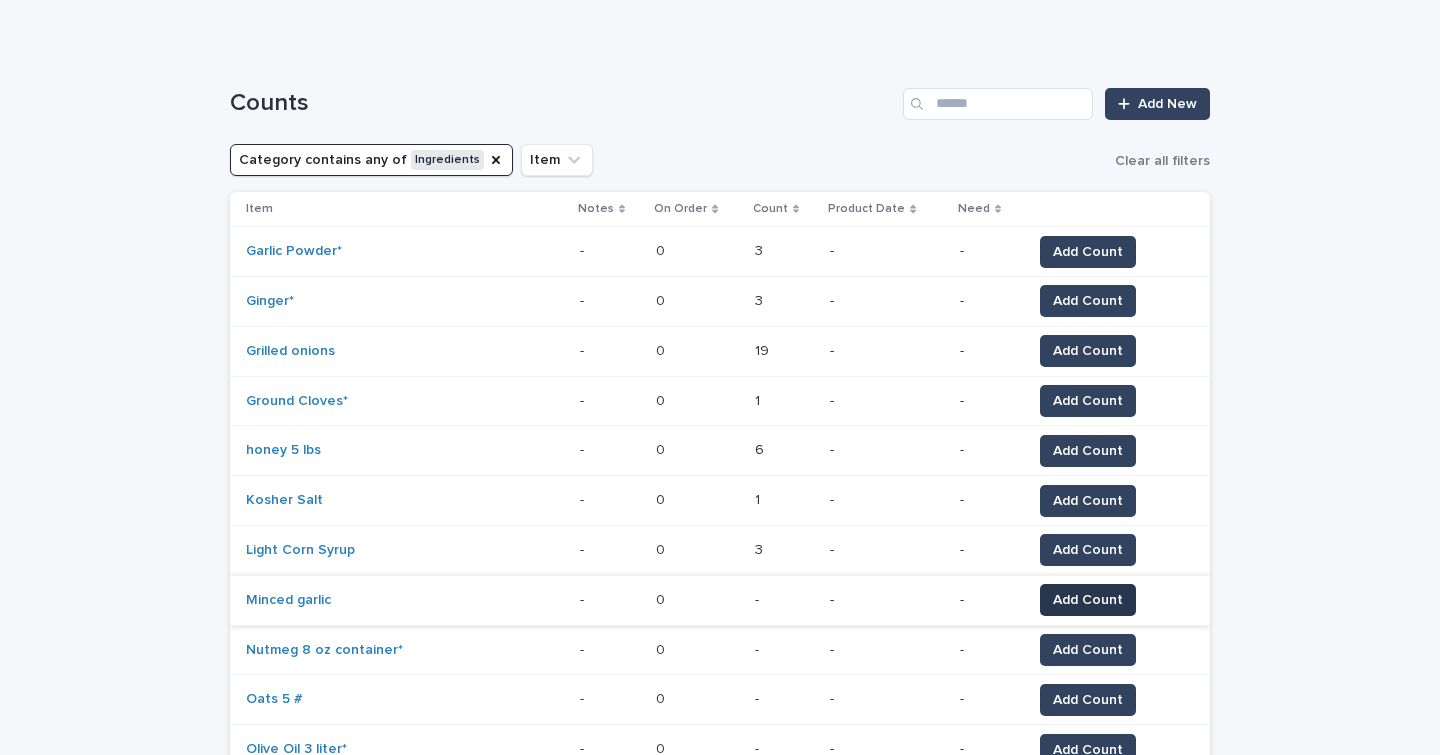 click on "Add Count" at bounding box center [1088, 600] 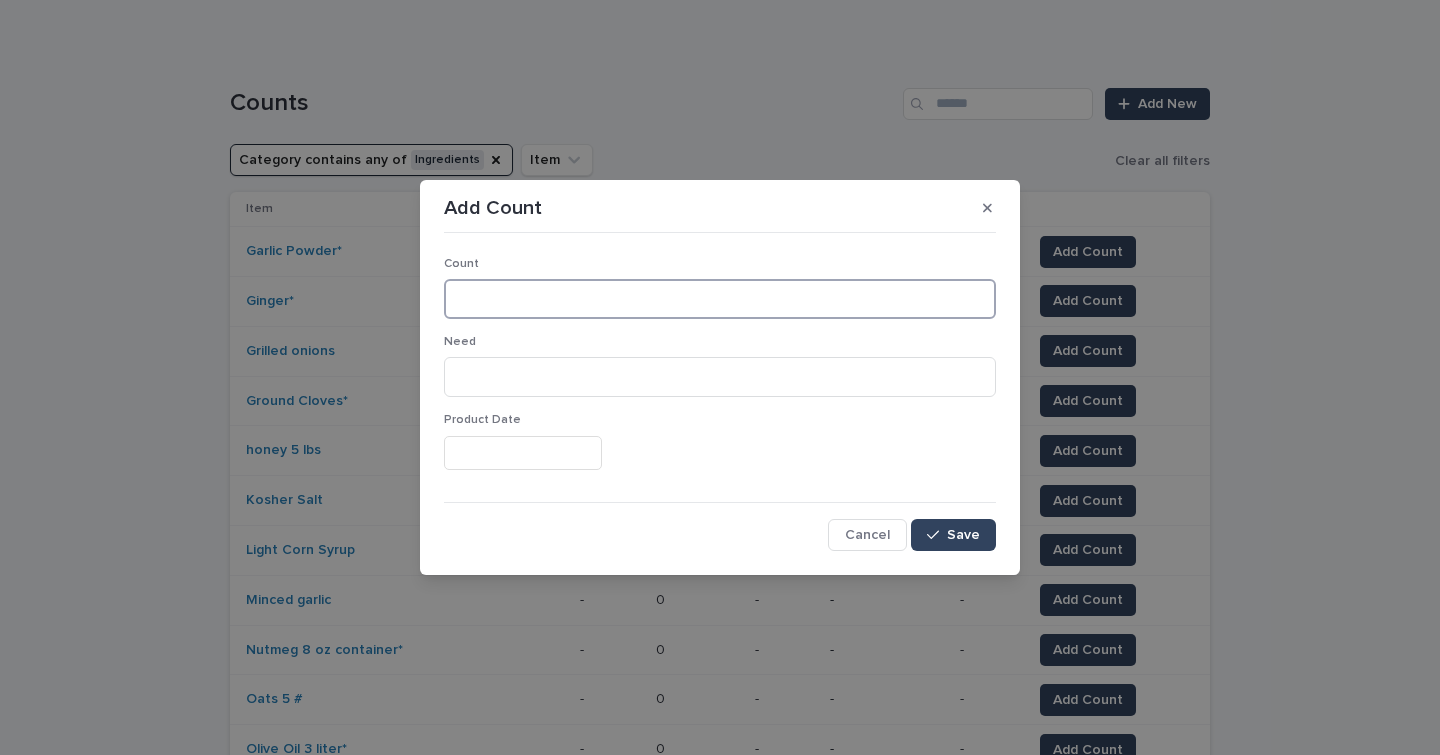 click at bounding box center (720, 299) 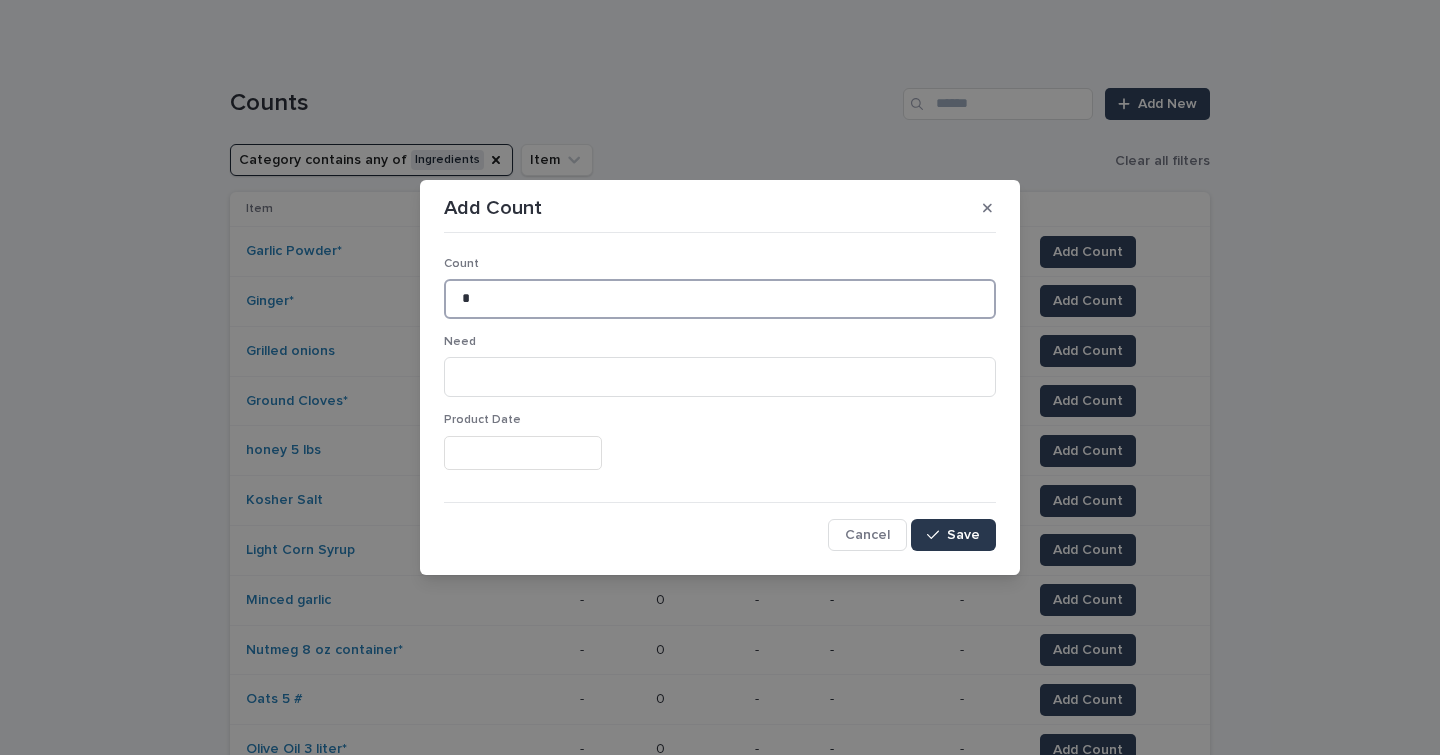 type on "*" 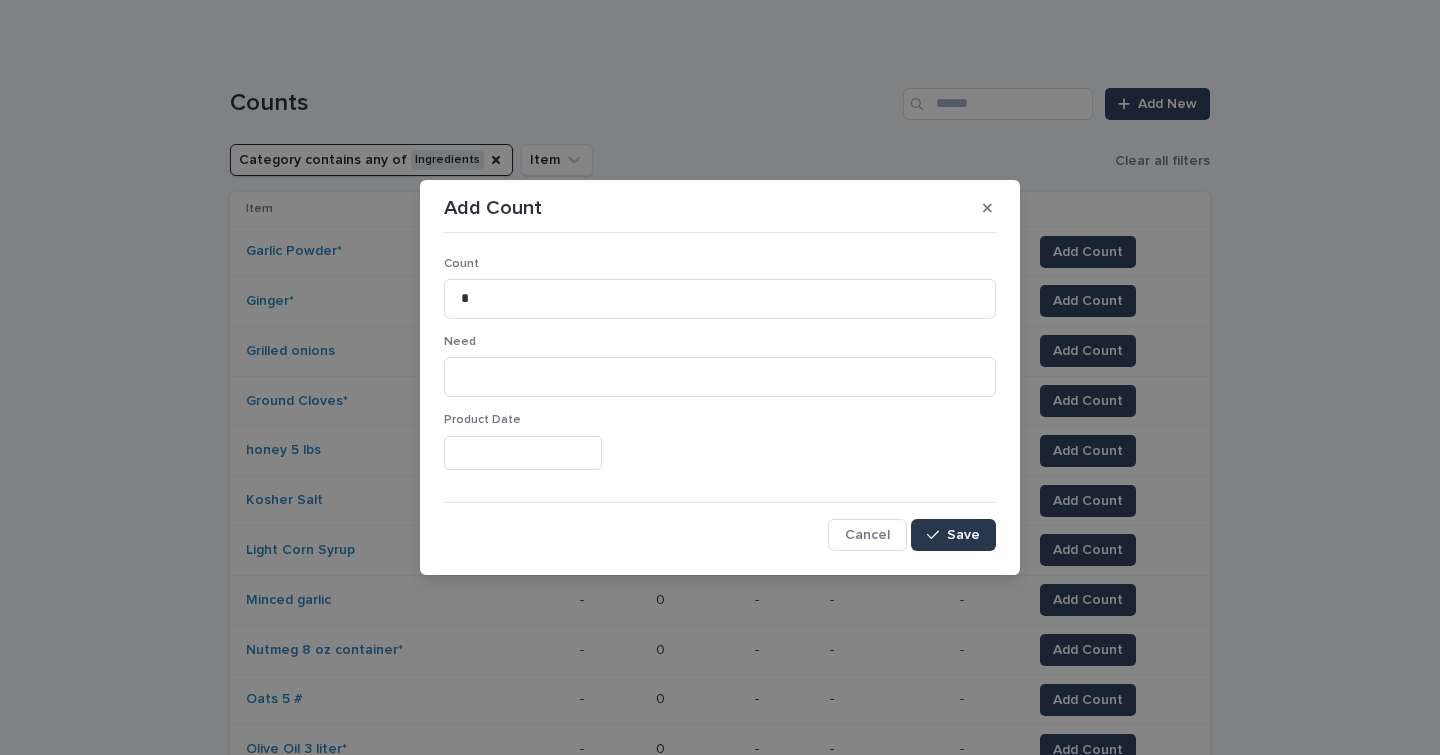 click on "Save" at bounding box center (963, 535) 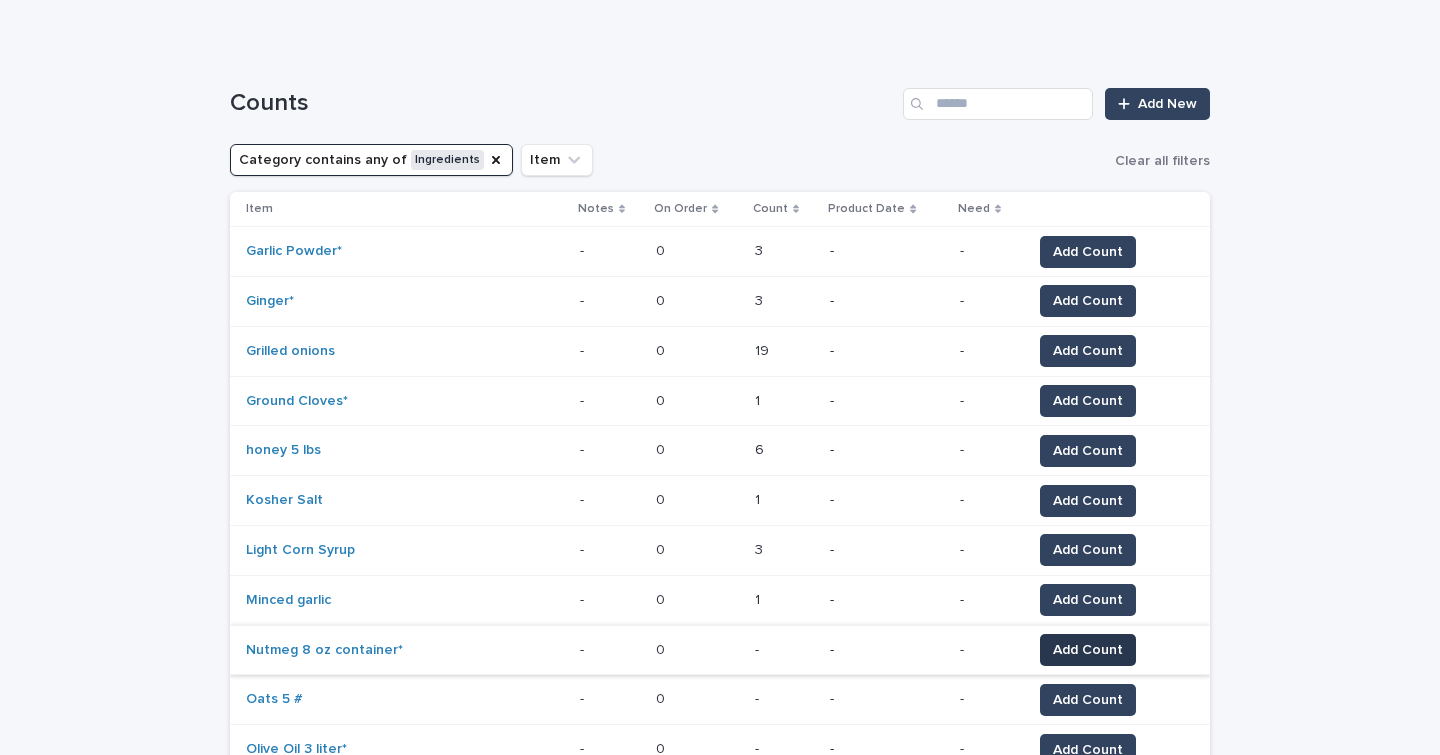 click on "Add Count" at bounding box center [1088, 650] 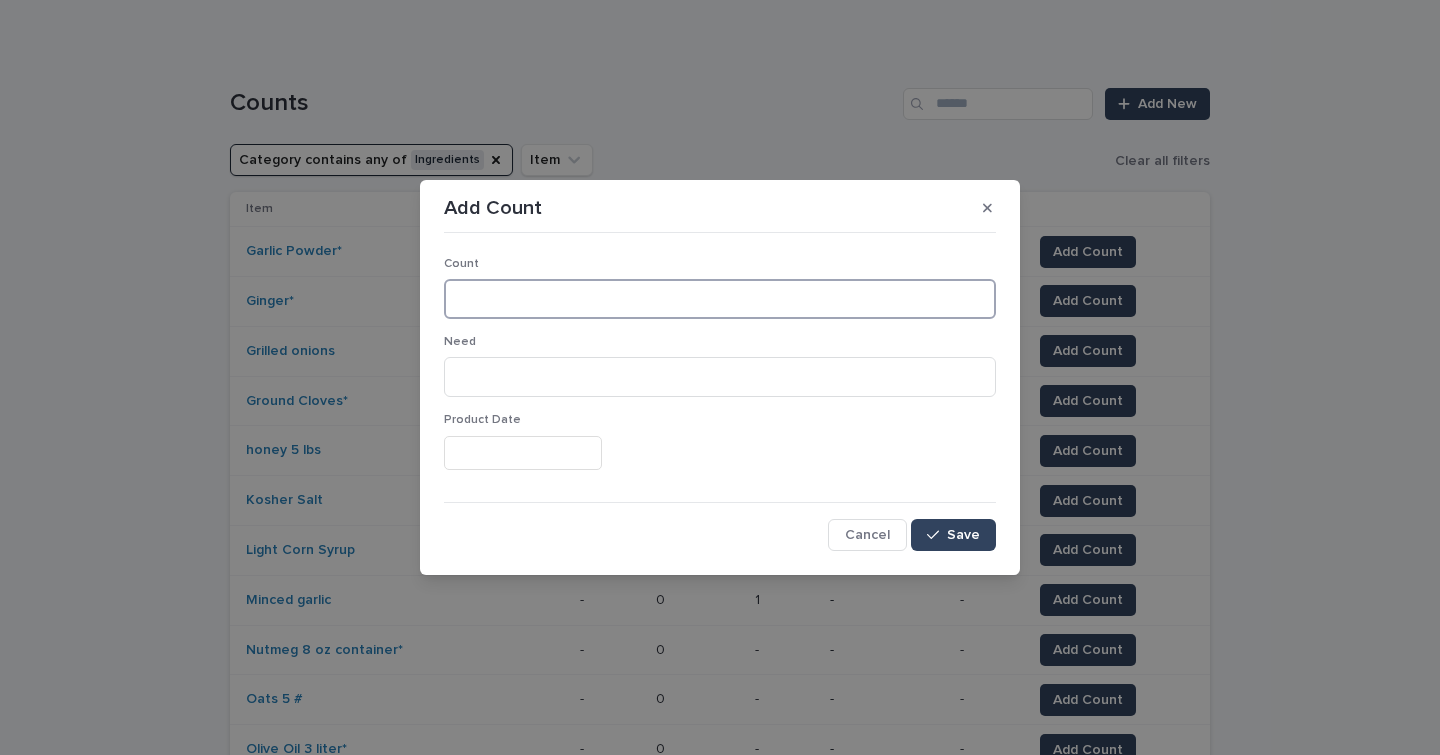 click at bounding box center [720, 299] 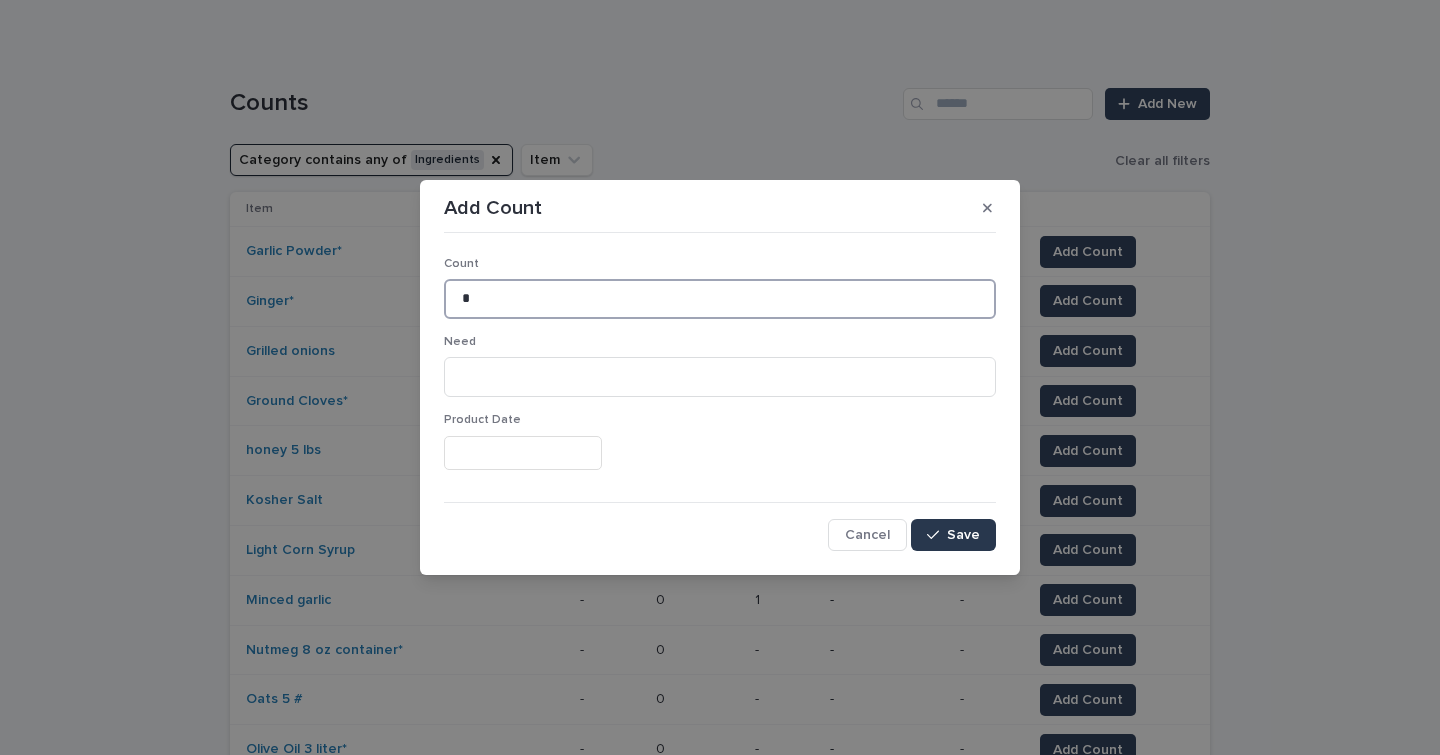 type on "*" 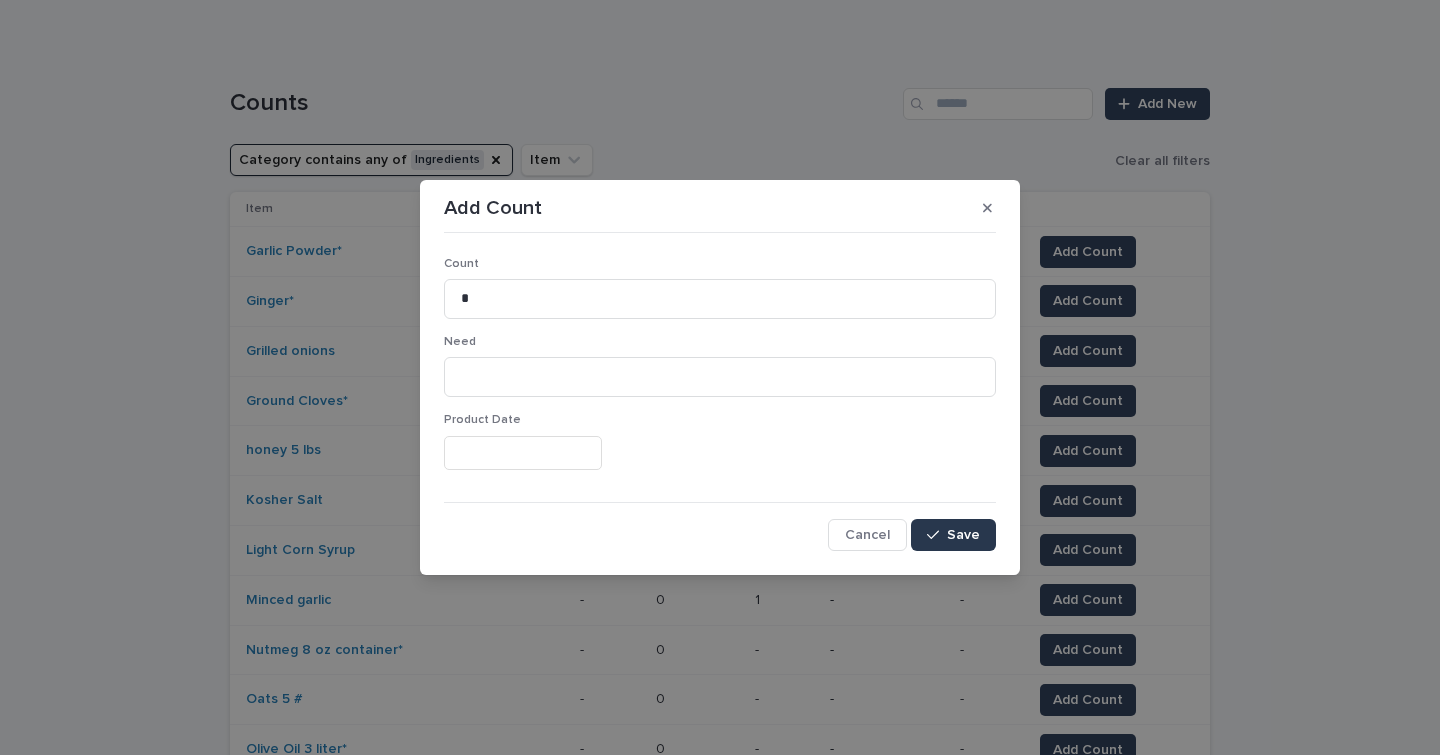 click on "Save" at bounding box center (963, 535) 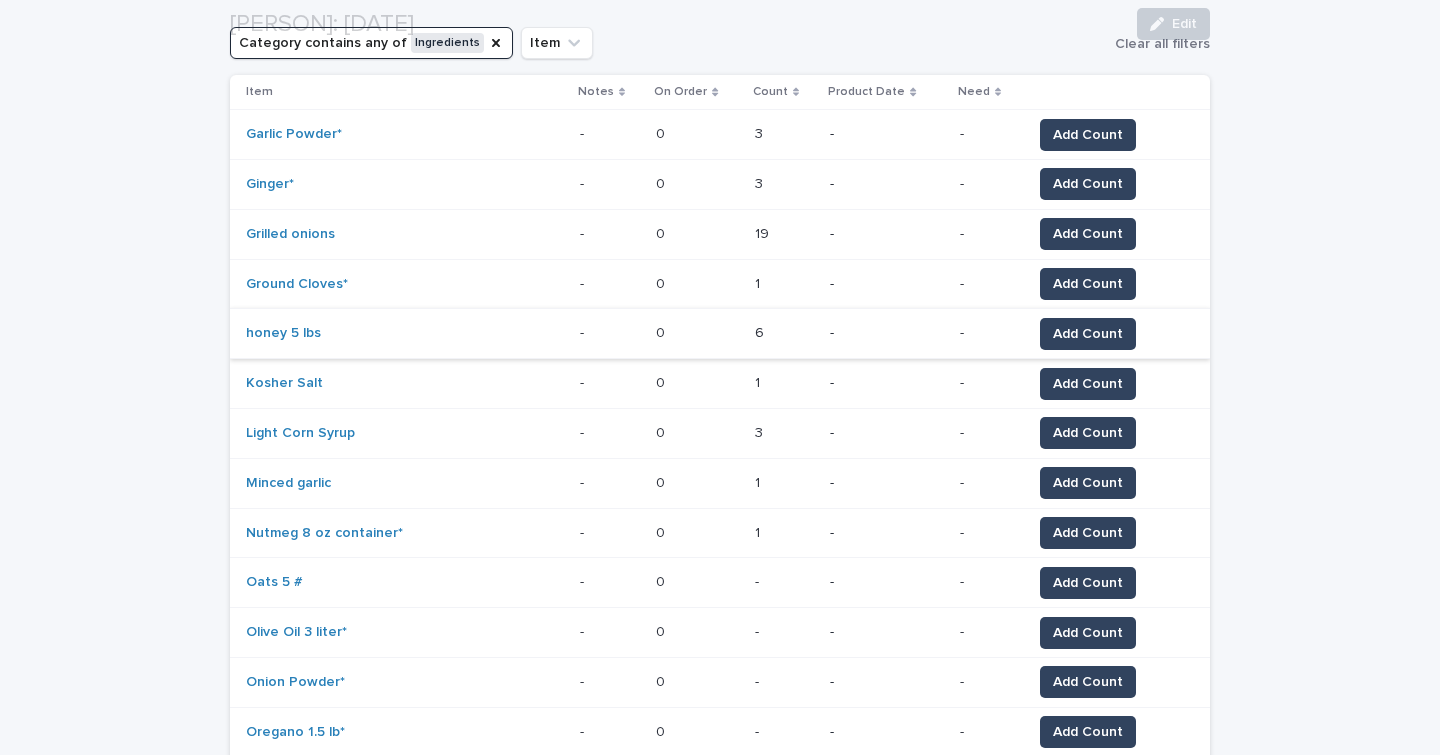 scroll, scrollTop: 283, scrollLeft: 0, axis: vertical 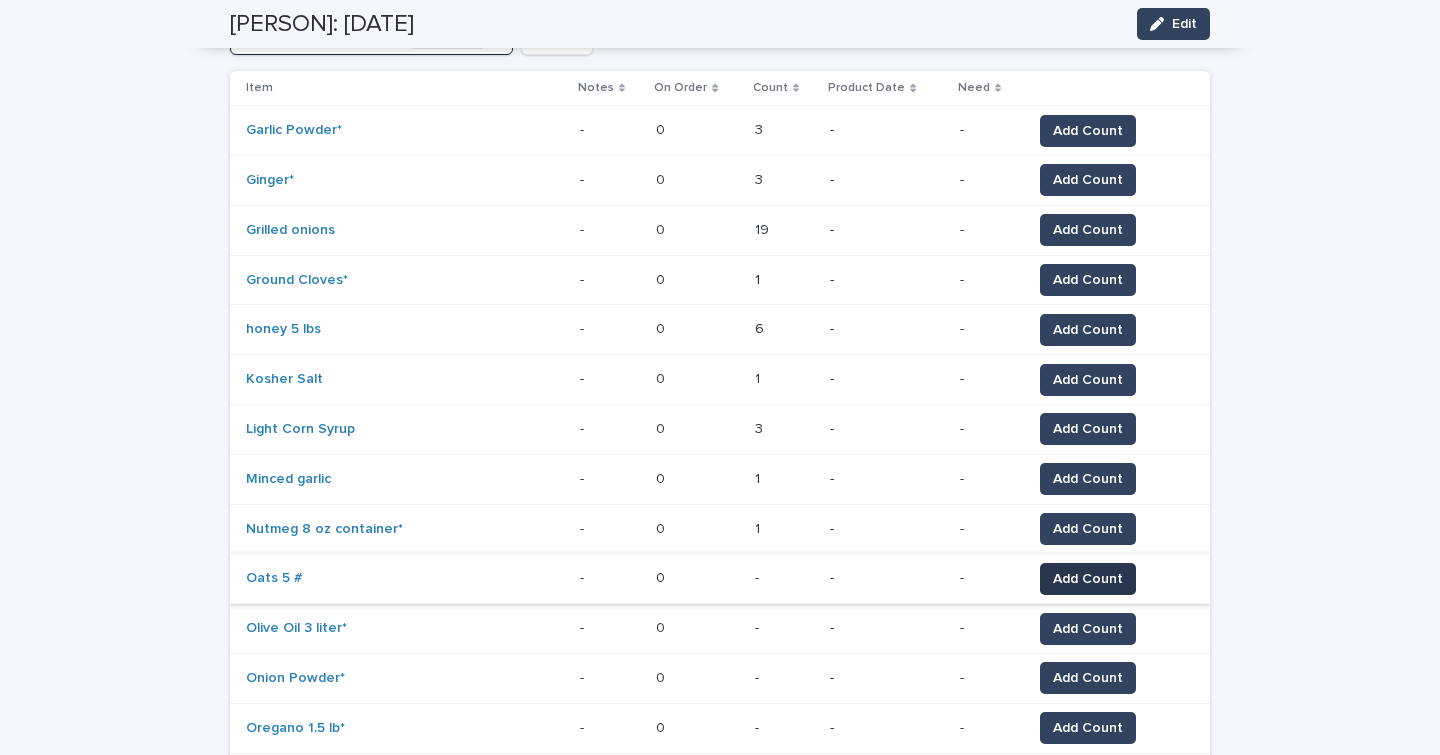 click on "Add Count" at bounding box center (1088, 579) 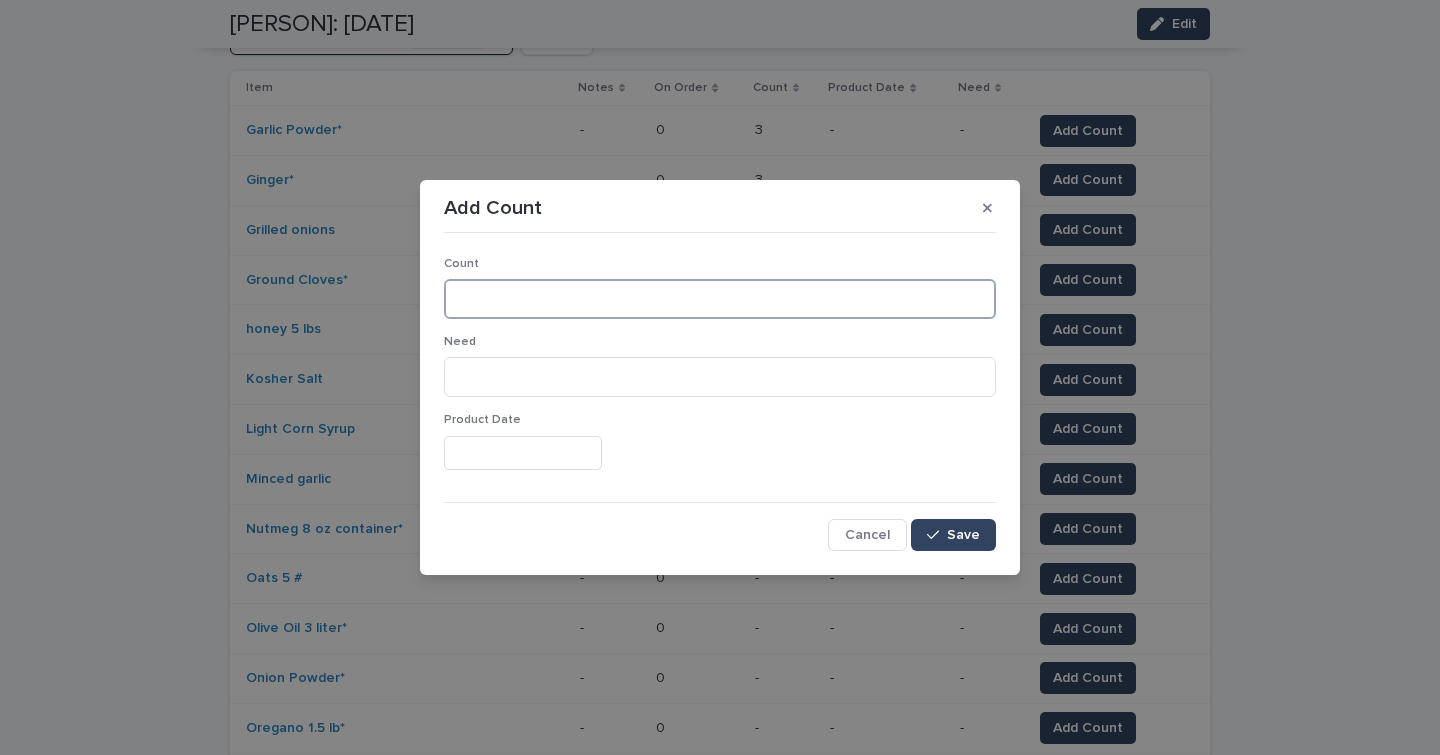 click at bounding box center [720, 299] 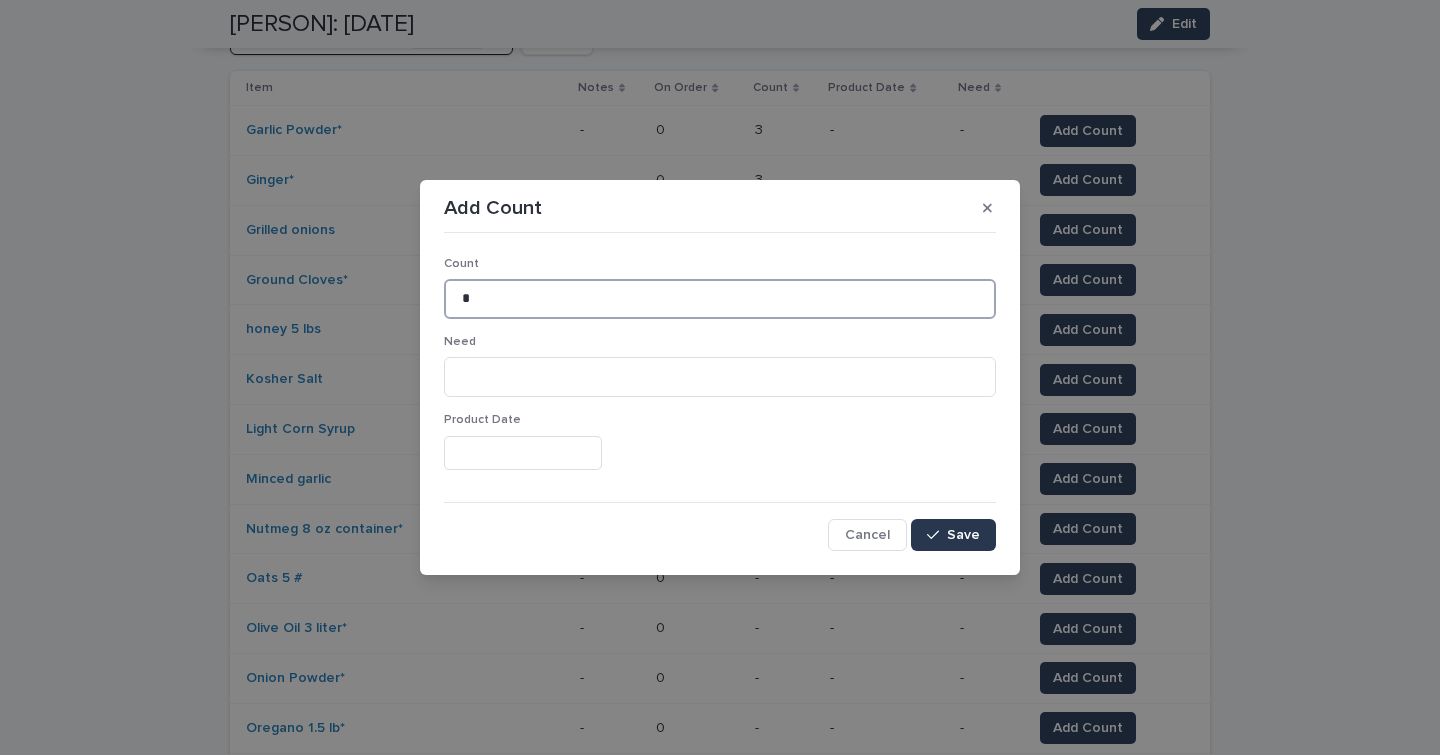 type on "*" 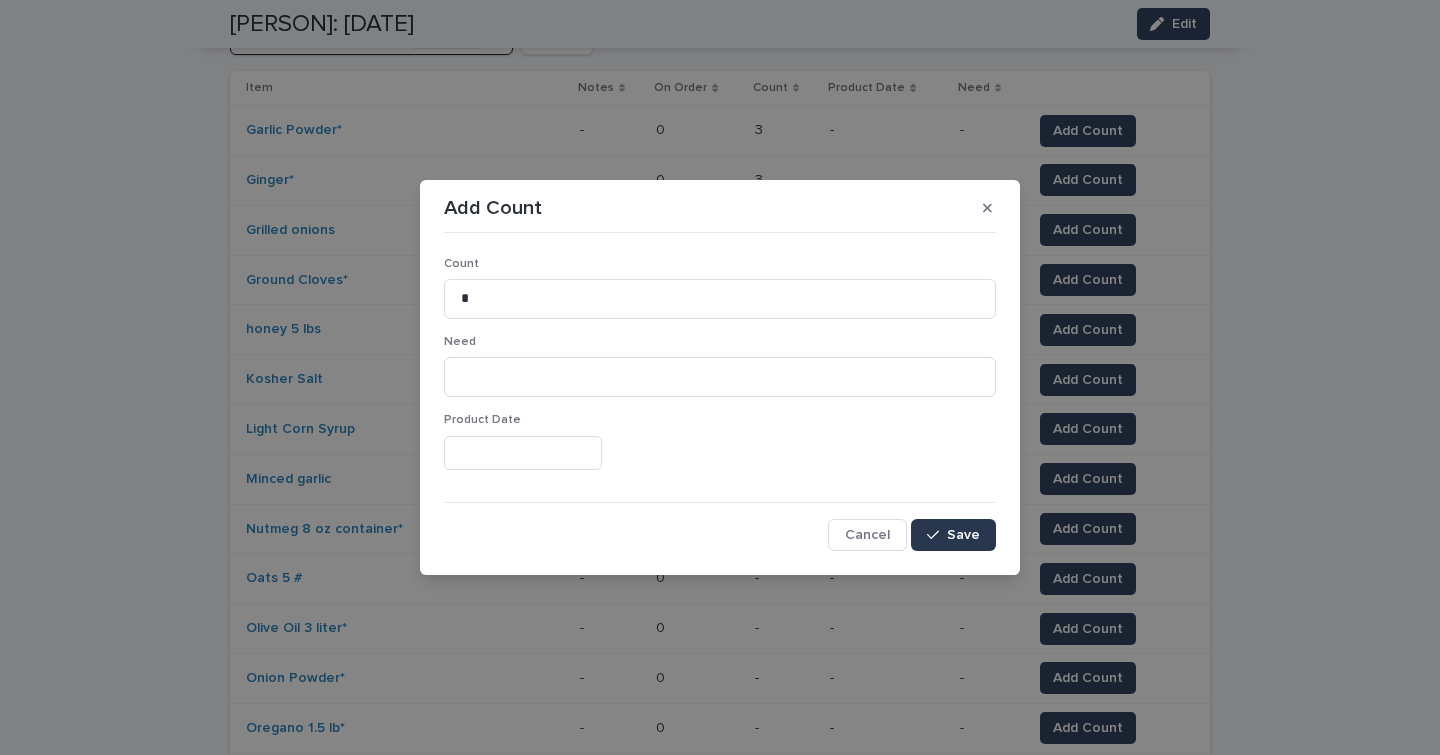 click at bounding box center [937, 535] 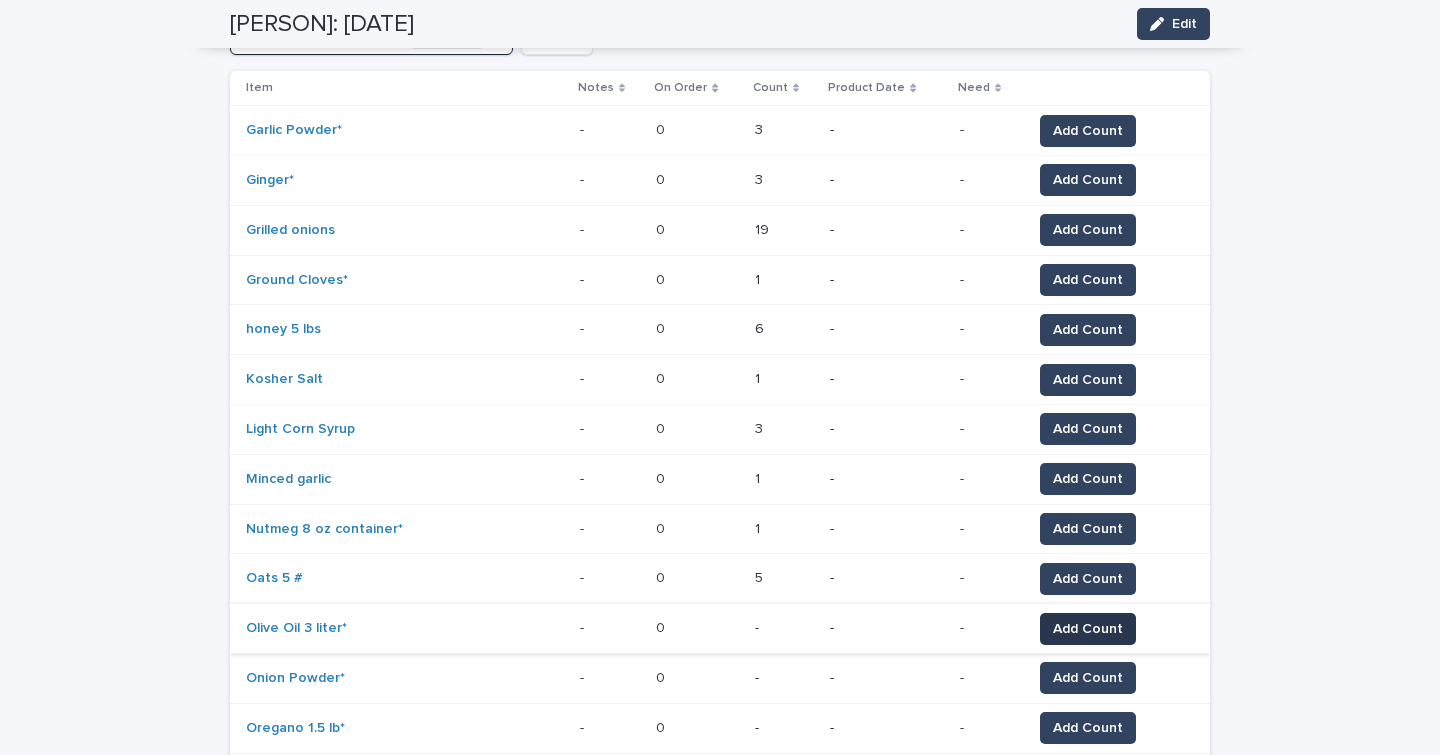 click on "Add Count" at bounding box center [1088, 629] 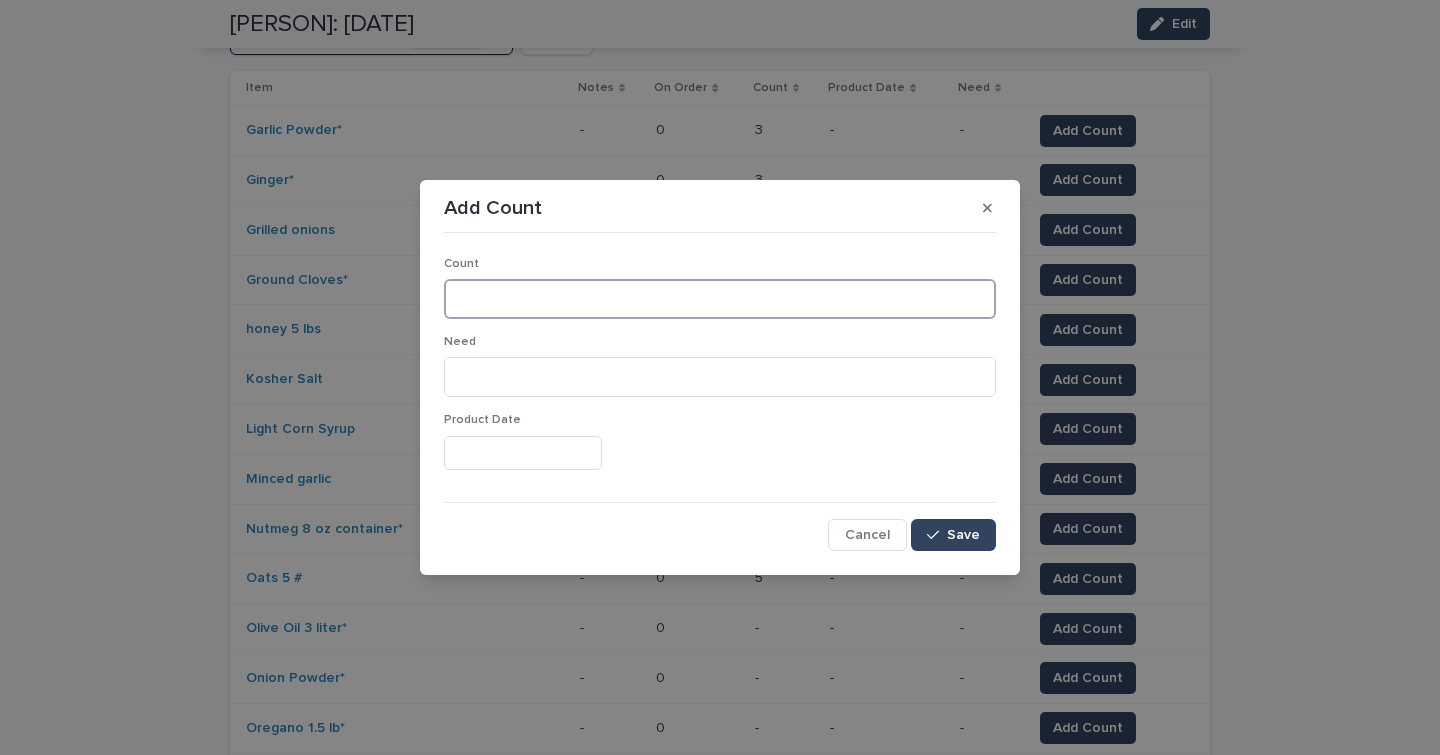 click at bounding box center [720, 299] 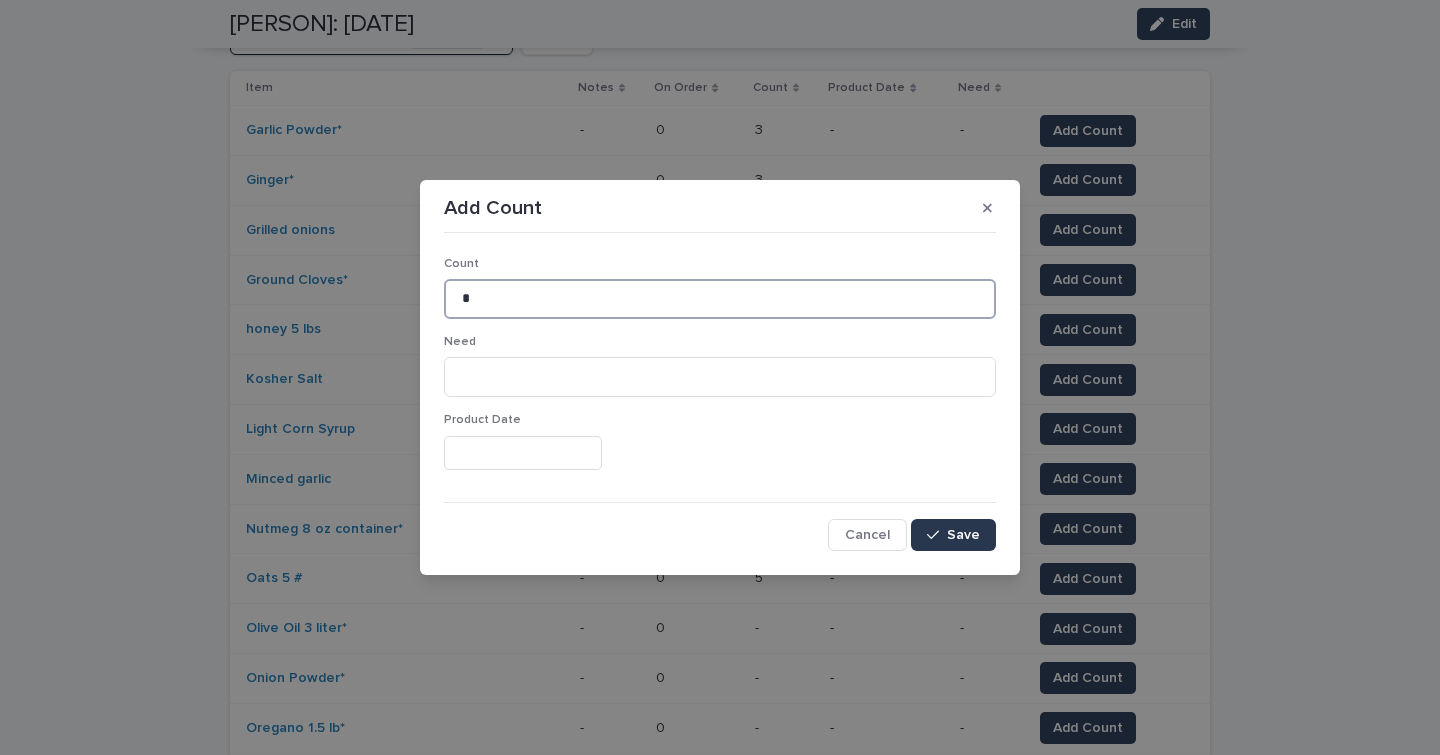type on "*" 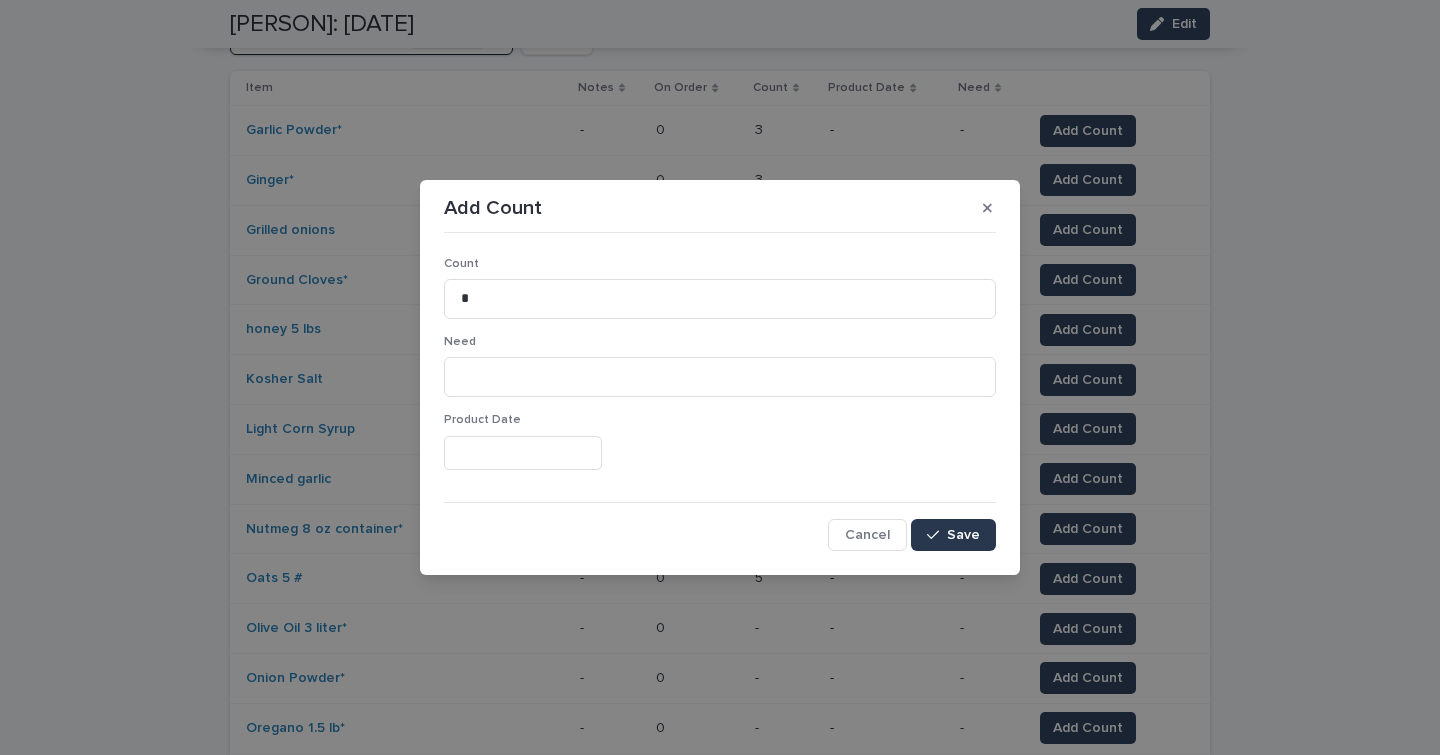 click at bounding box center (937, 535) 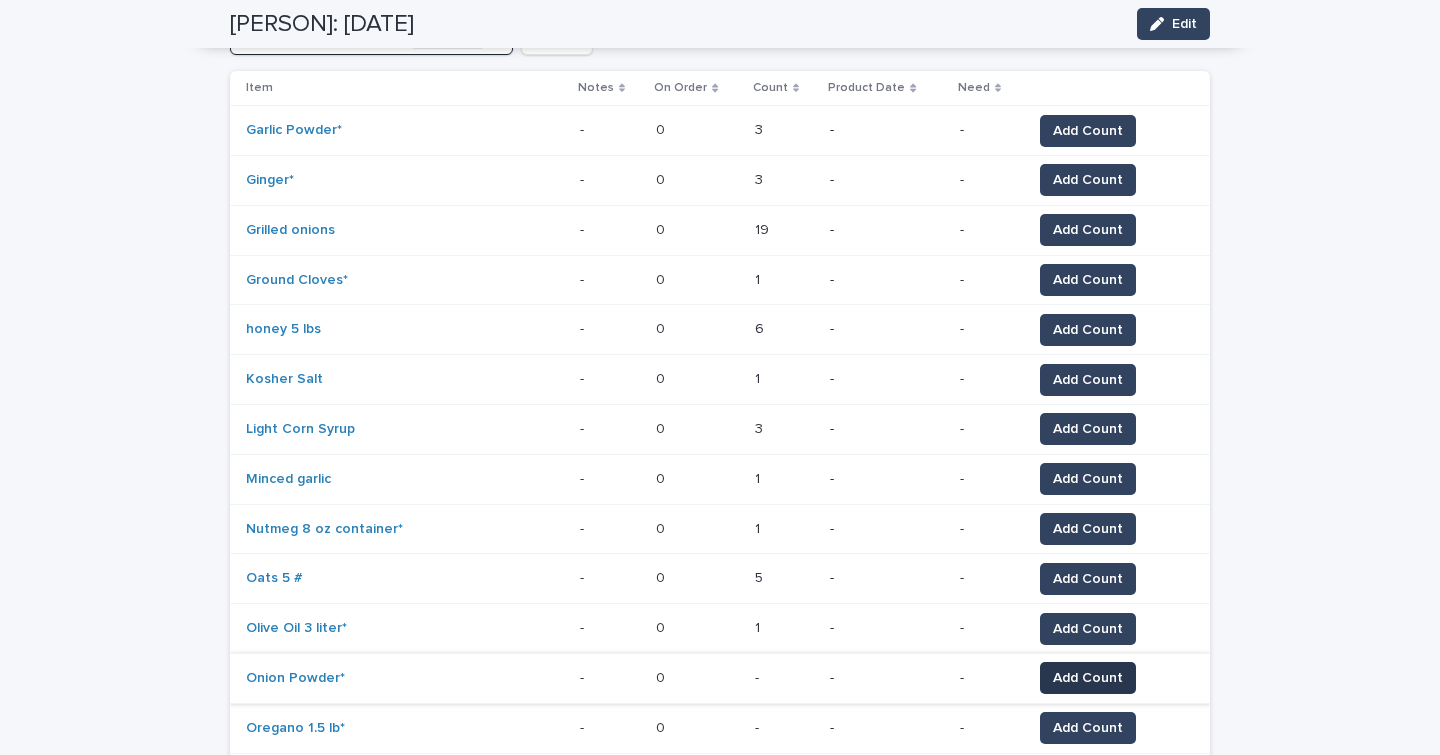 click on "Add Count" at bounding box center (1088, 678) 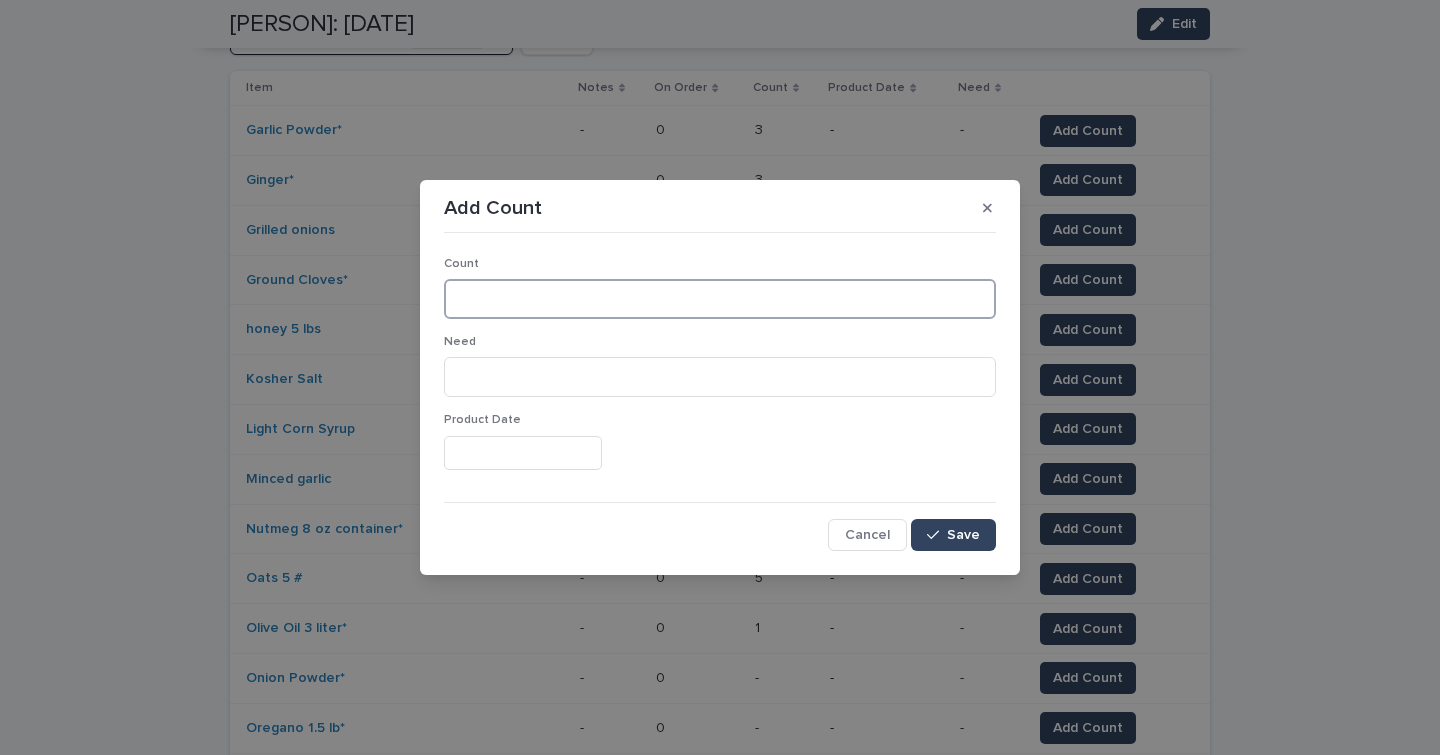 click at bounding box center [720, 299] 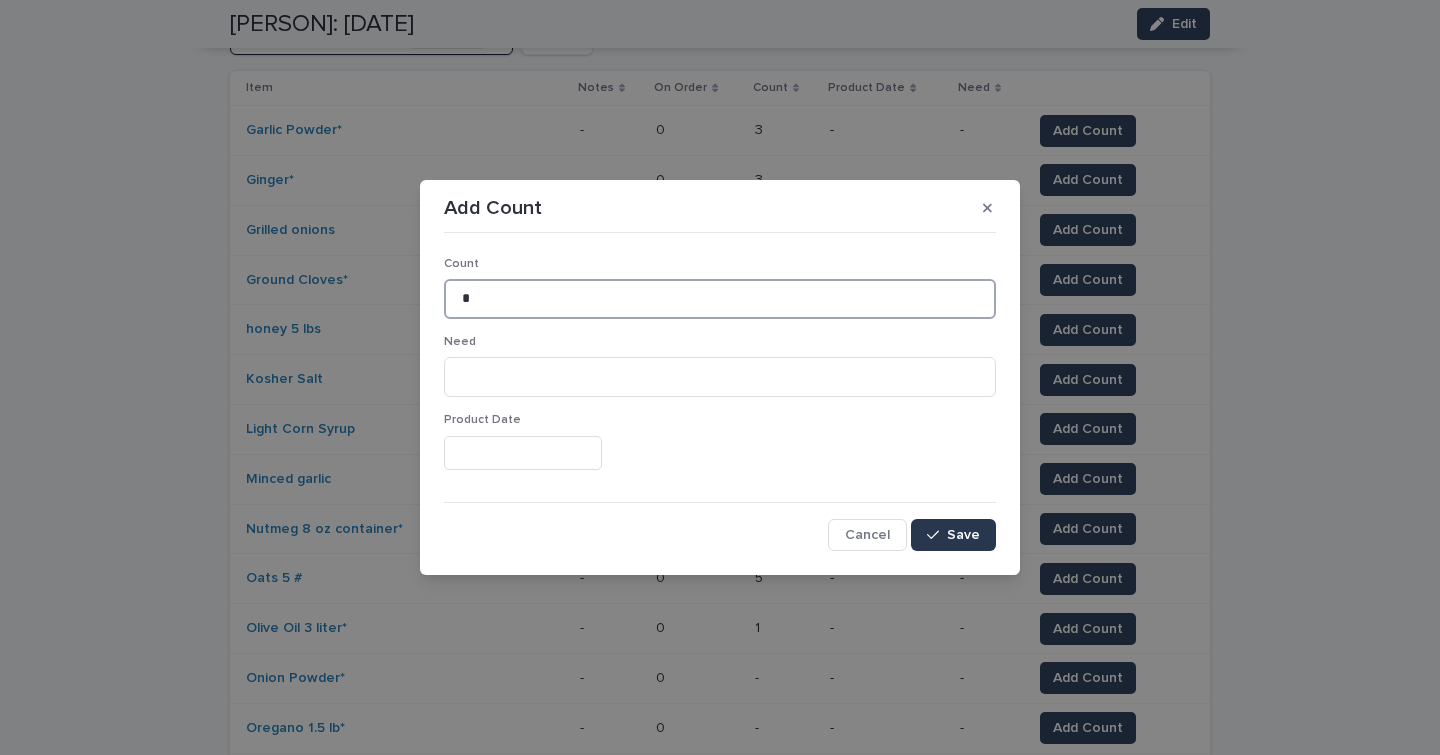 type on "*" 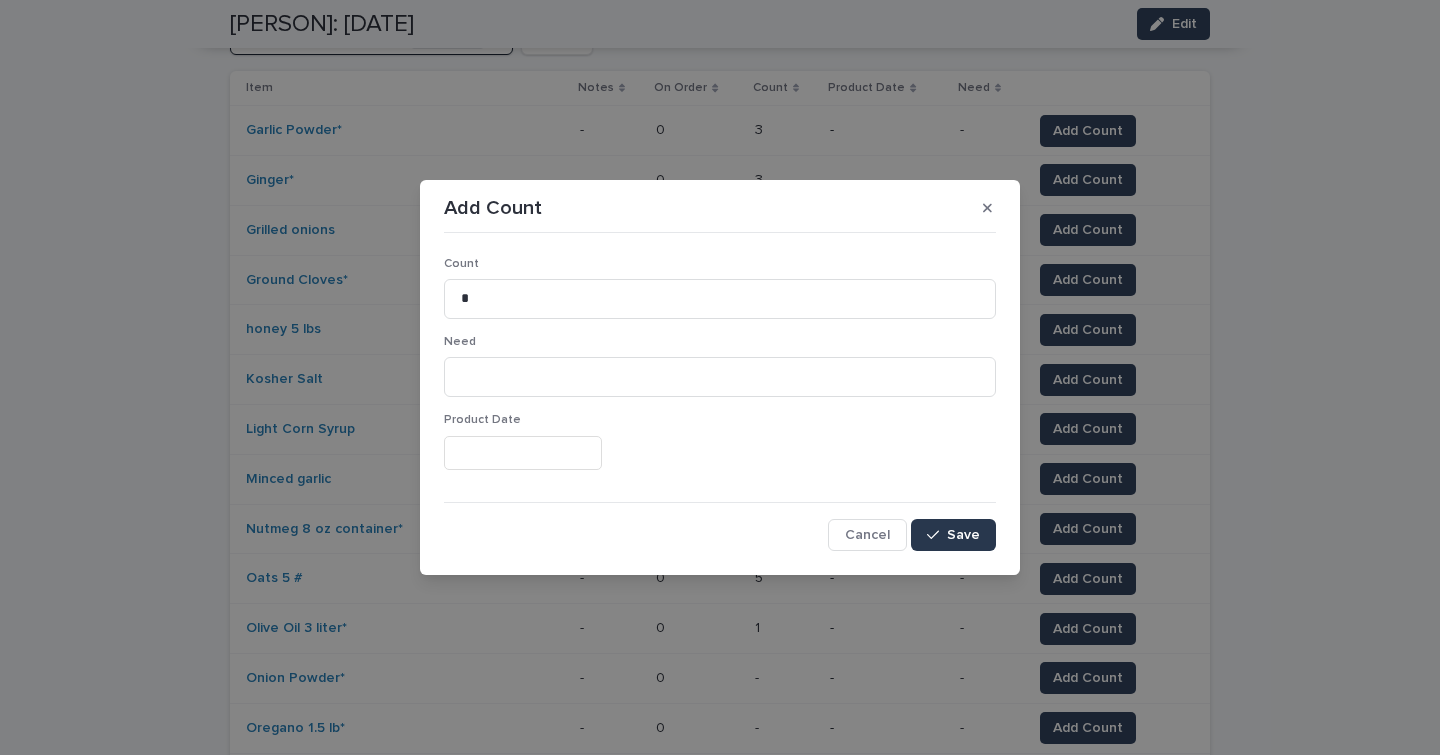 click on "Save" at bounding box center [953, 535] 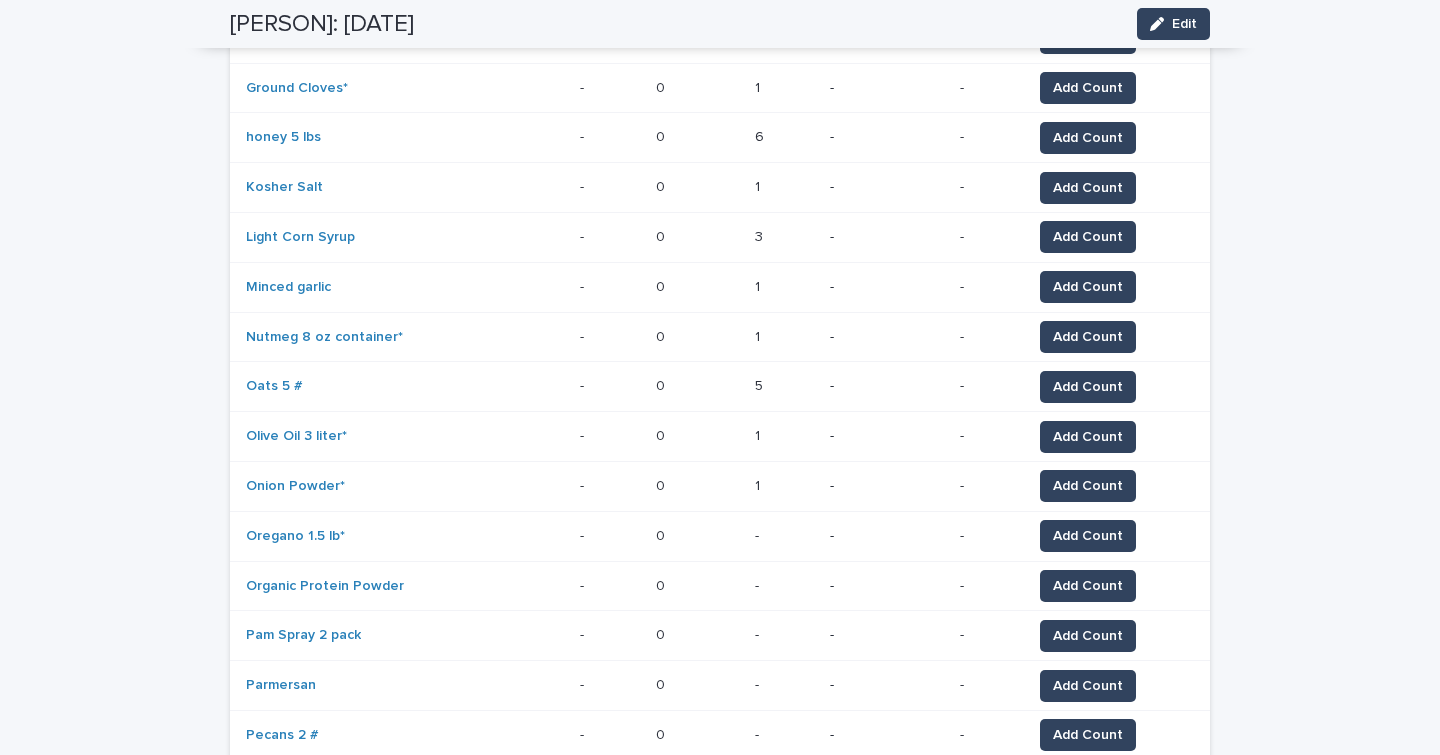 scroll, scrollTop: 476, scrollLeft: 0, axis: vertical 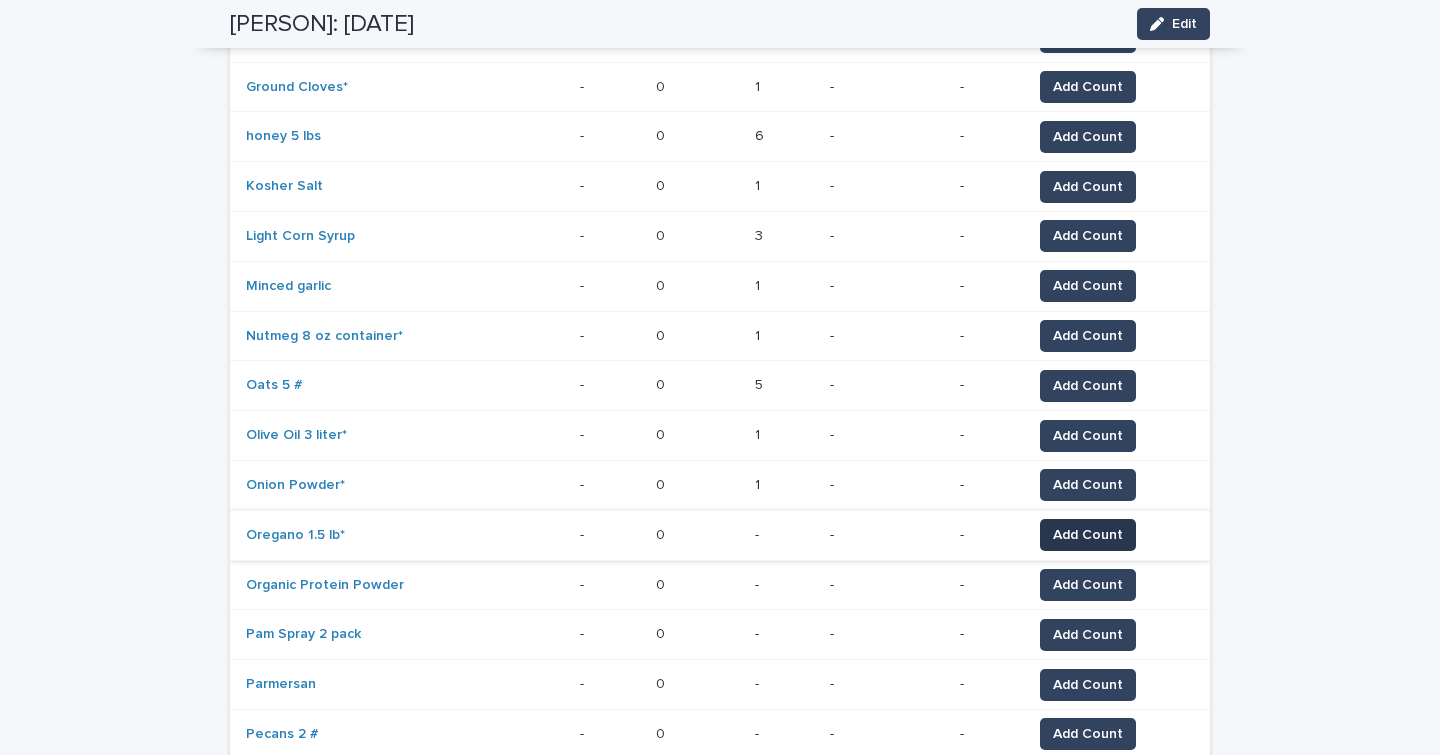 click on "Add Count" at bounding box center [1088, 535] 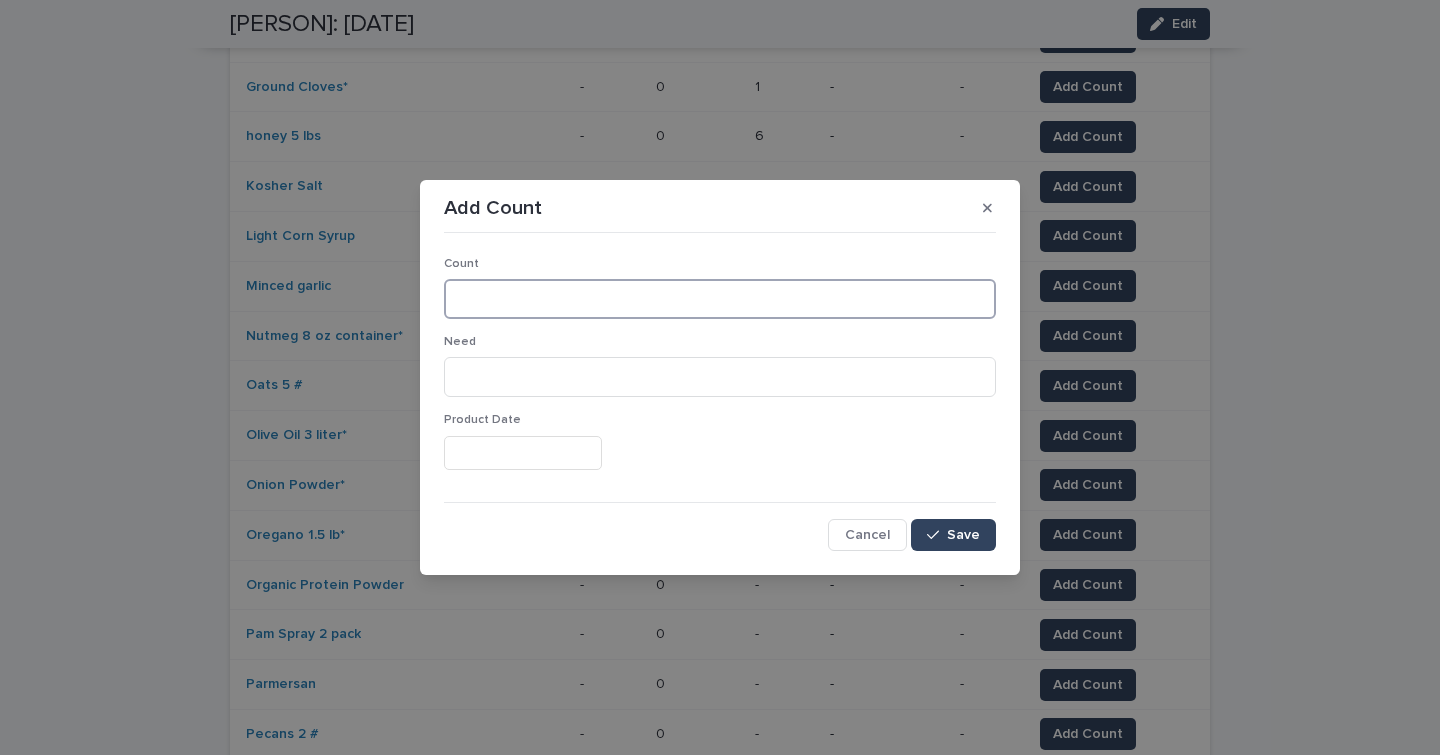 click at bounding box center [720, 299] 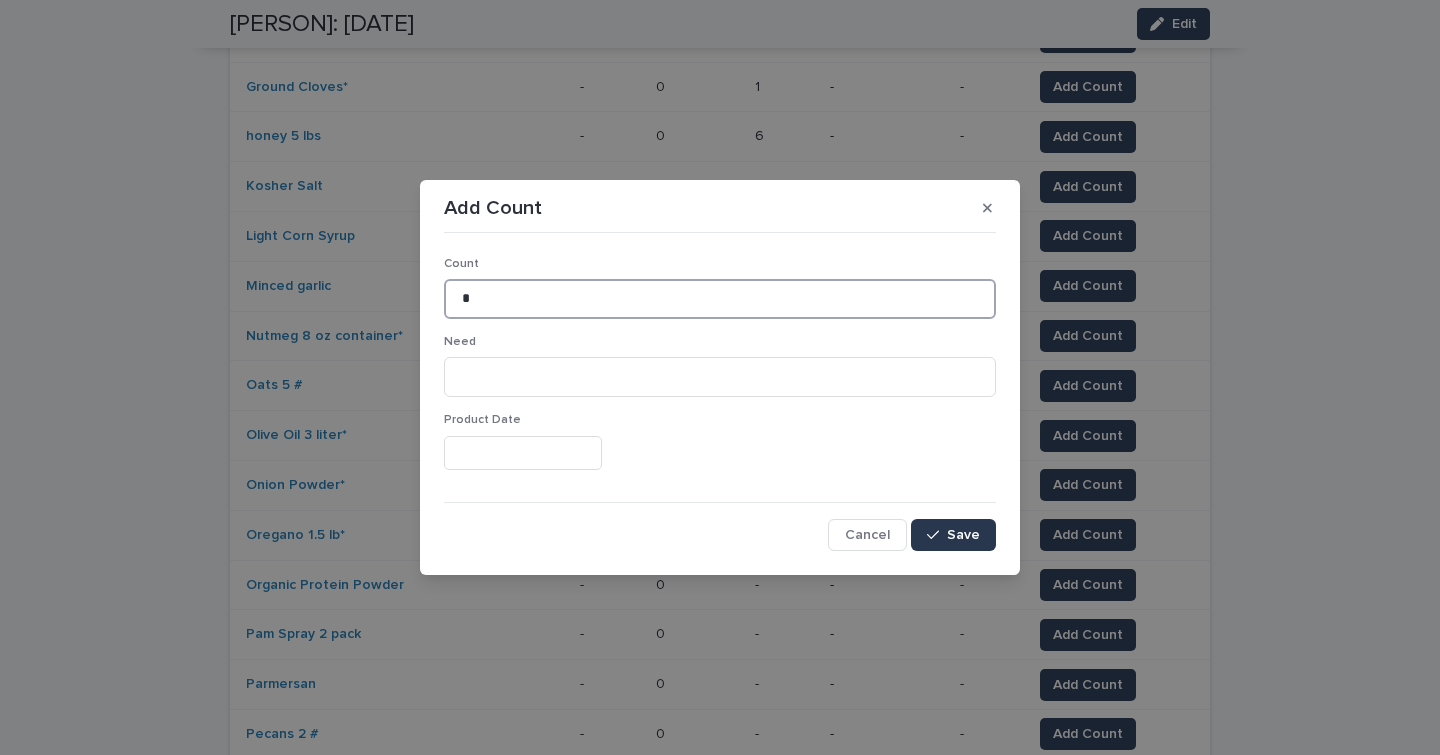 type on "*" 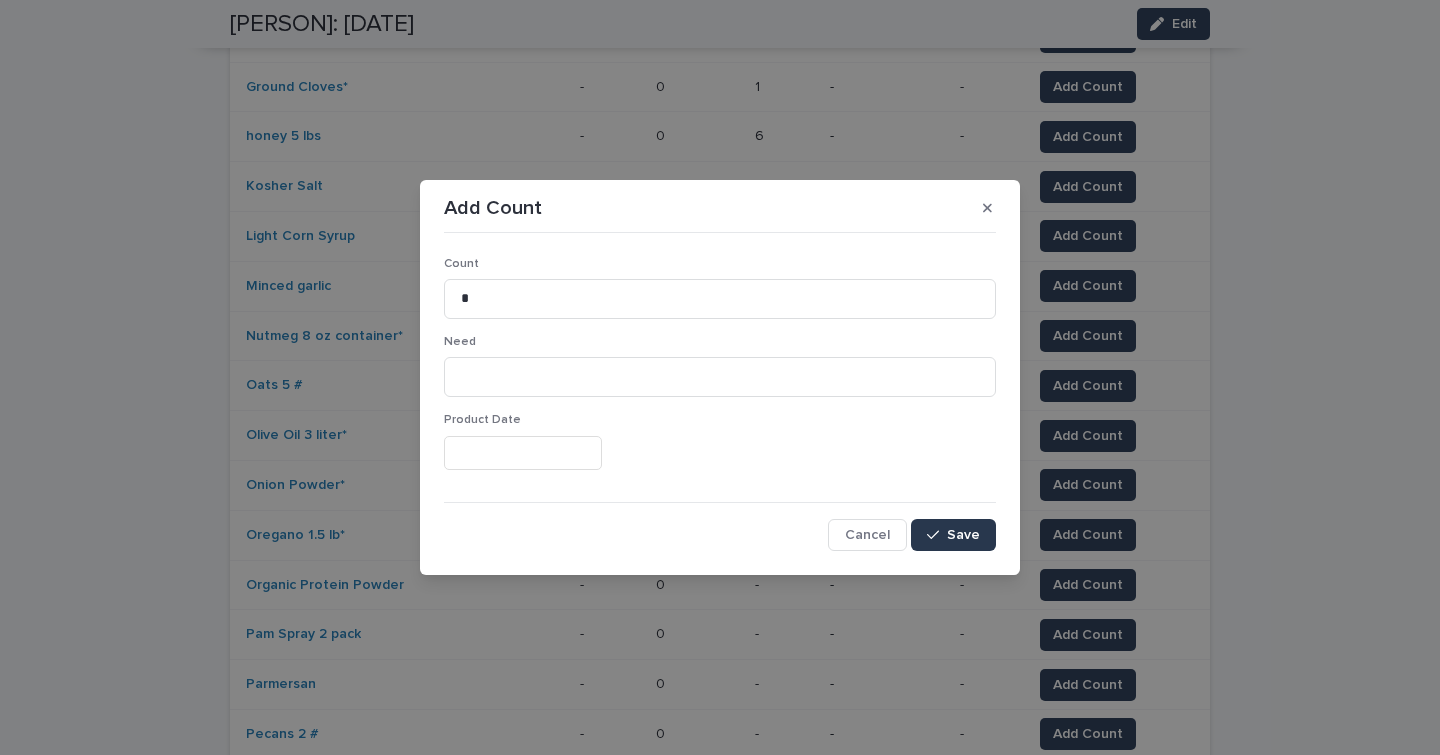 click on "Save" at bounding box center (963, 535) 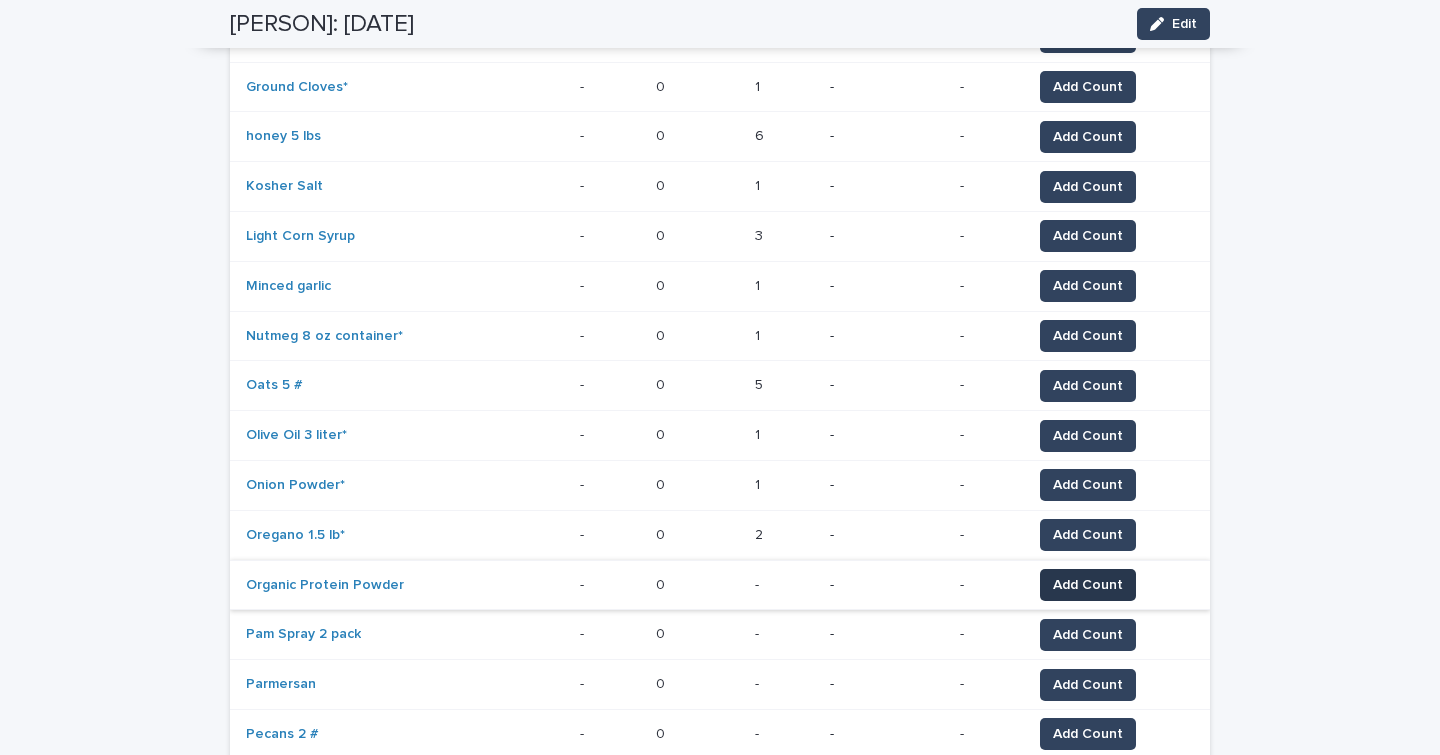 click on "Add Count" at bounding box center [1088, 585] 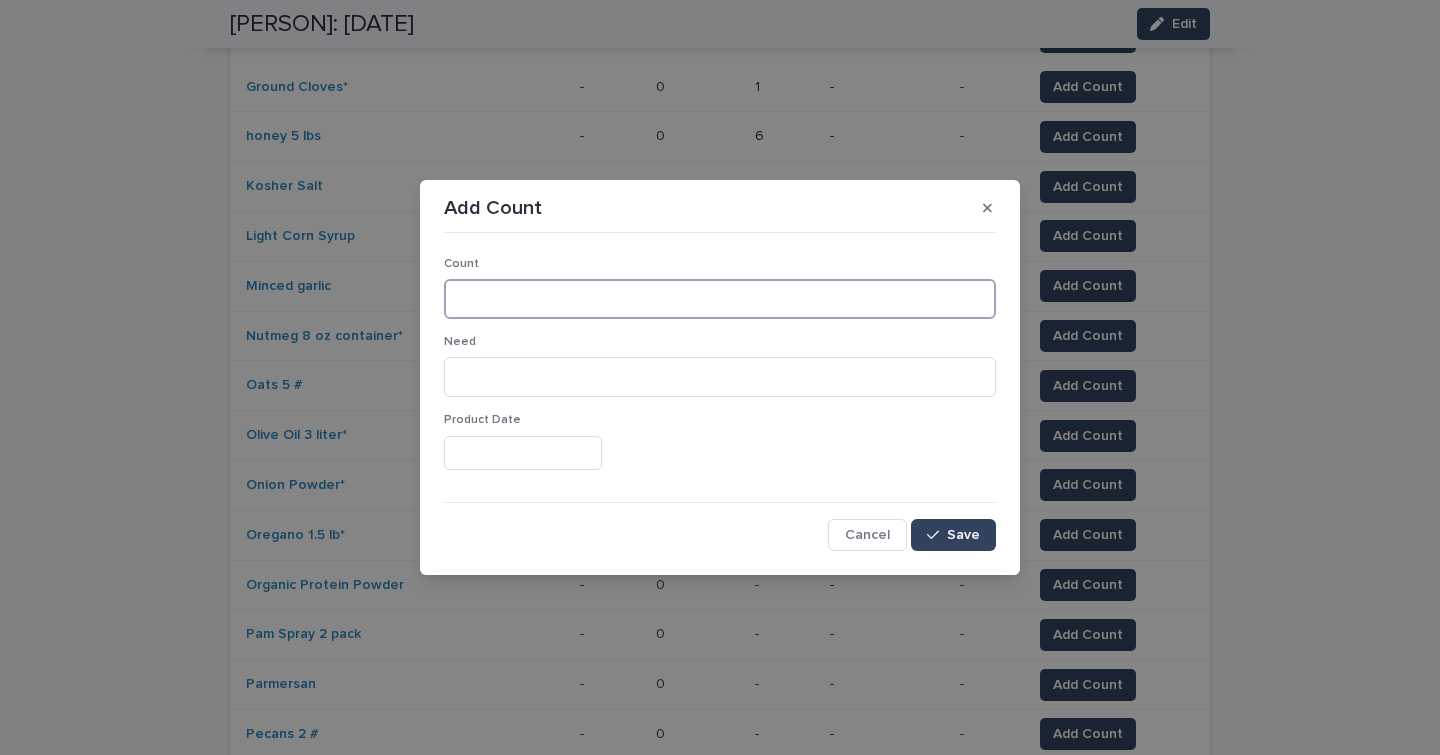 click at bounding box center (720, 299) 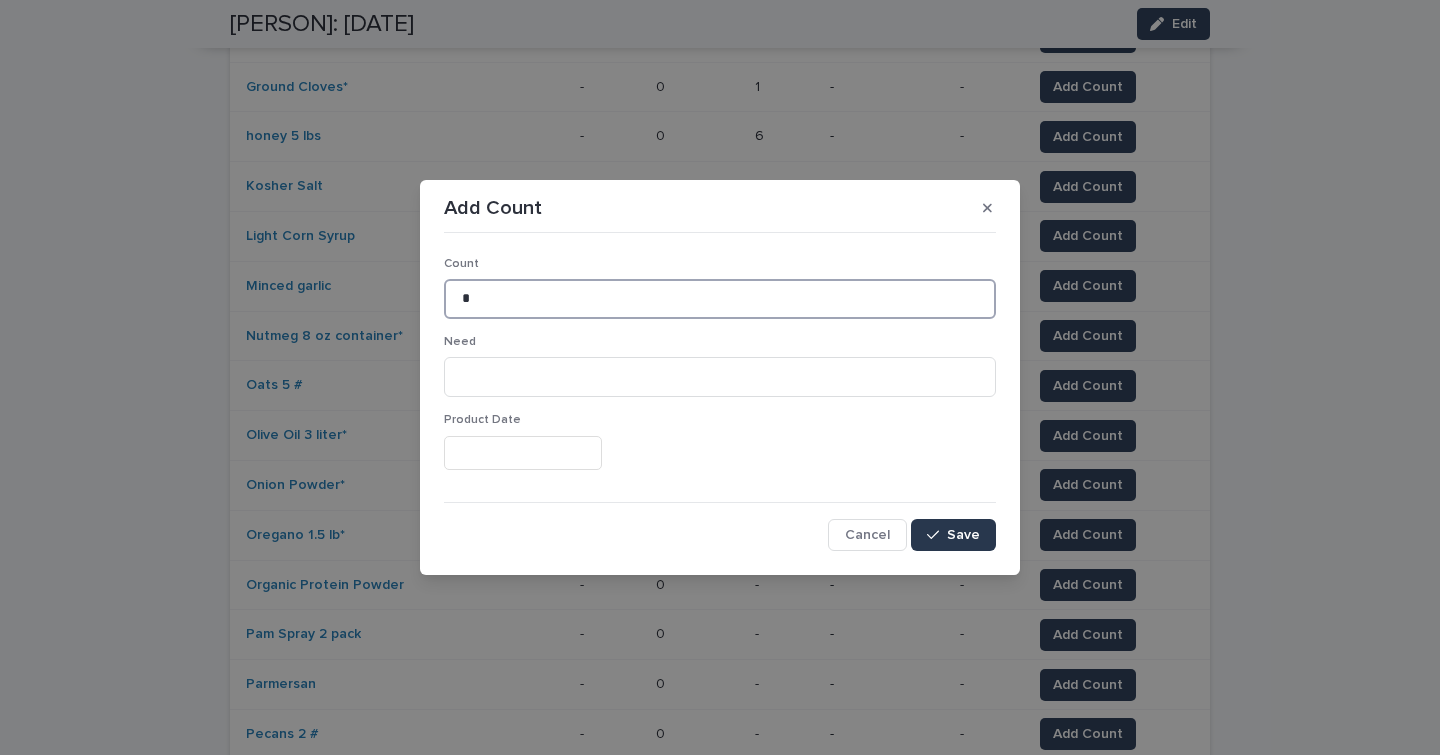 type on "*" 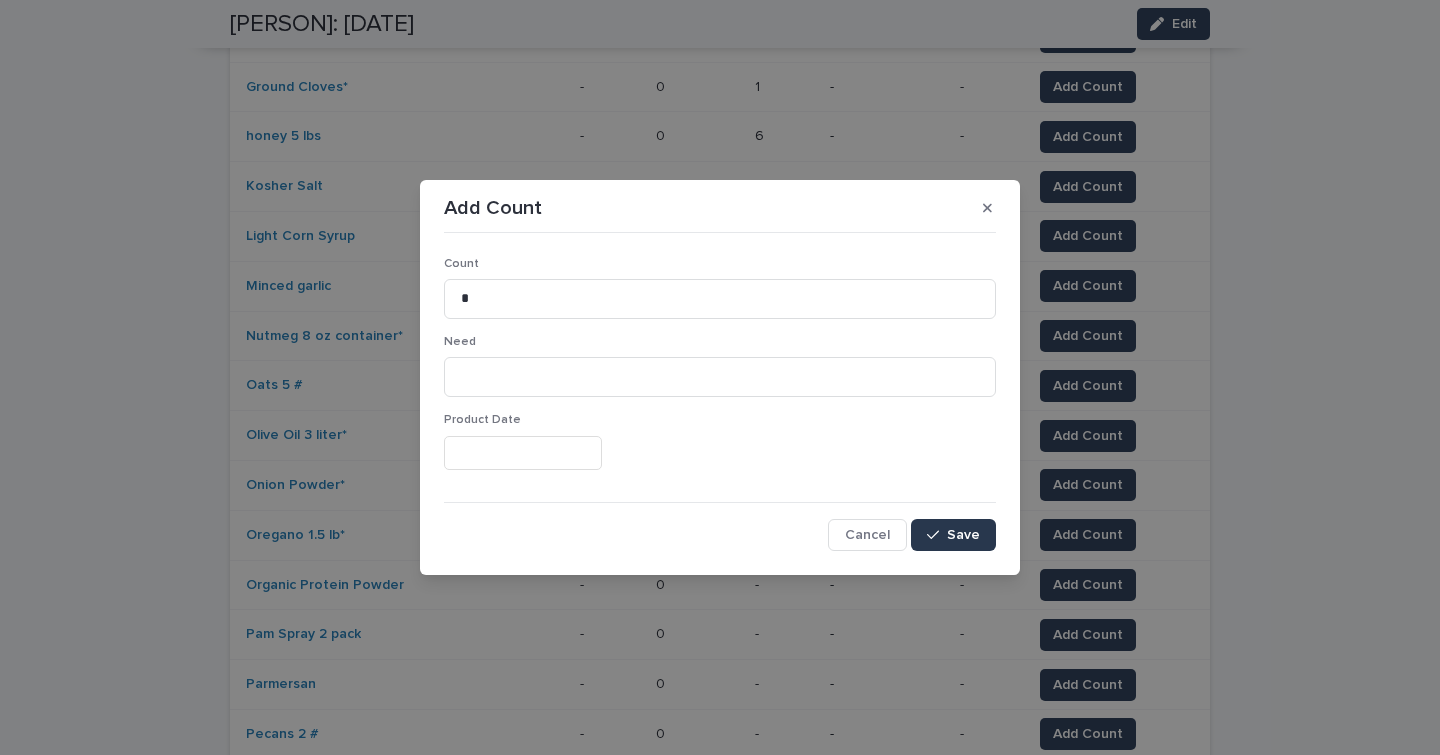 click at bounding box center (937, 535) 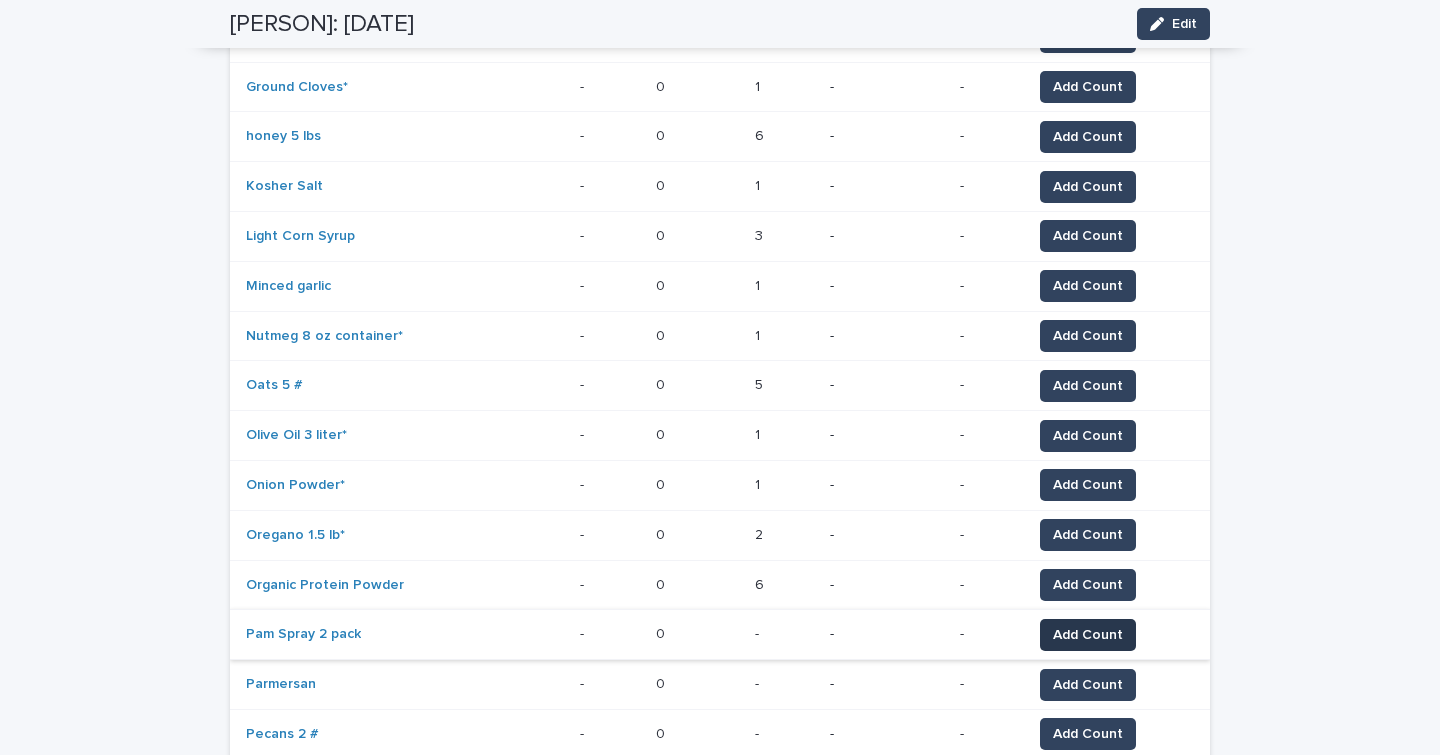 click on "Add Count" at bounding box center (1088, 635) 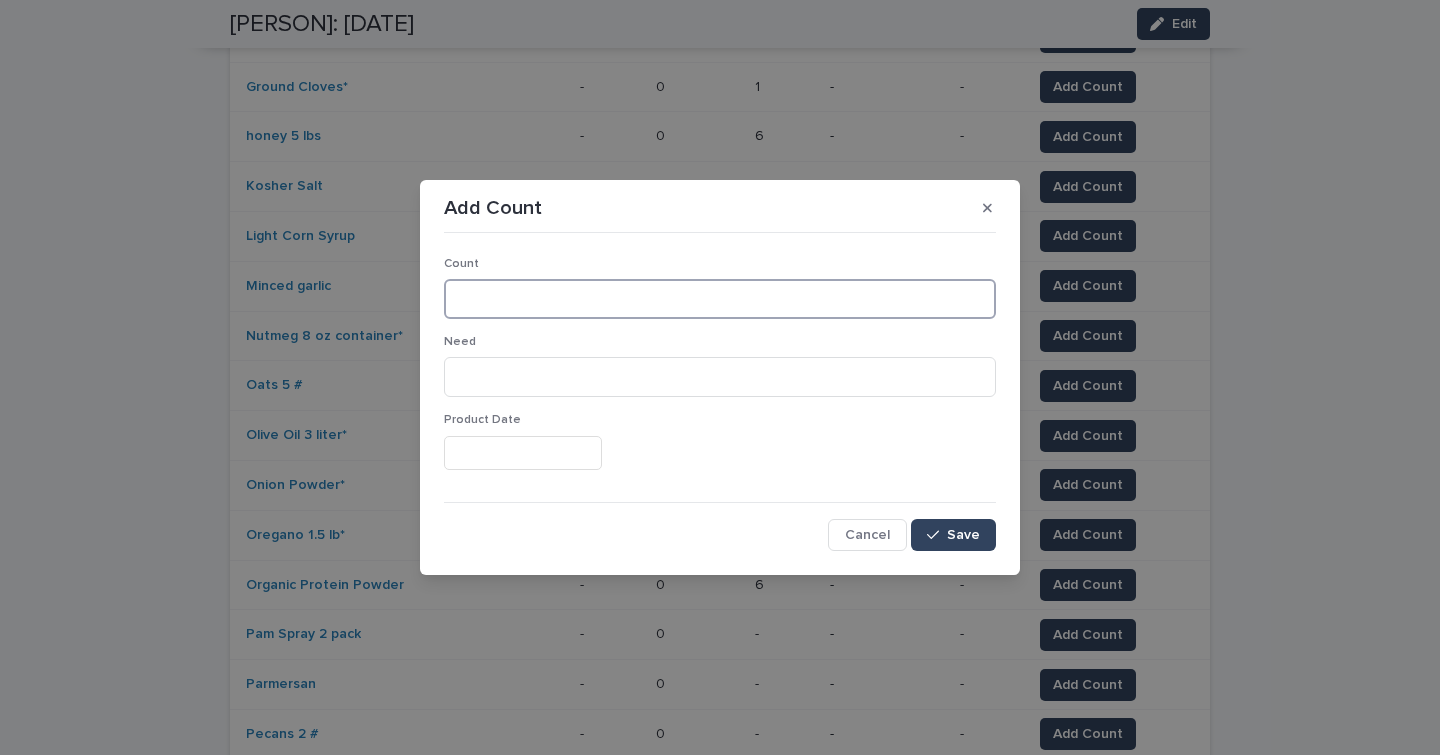 click at bounding box center [720, 299] 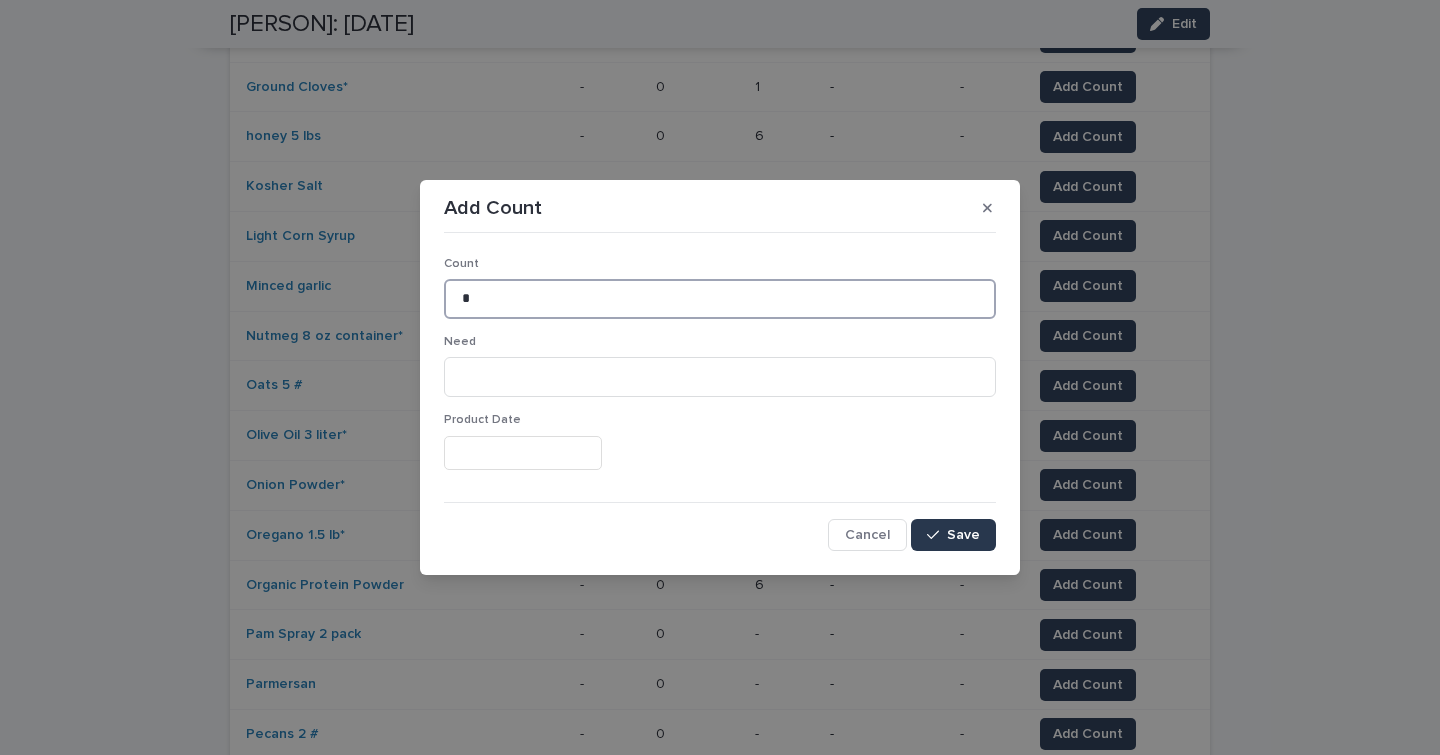 type on "*" 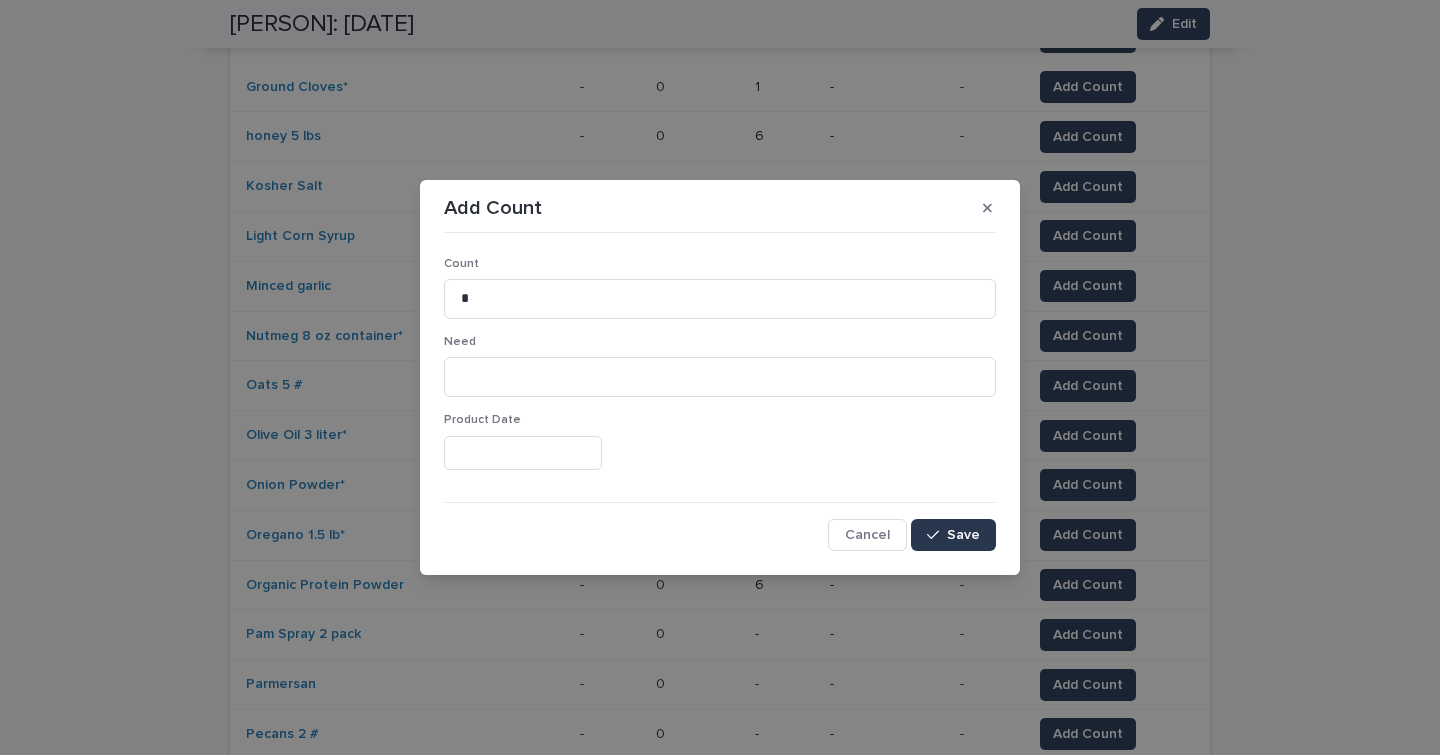 click 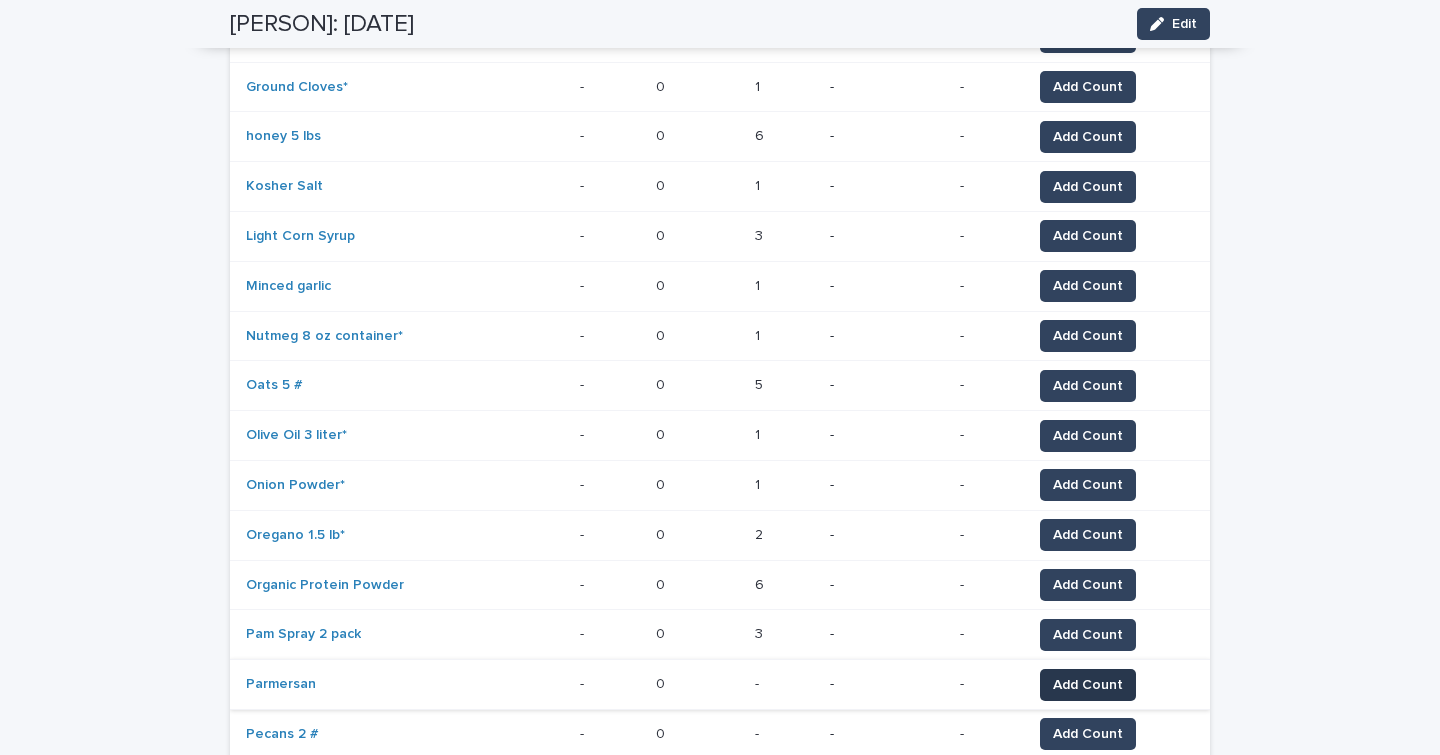 click on "Add Count" at bounding box center [1088, 685] 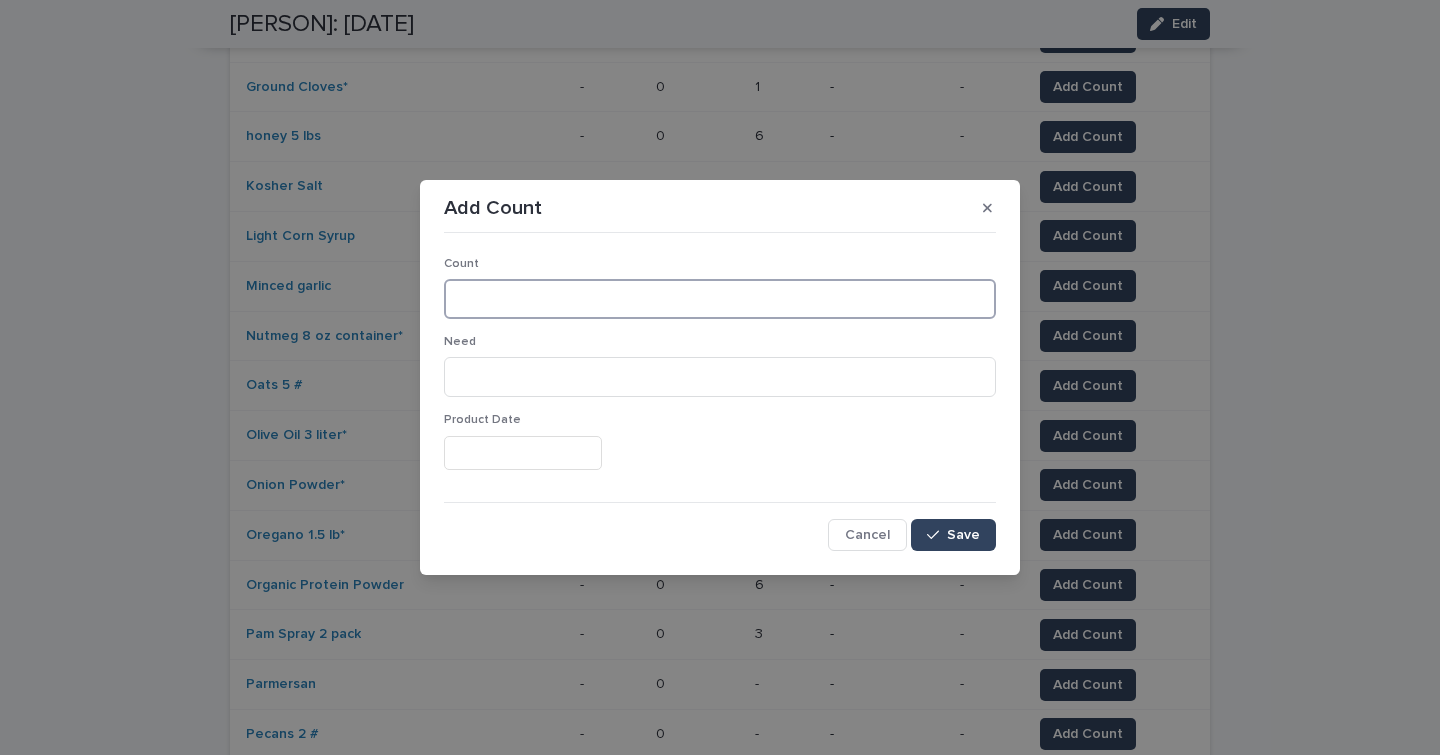 click at bounding box center (720, 299) 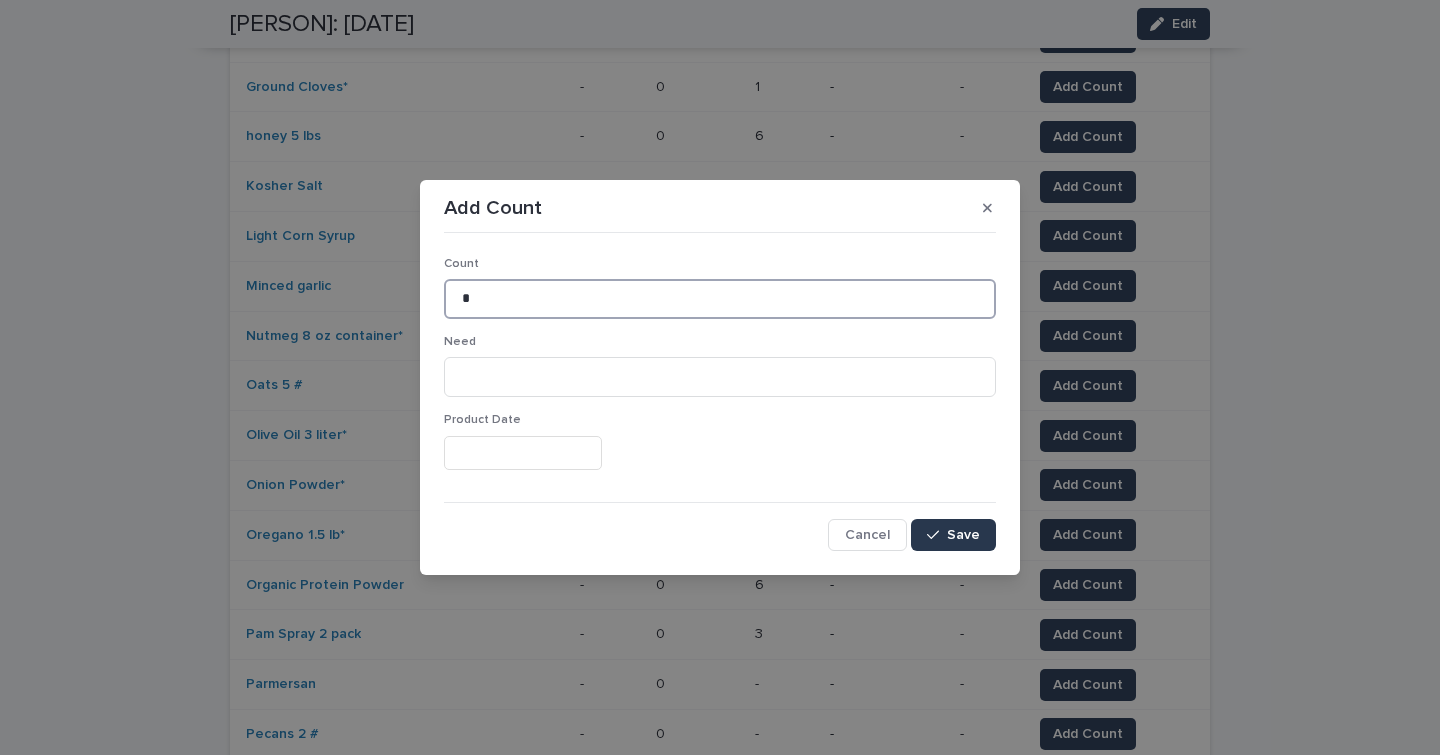 type on "*" 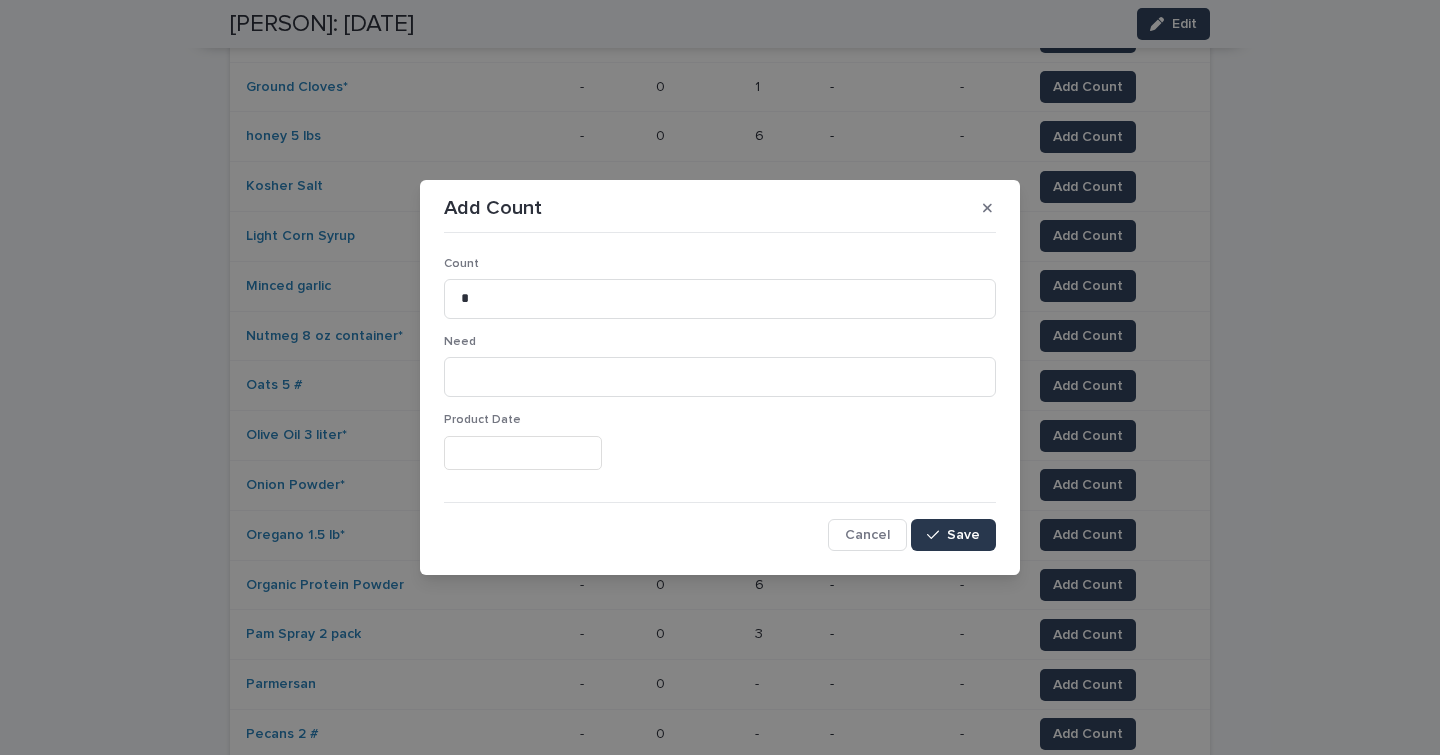 click on "Save" at bounding box center (963, 535) 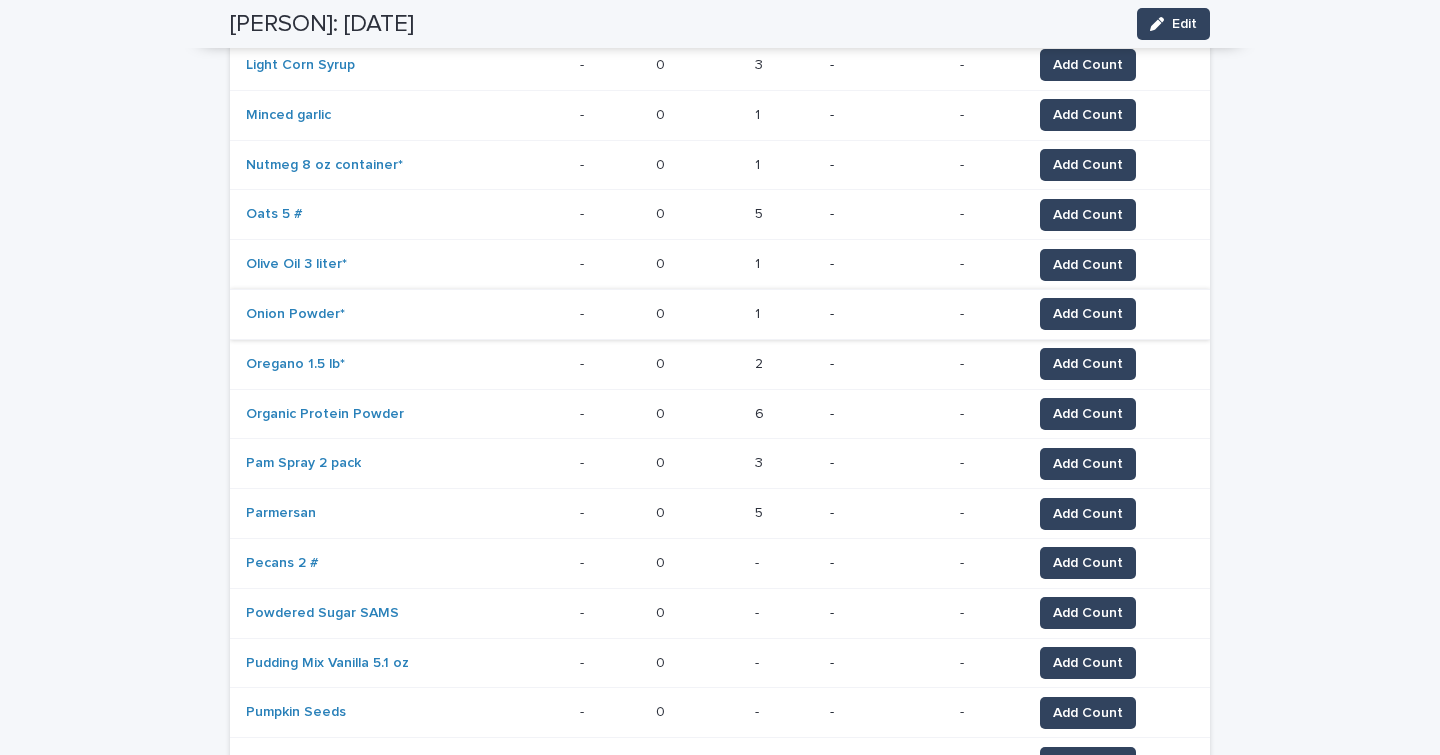 scroll, scrollTop: 655, scrollLeft: 0, axis: vertical 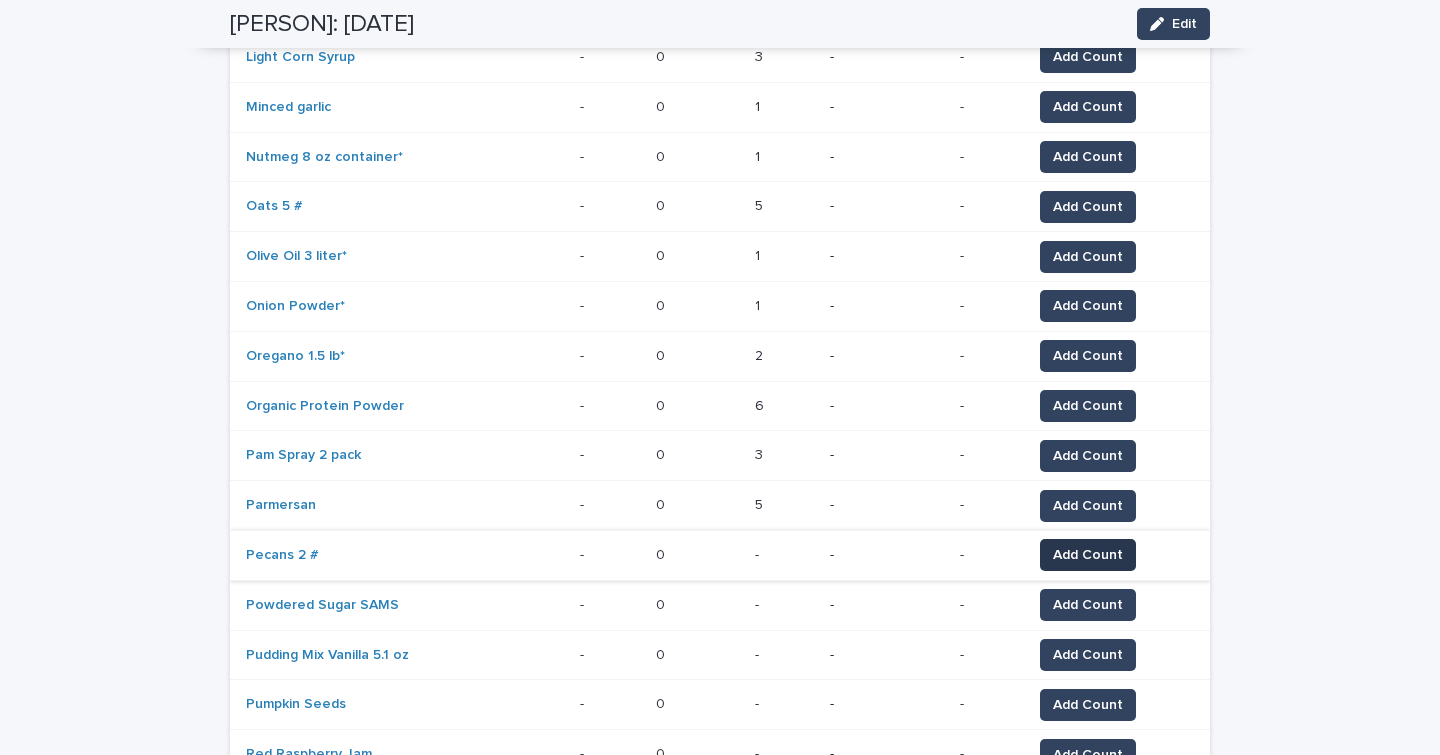 click on "Add Count" at bounding box center (1088, 555) 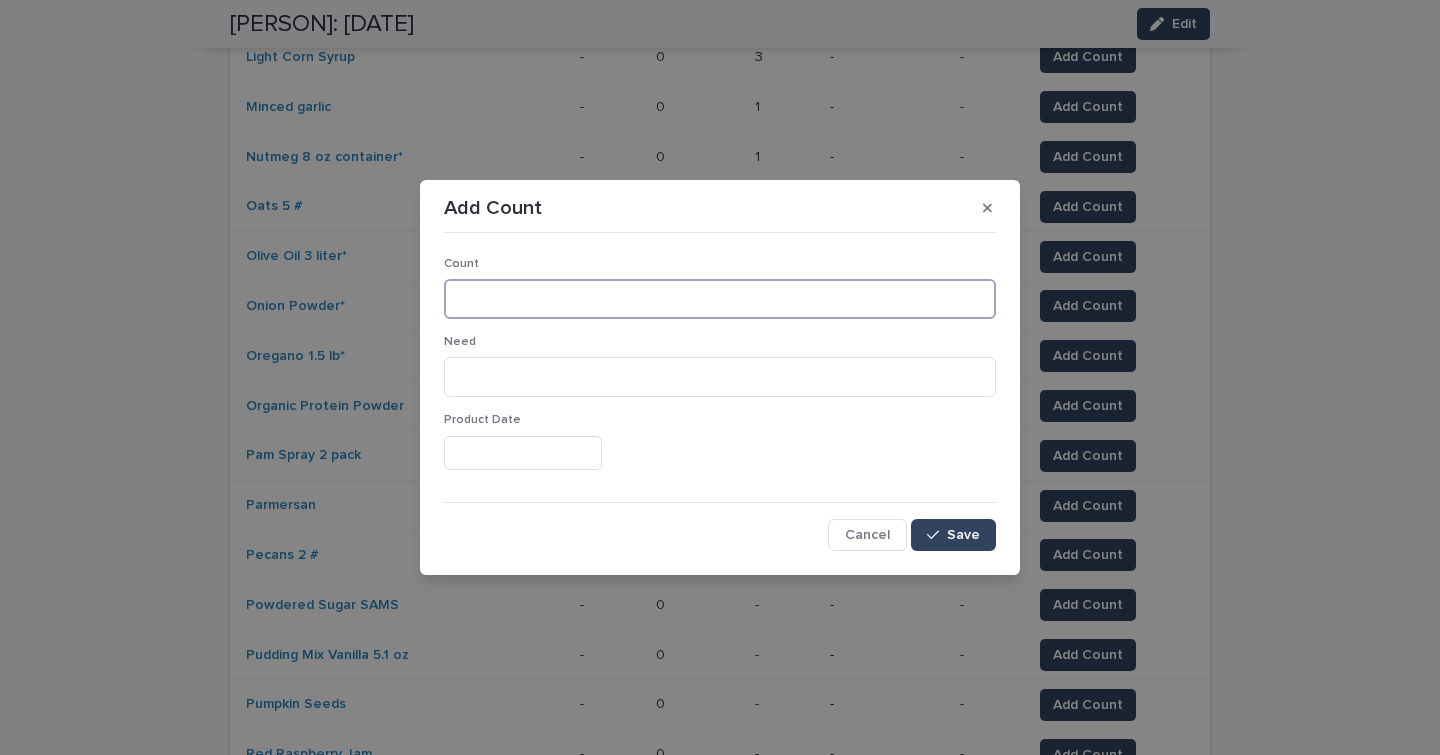 click at bounding box center [720, 299] 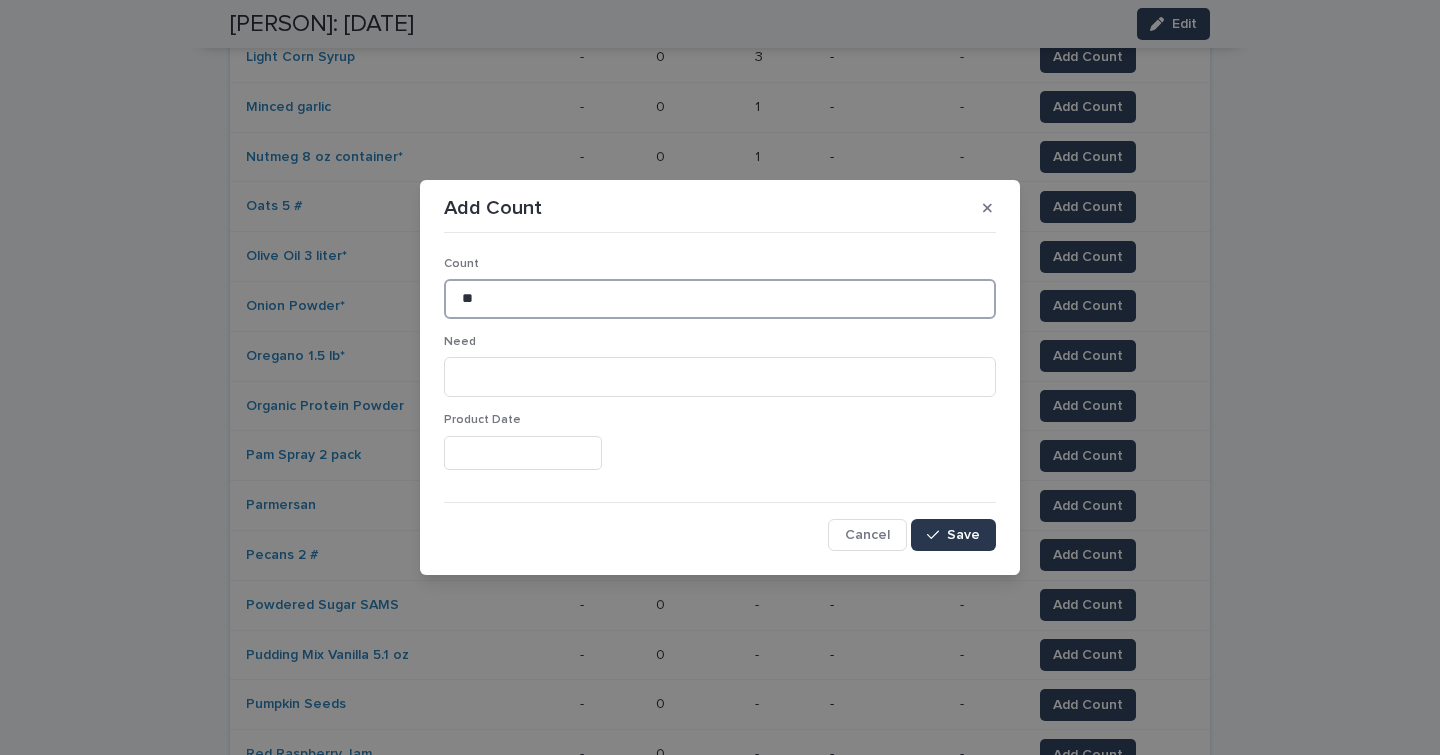 type on "**" 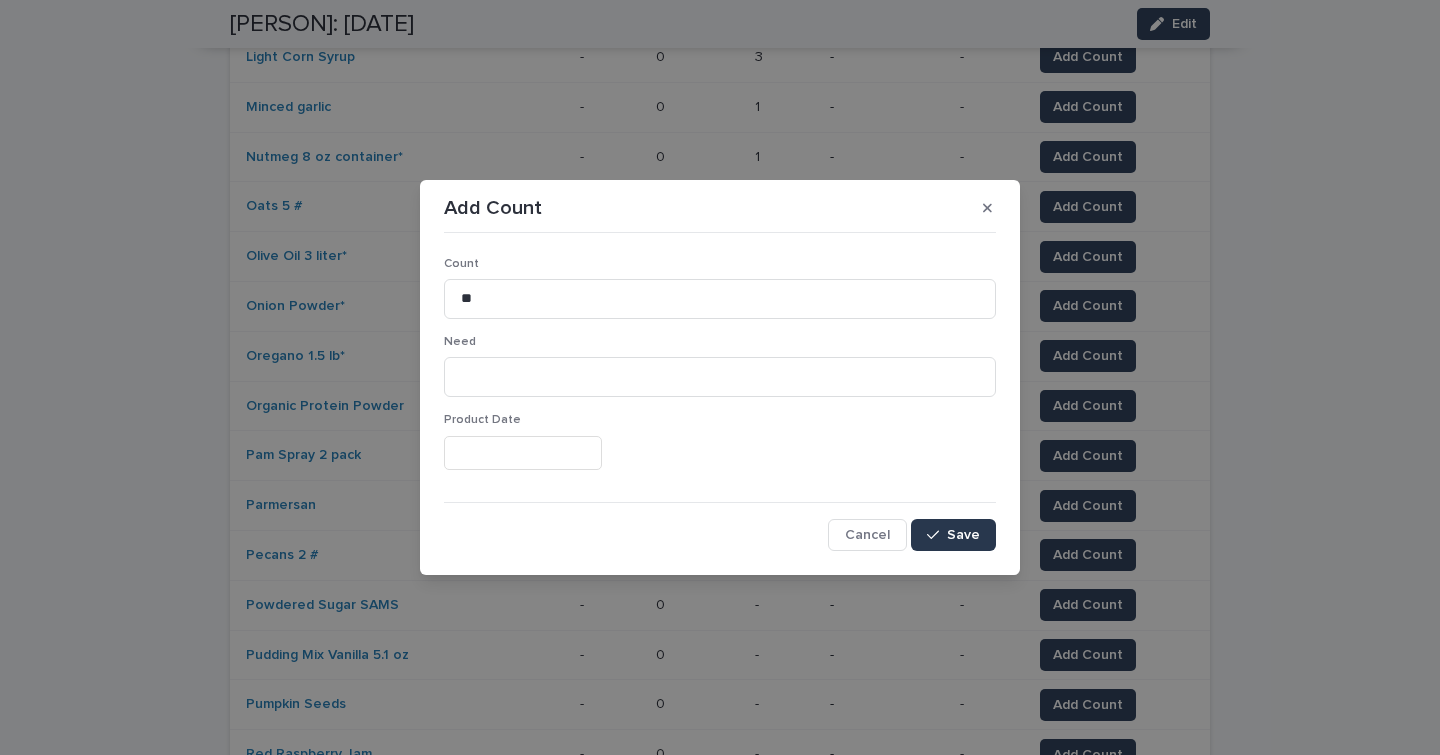 click on "Save" at bounding box center (963, 535) 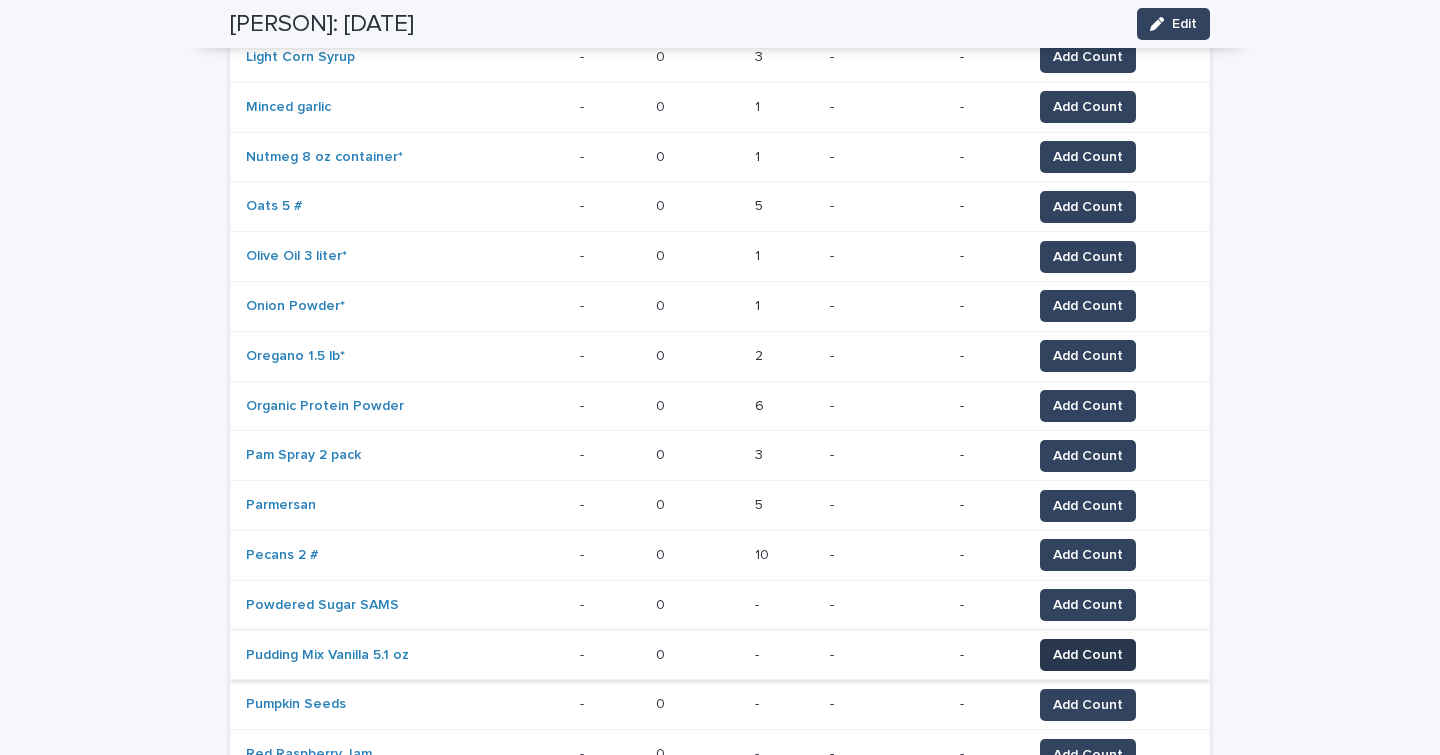 click on "Add Count" at bounding box center (1088, 655) 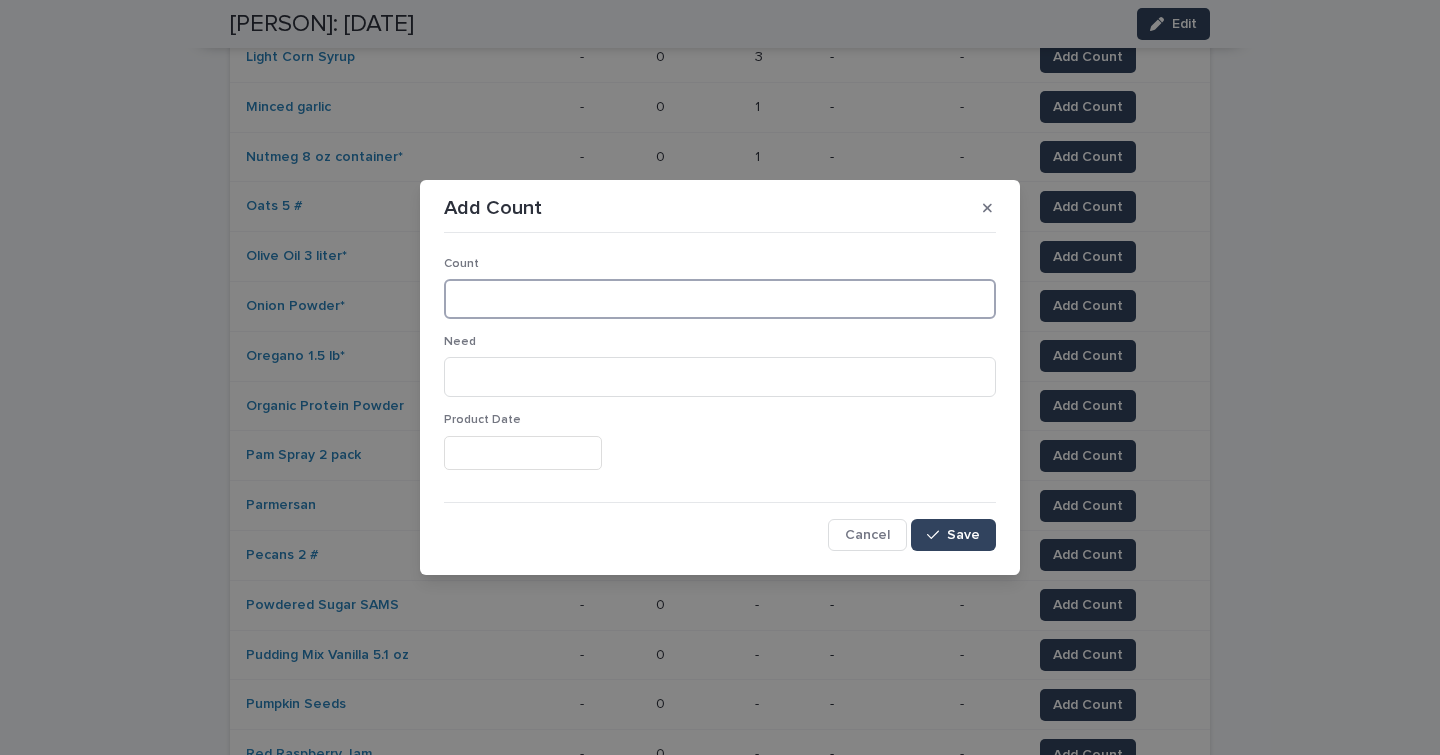 click at bounding box center (720, 299) 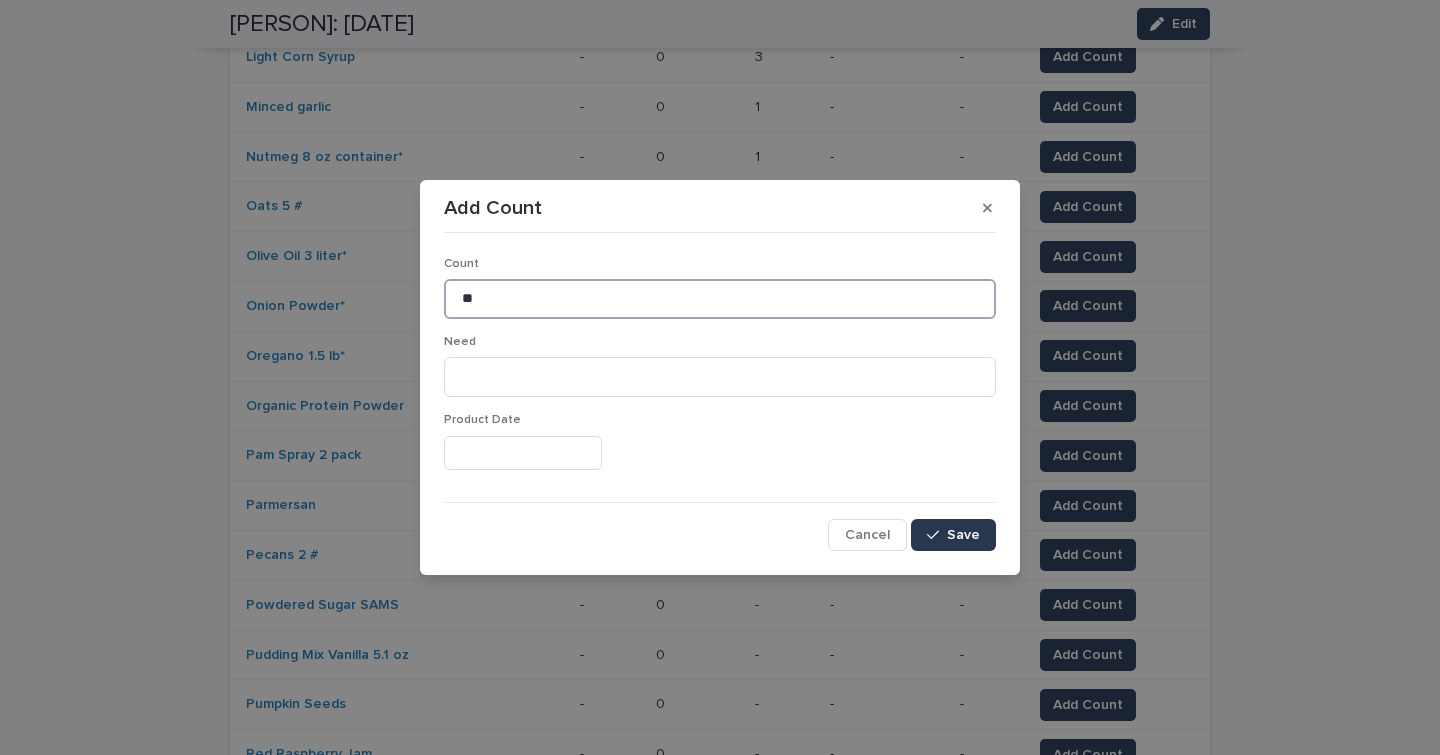 type on "**" 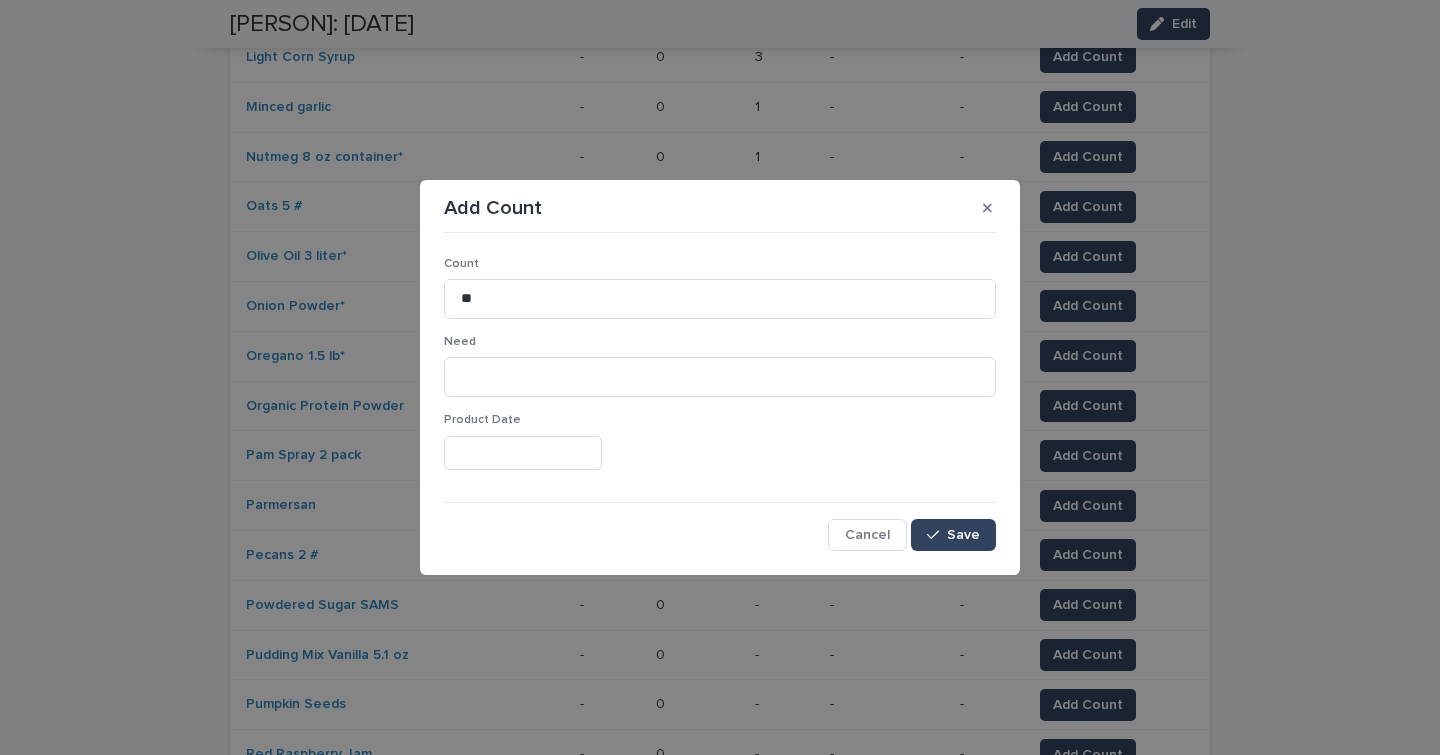 drag, startPoint x: 938, startPoint y: 533, endPoint x: 580, endPoint y: 330, distance: 411.5495 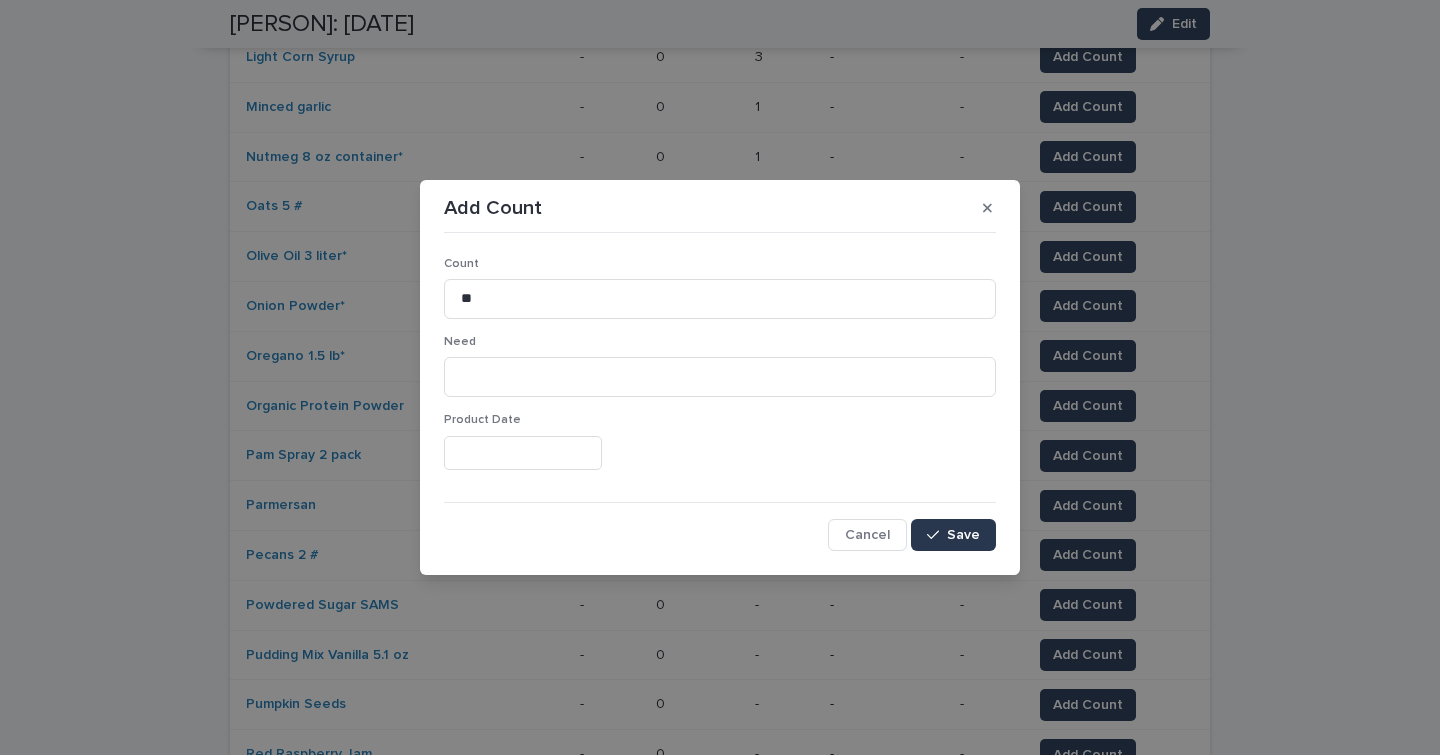 click on "Save" at bounding box center (963, 535) 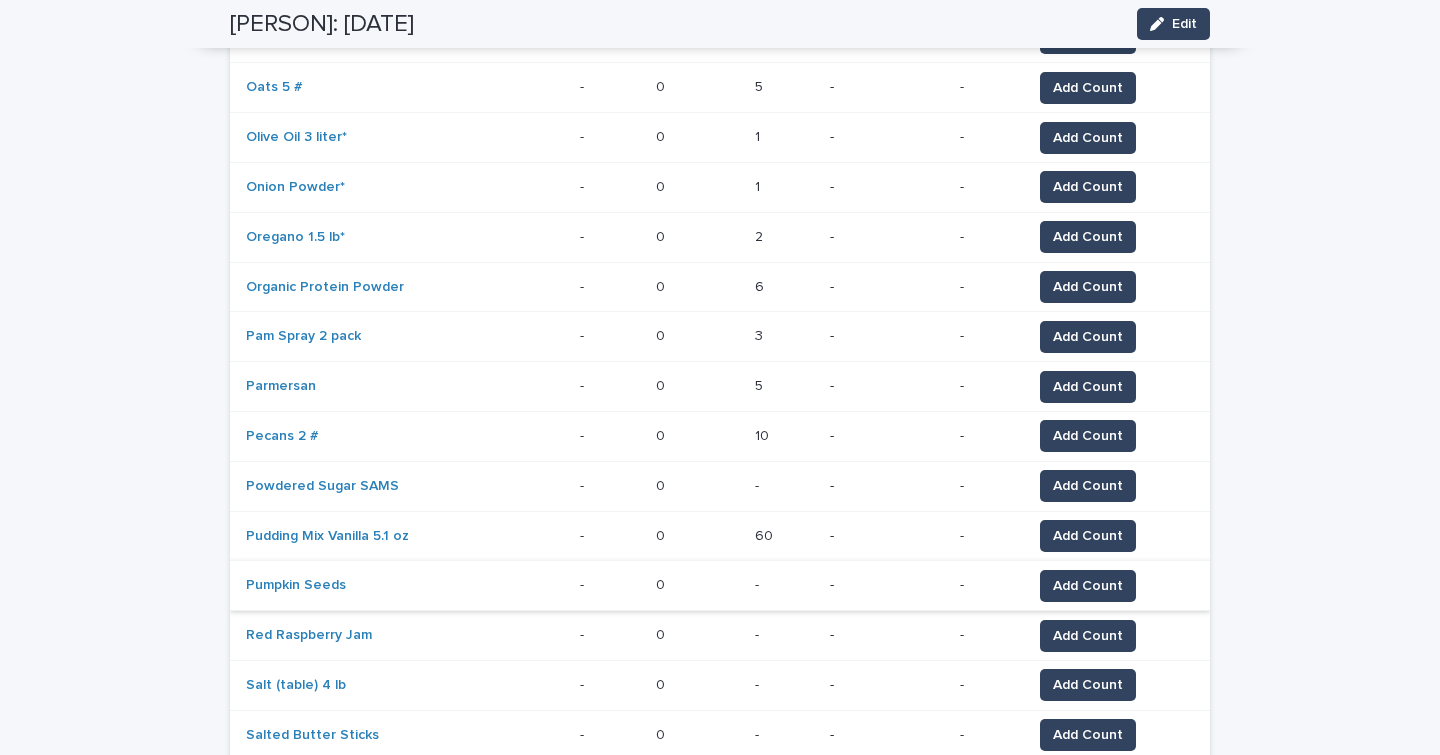 scroll, scrollTop: 775, scrollLeft: 0, axis: vertical 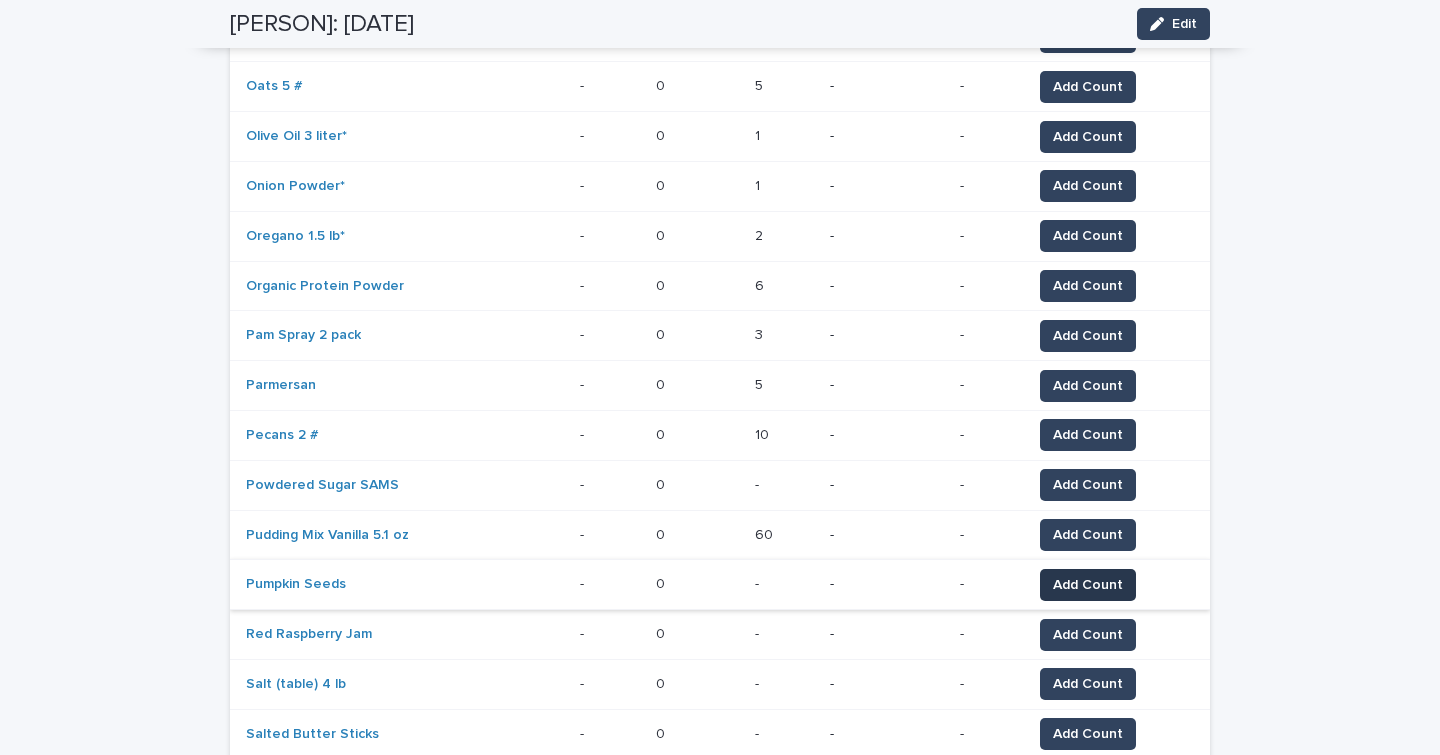 click on "Add Count" at bounding box center [1088, 585] 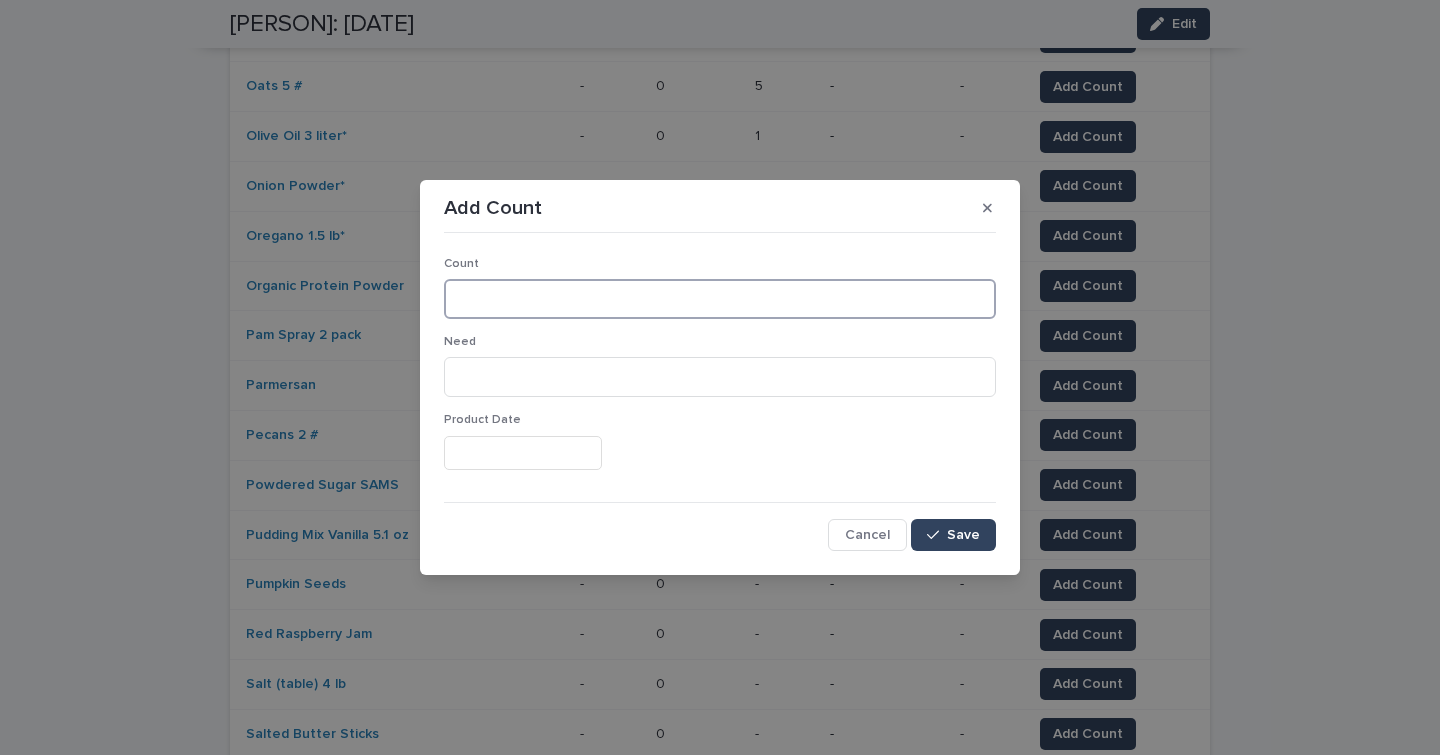click at bounding box center (720, 299) 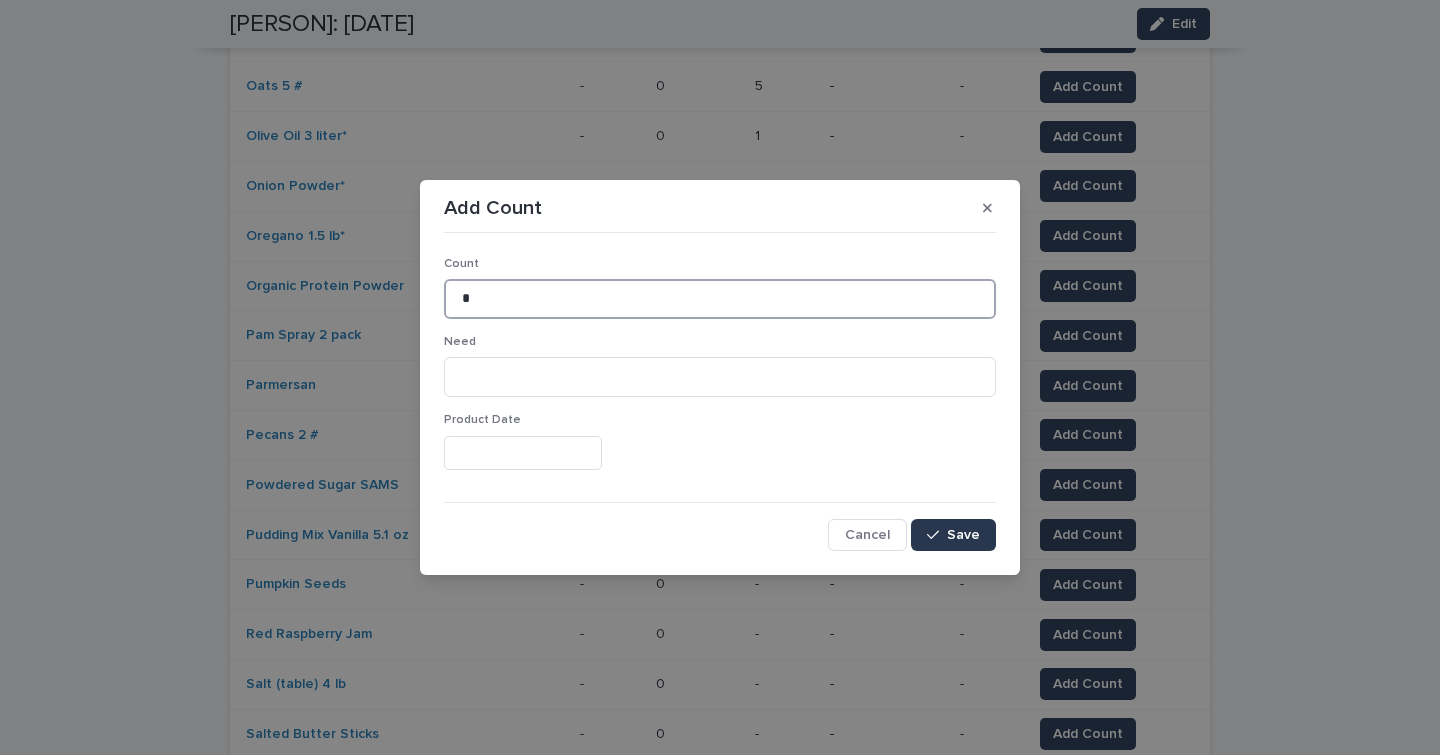 type on "*" 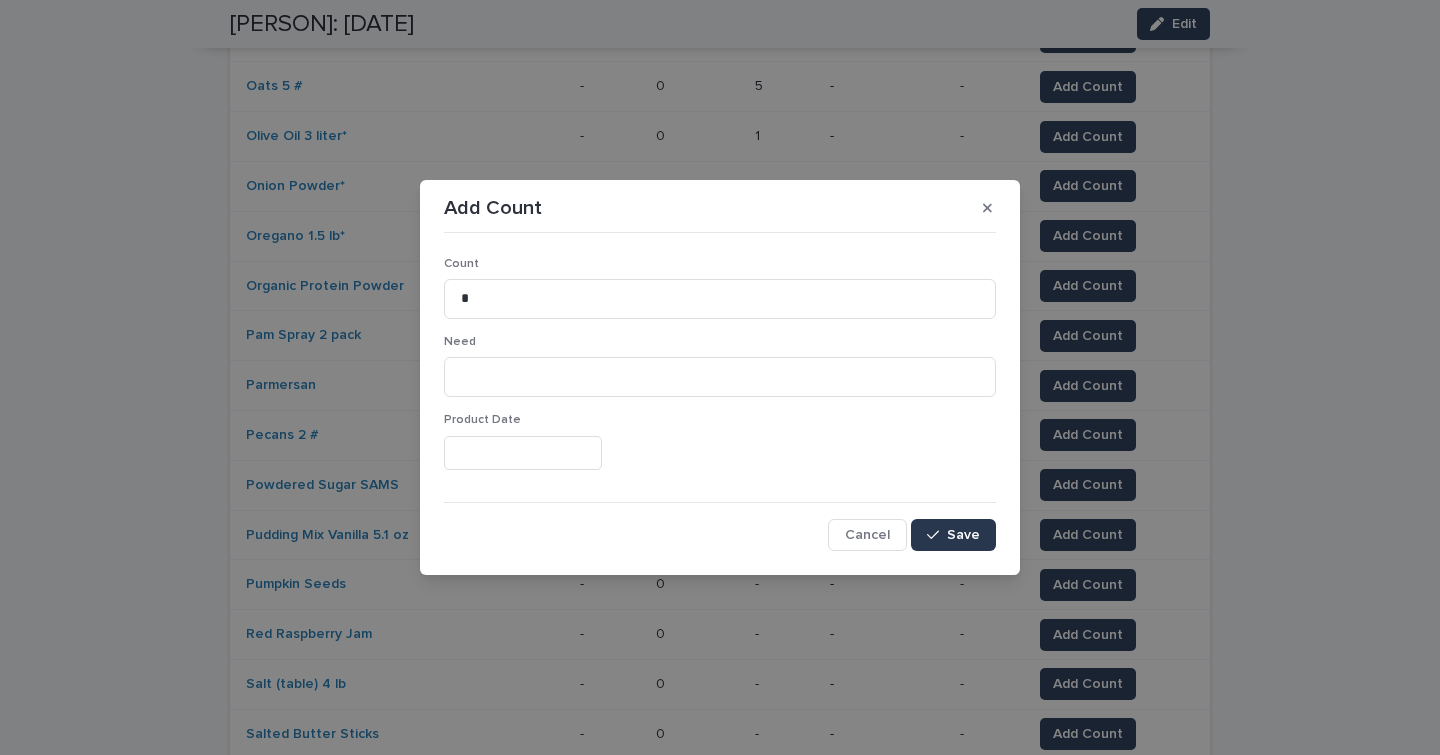 click on "Save" at bounding box center (963, 535) 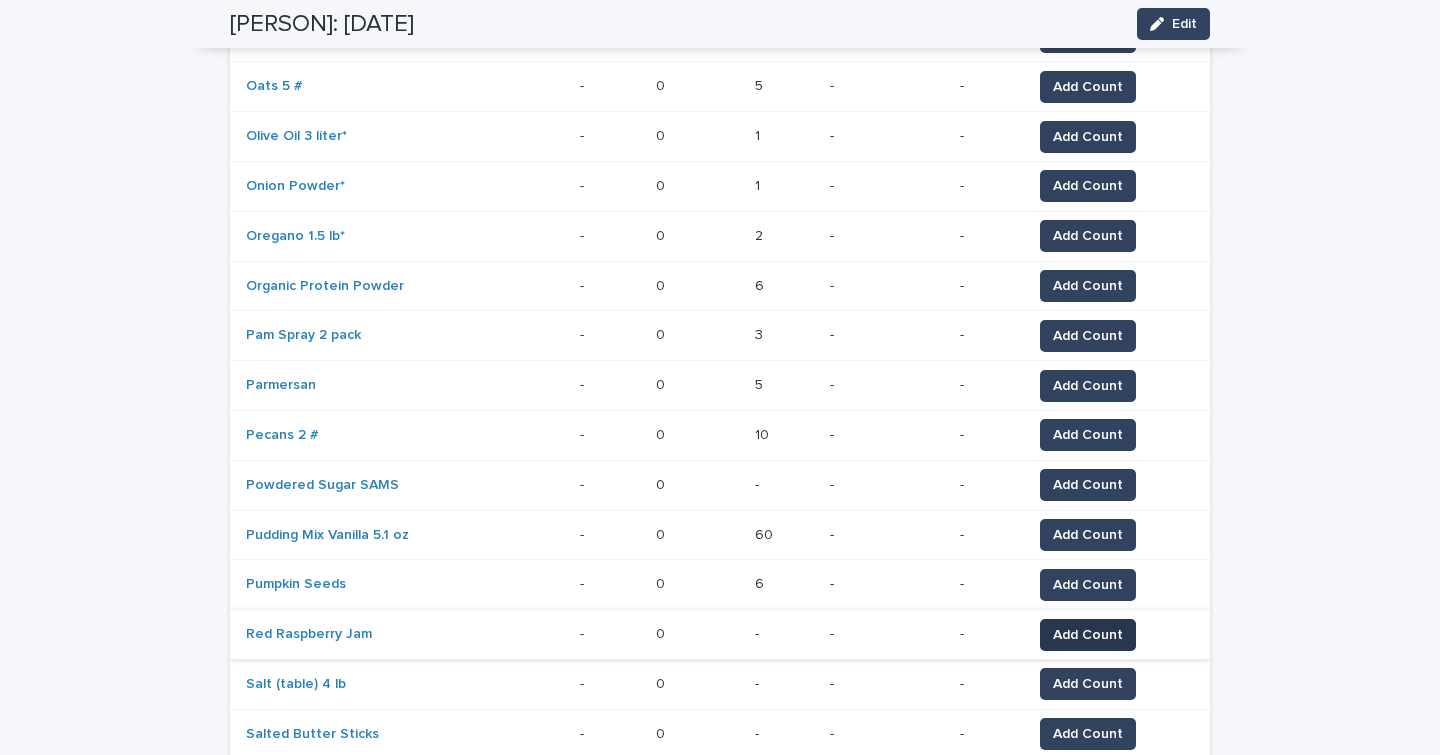 click on "Add Count" at bounding box center (1088, 635) 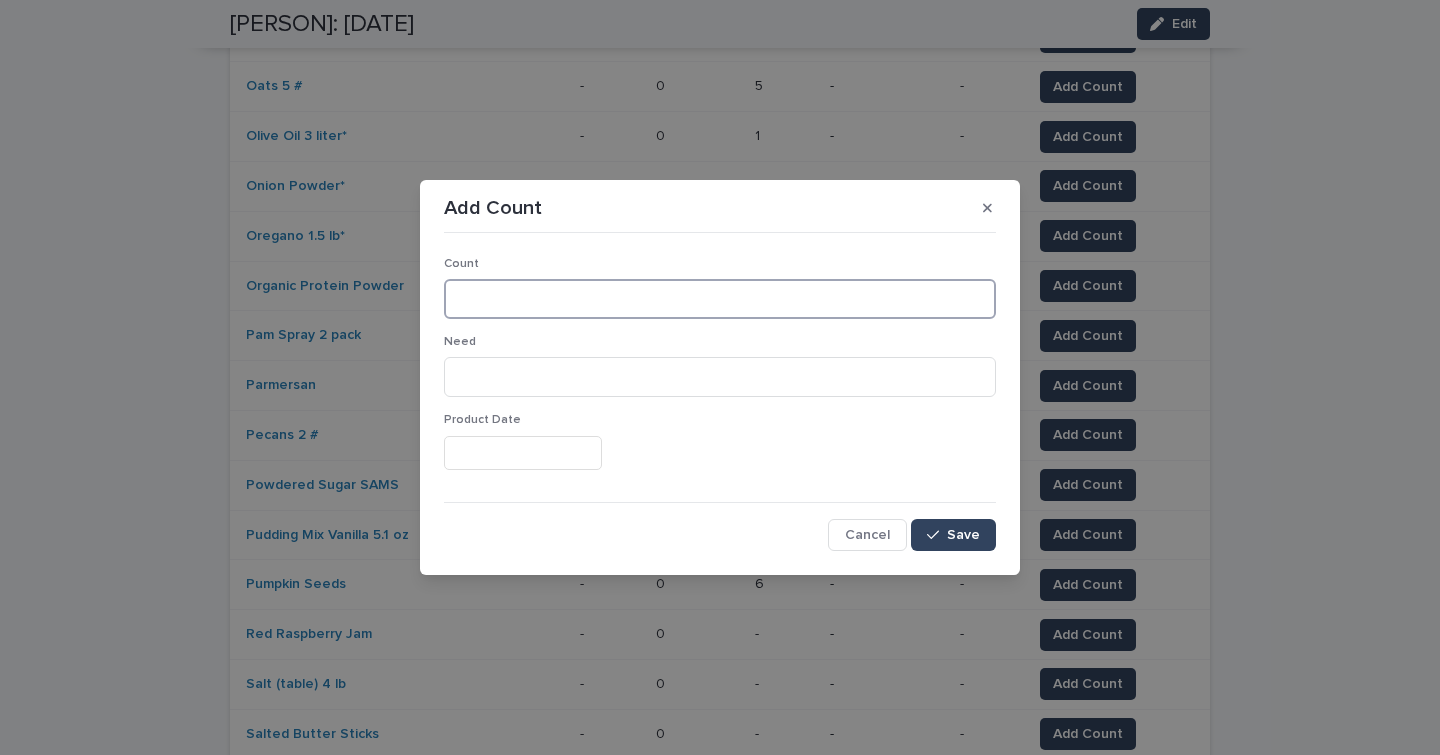 click at bounding box center (720, 299) 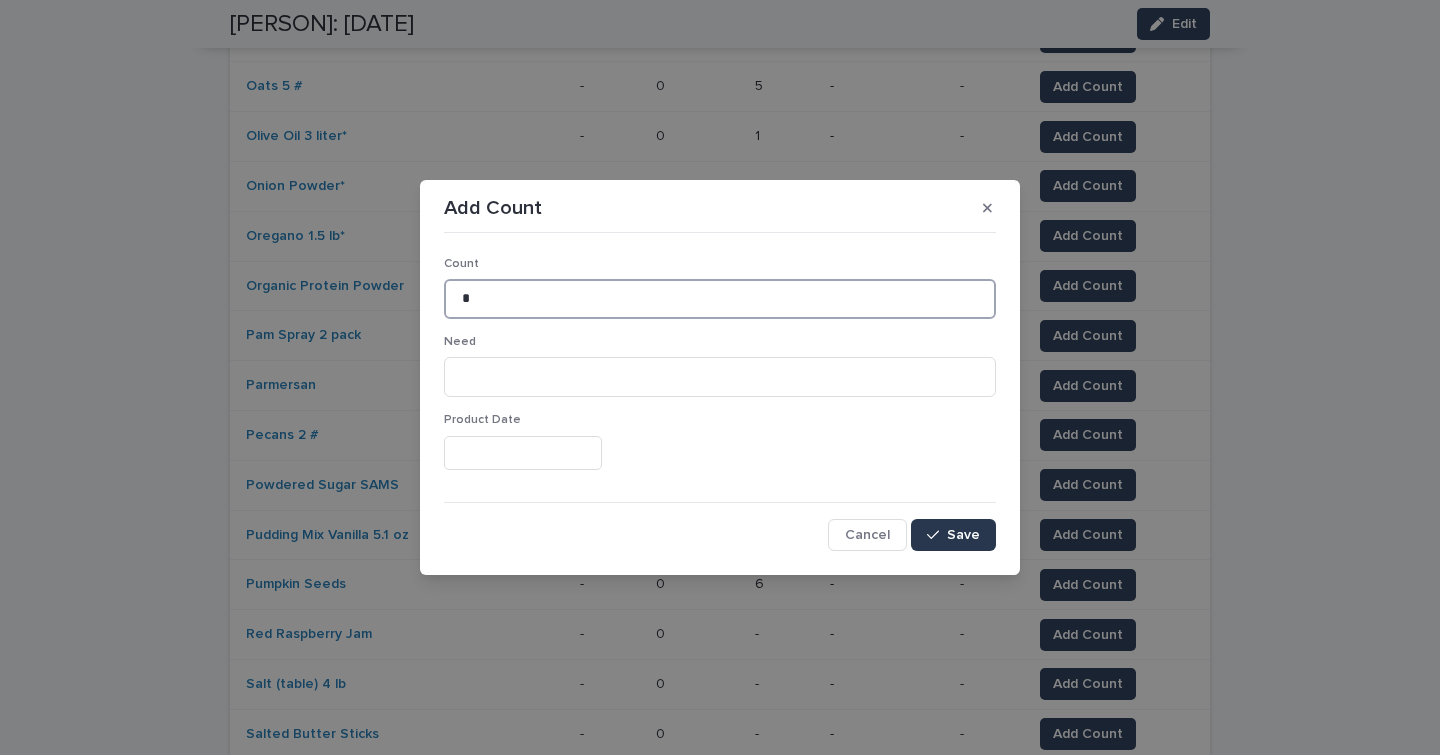 type on "*" 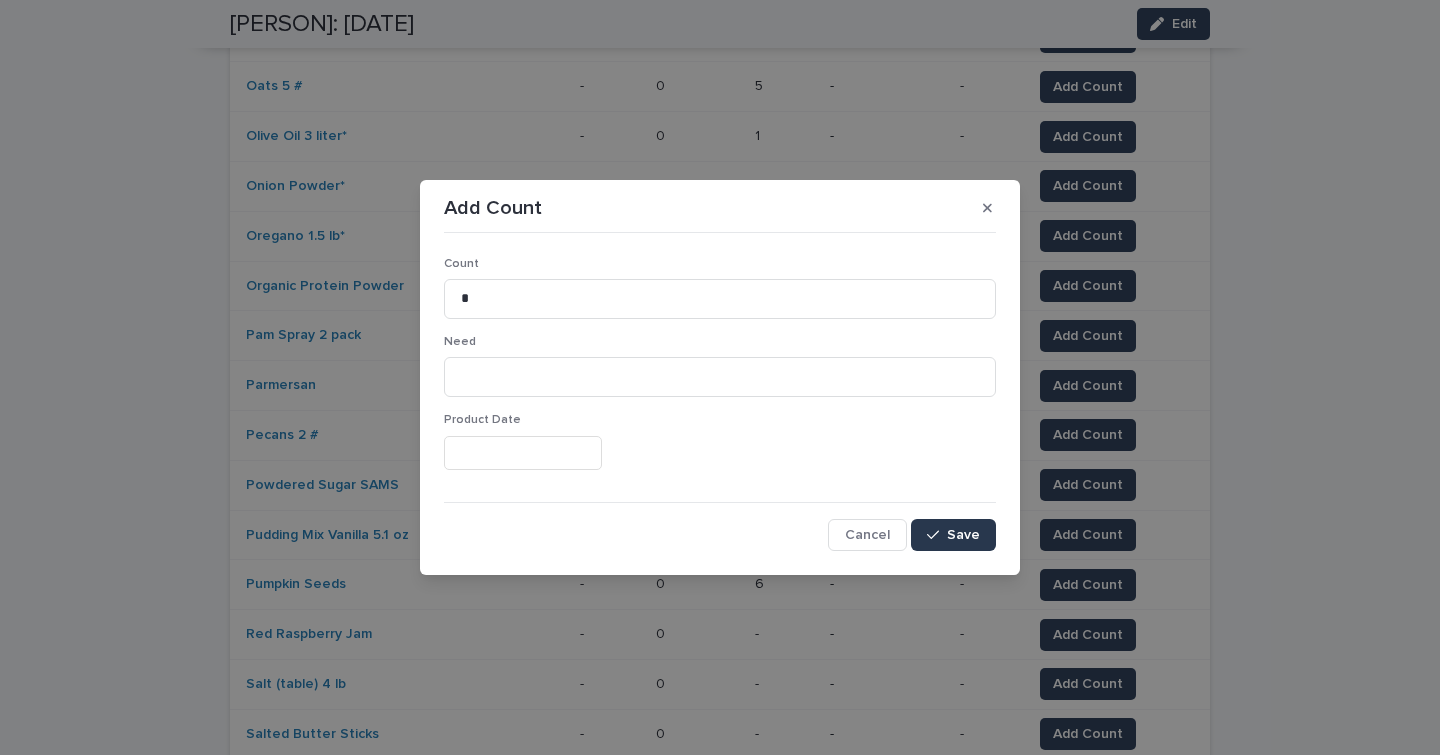 click on "Save" at bounding box center (963, 535) 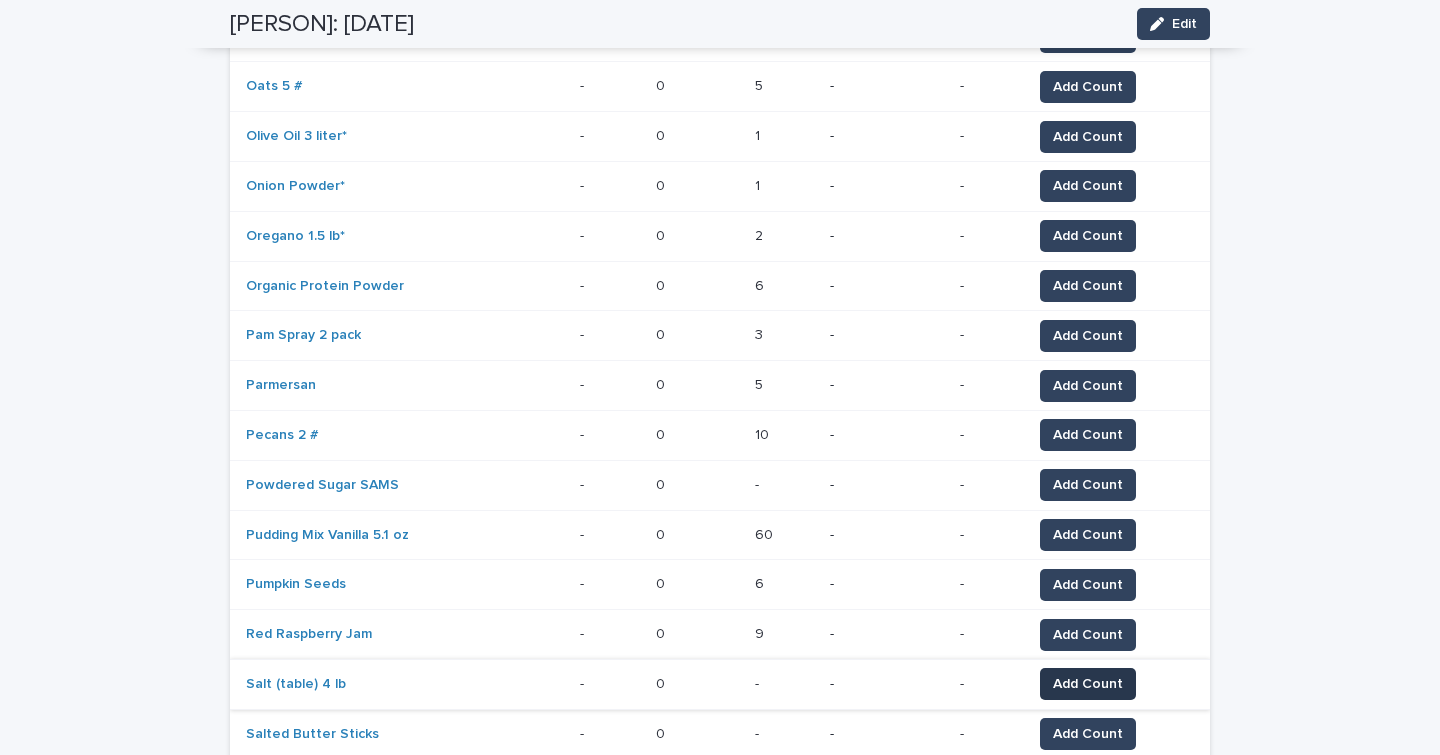 click on "Add Count" at bounding box center [1088, 684] 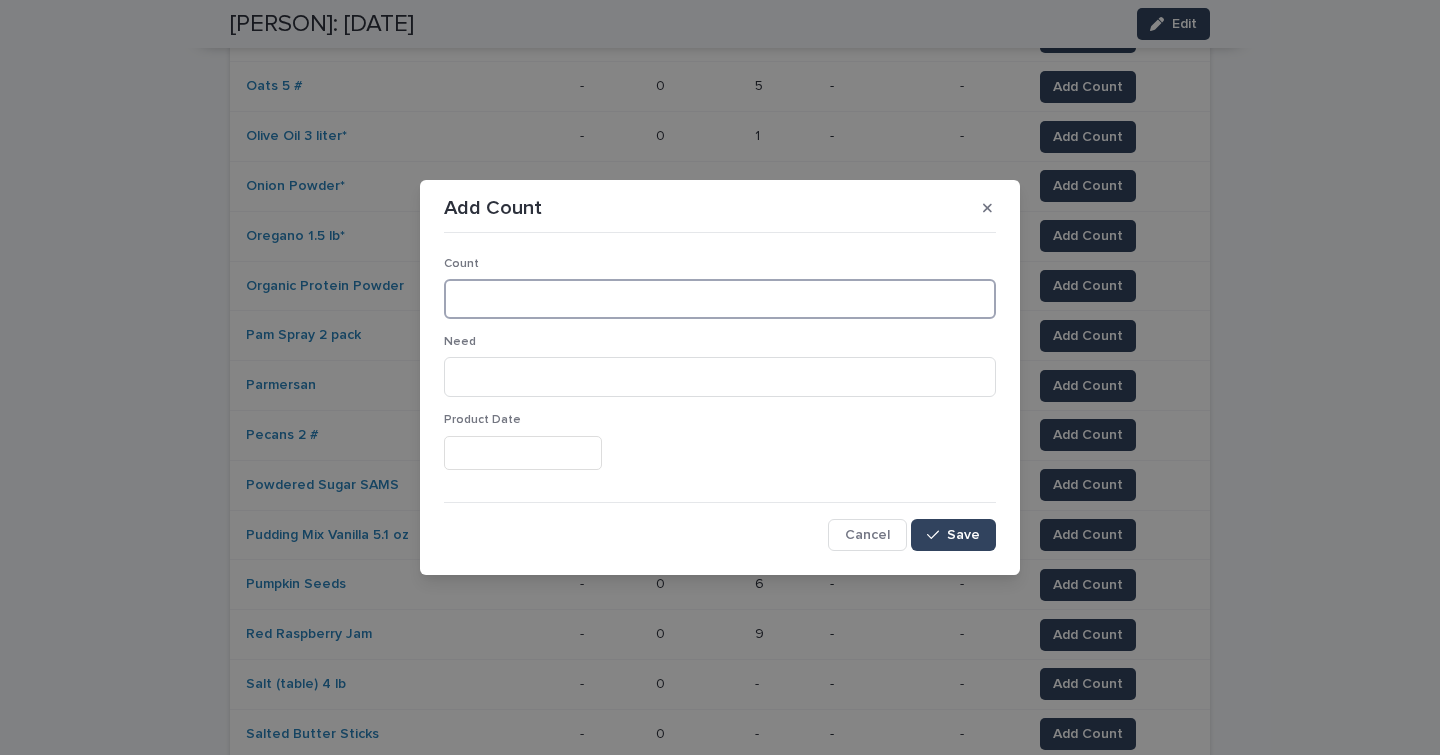 click at bounding box center (720, 299) 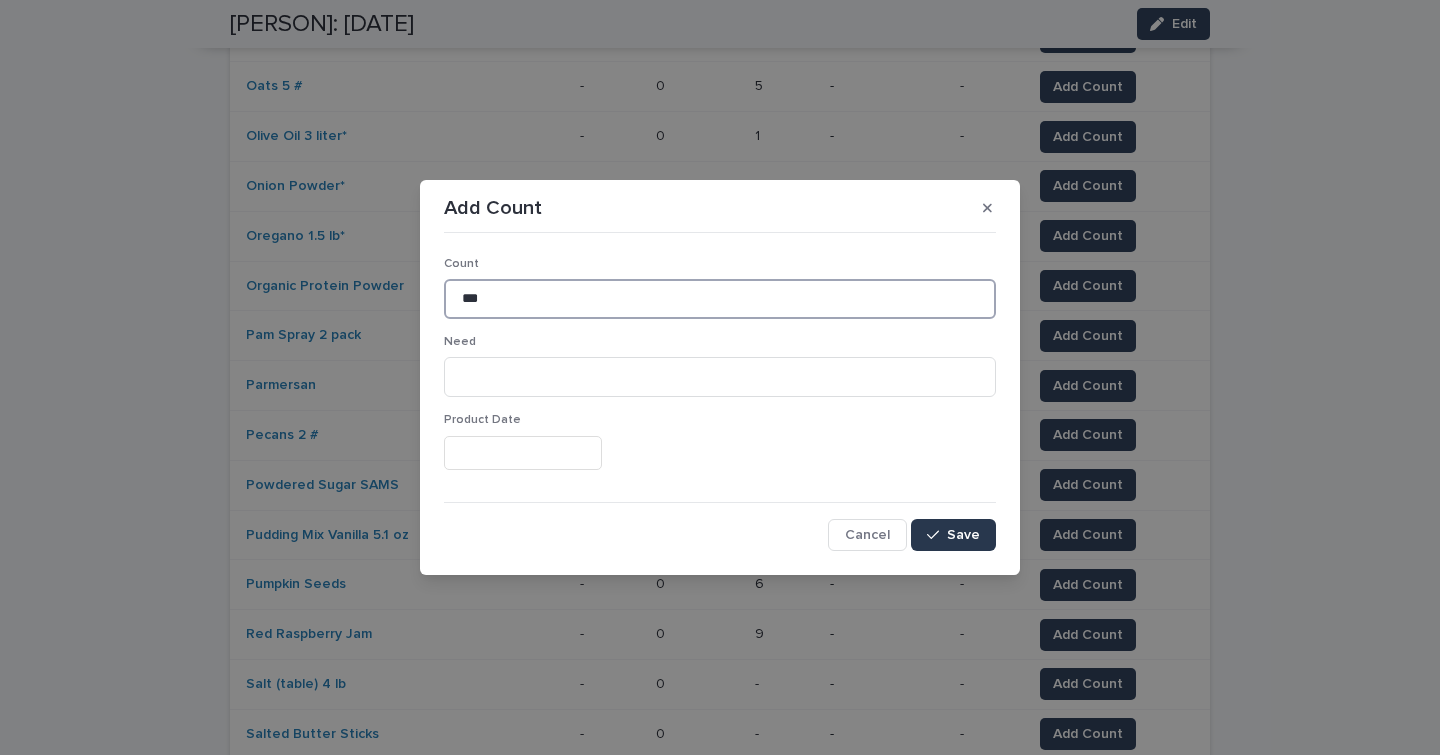type on "***" 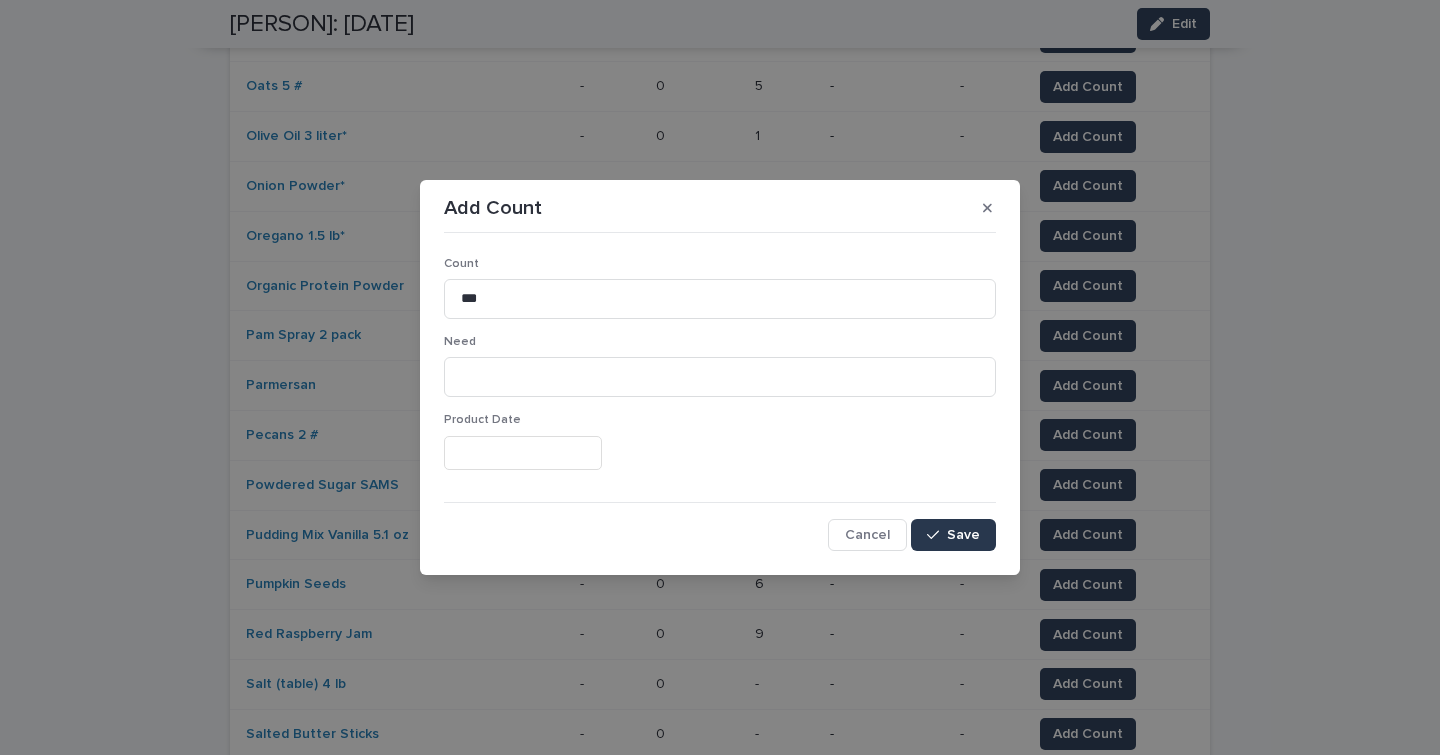 click on "Save" at bounding box center [963, 535] 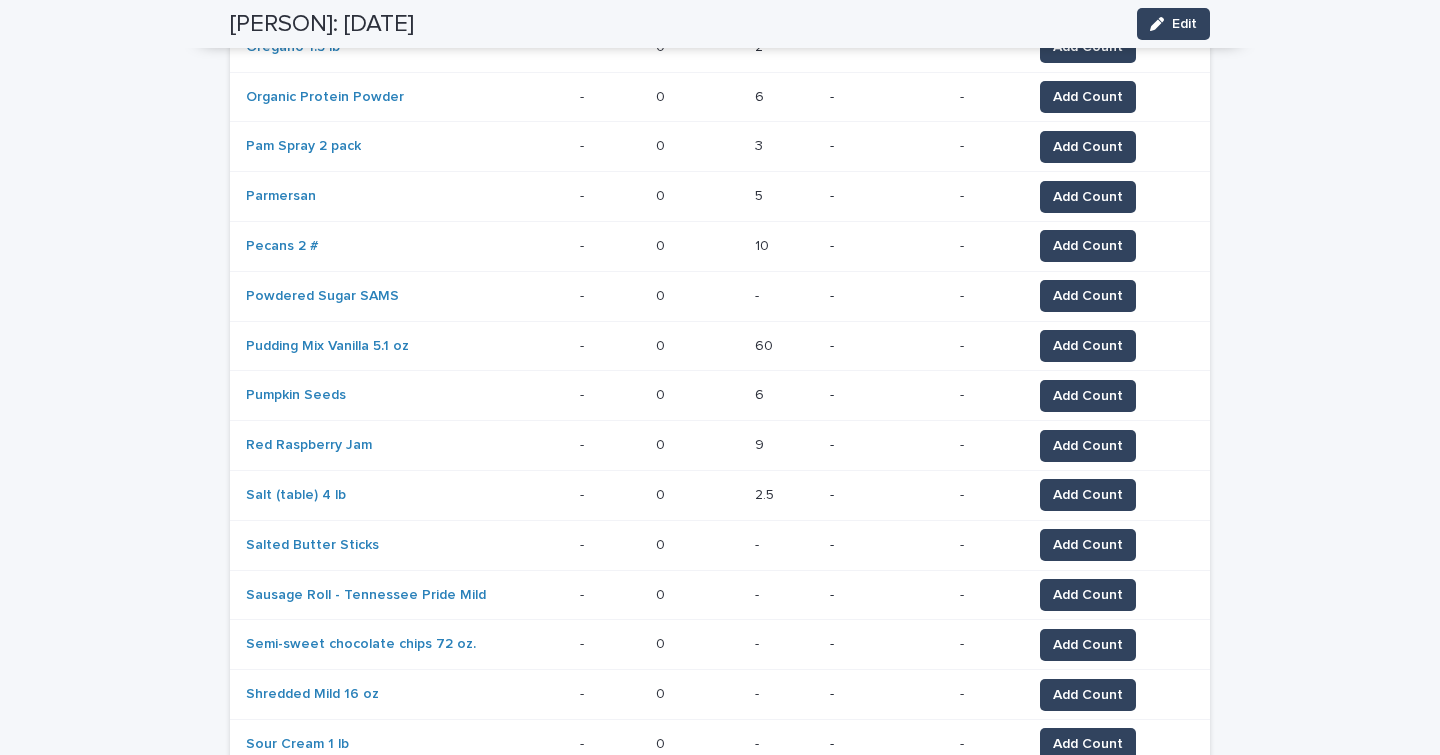 scroll, scrollTop: 966, scrollLeft: 0, axis: vertical 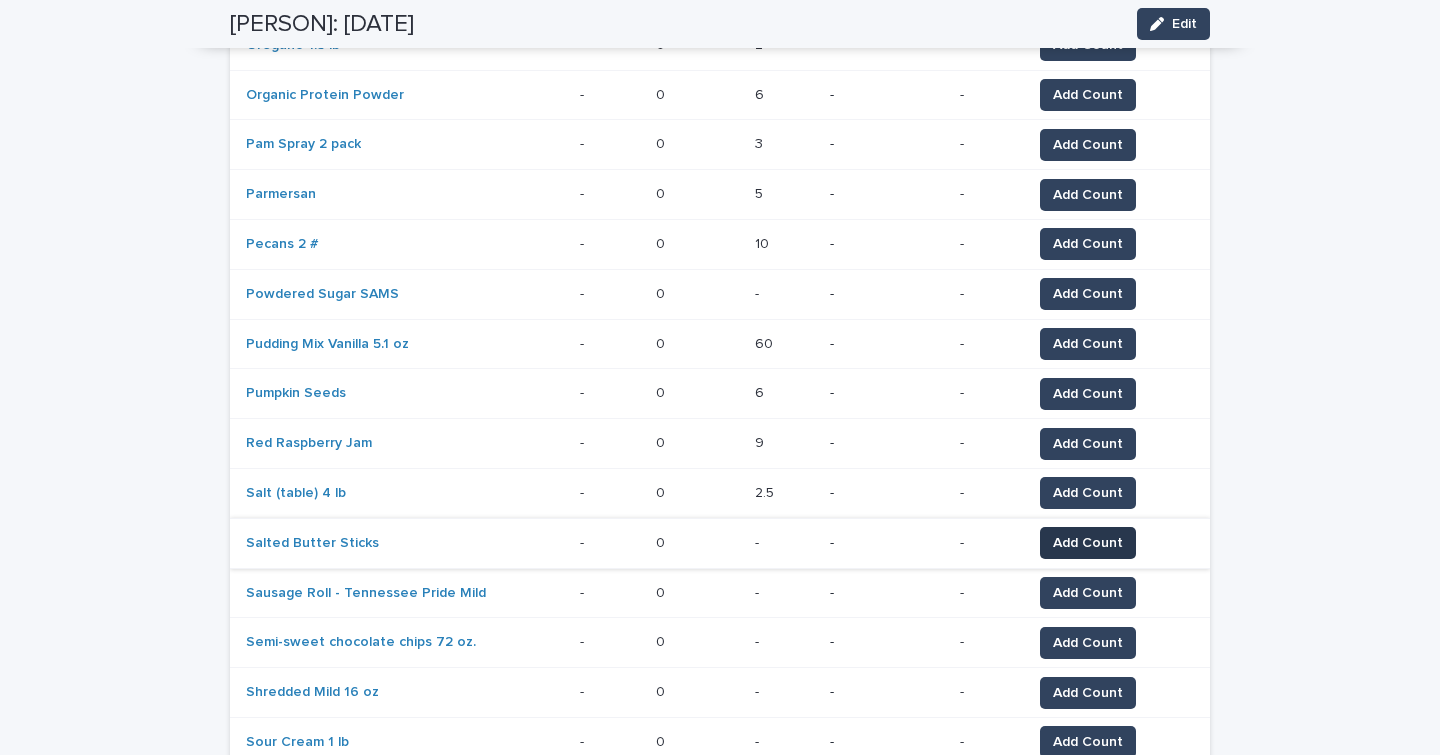click on "Add Count" at bounding box center [1088, 543] 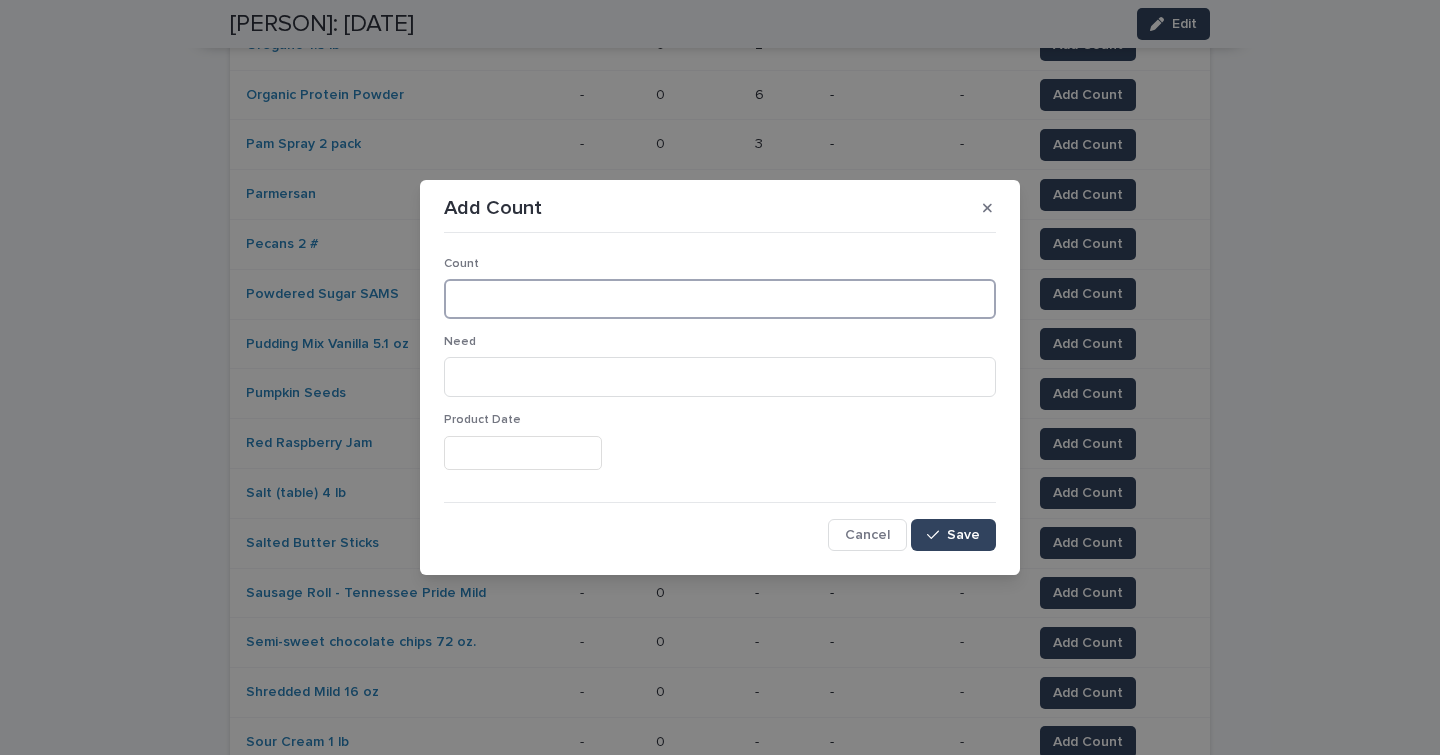 click at bounding box center [720, 299] 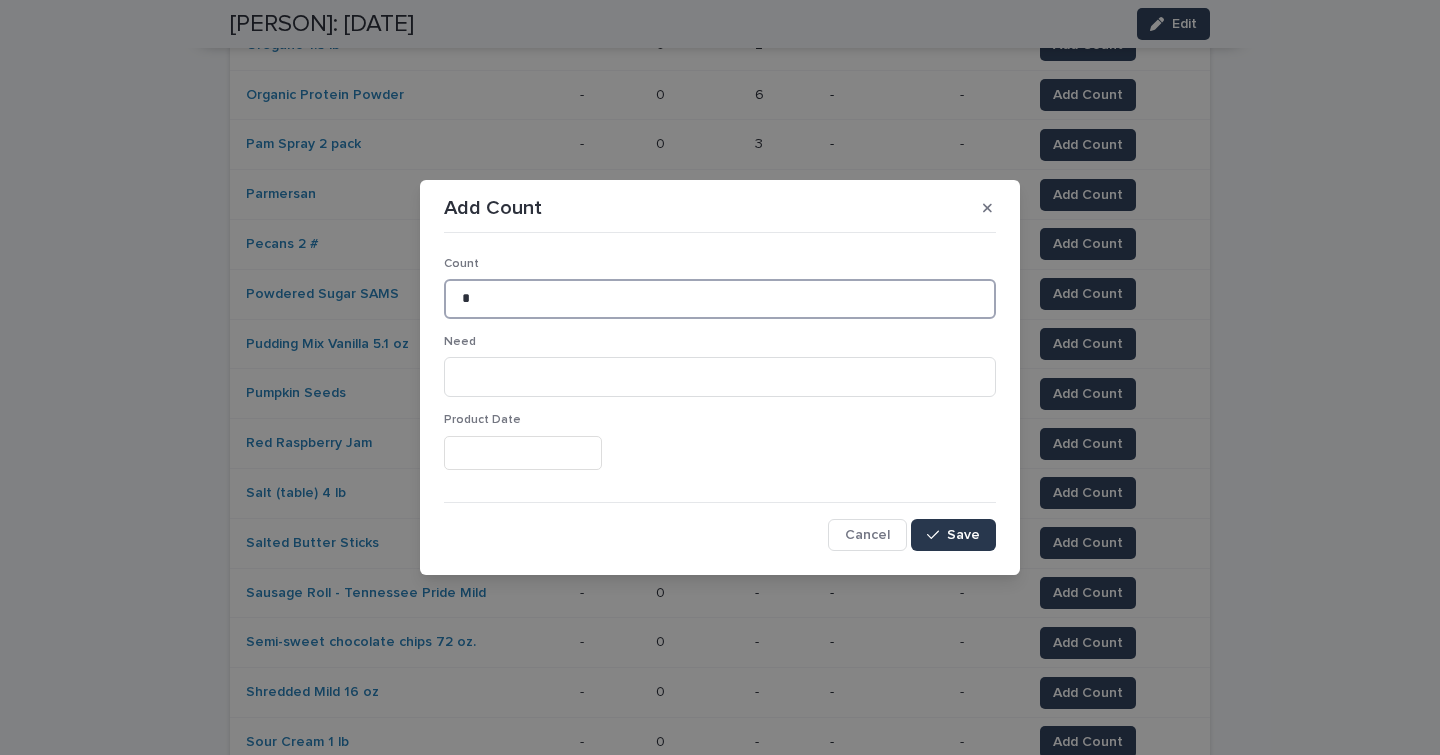 type on "*" 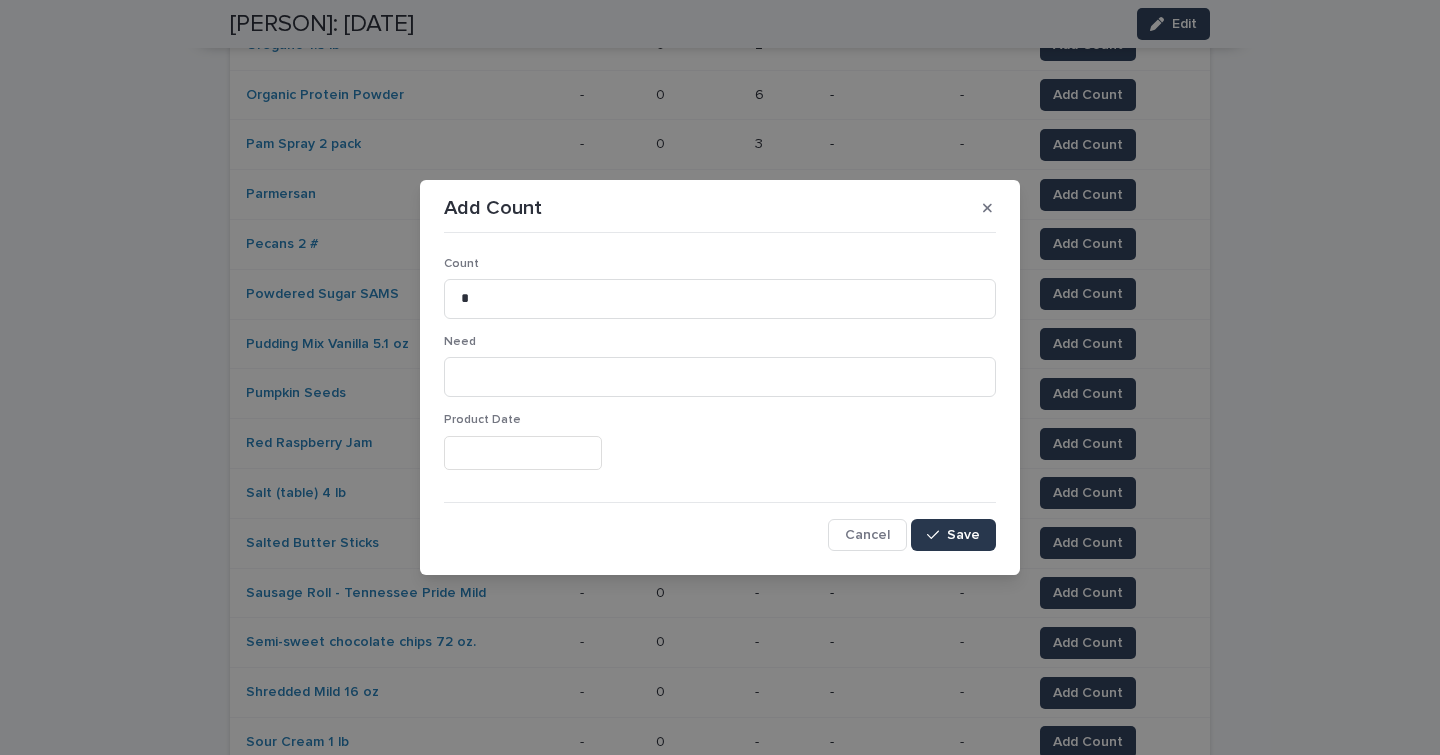 click on "Save" at bounding box center [963, 535] 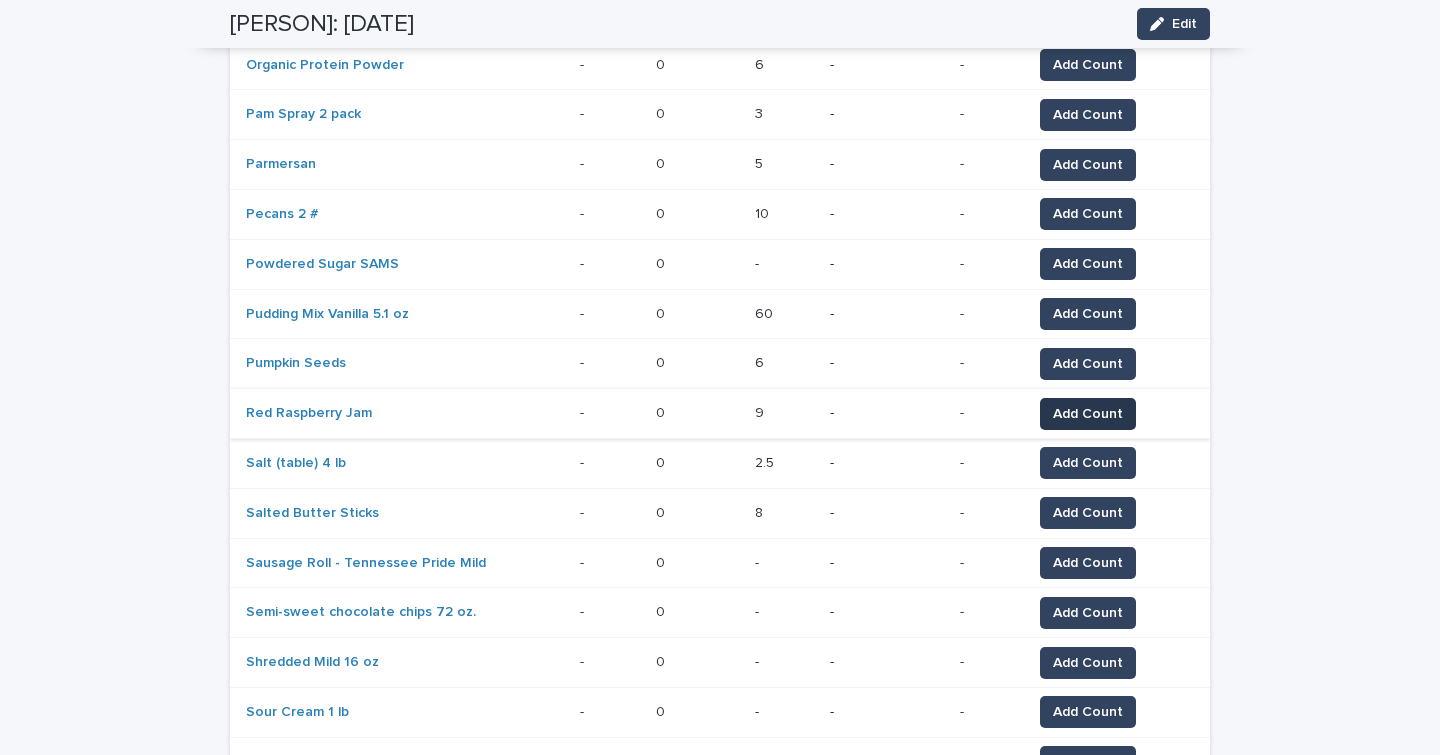 scroll, scrollTop: 997, scrollLeft: 0, axis: vertical 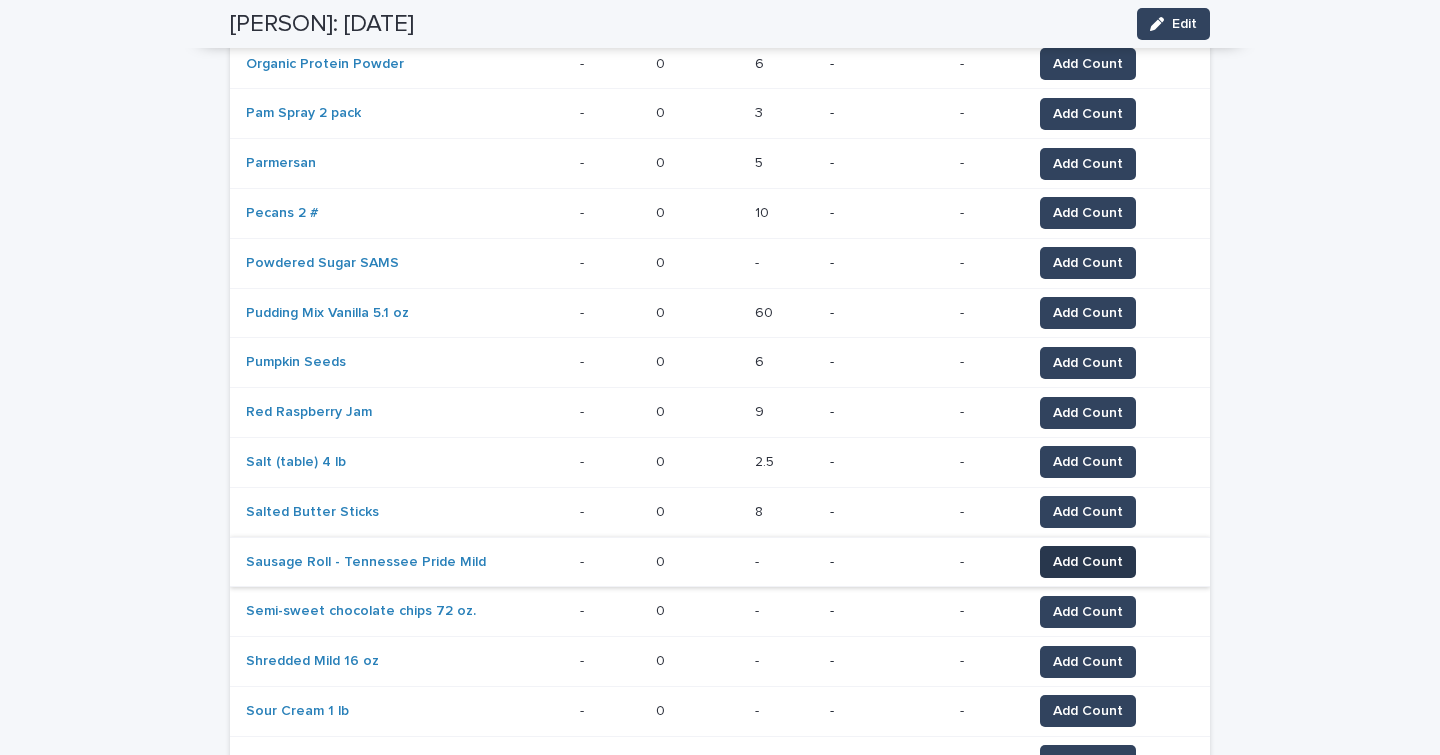 click on "Add Count" at bounding box center (1088, 562) 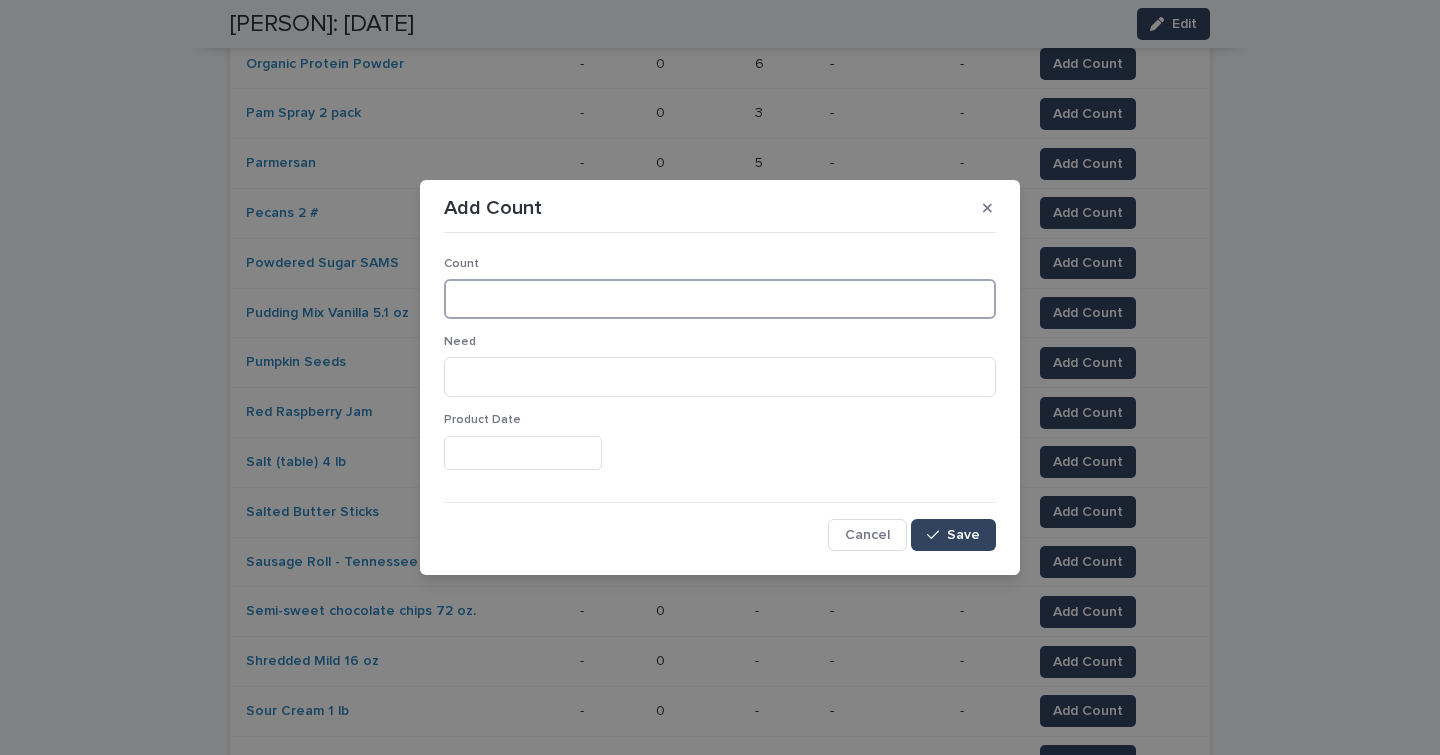 click at bounding box center [720, 299] 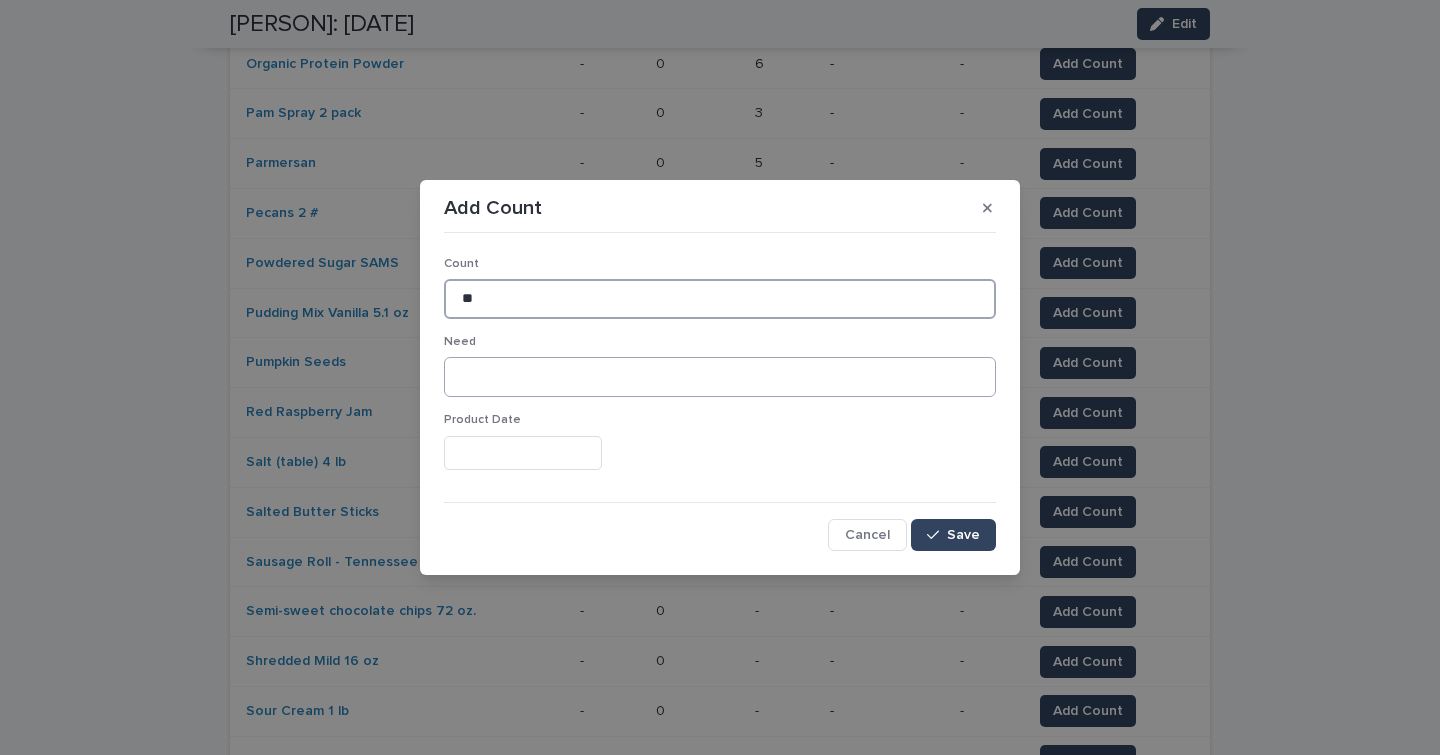 type on "**" 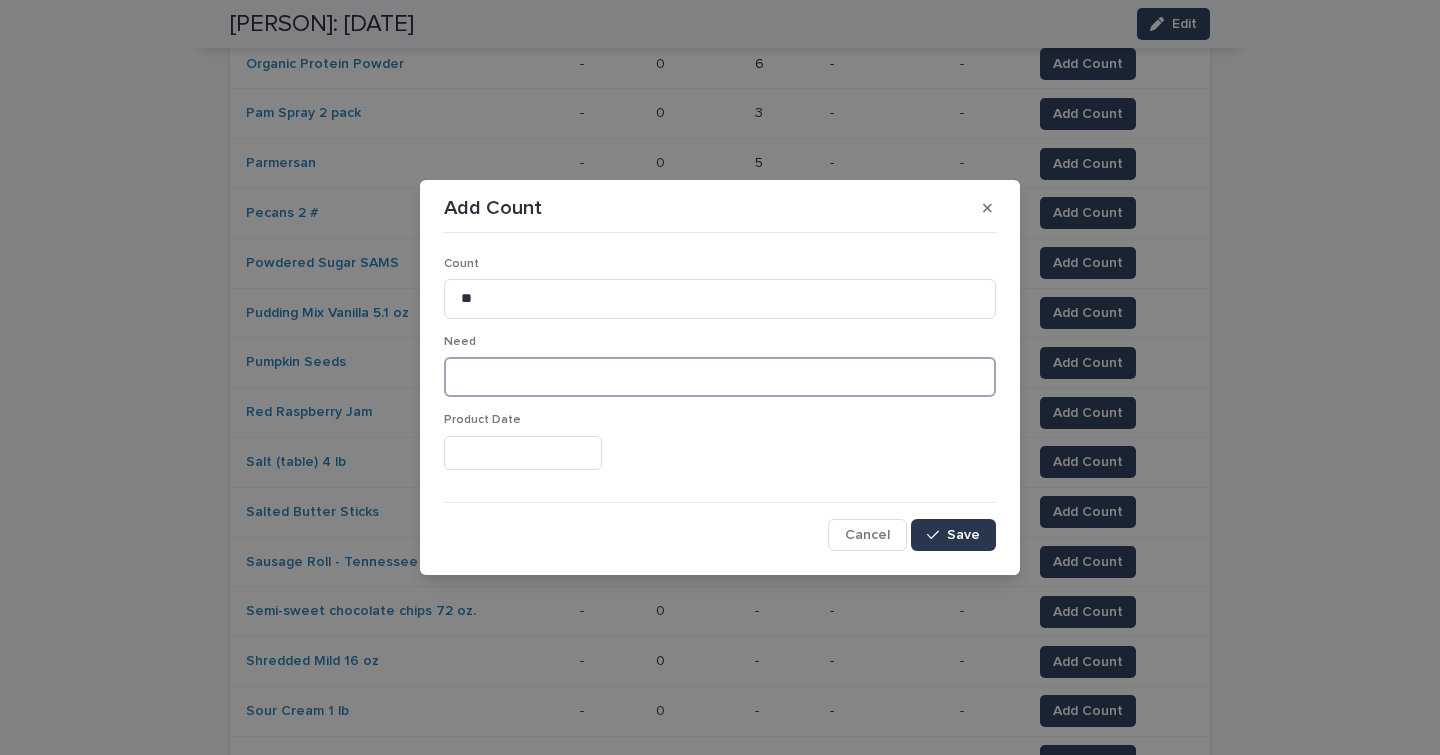 drag, startPoint x: 756, startPoint y: 378, endPoint x: 963, endPoint y: 529, distance: 256.22256 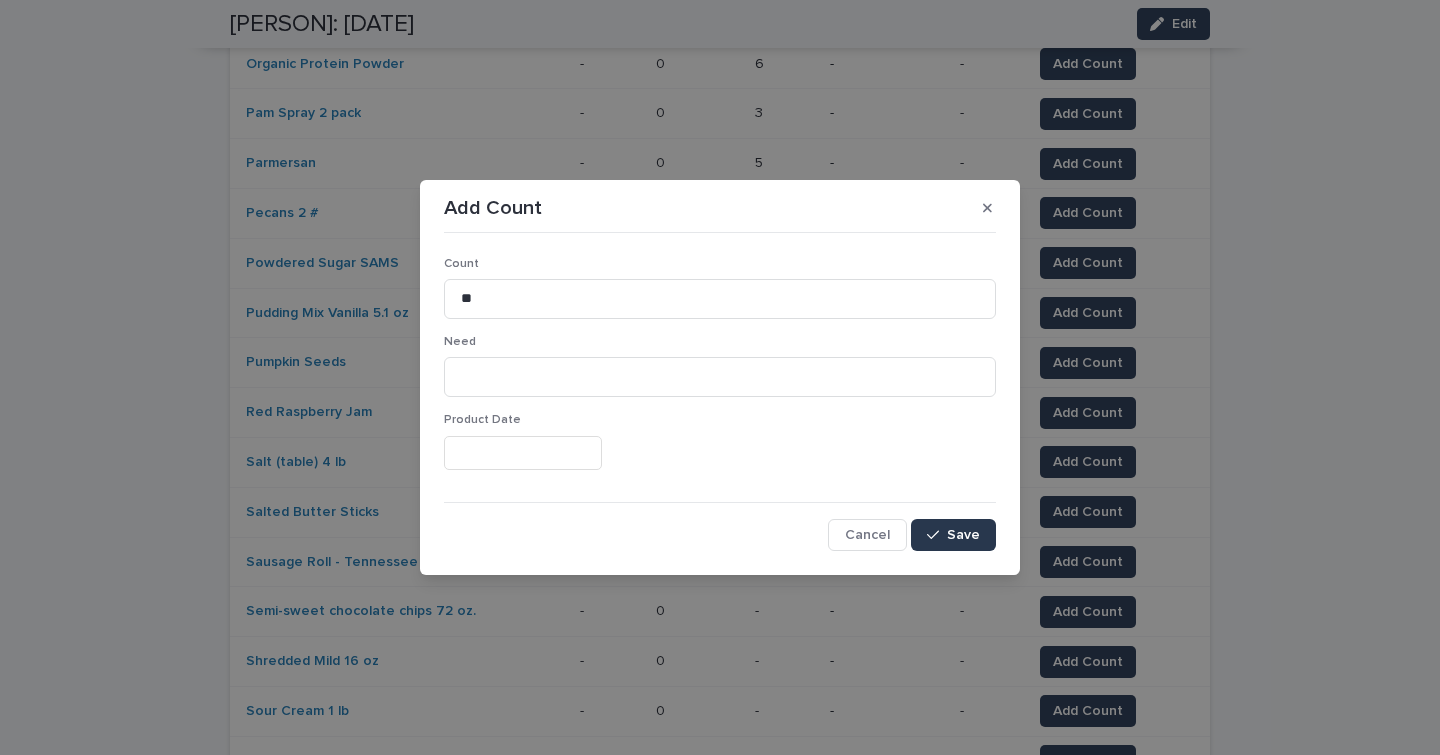 click on "Save" at bounding box center [963, 535] 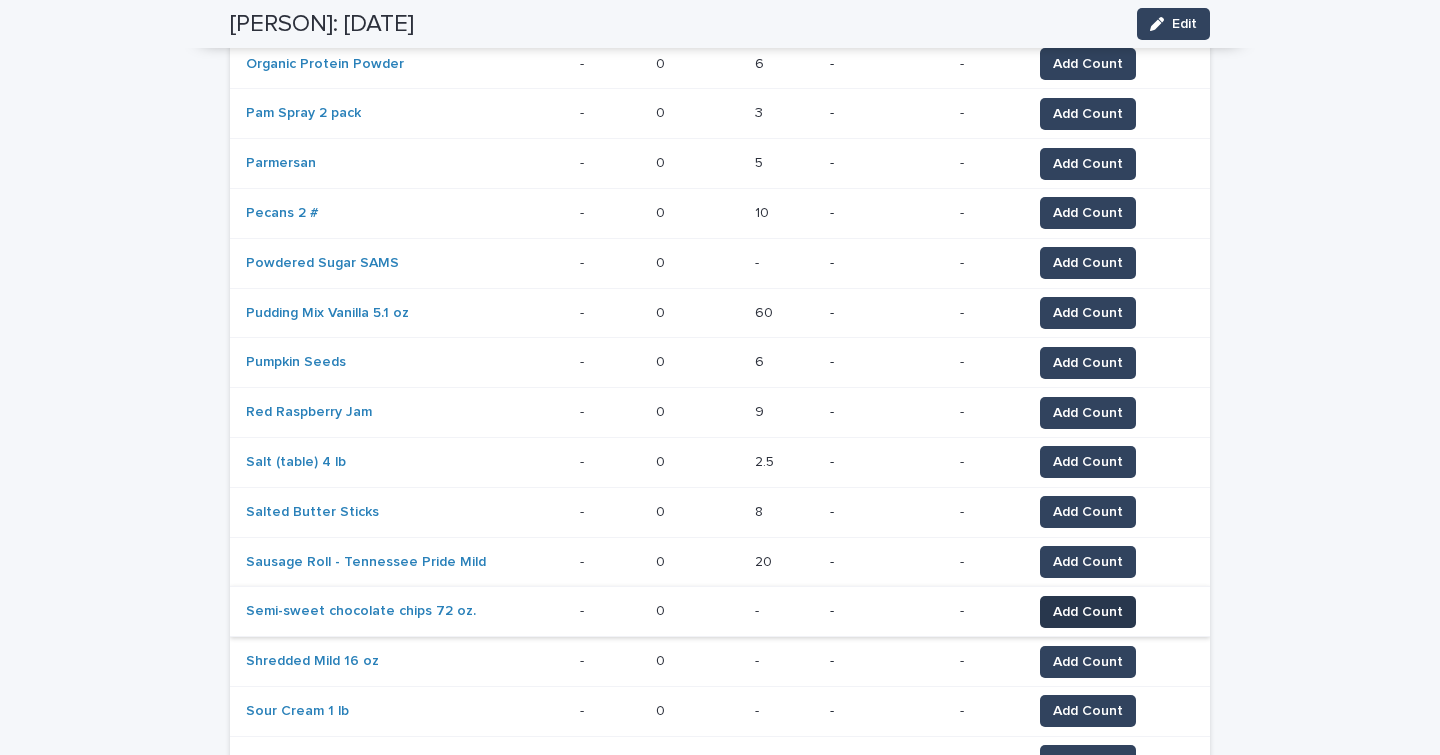 click on "Add Count" at bounding box center (1088, 612) 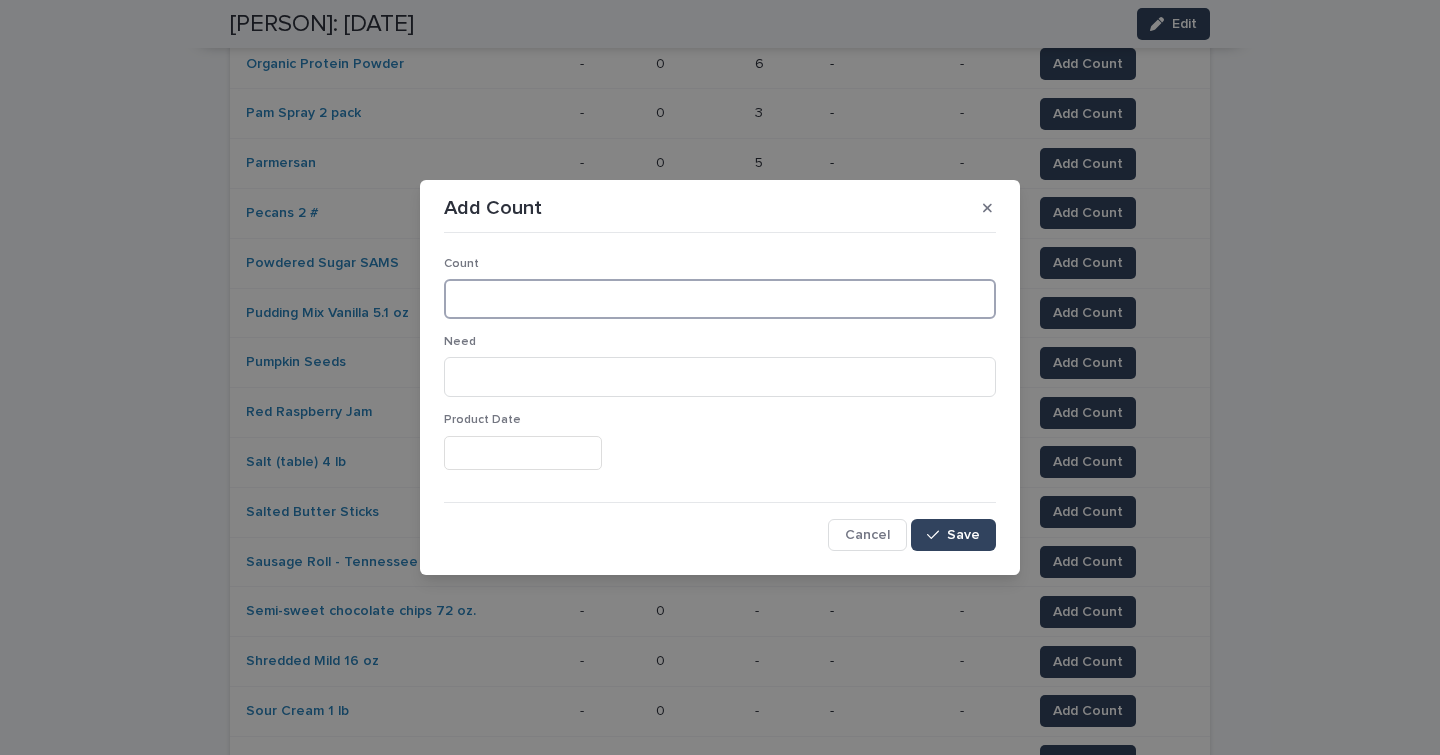 click at bounding box center [720, 299] 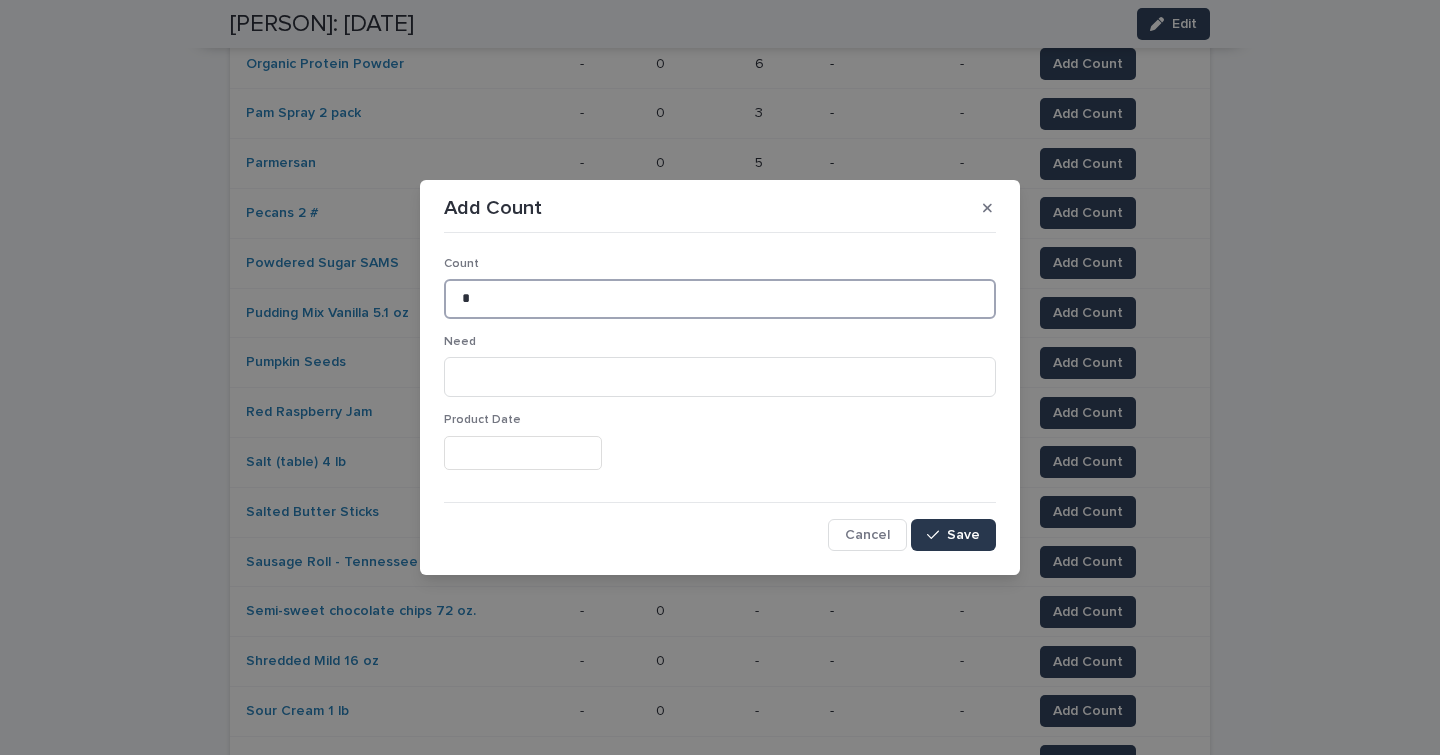 type on "*" 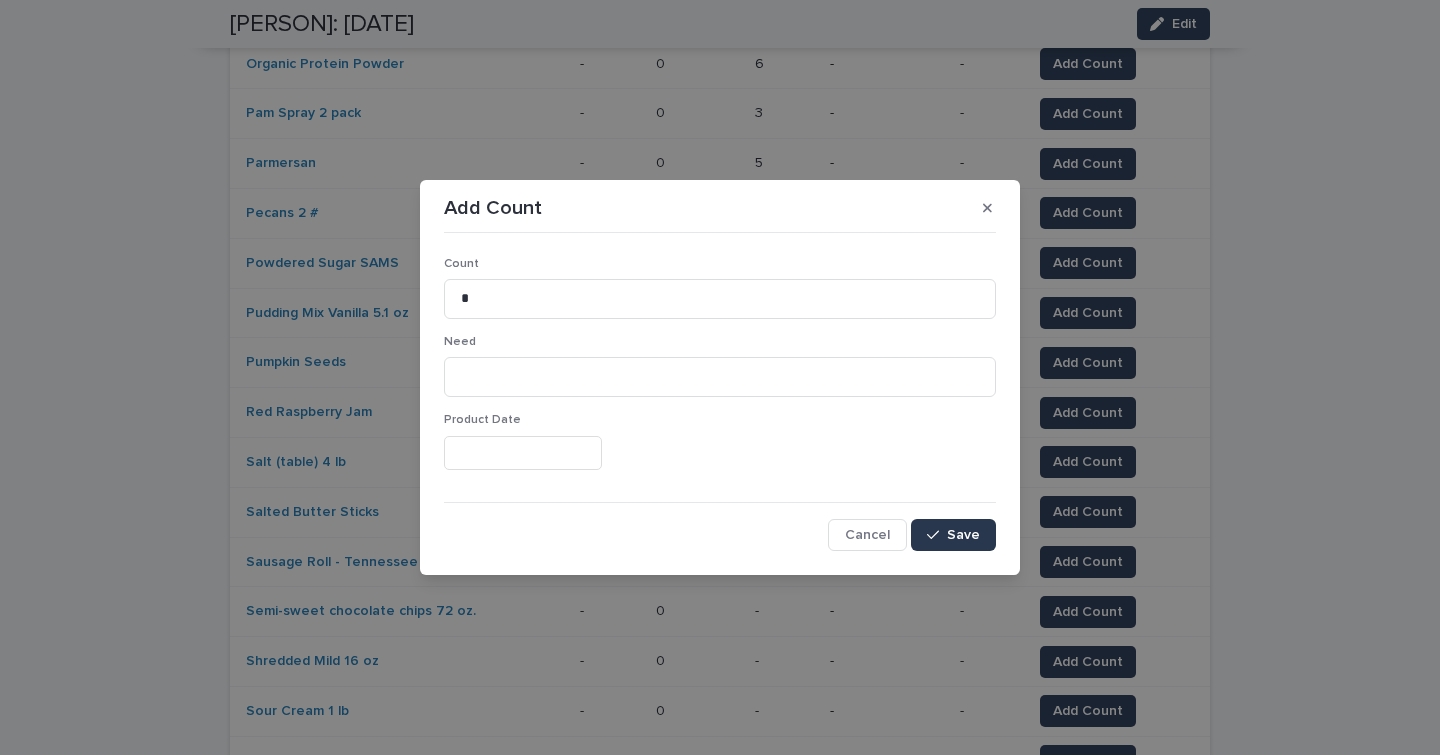click on "Save" at bounding box center [953, 535] 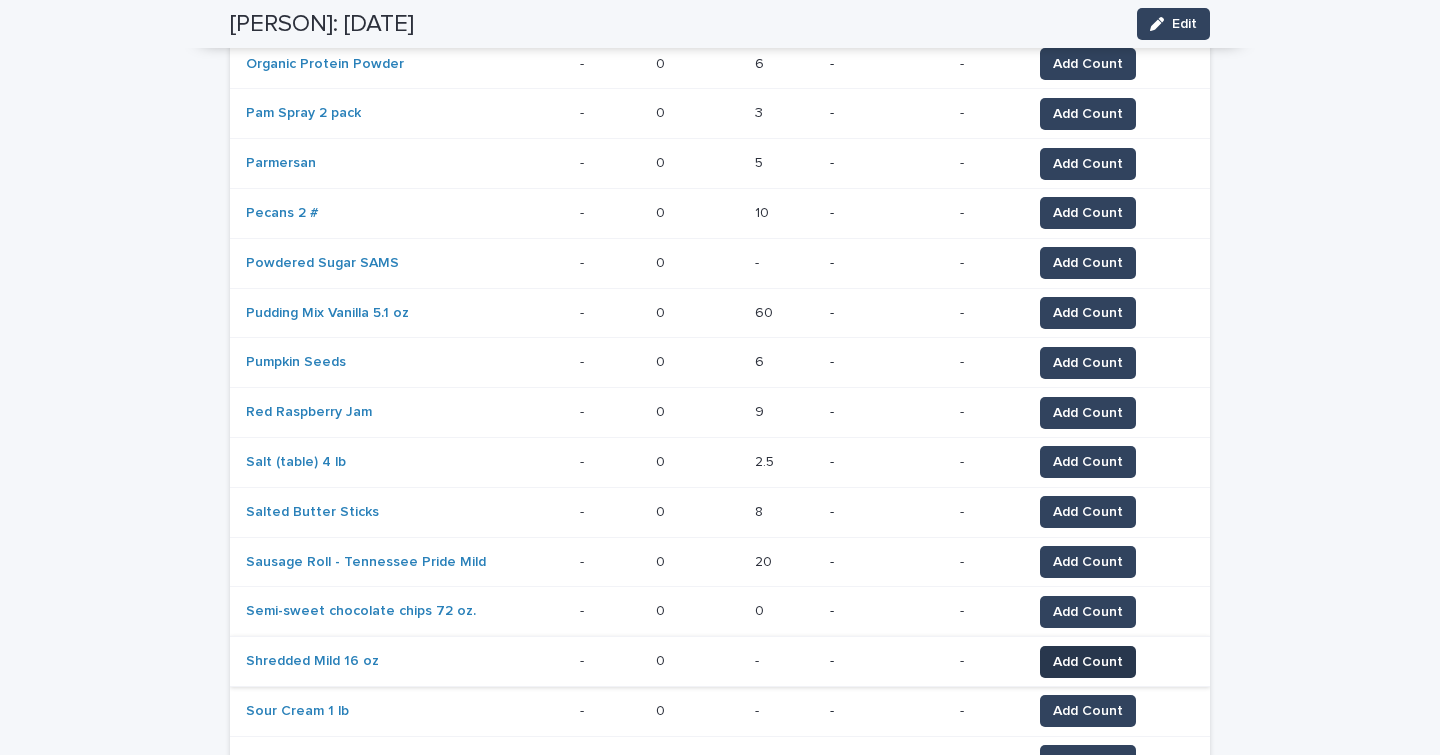 click on "Add Count" at bounding box center [1088, 662] 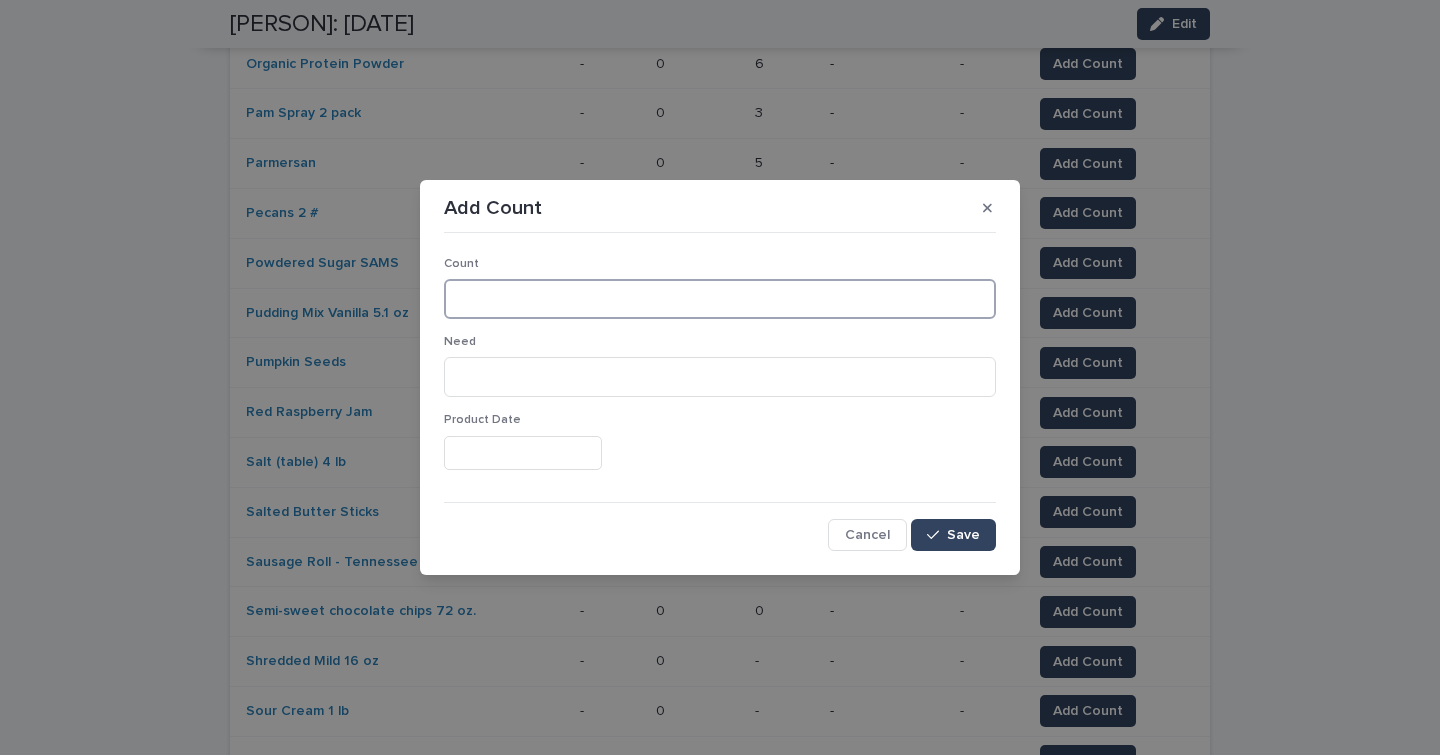 click at bounding box center [720, 299] 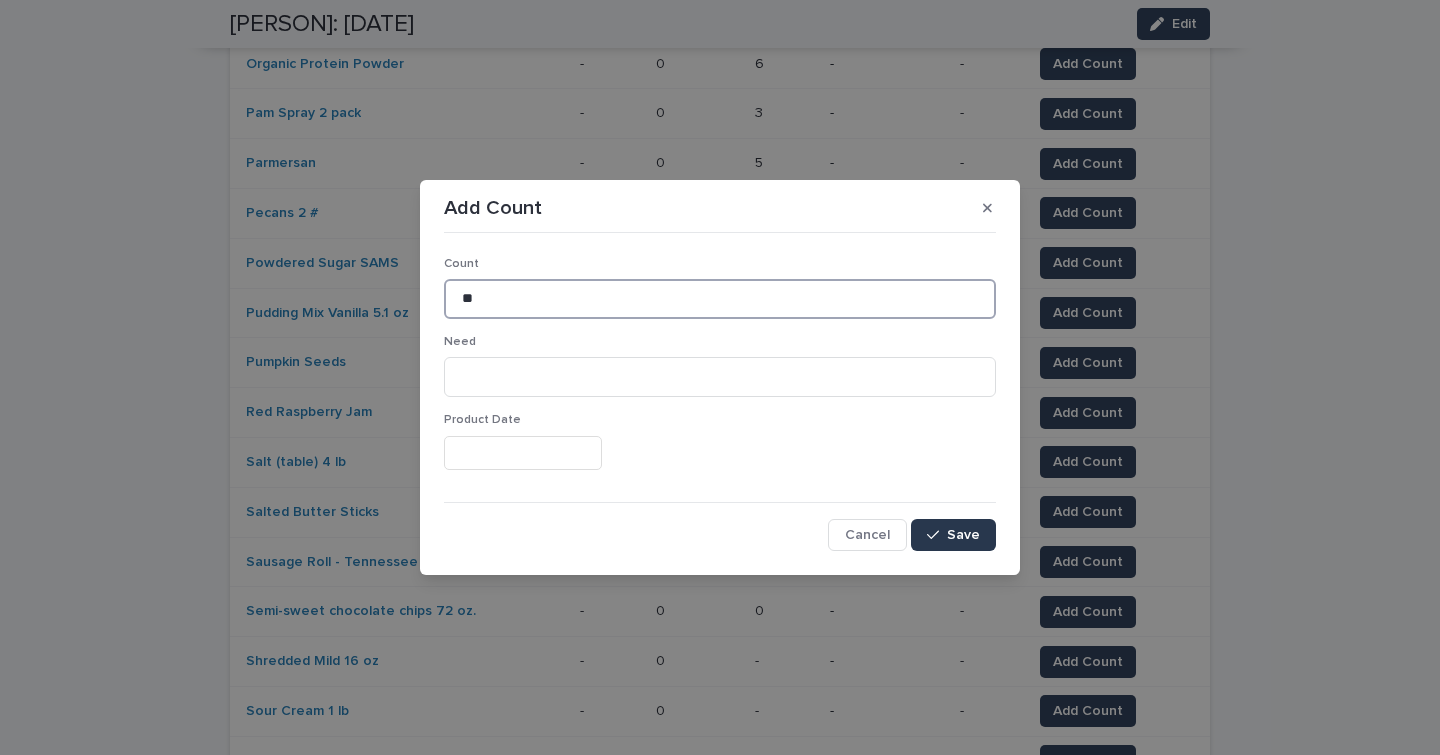 type on "**" 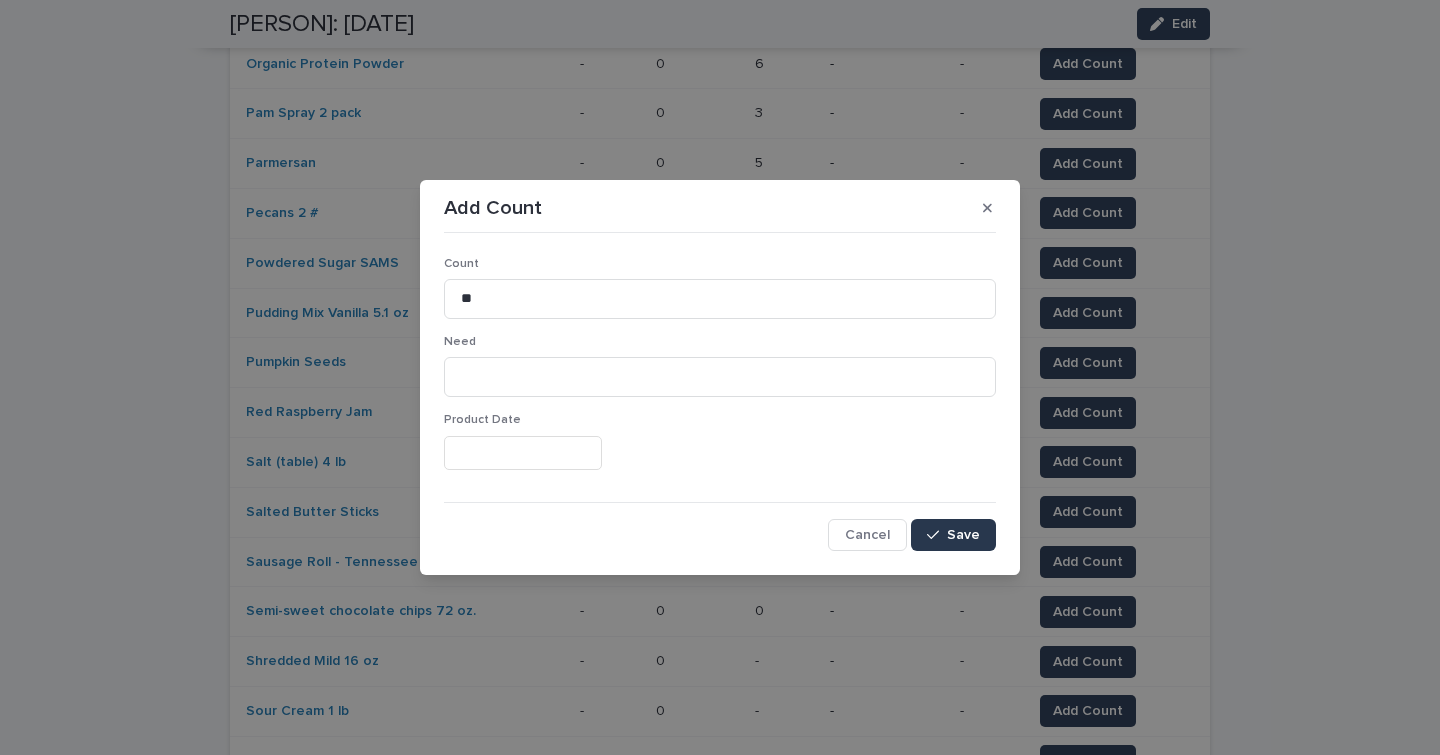 click on "Save" at bounding box center [963, 535] 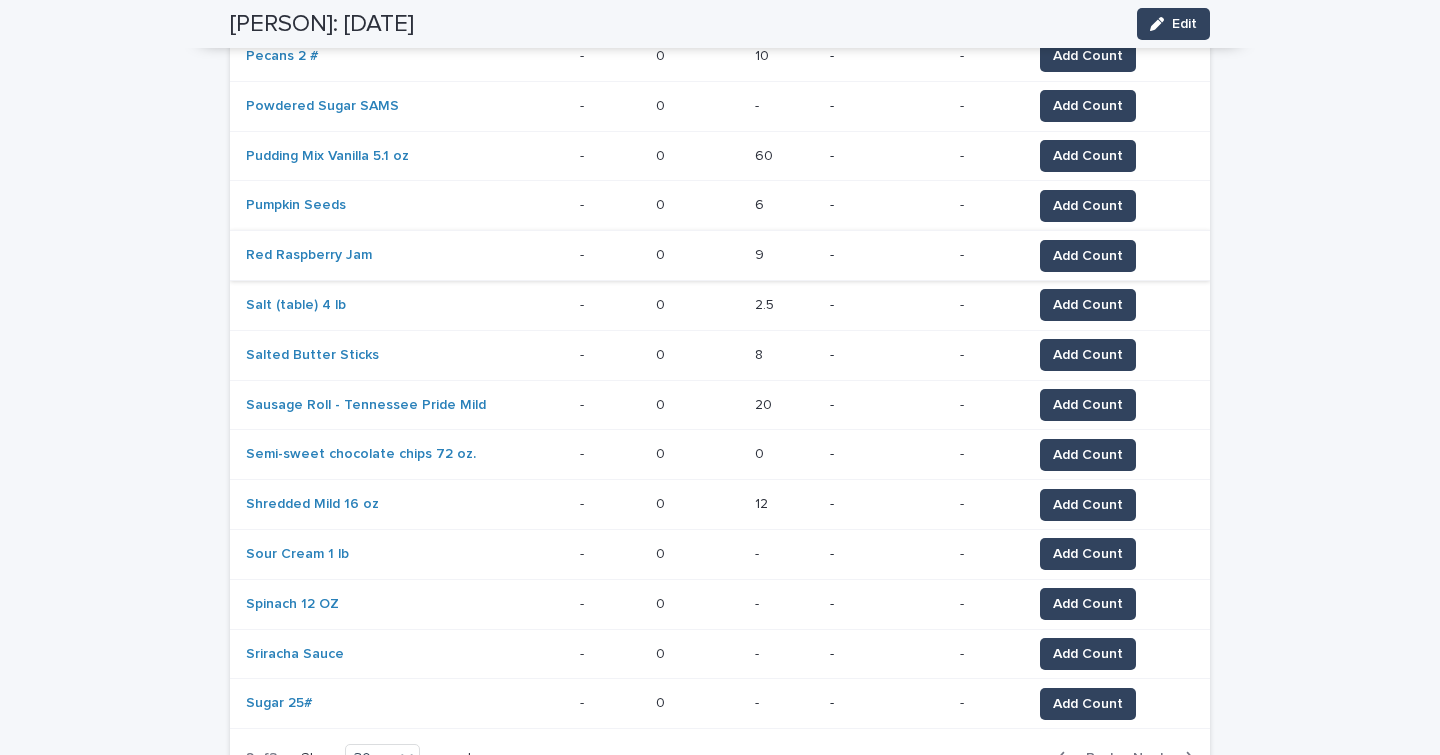 scroll, scrollTop: 1159, scrollLeft: 0, axis: vertical 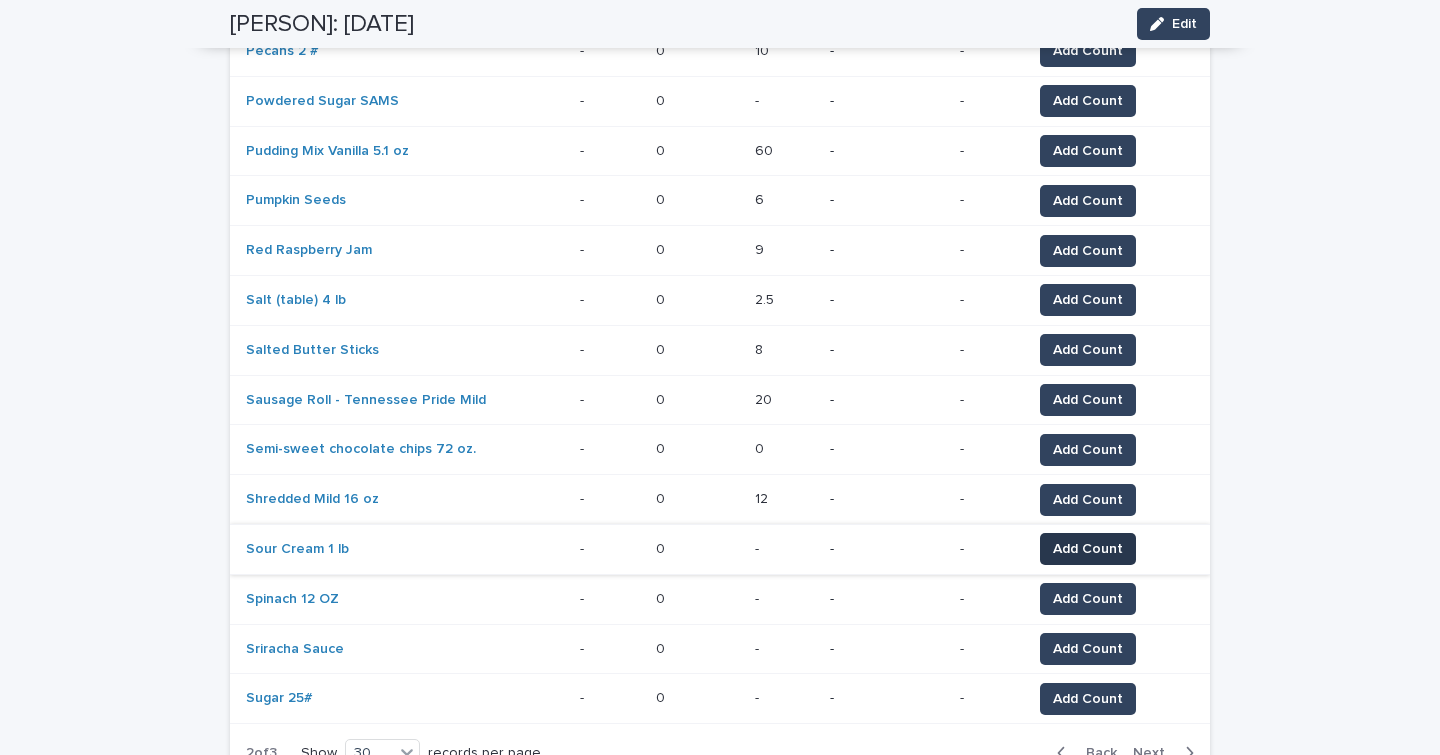click on "Add Count" at bounding box center [1088, 549] 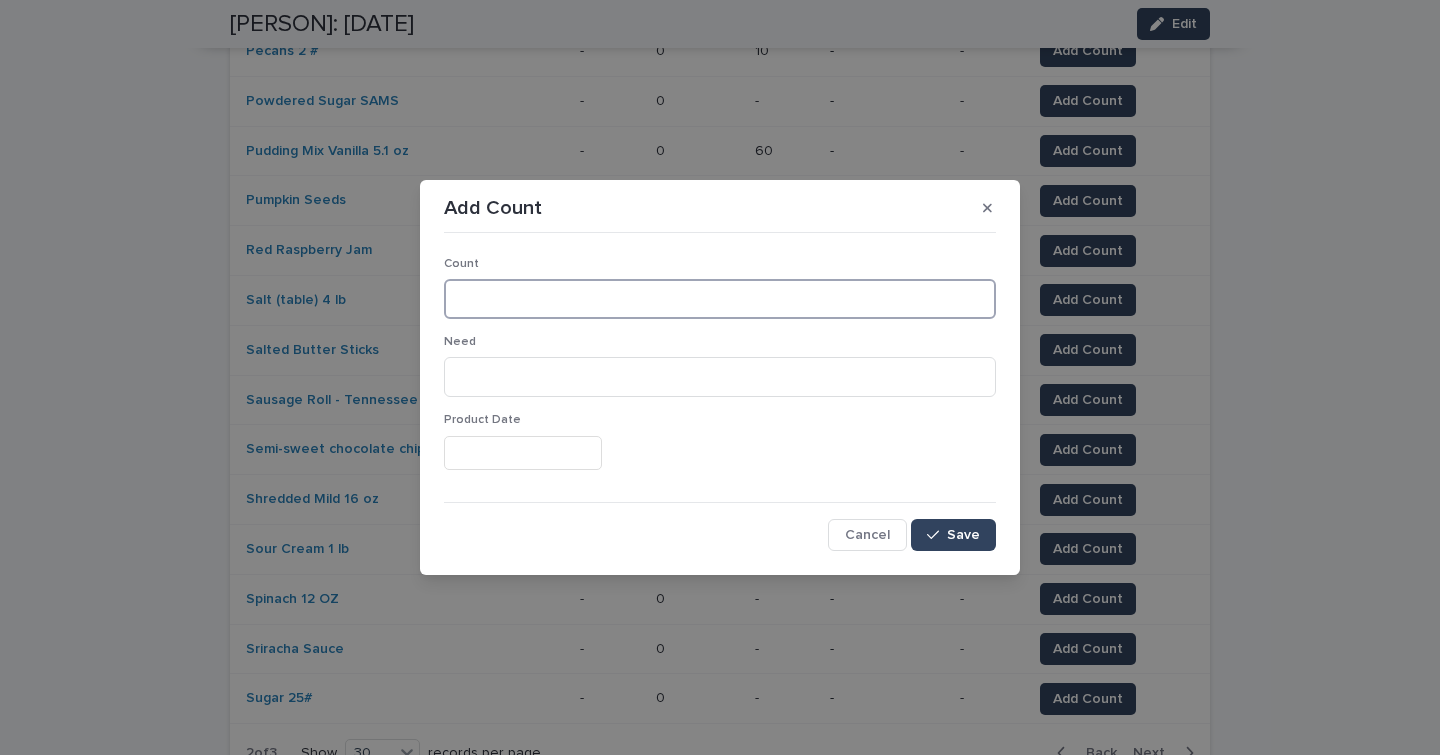 click at bounding box center [720, 299] 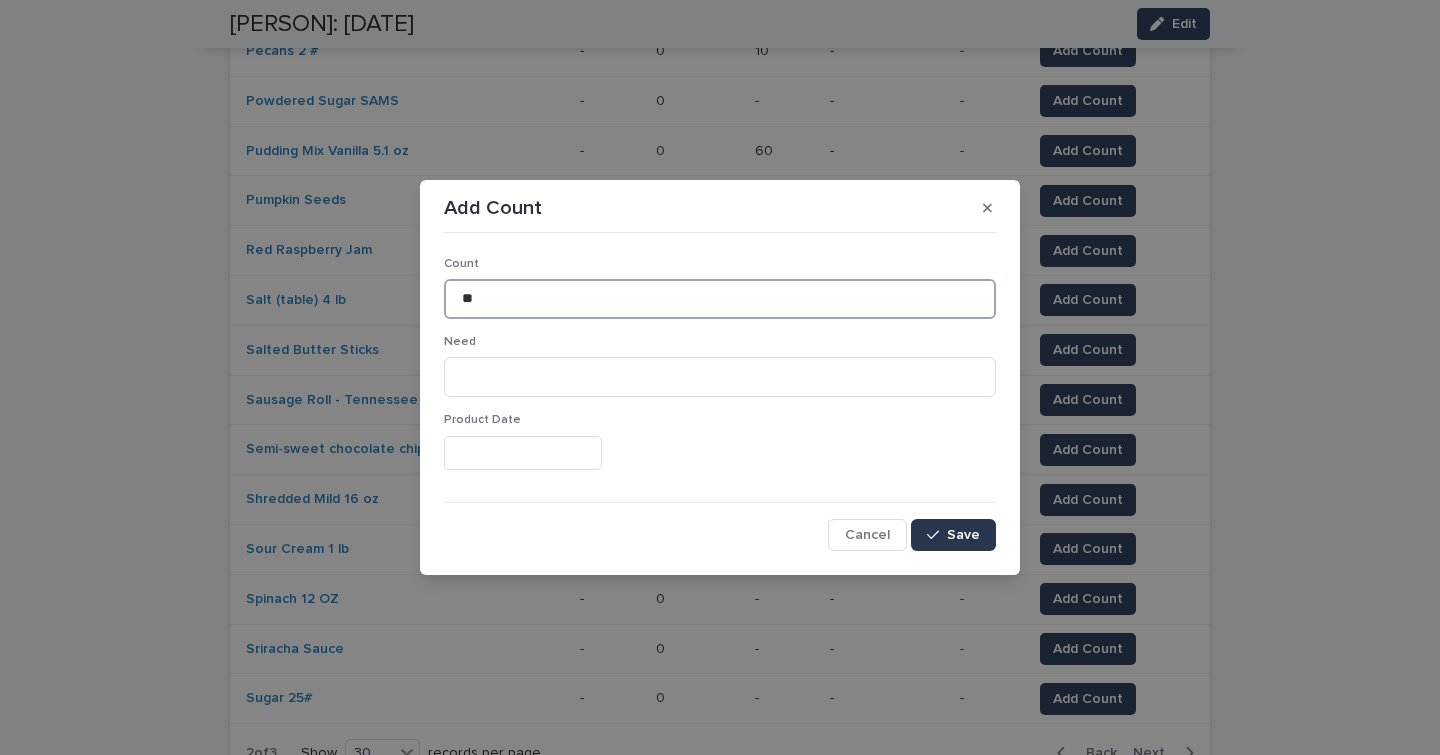 type on "**" 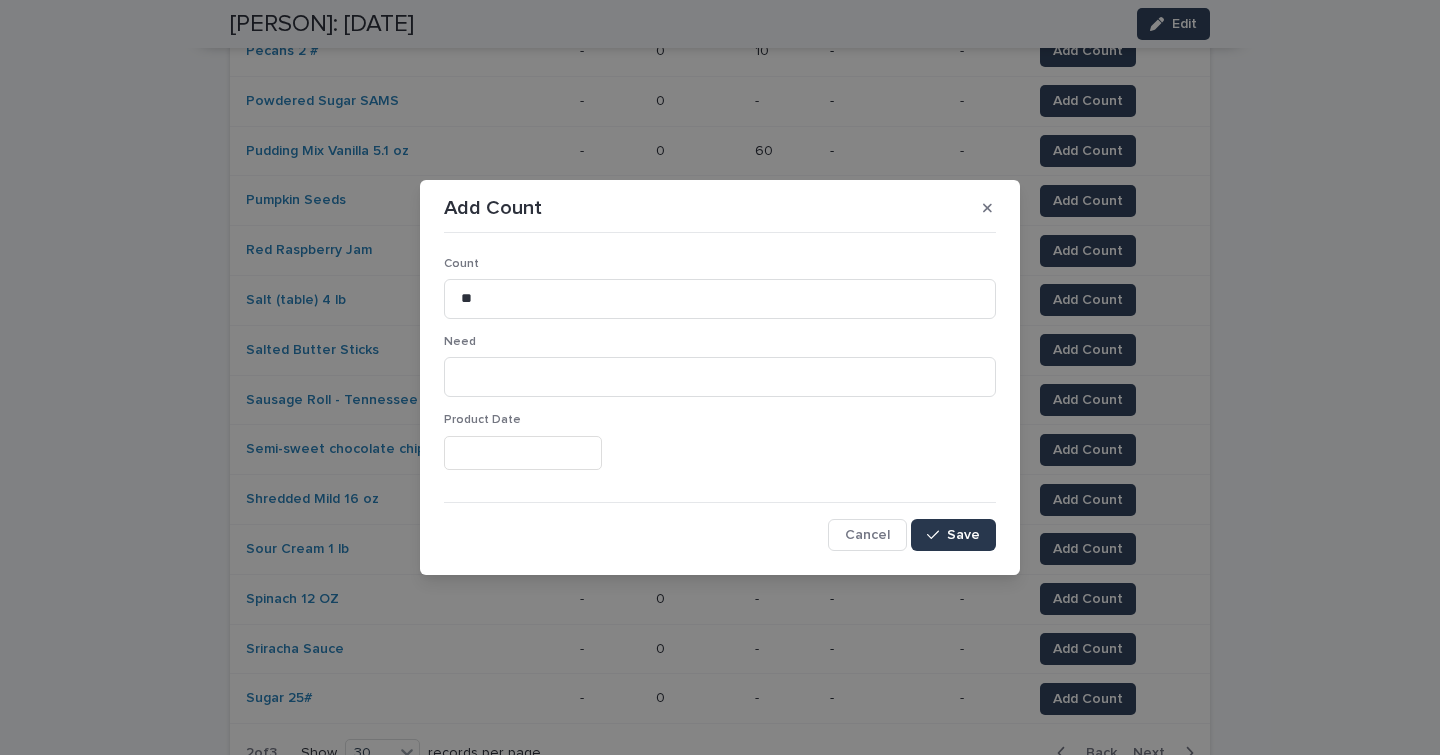 click on "Save" at bounding box center [953, 535] 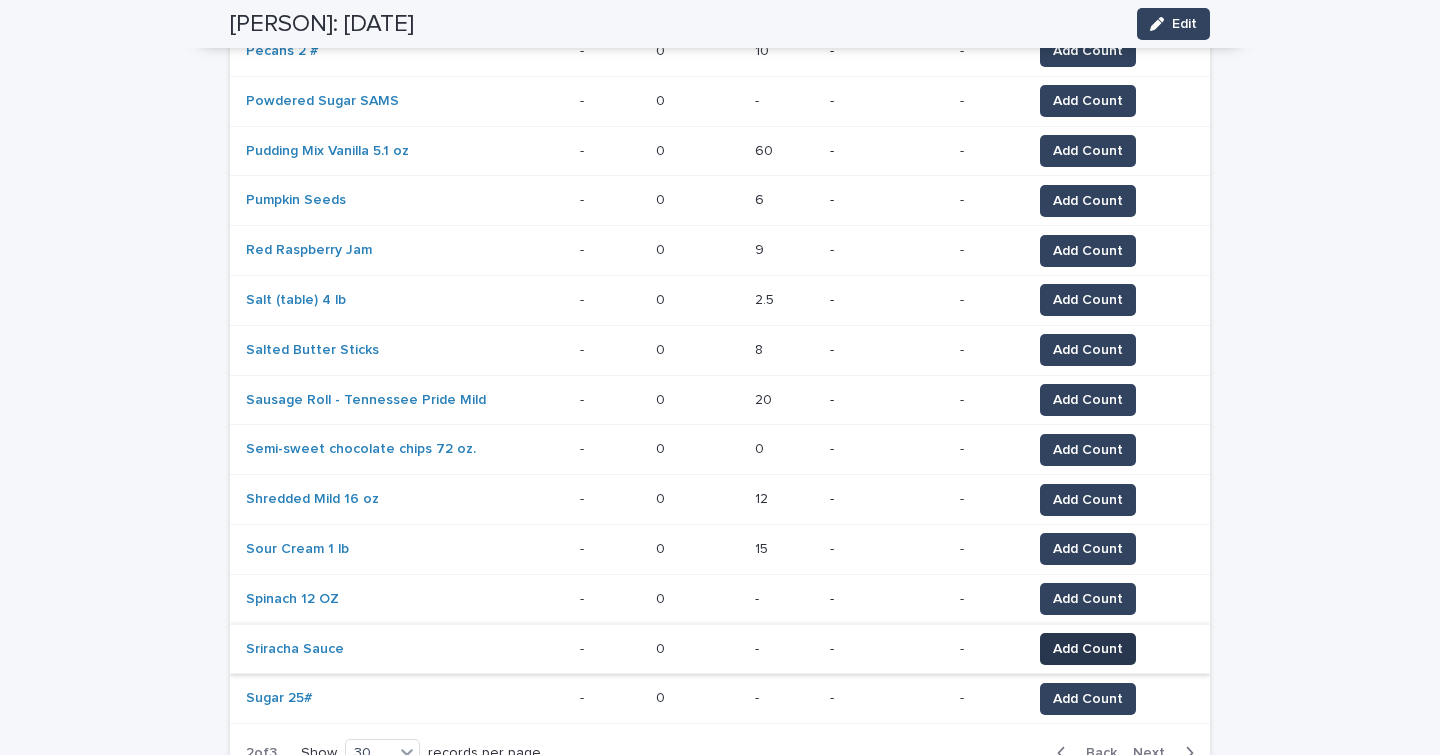 click on "Add Count" at bounding box center [1088, 649] 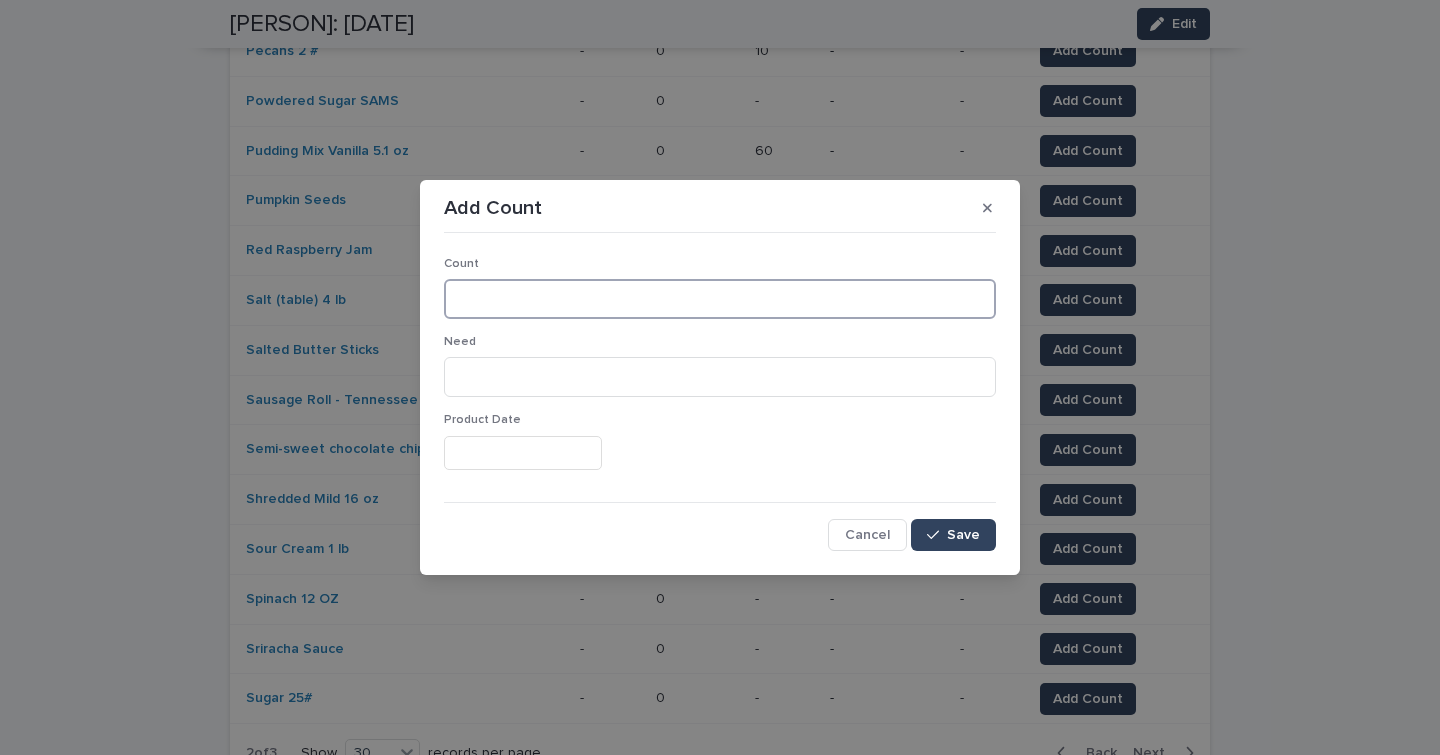 click at bounding box center [720, 299] 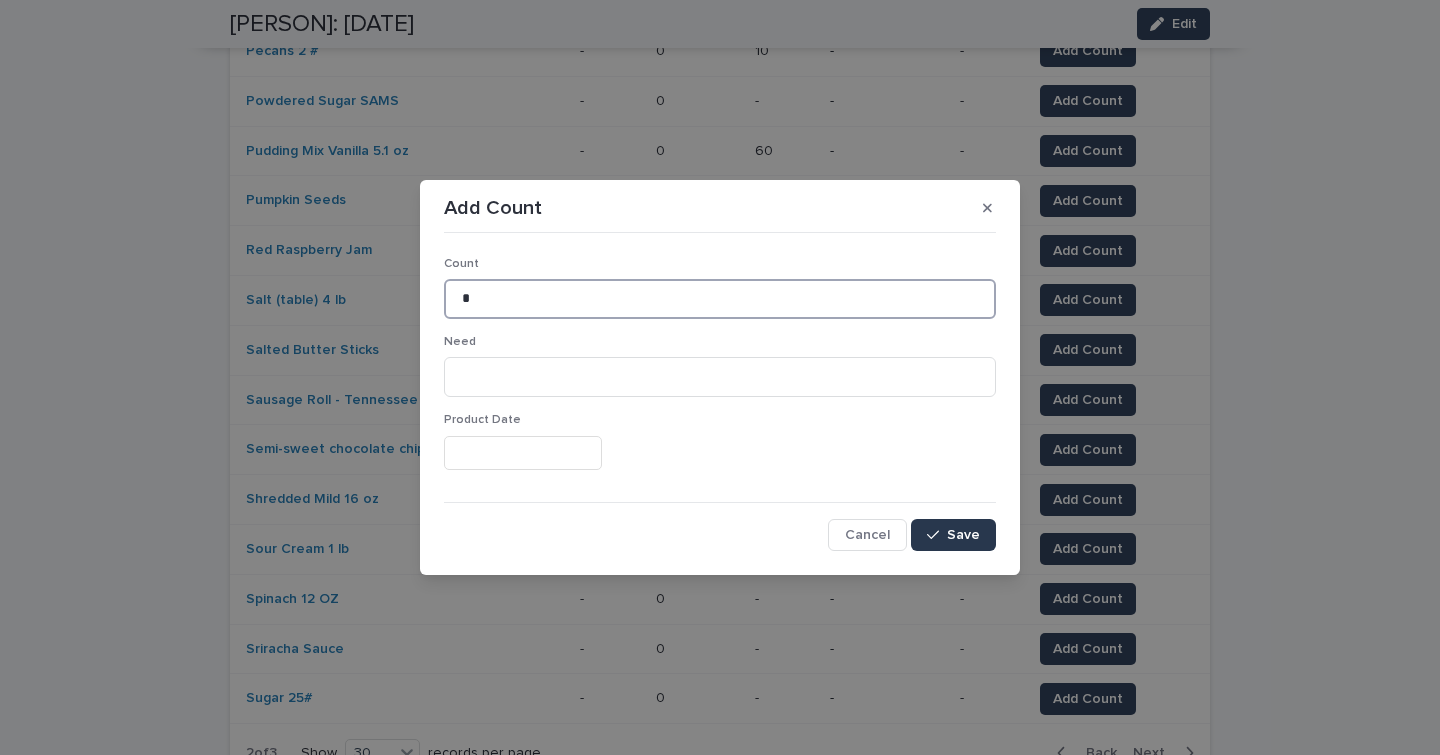 type on "*" 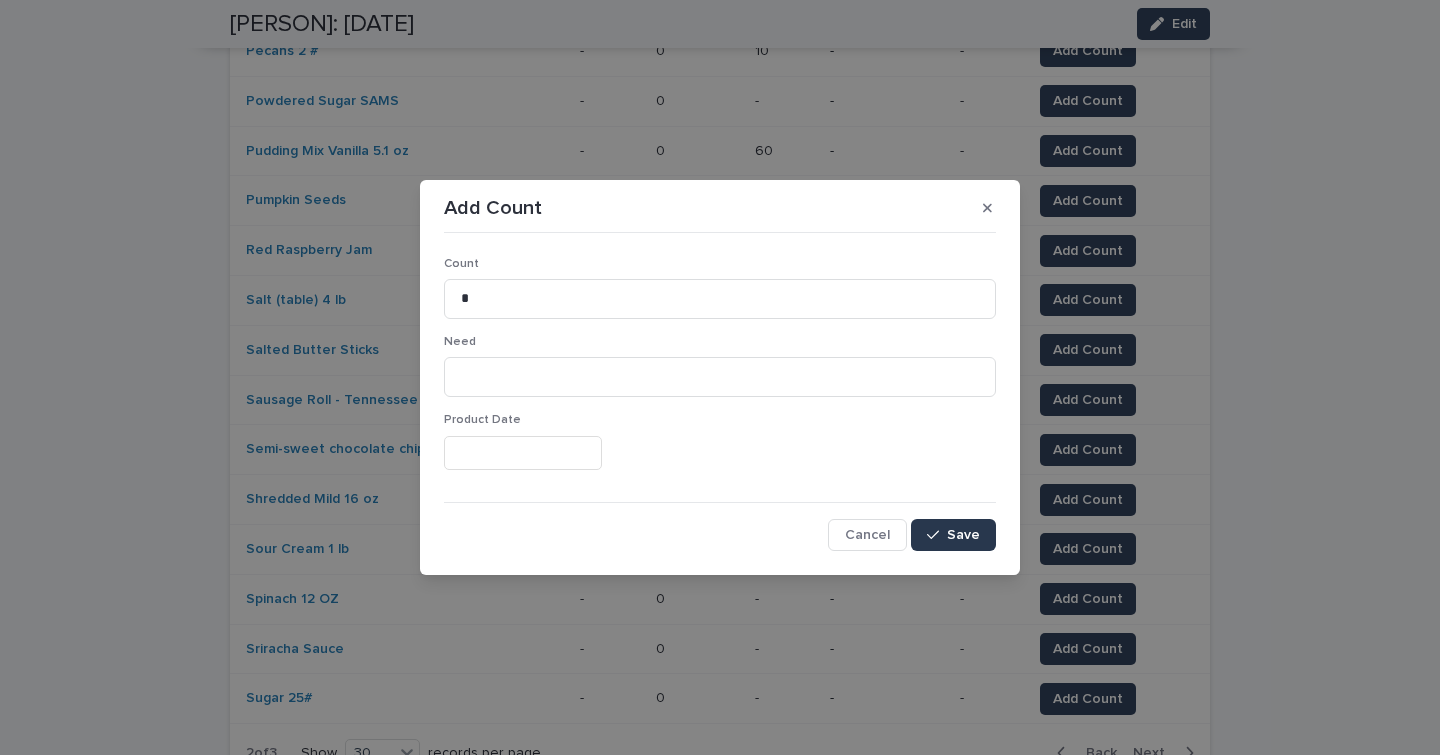 click at bounding box center [937, 535] 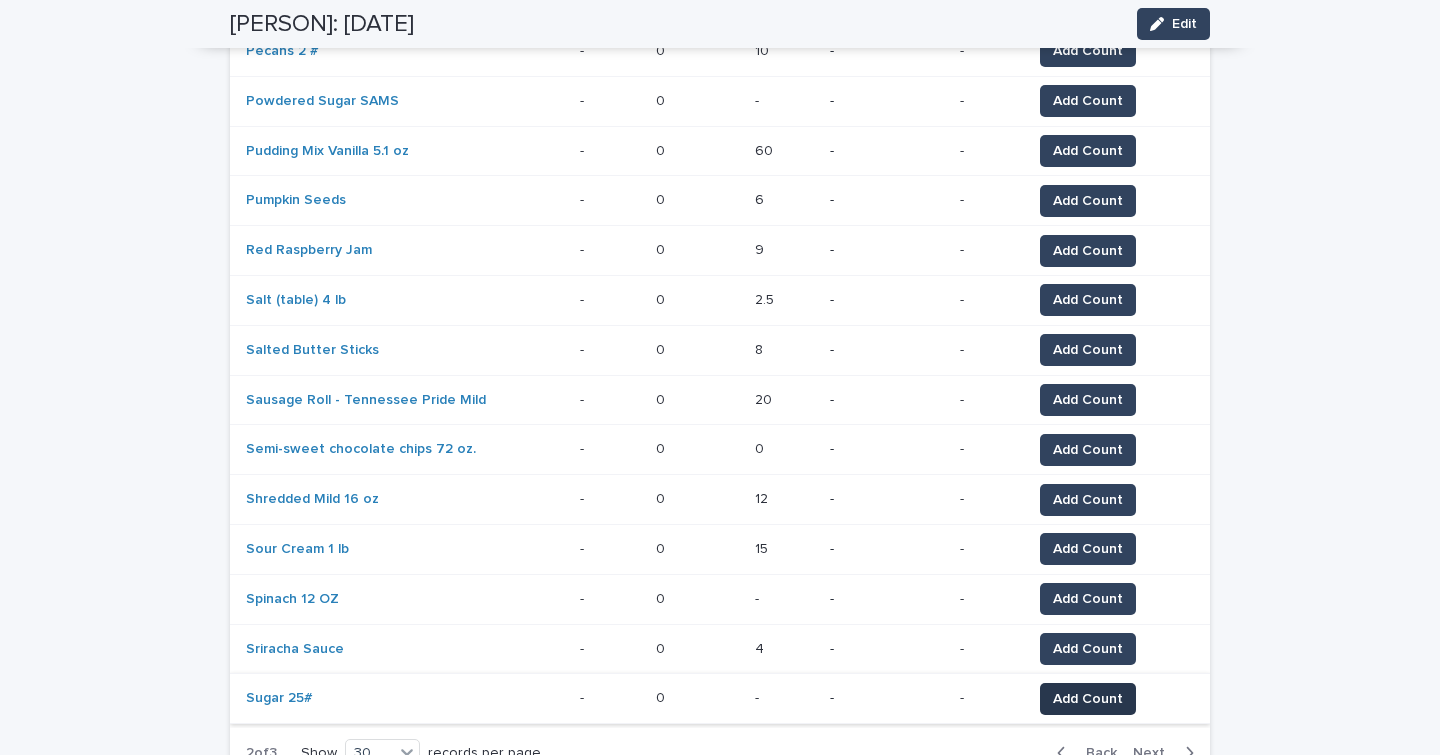 click on "Add Count" at bounding box center (1088, 699) 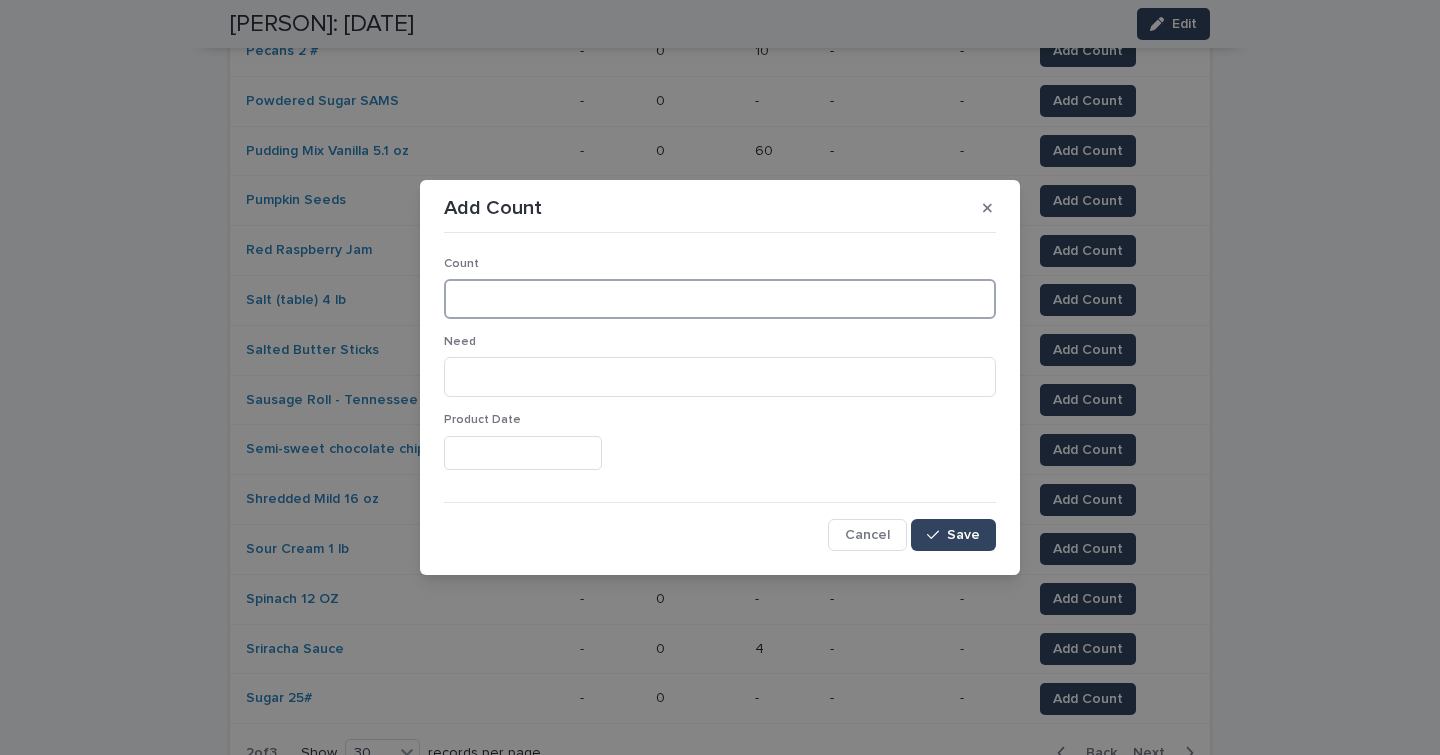 click at bounding box center [720, 299] 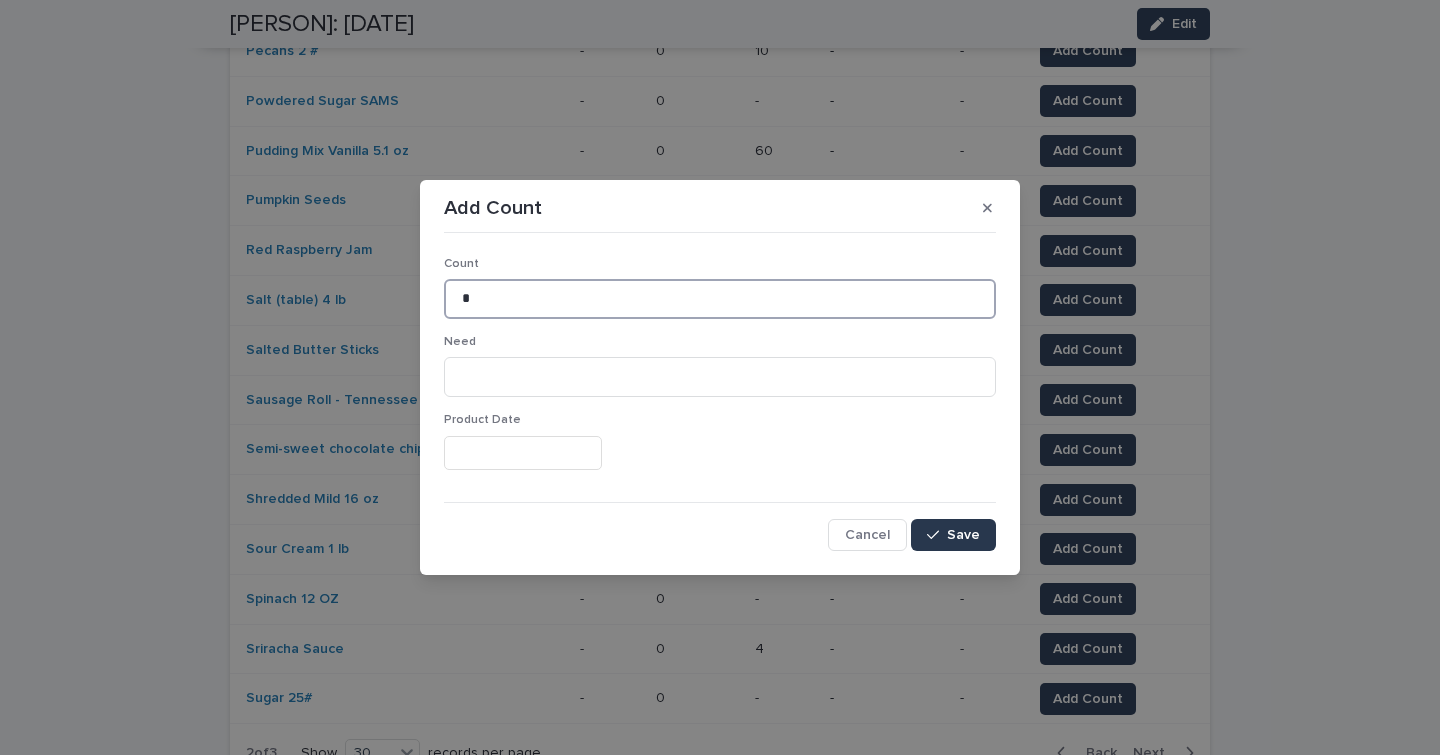 type on "*" 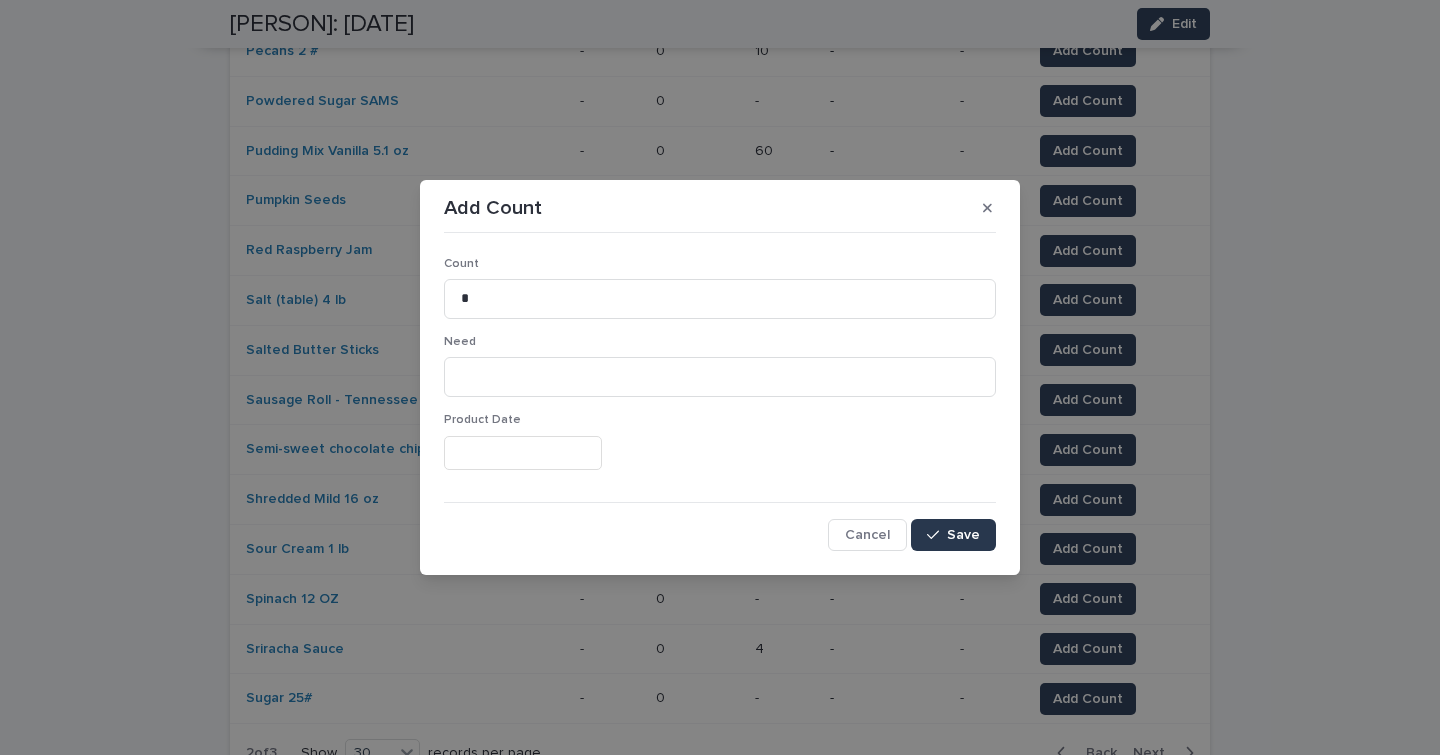 click on "Save" at bounding box center (963, 535) 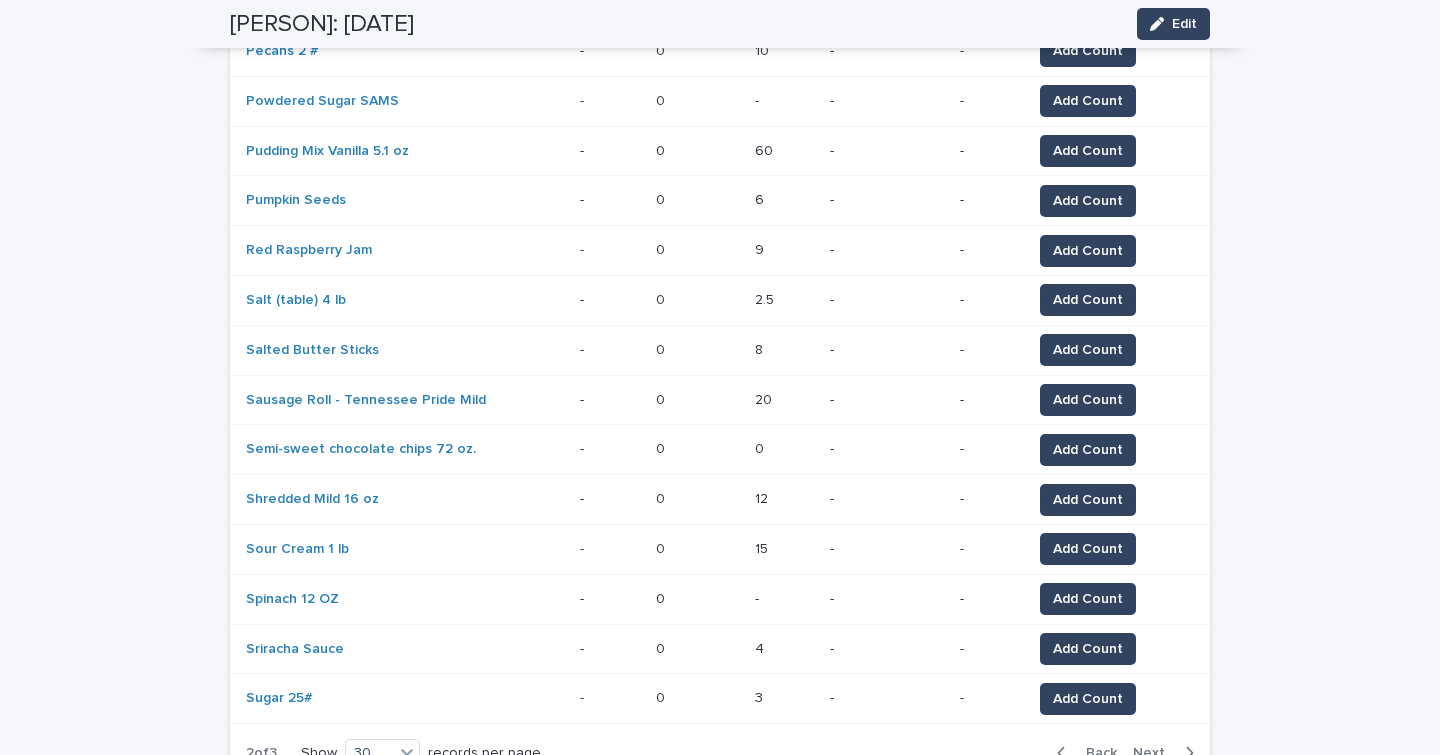 click on "Next" at bounding box center [1155, 753] 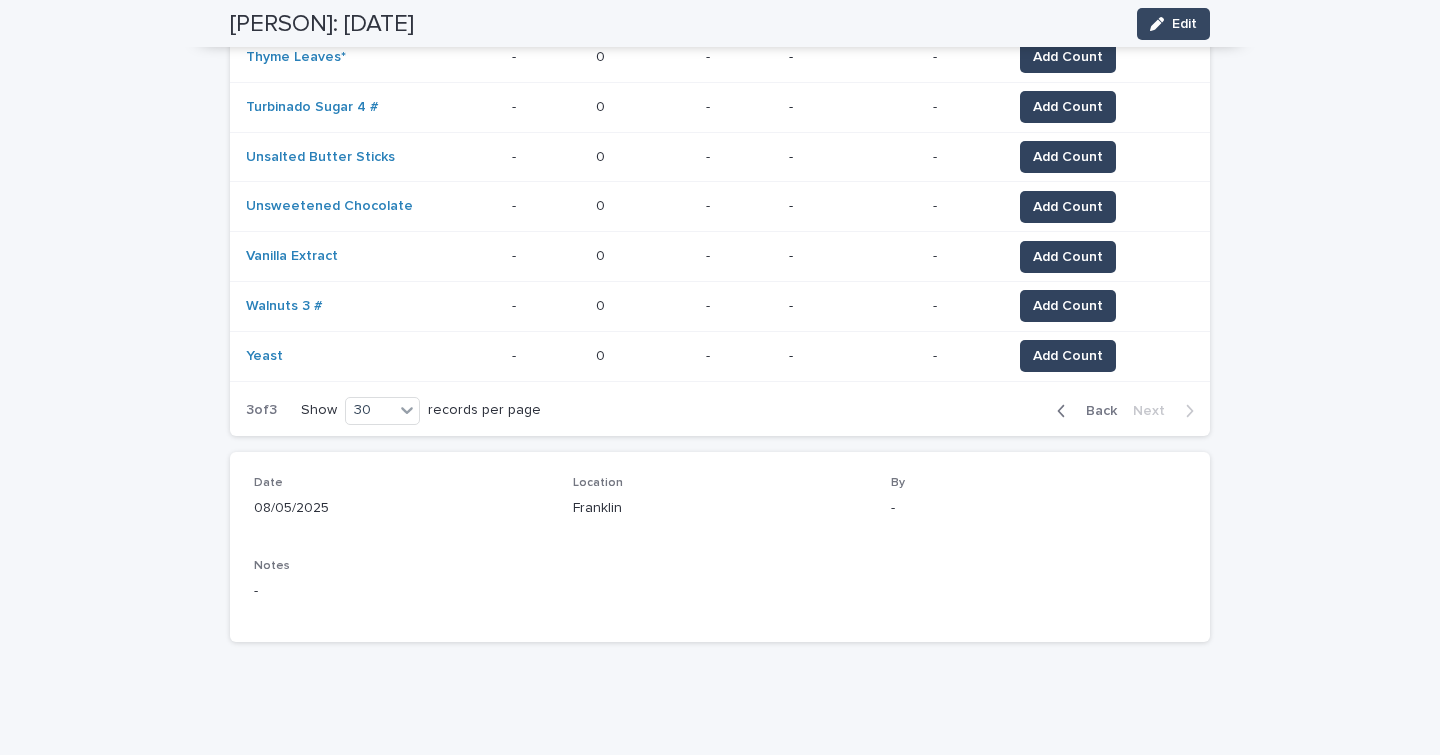 scroll, scrollTop: 0, scrollLeft: 0, axis: both 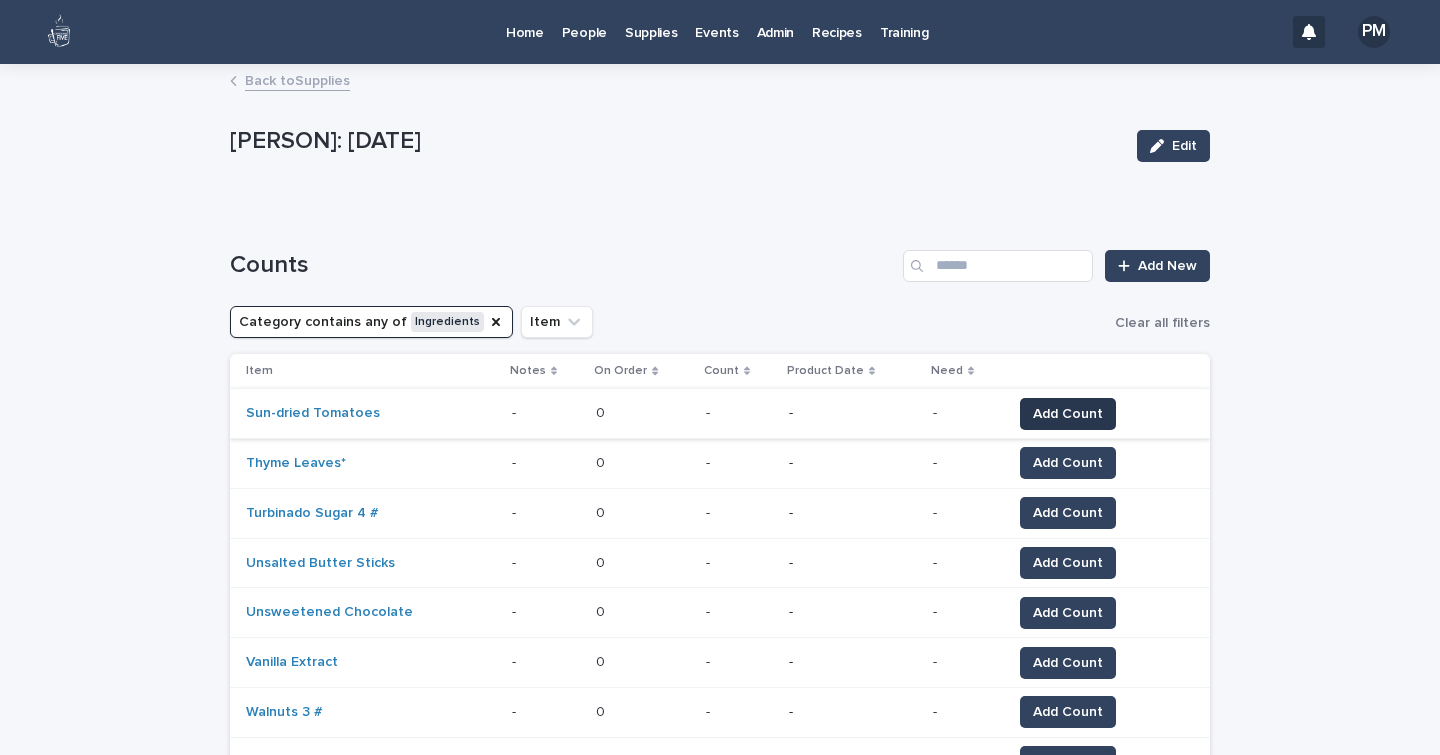 click on "Add Count" at bounding box center [1068, 414] 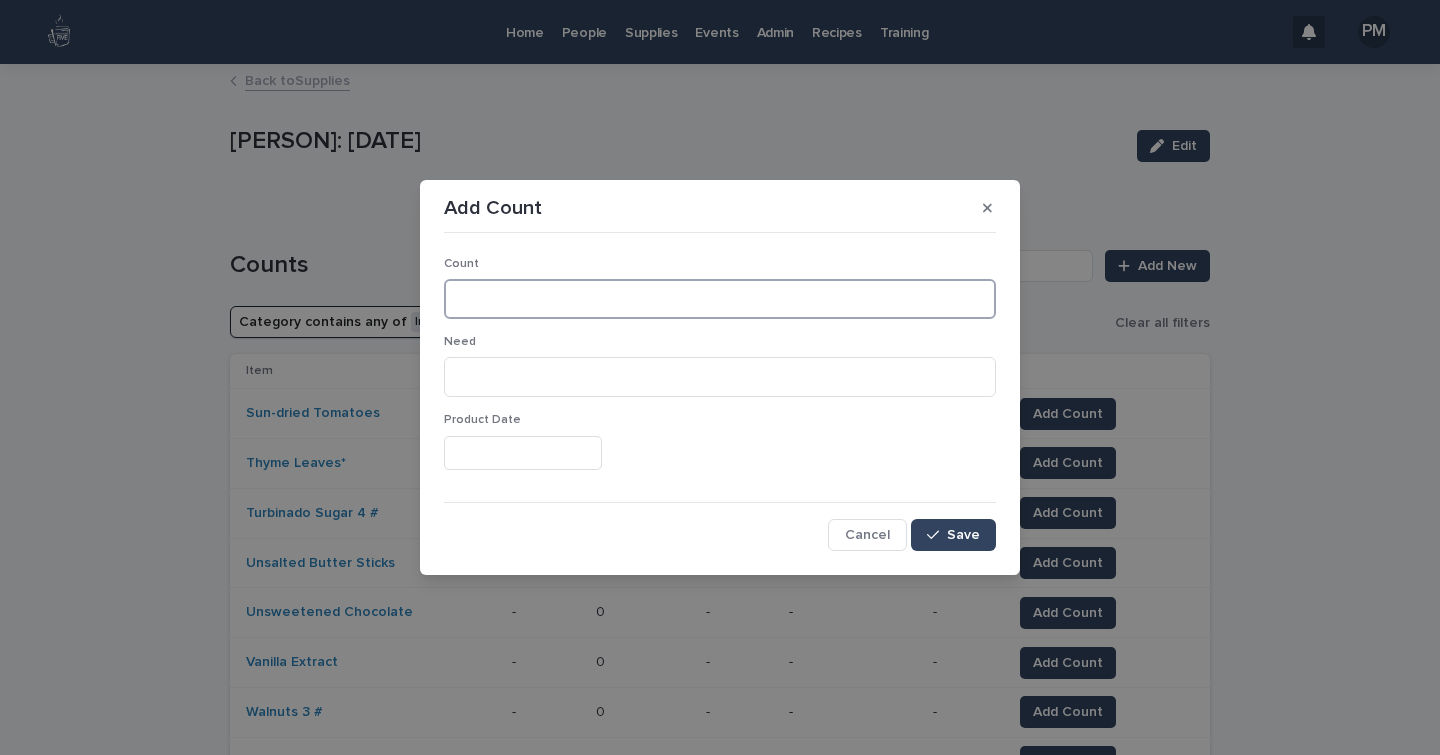 click at bounding box center (720, 299) 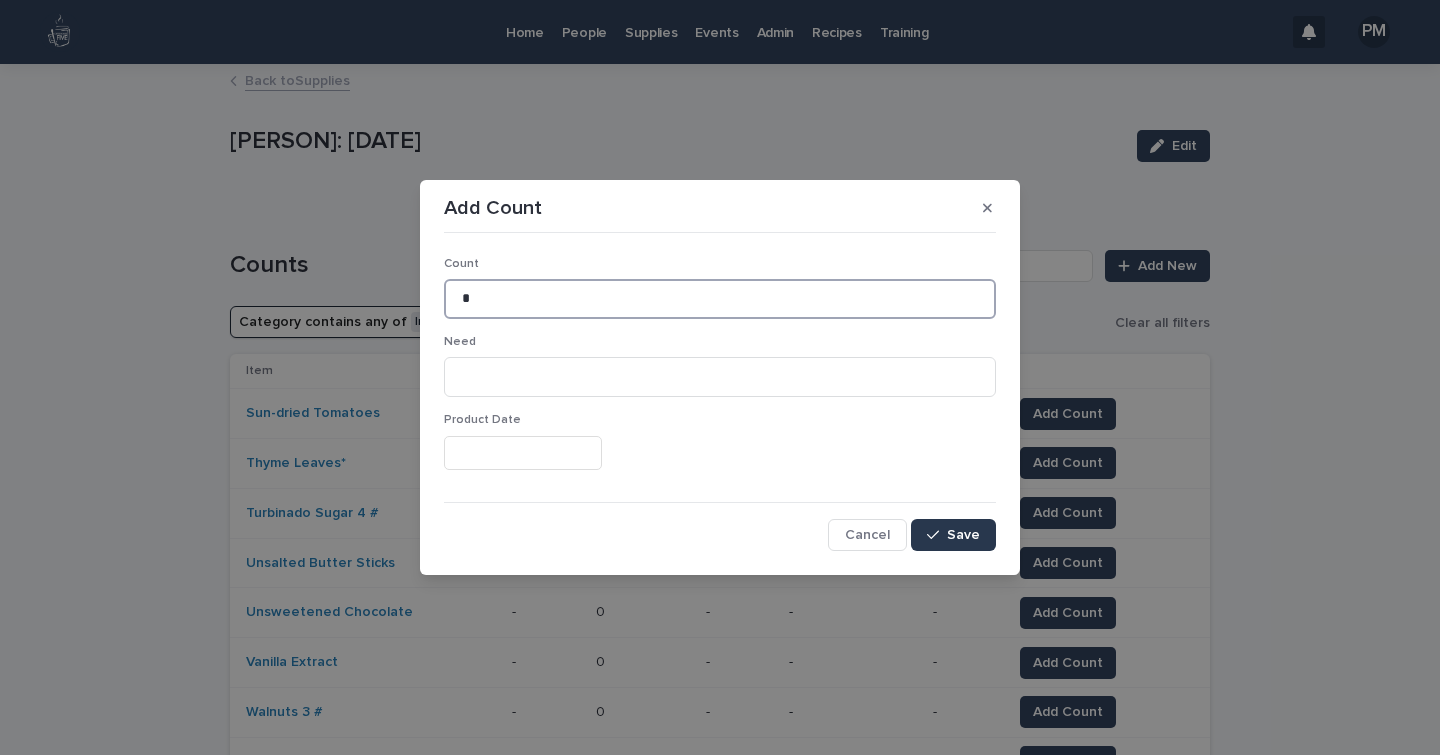 type on "*" 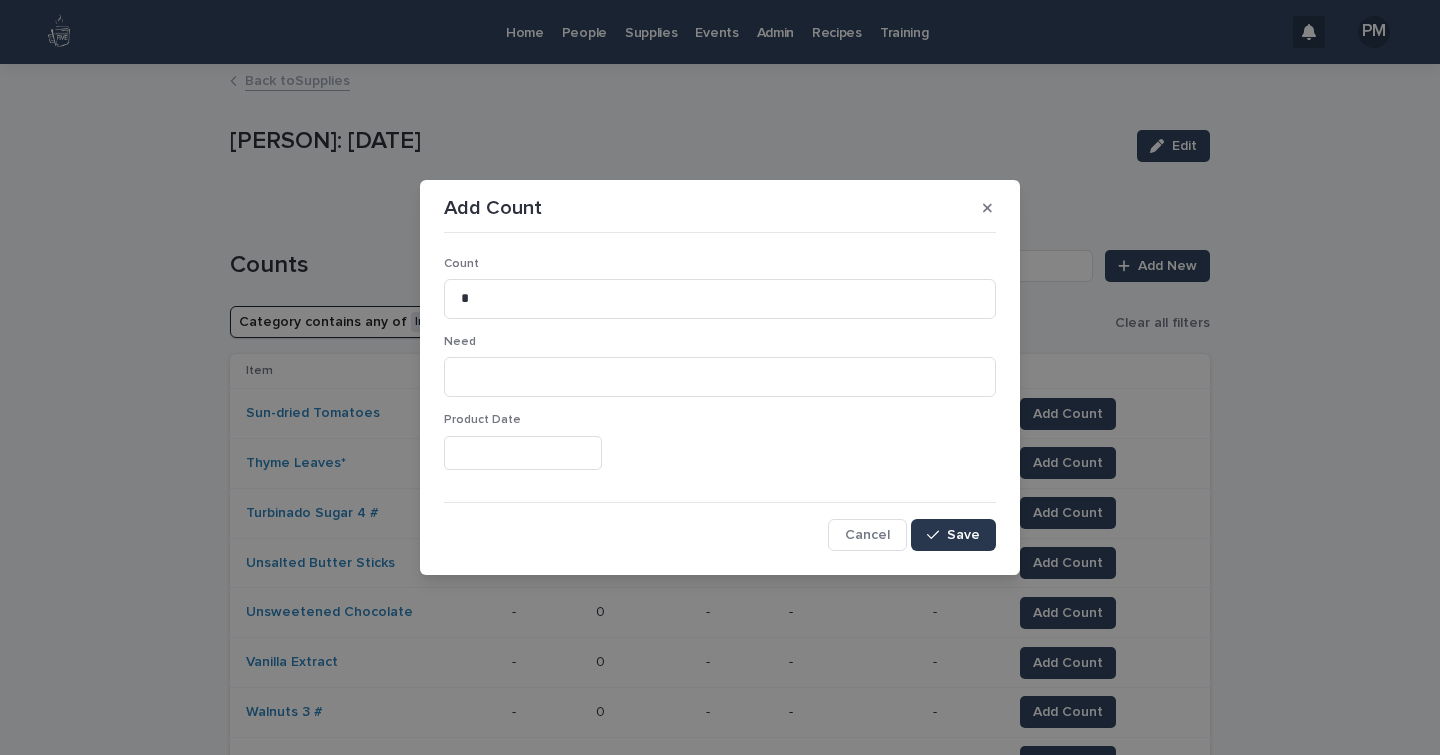 click on "Save" at bounding box center [963, 535] 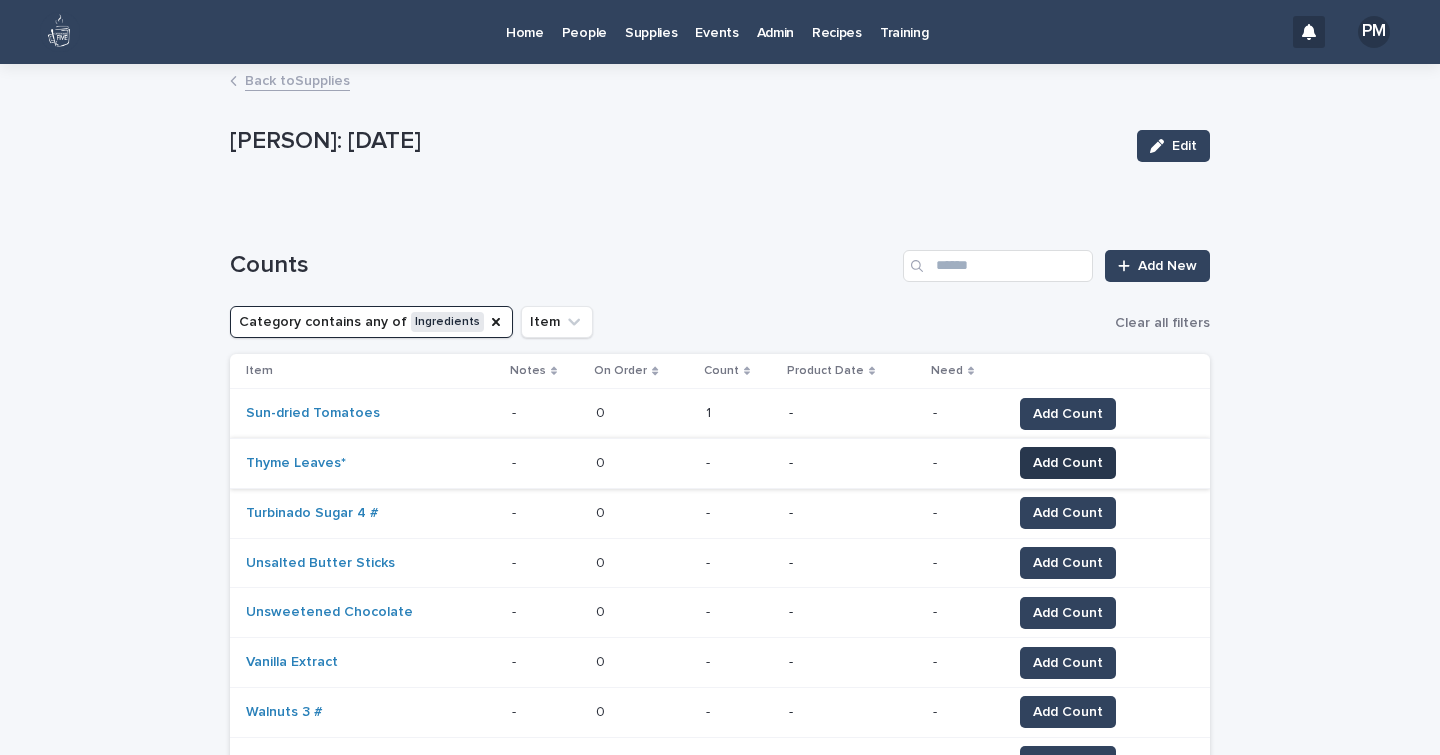 click on "Add Count" at bounding box center [1068, 463] 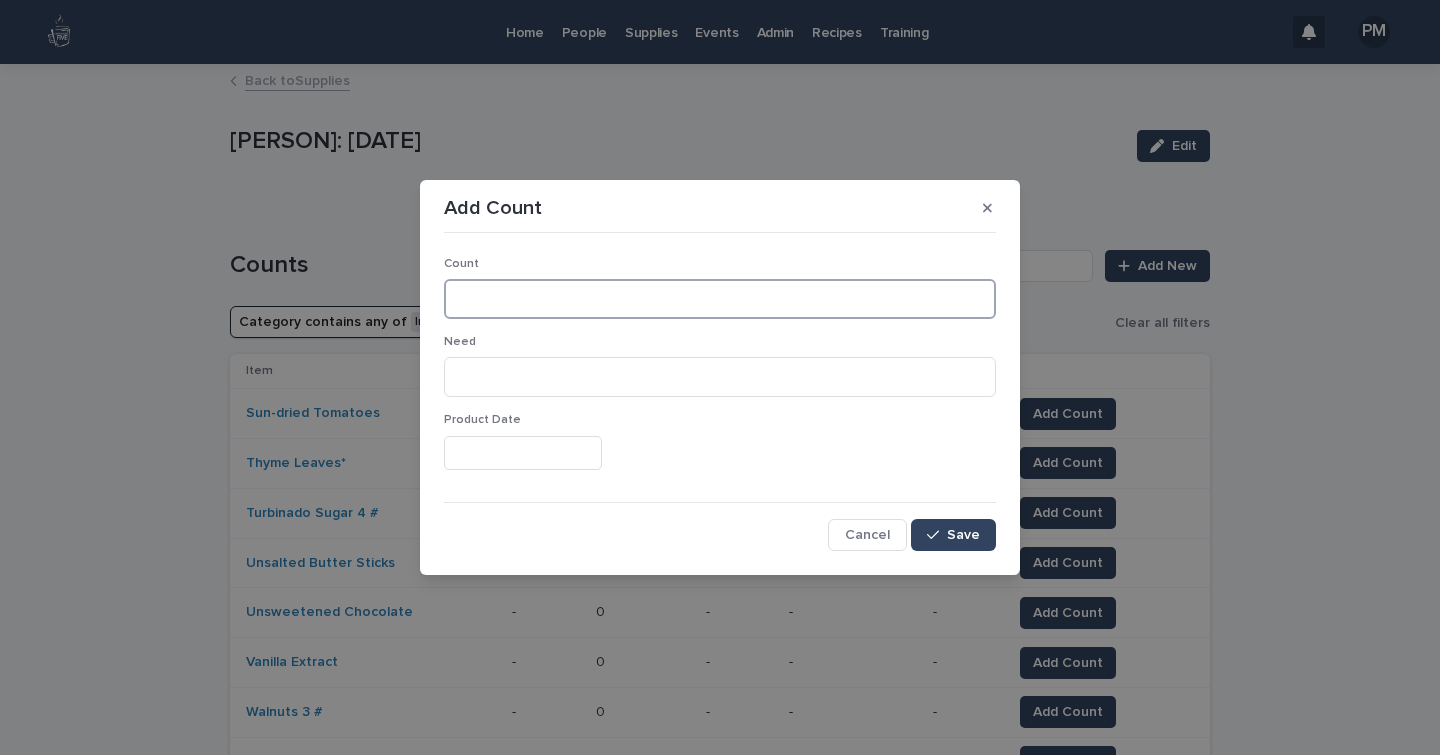 click at bounding box center [720, 299] 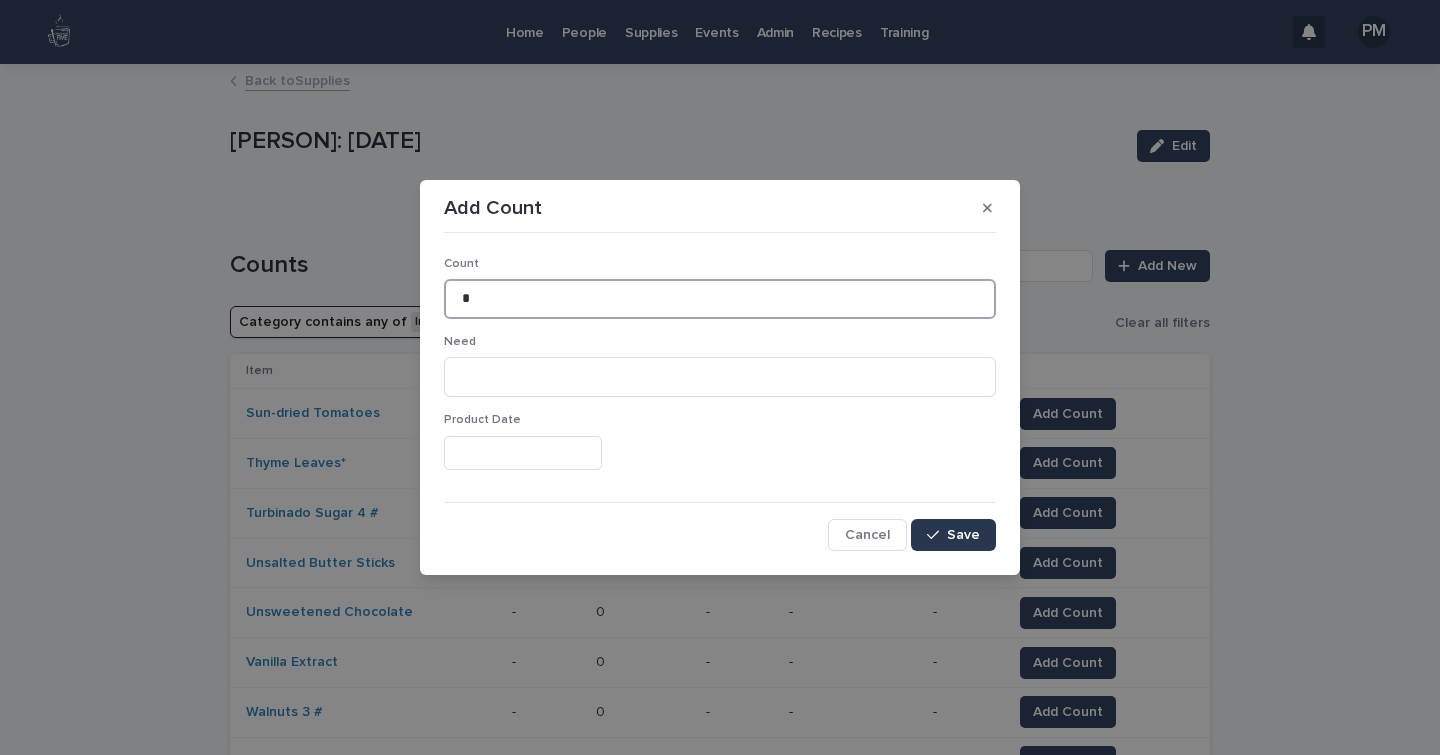 type on "*" 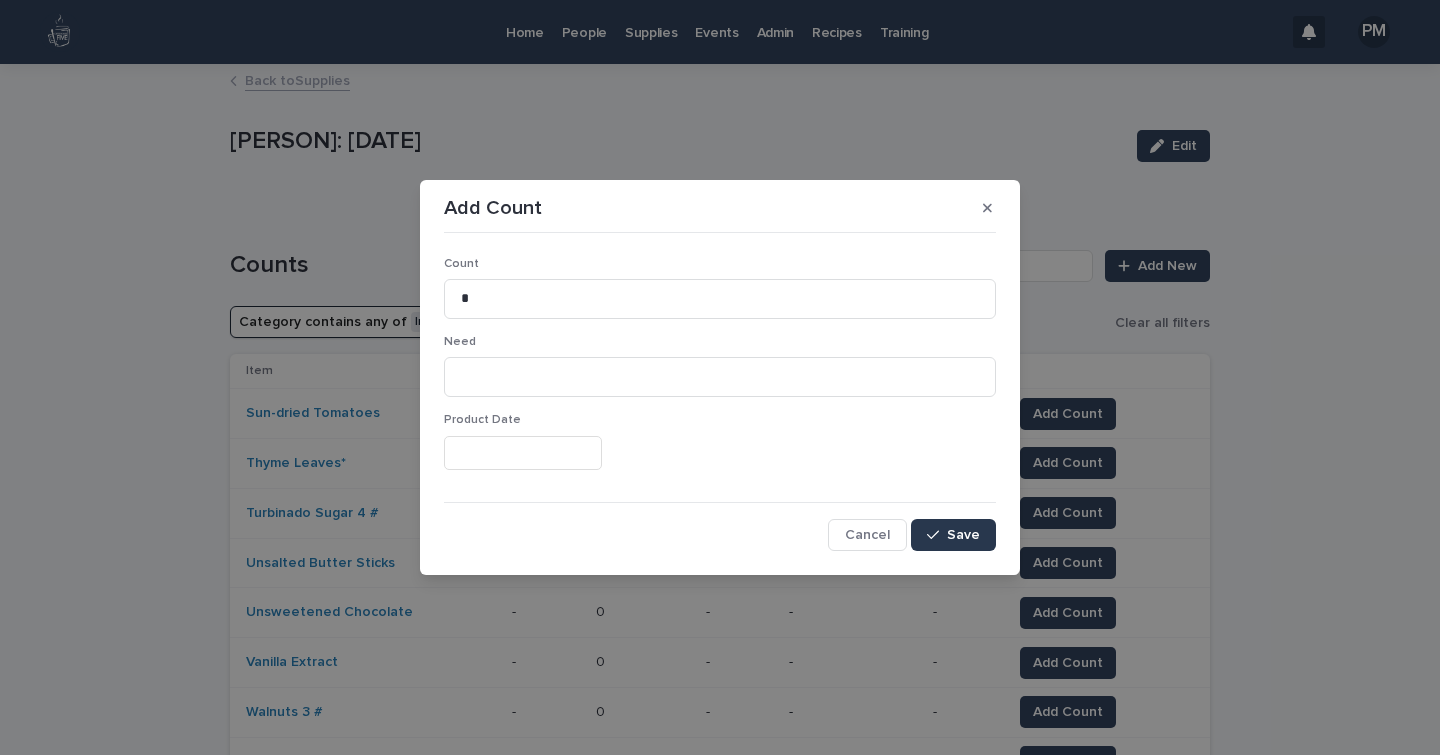click on "Save" at bounding box center [963, 535] 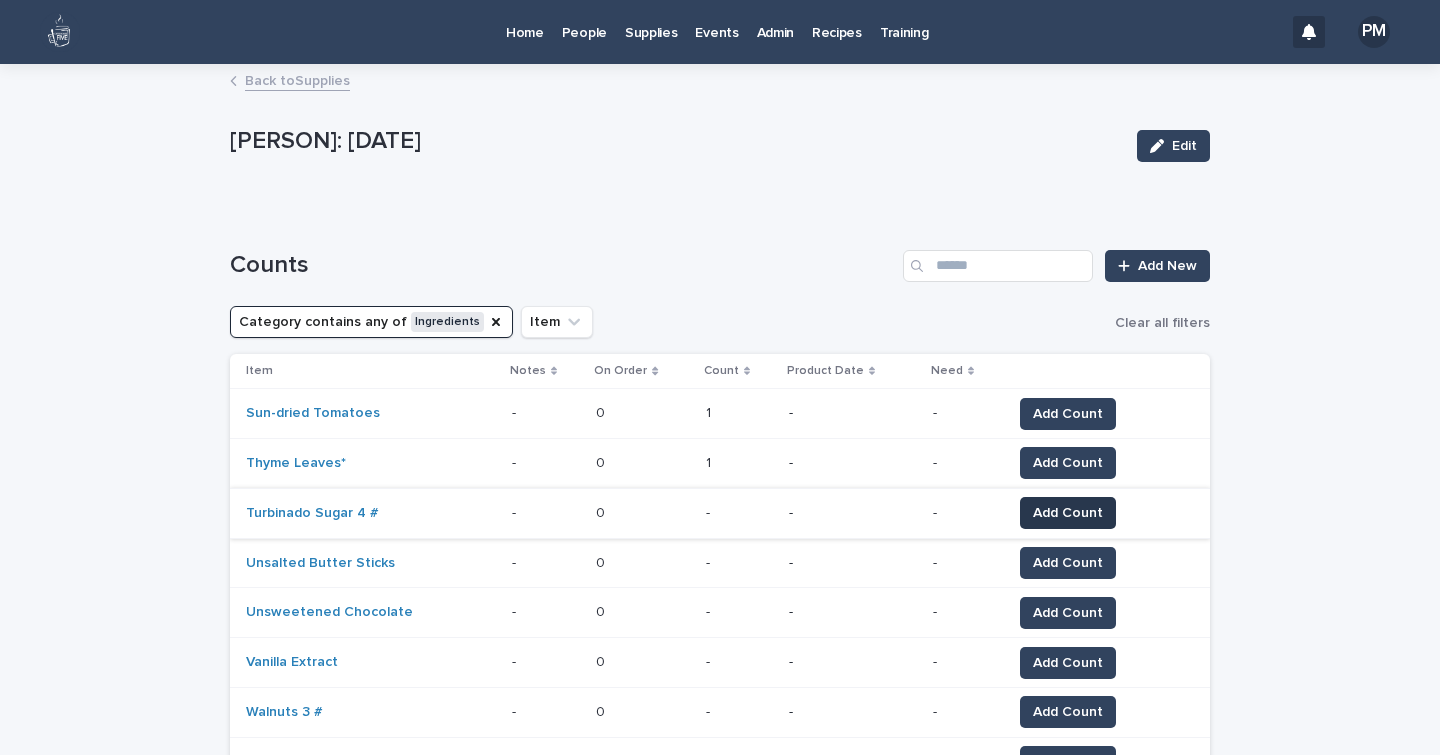 click on "Add Count" at bounding box center (1068, 513) 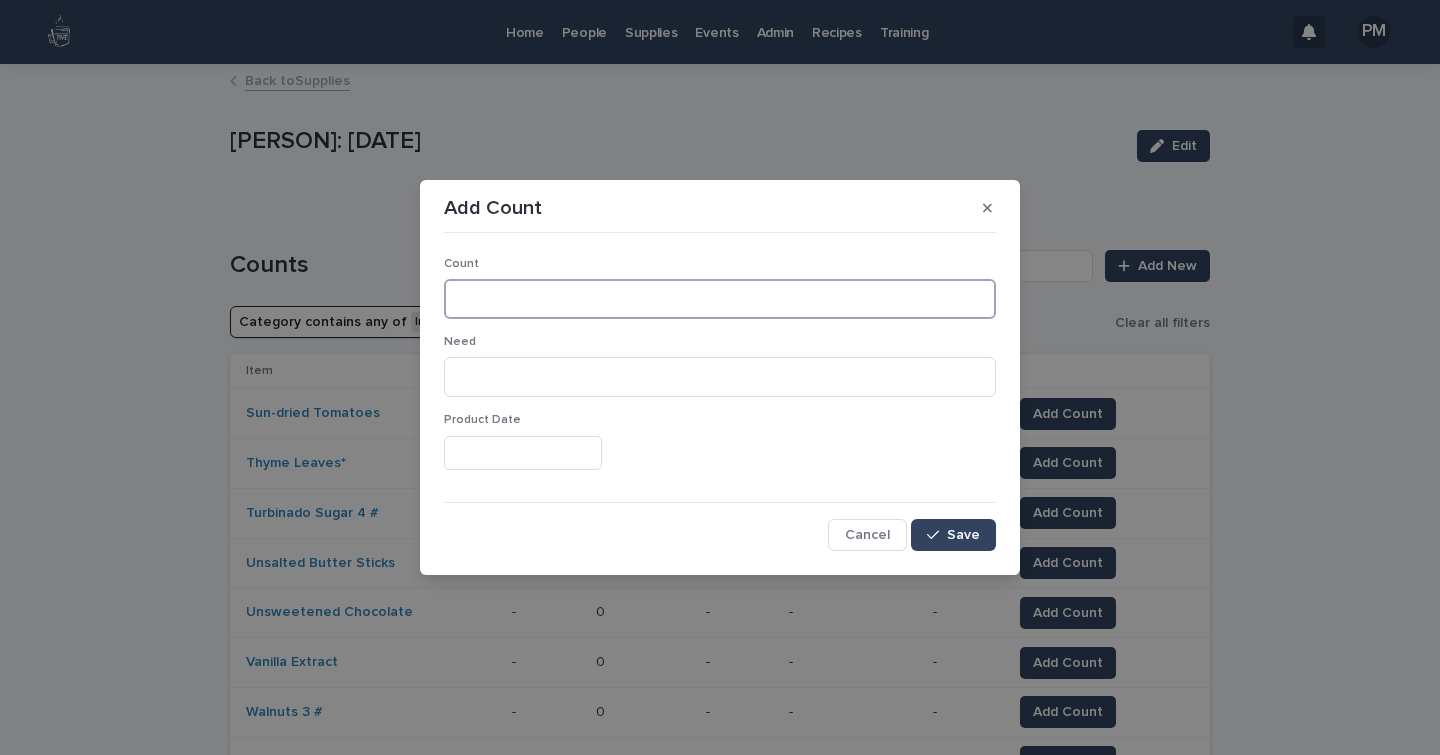 click at bounding box center (720, 299) 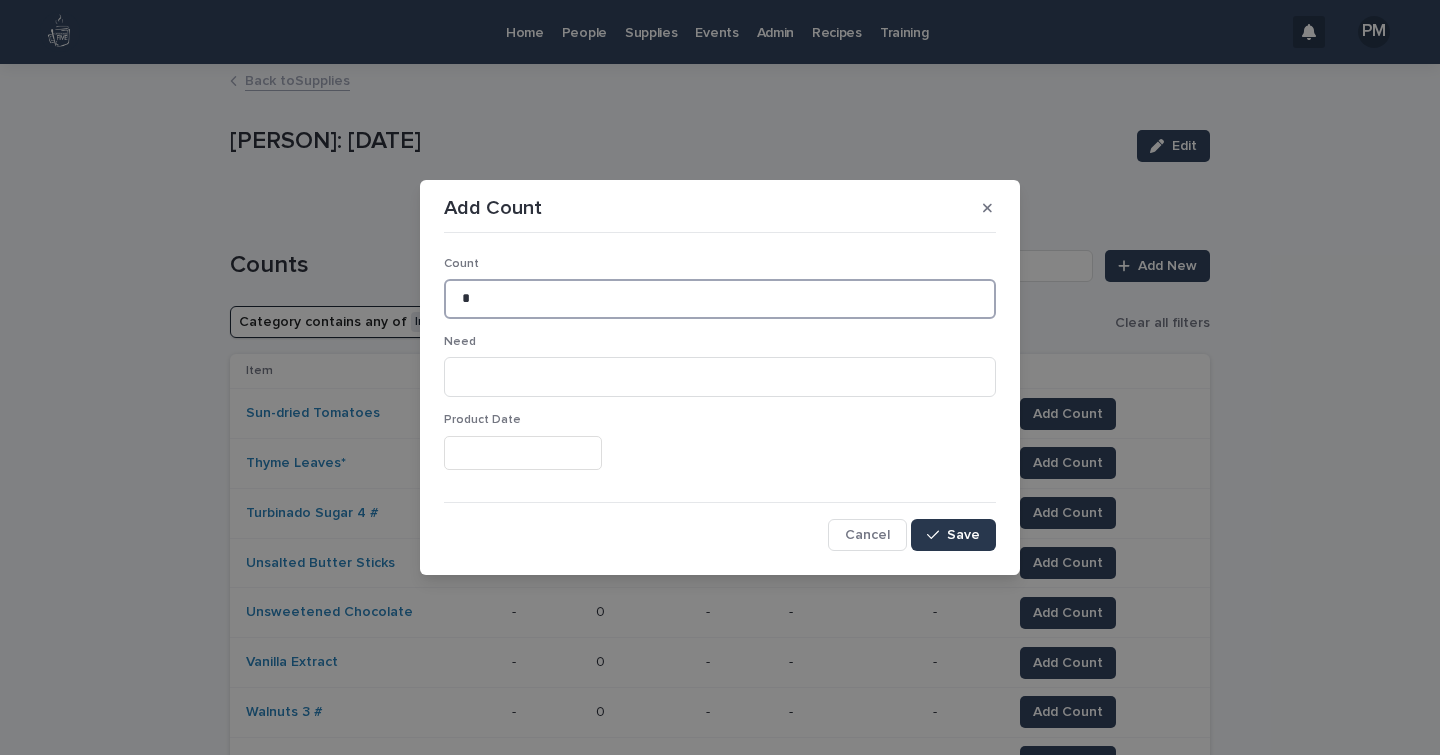 type on "*" 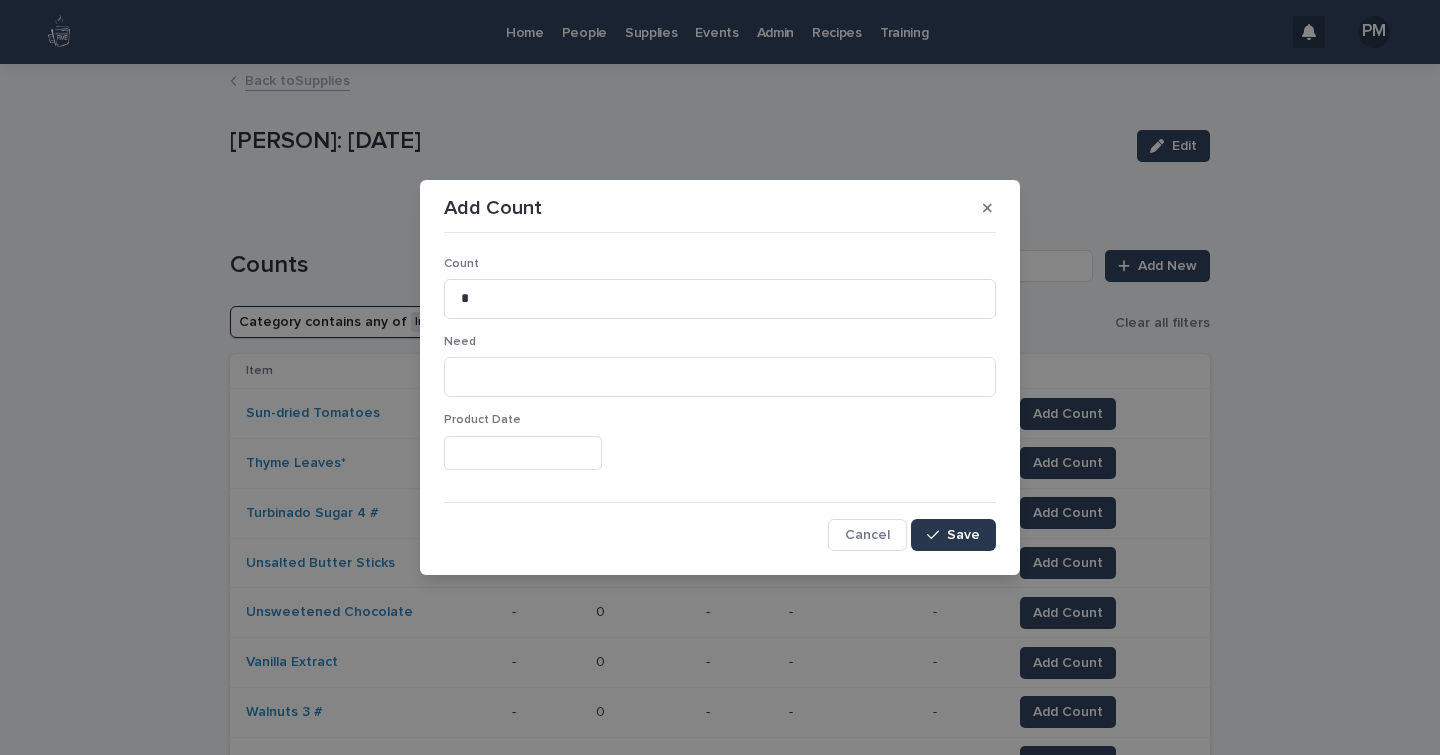 click on "Save" at bounding box center [963, 535] 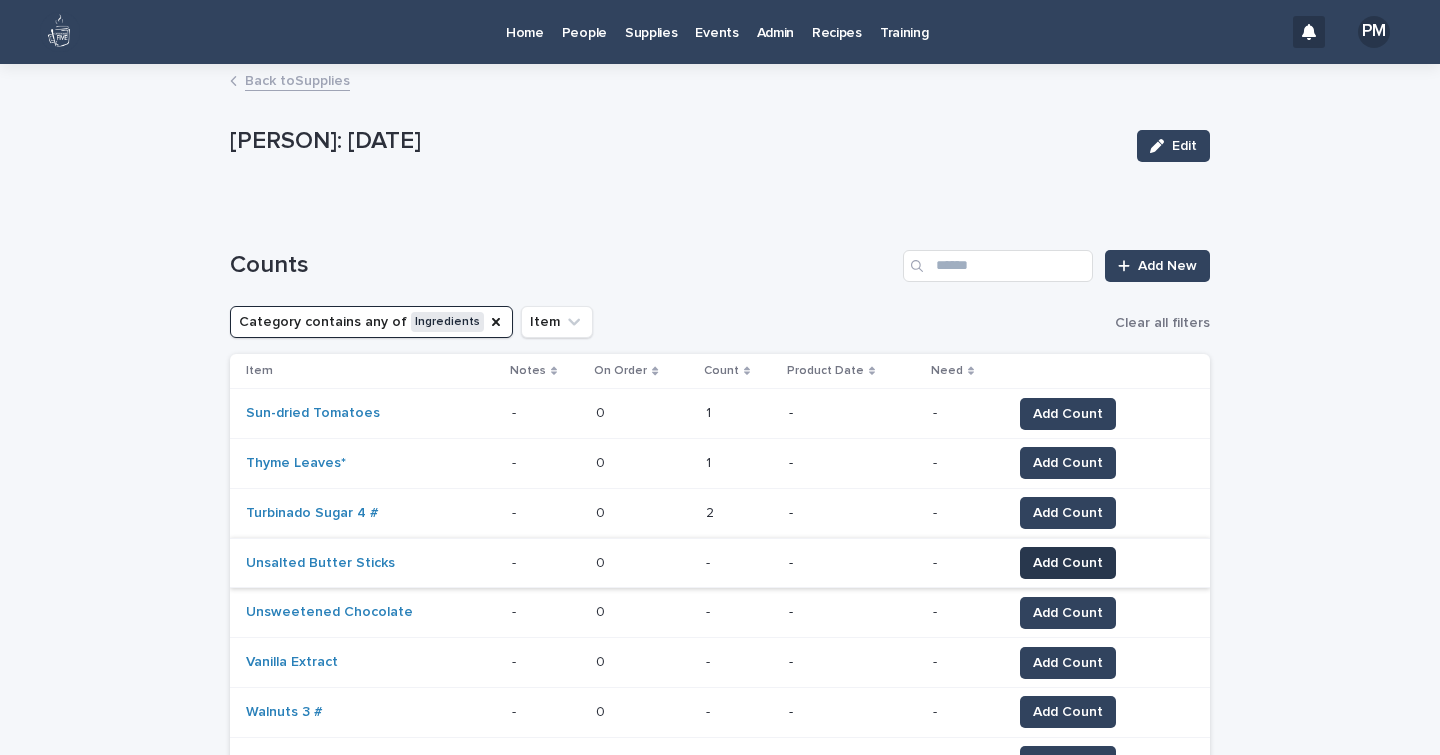 click on "Add Count" at bounding box center [1068, 563] 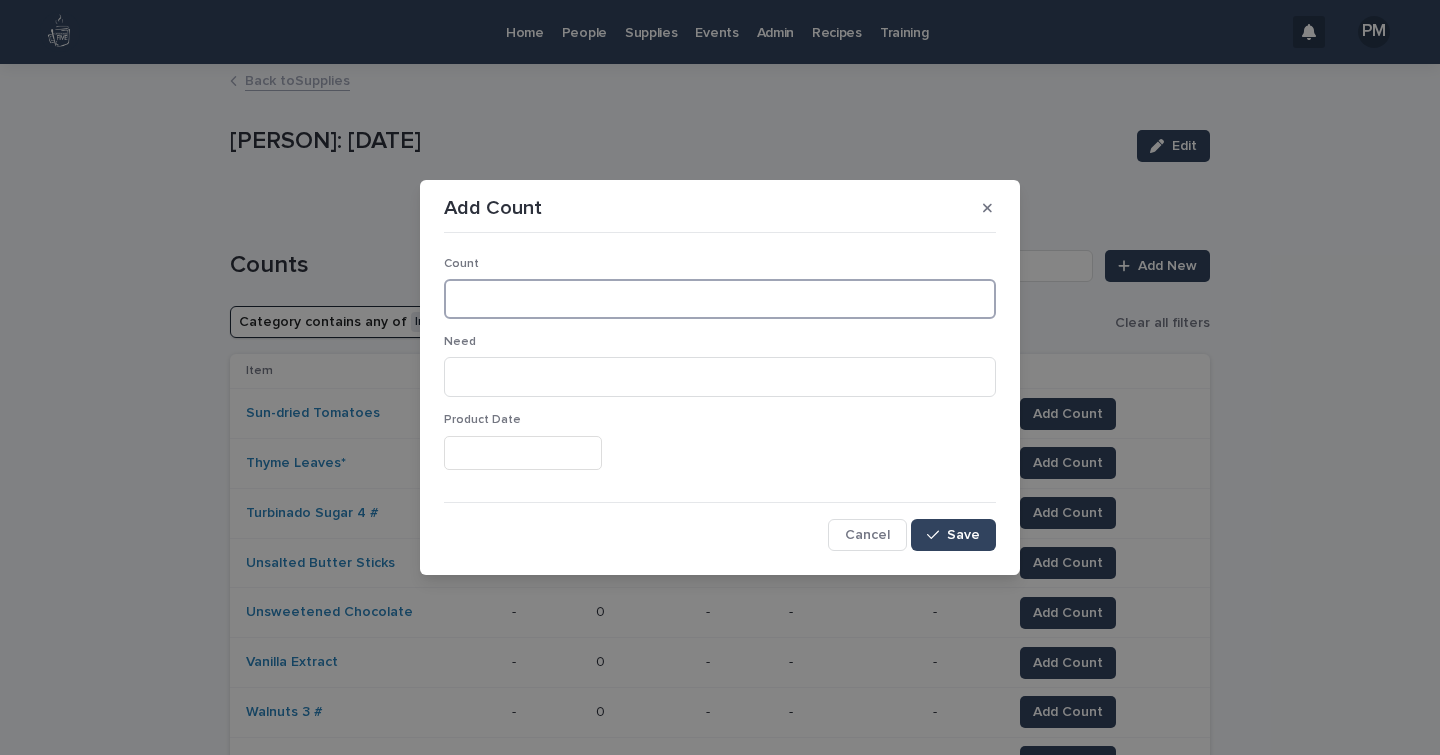 click at bounding box center [720, 299] 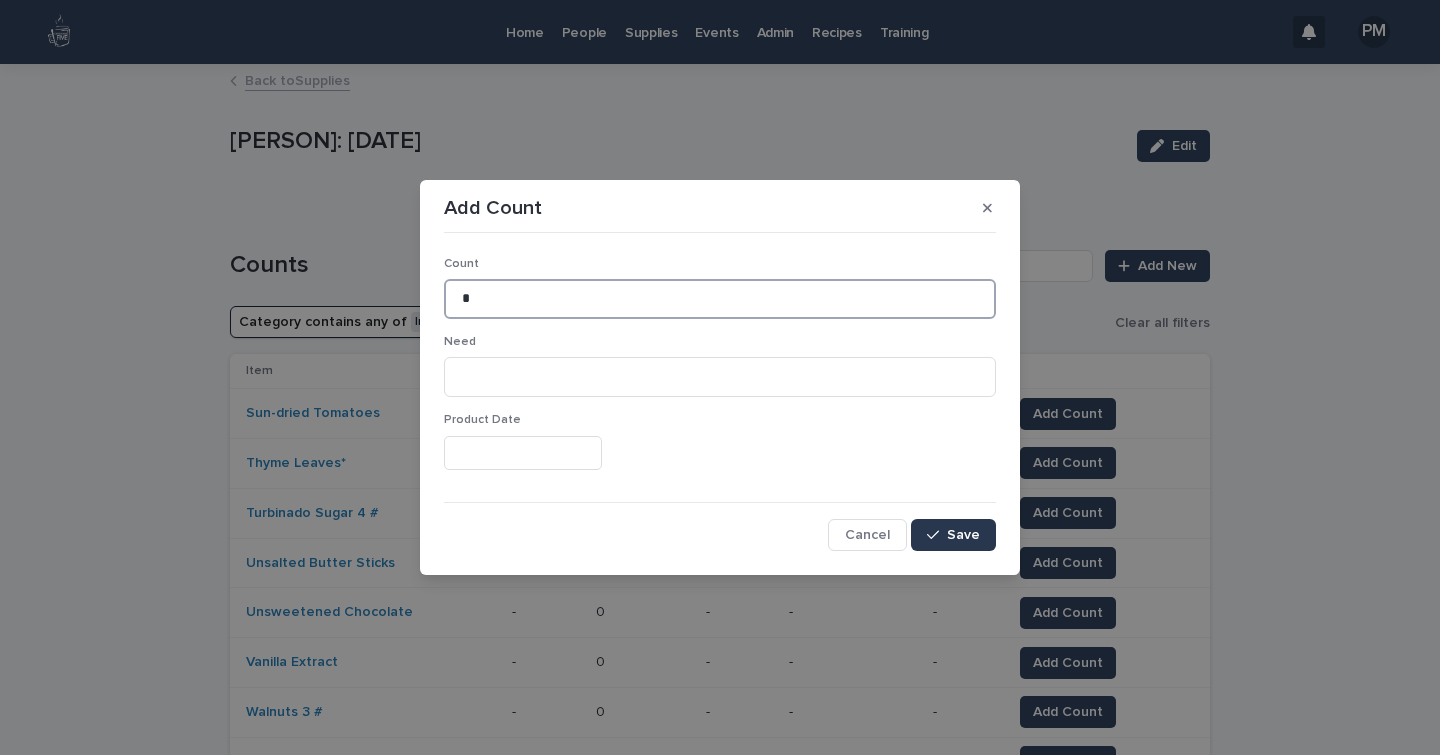 type on "*" 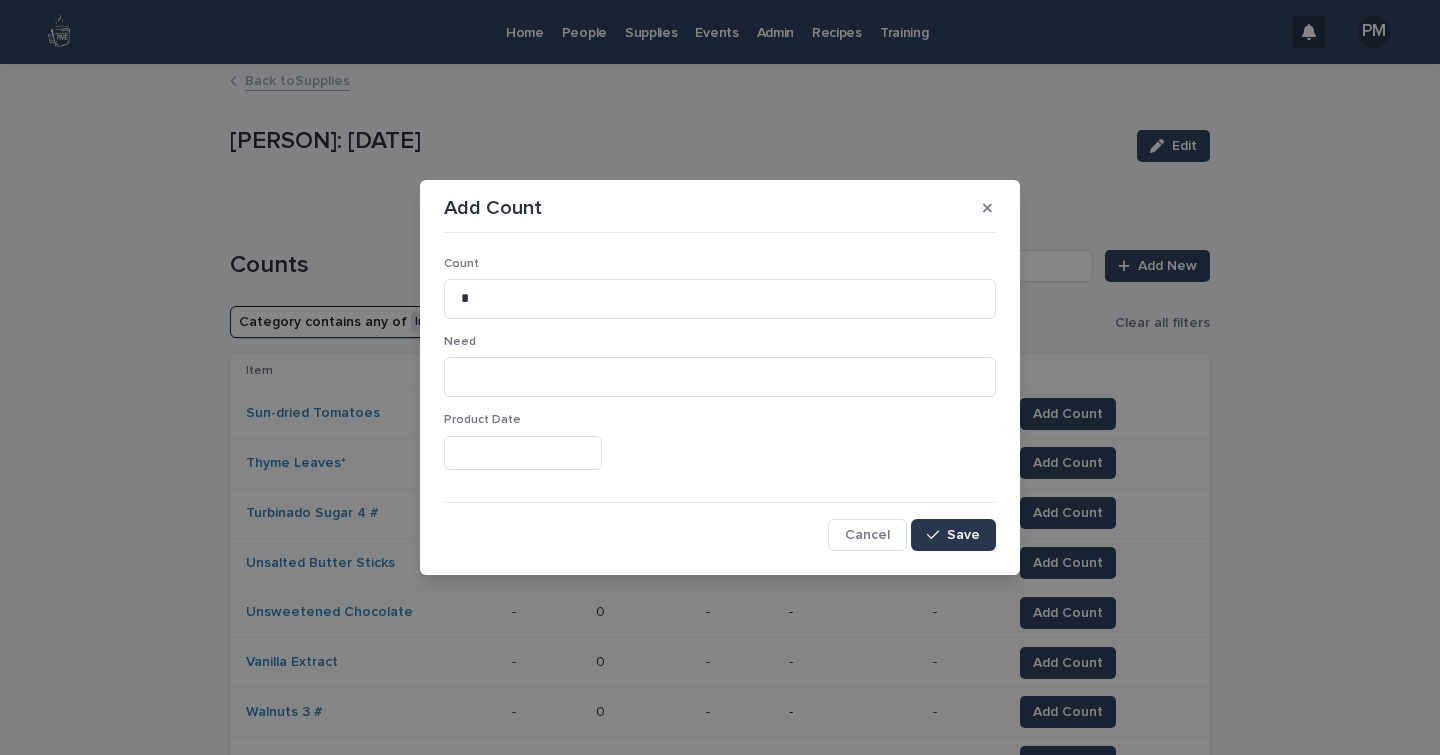 click on "Save" at bounding box center (963, 535) 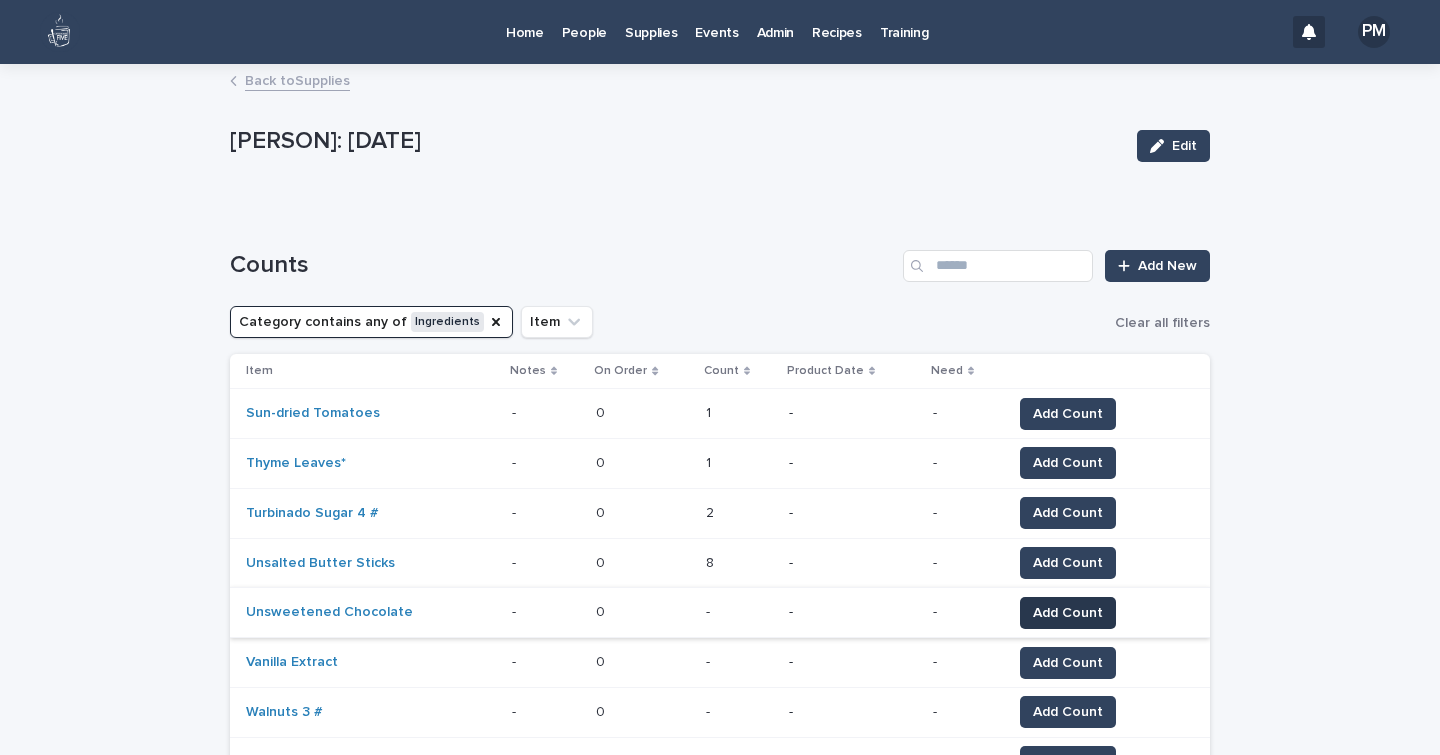 click on "Add Count" at bounding box center (1068, 613) 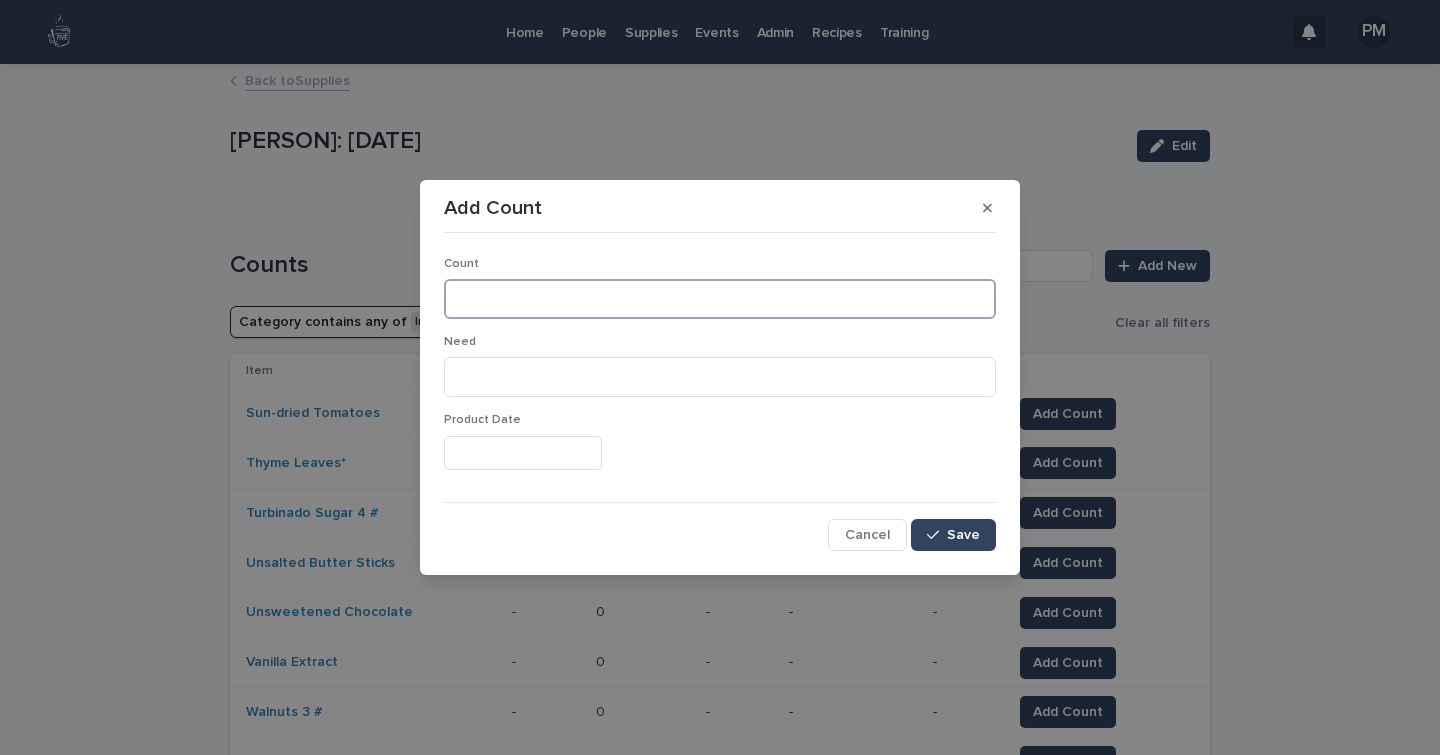 click at bounding box center [720, 299] 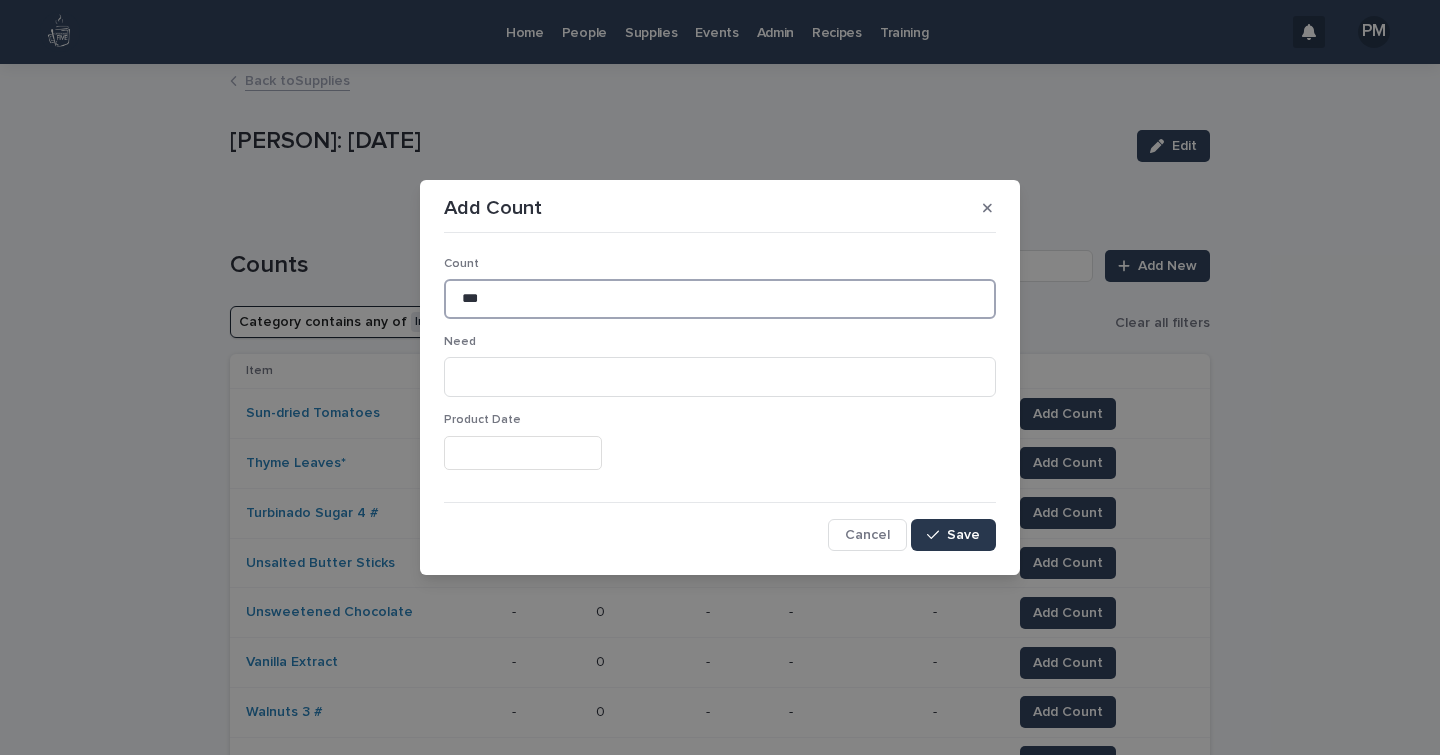 type on "***" 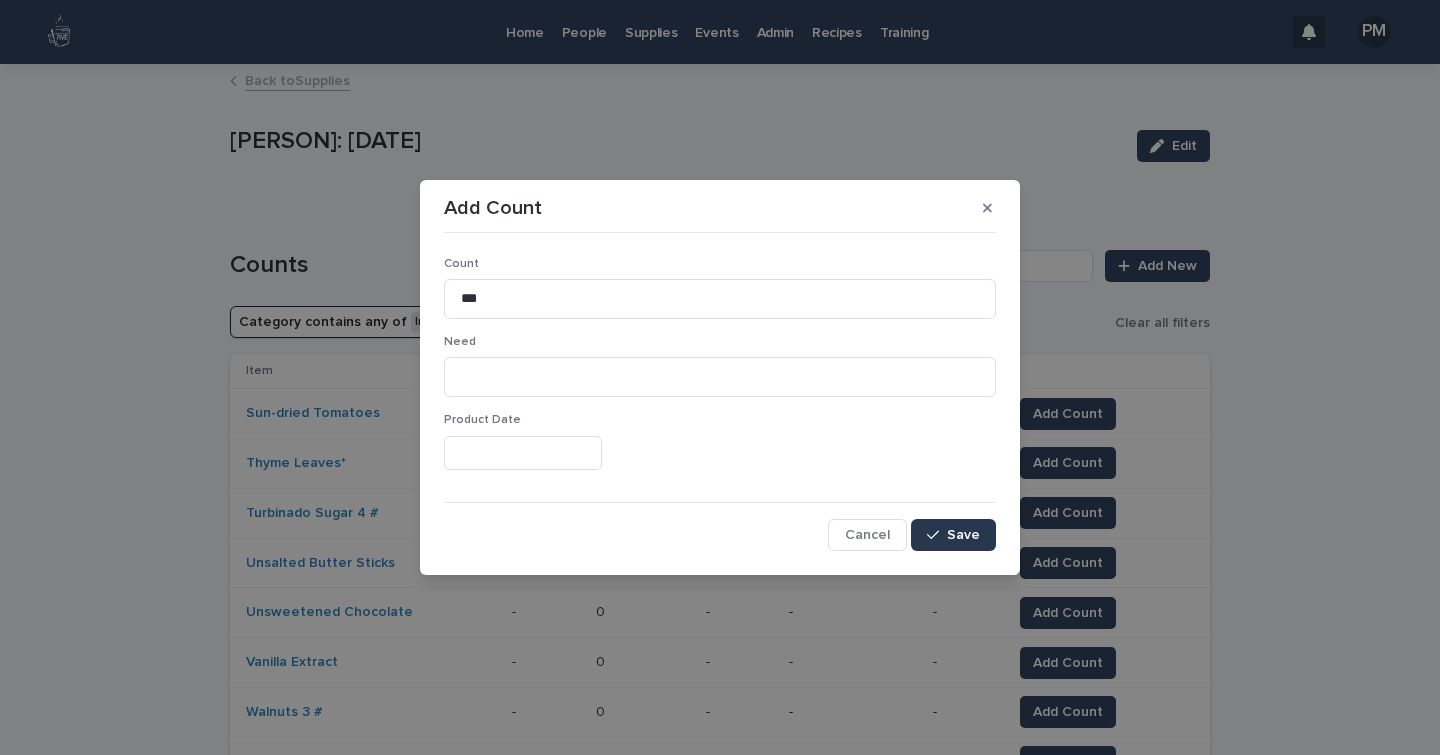 click on "Save" at bounding box center [953, 535] 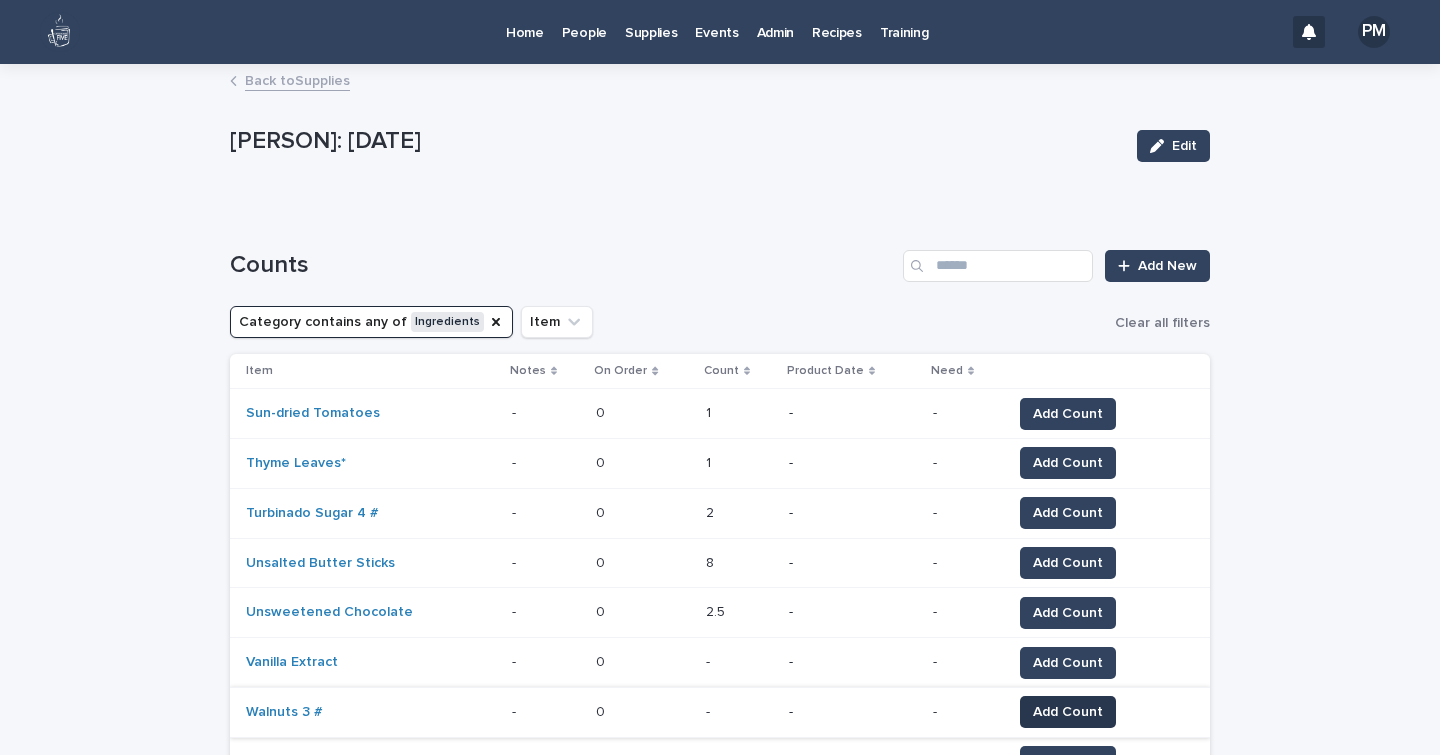 click on "Add Count" at bounding box center (1068, 712) 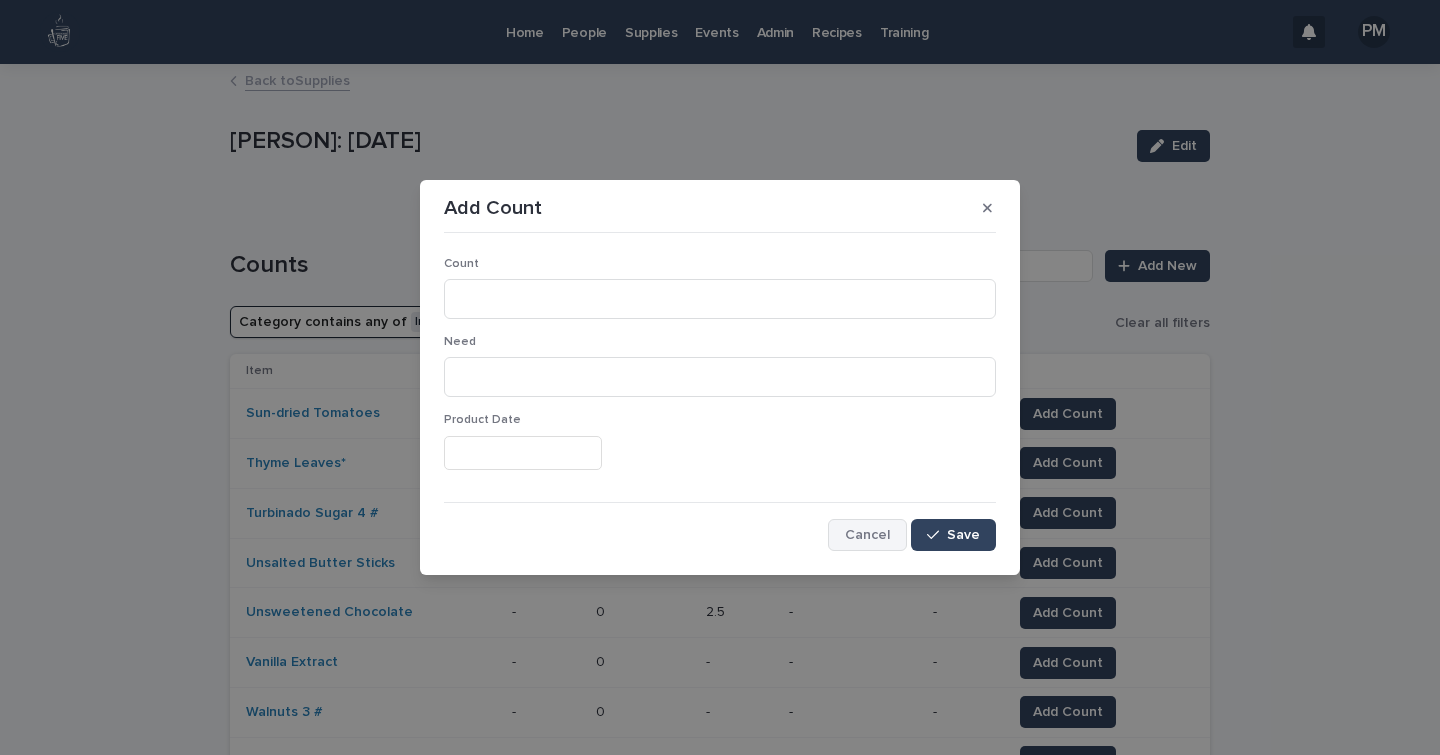 click on "Cancel" at bounding box center (867, 535) 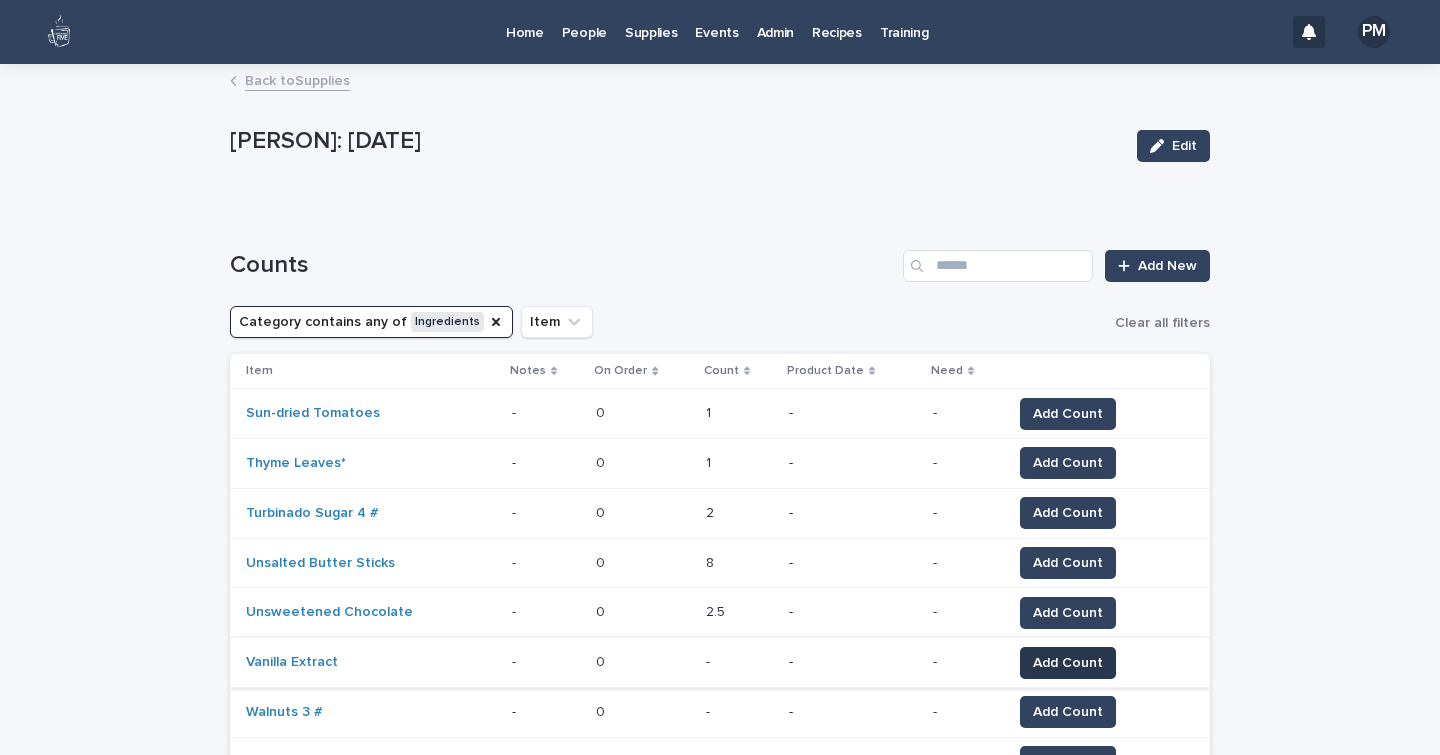 click on "Add Count" at bounding box center [1068, 663] 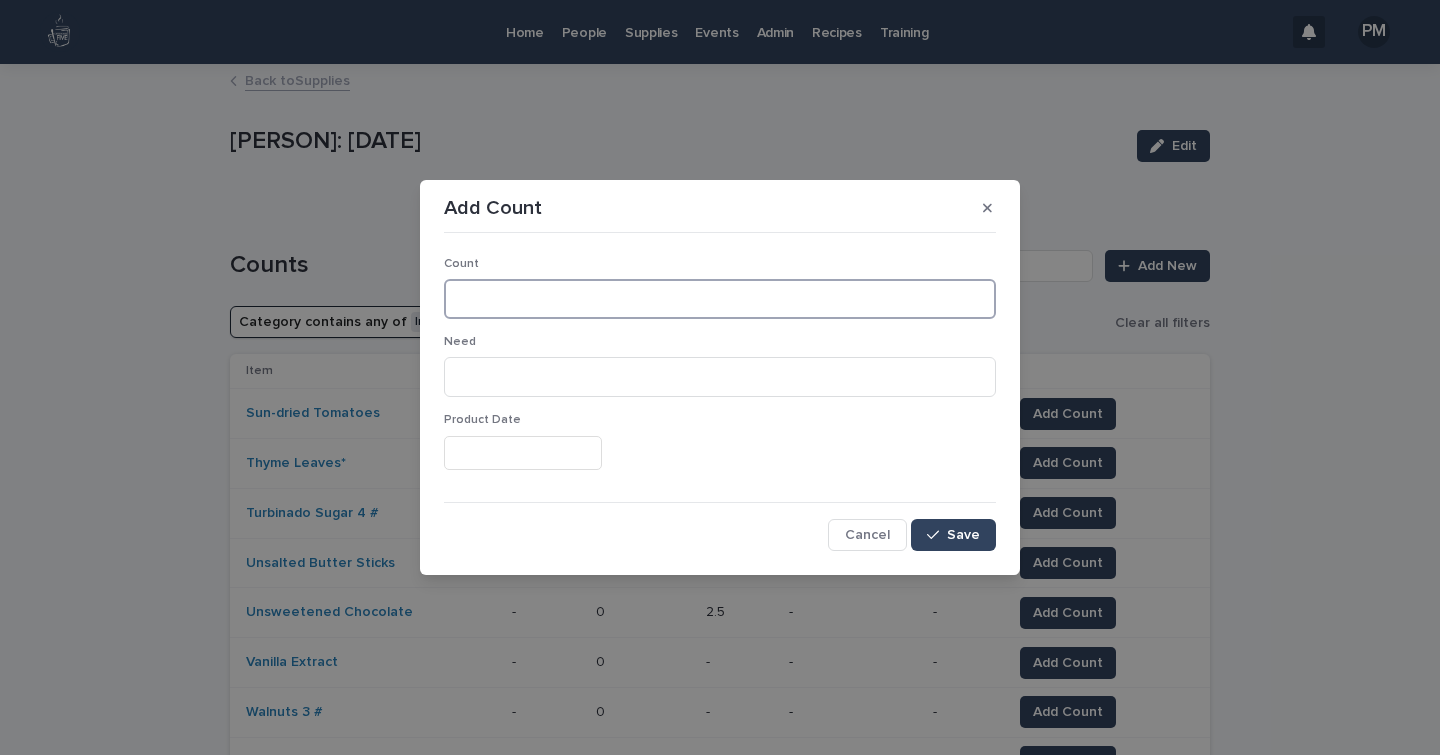 click at bounding box center [720, 299] 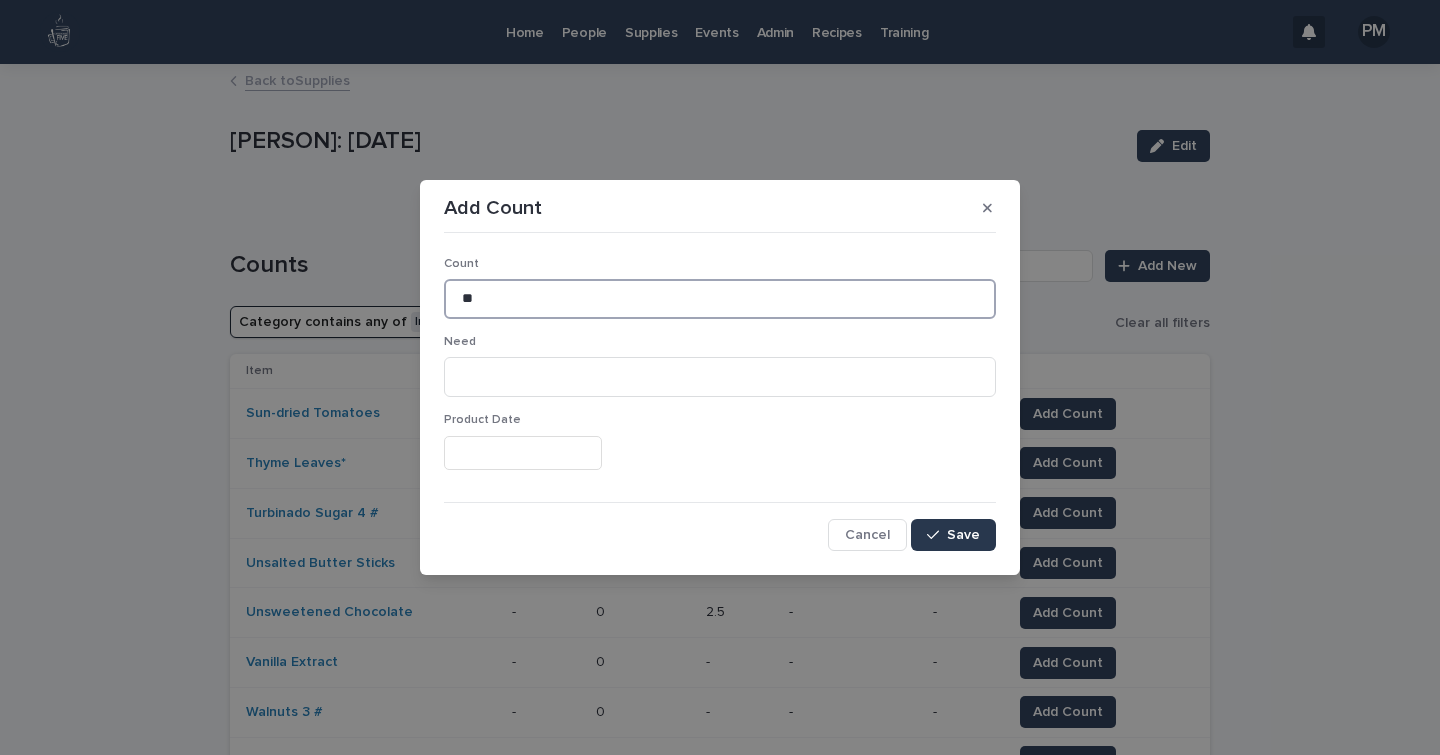 type on "**" 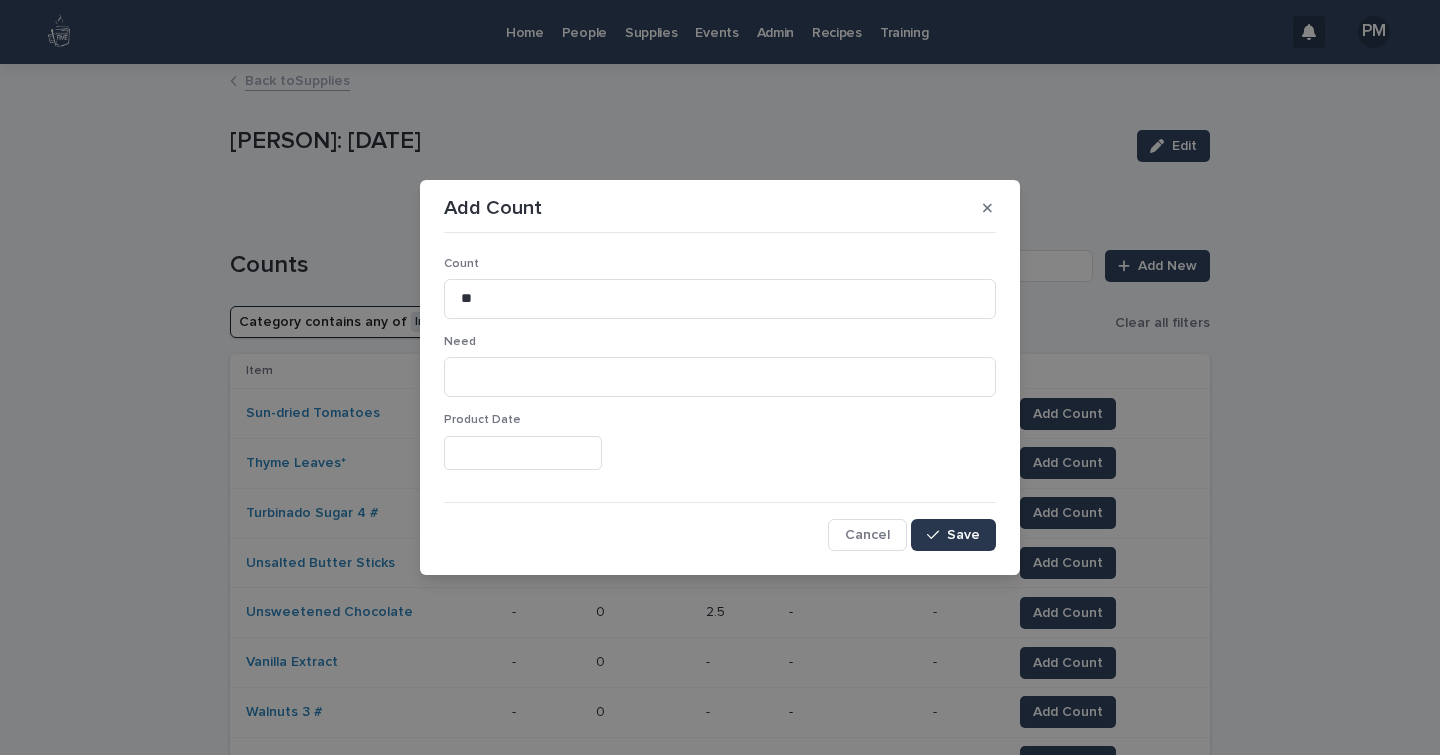 click at bounding box center [937, 535] 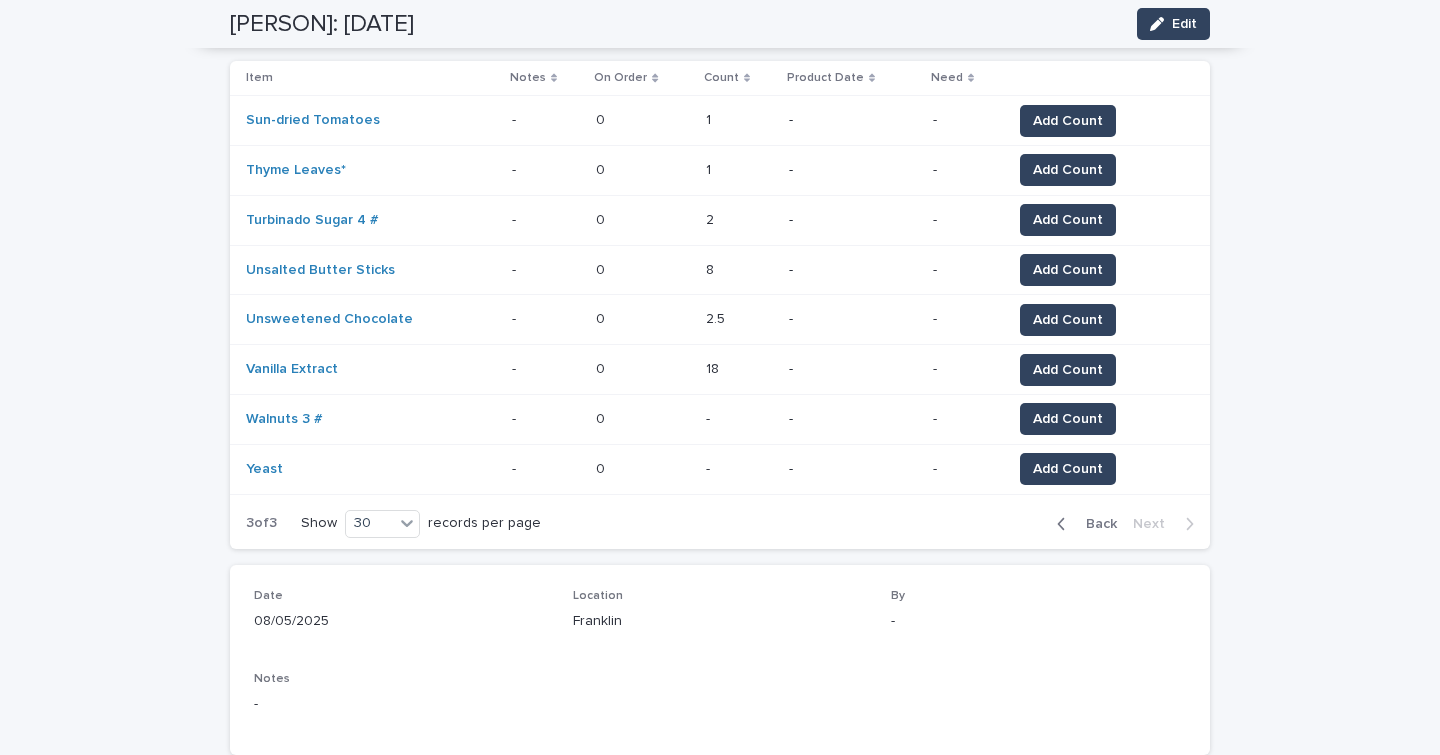 scroll, scrollTop: 294, scrollLeft: 0, axis: vertical 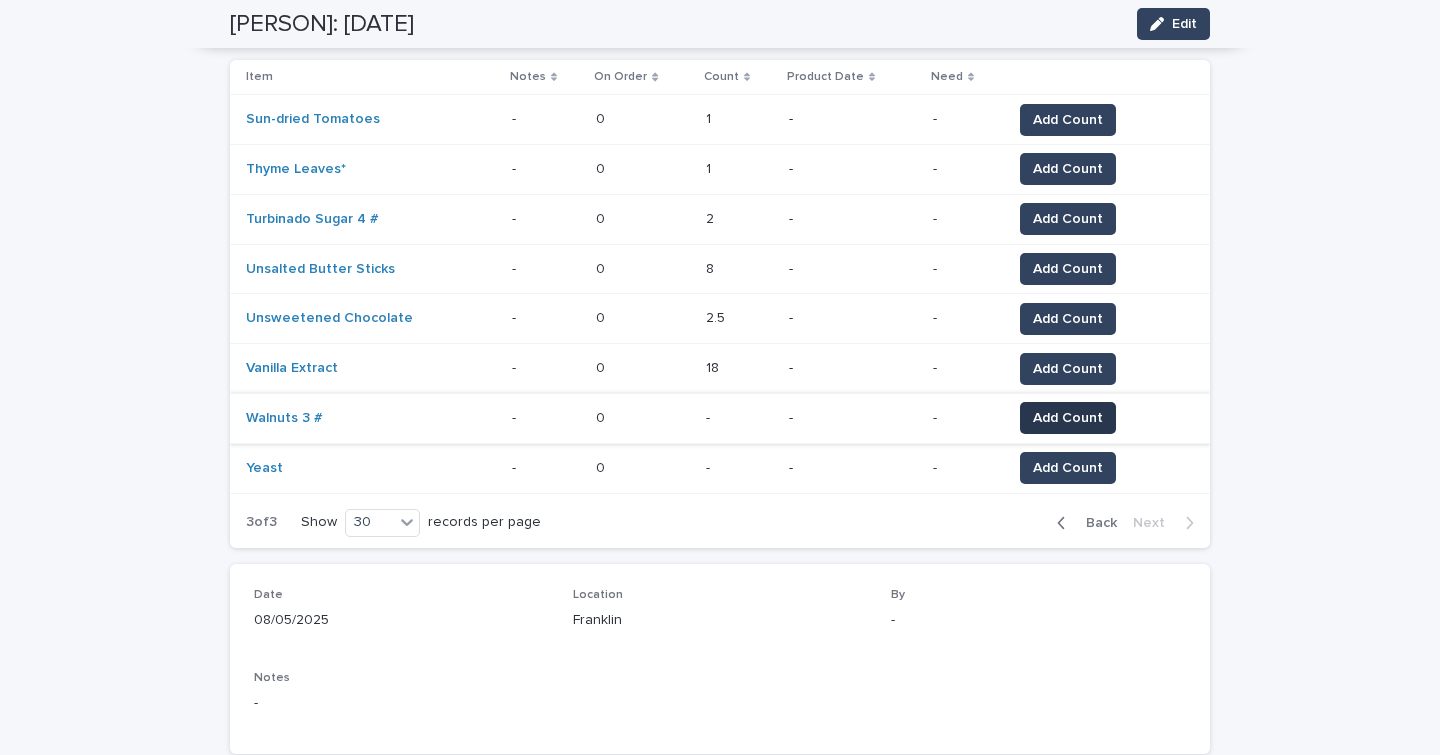 click on "Add Count" at bounding box center (1068, 418) 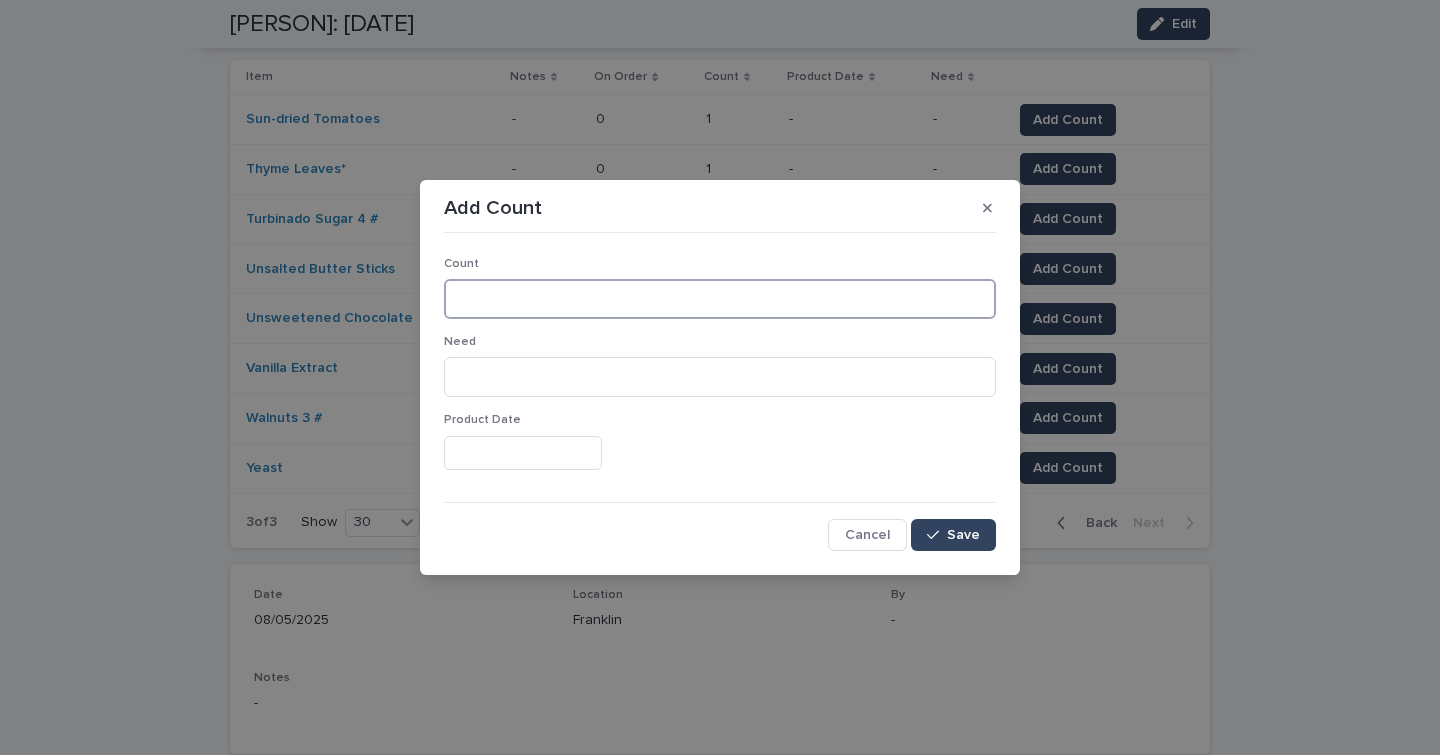 click at bounding box center (720, 299) 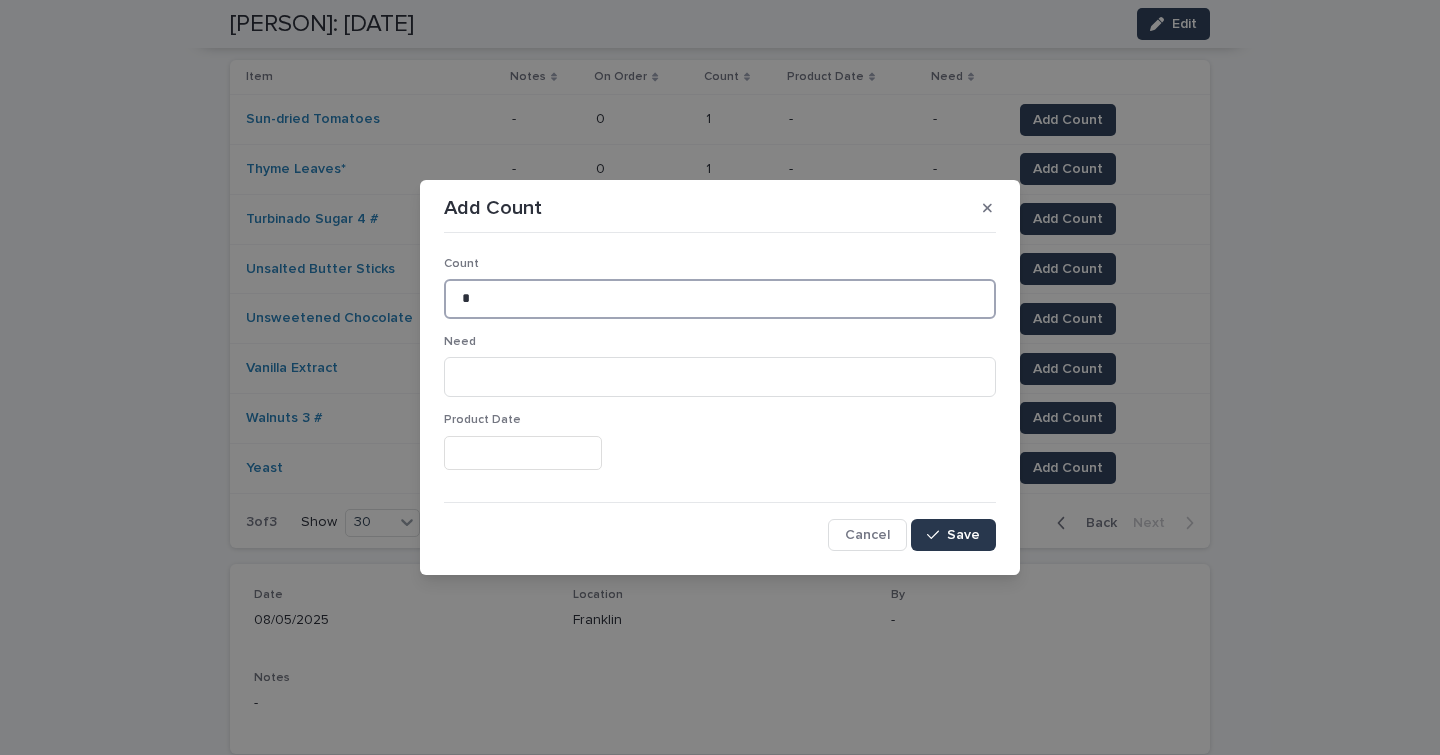 type on "*" 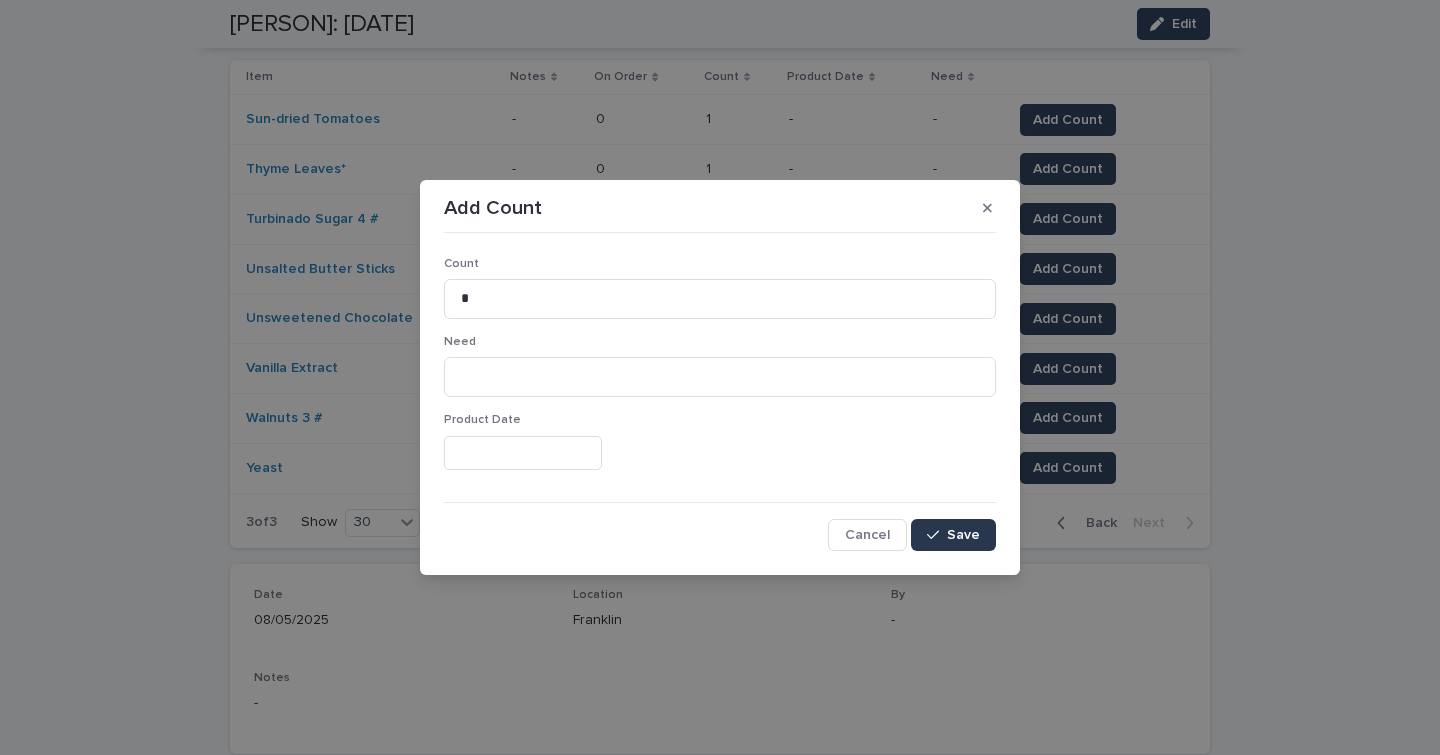 click on "Save" at bounding box center [963, 535] 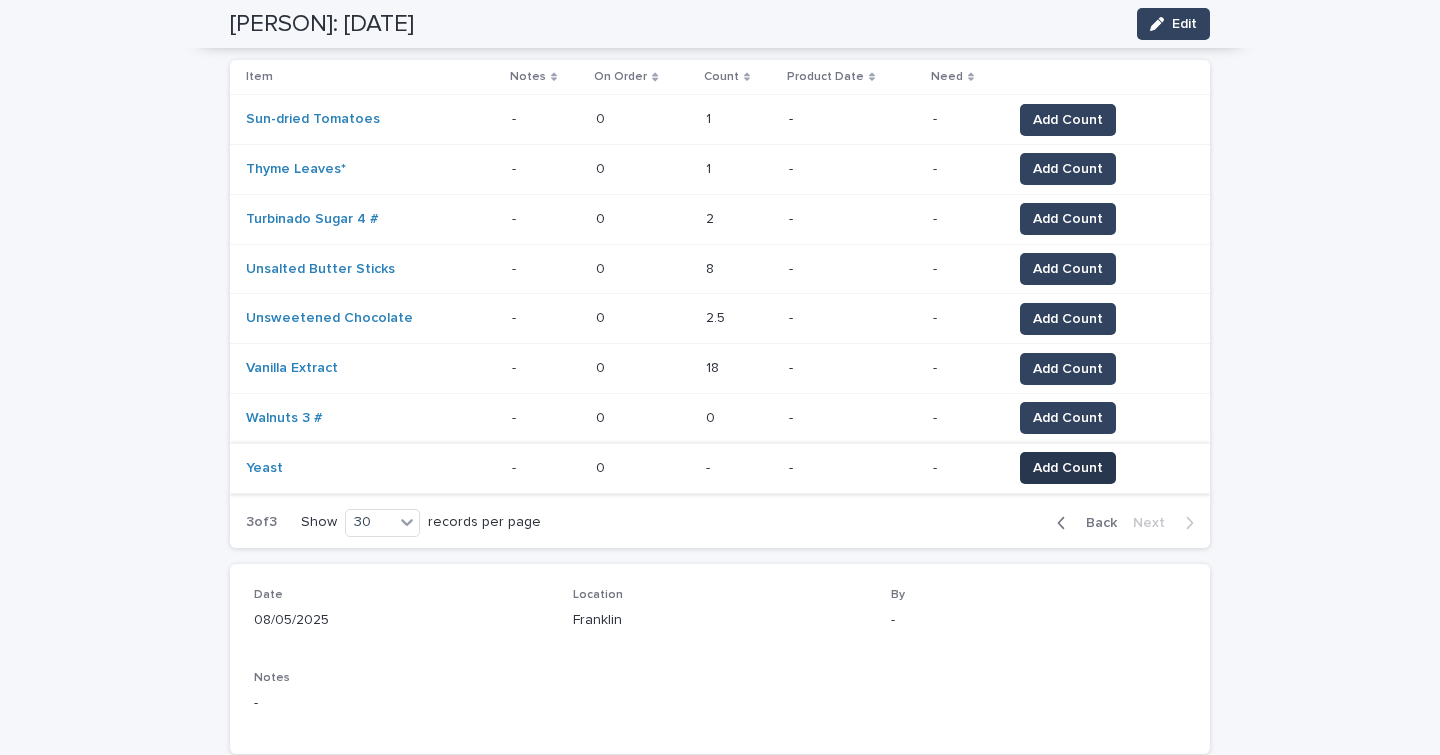 click on "Add Count" at bounding box center [1068, 468] 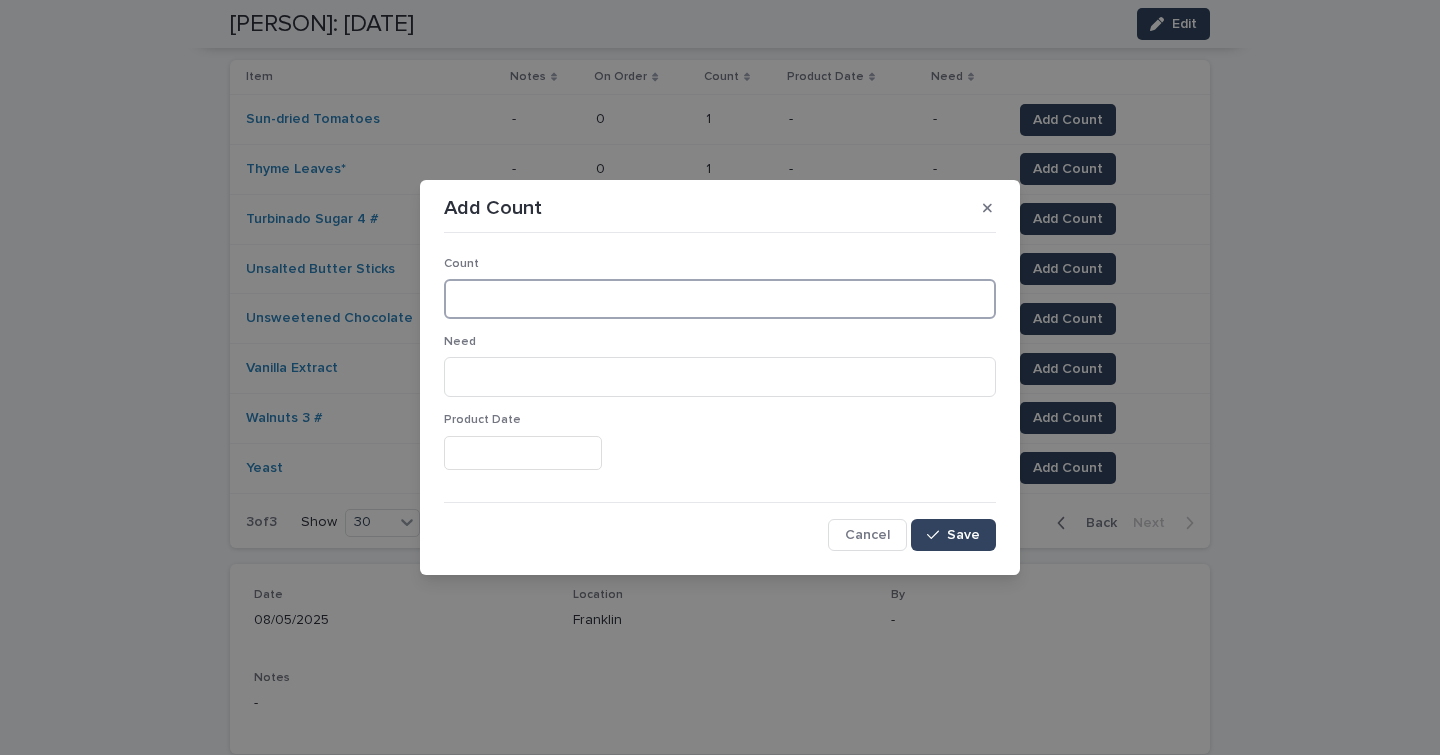 click at bounding box center (720, 299) 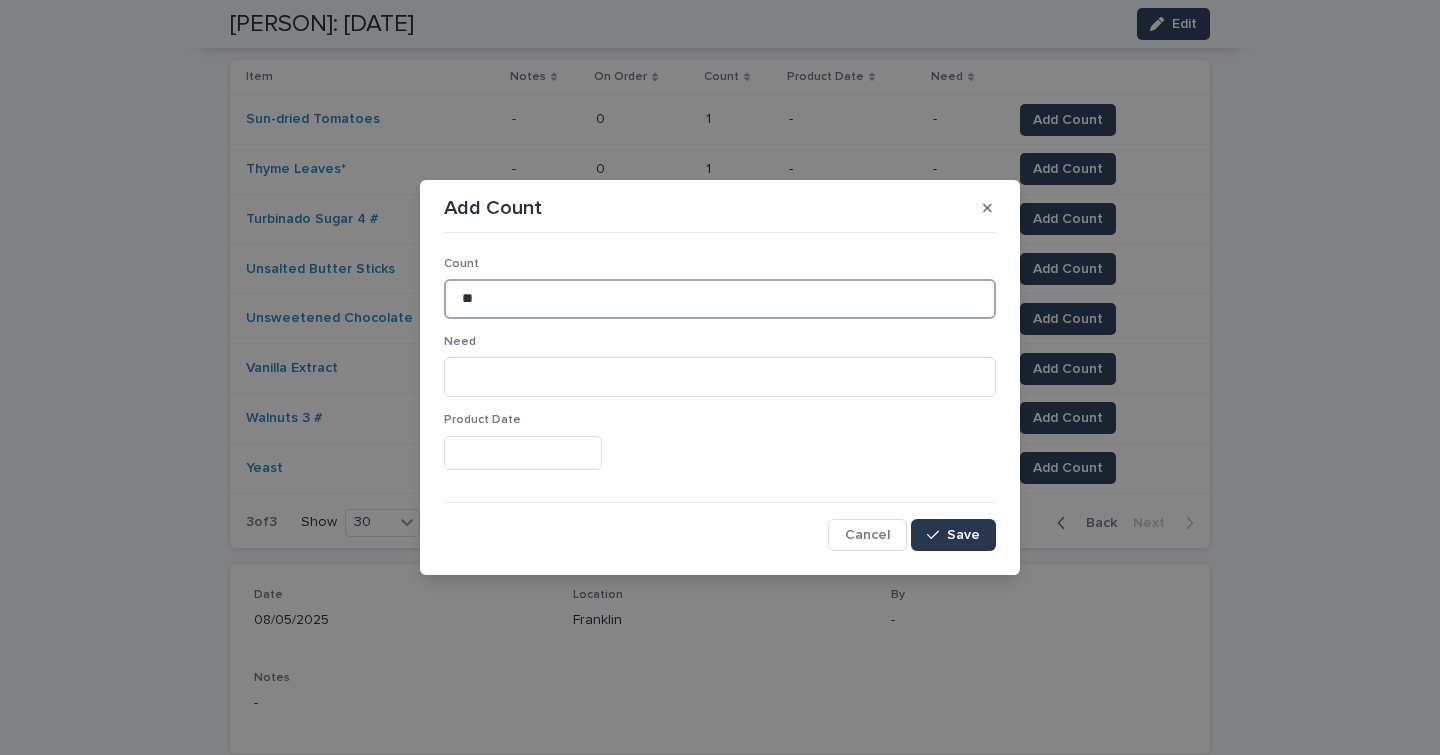 type on "**" 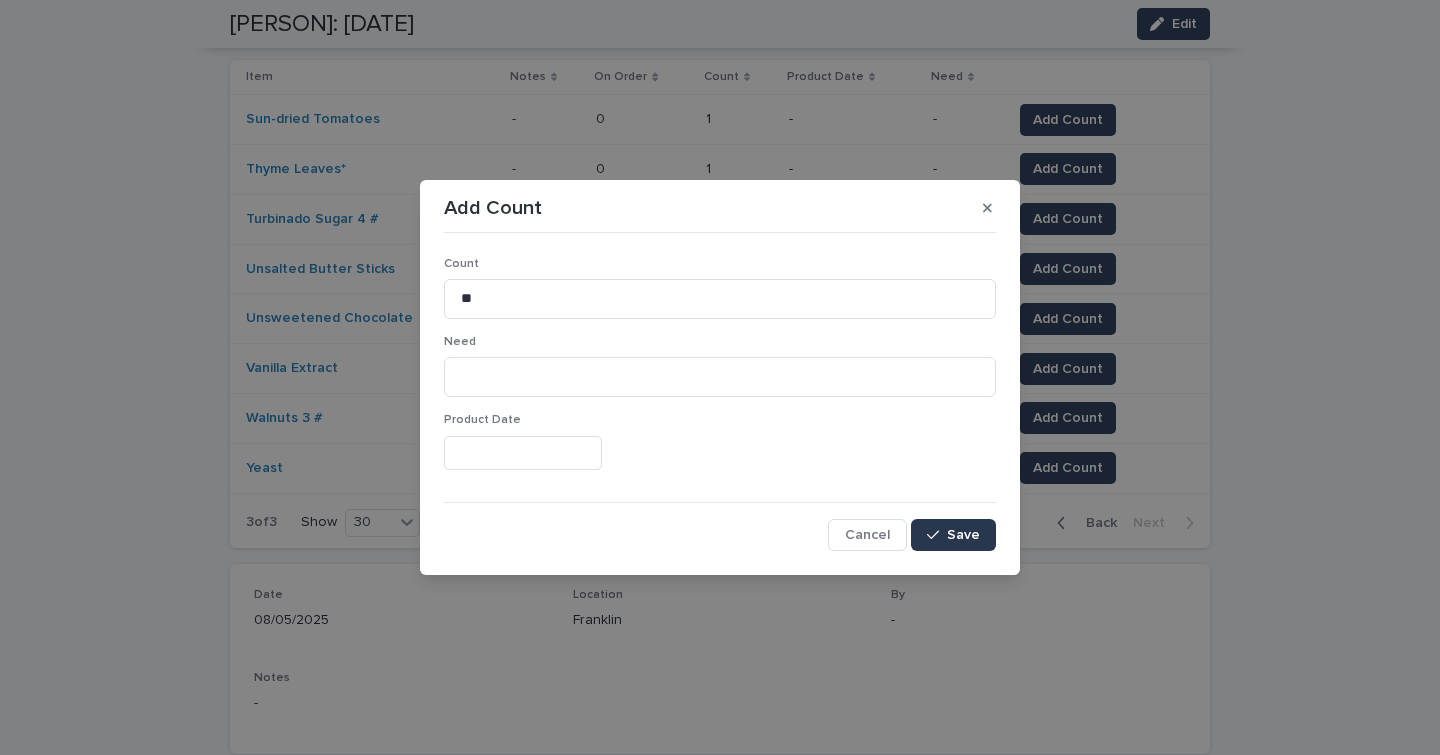 click on "Save" at bounding box center [963, 535] 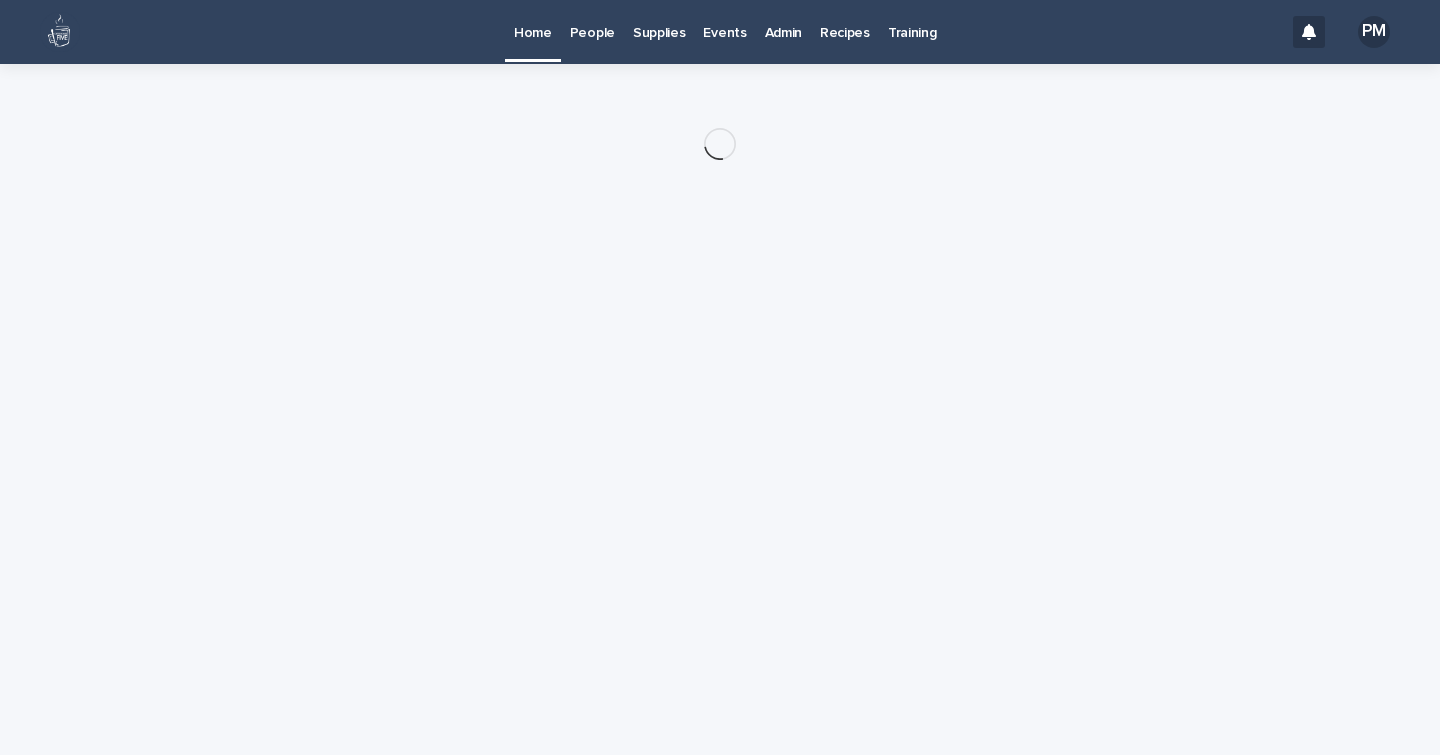 scroll, scrollTop: 0, scrollLeft: 0, axis: both 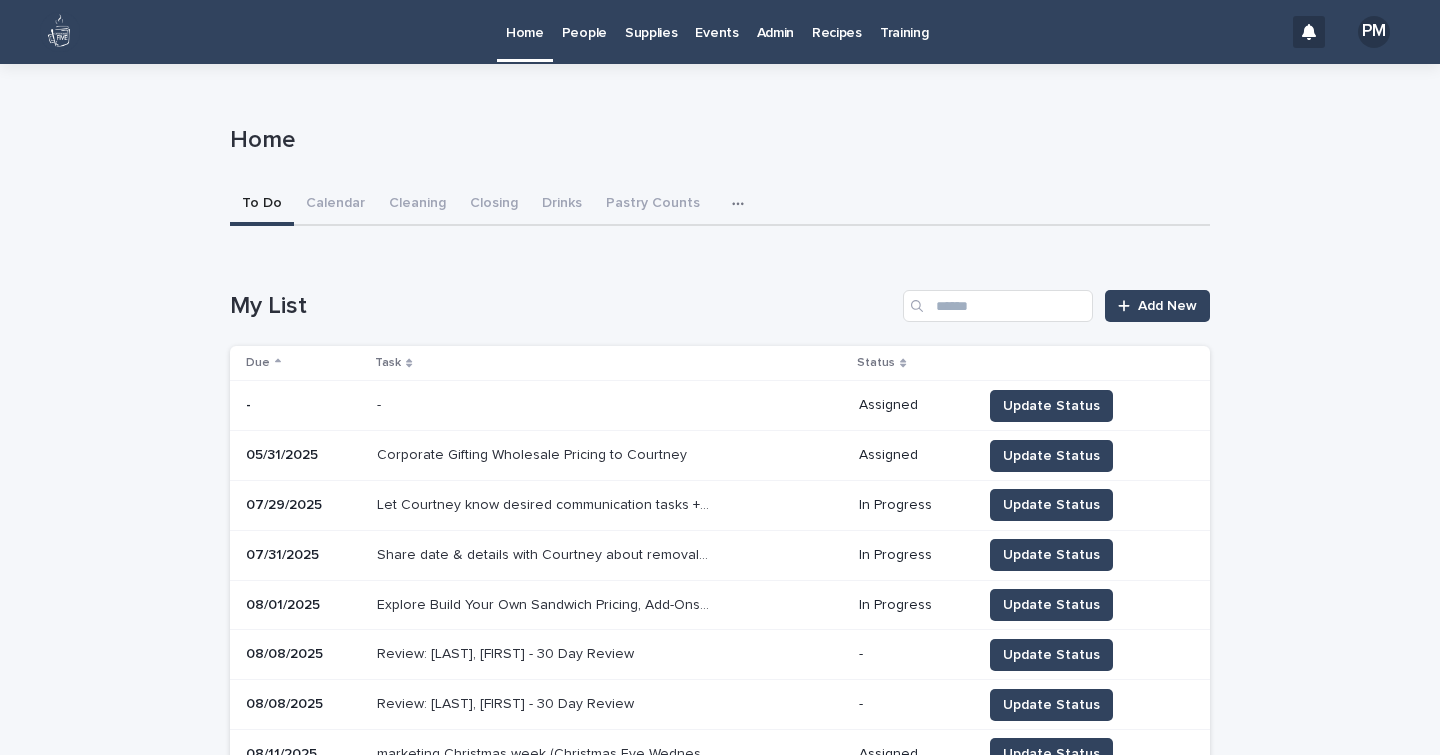 click on "Supplies" at bounding box center [651, 21] 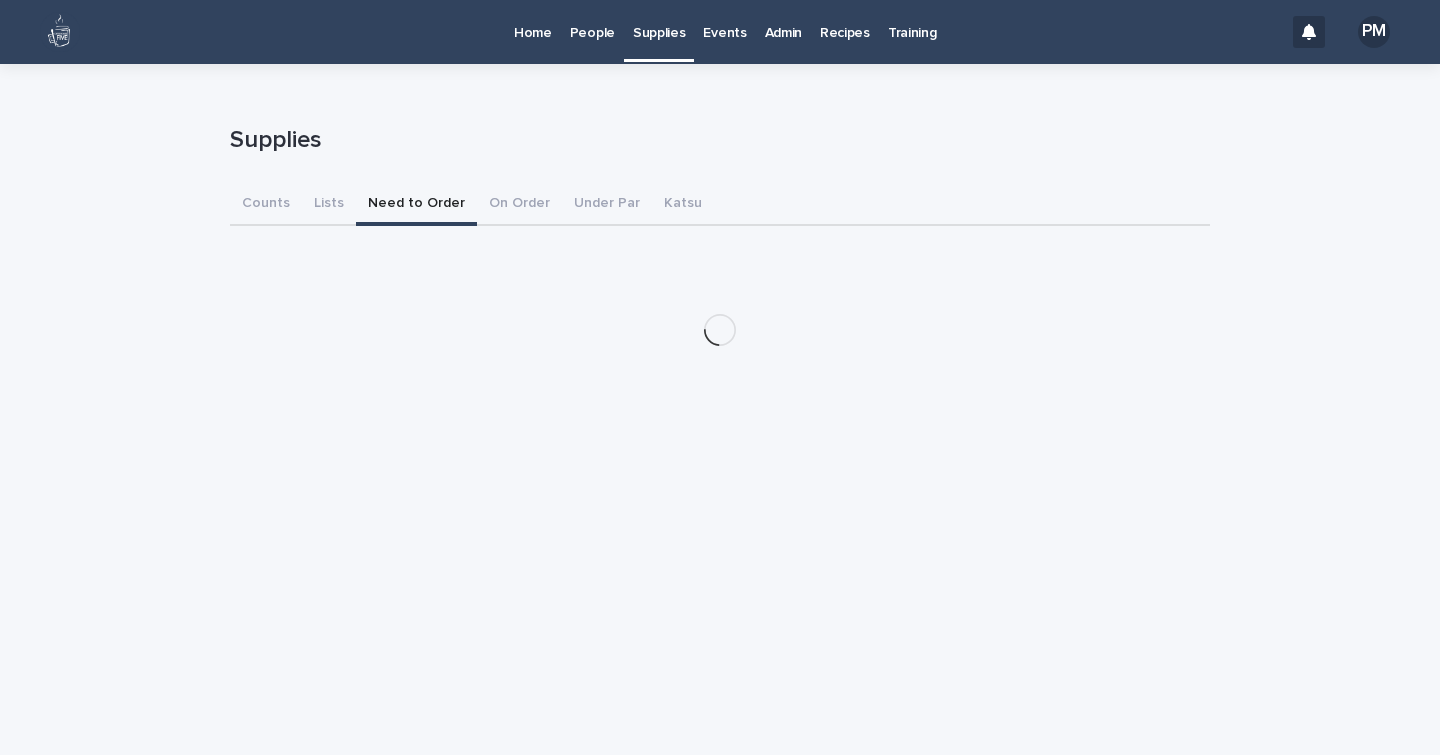 click on "Need to Order" at bounding box center [416, 205] 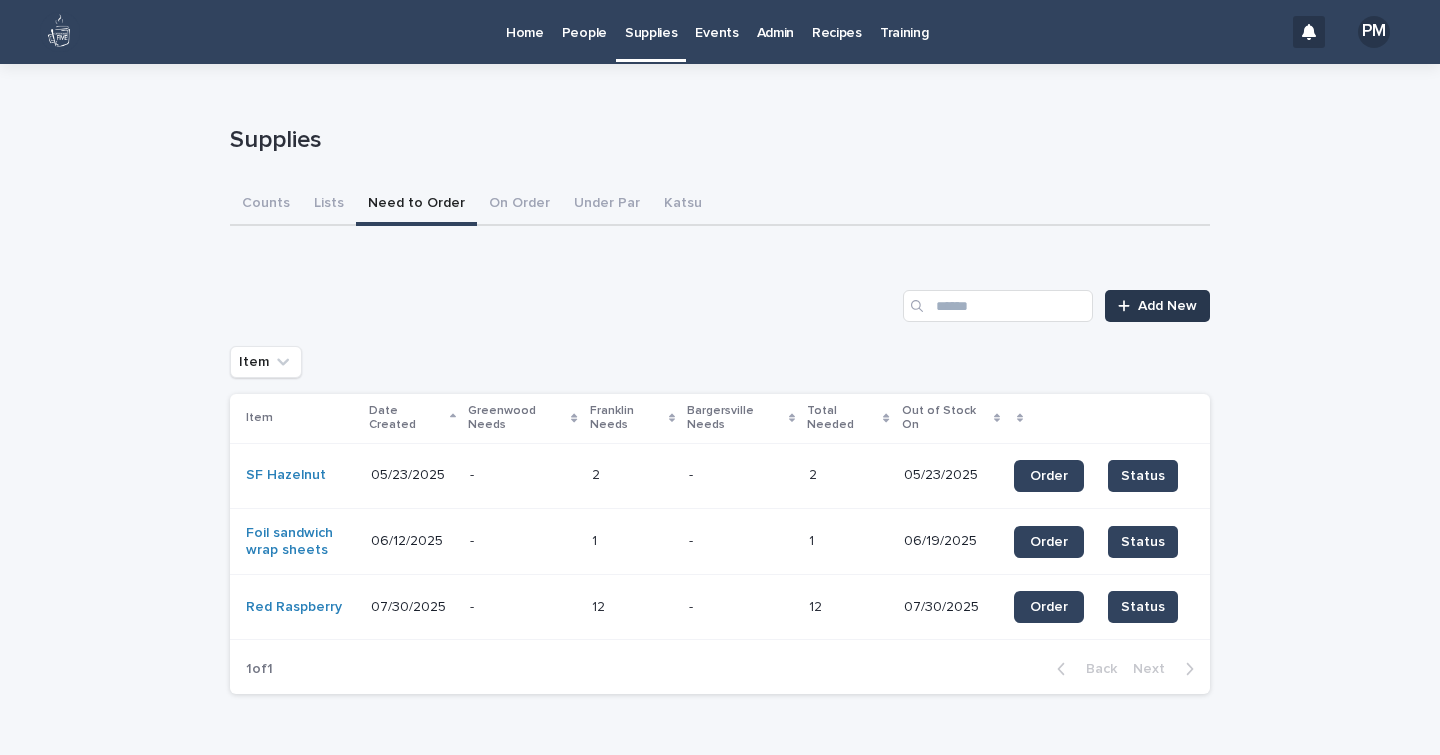 click on "Add New" at bounding box center [1167, 306] 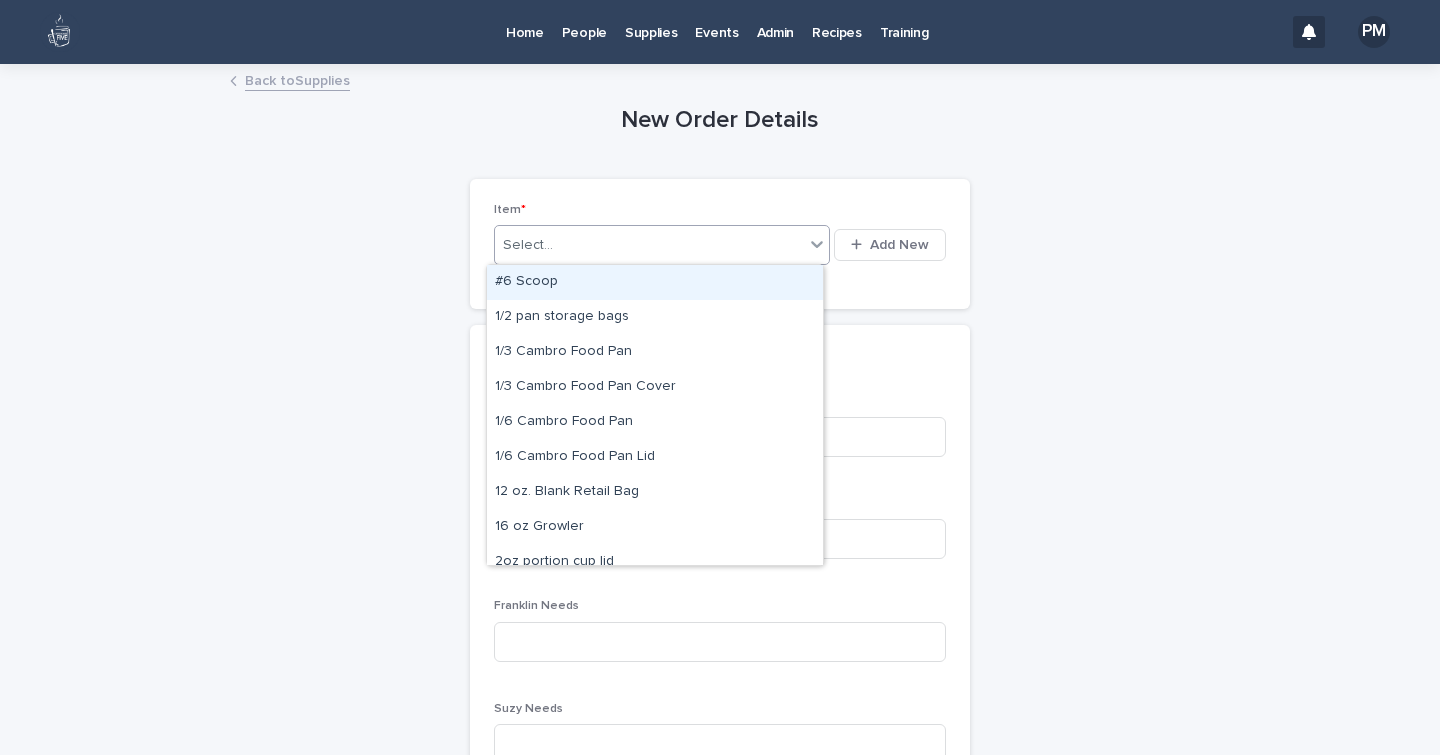 click on "Select..." at bounding box center (662, 245) 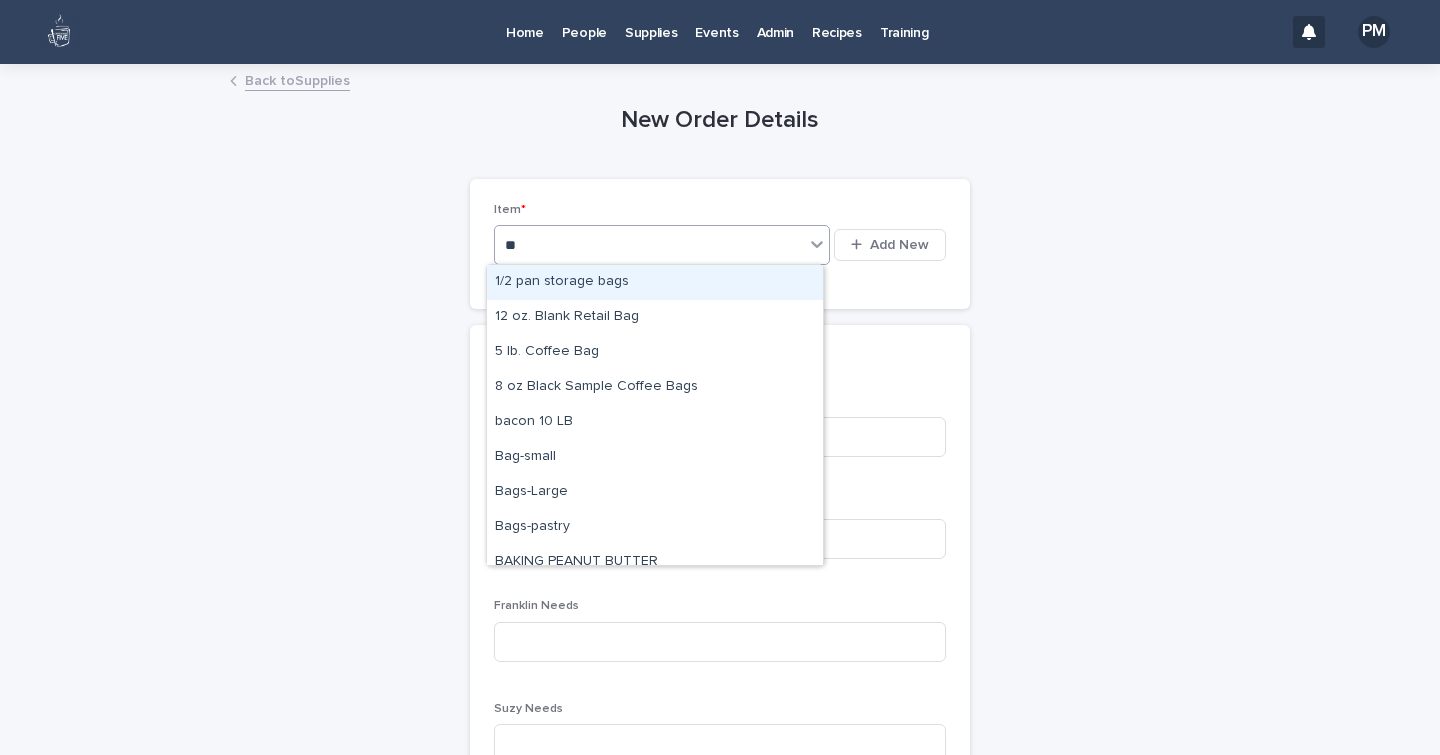 type on "***" 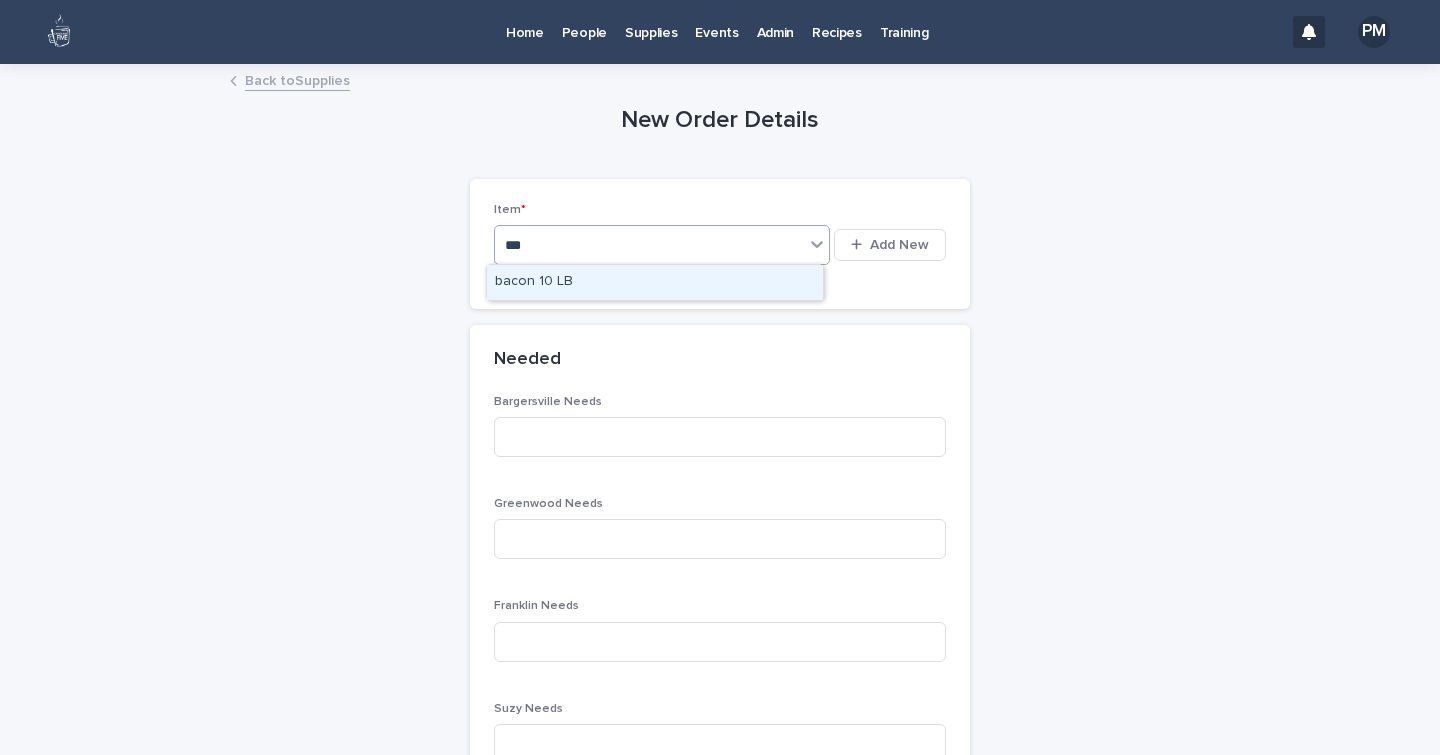 click on "bacon 10 LB" at bounding box center [655, 282] 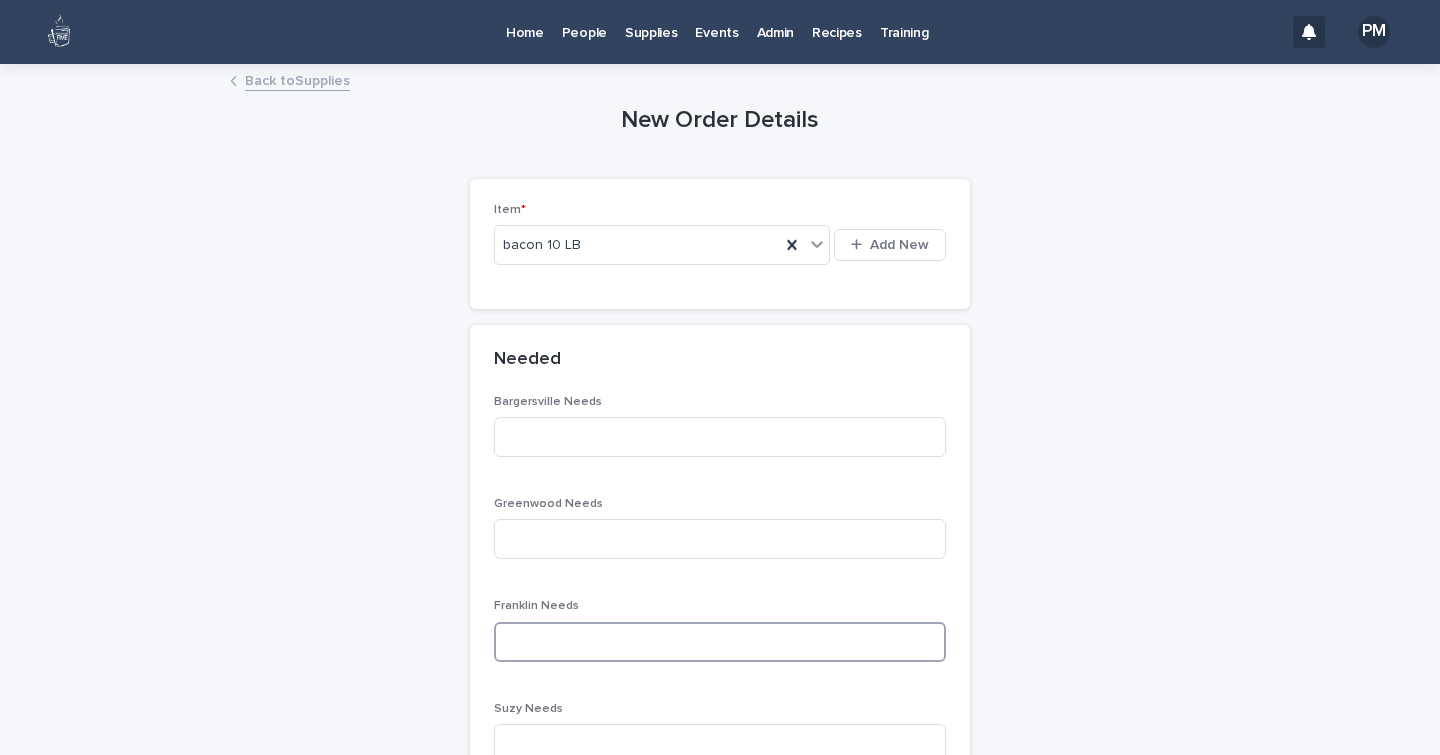 click at bounding box center (720, 642) 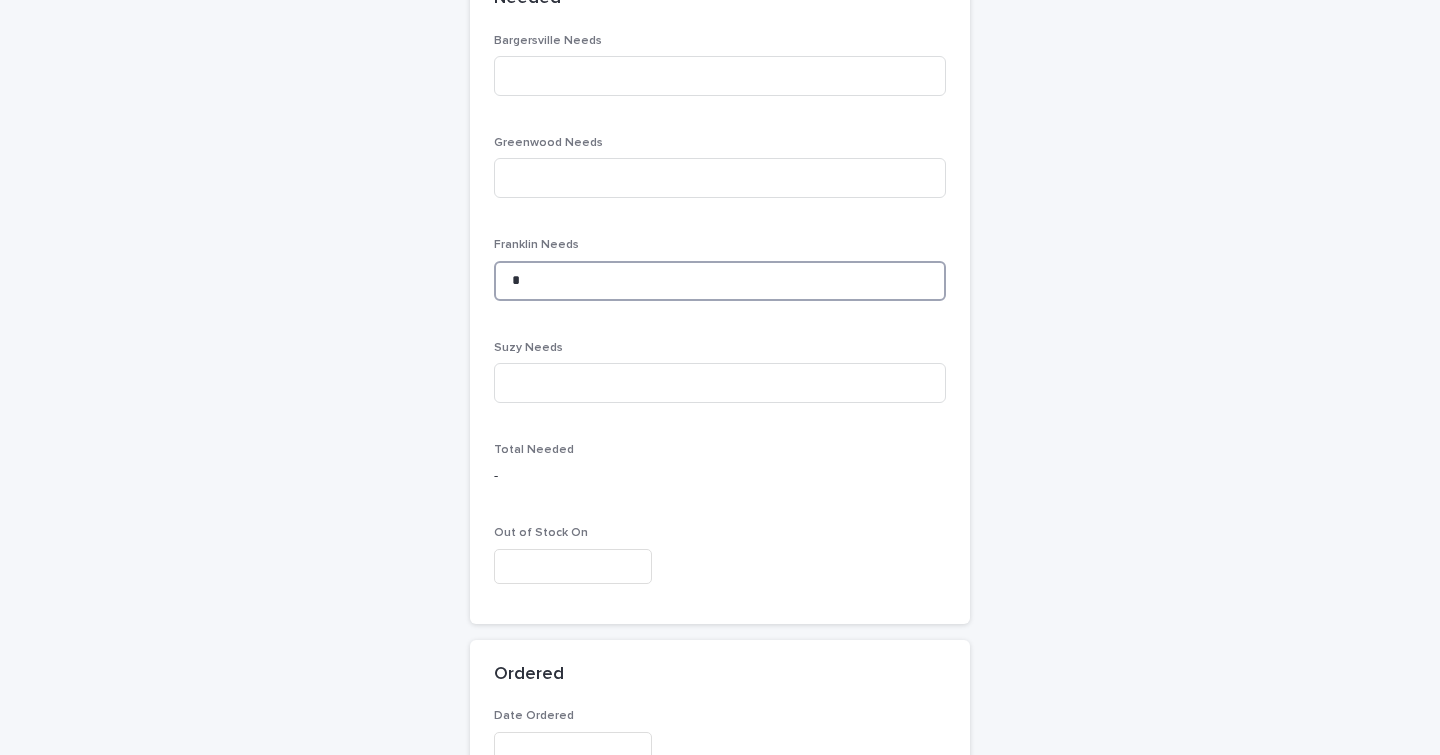 scroll, scrollTop: 1052, scrollLeft: 0, axis: vertical 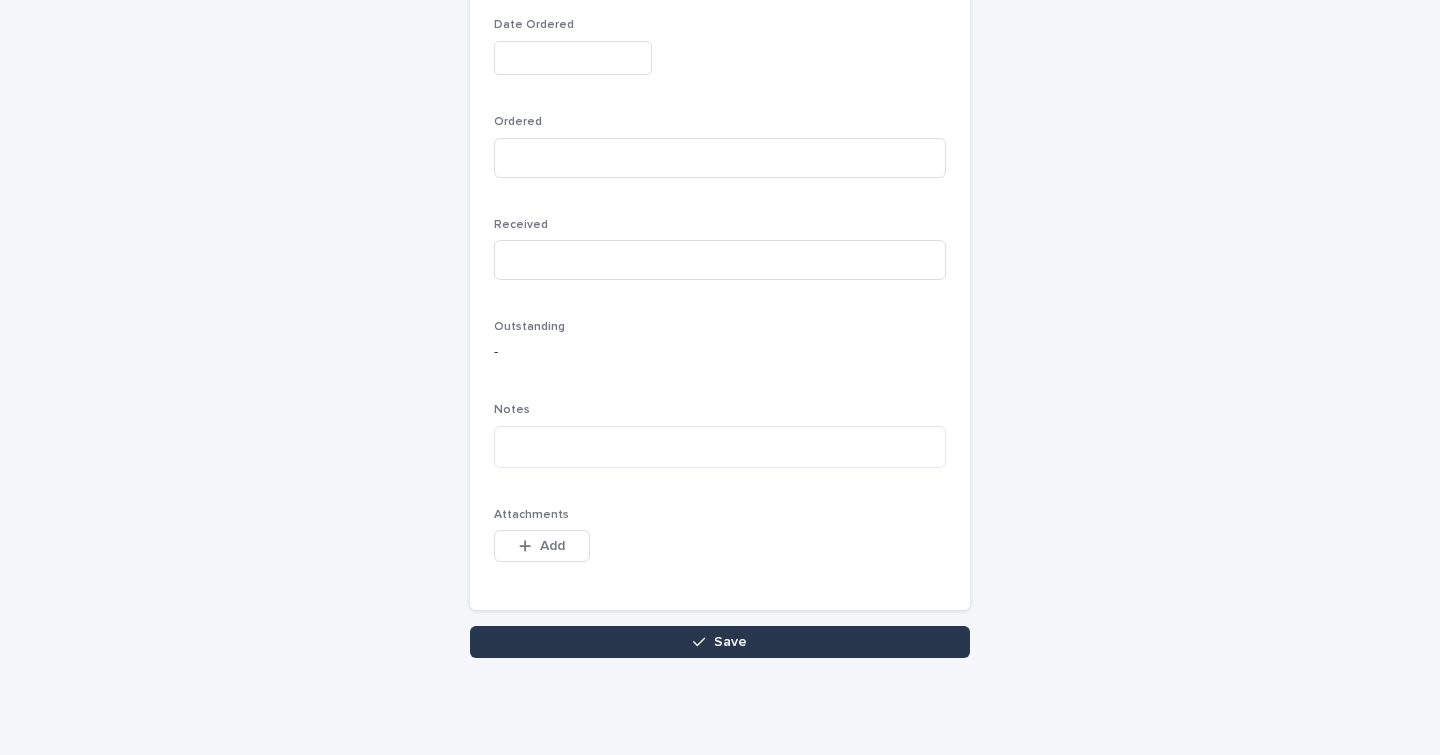 type on "*" 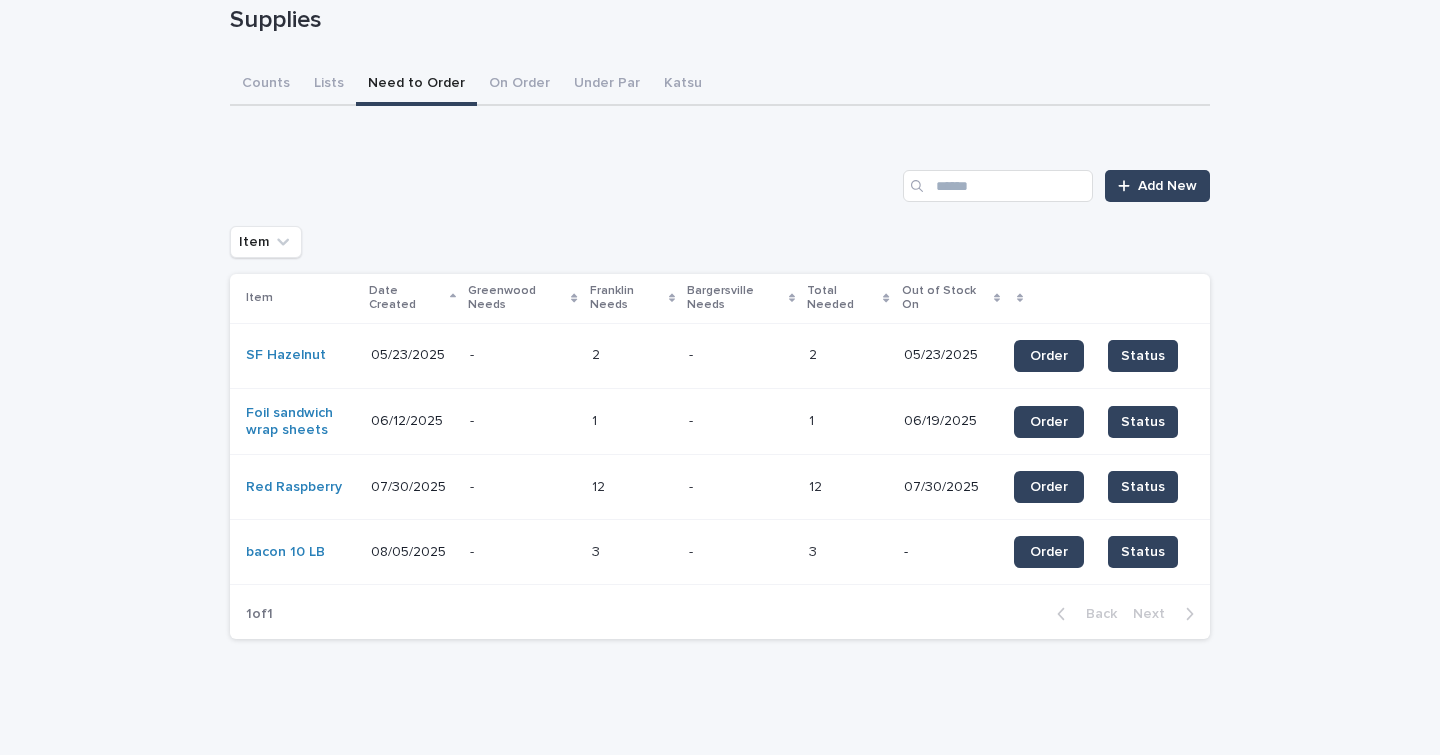 scroll, scrollTop: 0, scrollLeft: 0, axis: both 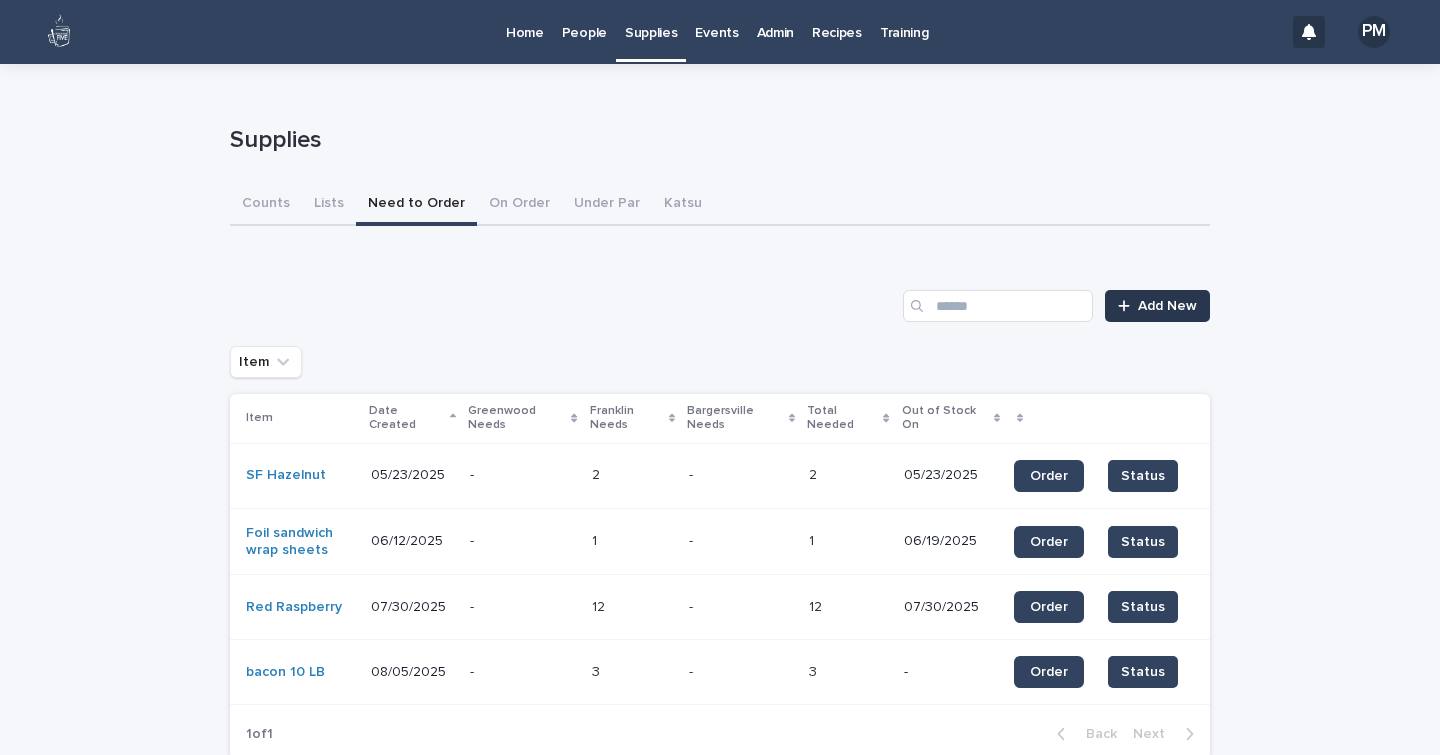 click on "Add New" at bounding box center (1167, 306) 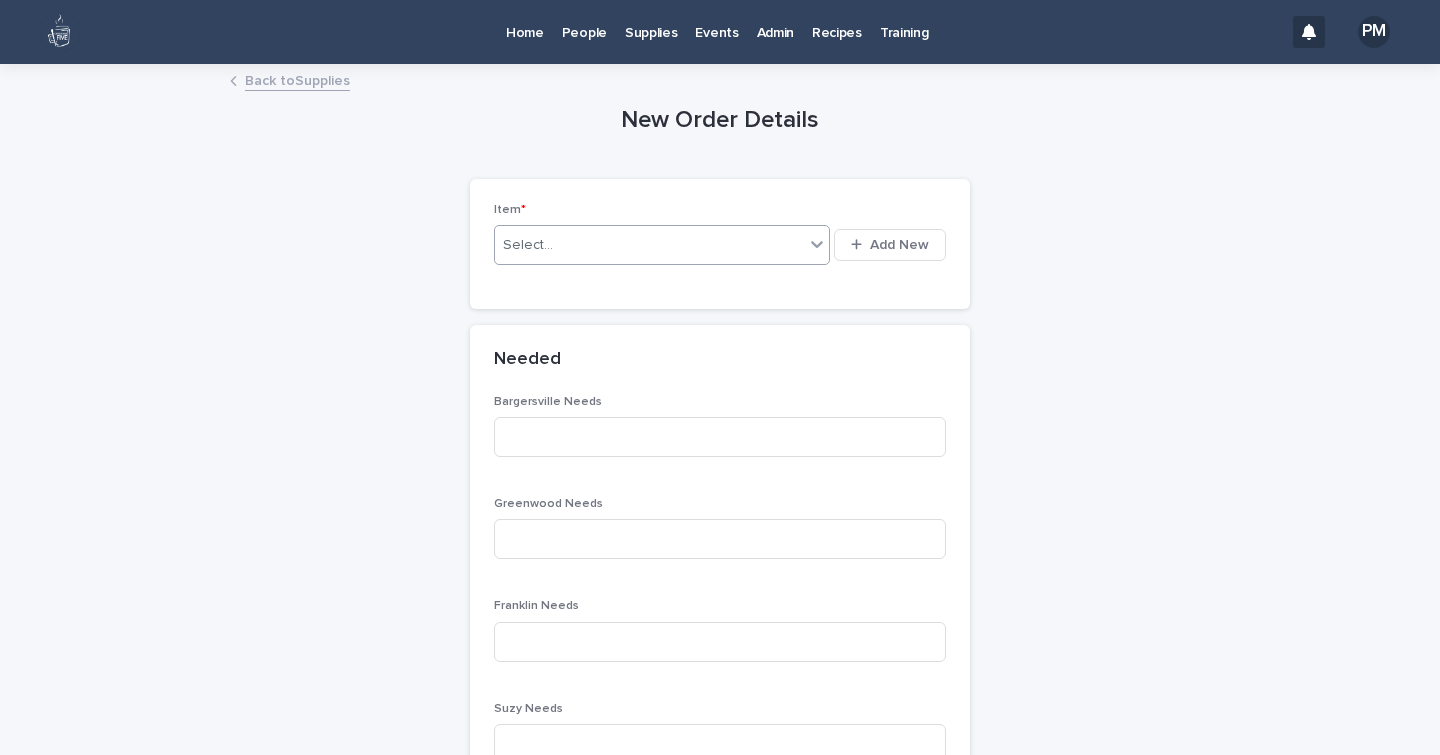 click on "Select..." at bounding box center [649, 245] 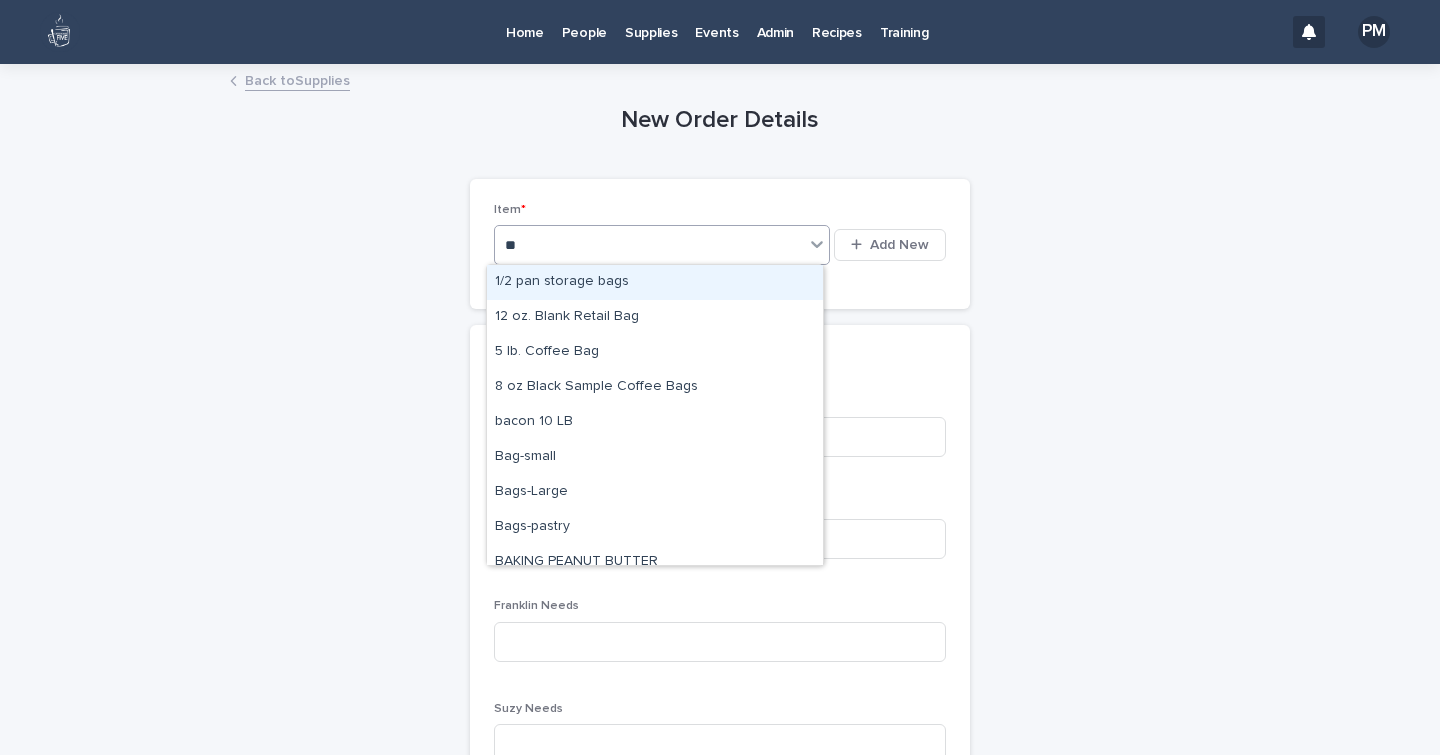 type on "***" 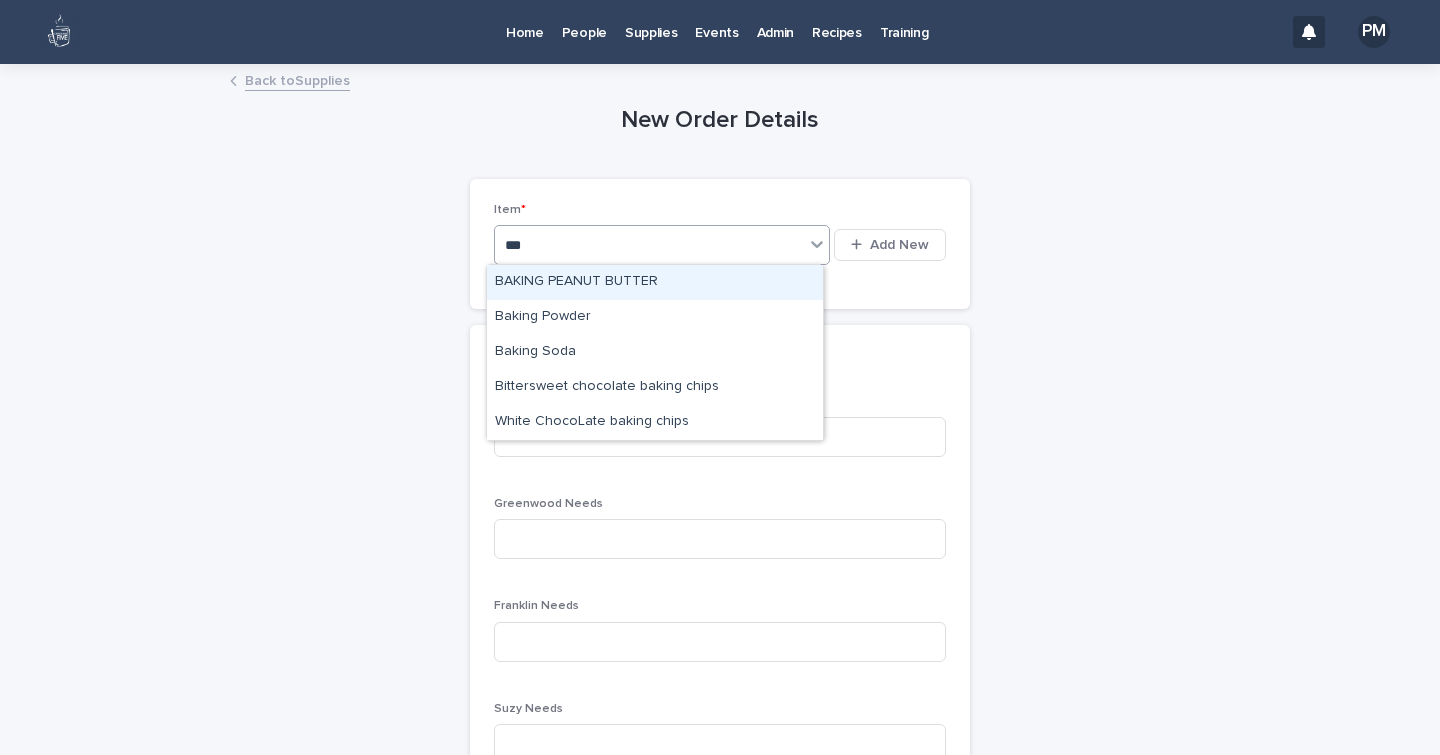 click on "BAKING PEANUT BUTTER" at bounding box center (655, 282) 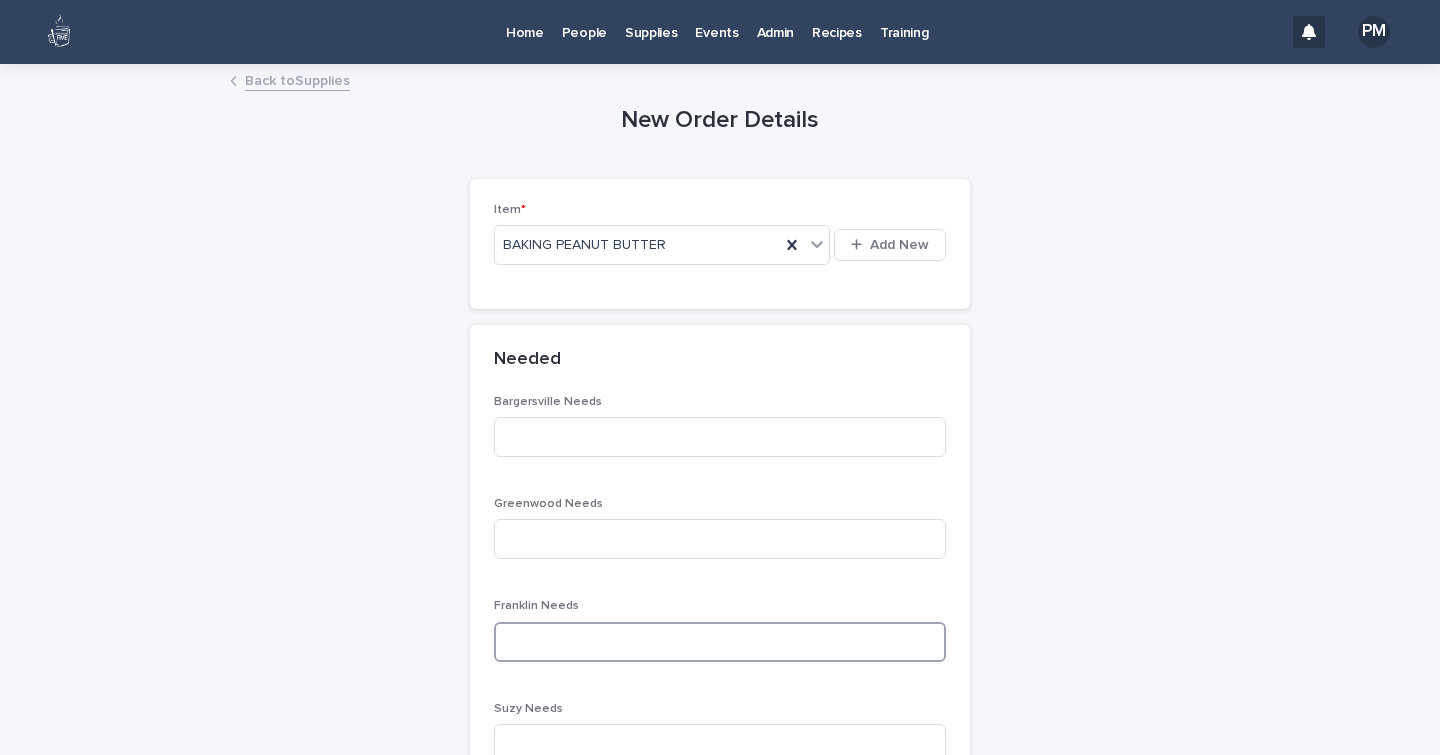 click at bounding box center [720, 642] 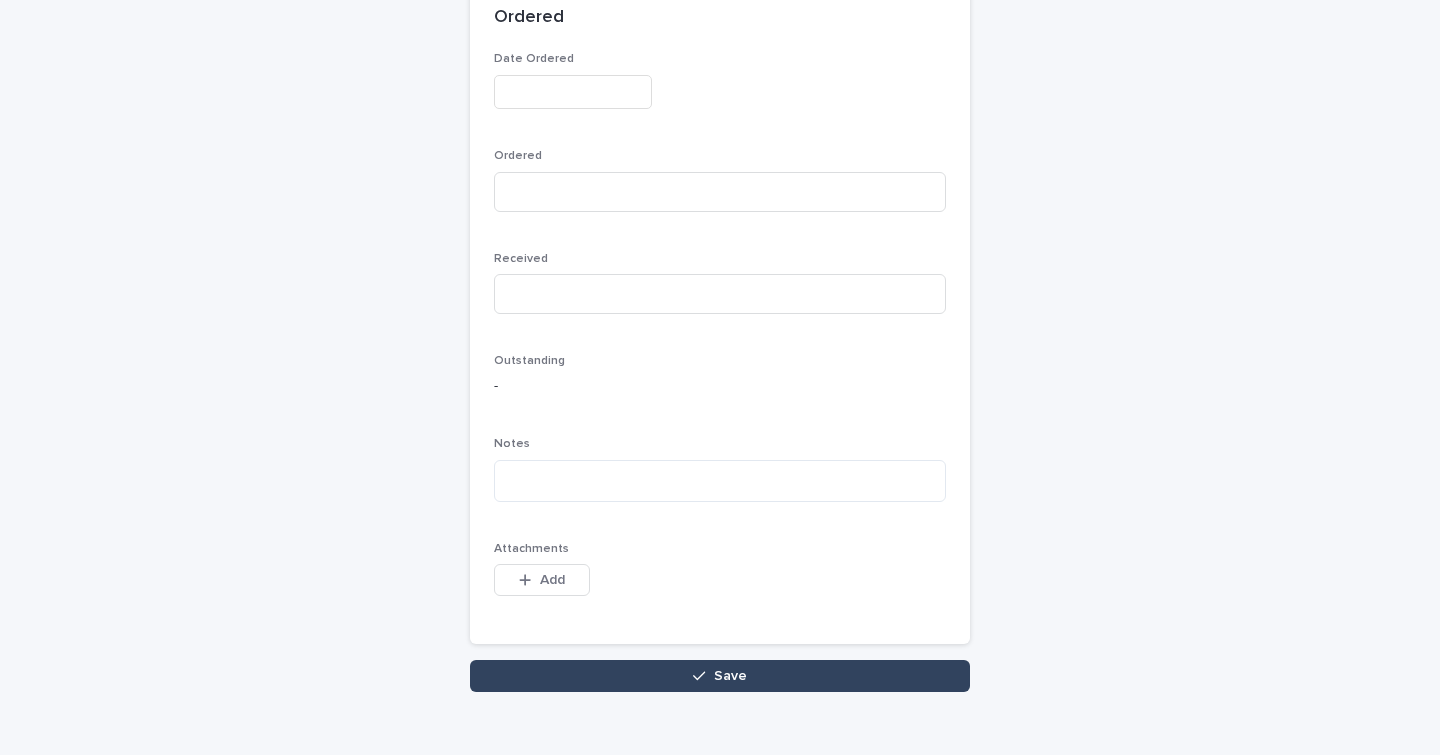 scroll, scrollTop: 1052, scrollLeft: 0, axis: vertical 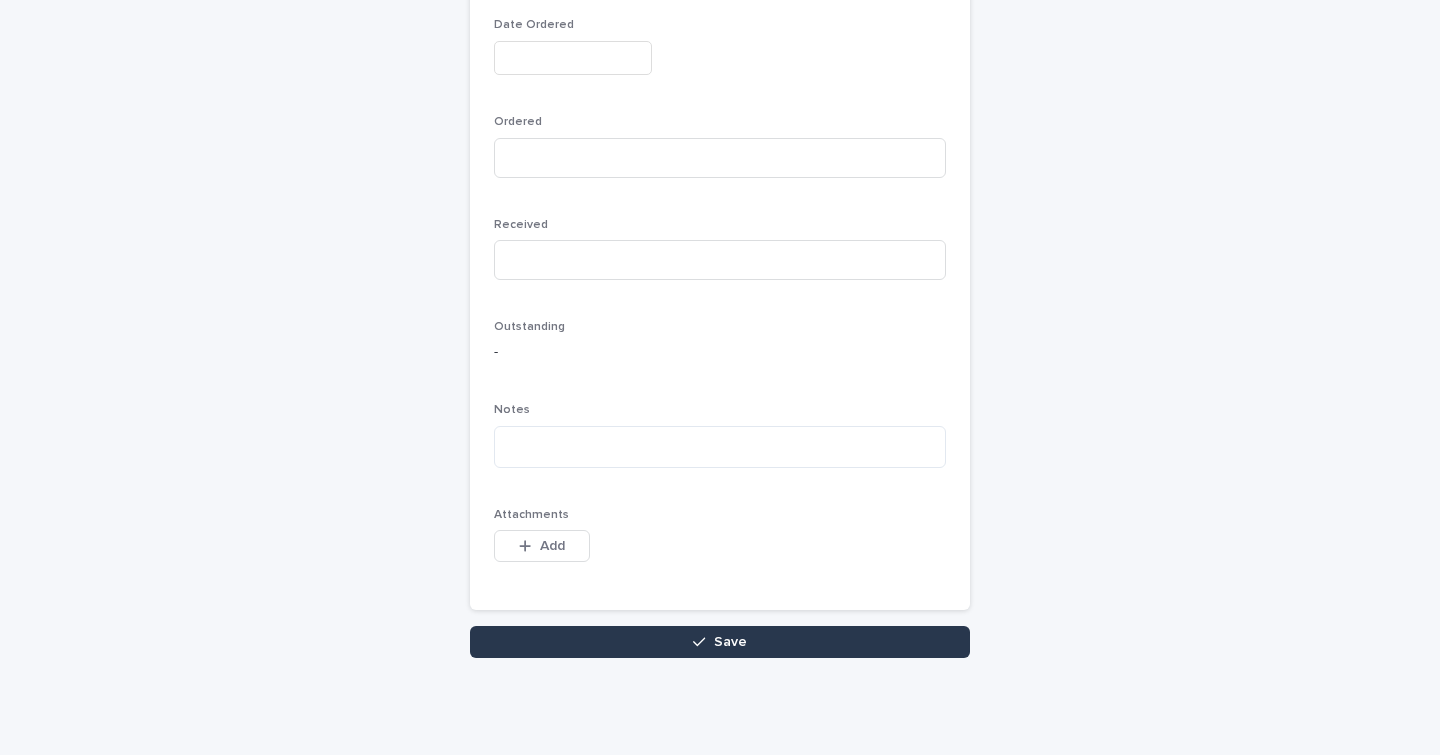 type on "*" 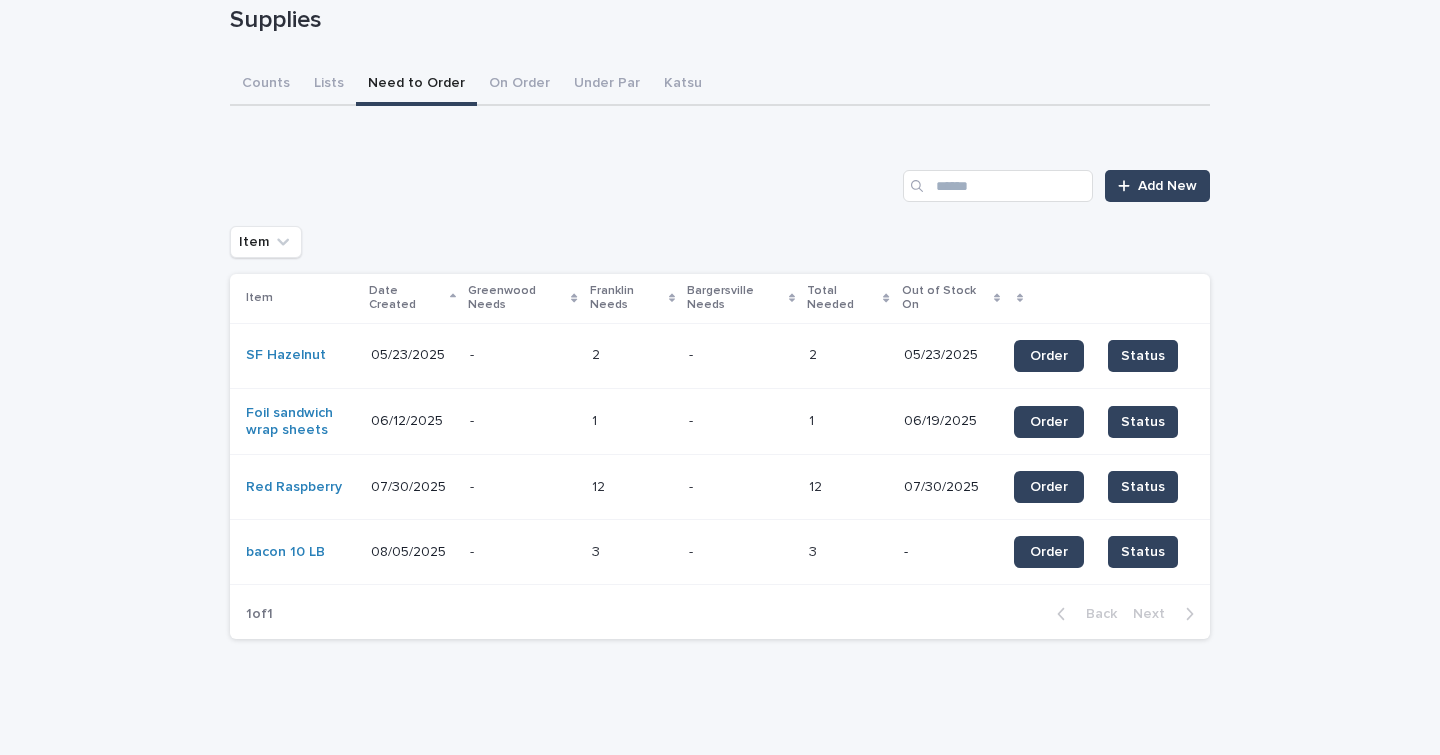 scroll, scrollTop: 0, scrollLeft: 0, axis: both 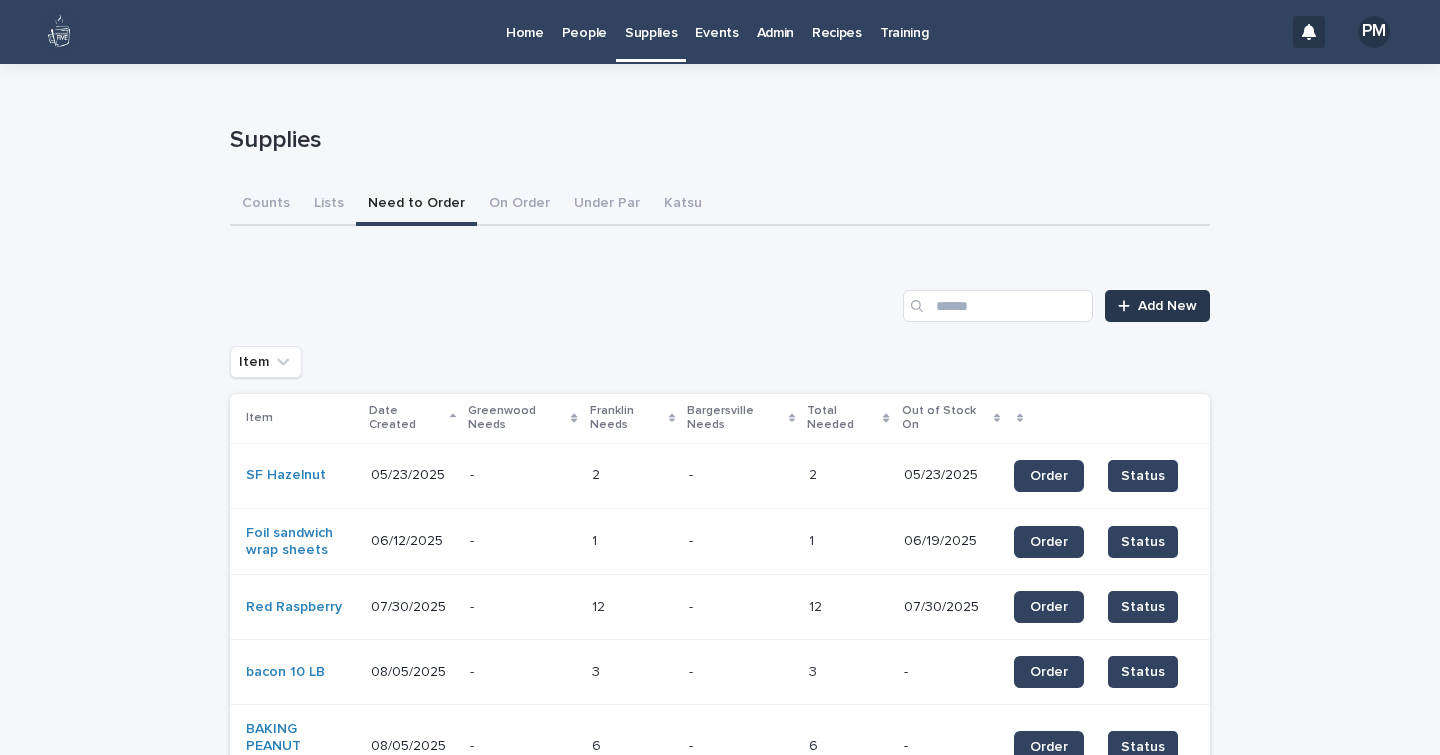 click on "Add New" at bounding box center (1167, 306) 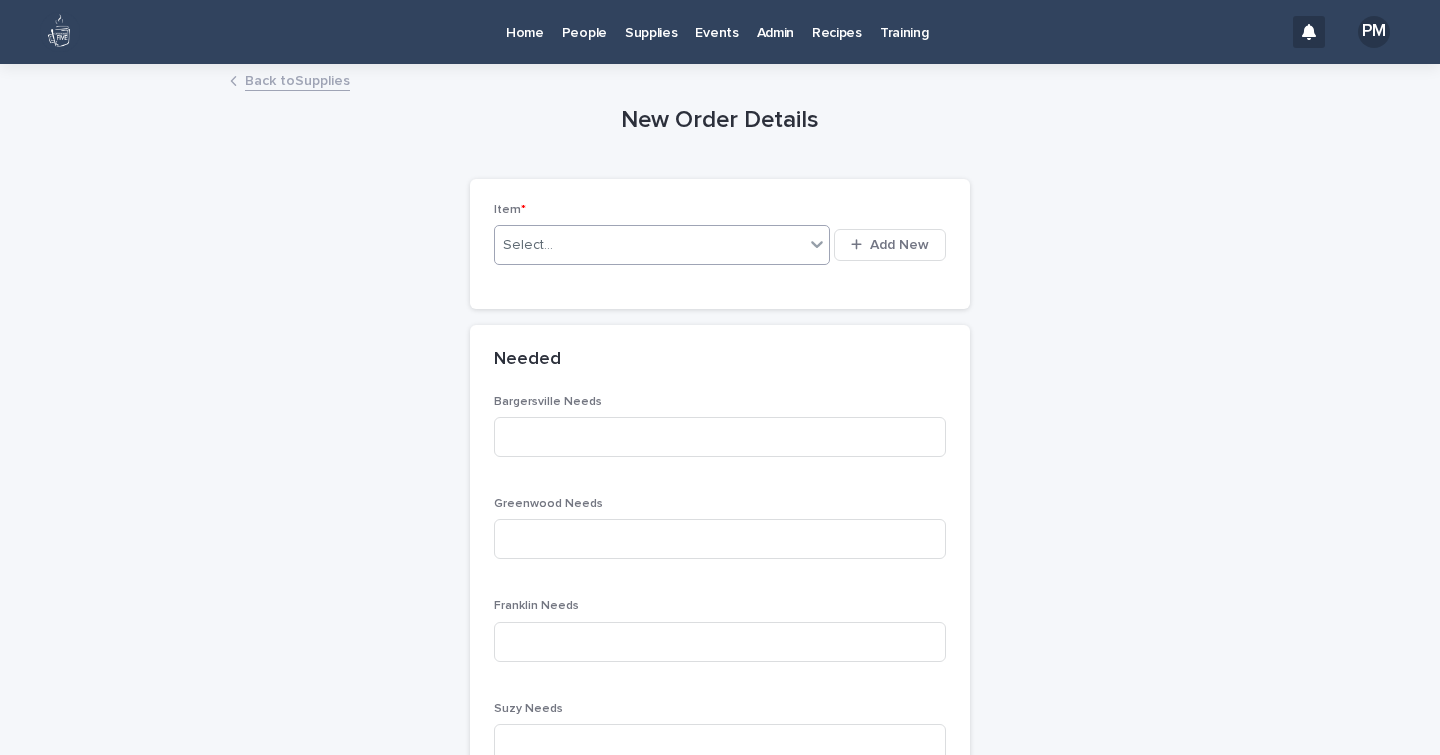 click on "Select..." at bounding box center (649, 245) 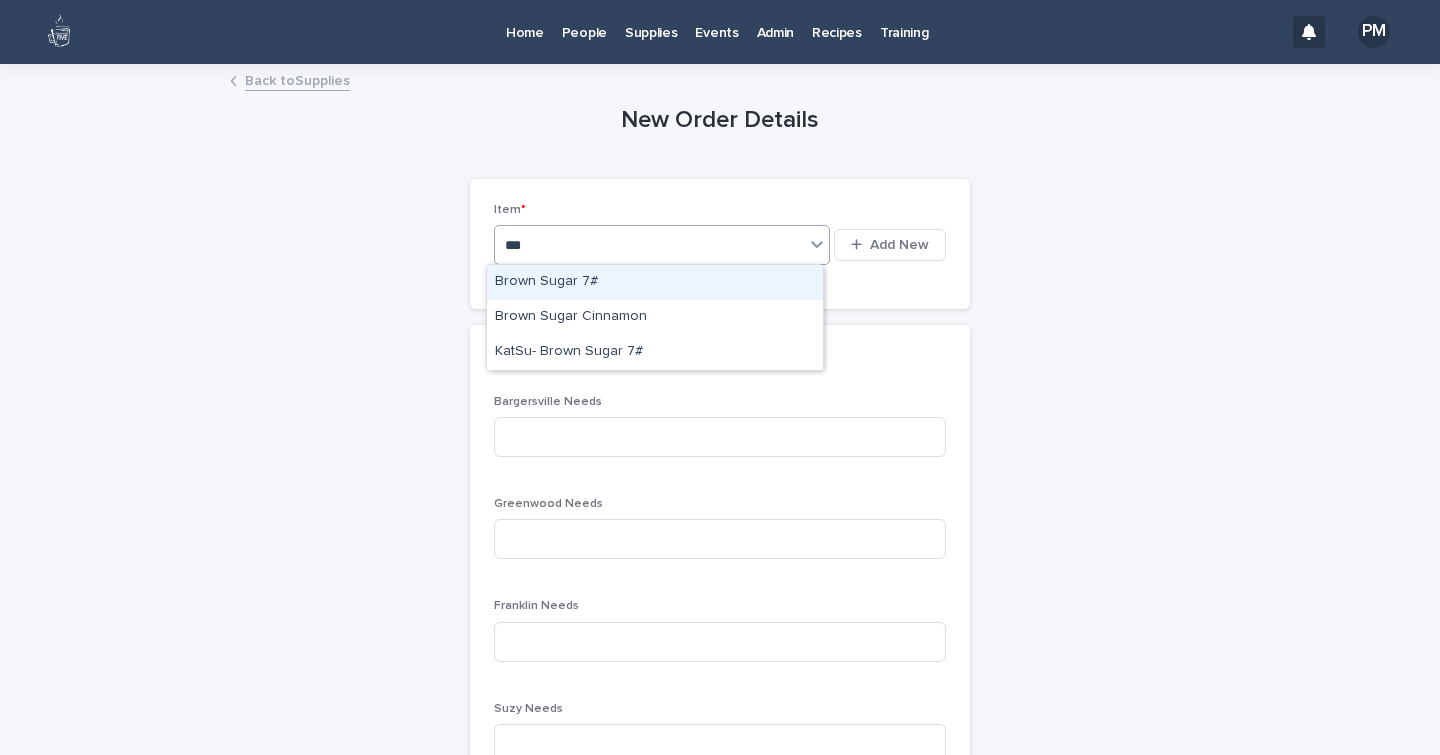 type on "****" 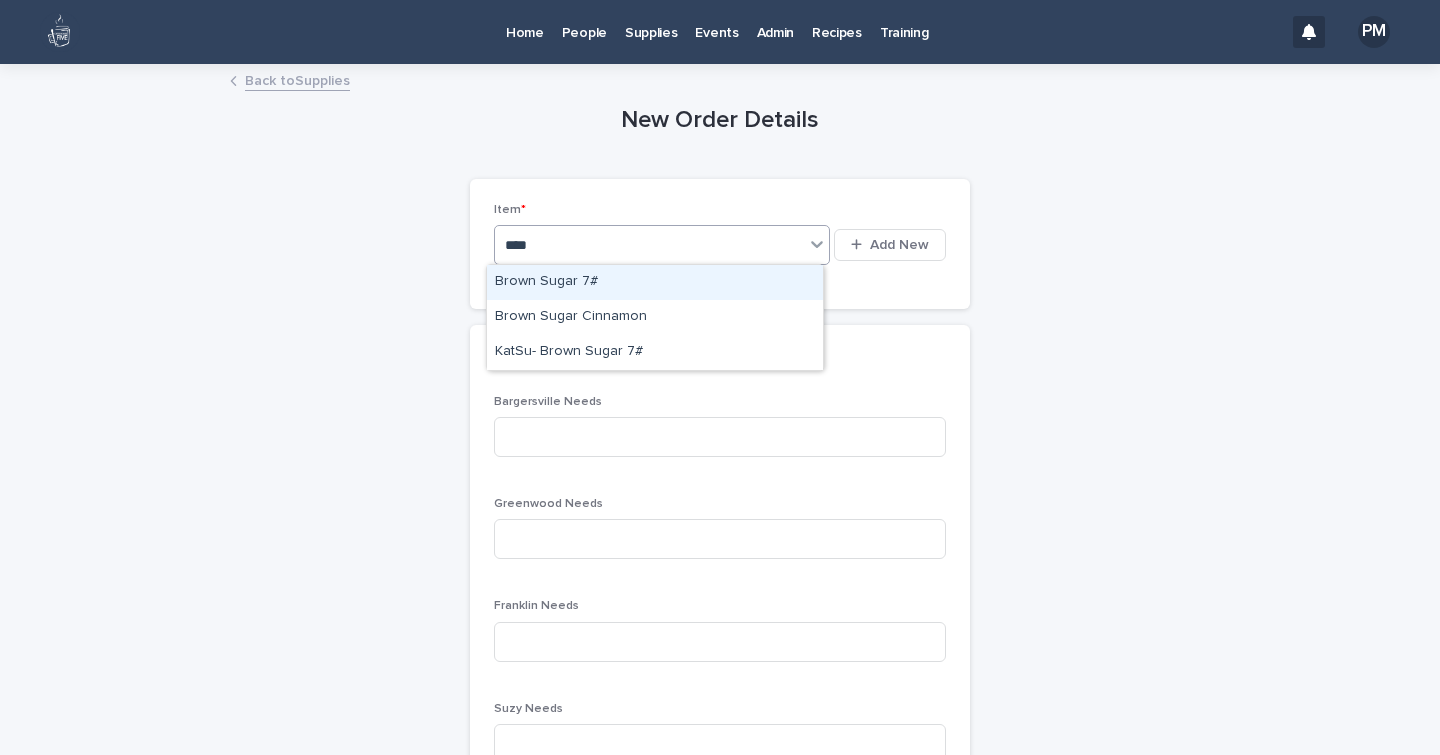 click on "Brown Sugar 7#" at bounding box center [655, 282] 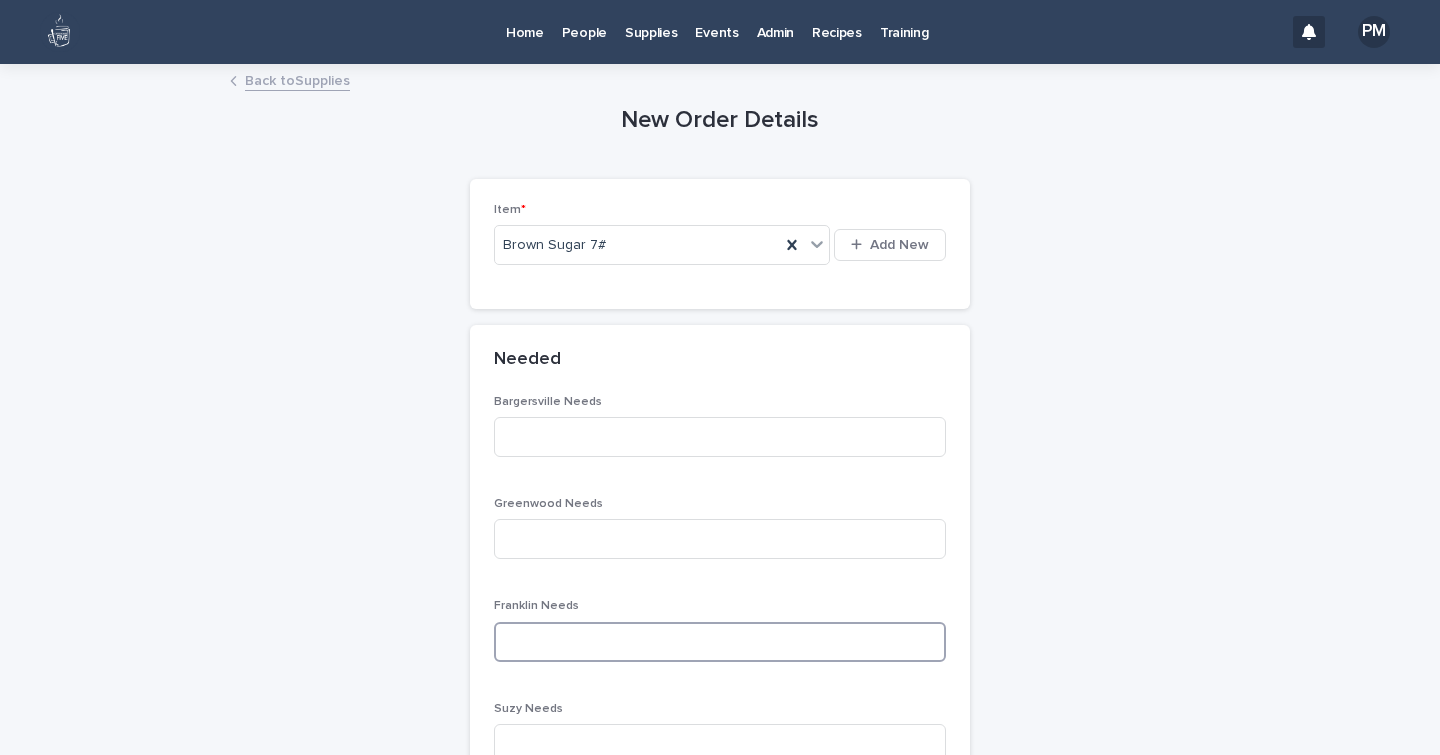 click at bounding box center [720, 642] 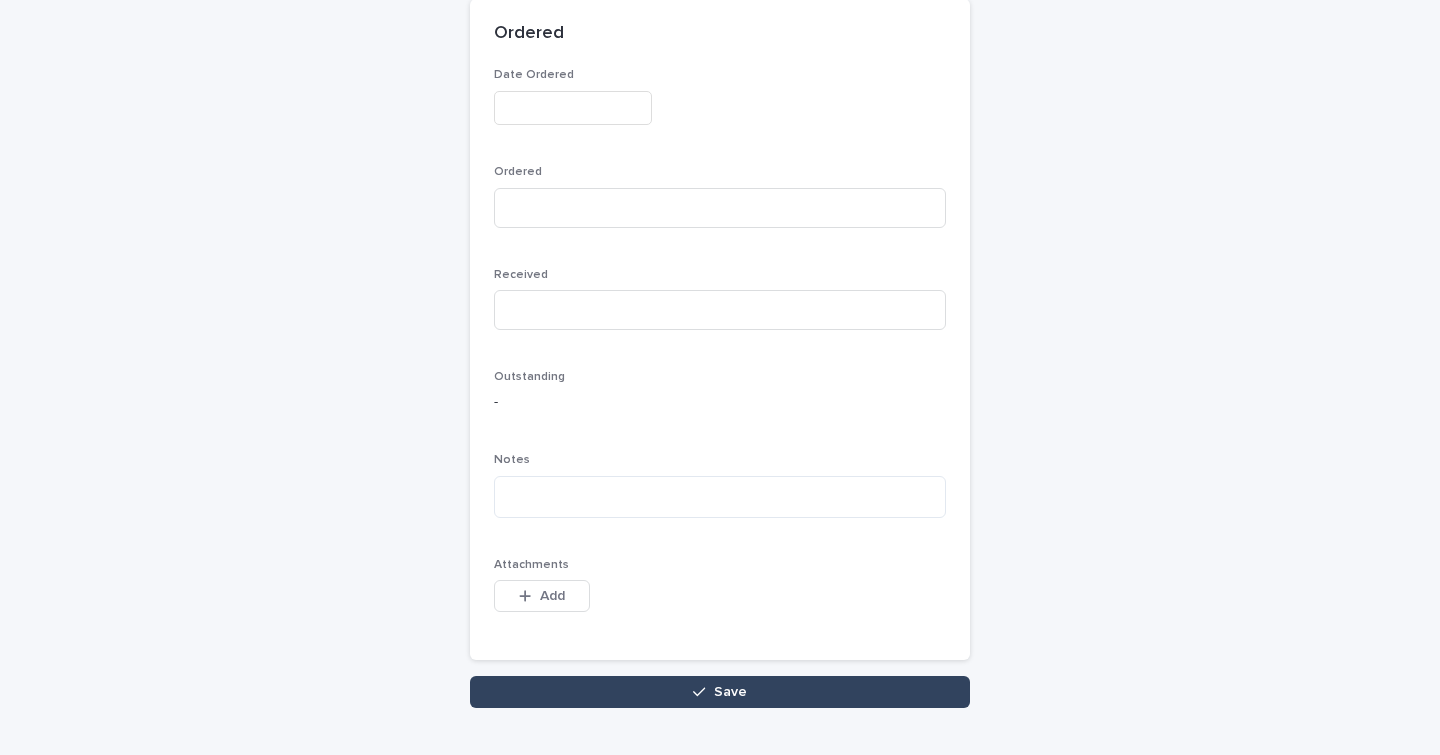 scroll, scrollTop: 1014, scrollLeft: 0, axis: vertical 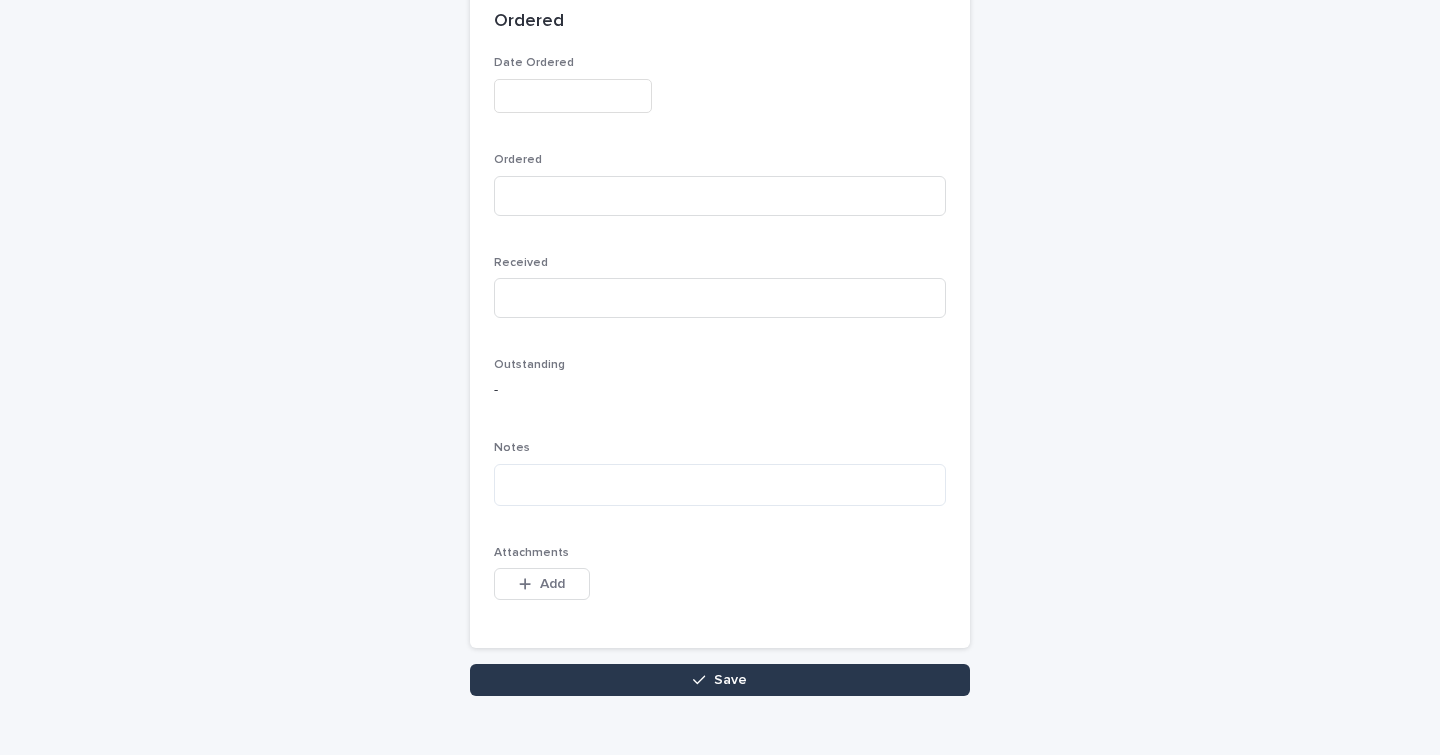 type on "*" 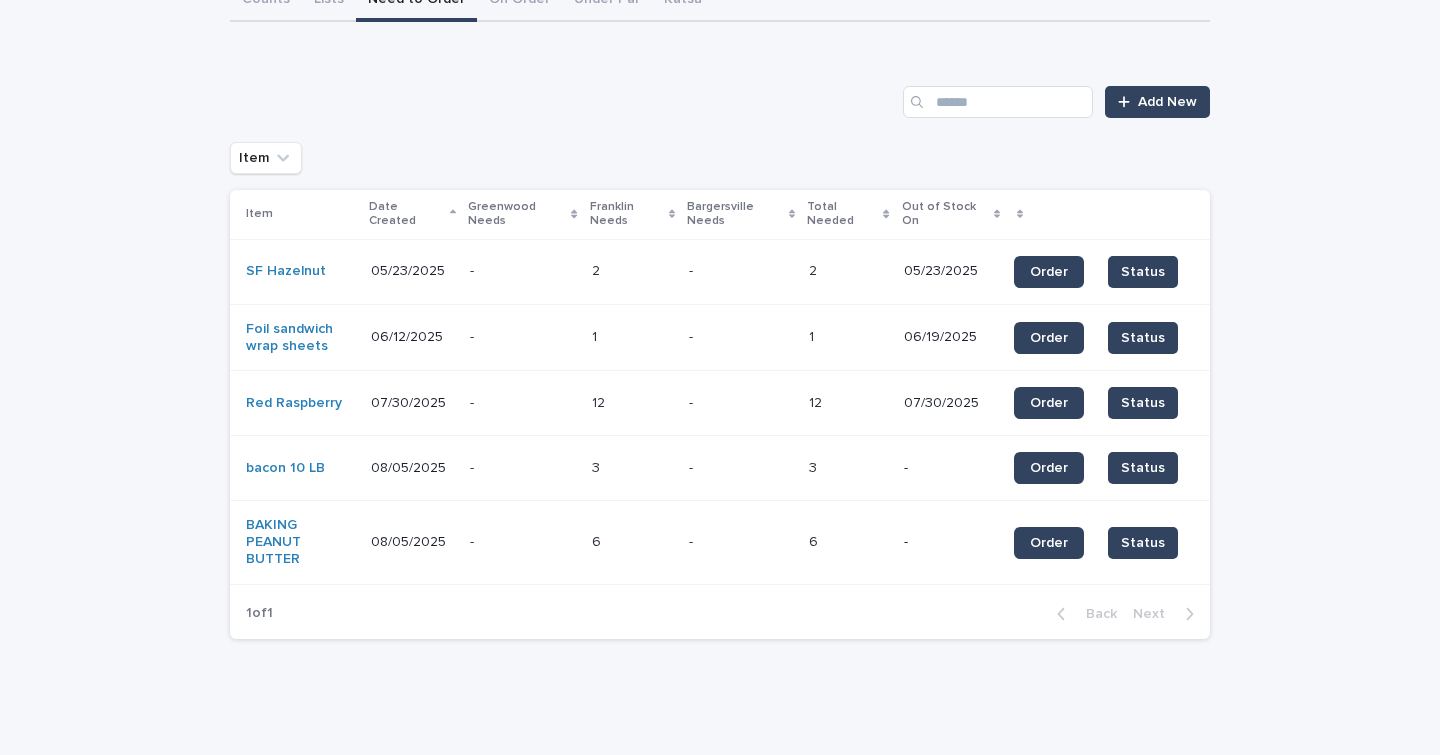 scroll, scrollTop: 0, scrollLeft: 0, axis: both 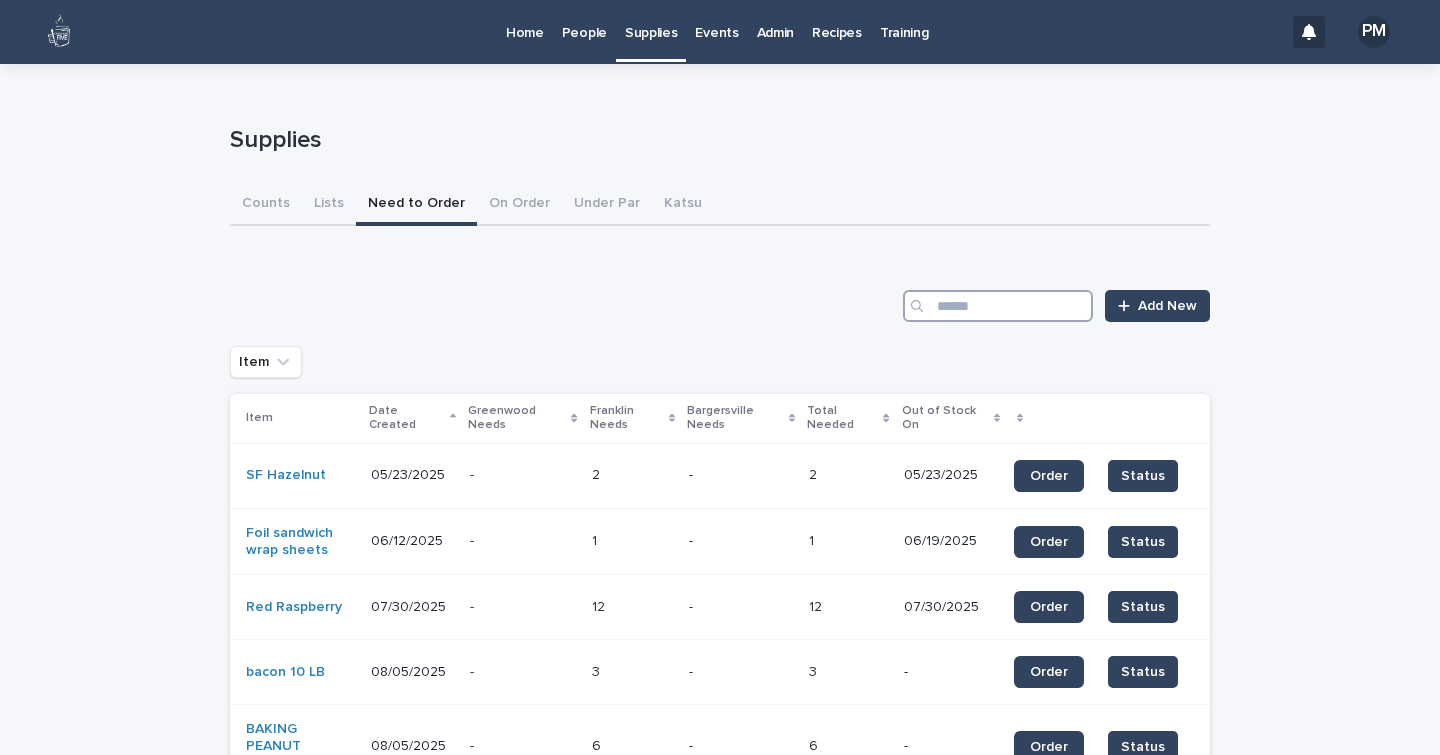 click at bounding box center (998, 306) 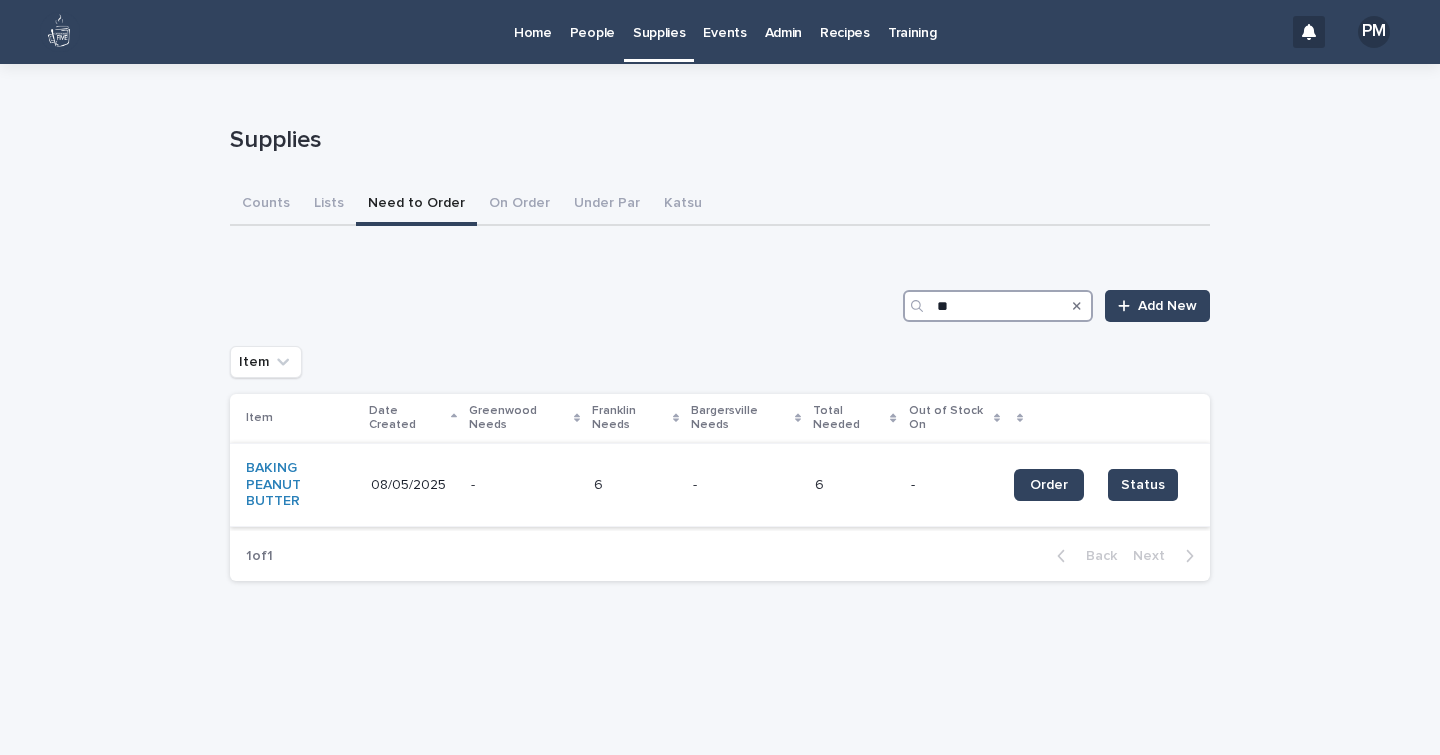 type on "*" 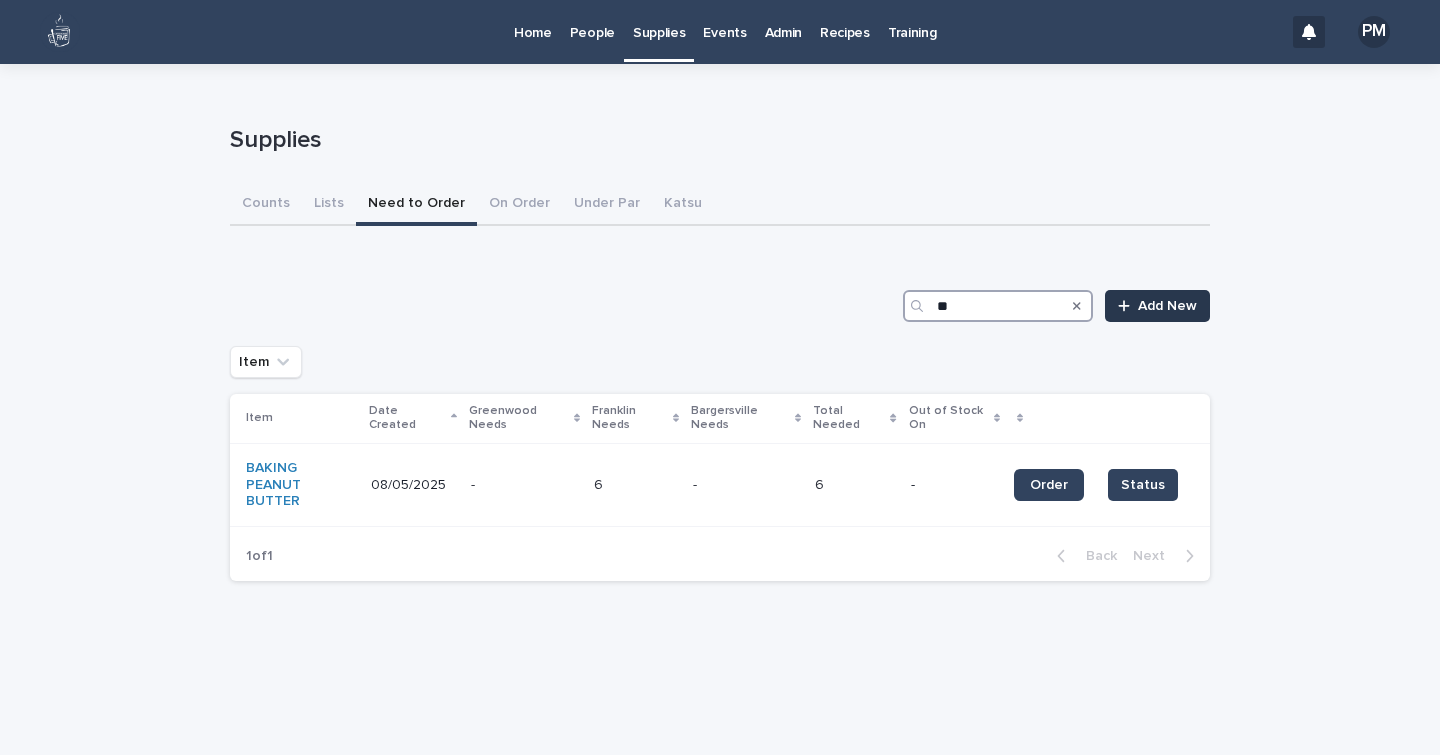 type on "**" 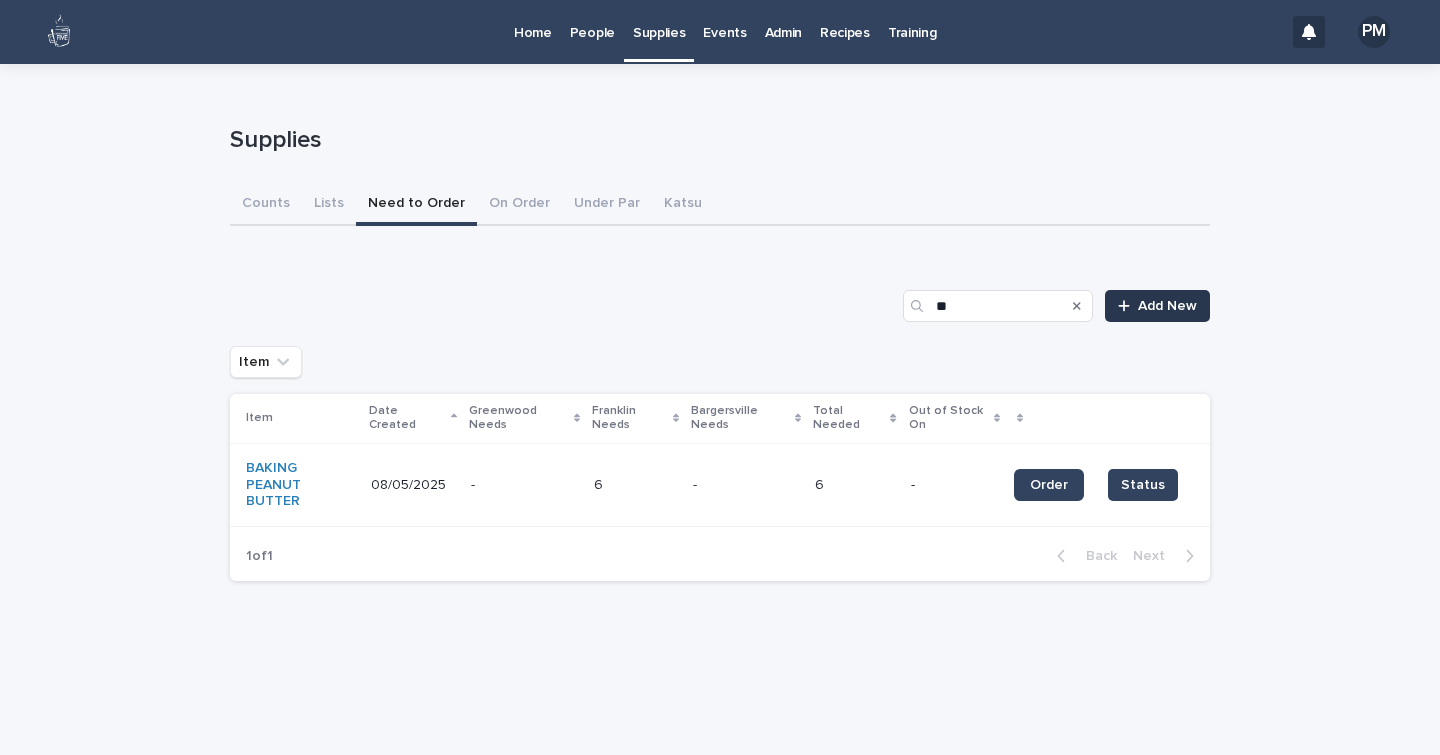 click on "Add New" at bounding box center (1157, 306) 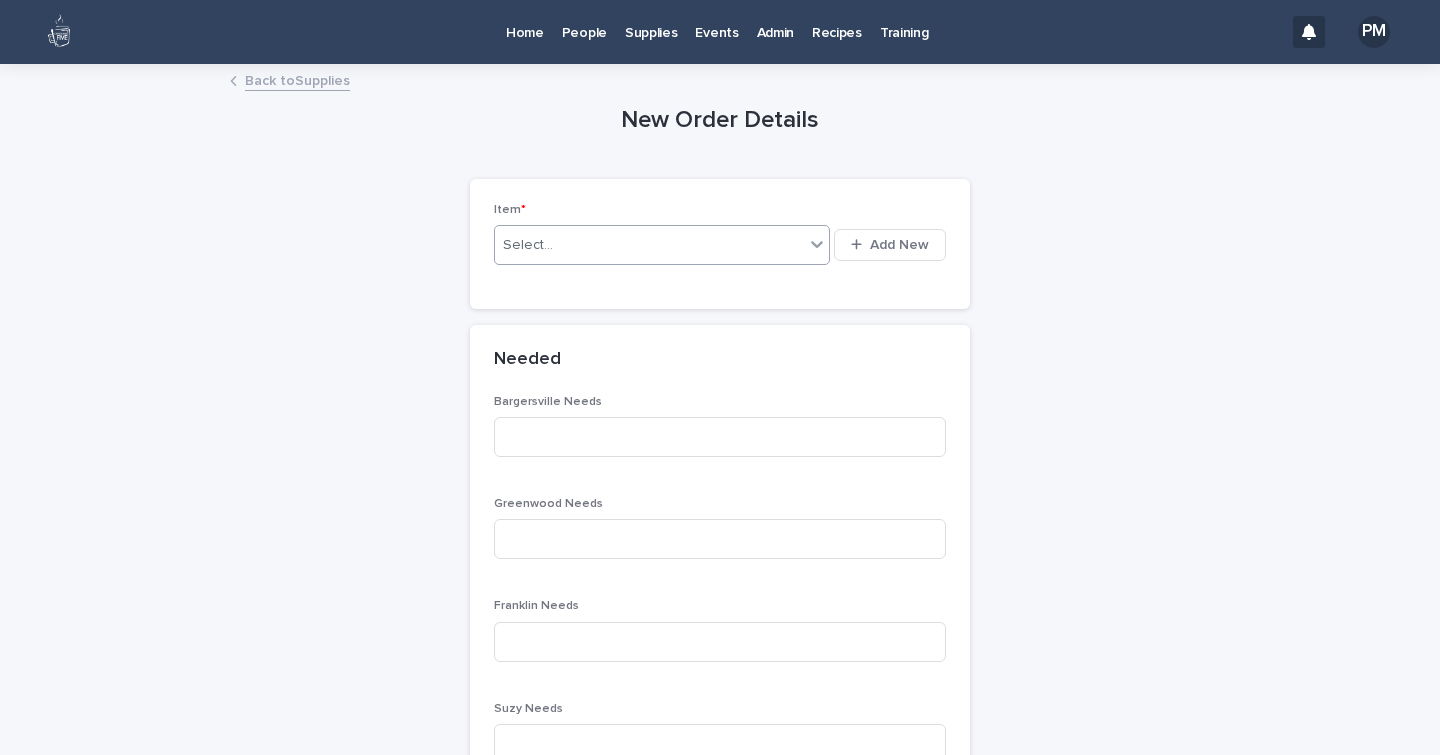 click on "Select..." at bounding box center [649, 245] 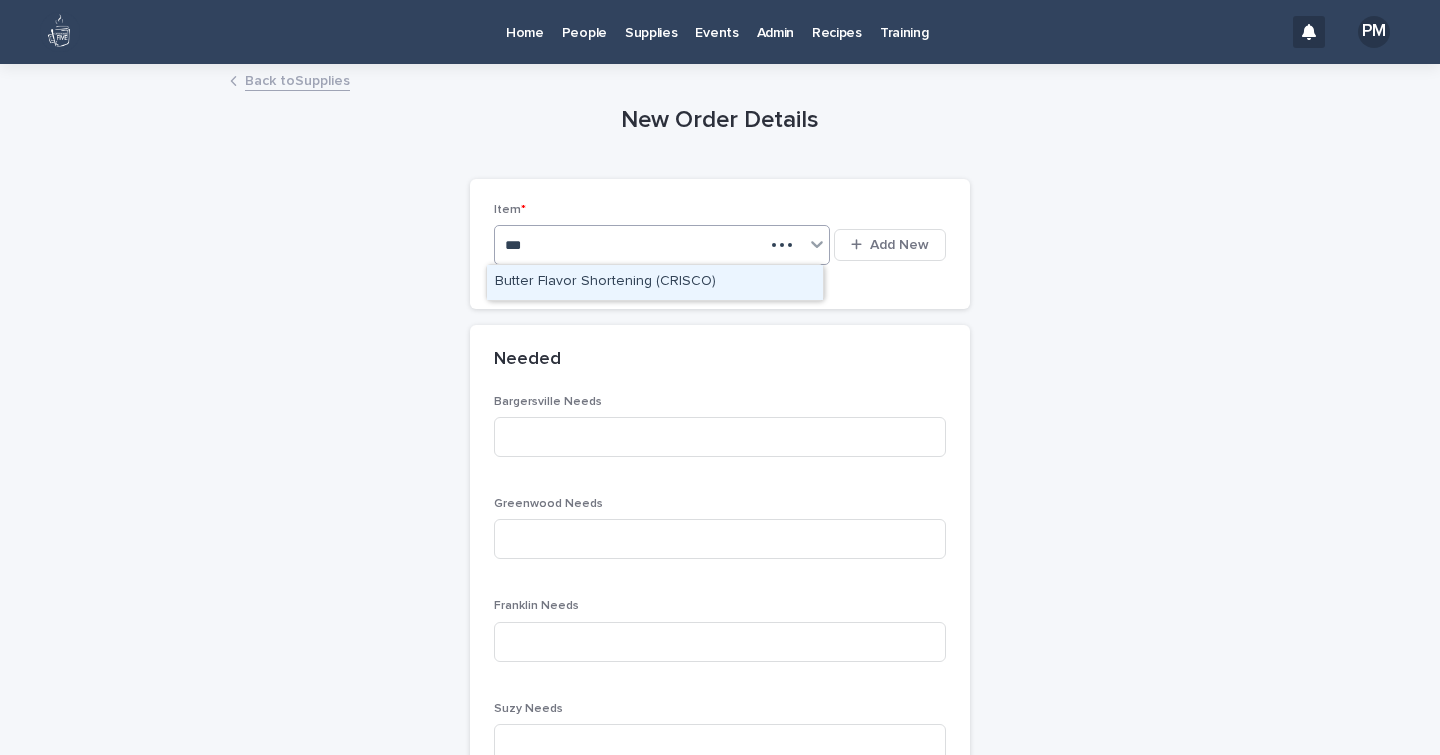 type on "****" 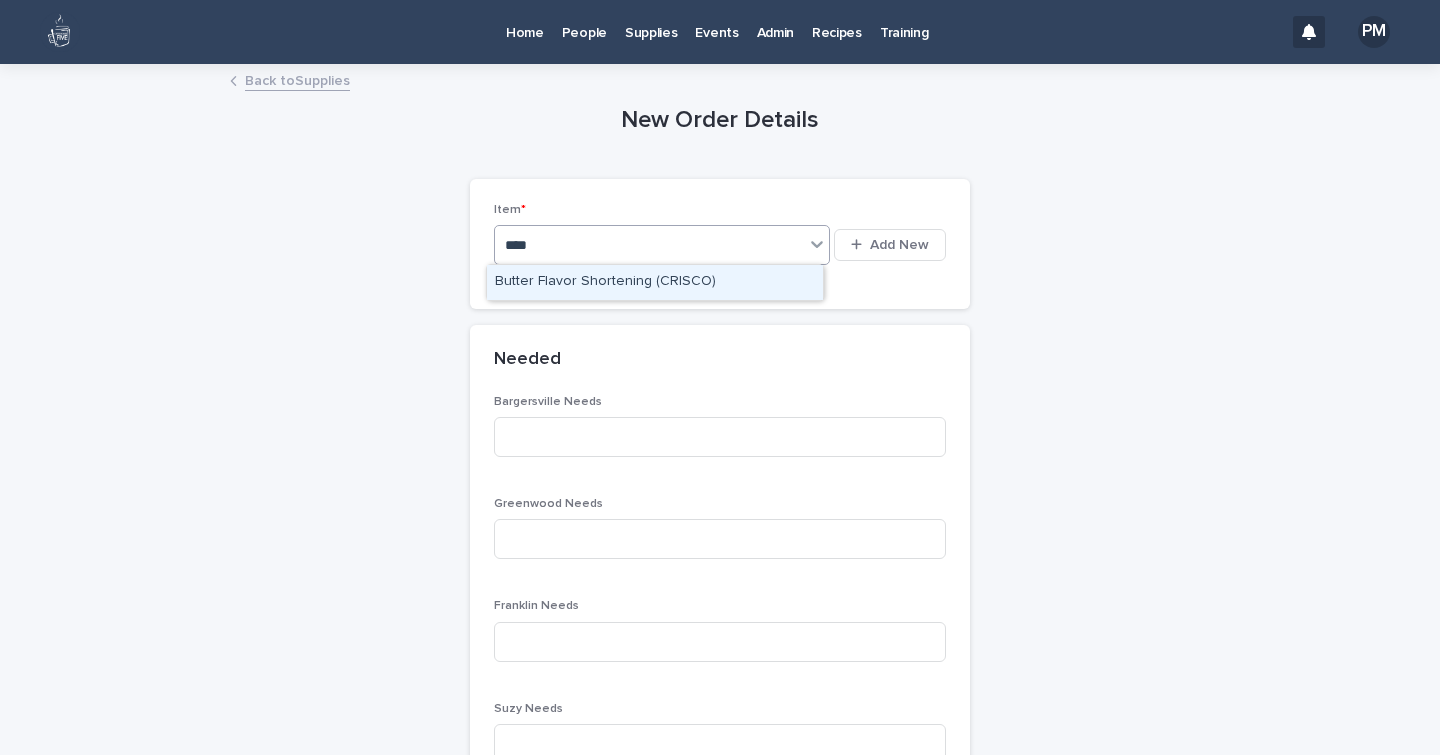 click on "Butter Flavor Shortening (CRISCO)" at bounding box center (655, 282) 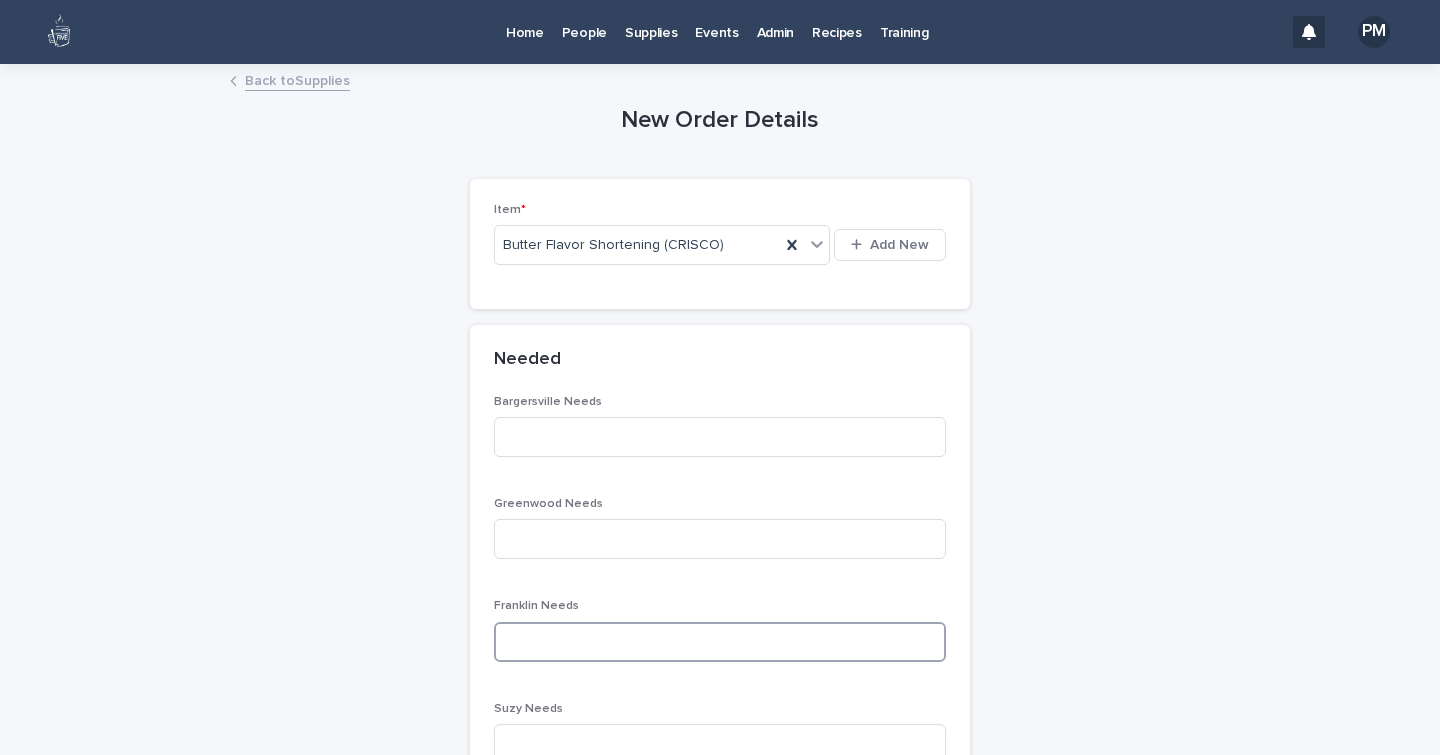 click at bounding box center (720, 642) 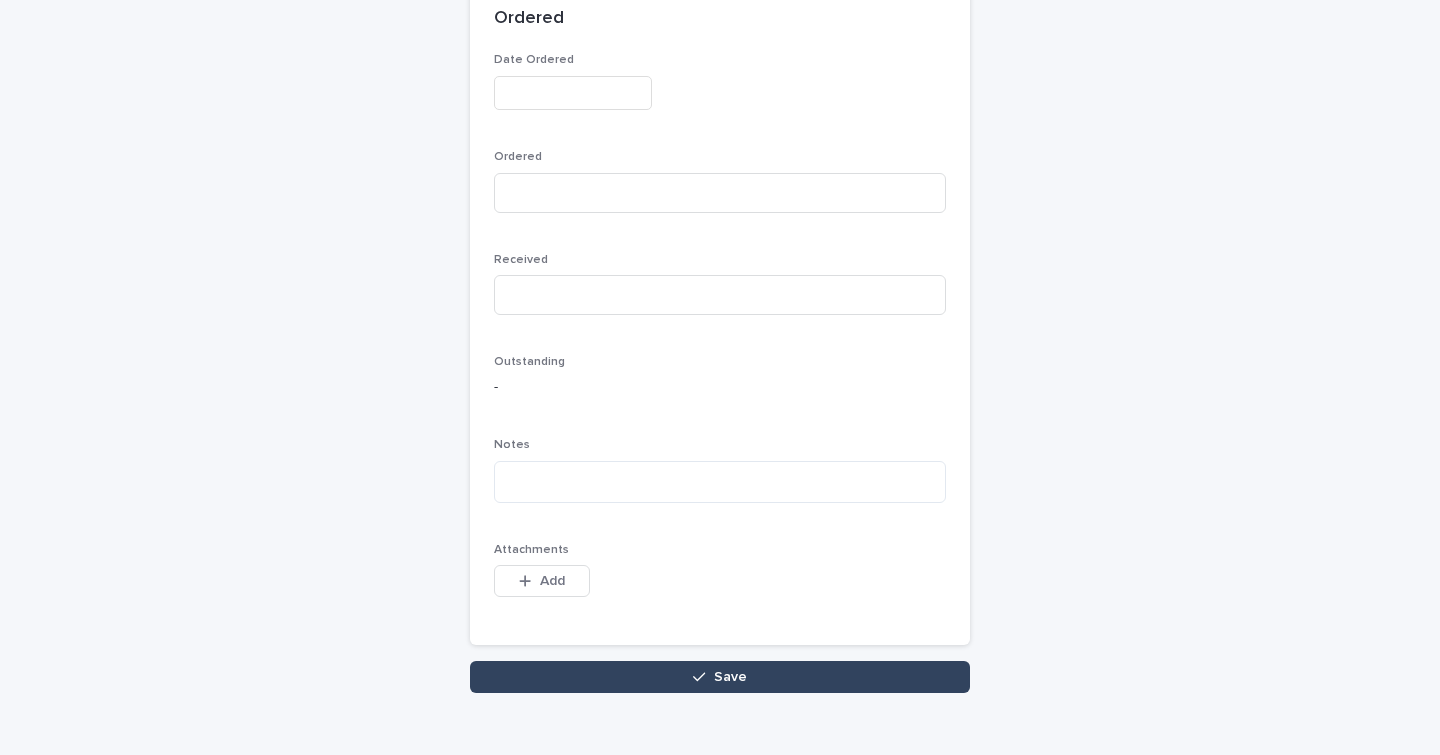 scroll, scrollTop: 1052, scrollLeft: 0, axis: vertical 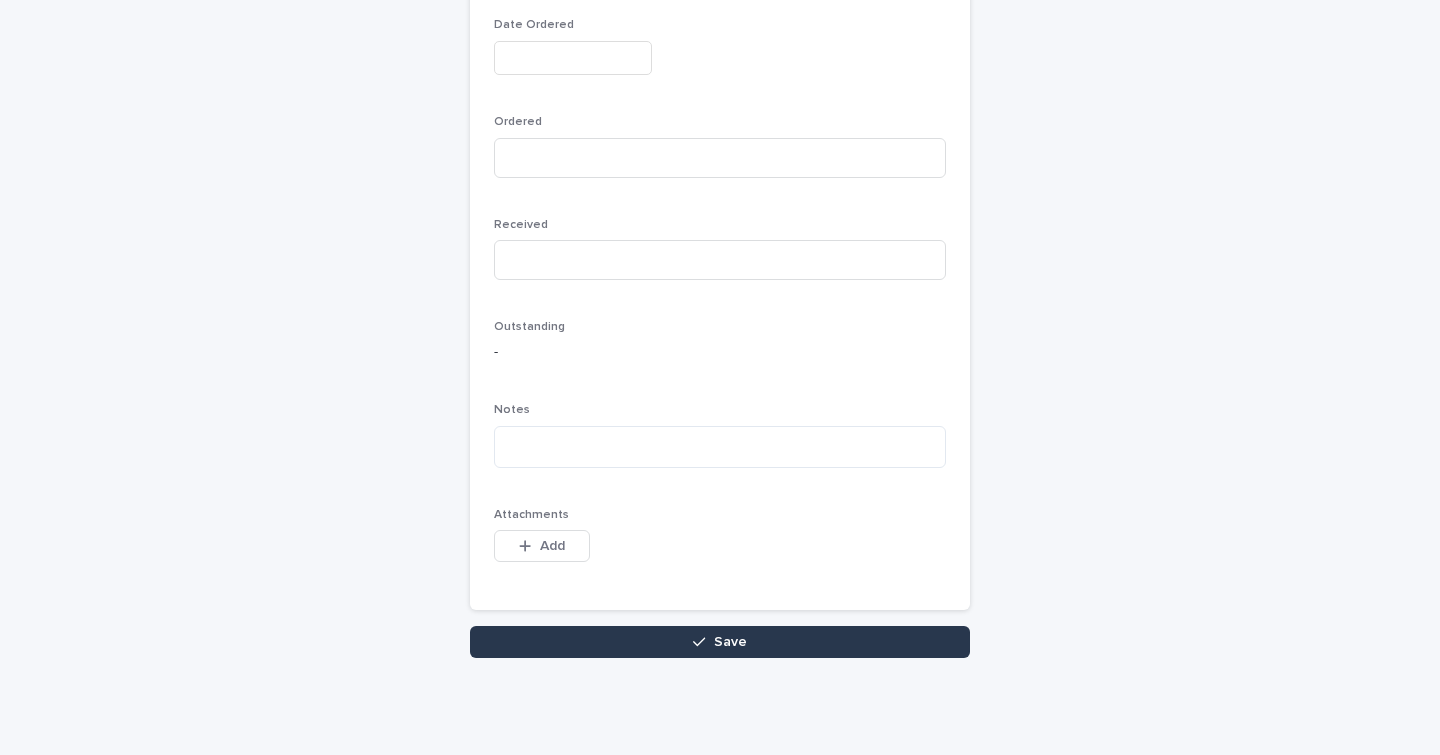 type on "**" 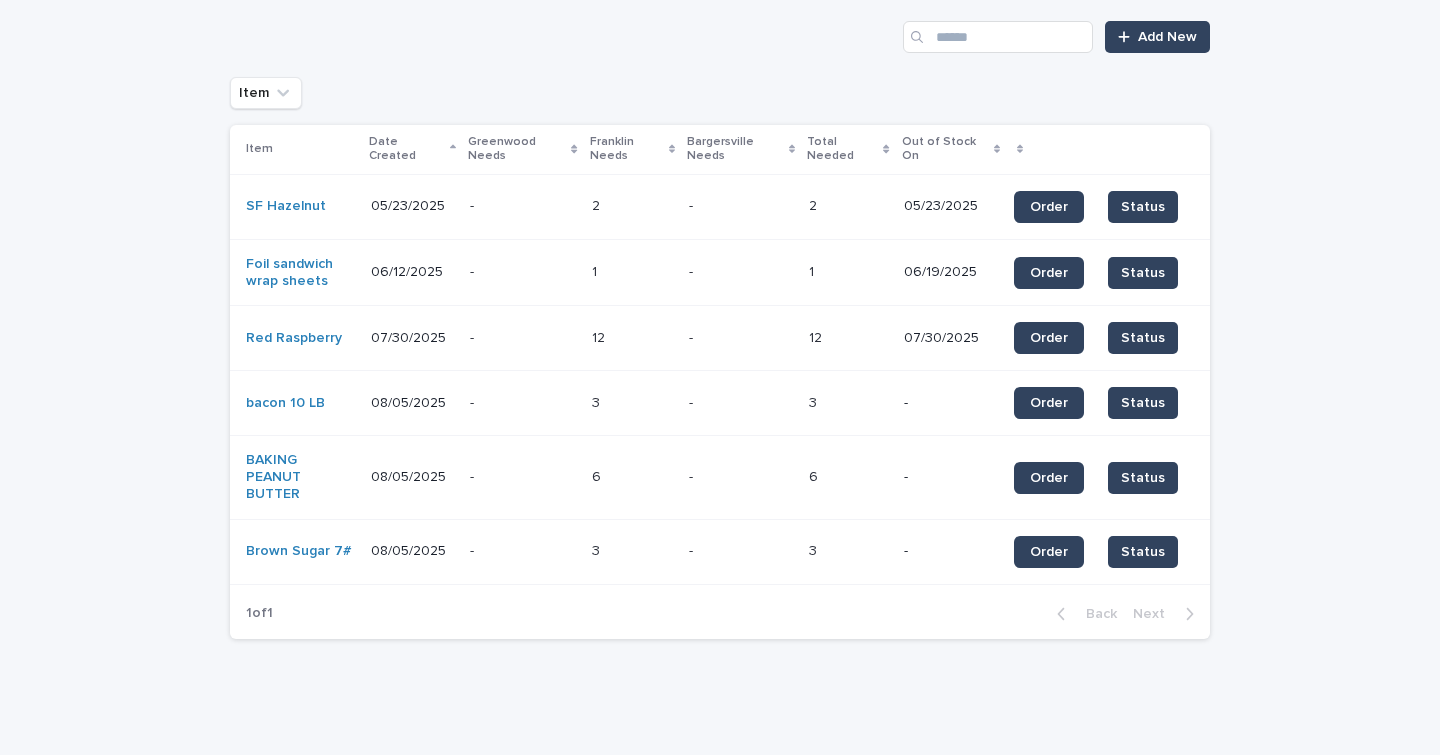 scroll, scrollTop: 0, scrollLeft: 0, axis: both 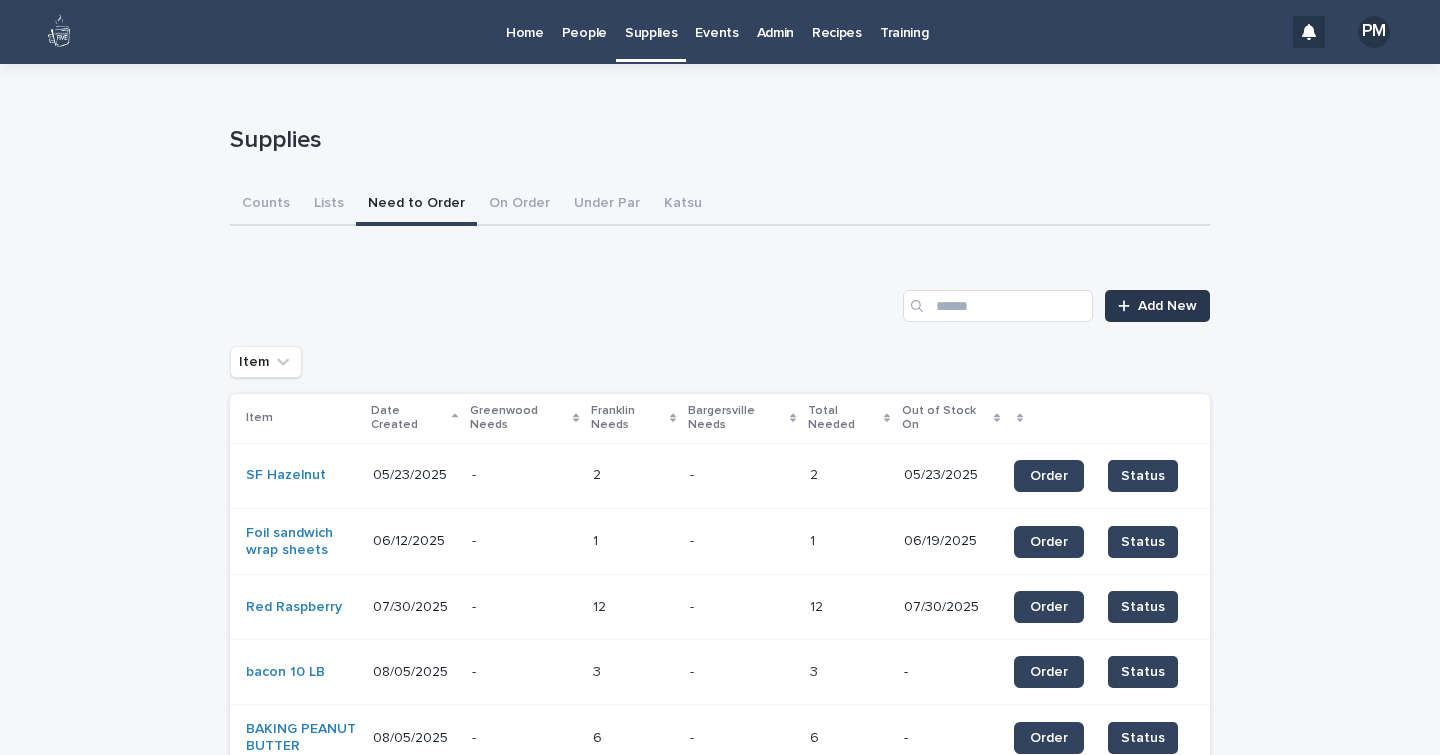 click on "Add New" at bounding box center [1167, 306] 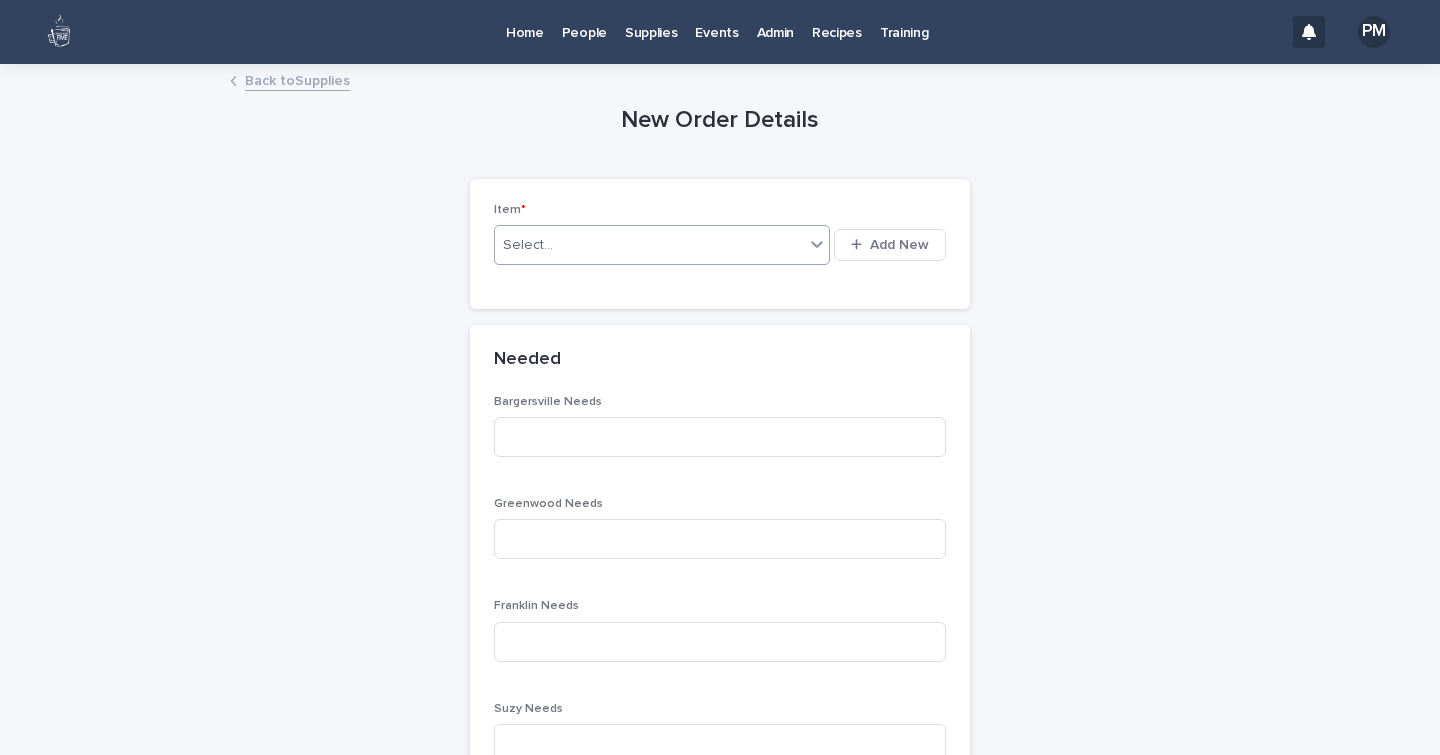 click on "Select..." at bounding box center (649, 245) 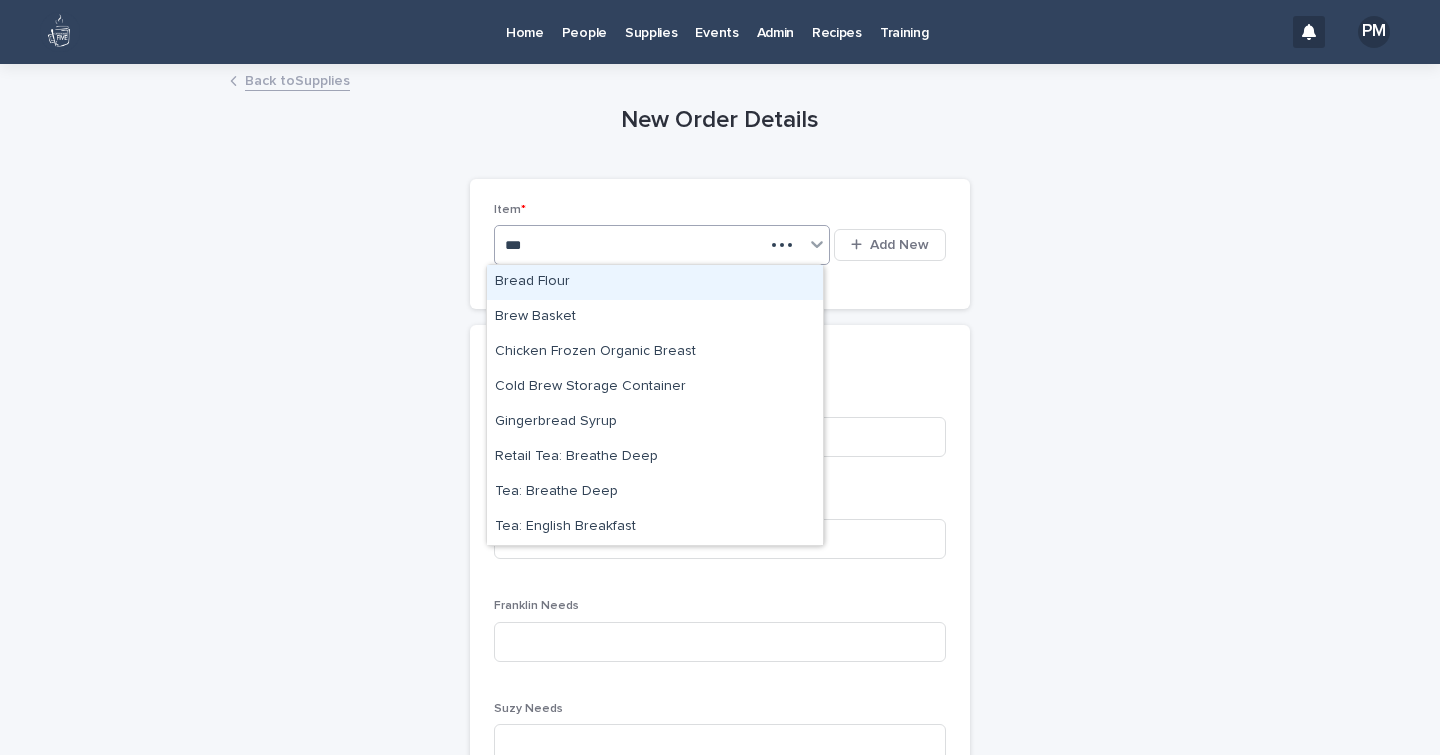type on "****" 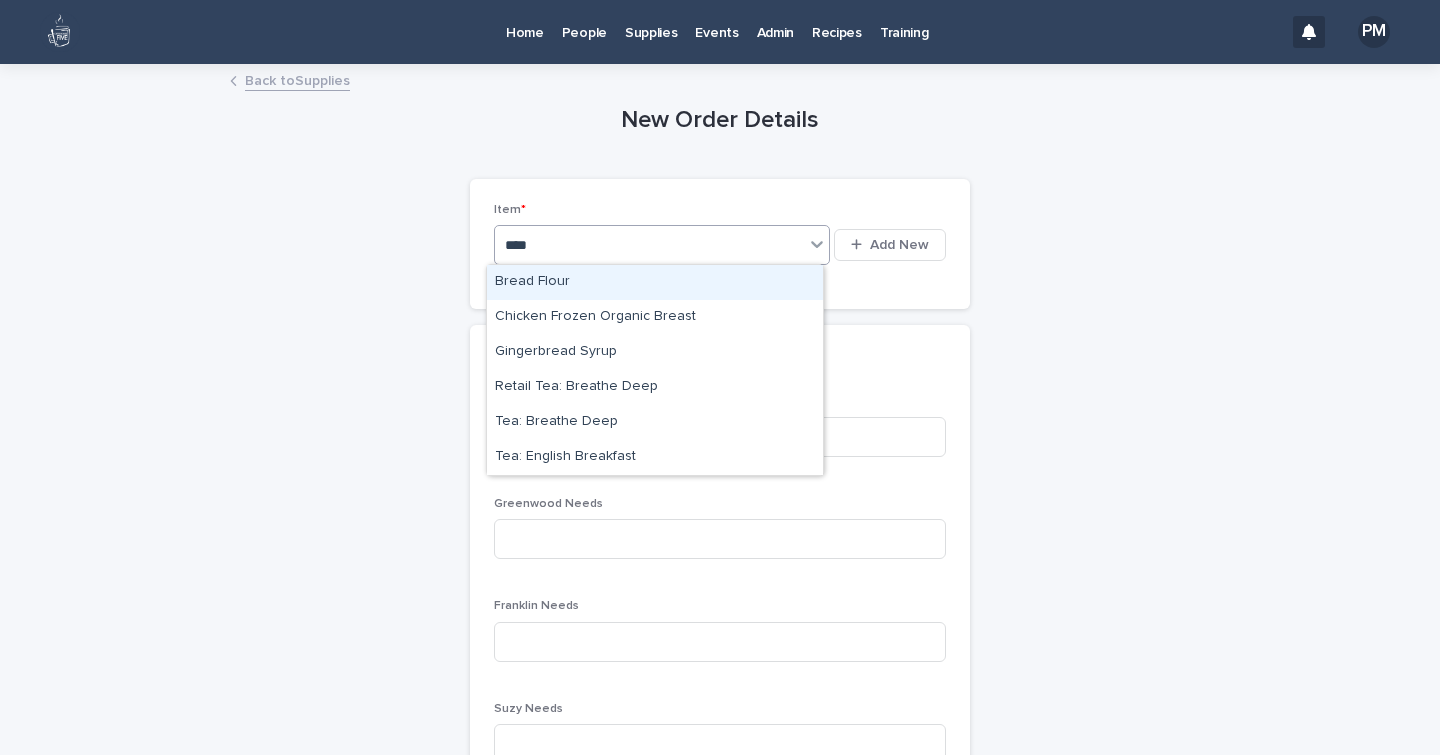click on "Bread Flour" at bounding box center [655, 282] 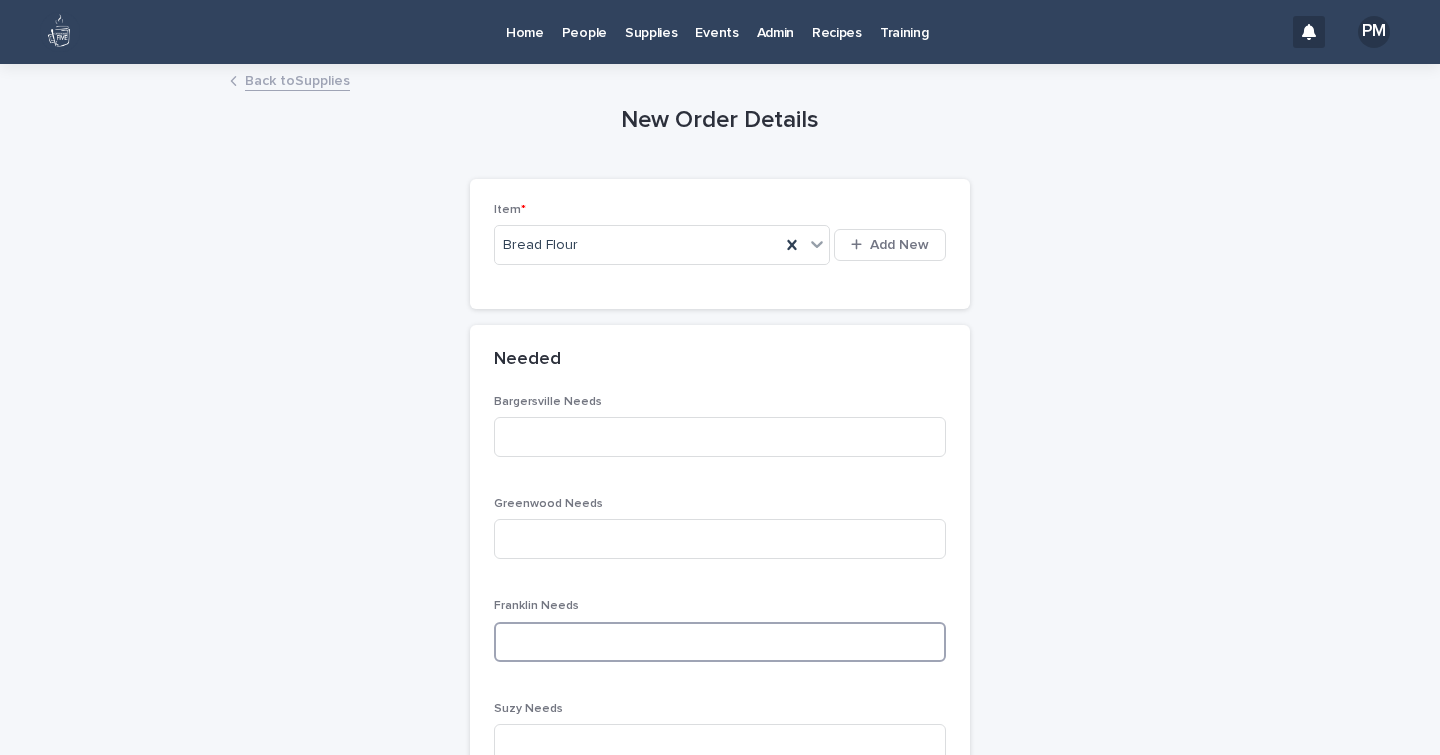 click at bounding box center [720, 642] 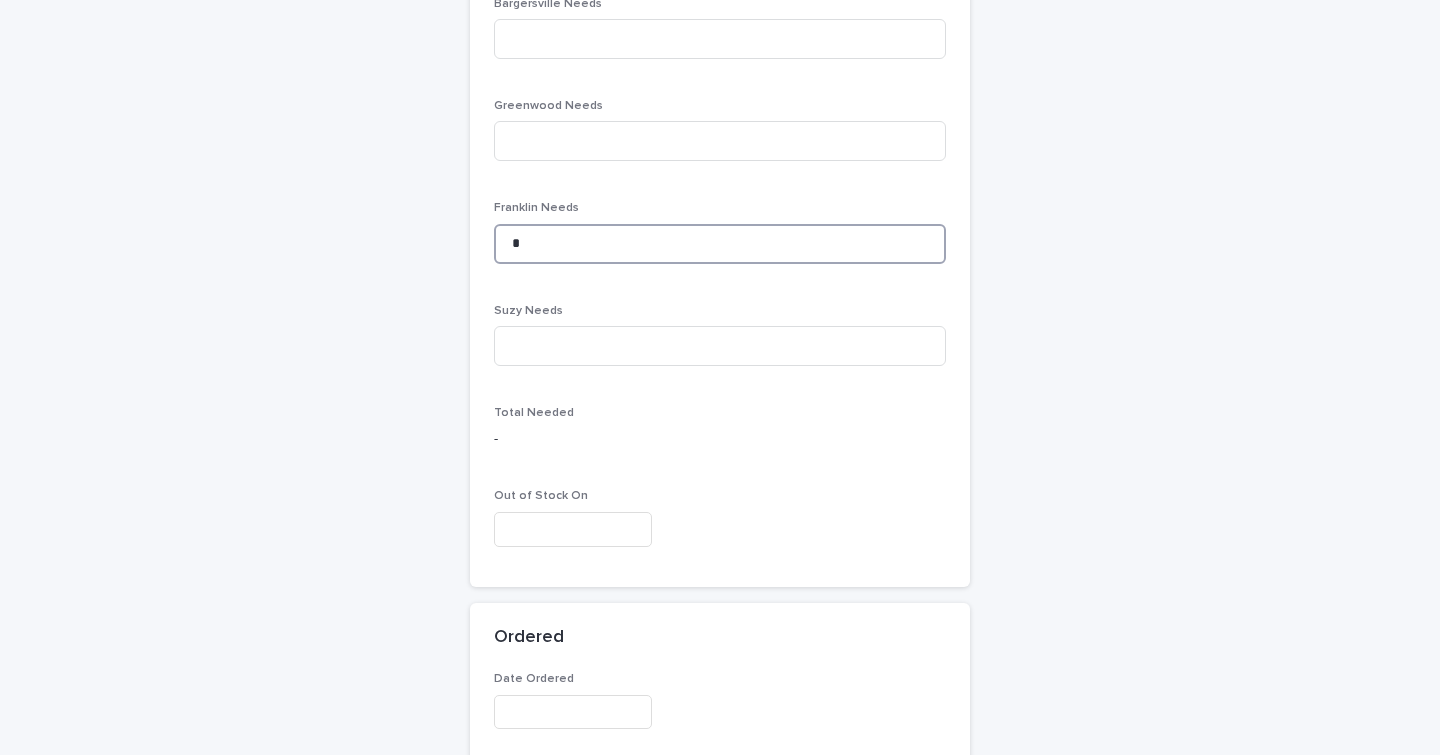 scroll, scrollTop: 1052, scrollLeft: 0, axis: vertical 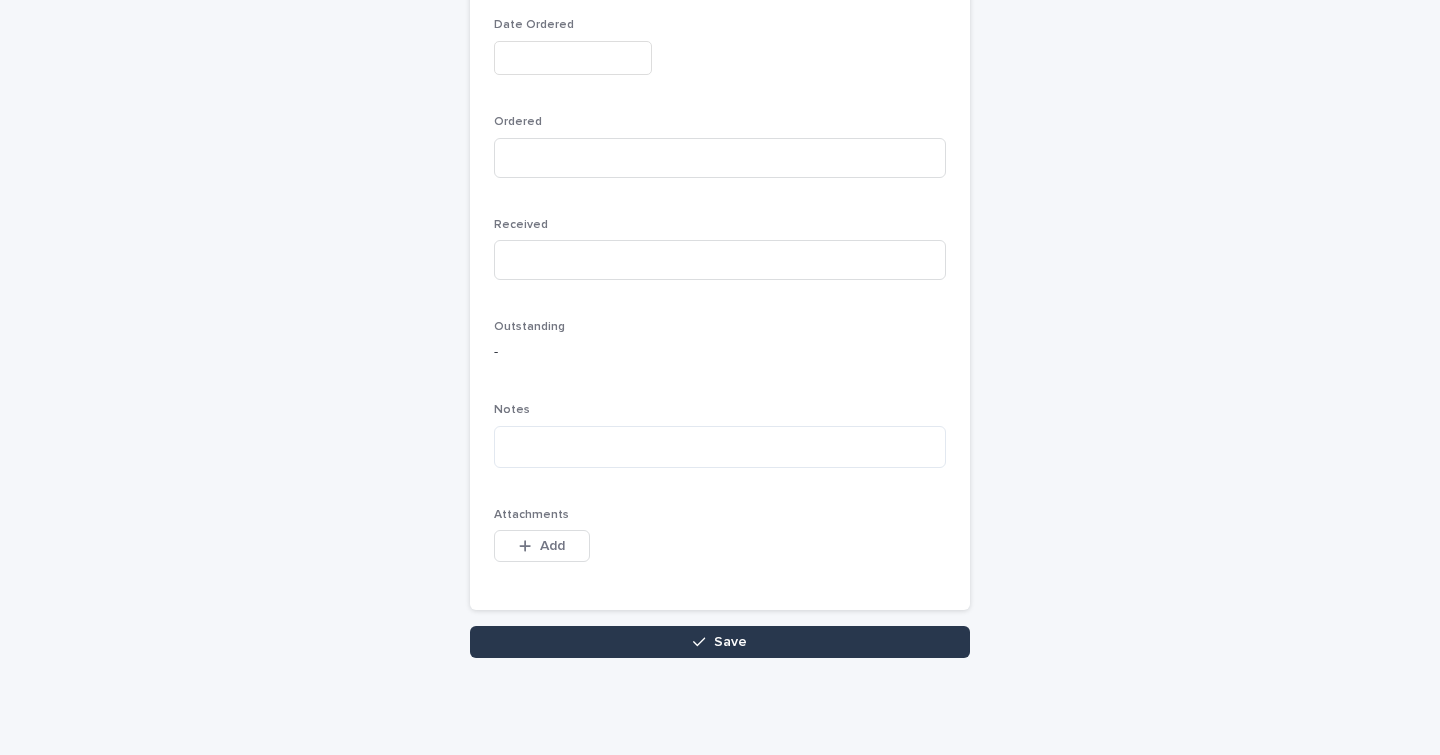 type on "*" 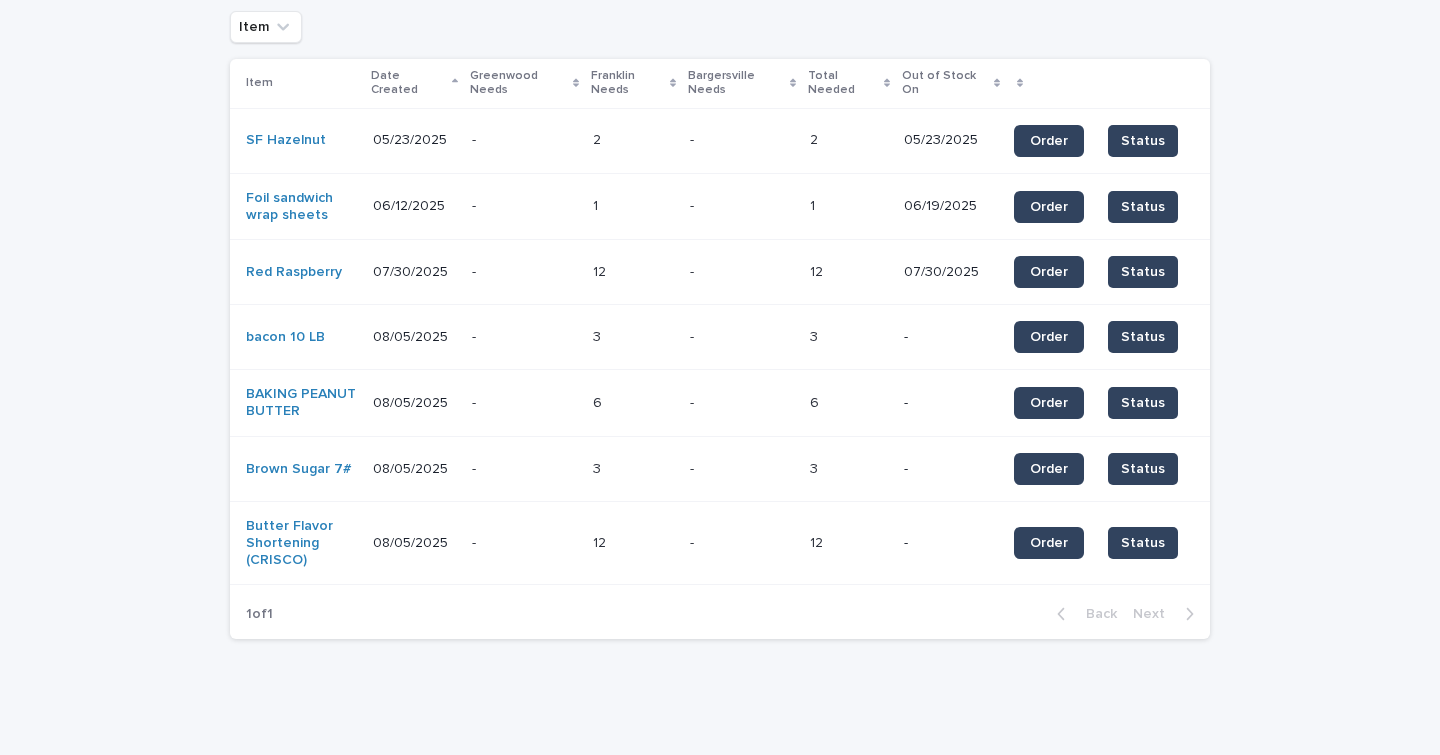 scroll, scrollTop: 0, scrollLeft: 0, axis: both 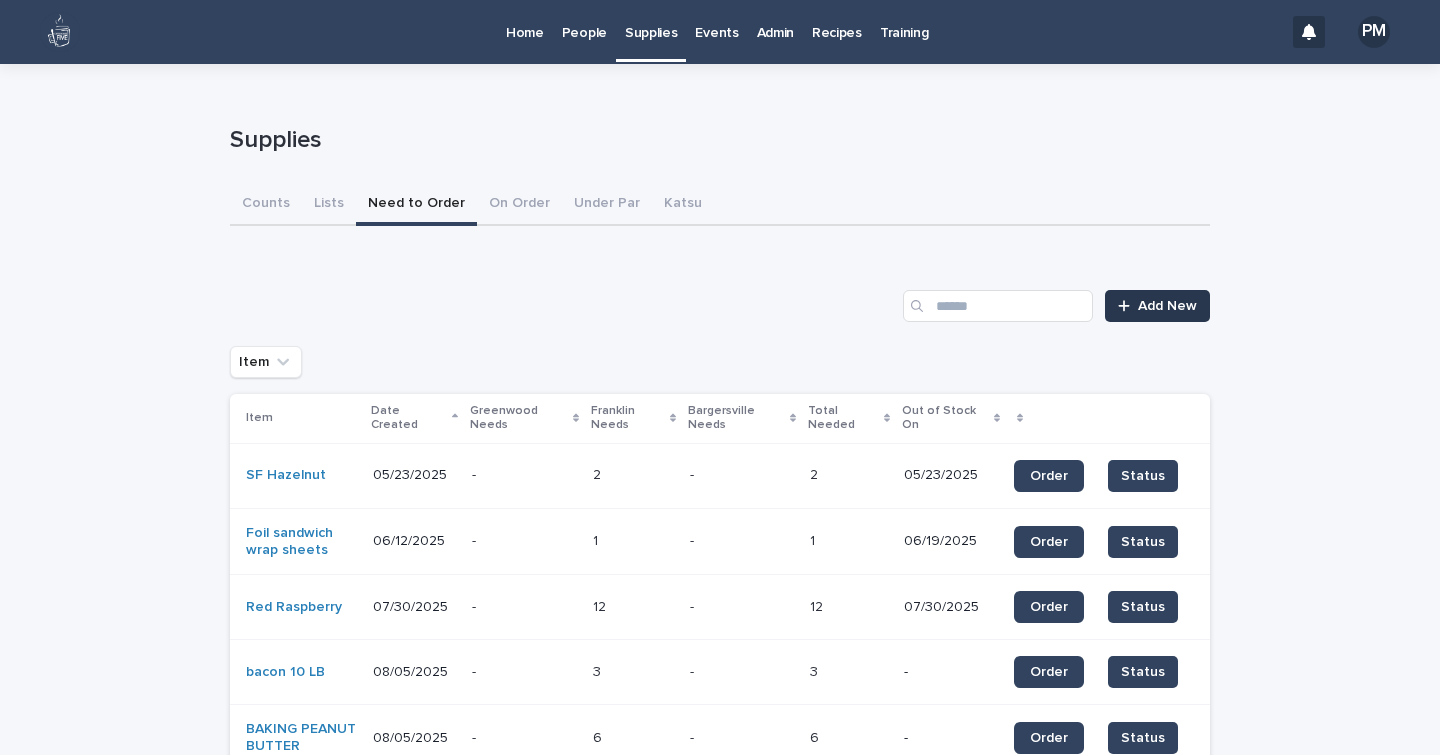 click on "Add New" at bounding box center (1167, 306) 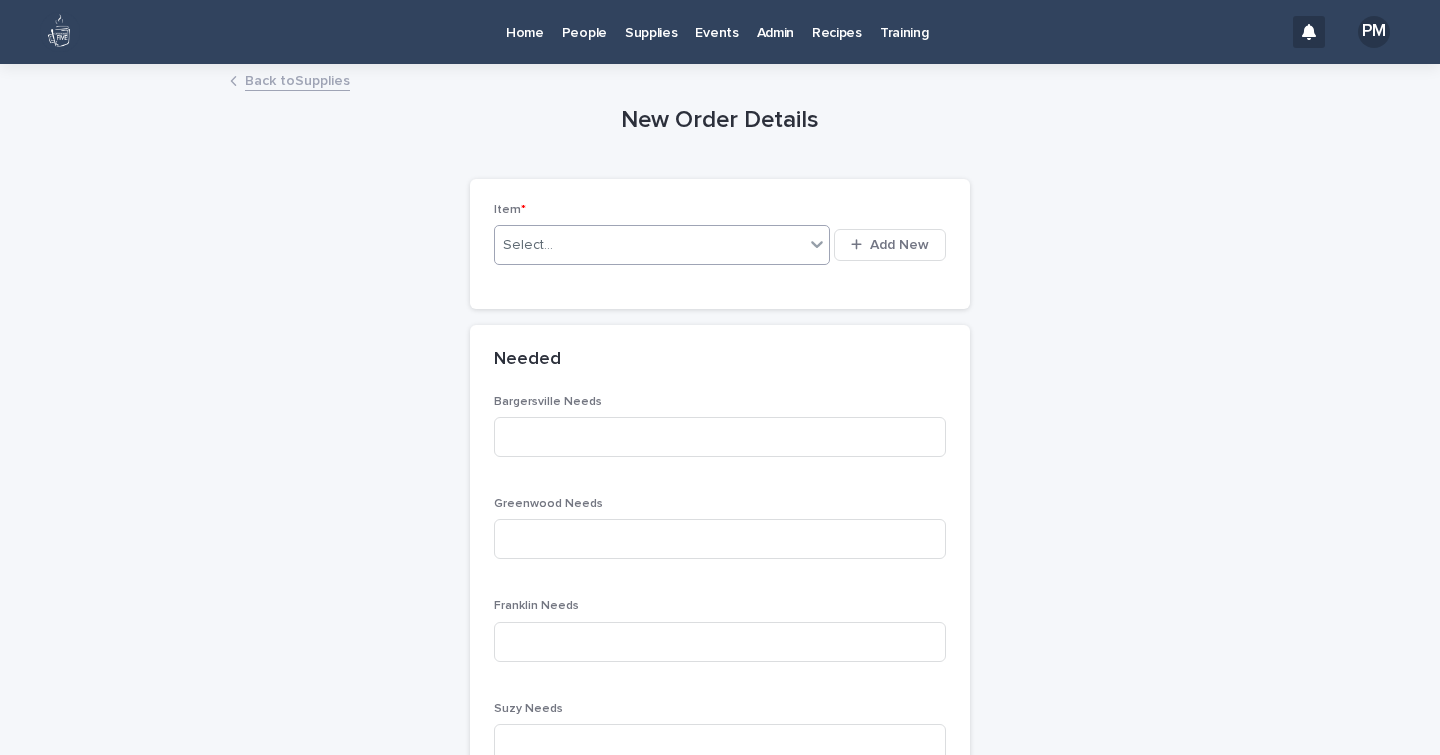 click on "Select..." at bounding box center [649, 245] 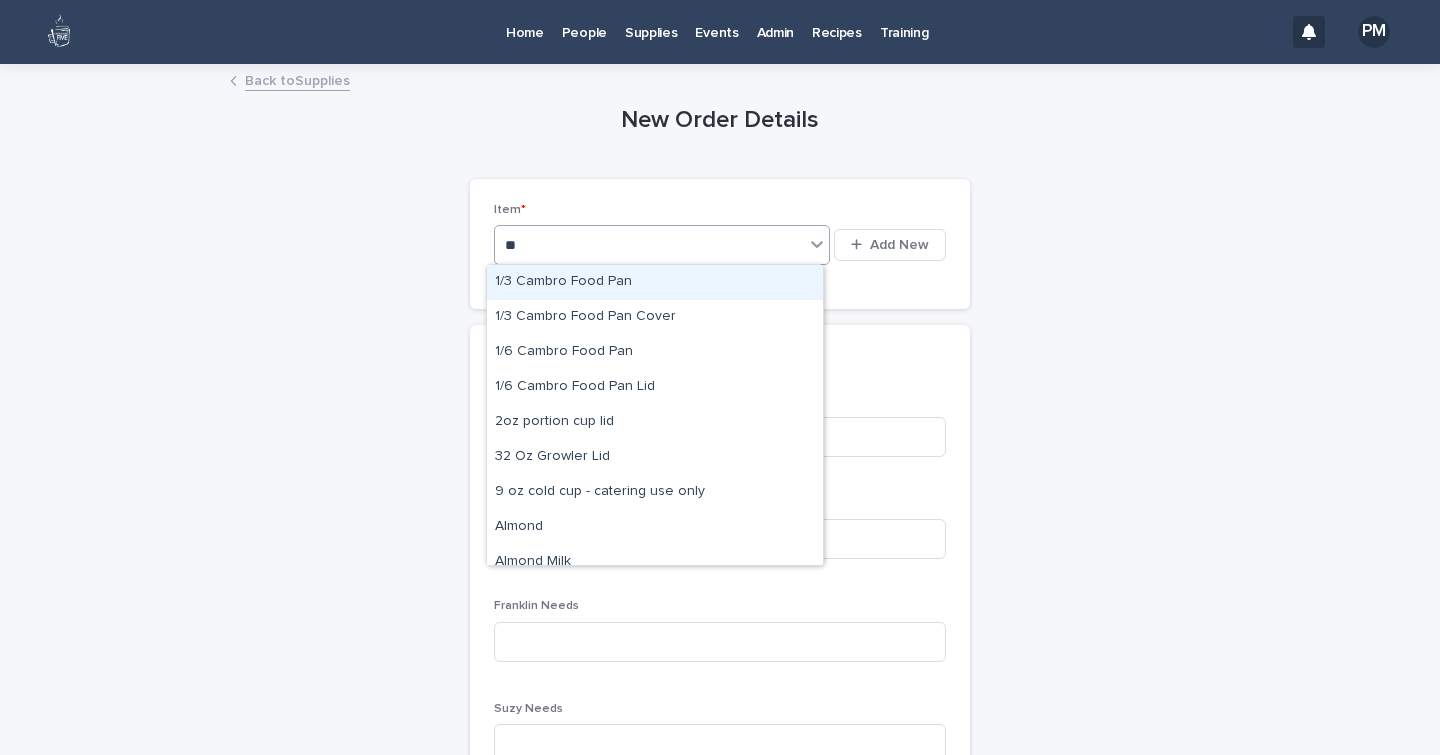 type on "***" 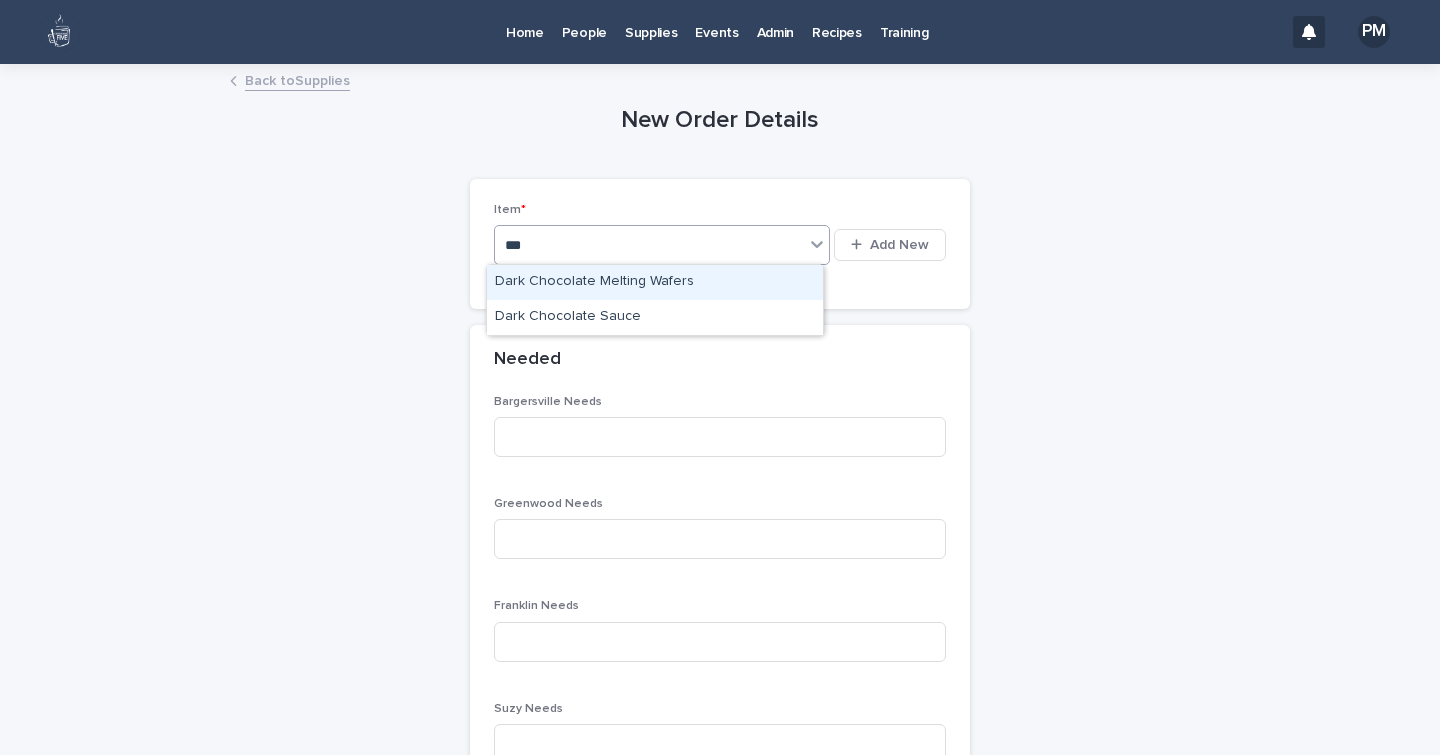 click on "Dark Chocolate Melting Wafers" at bounding box center (655, 282) 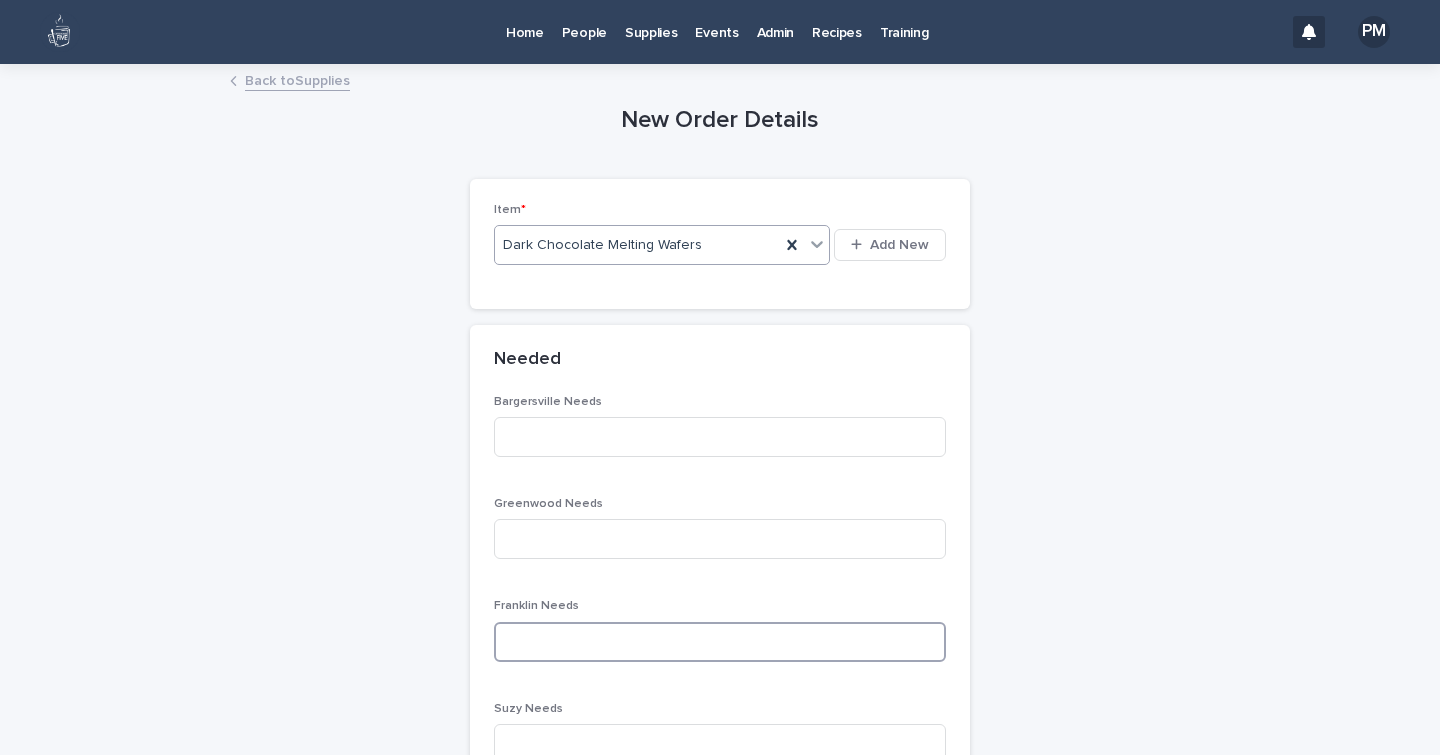 click at bounding box center [720, 642] 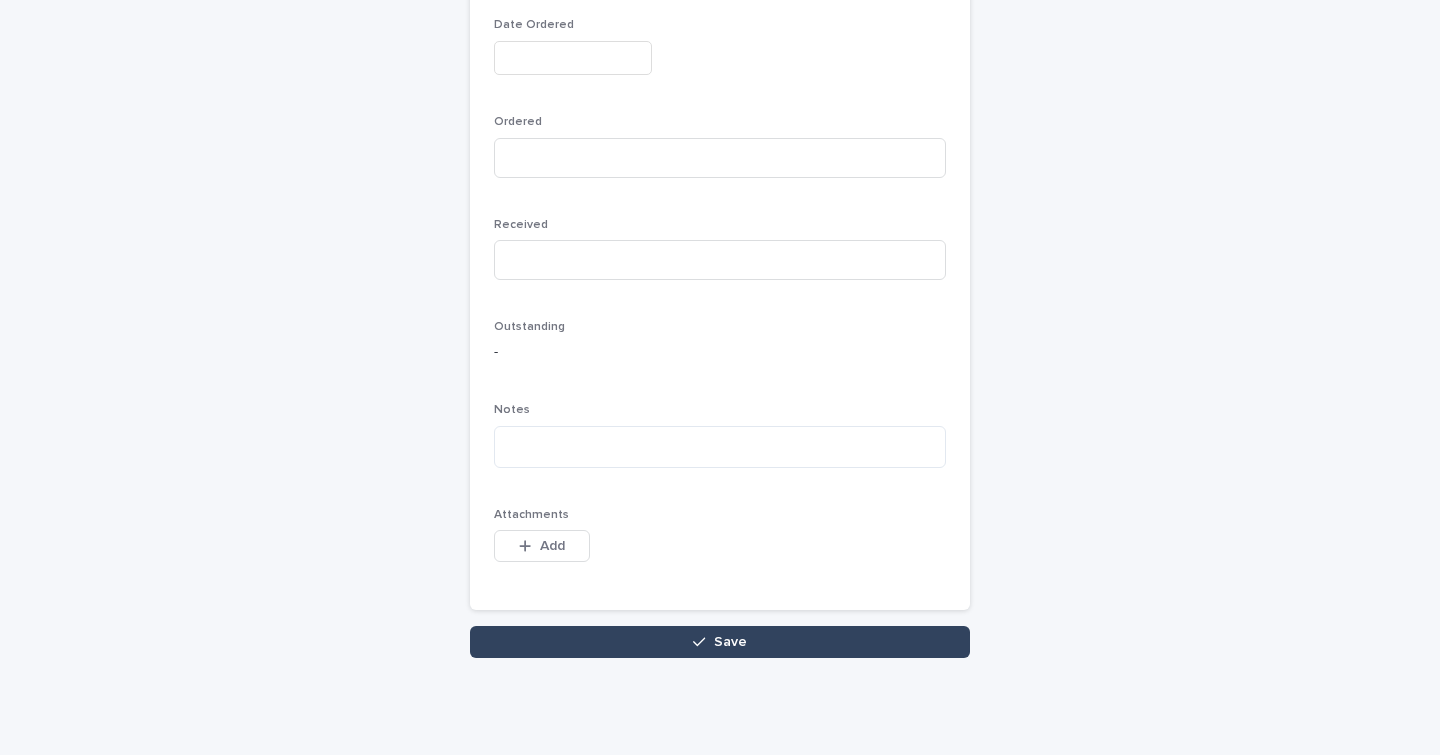 scroll, scrollTop: 1052, scrollLeft: 0, axis: vertical 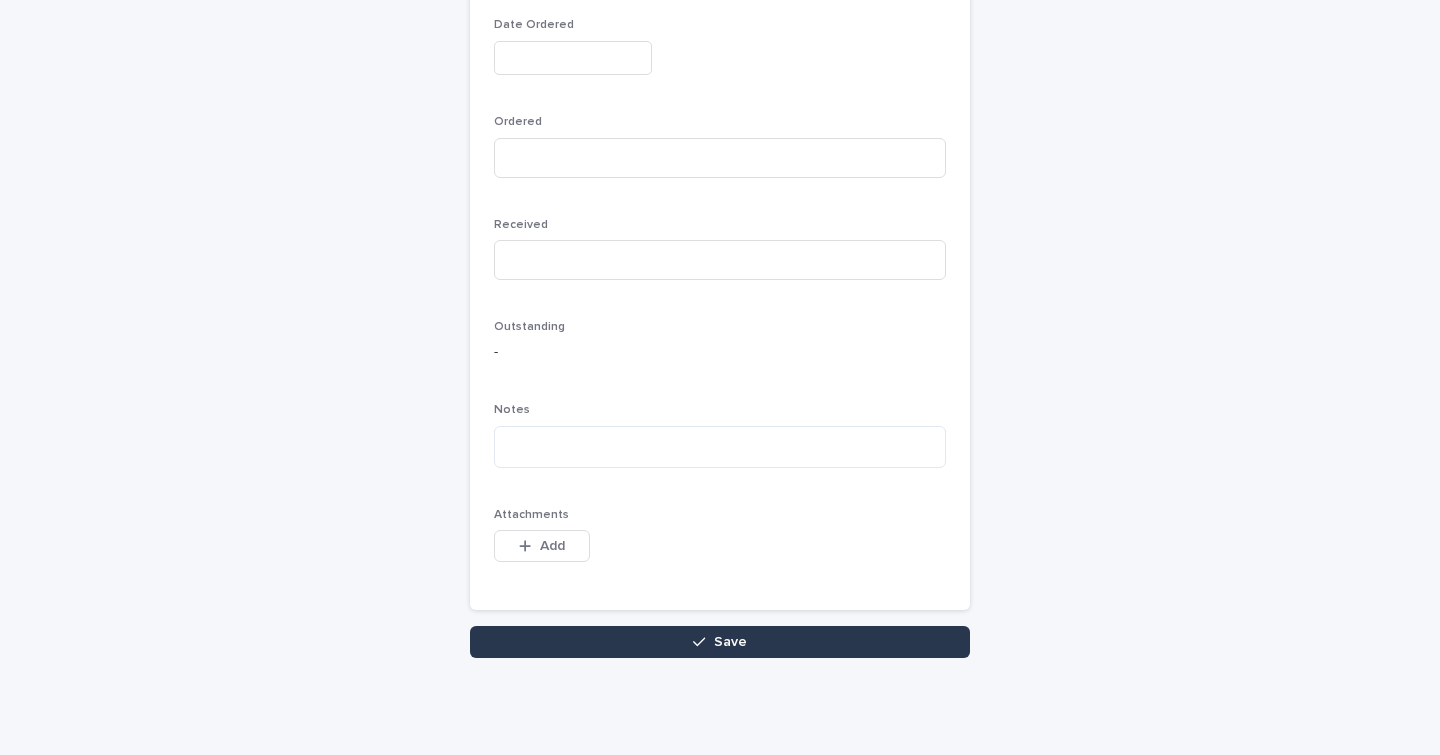 type on "*" 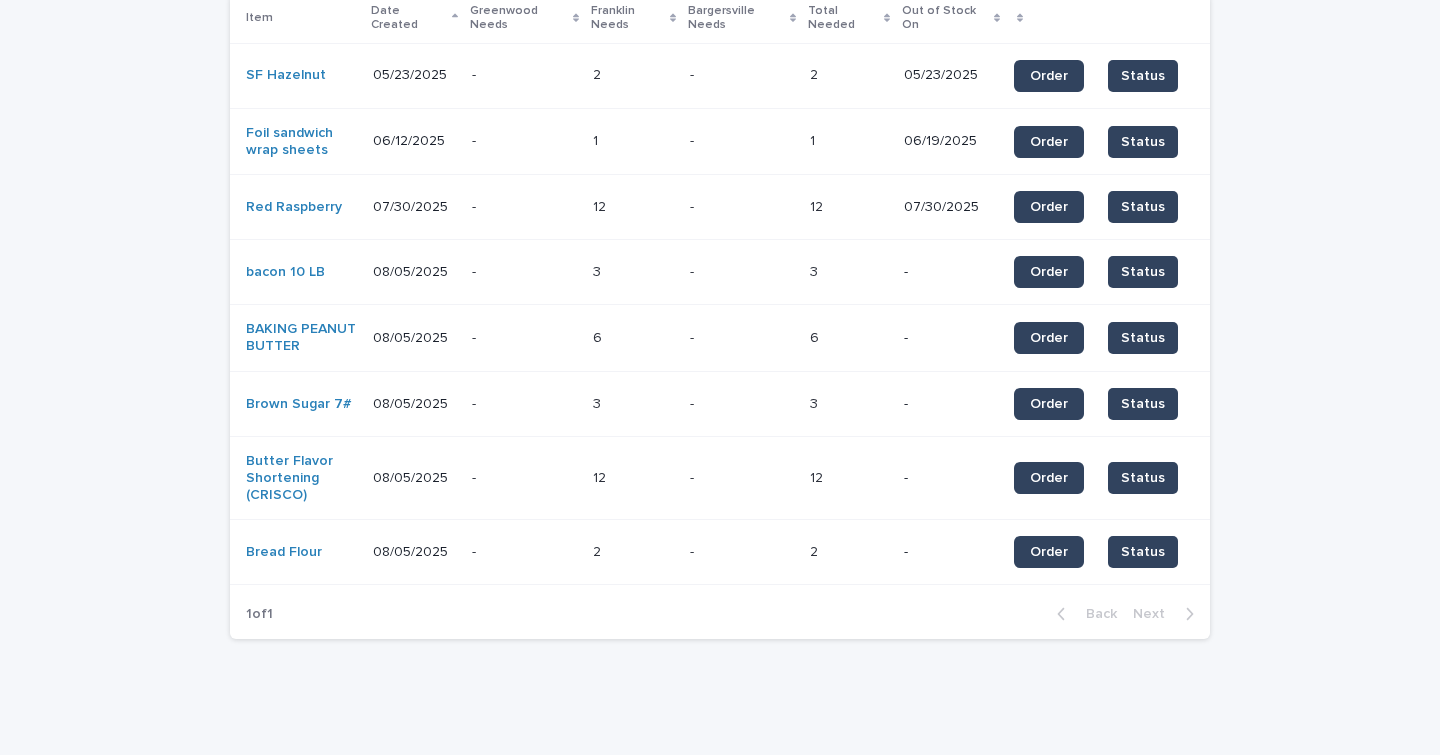 scroll, scrollTop: 0, scrollLeft: 0, axis: both 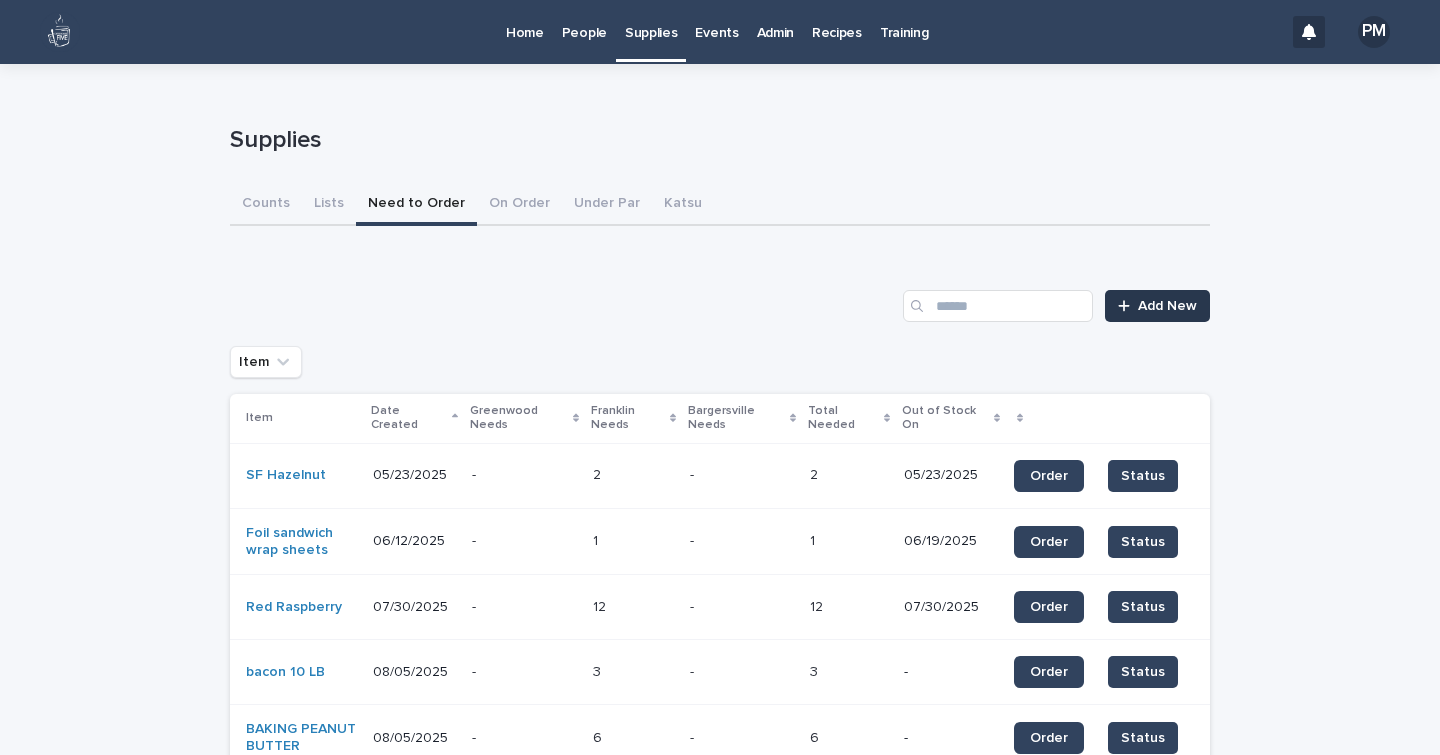 click on "Add New" at bounding box center (1167, 306) 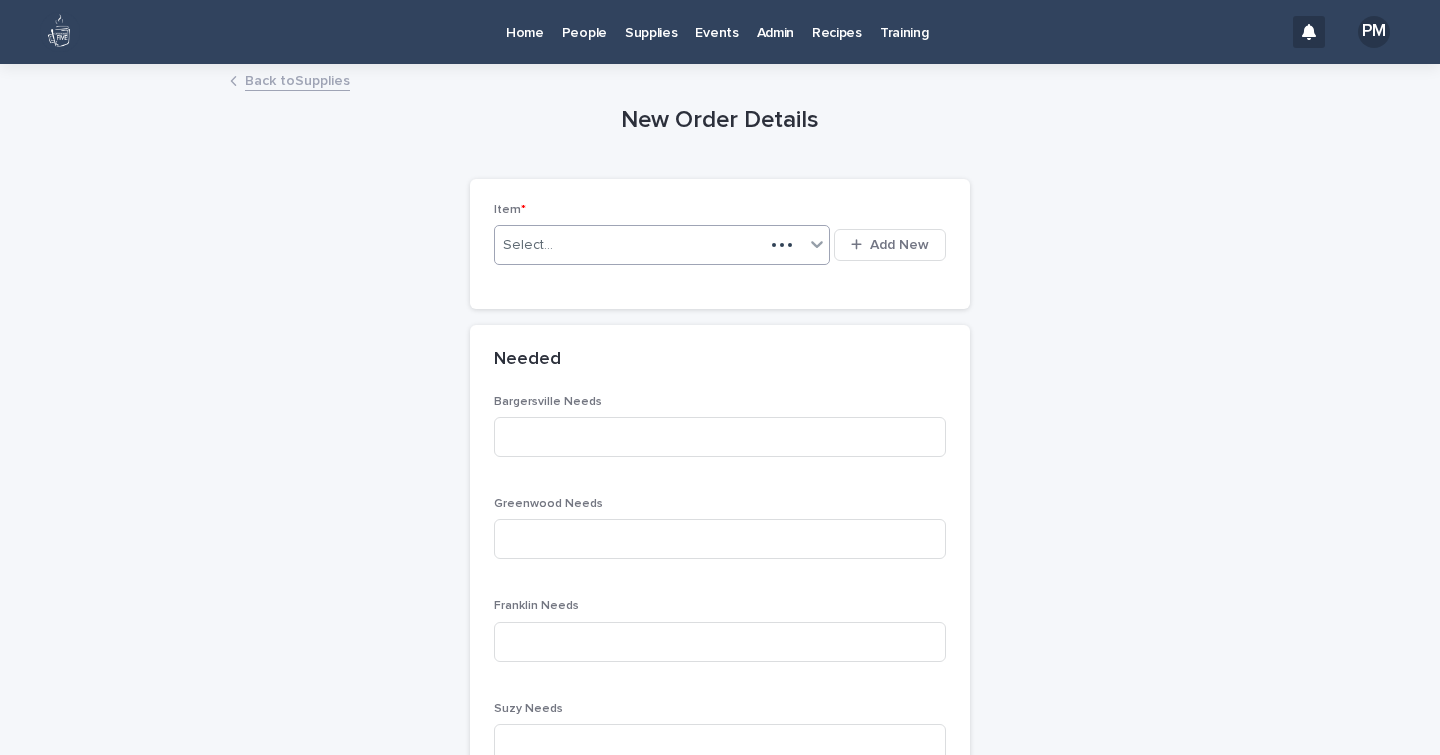 click on "Select..." at bounding box center (629, 245) 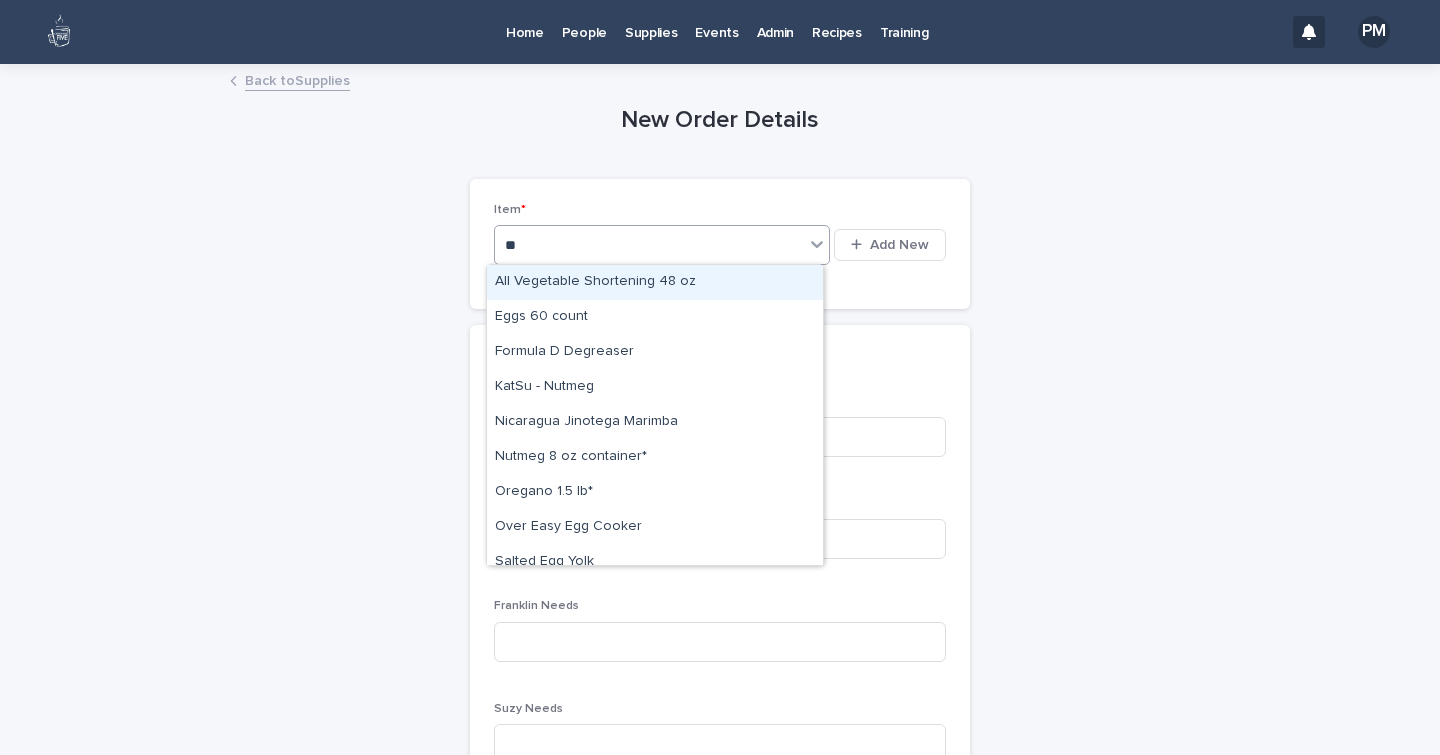 type on "***" 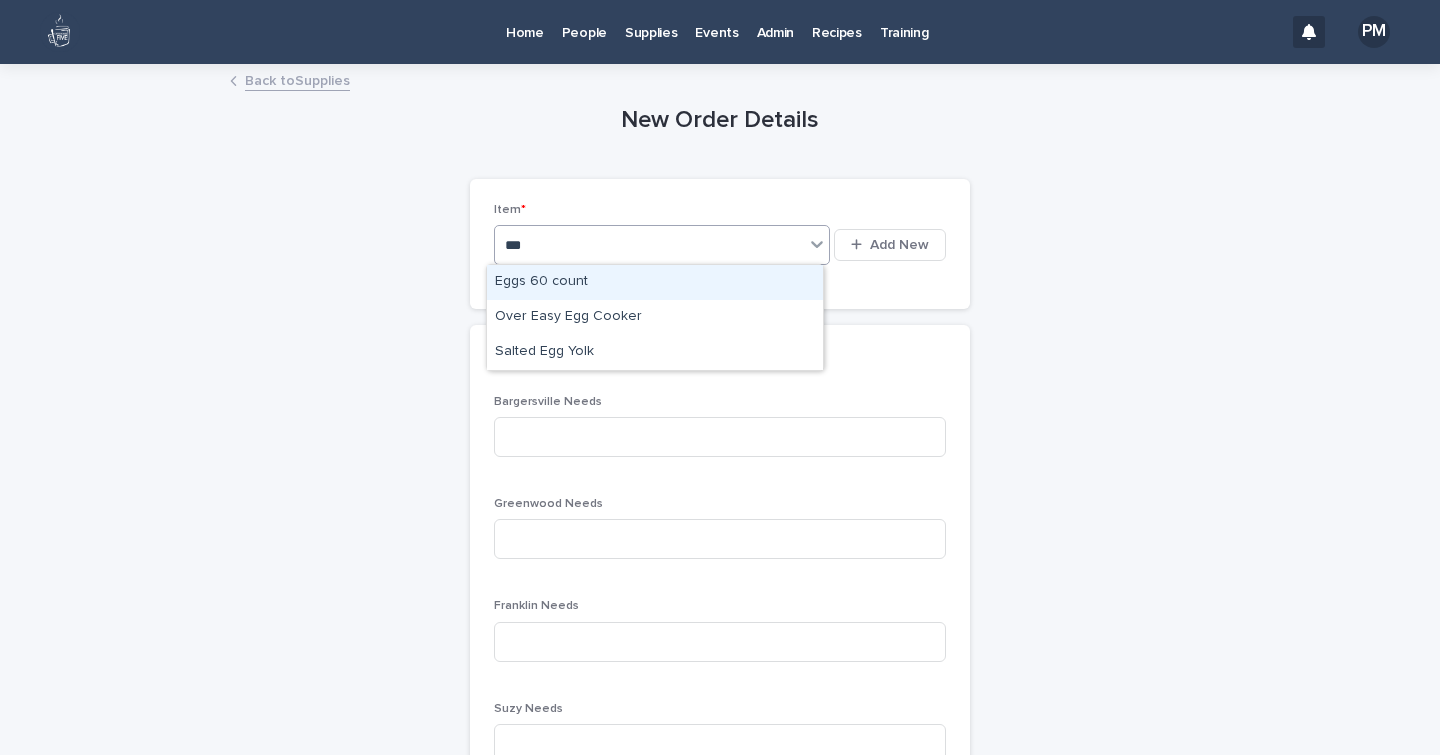 click on "Eggs 60 count" at bounding box center [655, 282] 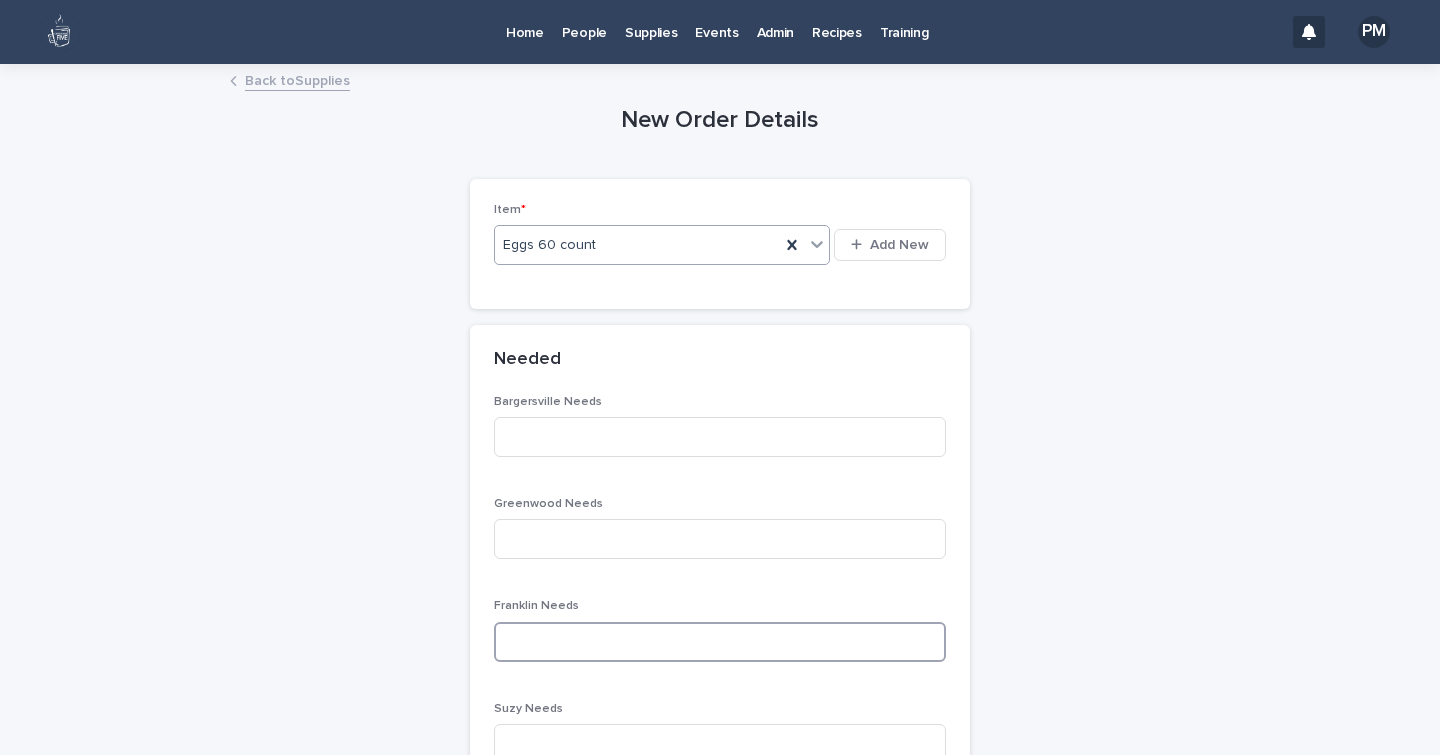 click at bounding box center [720, 642] 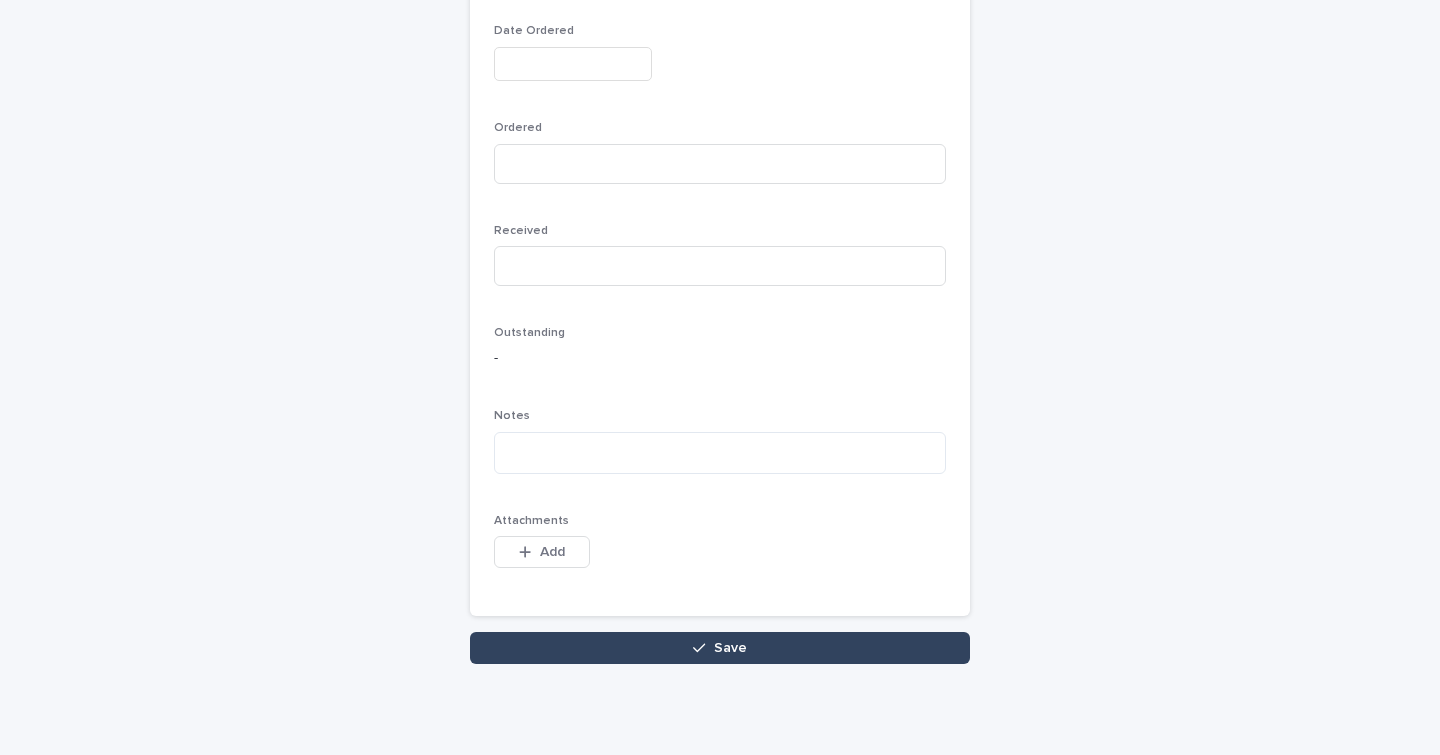 scroll, scrollTop: 1052, scrollLeft: 0, axis: vertical 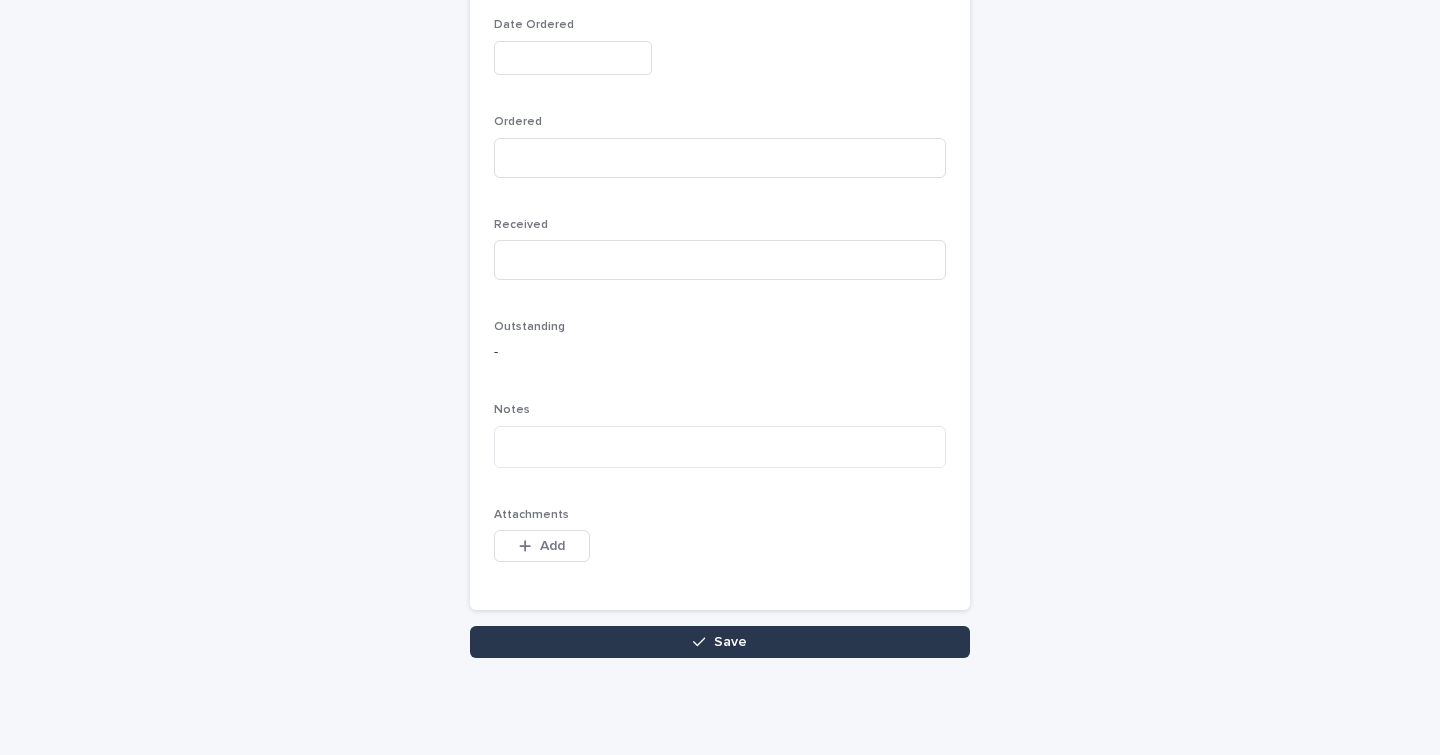 type on "*" 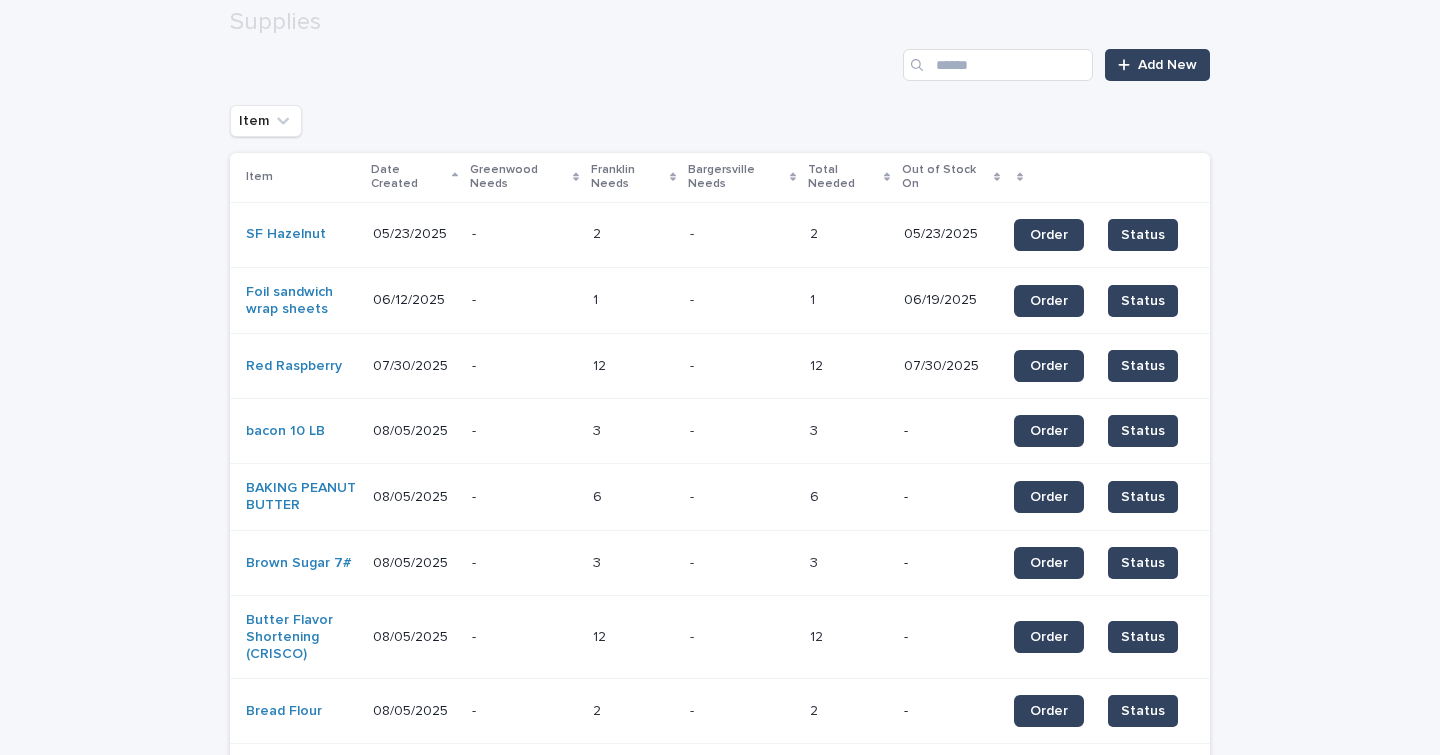 scroll, scrollTop: 242, scrollLeft: 0, axis: vertical 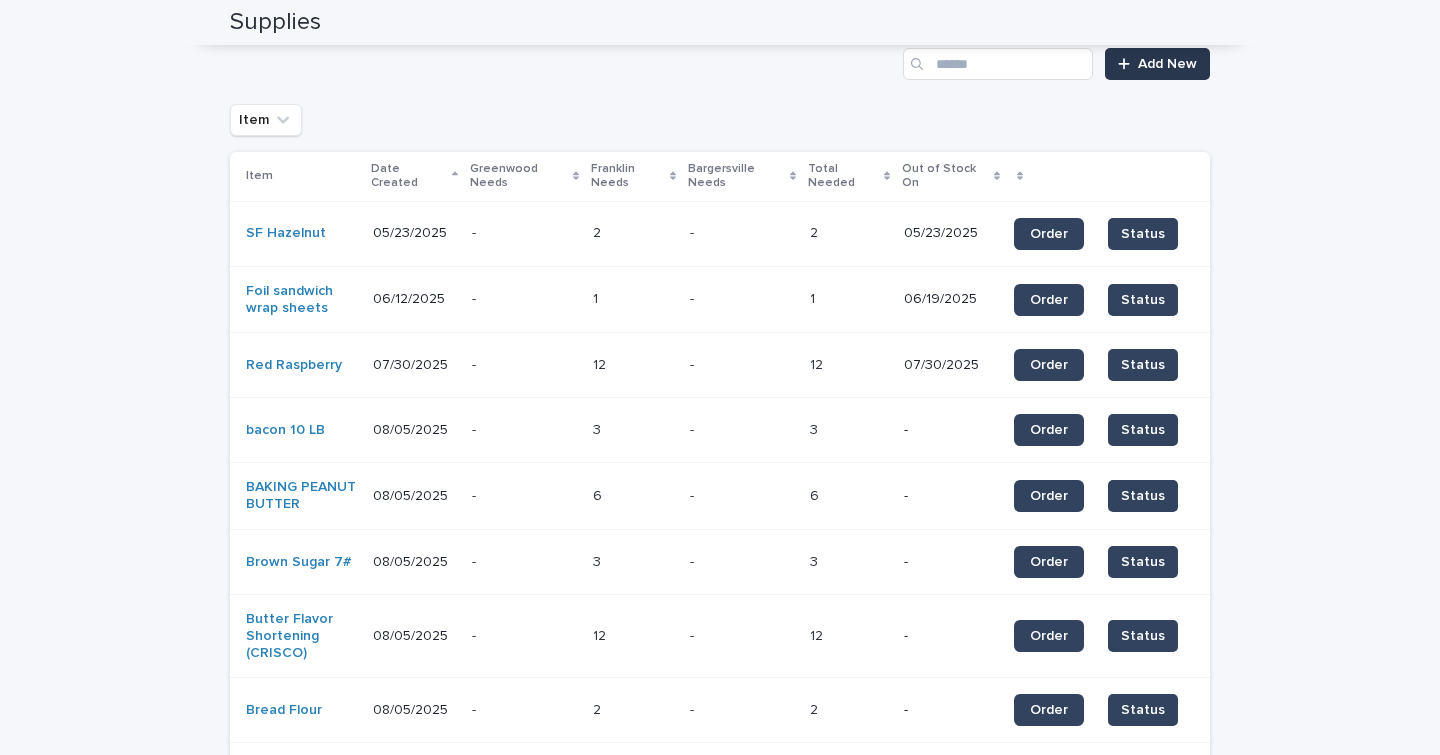 click on "Add New" at bounding box center (1167, 64) 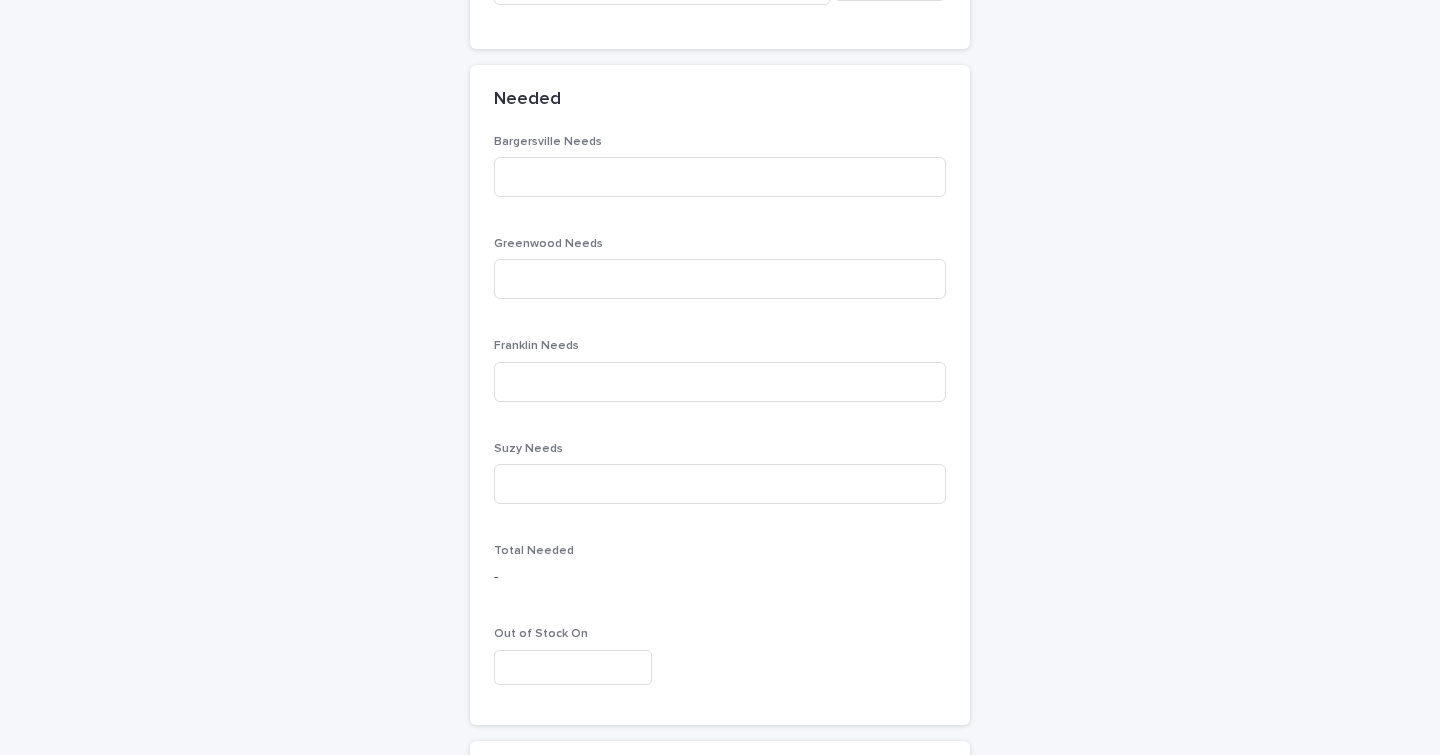 scroll, scrollTop: 0, scrollLeft: 0, axis: both 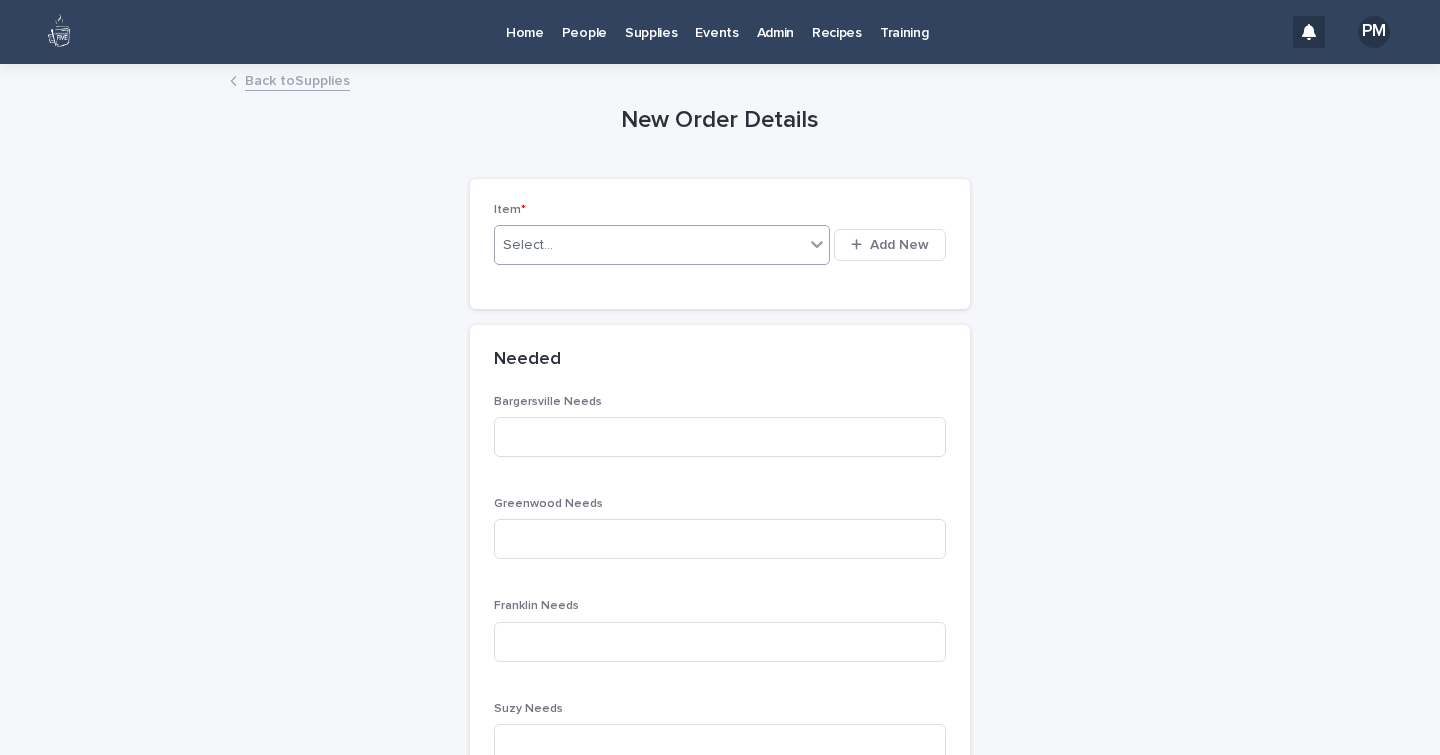 click on "Select..." at bounding box center [649, 245] 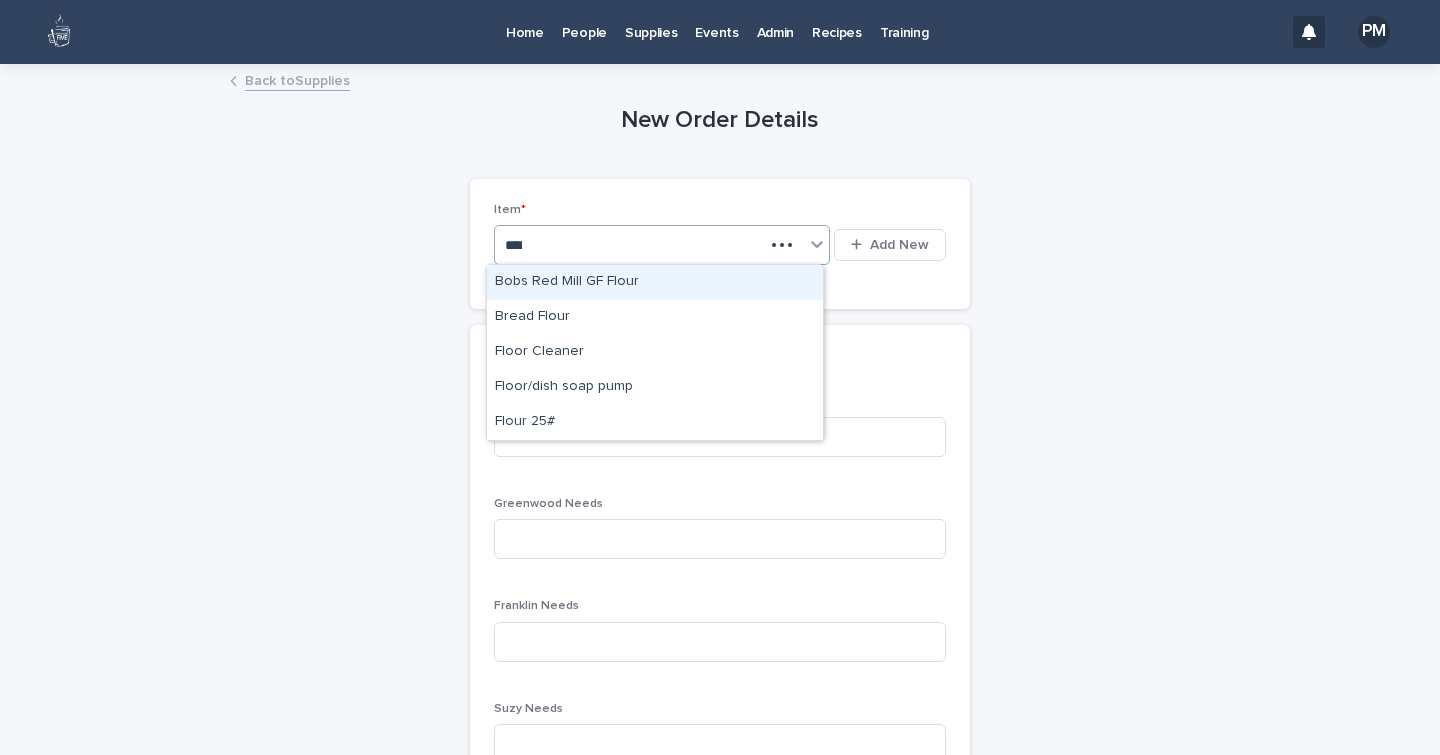 type on "*****" 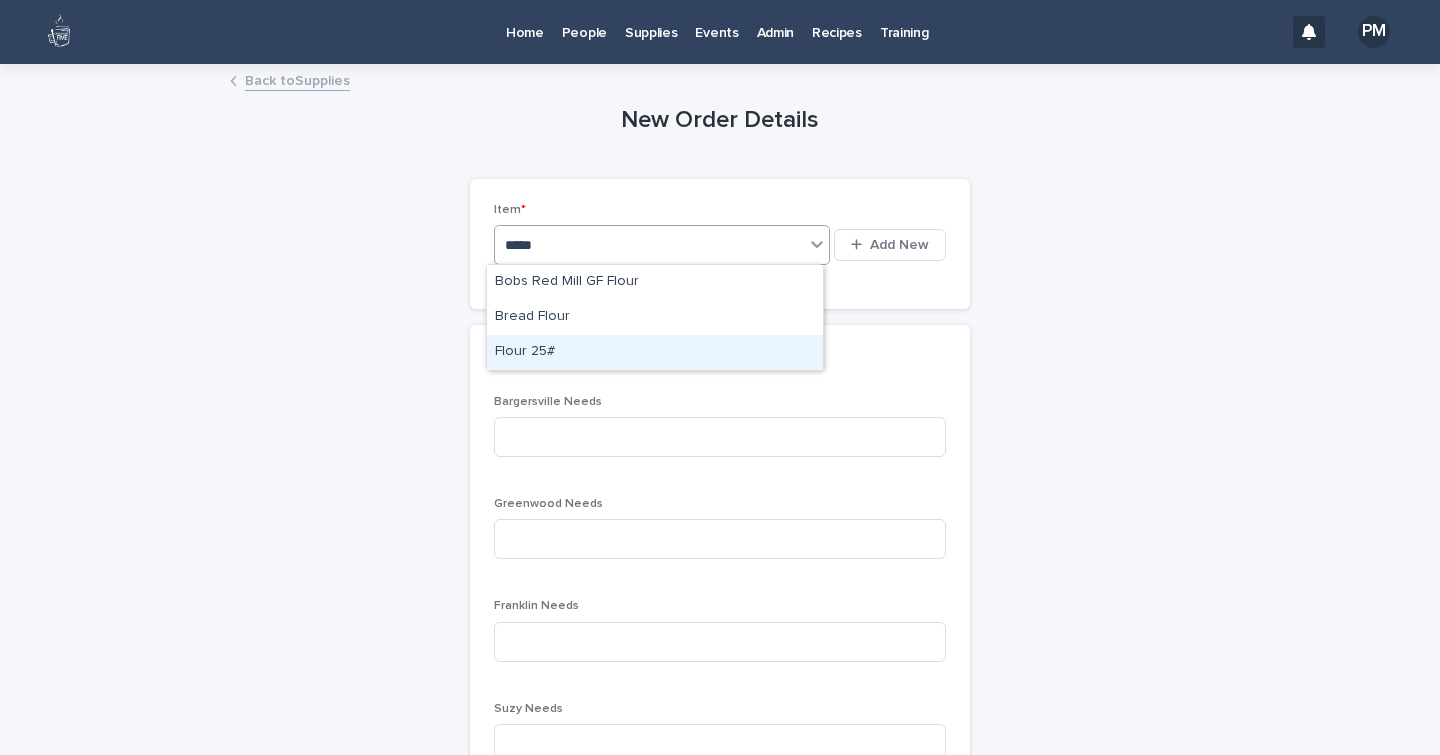click on "Flour 25#" at bounding box center (655, 352) 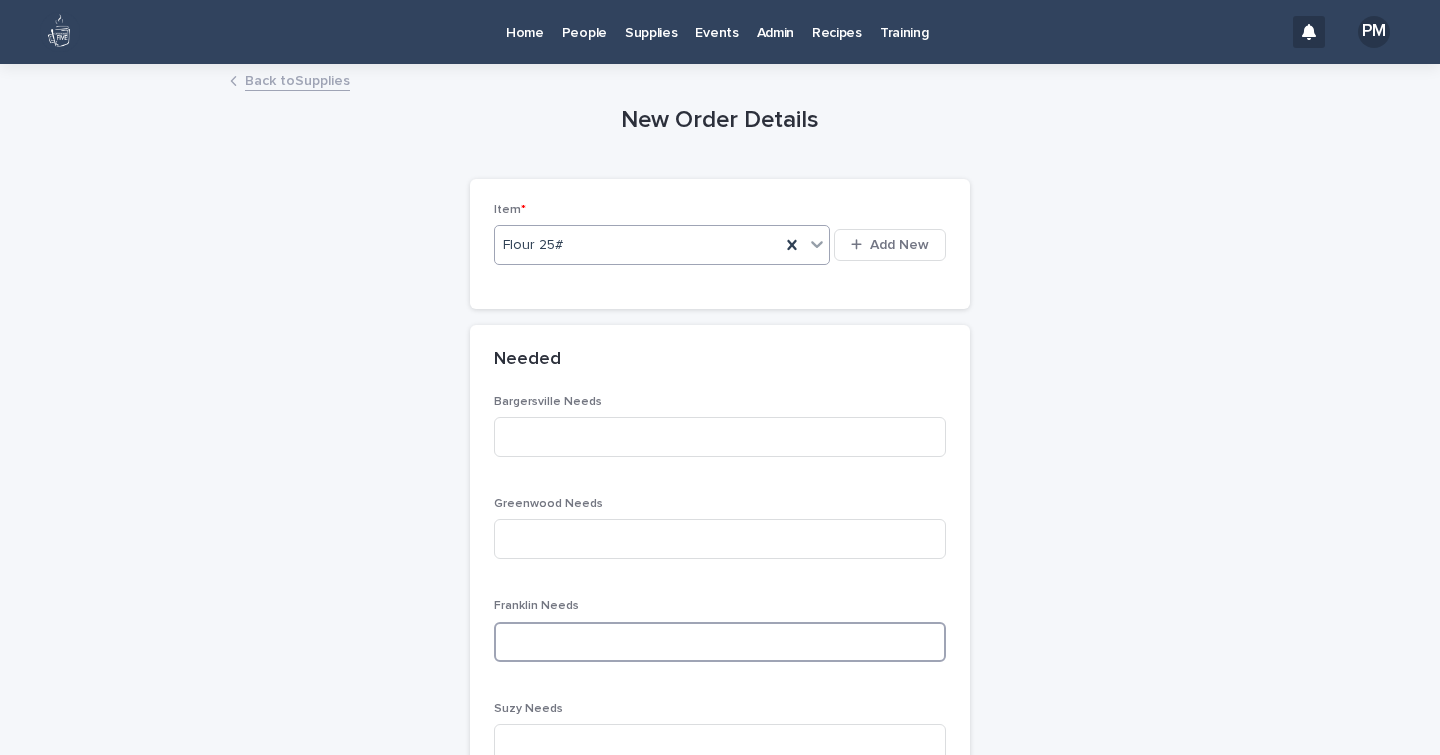 click at bounding box center [720, 642] 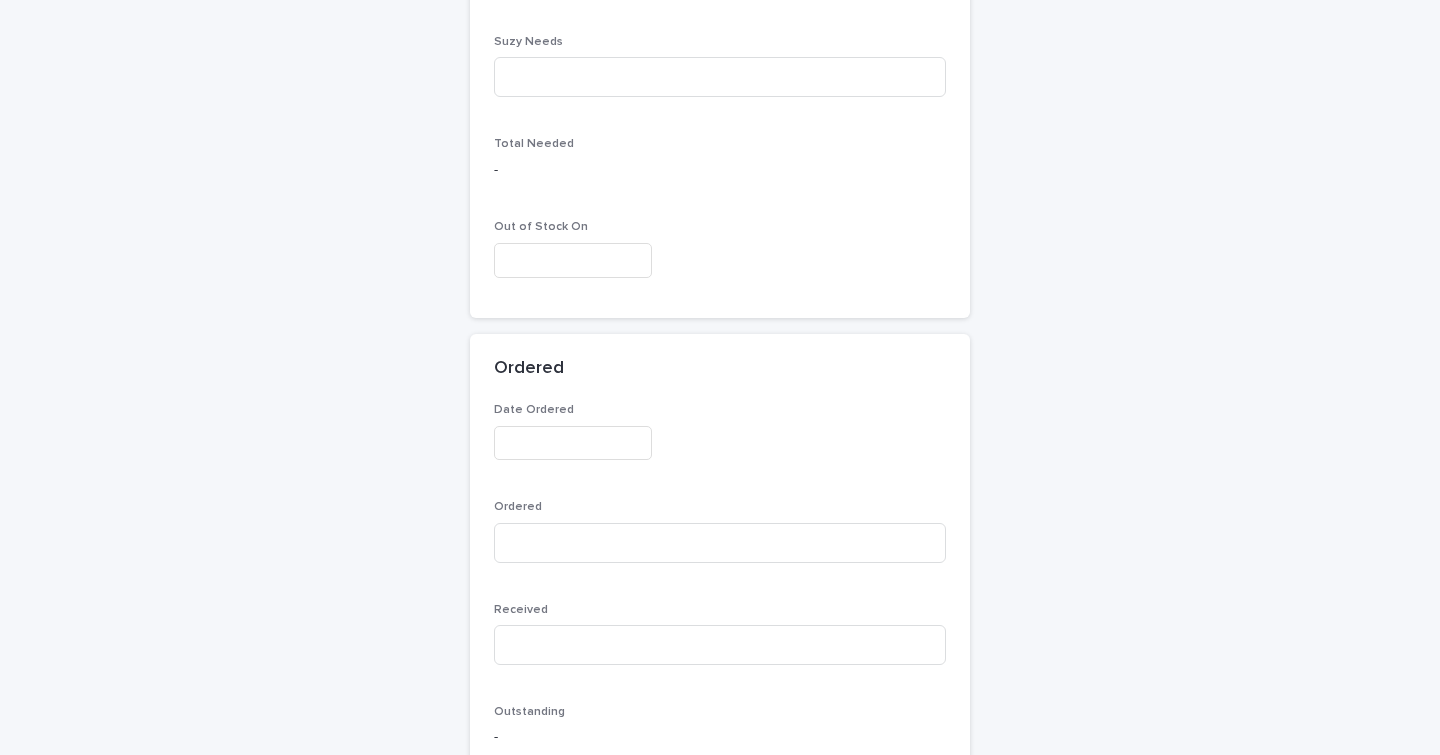 scroll, scrollTop: 1052, scrollLeft: 0, axis: vertical 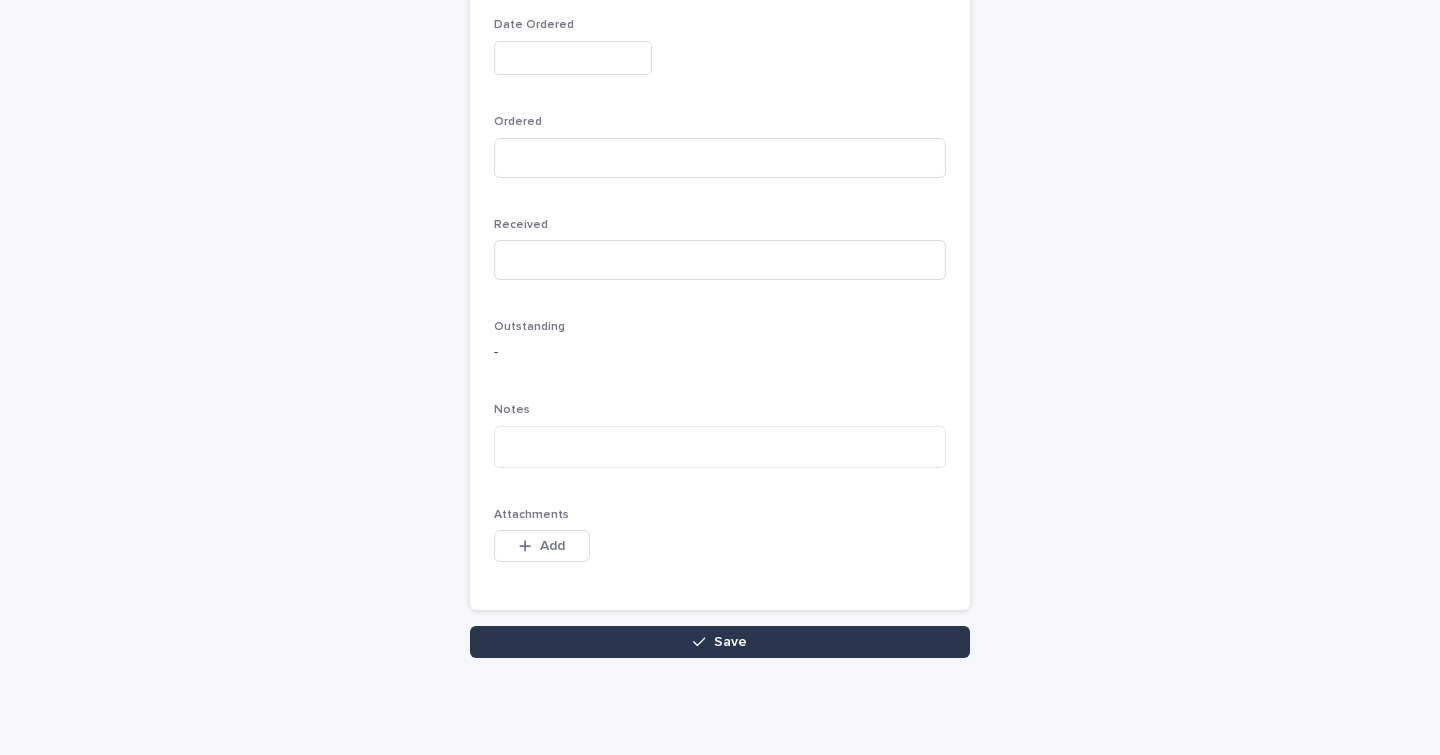 type on "*" 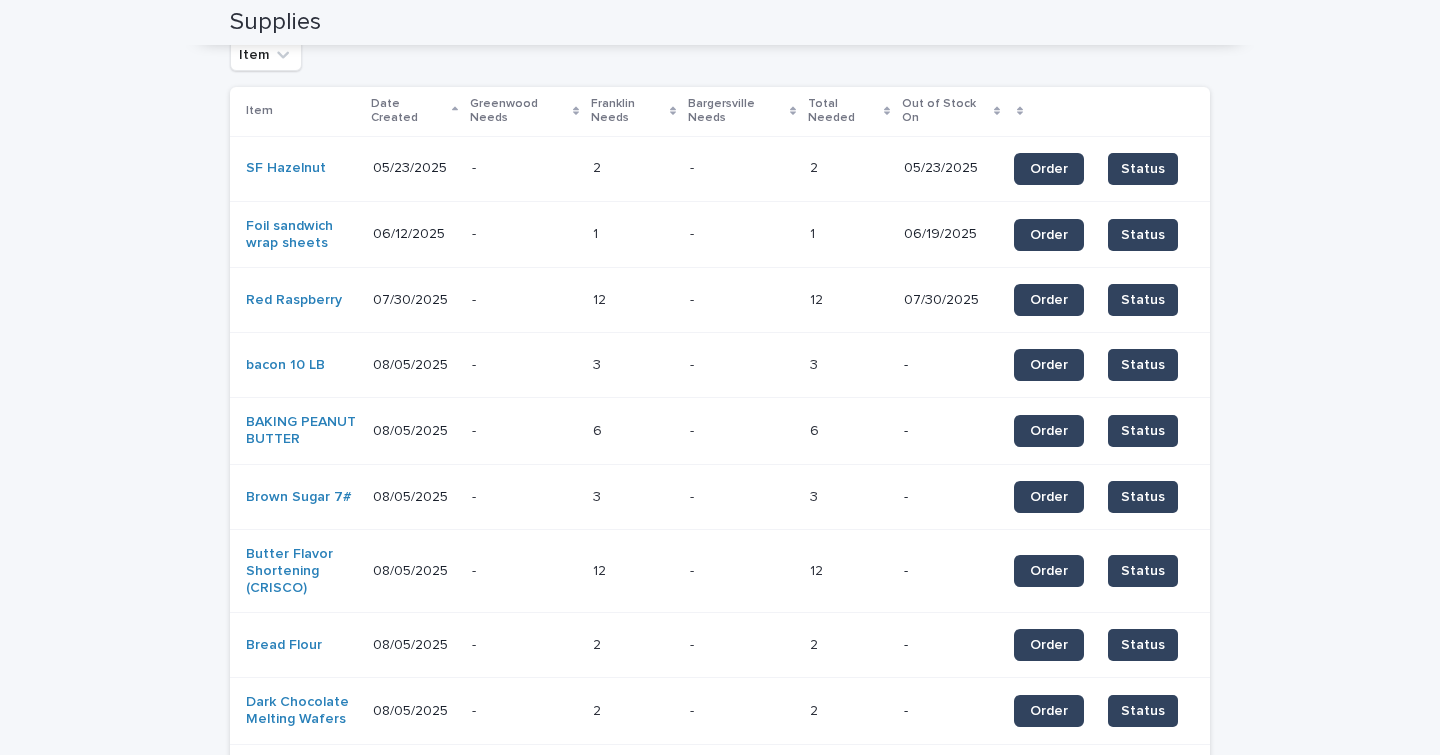 scroll, scrollTop: 0, scrollLeft: 0, axis: both 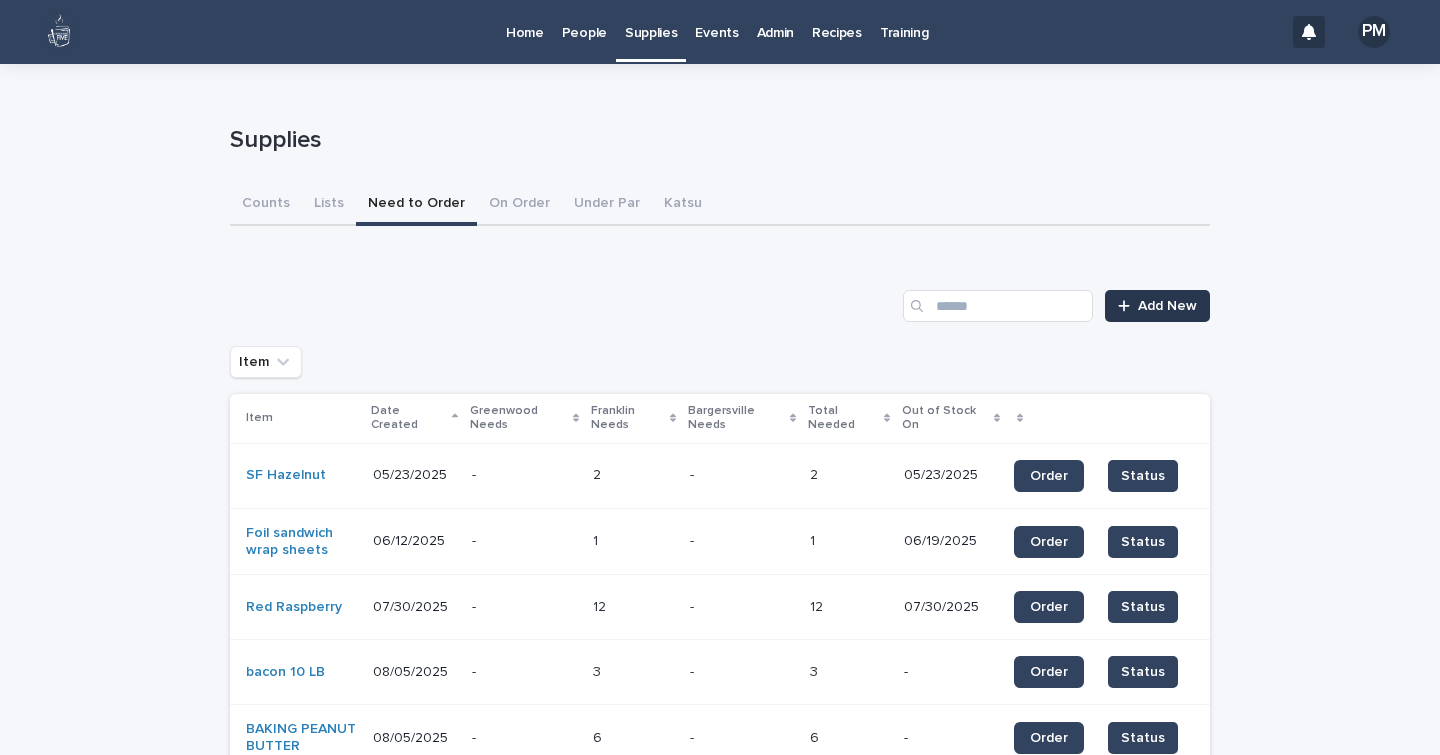 click on "Add New" at bounding box center [1167, 306] 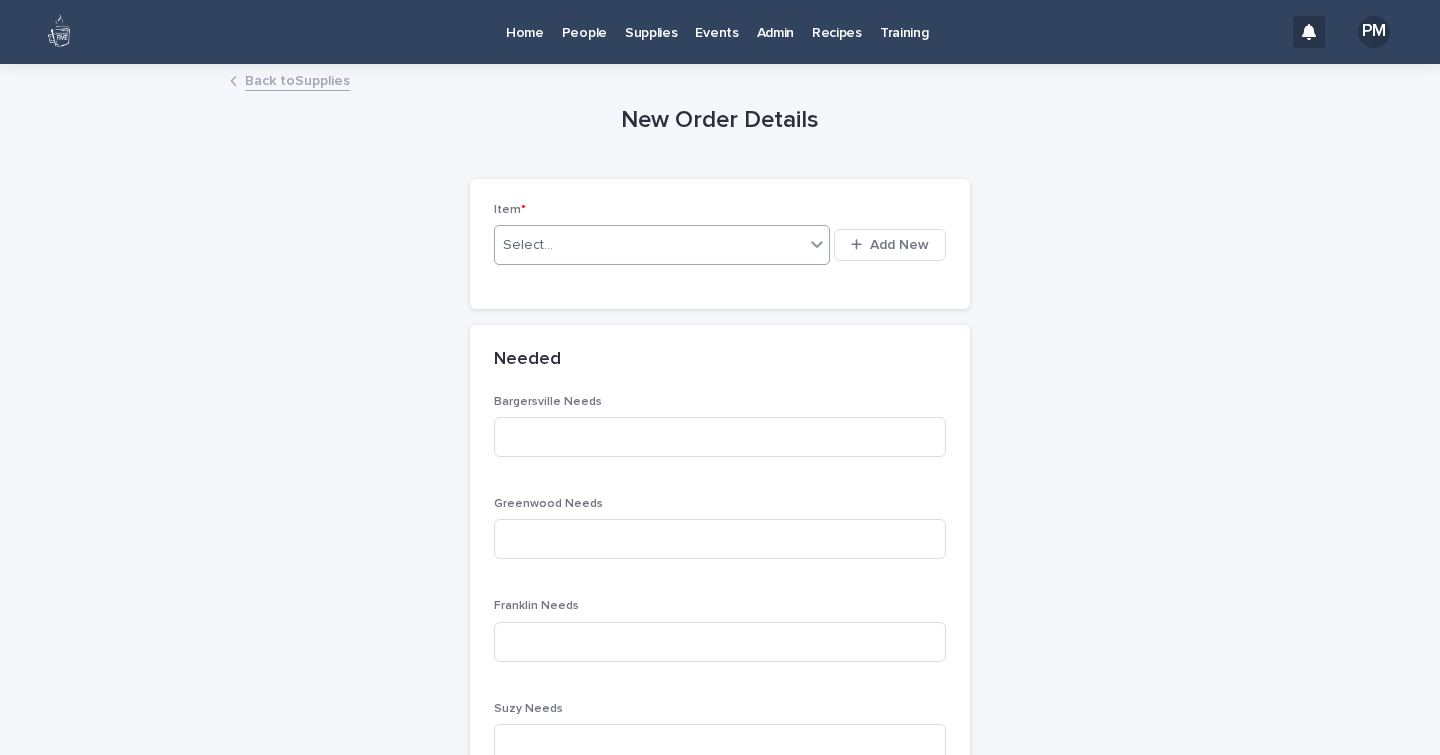 click on "Select..." at bounding box center (528, 245) 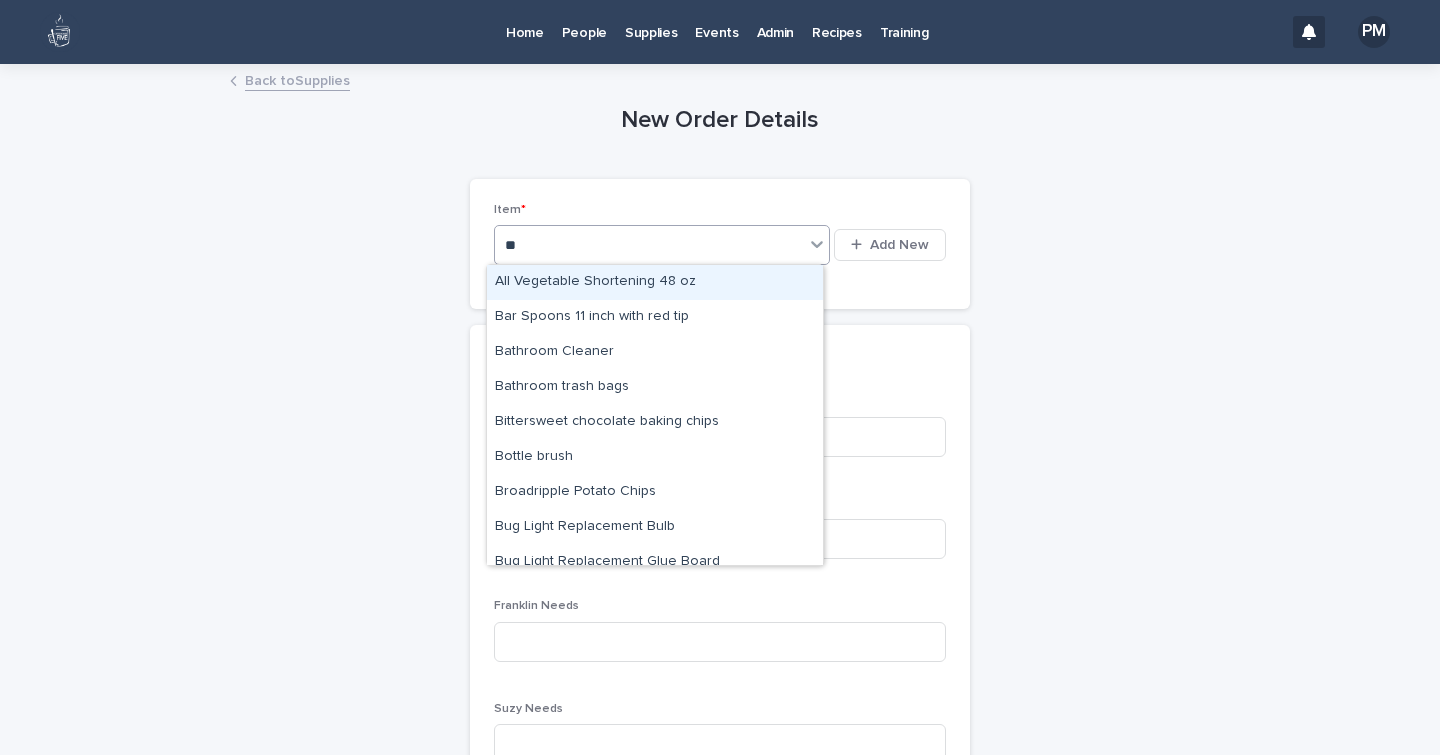 type on "***" 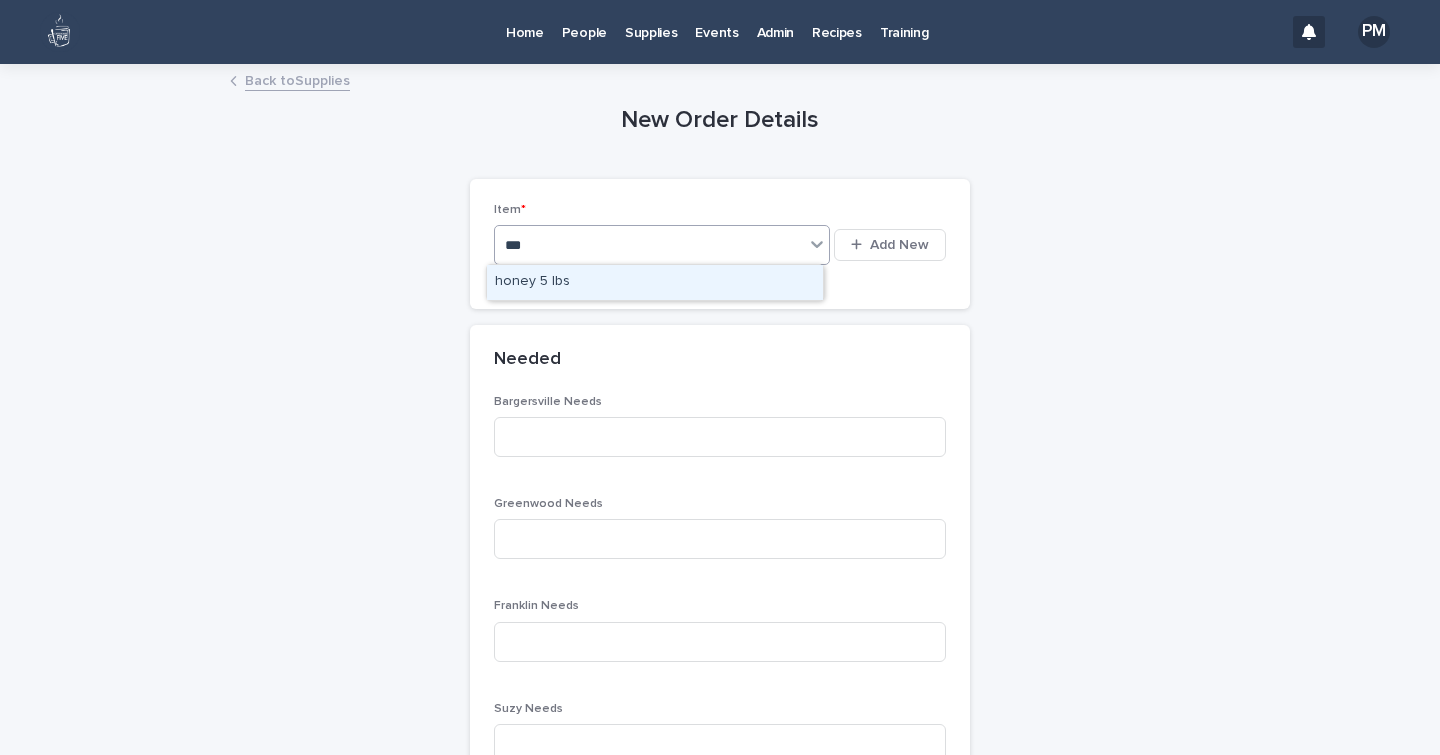 click on "honey 5 lbs" at bounding box center (655, 282) 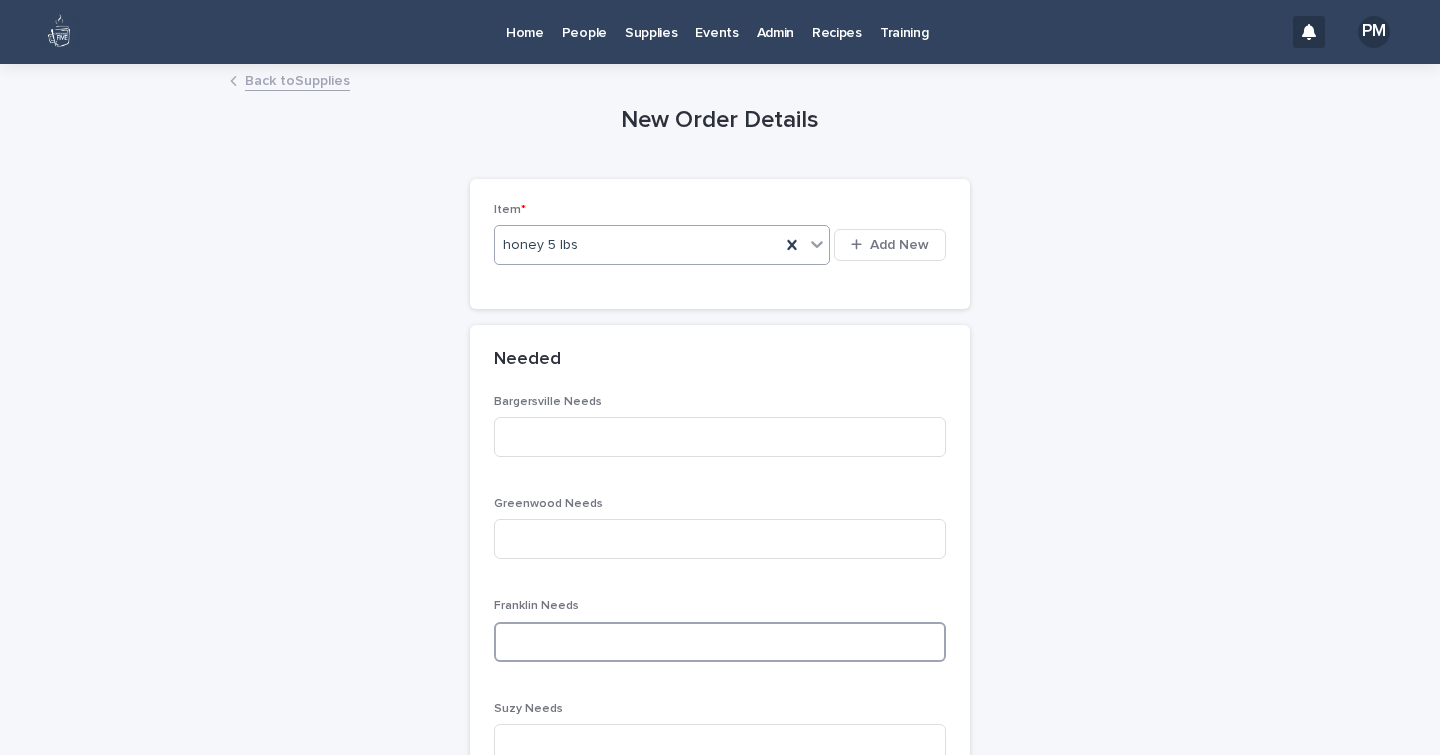 click at bounding box center [720, 642] 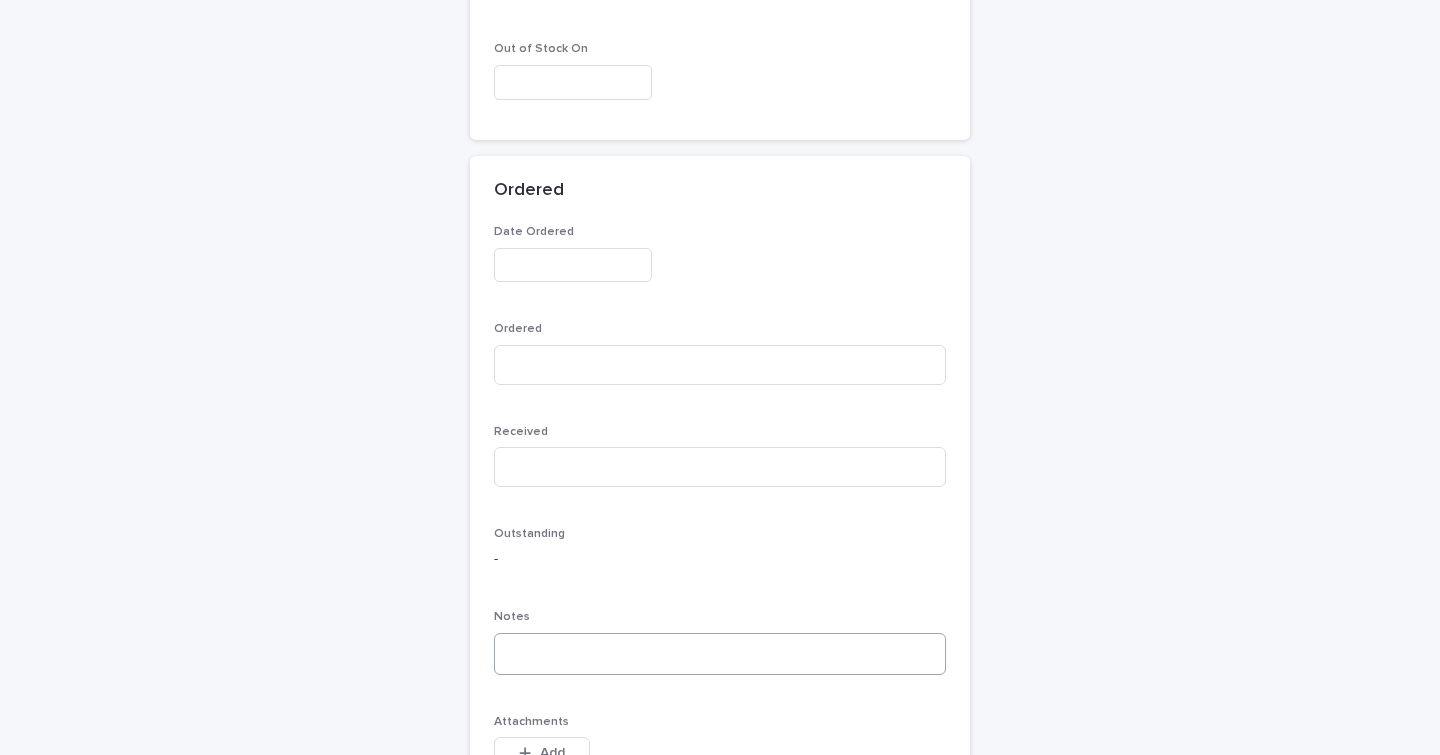 scroll, scrollTop: 1052, scrollLeft: 0, axis: vertical 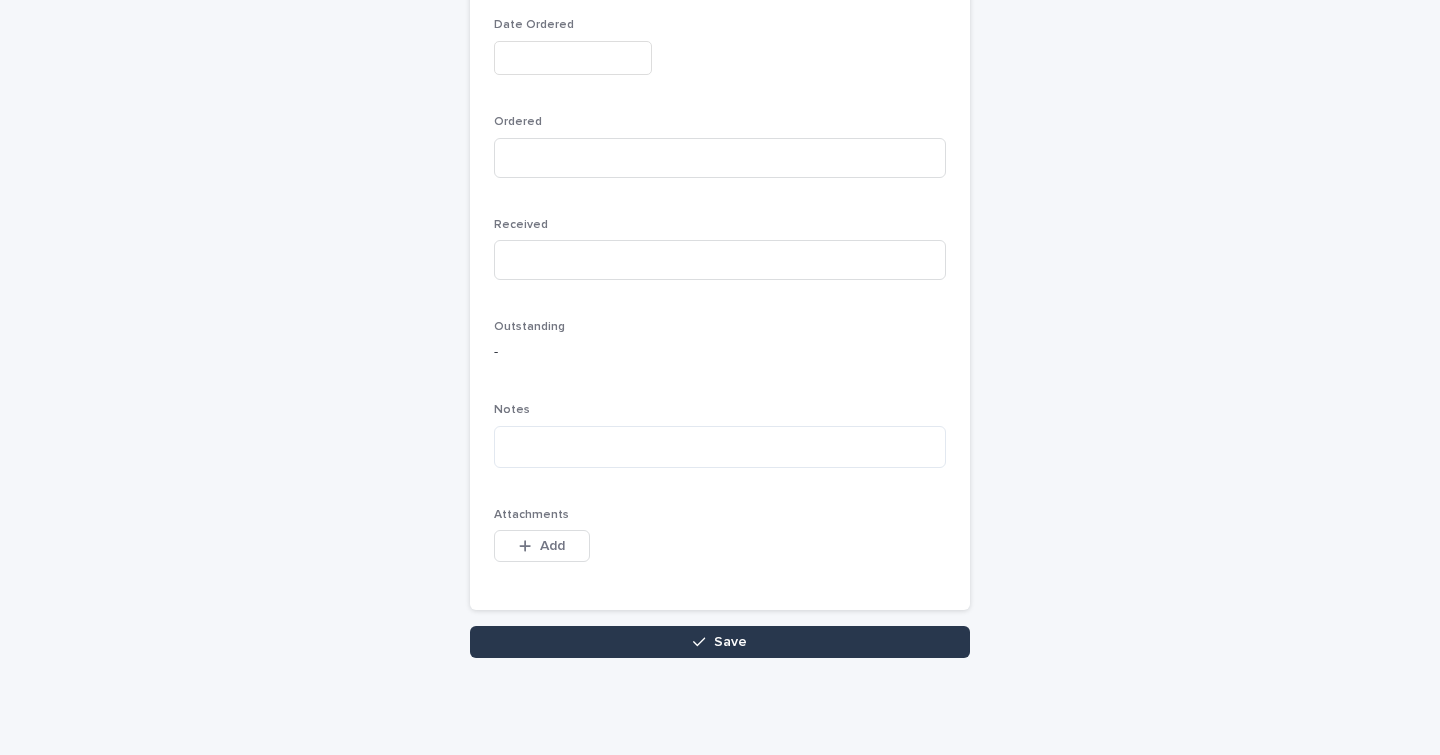 type on "*" 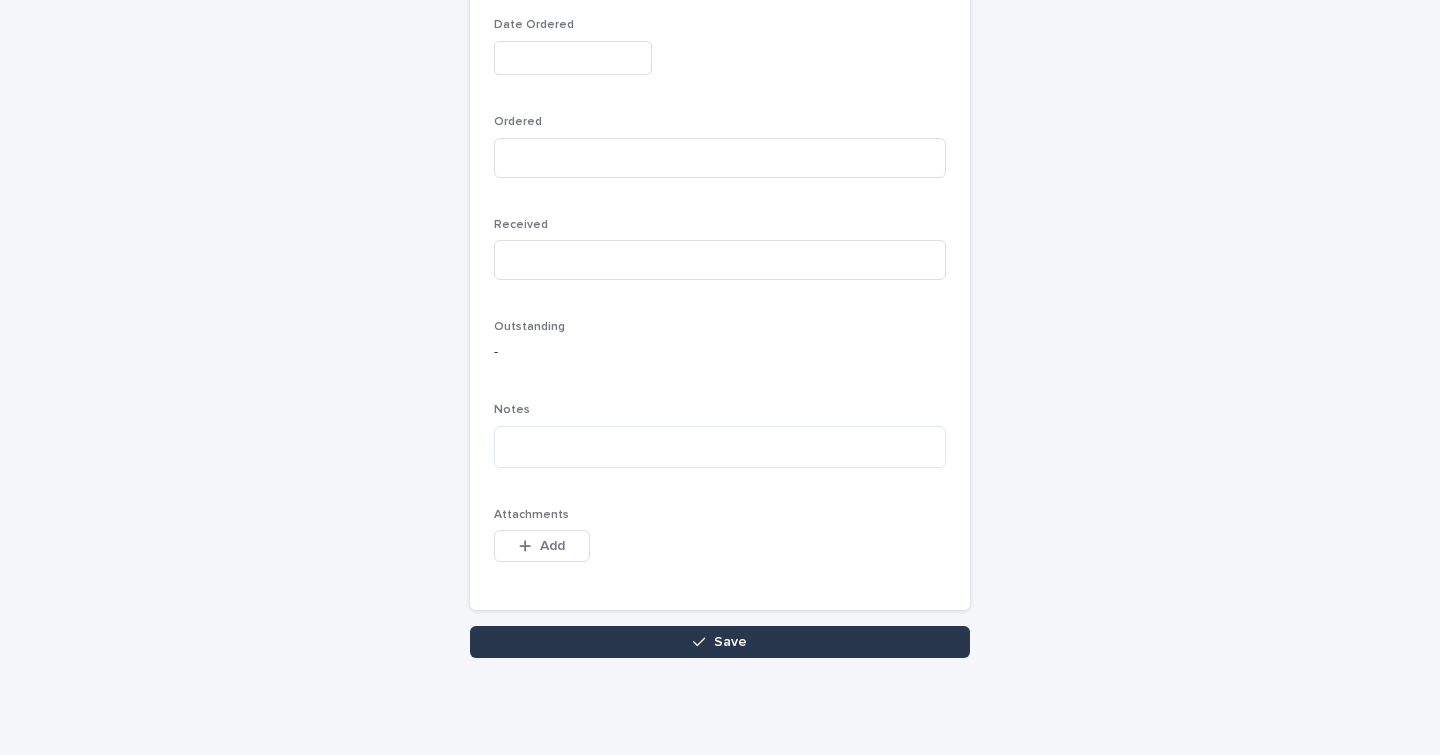 click on "Save" at bounding box center (720, 642) 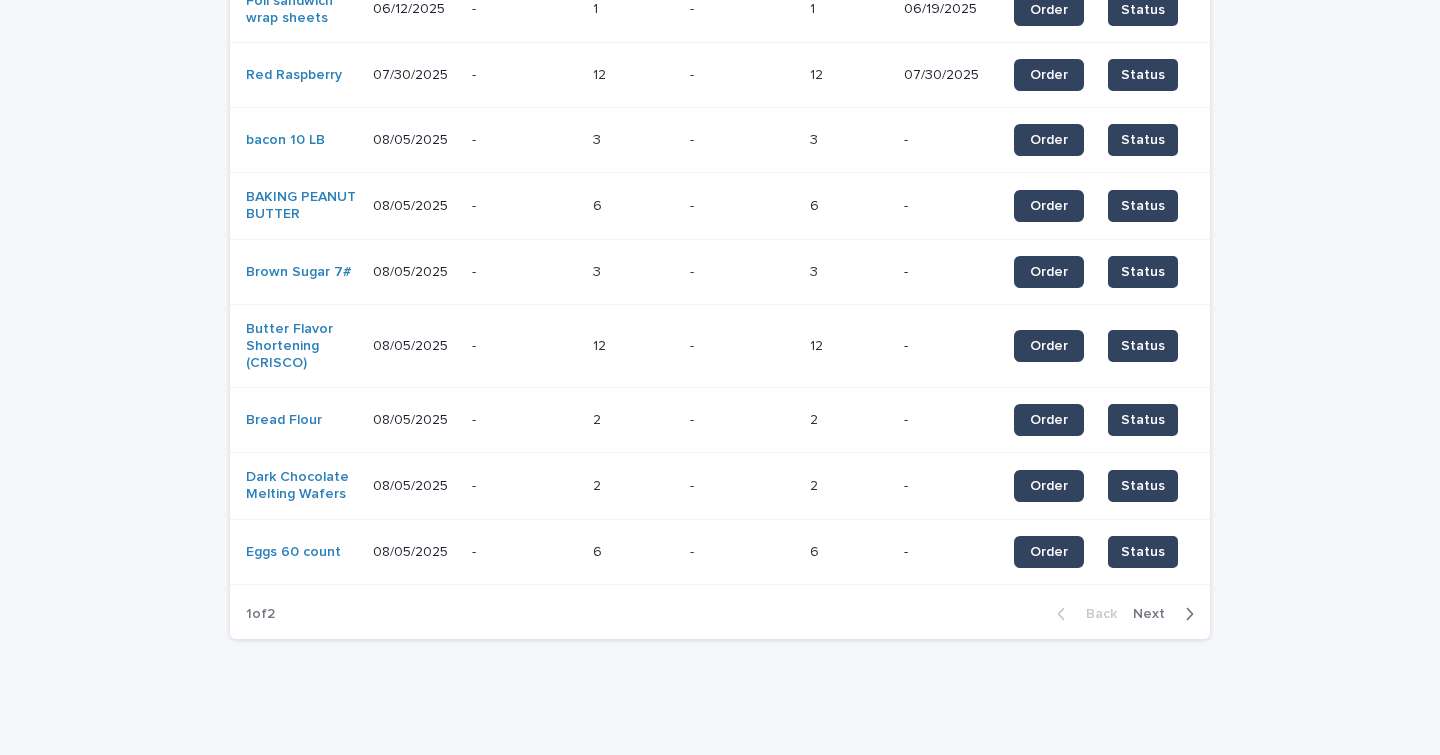scroll, scrollTop: 0, scrollLeft: 0, axis: both 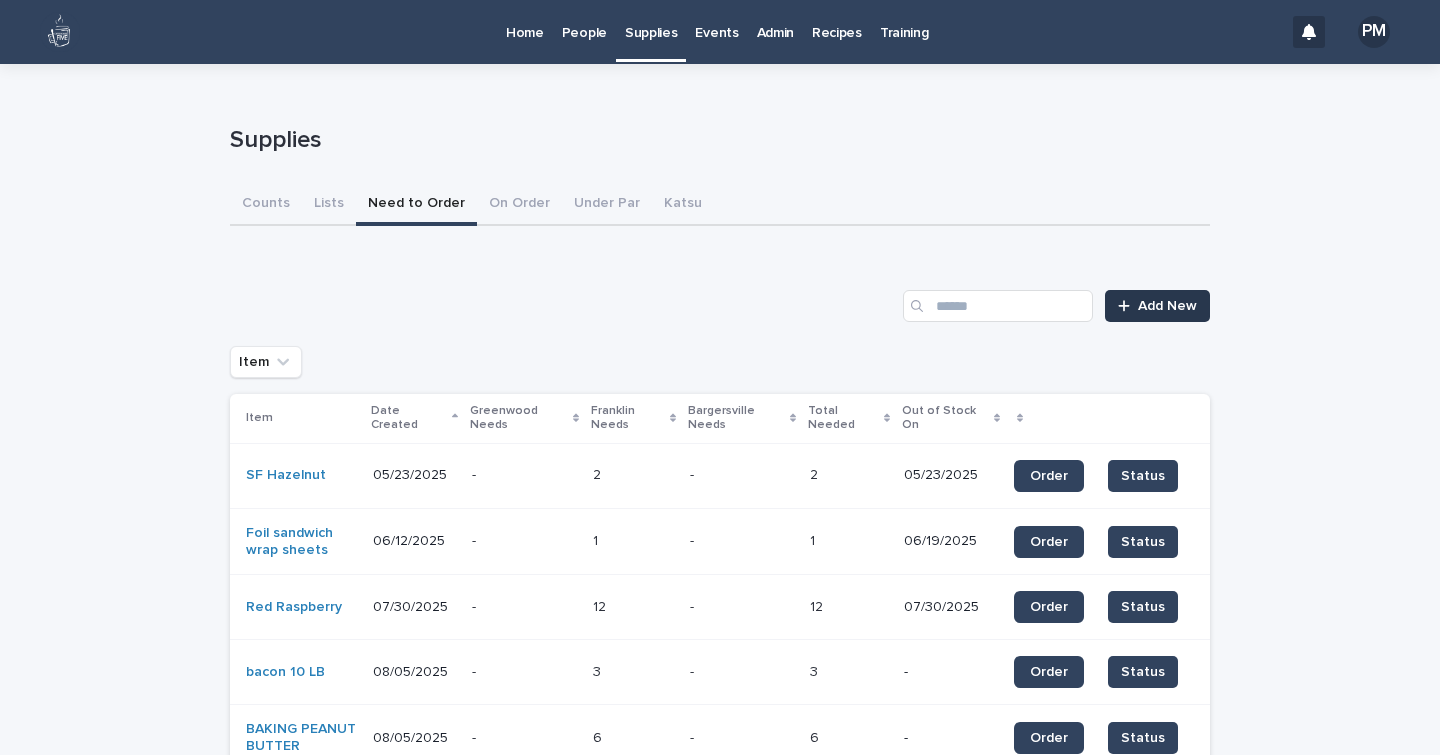 click on "Add New" at bounding box center [1157, 306] 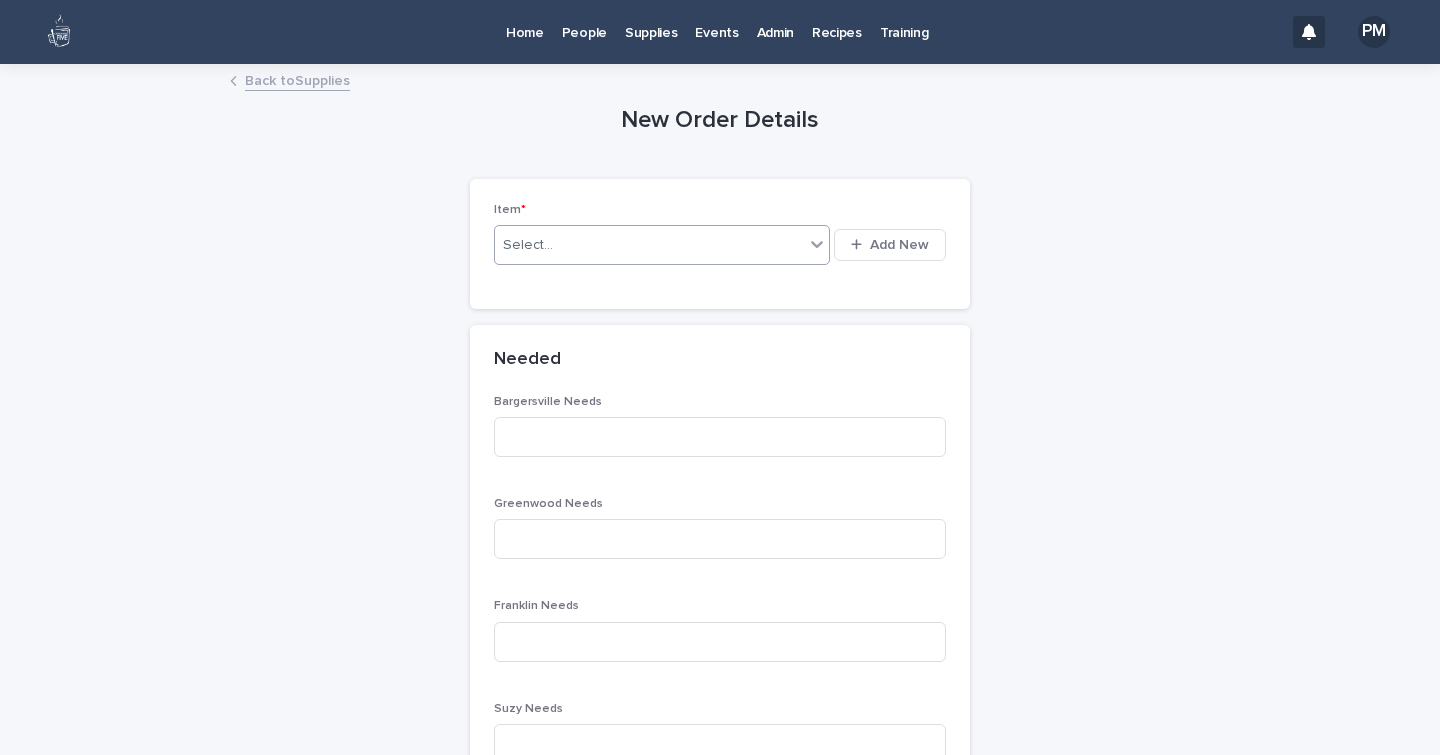click on "Select..." at bounding box center (649, 245) 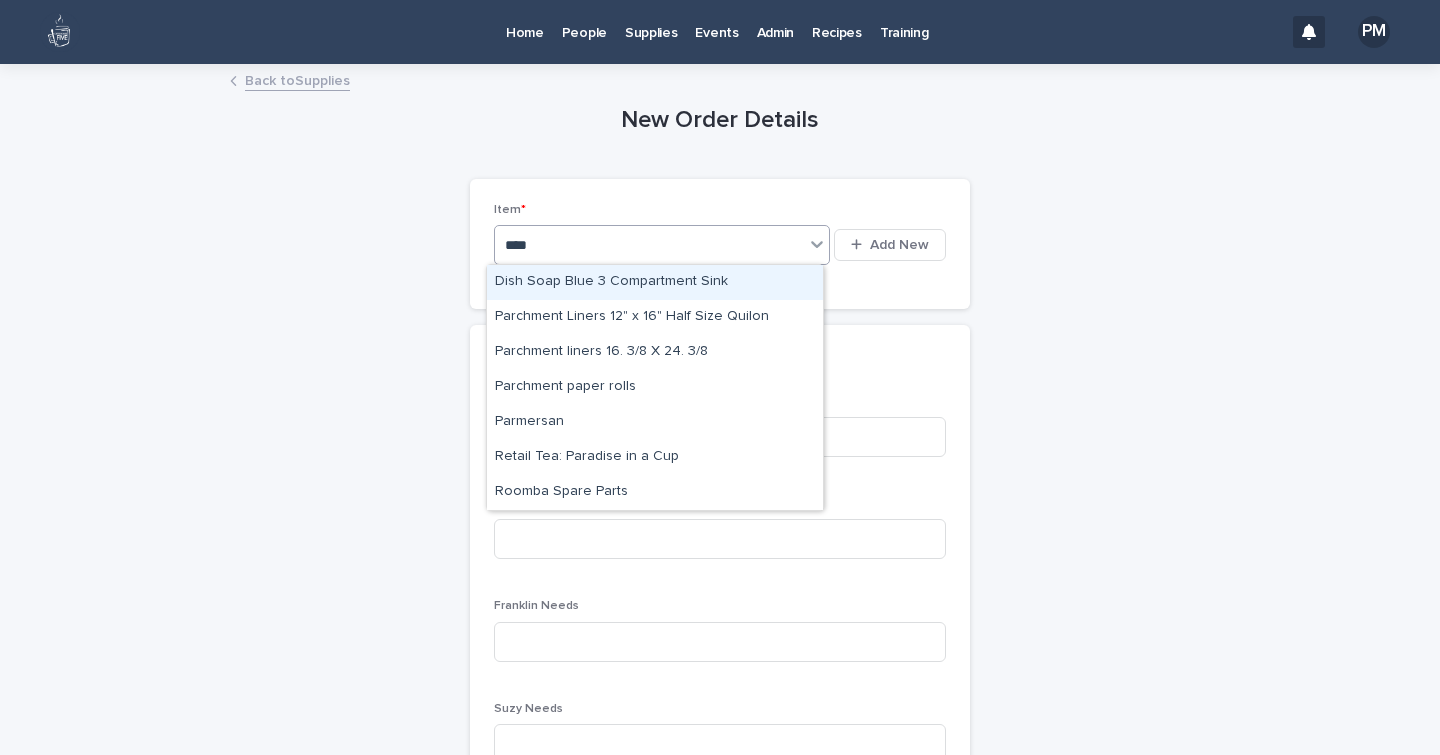 type on "*****" 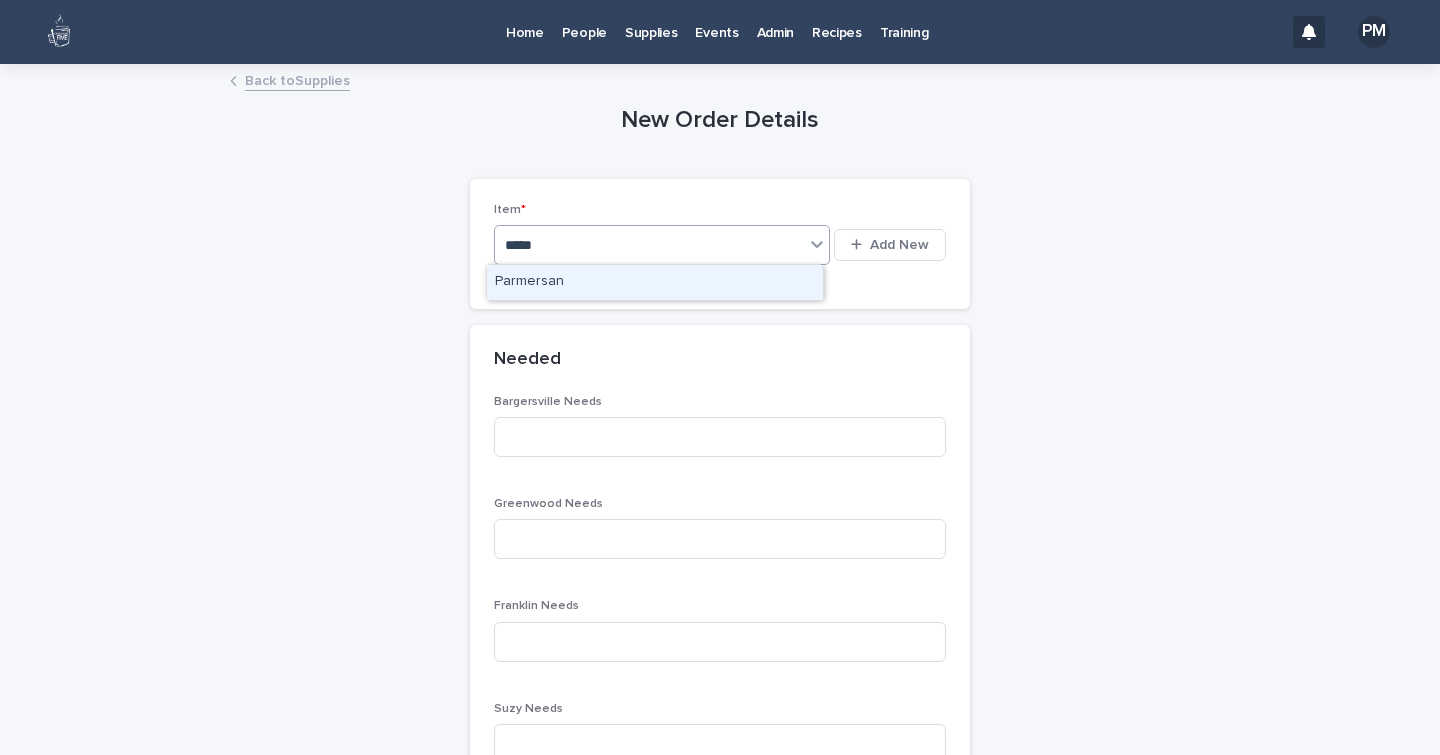 click on "Parmersan" at bounding box center [655, 282] 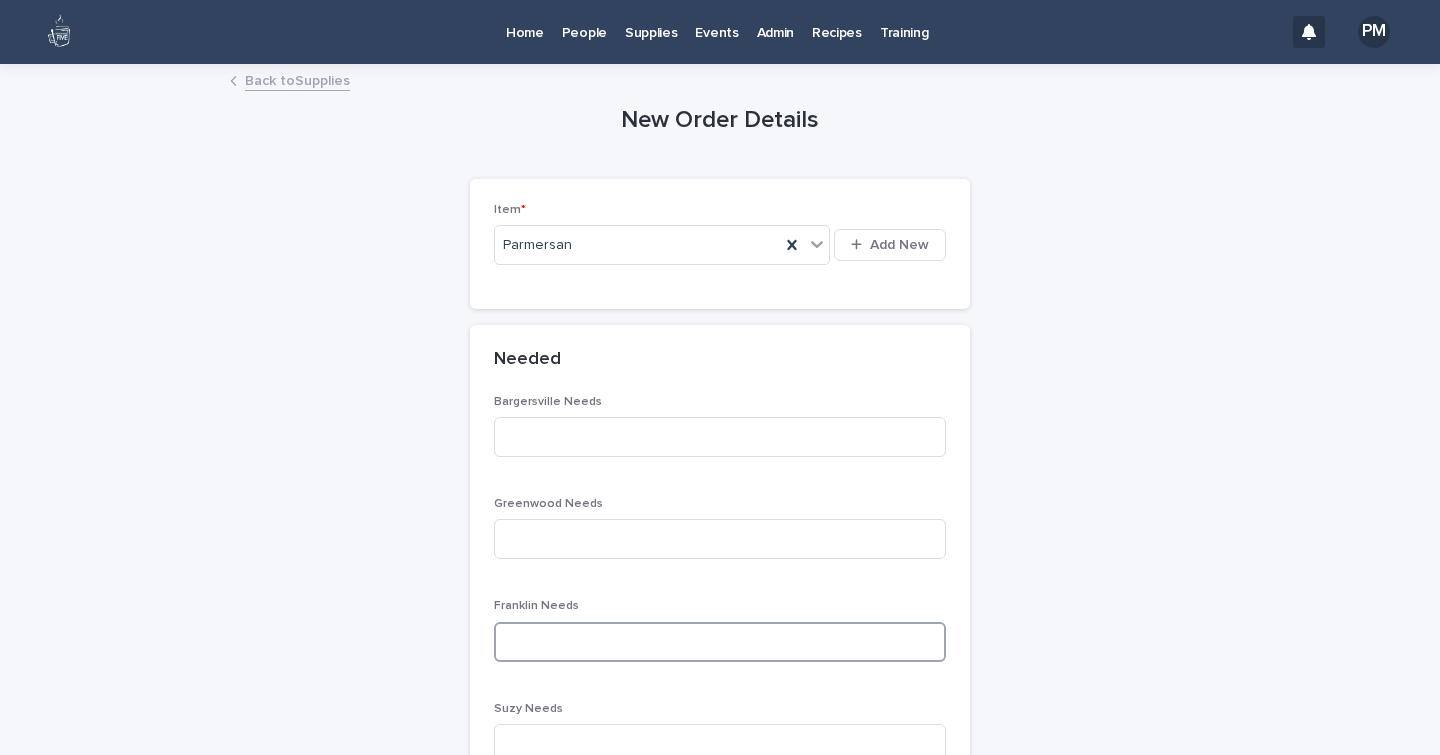 click at bounding box center [720, 642] 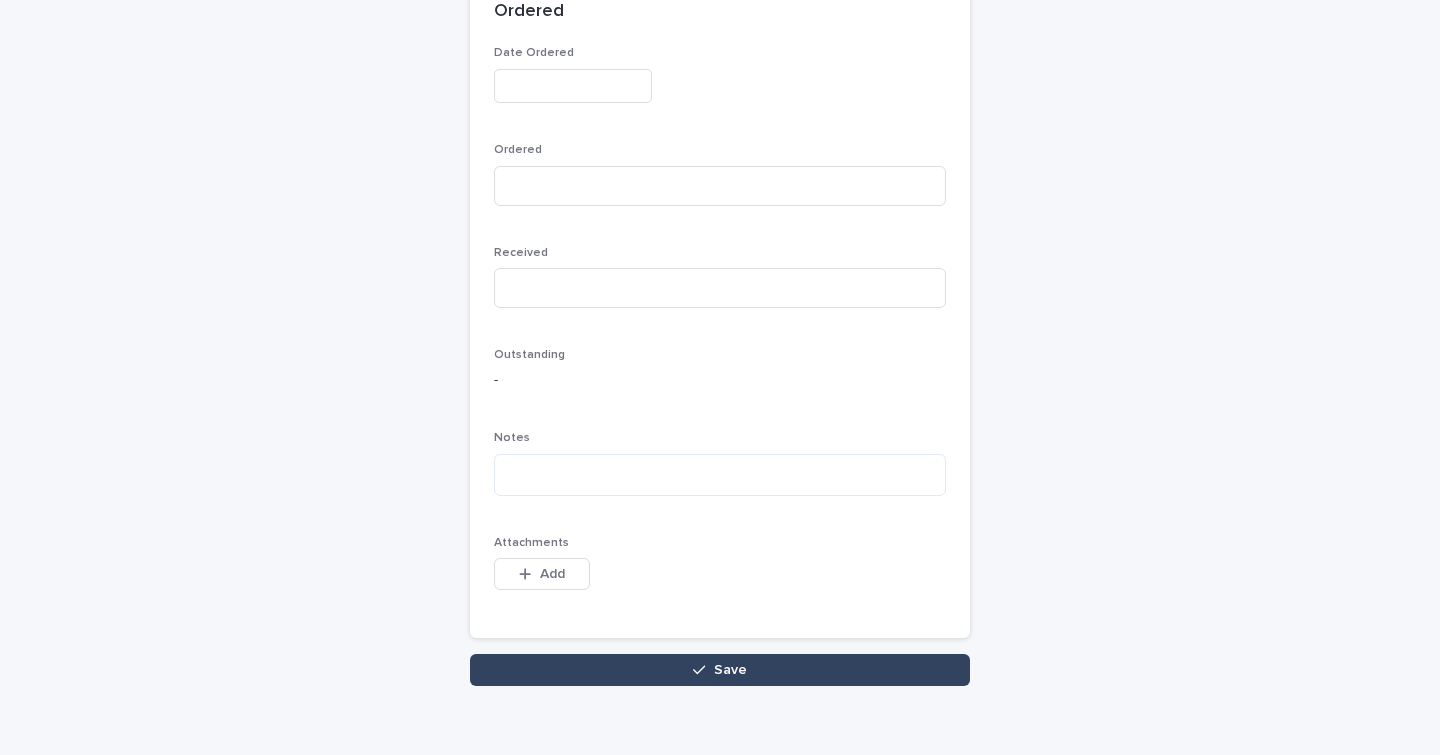 scroll, scrollTop: 1052, scrollLeft: 0, axis: vertical 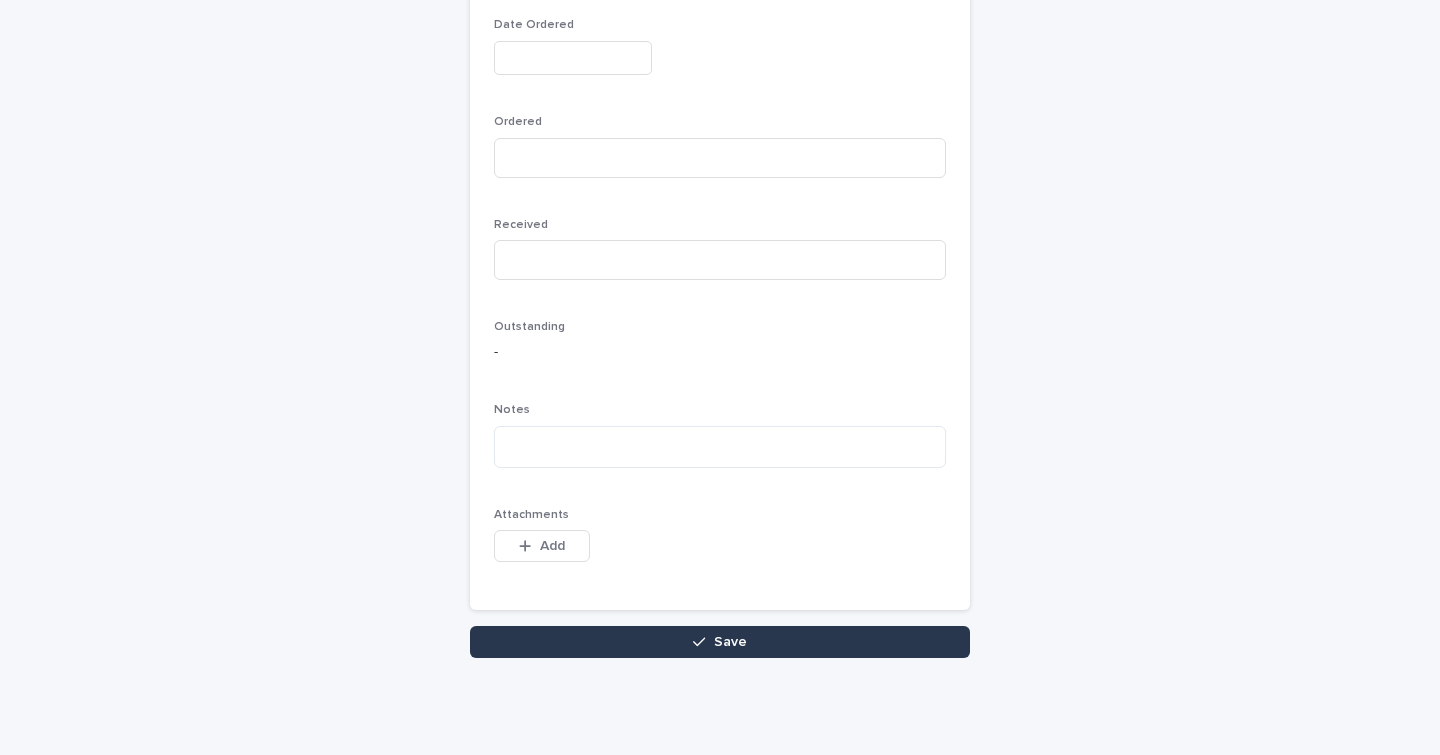 type on "*" 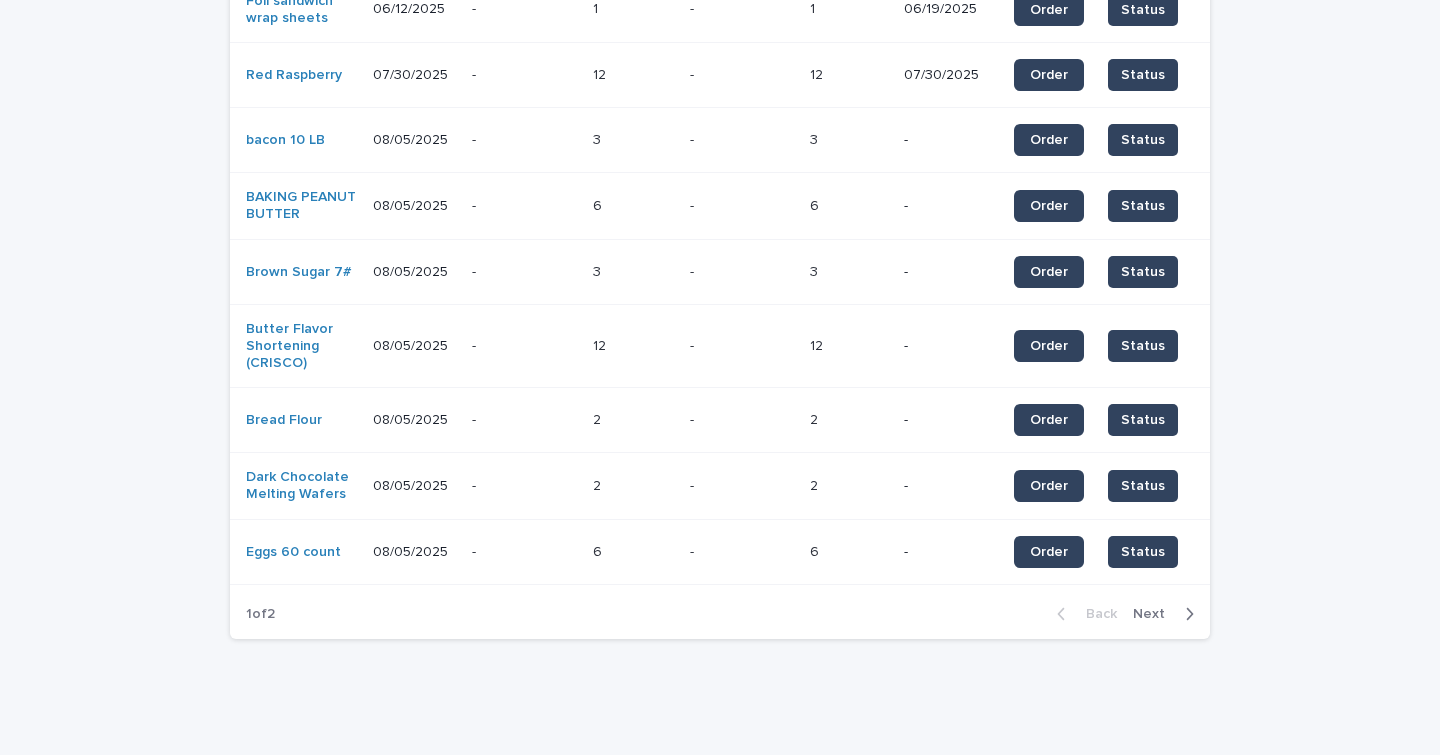 scroll, scrollTop: 0, scrollLeft: 0, axis: both 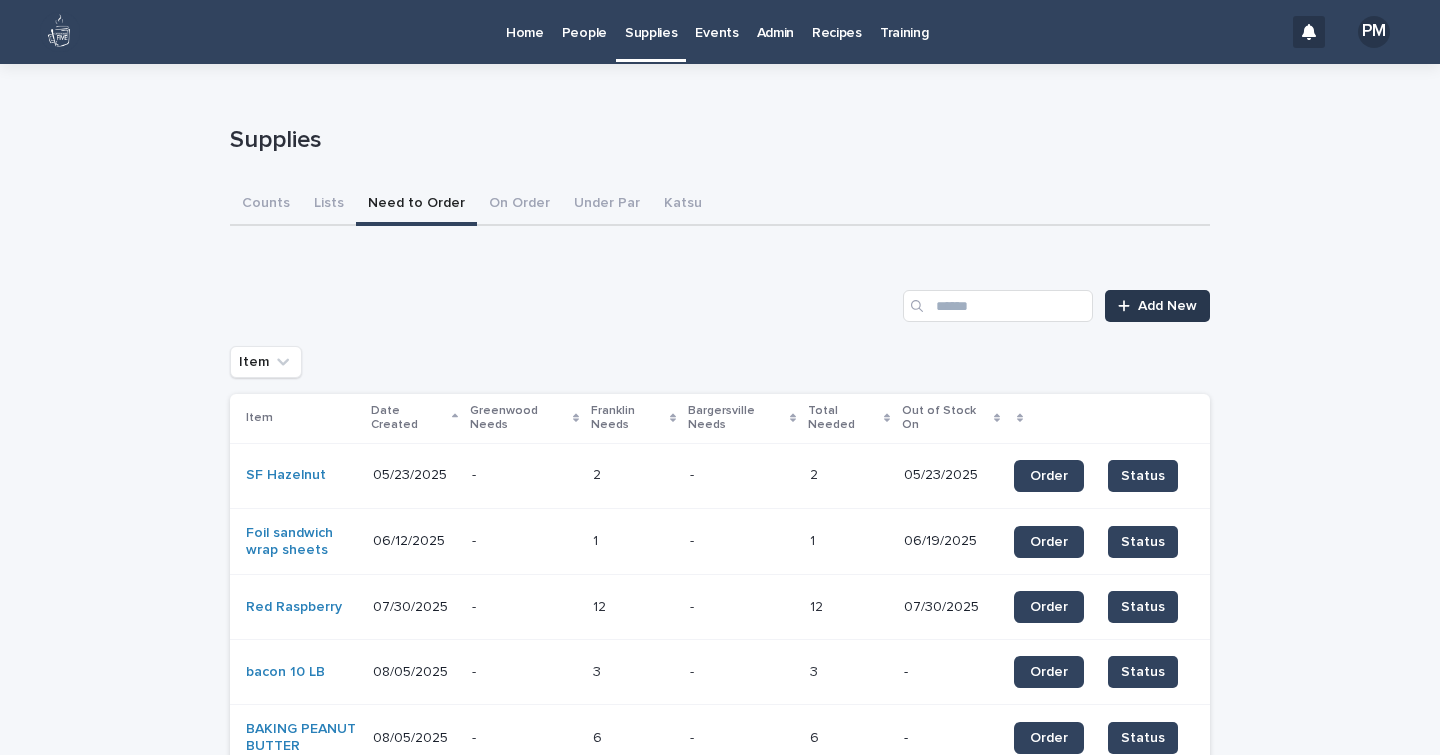 click on "Add New" at bounding box center (1167, 306) 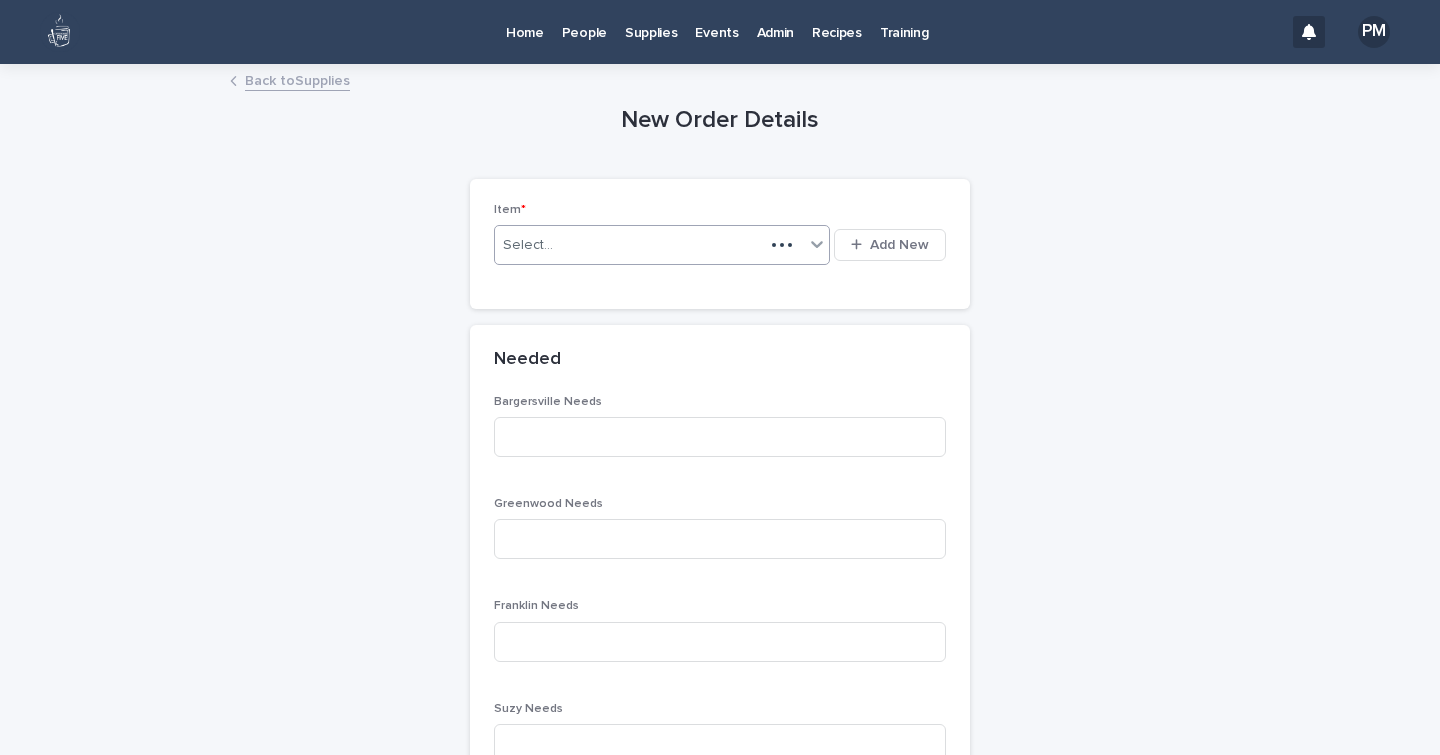 click on "Select..." at bounding box center (629, 245) 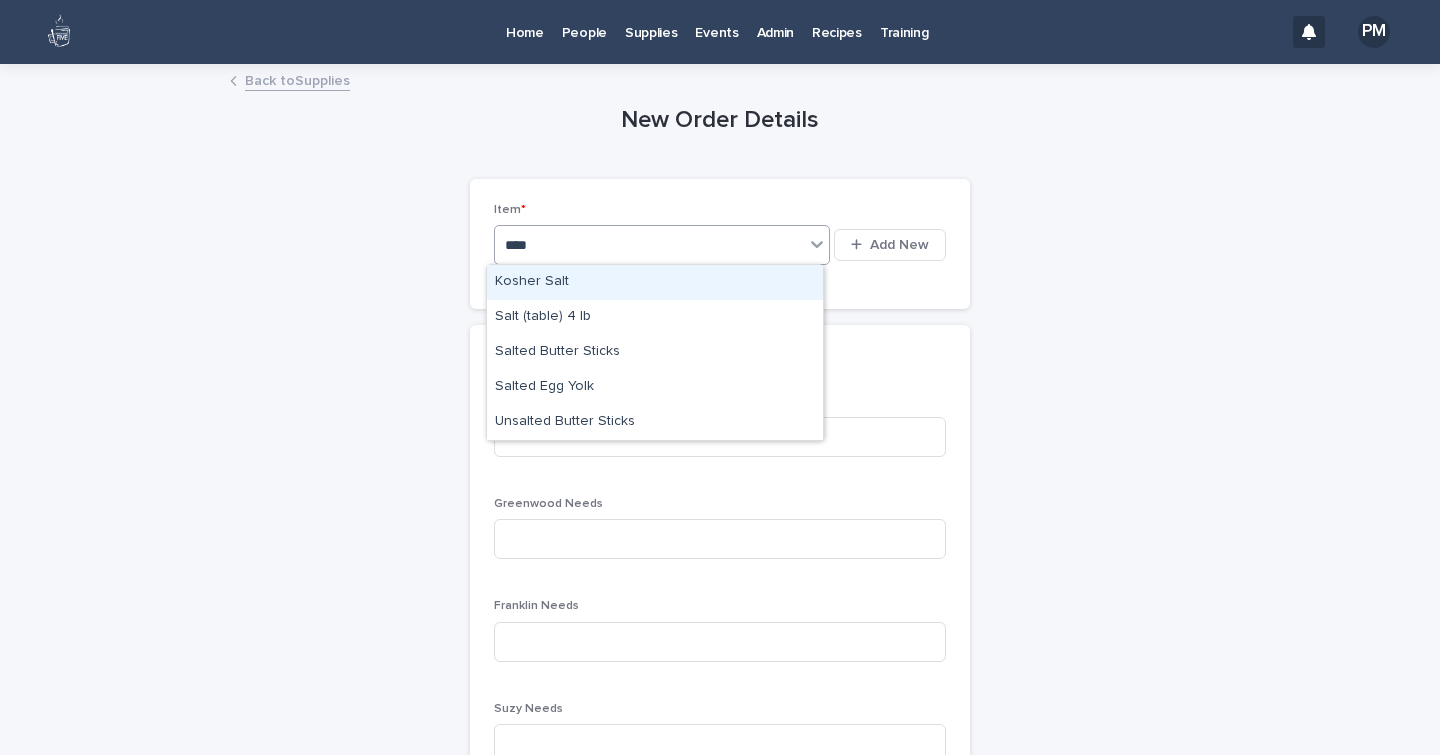 type on "*****" 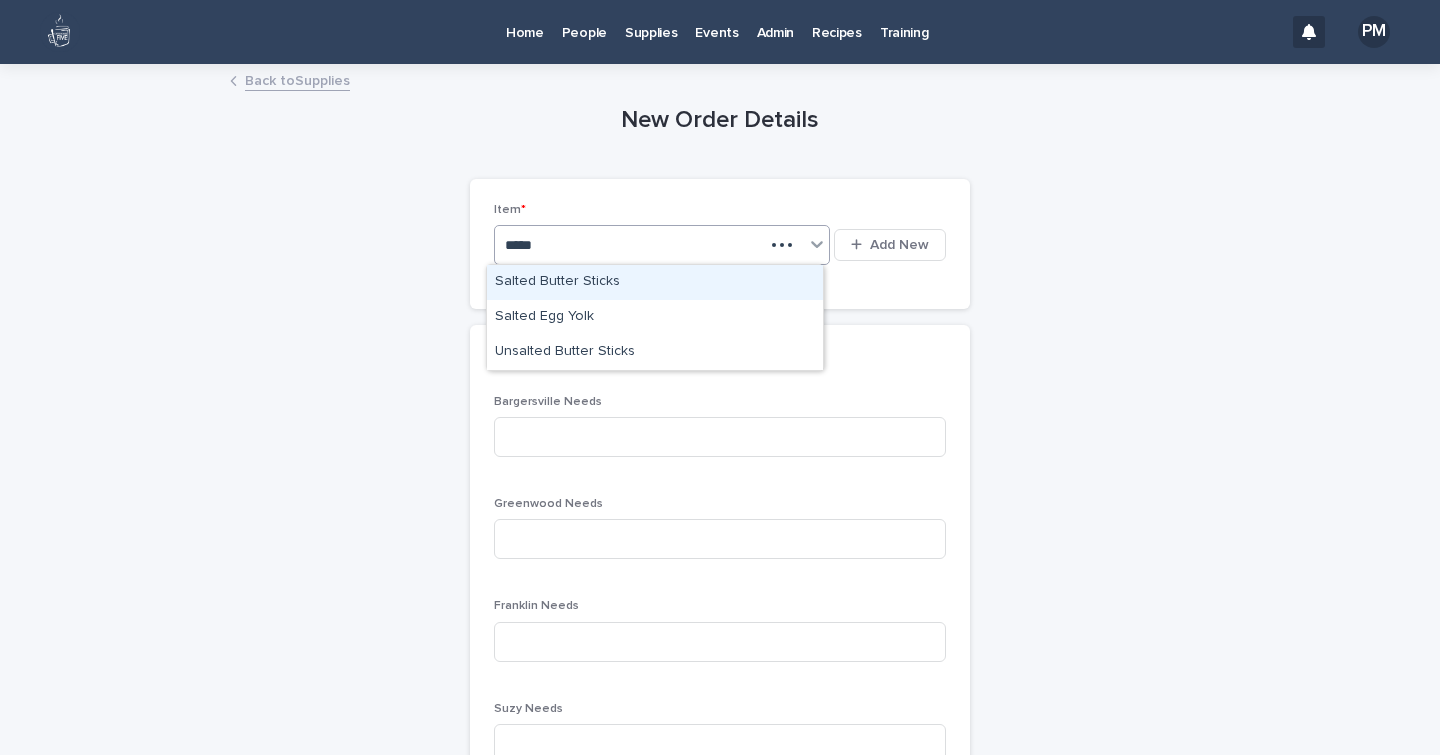 click on "Salted Butter Sticks" at bounding box center [655, 282] 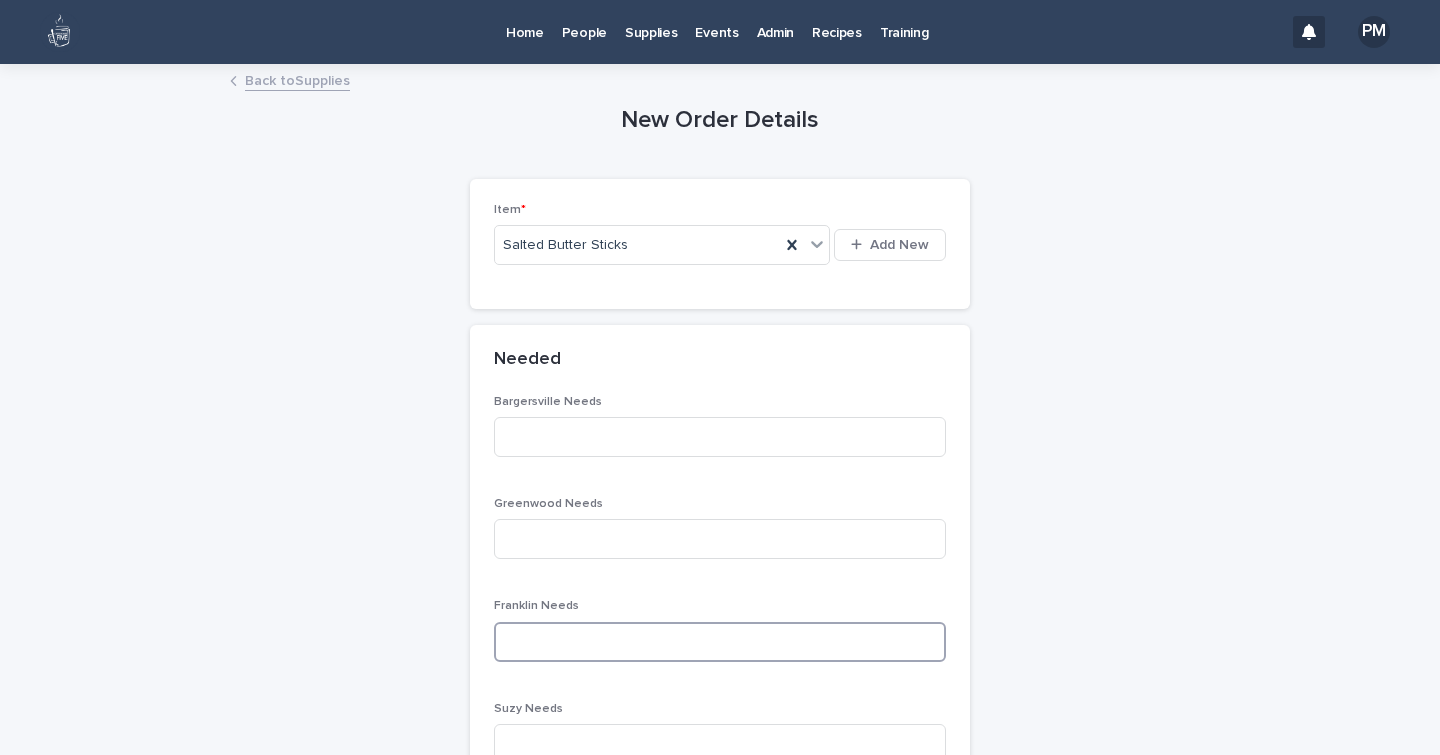click at bounding box center [720, 642] 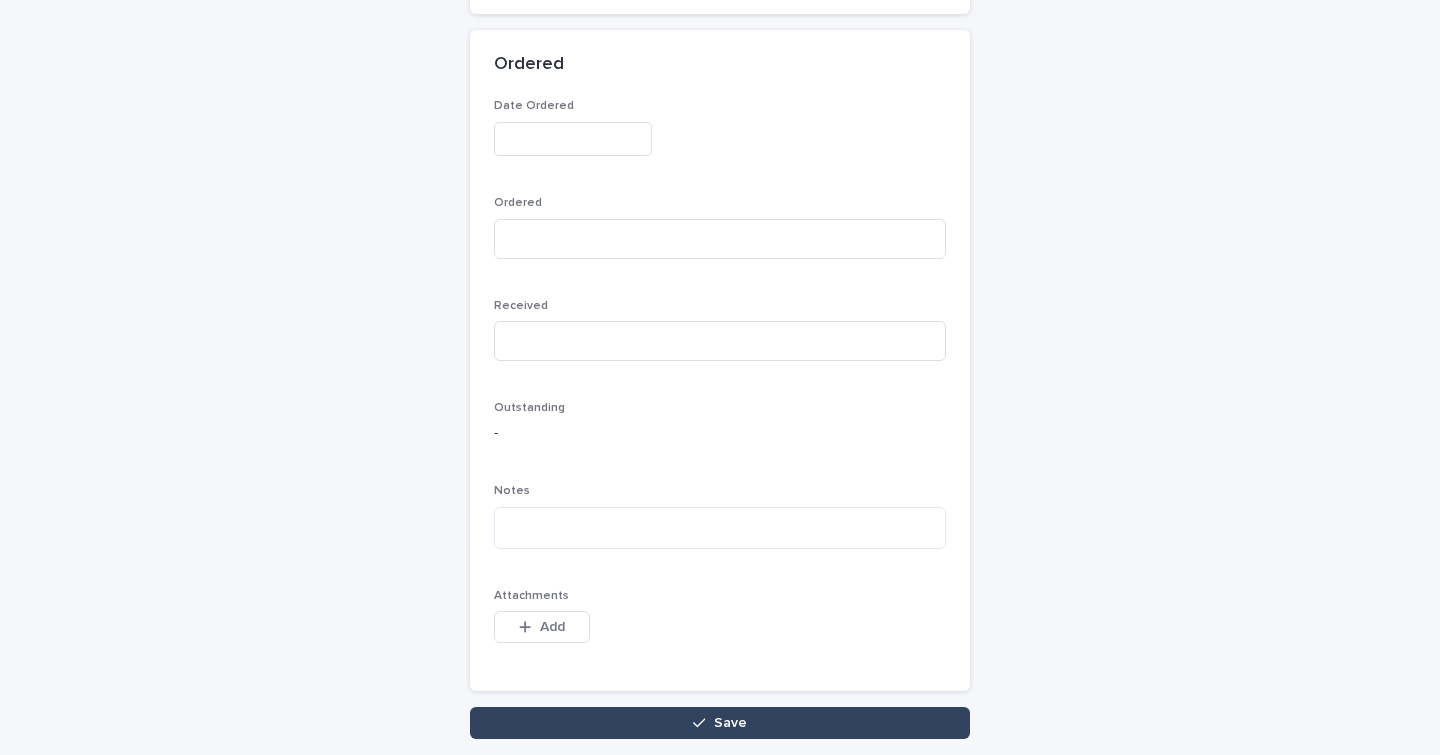 scroll, scrollTop: 1021, scrollLeft: 0, axis: vertical 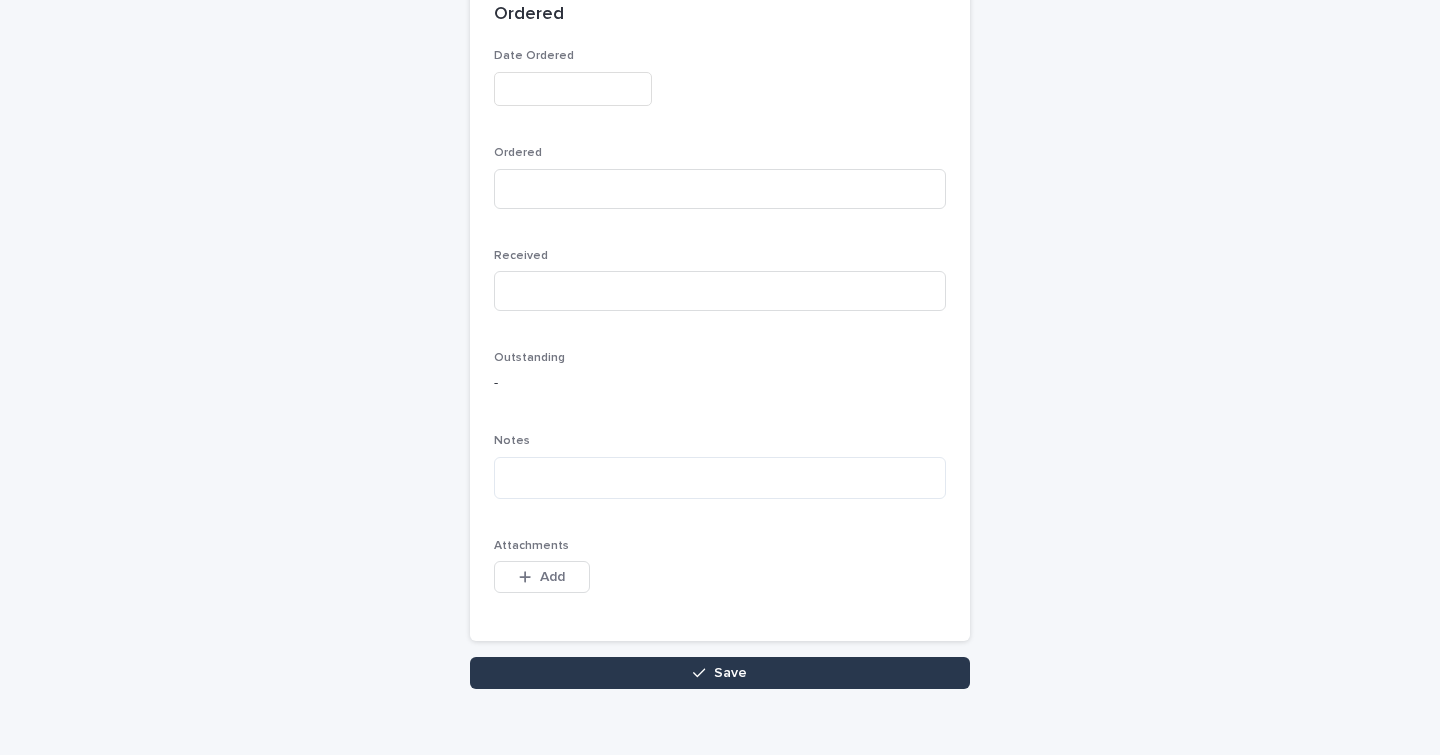 type on "*" 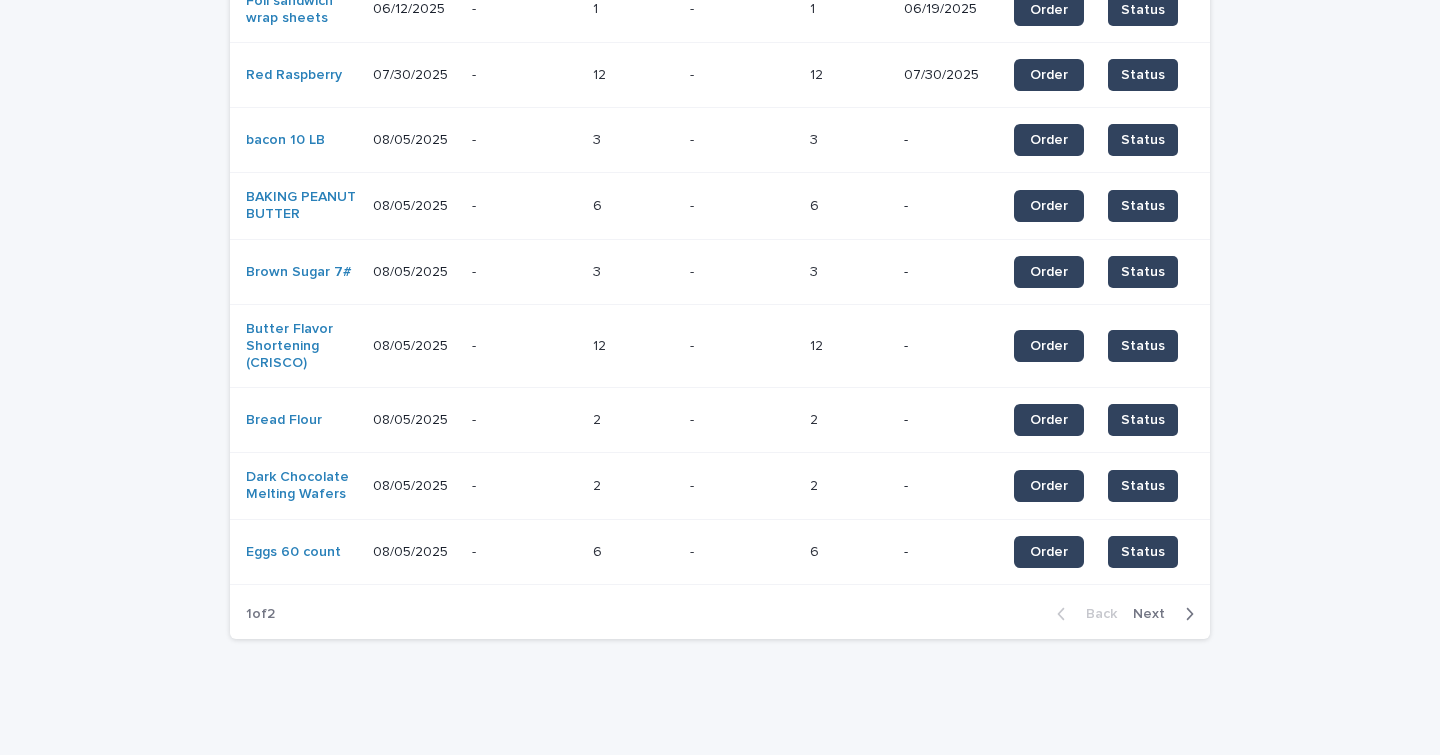 scroll, scrollTop: 0, scrollLeft: 0, axis: both 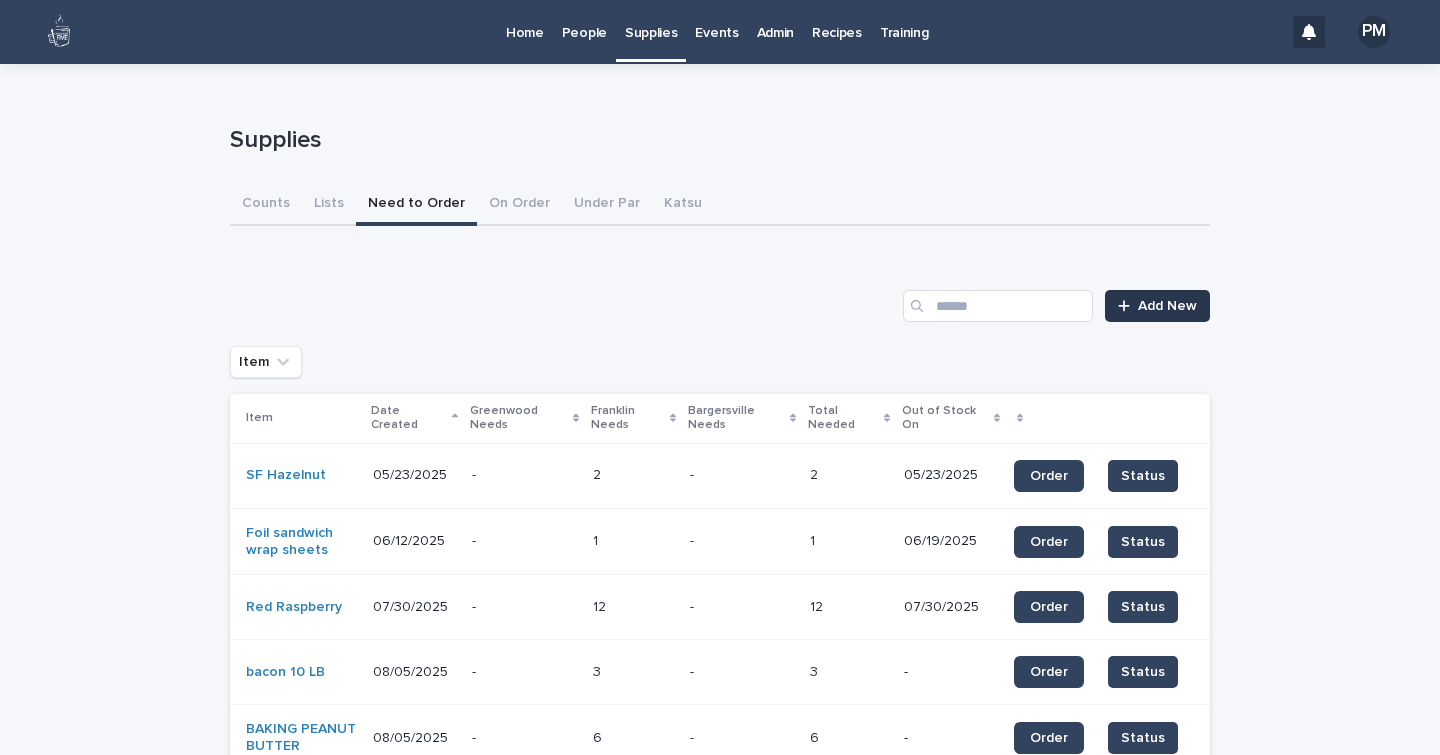click on "Add New" at bounding box center [1167, 306] 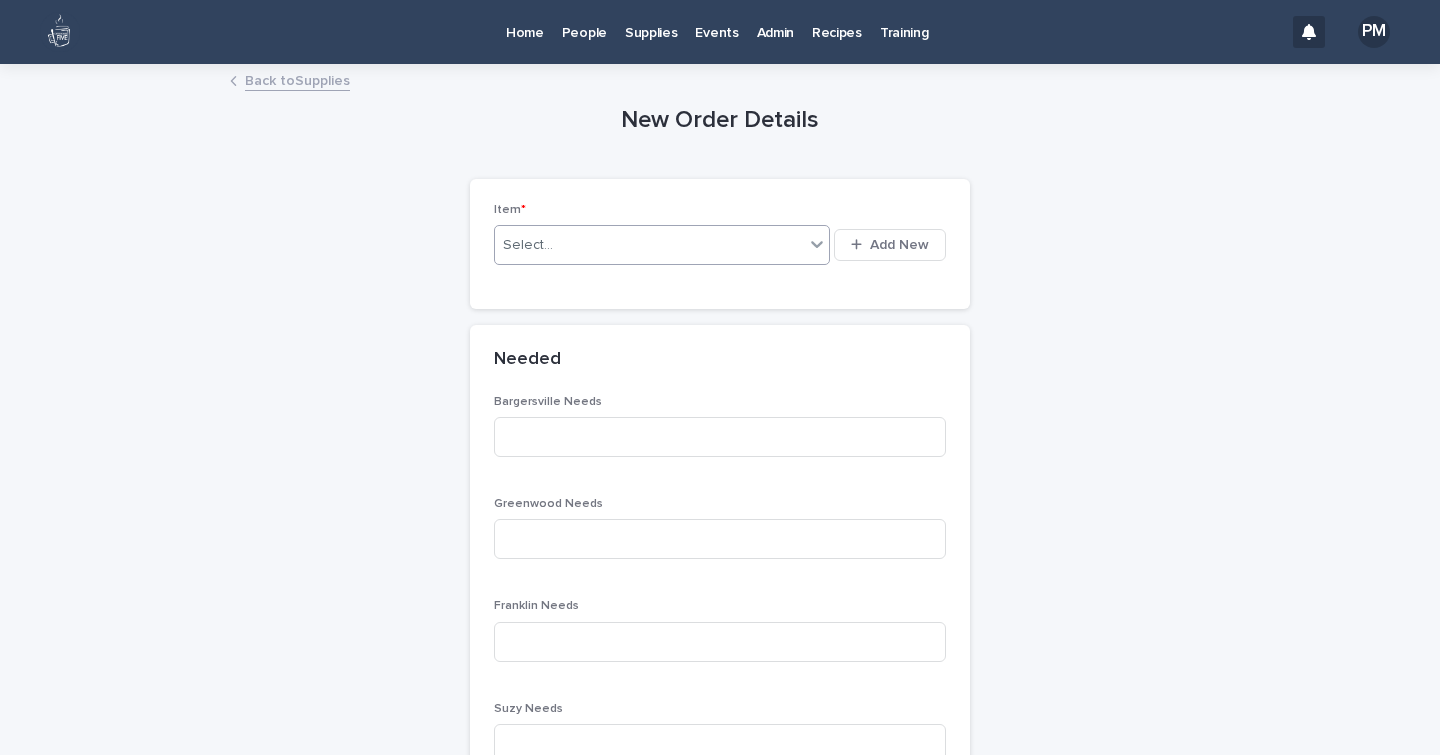 click on "Select..." at bounding box center [649, 245] 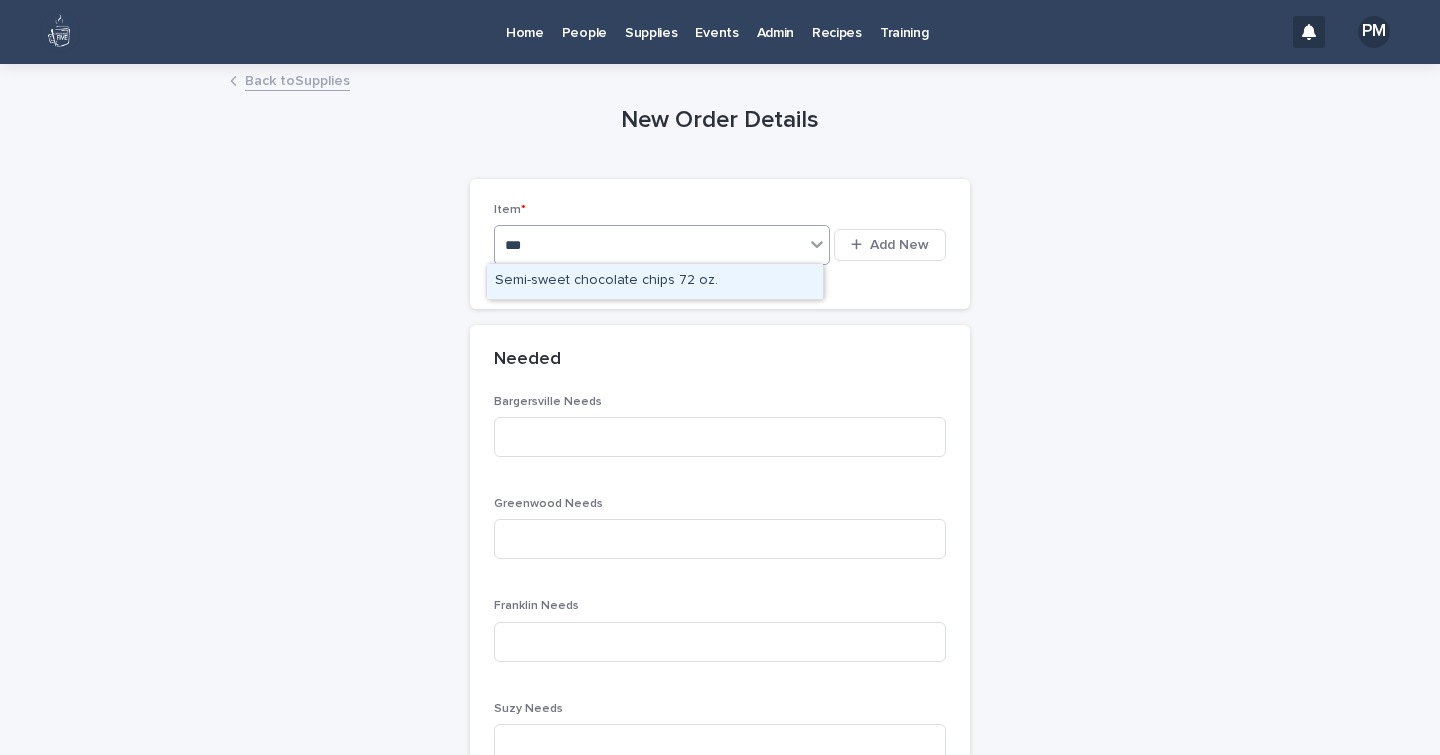 type on "****" 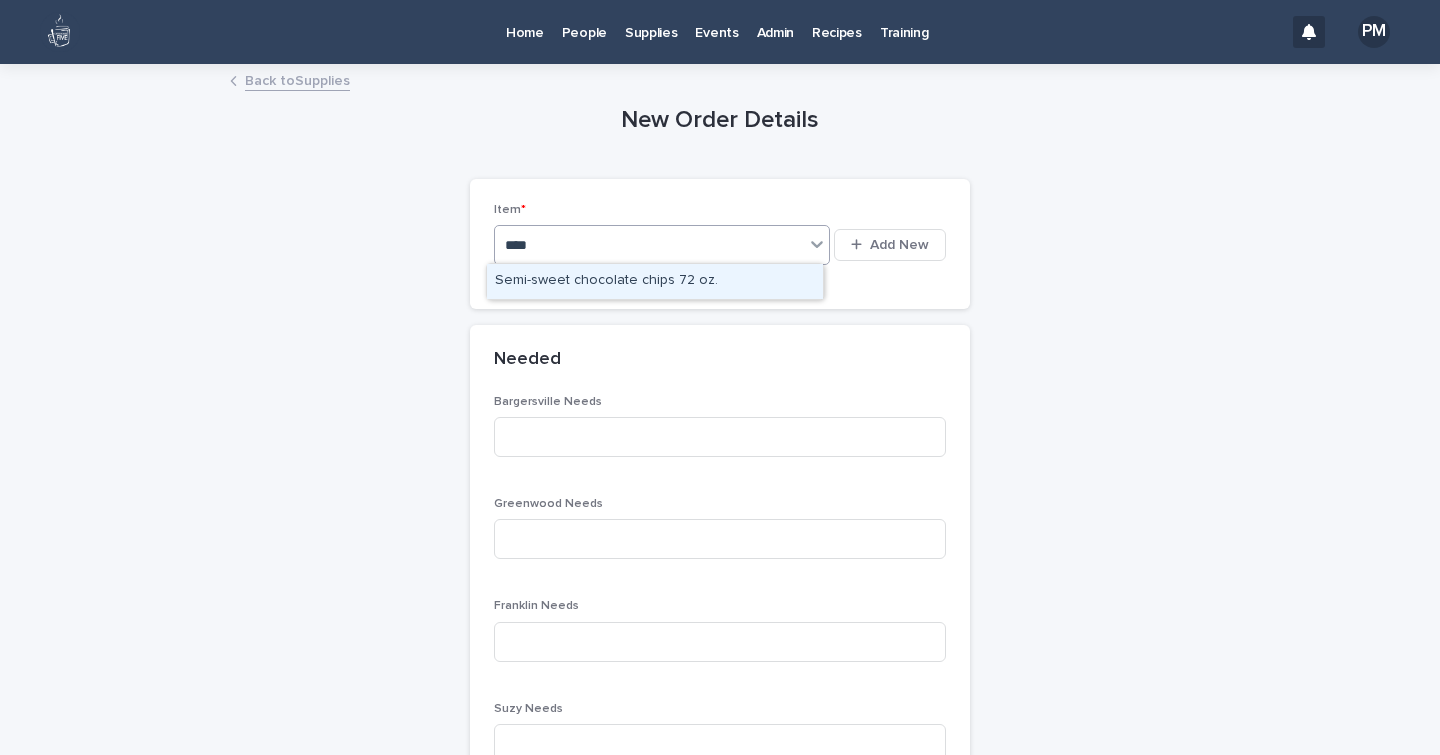 click on "Semi-sweet chocolate chips 72 oz." at bounding box center [655, 281] 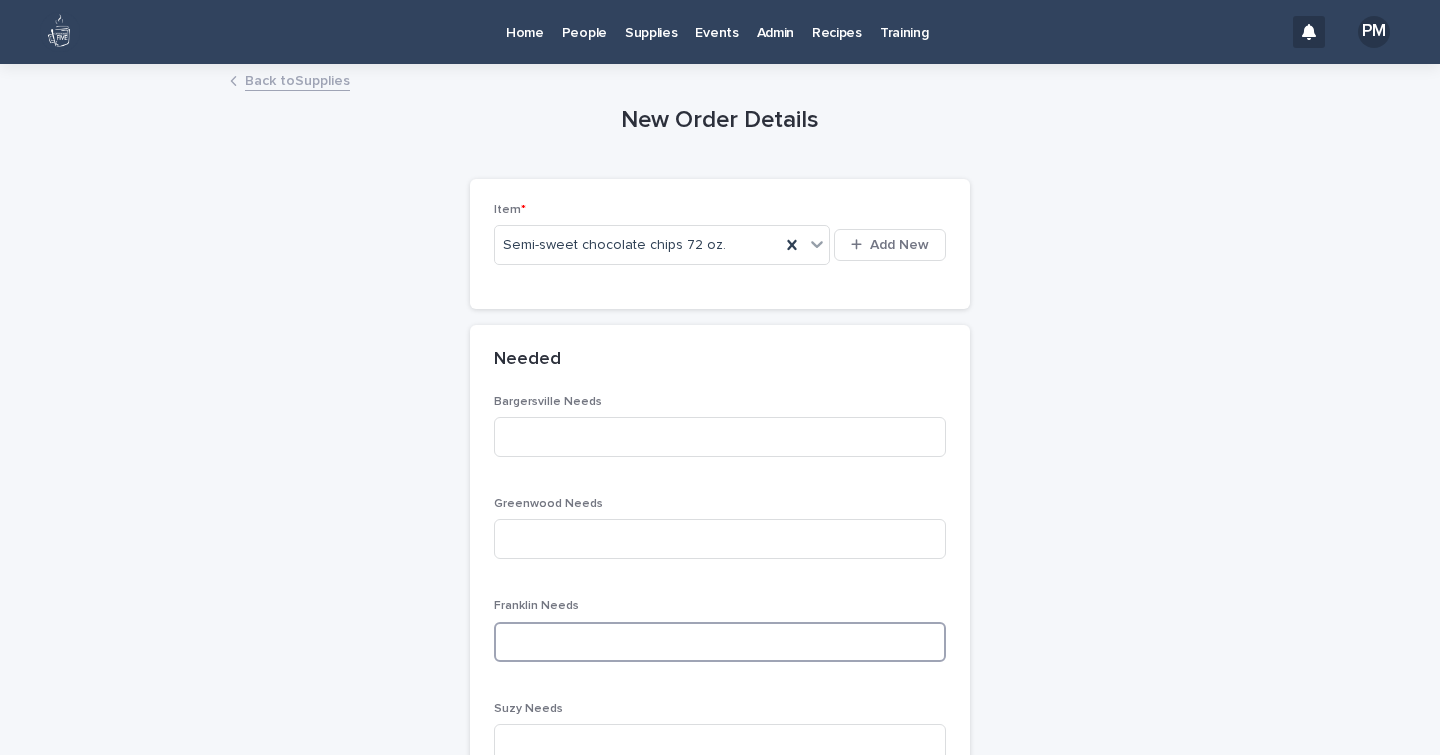 click at bounding box center (720, 642) 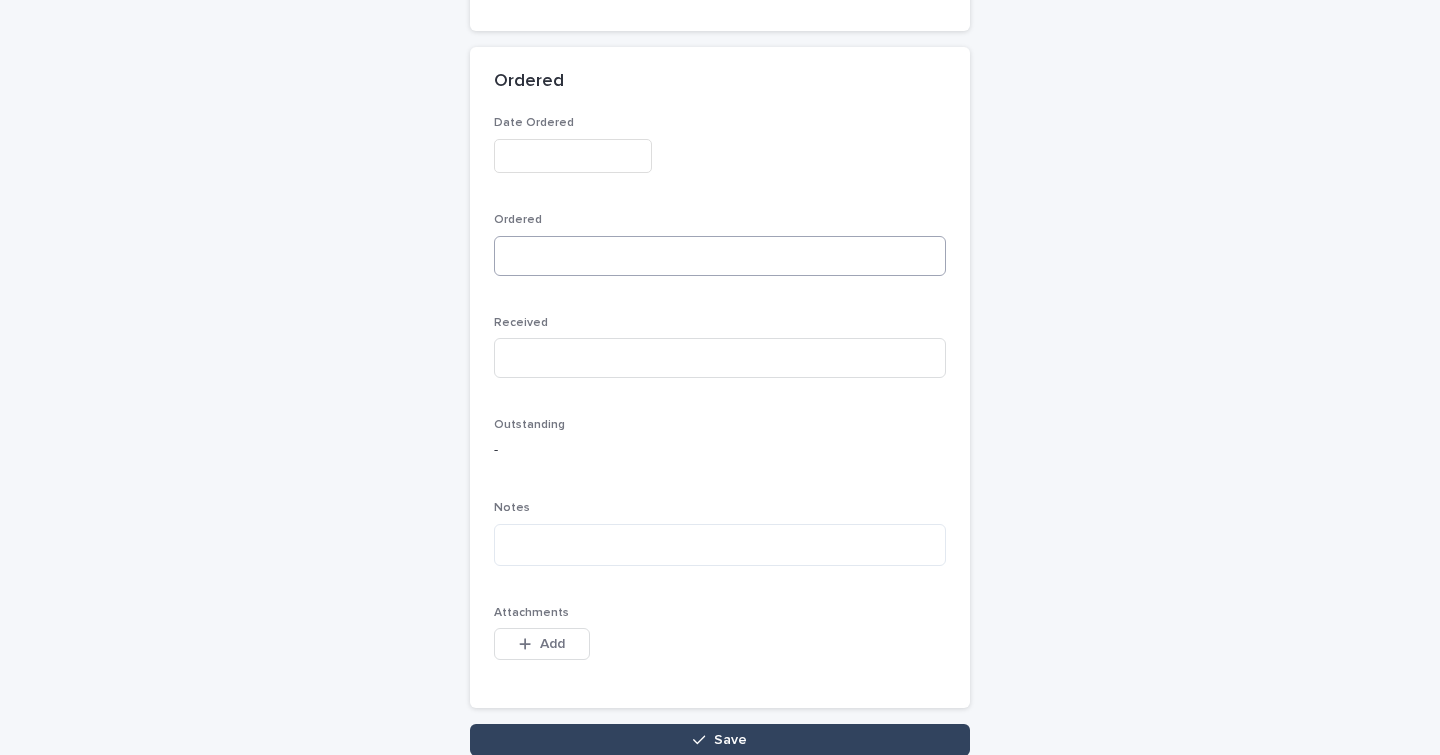 scroll, scrollTop: 982, scrollLeft: 0, axis: vertical 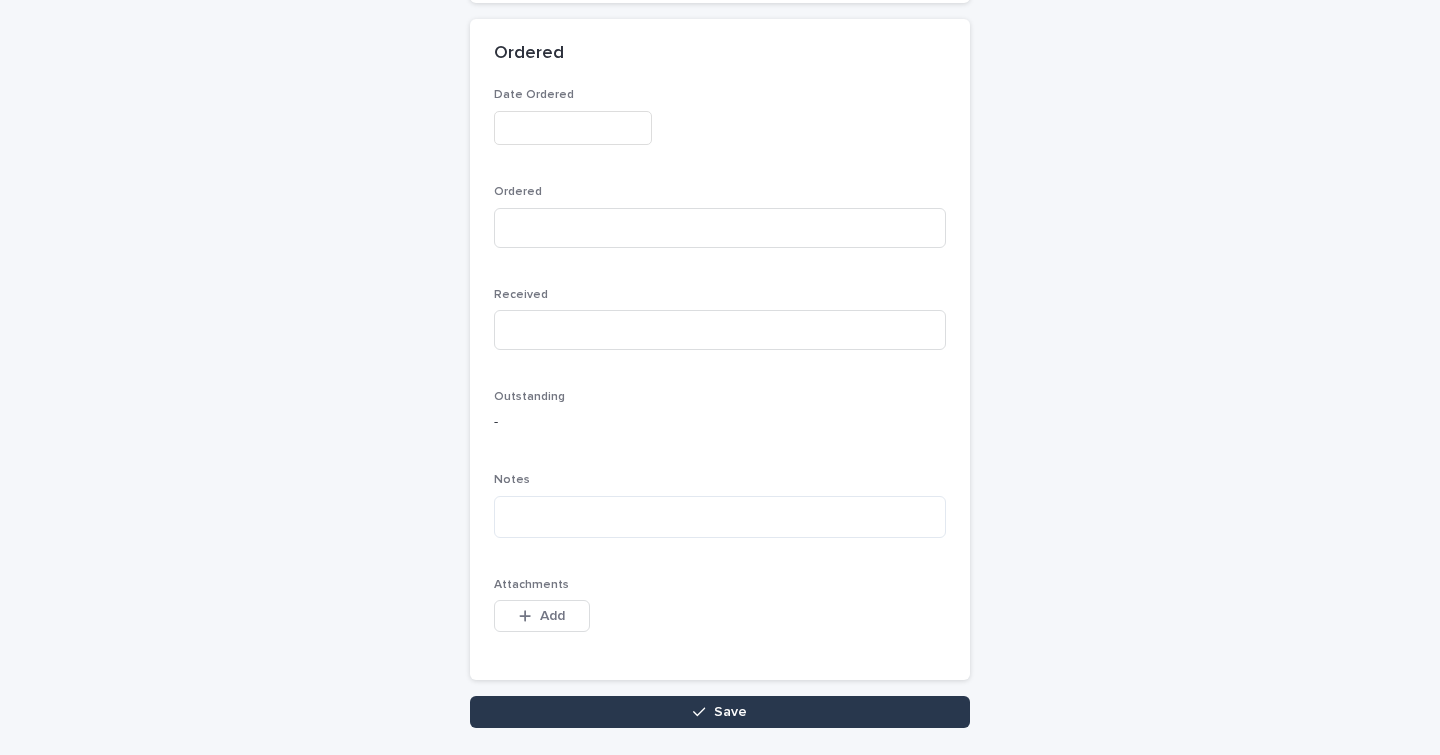 type on "**" 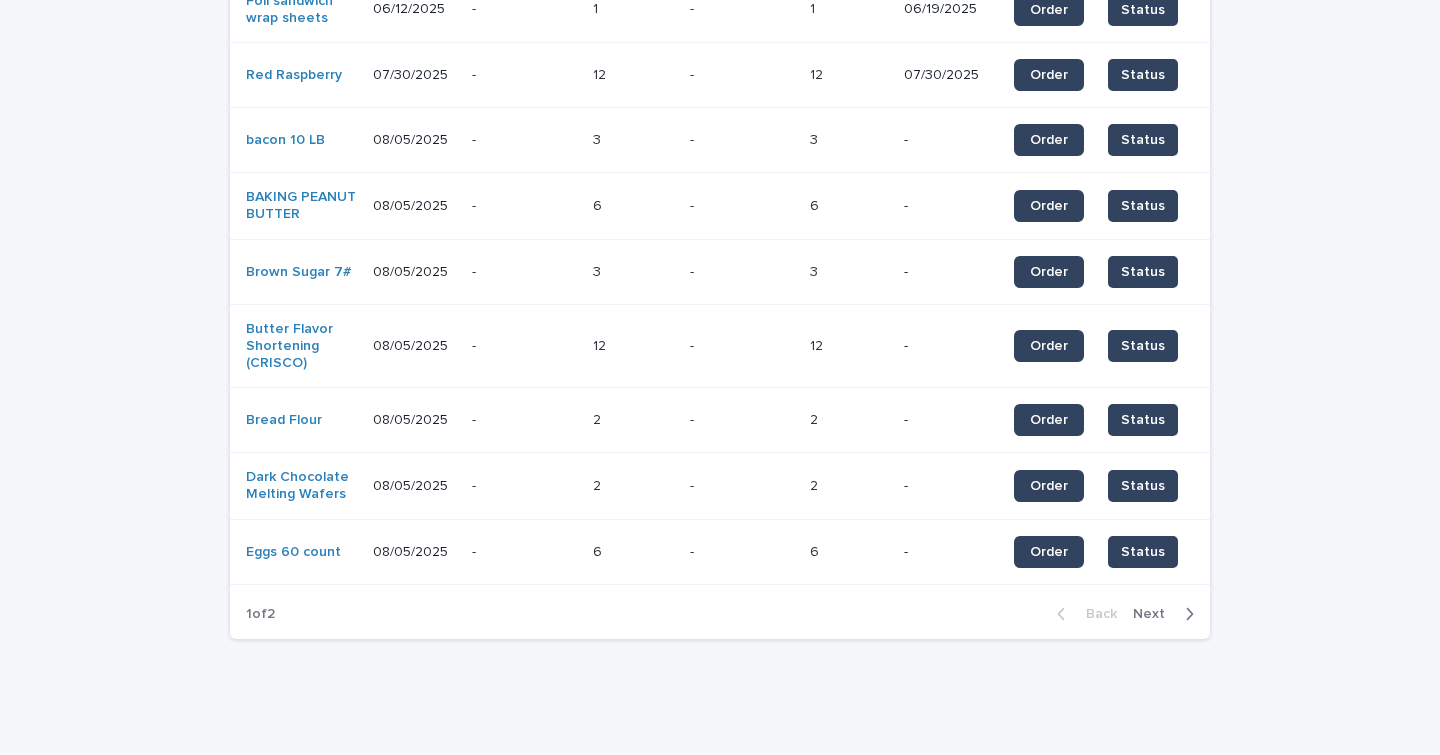 scroll, scrollTop: 0, scrollLeft: 0, axis: both 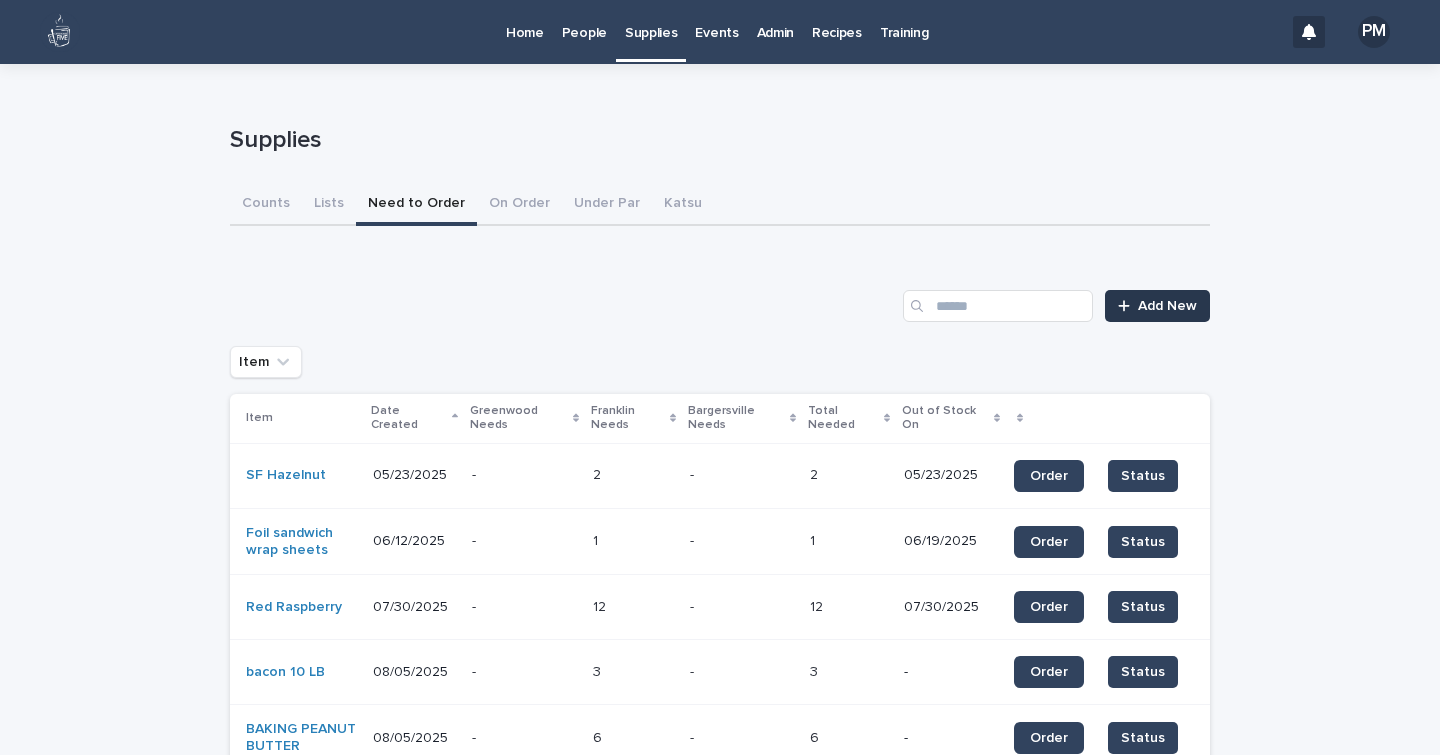 click on "Add New" at bounding box center [1167, 306] 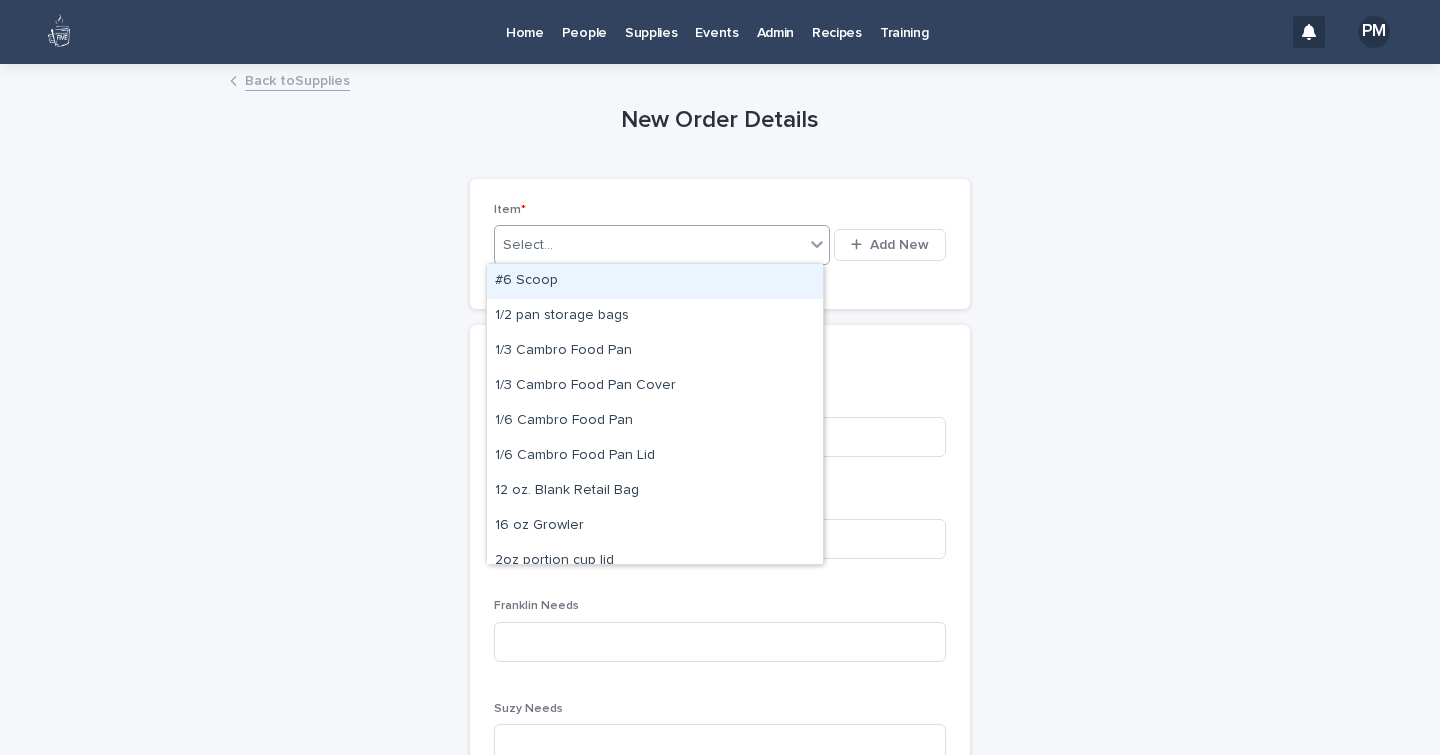click on "Select..." at bounding box center (649, 245) 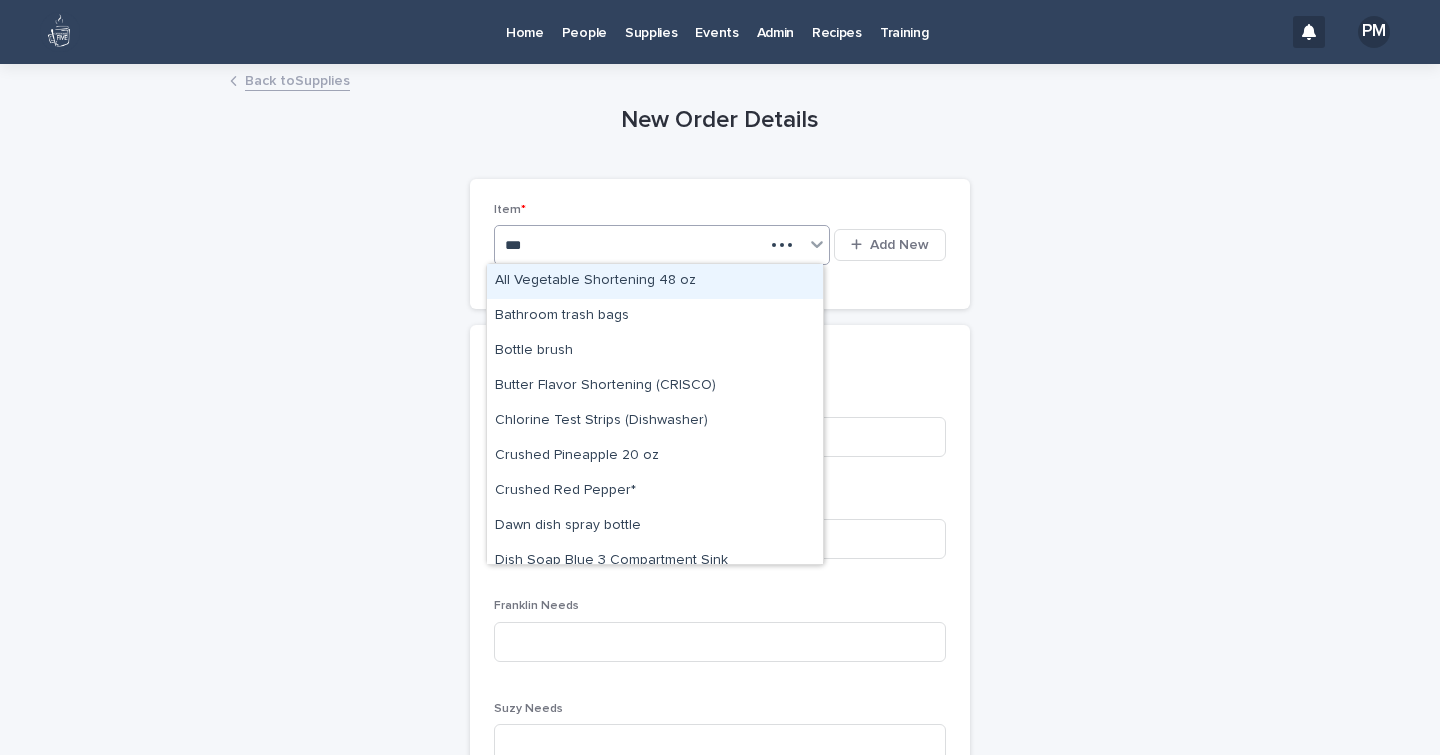 type on "****" 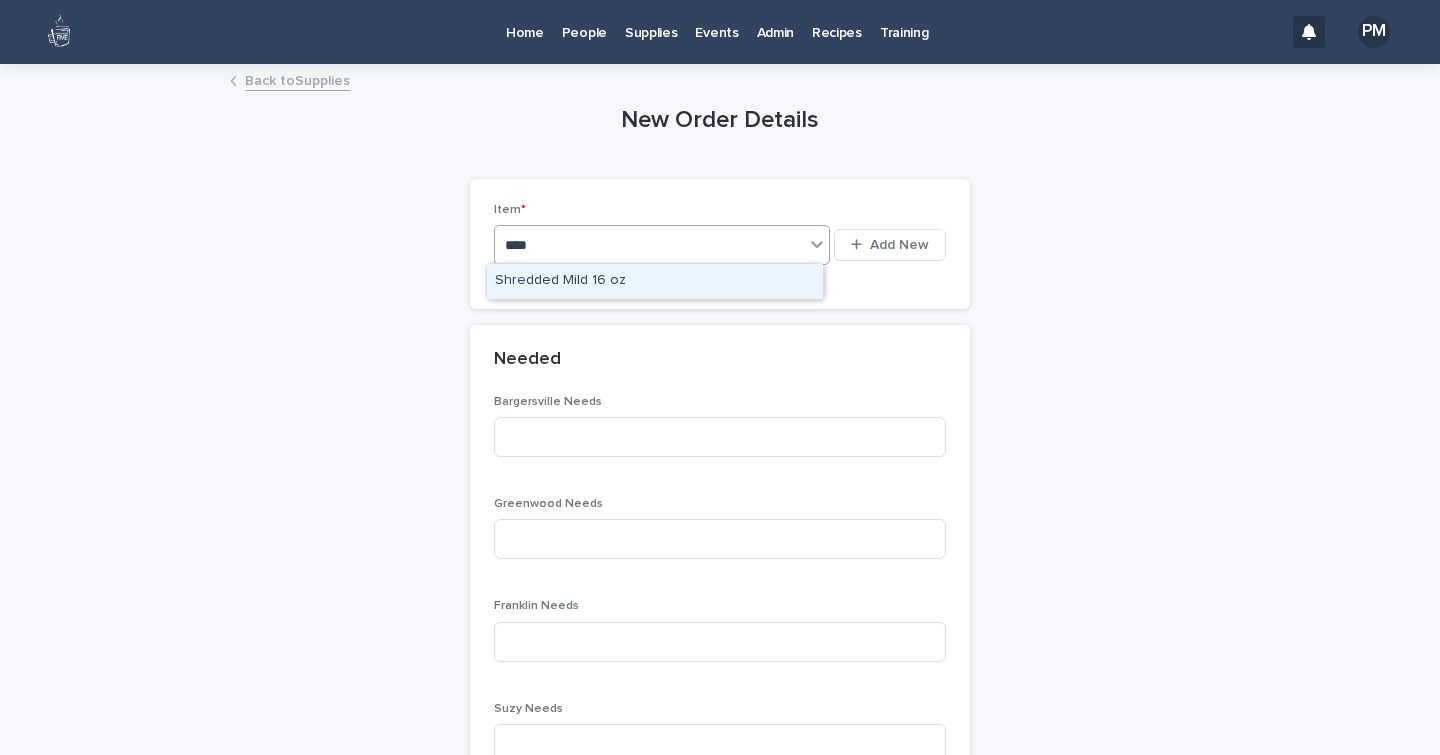 click on "Shredded Mild  16 oz" at bounding box center (655, 281) 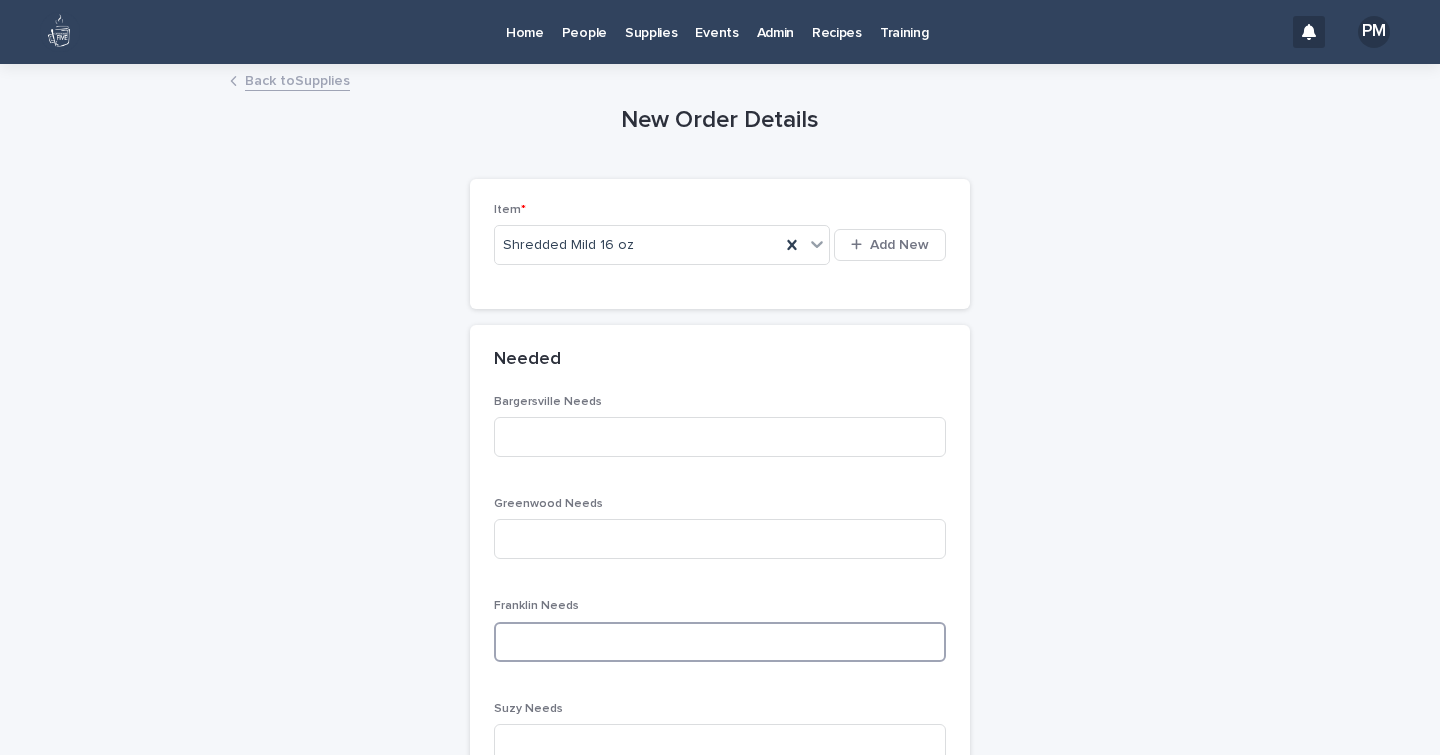click at bounding box center (720, 642) 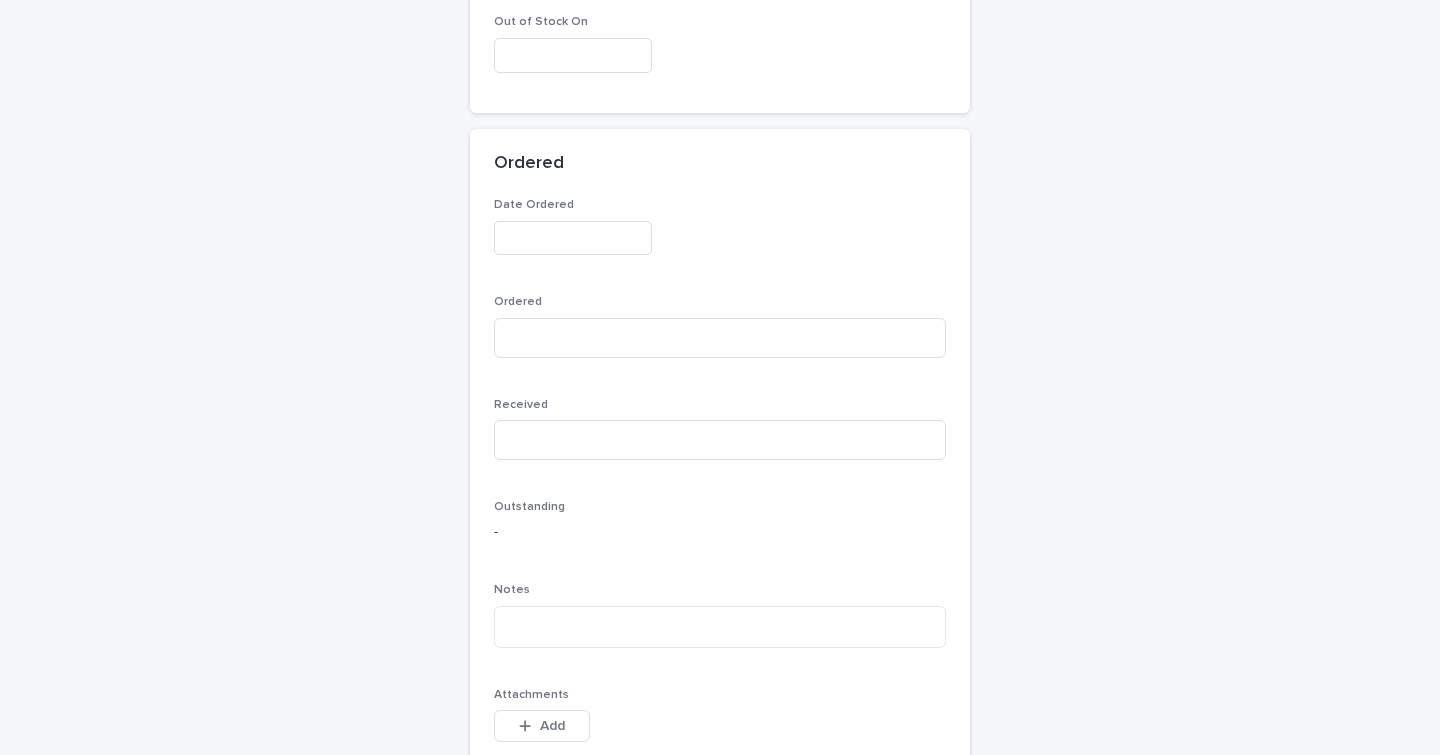 scroll, scrollTop: 1052, scrollLeft: 0, axis: vertical 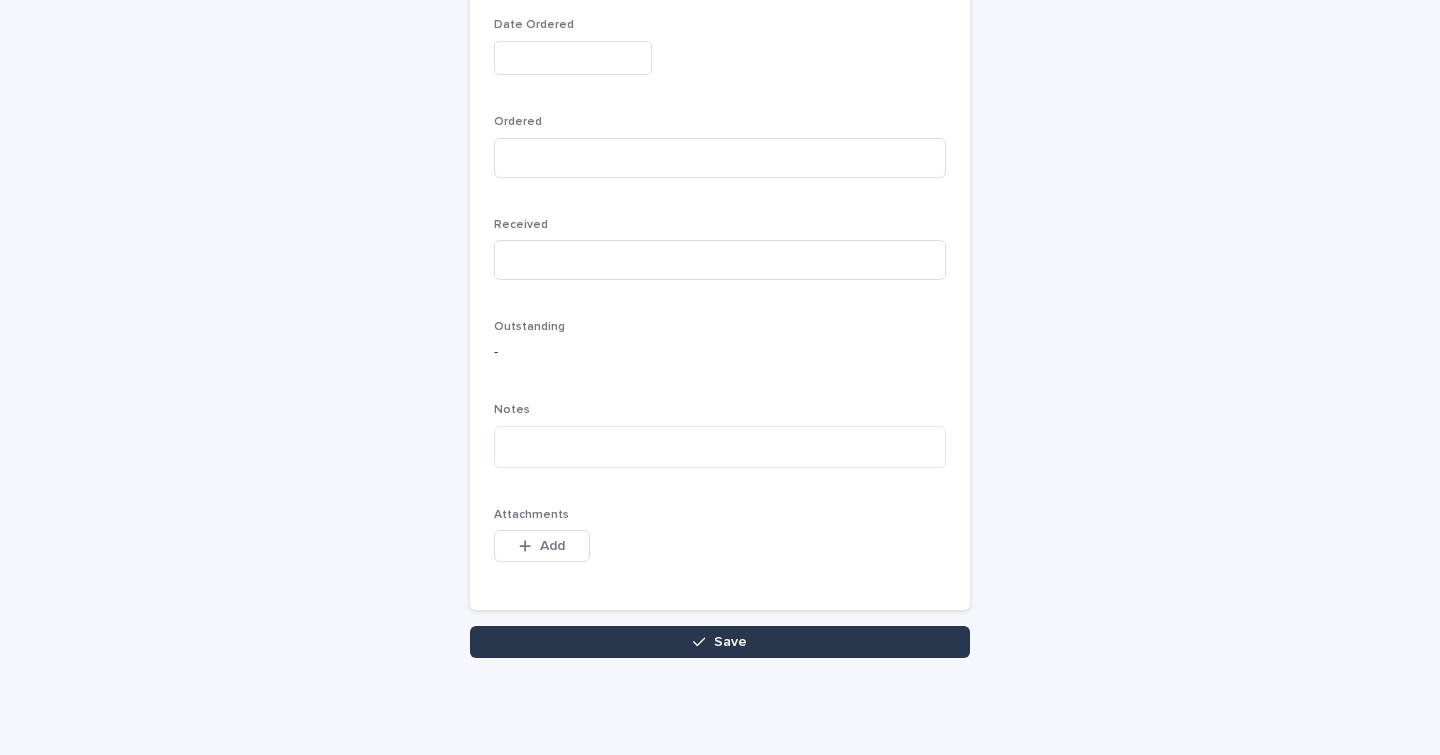 type on "**" 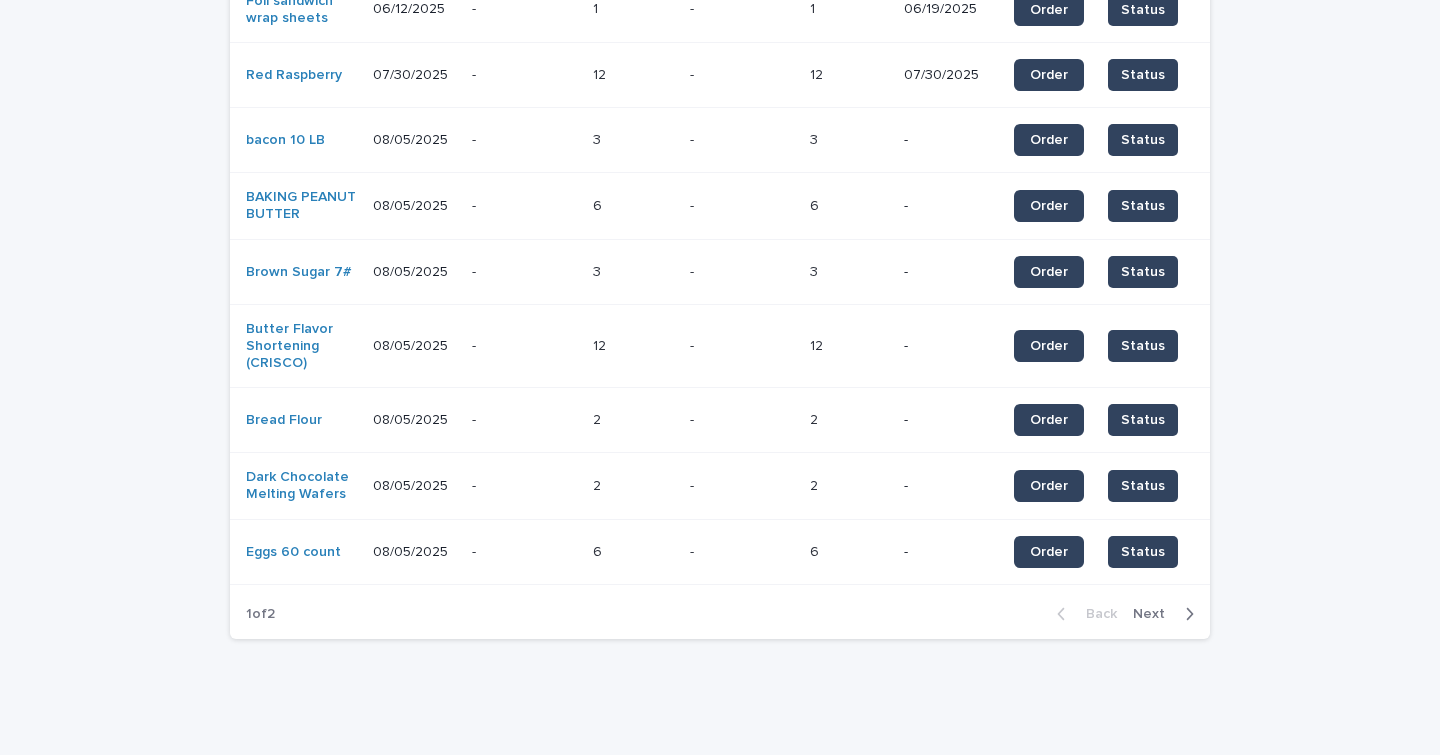 scroll, scrollTop: 0, scrollLeft: 0, axis: both 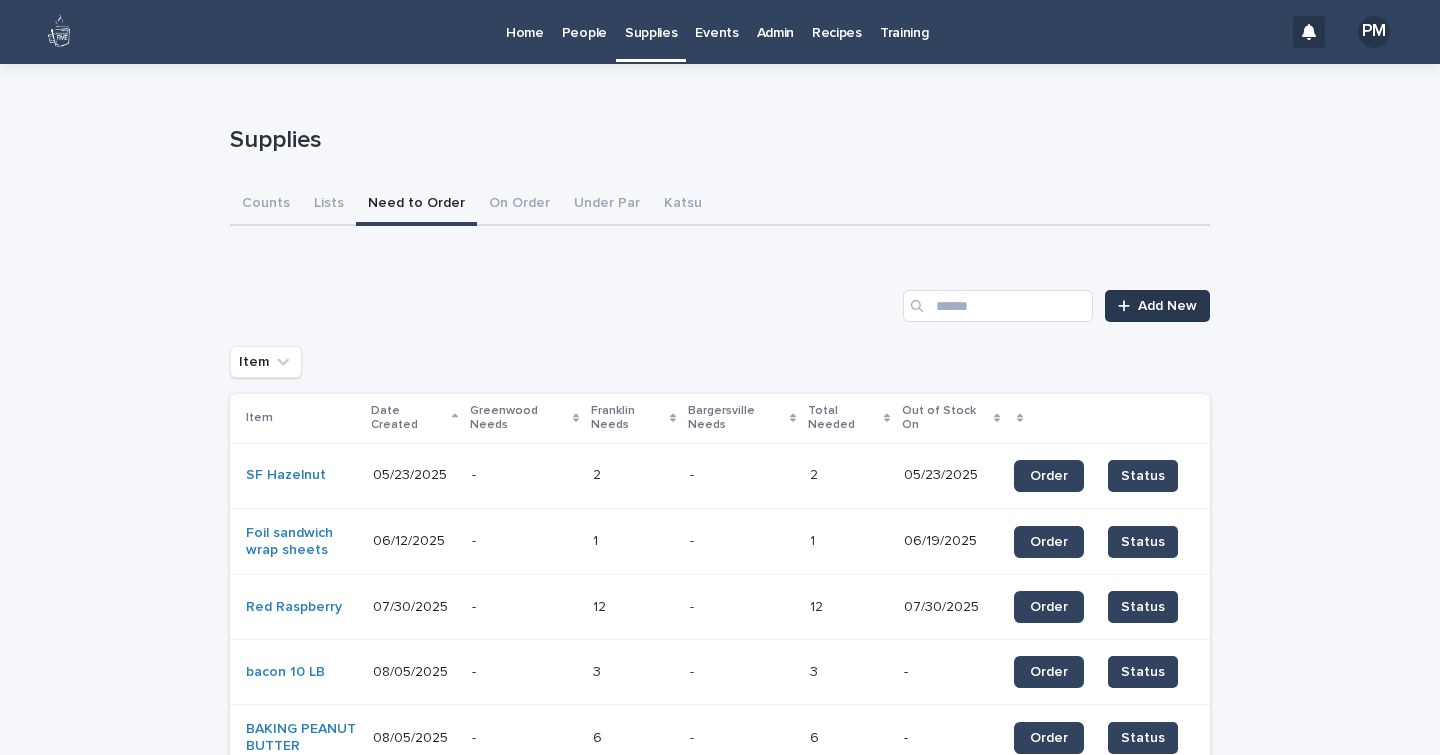 click on "Add New" at bounding box center [1167, 306] 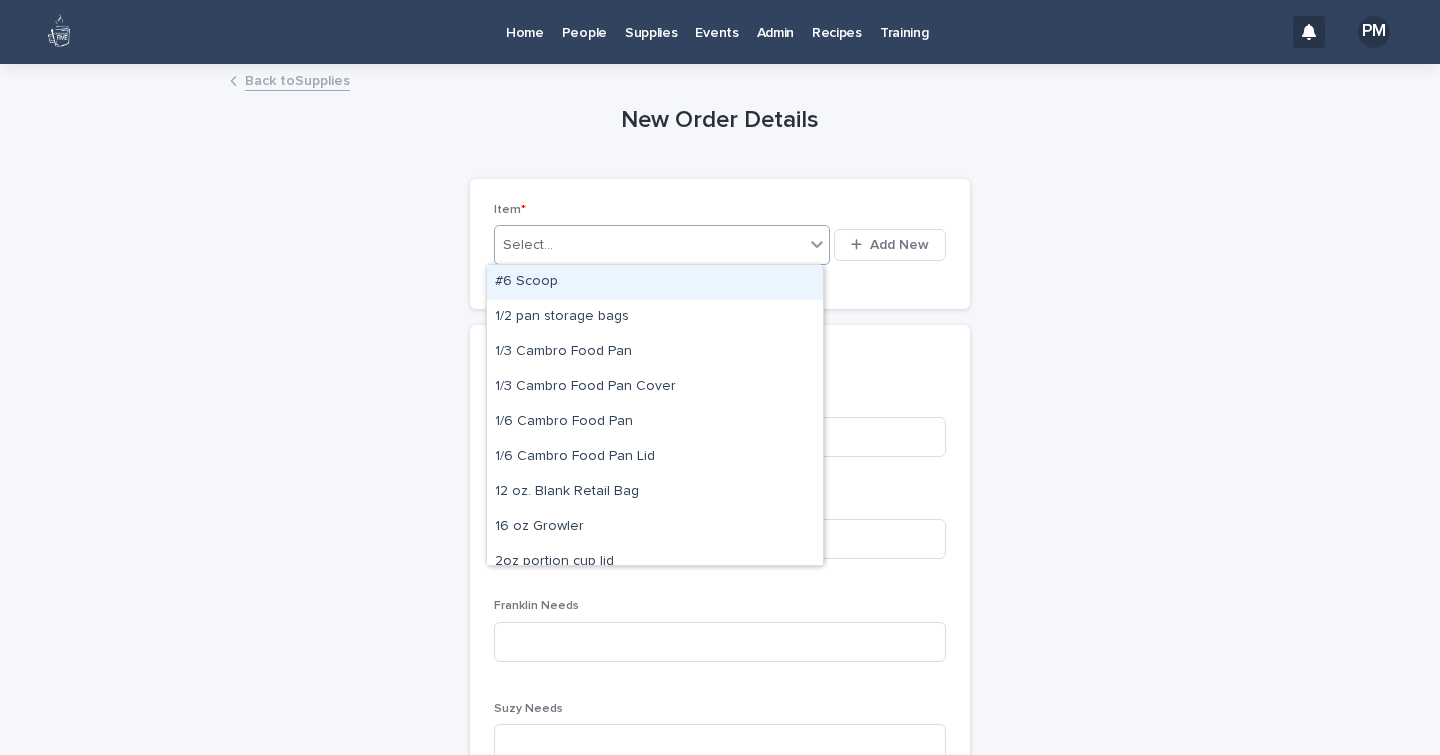 click on "Select..." at bounding box center [649, 245] 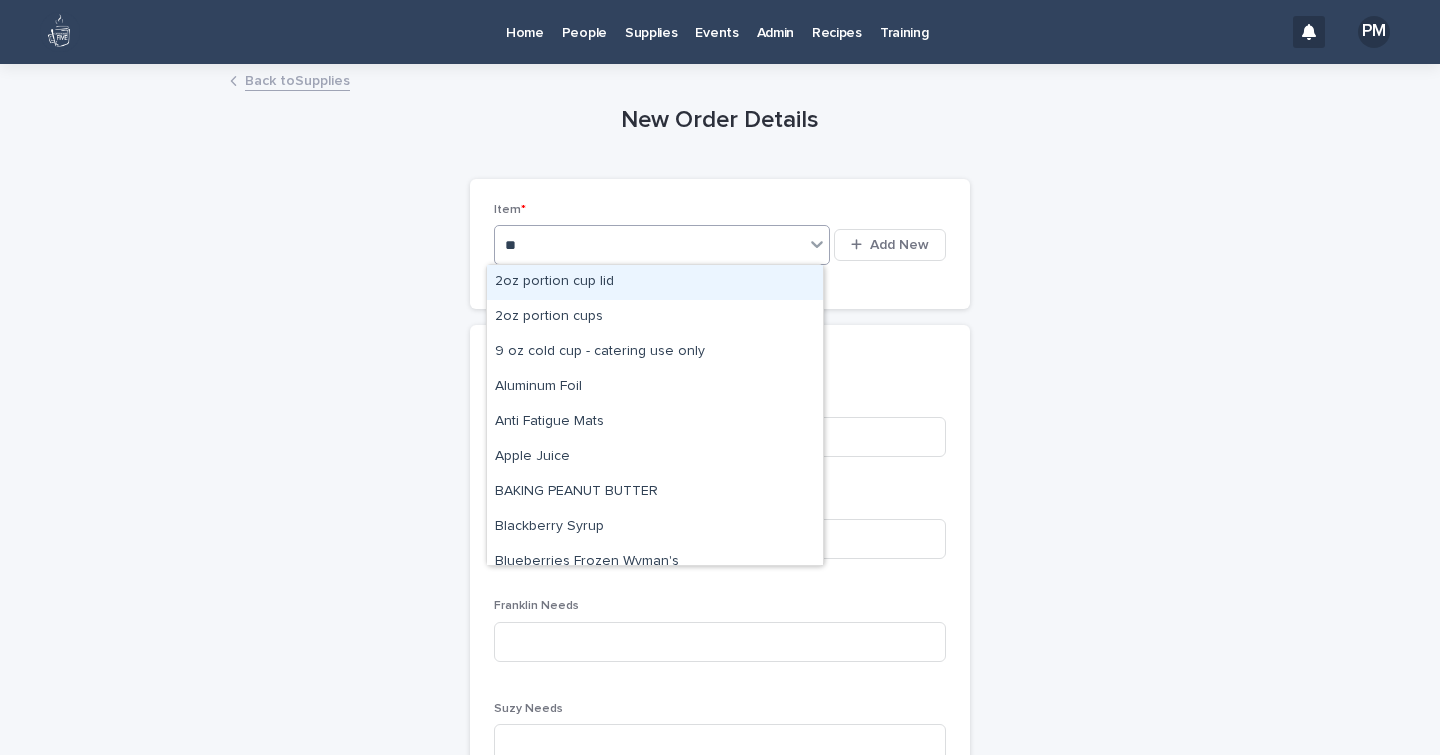 type on "***" 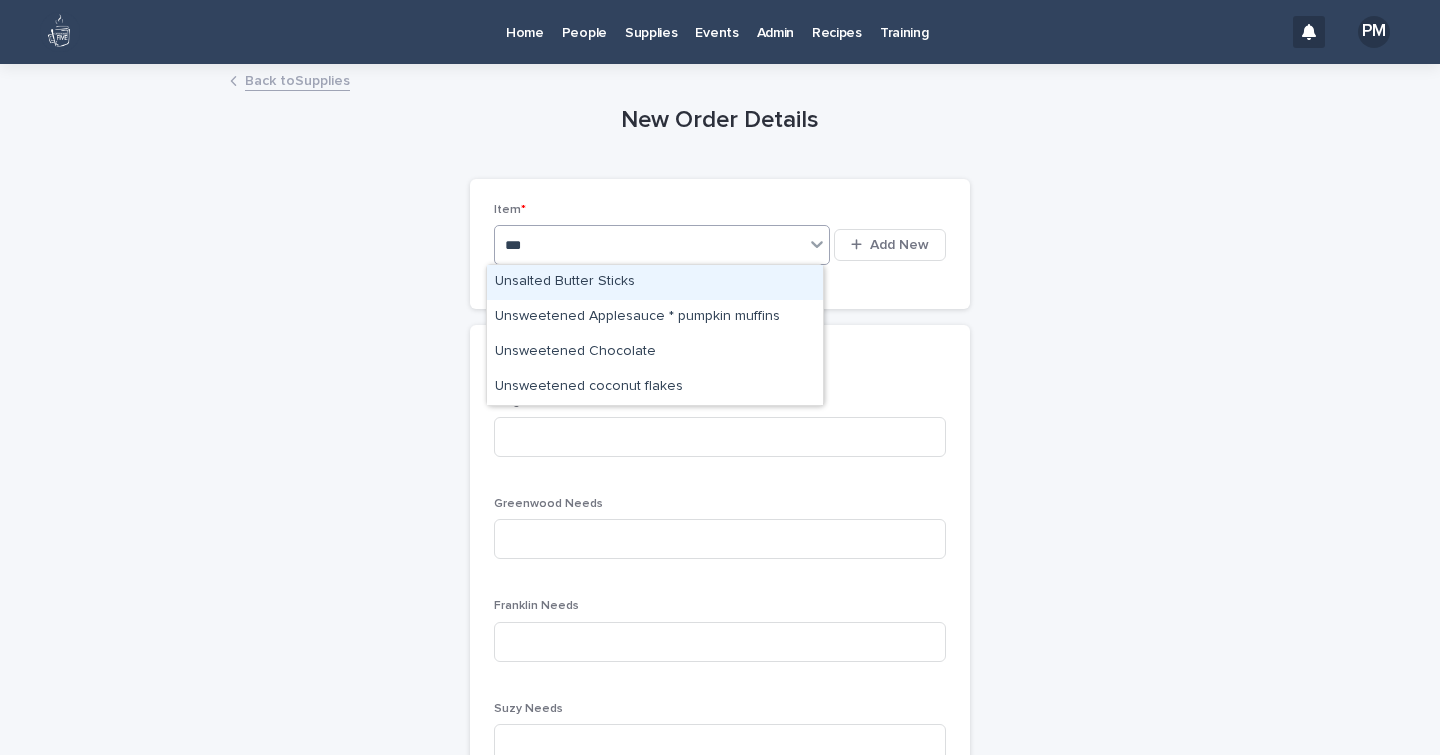 click on "Unsalted Butter Sticks" at bounding box center (655, 282) 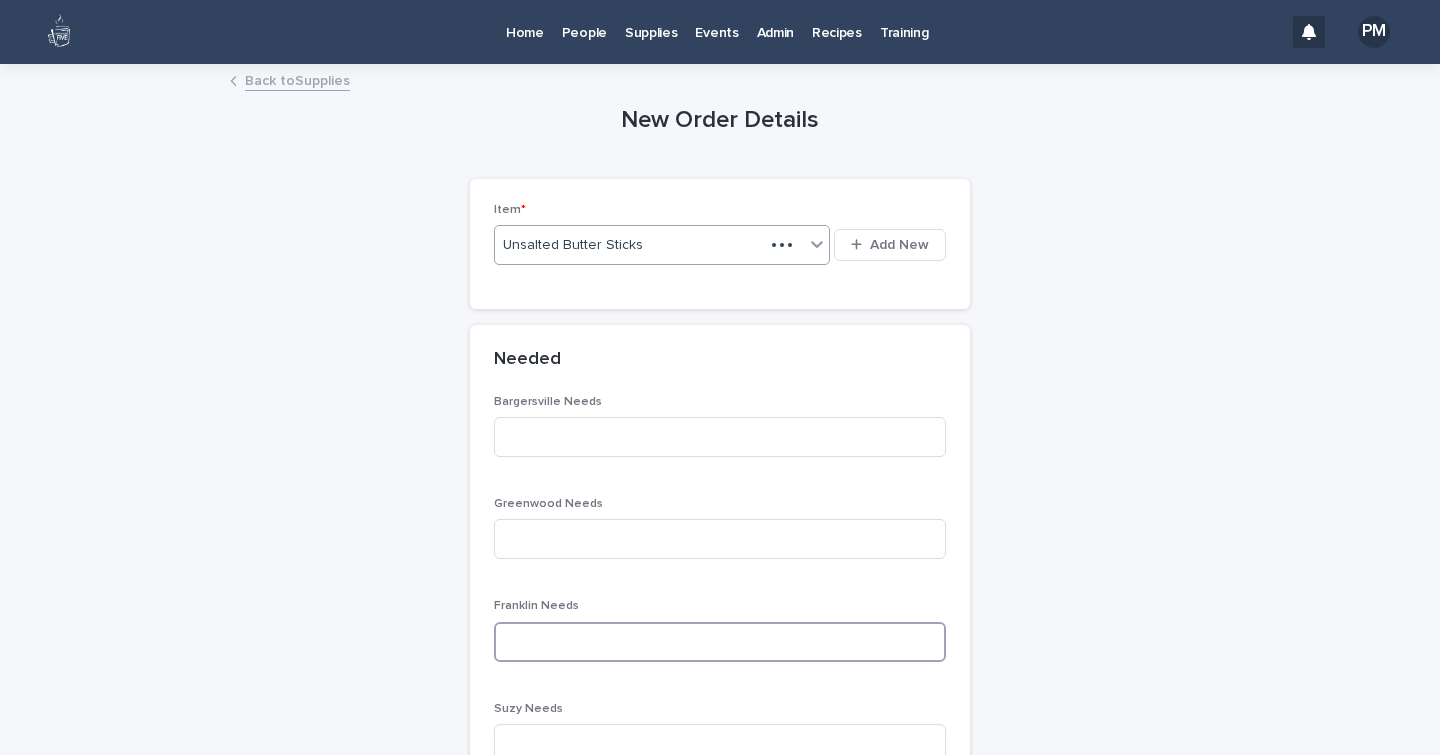 click at bounding box center (720, 642) 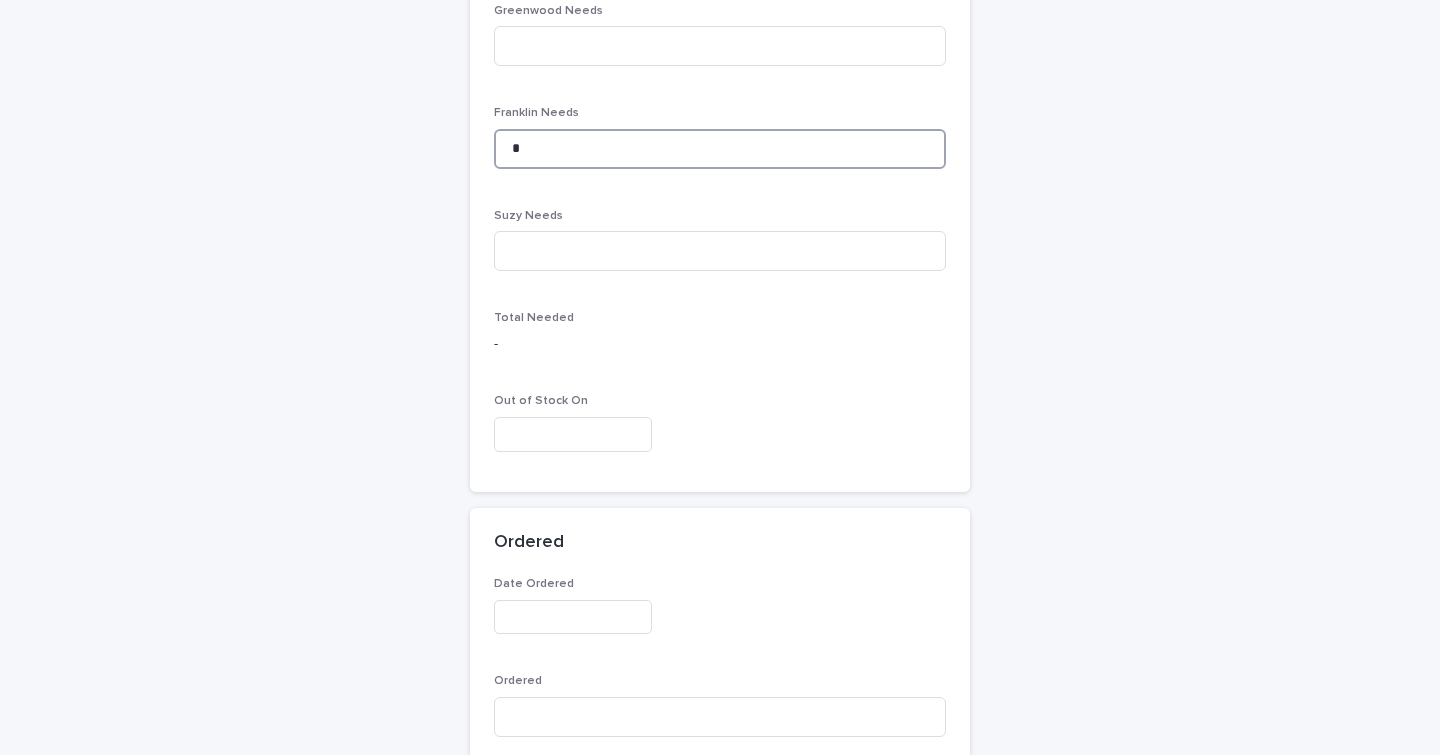 scroll, scrollTop: 1052, scrollLeft: 0, axis: vertical 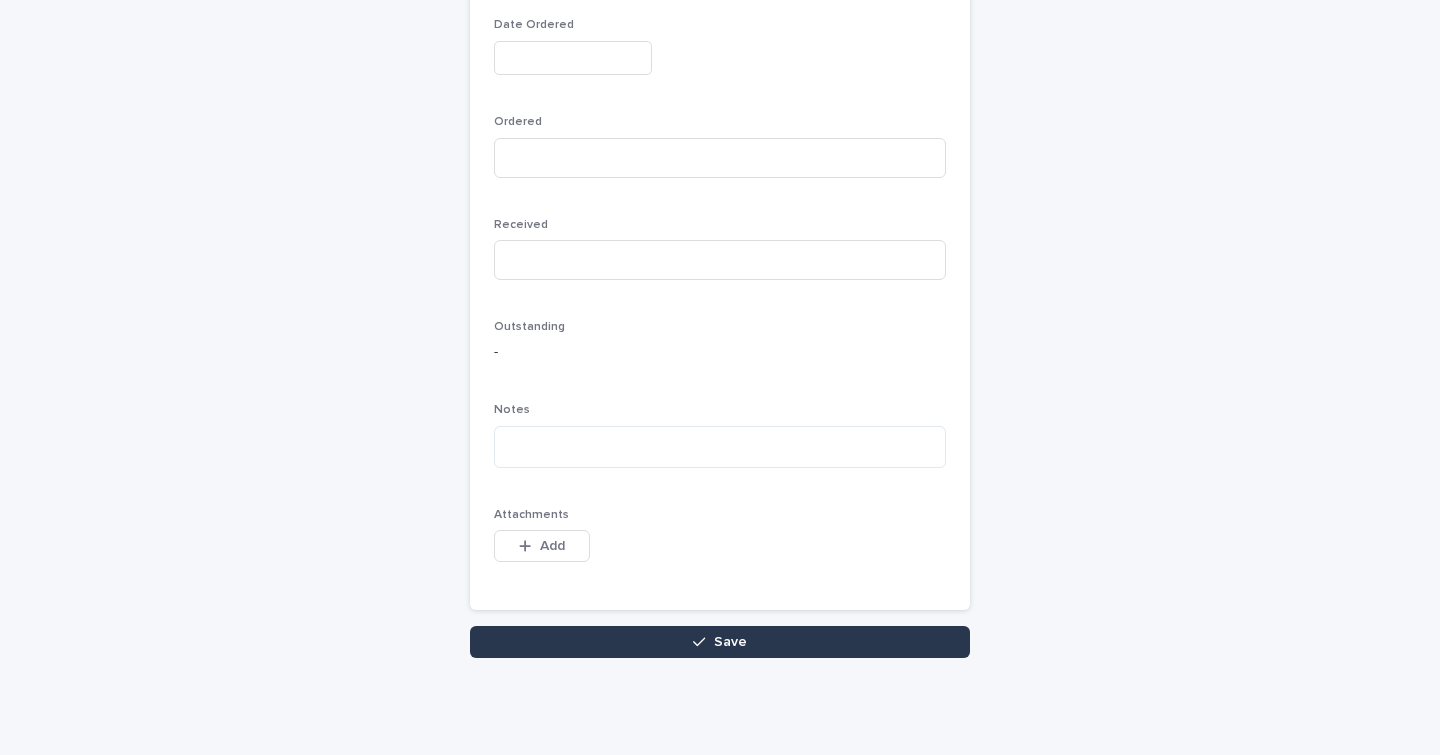 type on "*" 